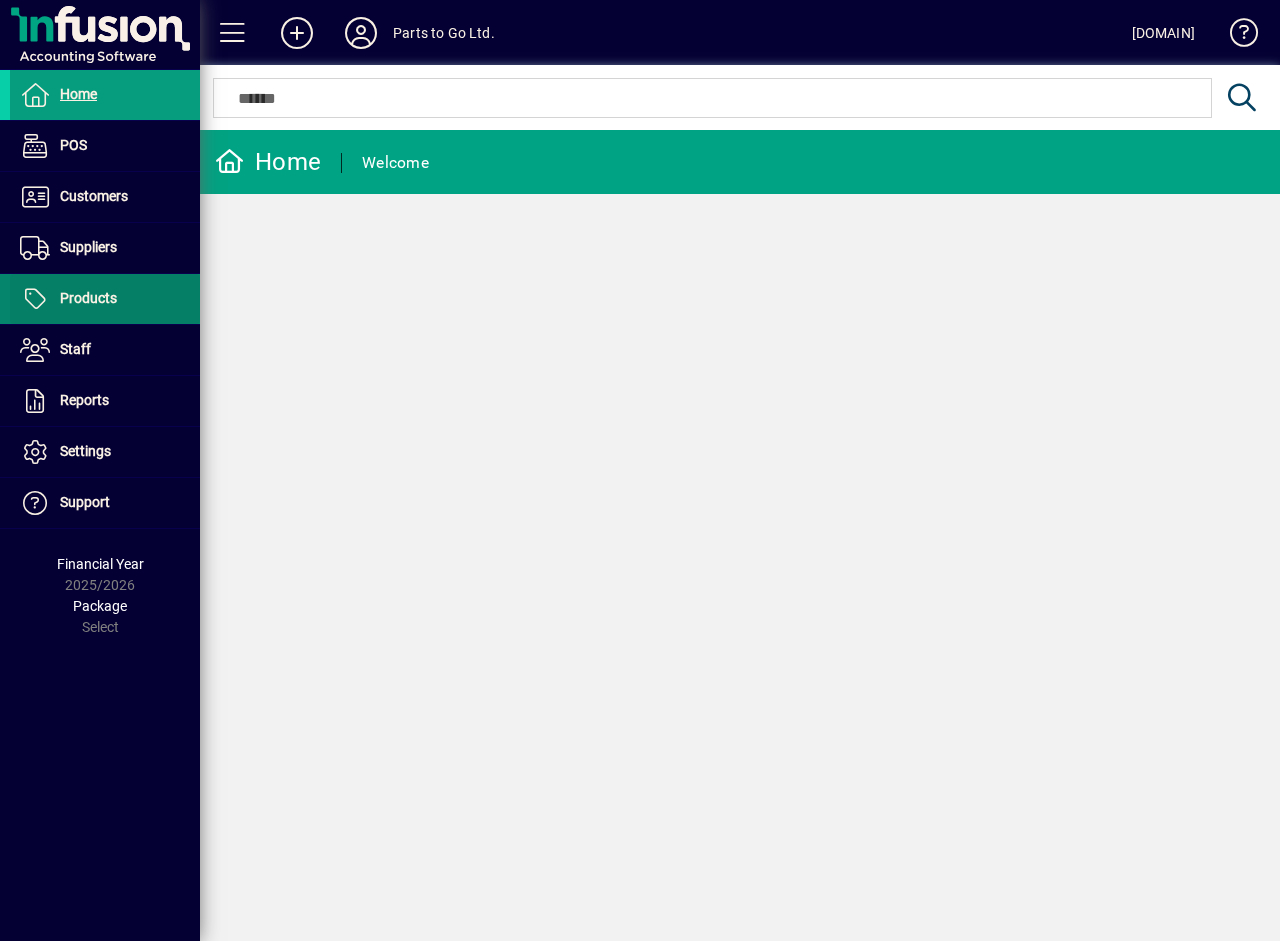 scroll, scrollTop: 0, scrollLeft: 0, axis: both 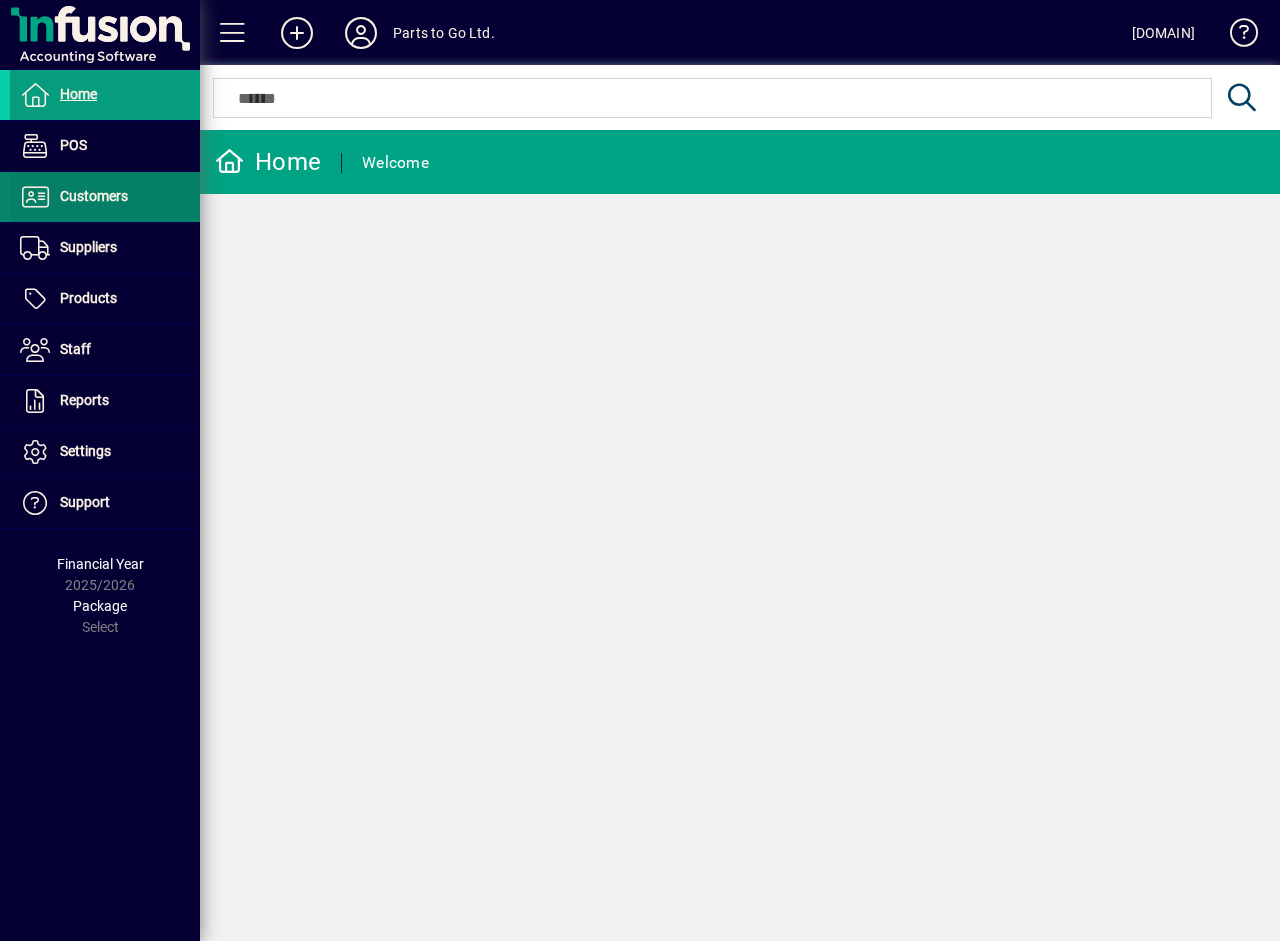 click on "Customers" at bounding box center (69, 197) 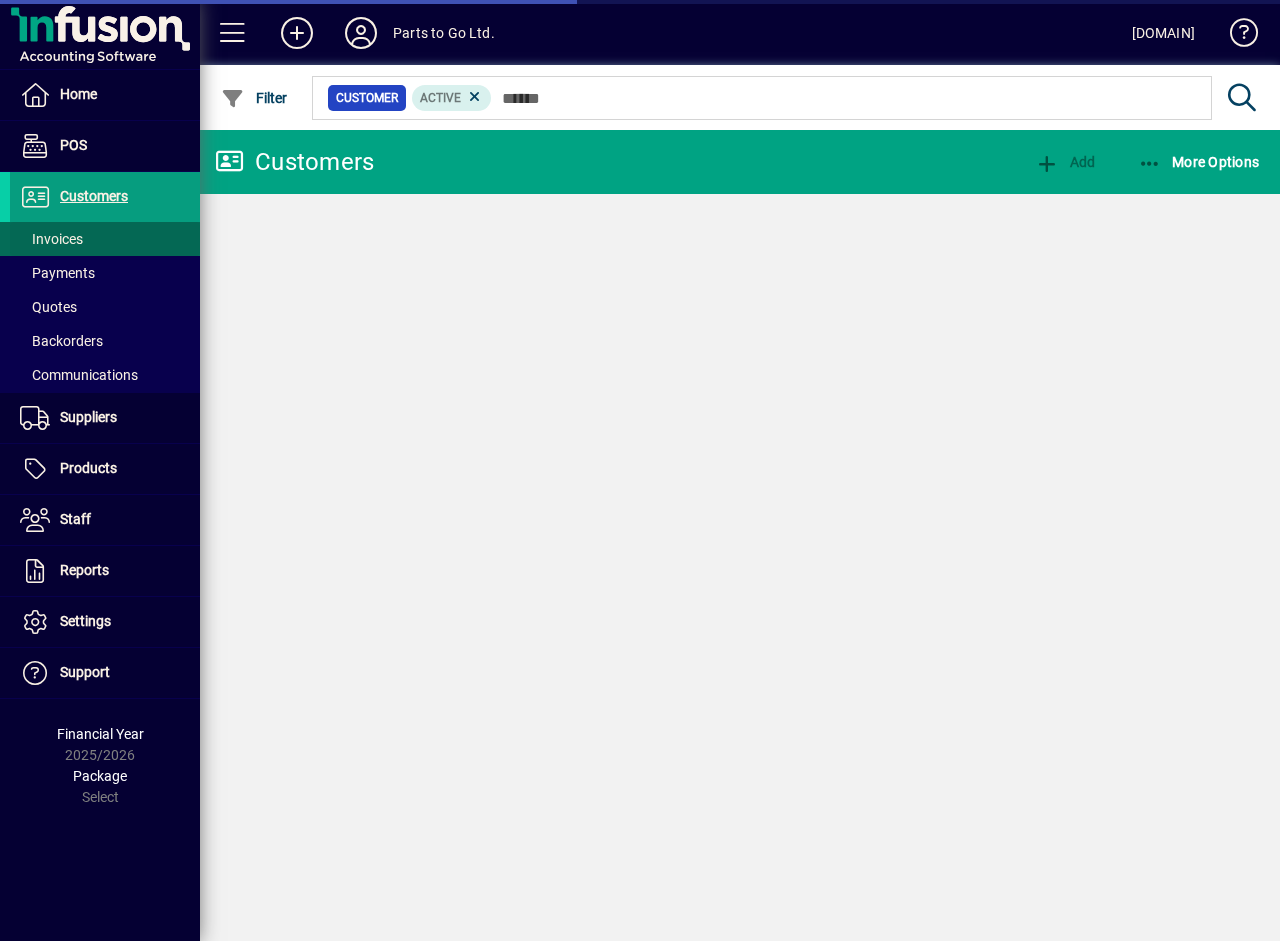 click on "Invoices" at bounding box center [51, 239] 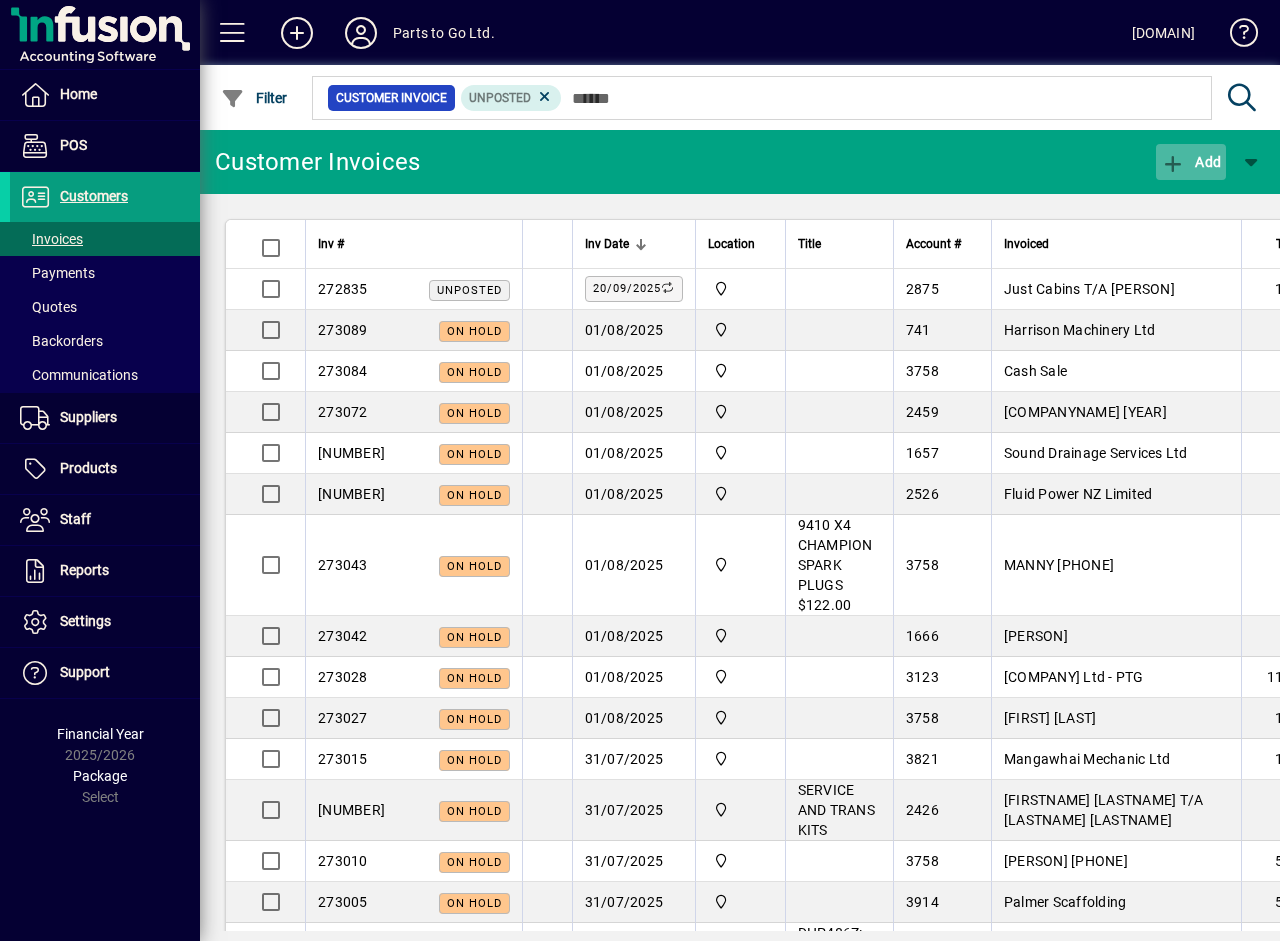click 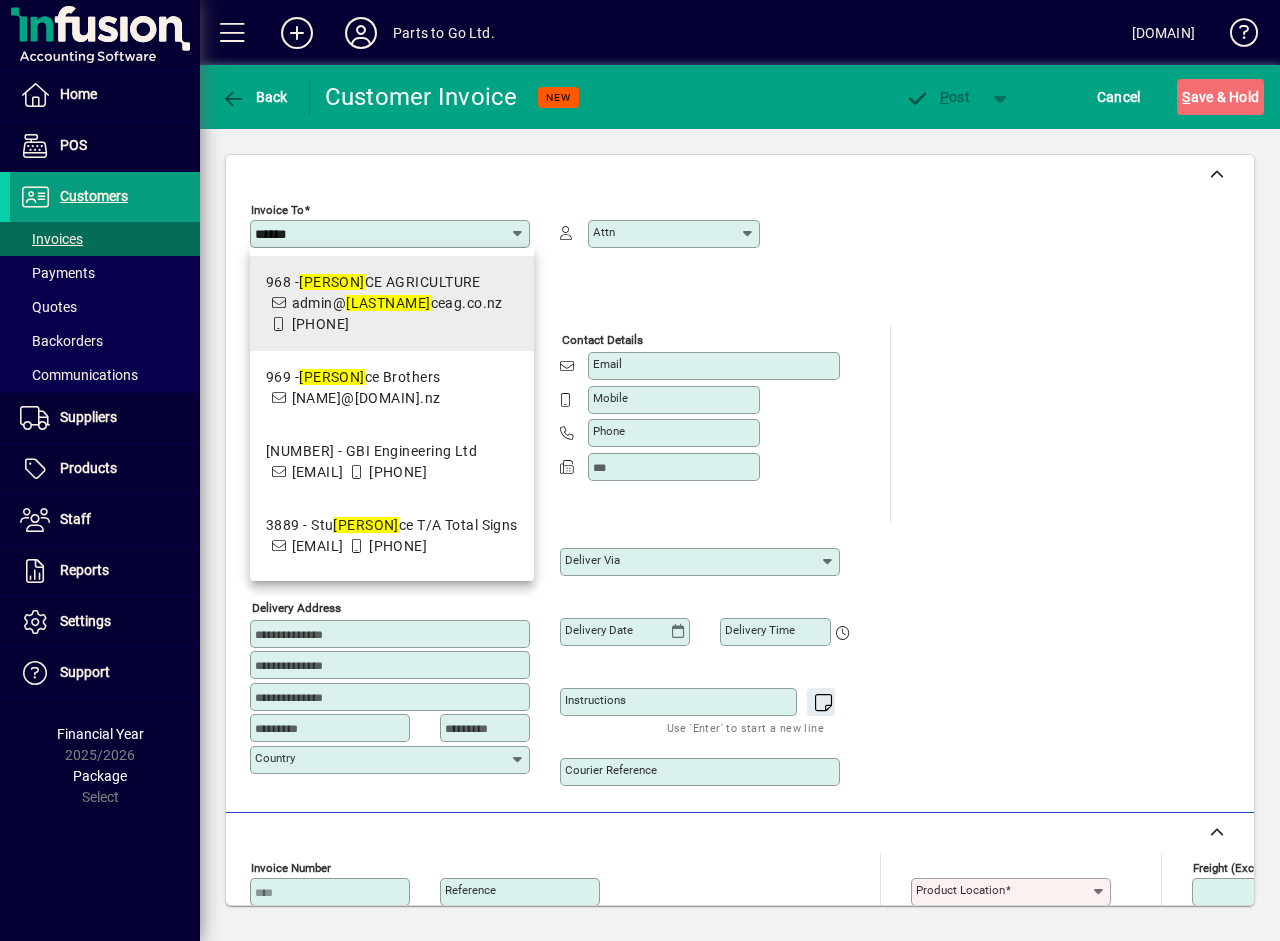 click on "lawren" at bounding box center [388, 303] 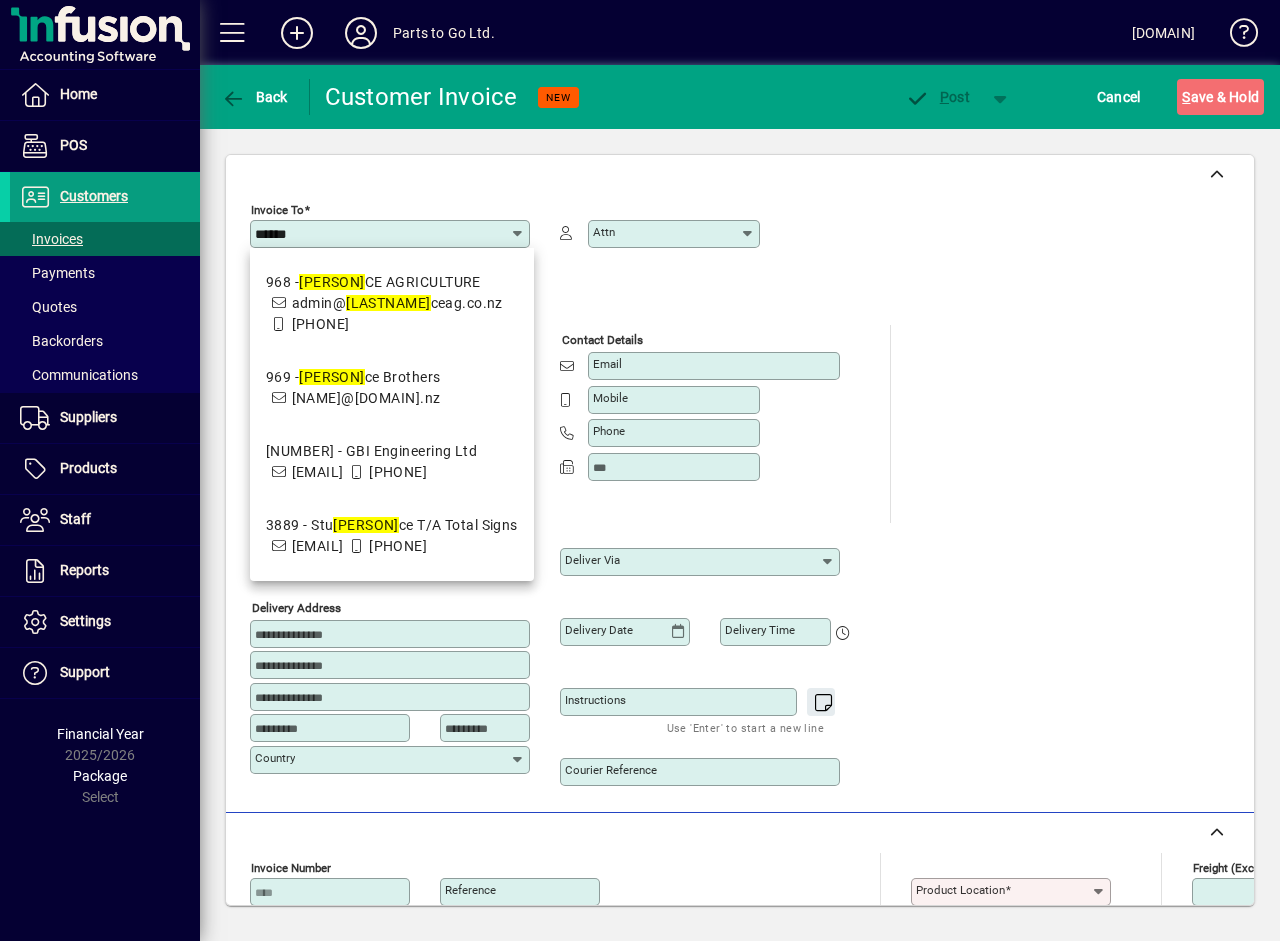 type on "**********" 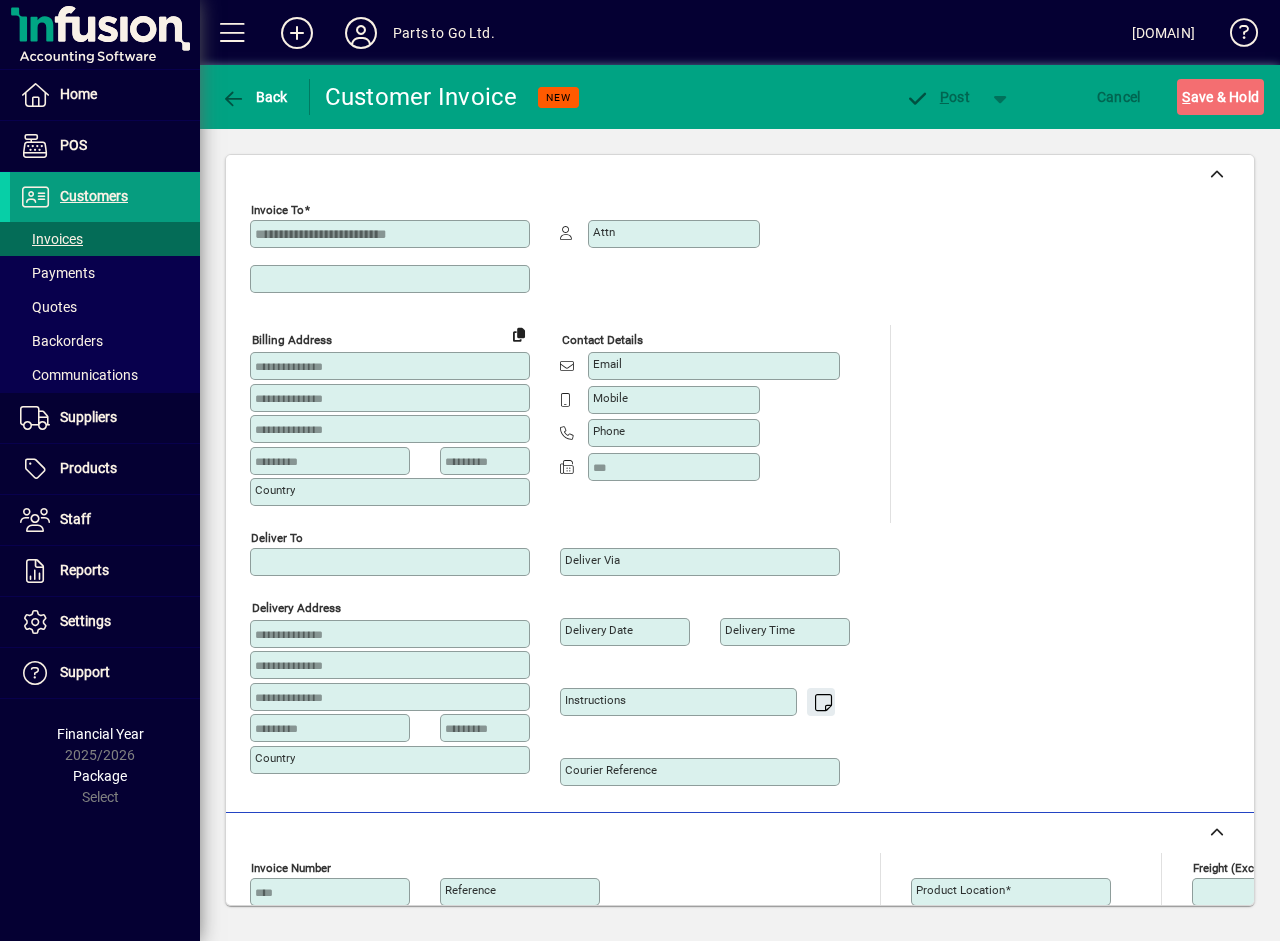 type on "**********" 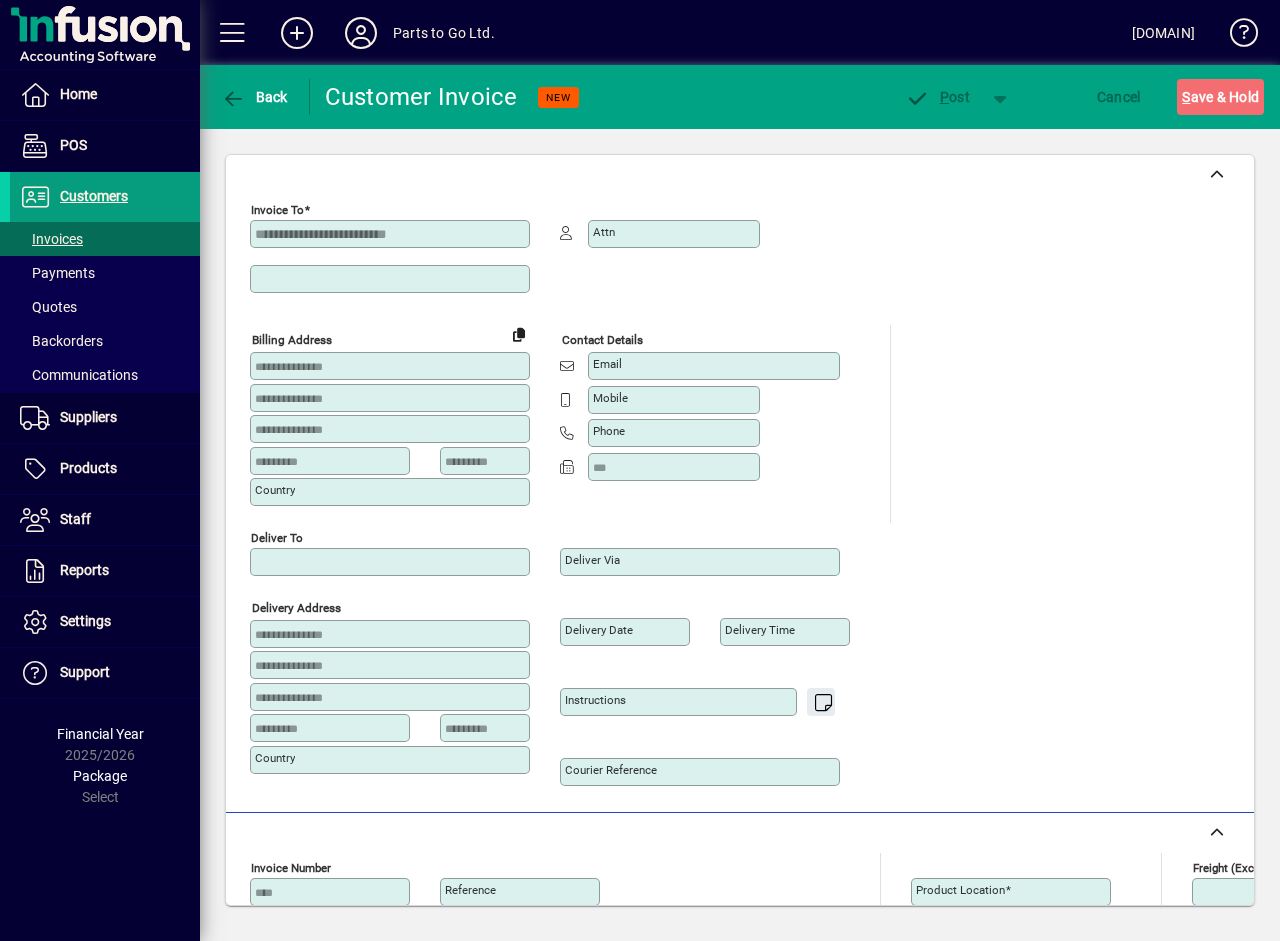 type on "**********" 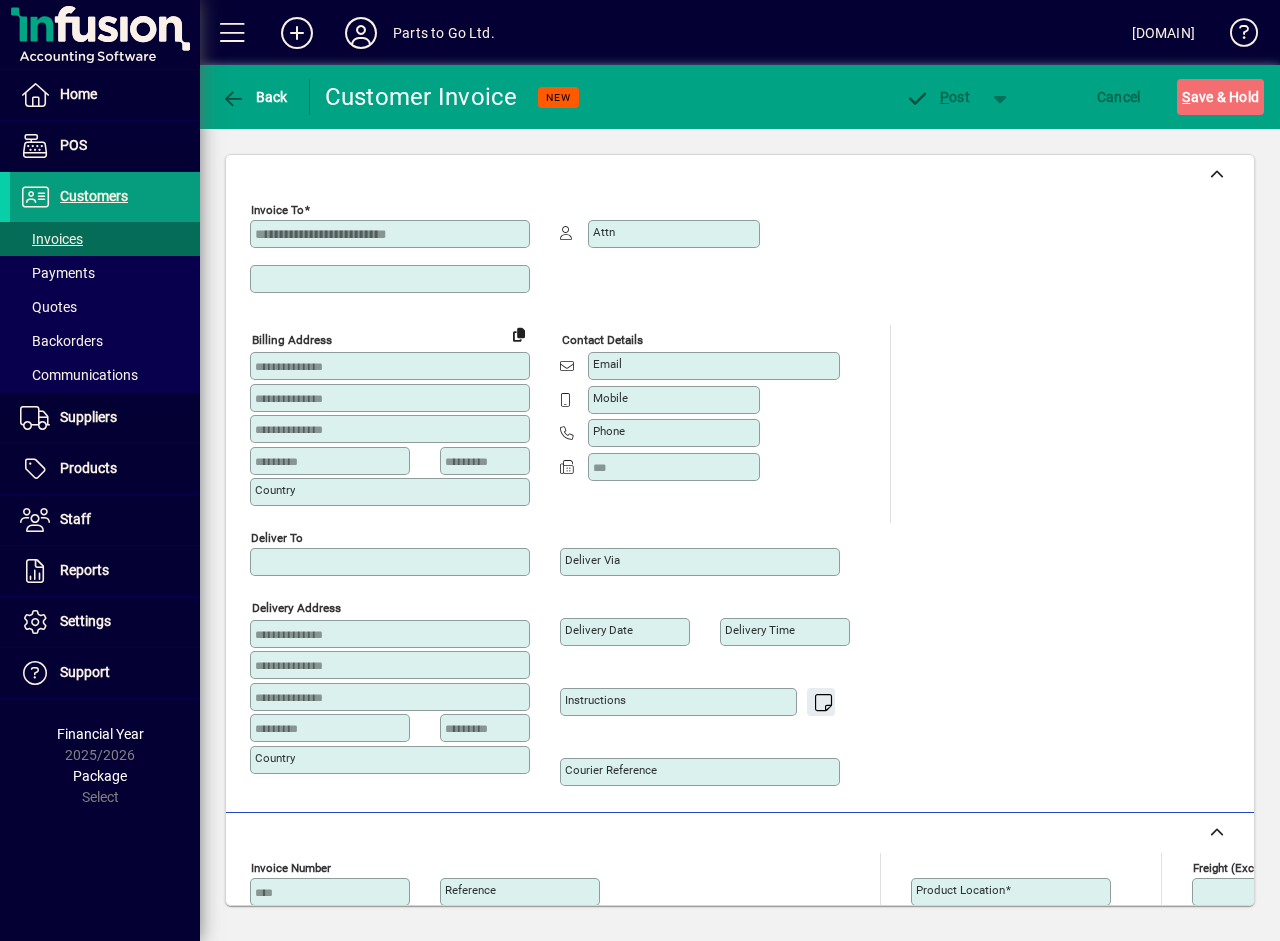 type on "**********" 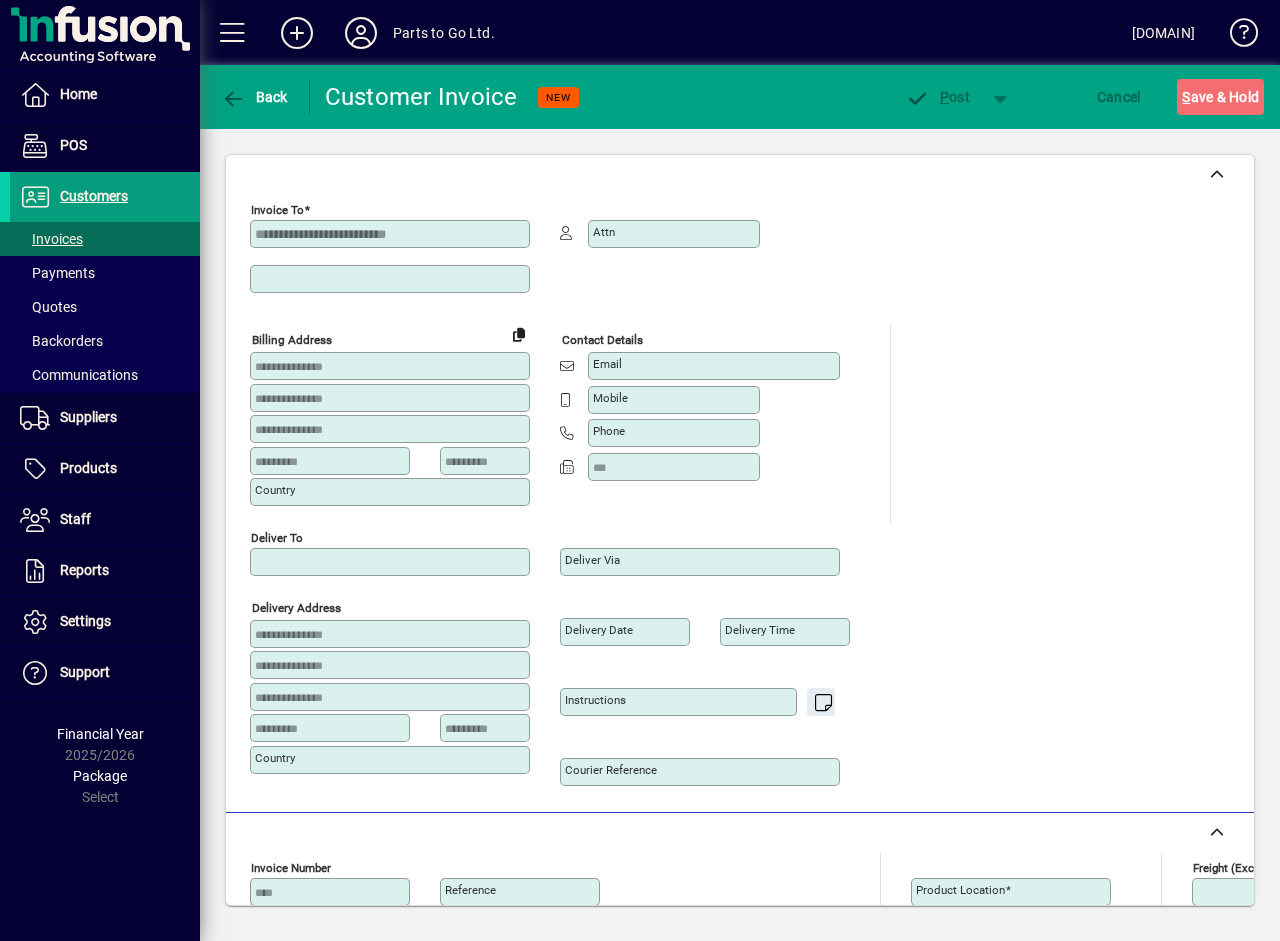 type on "**********" 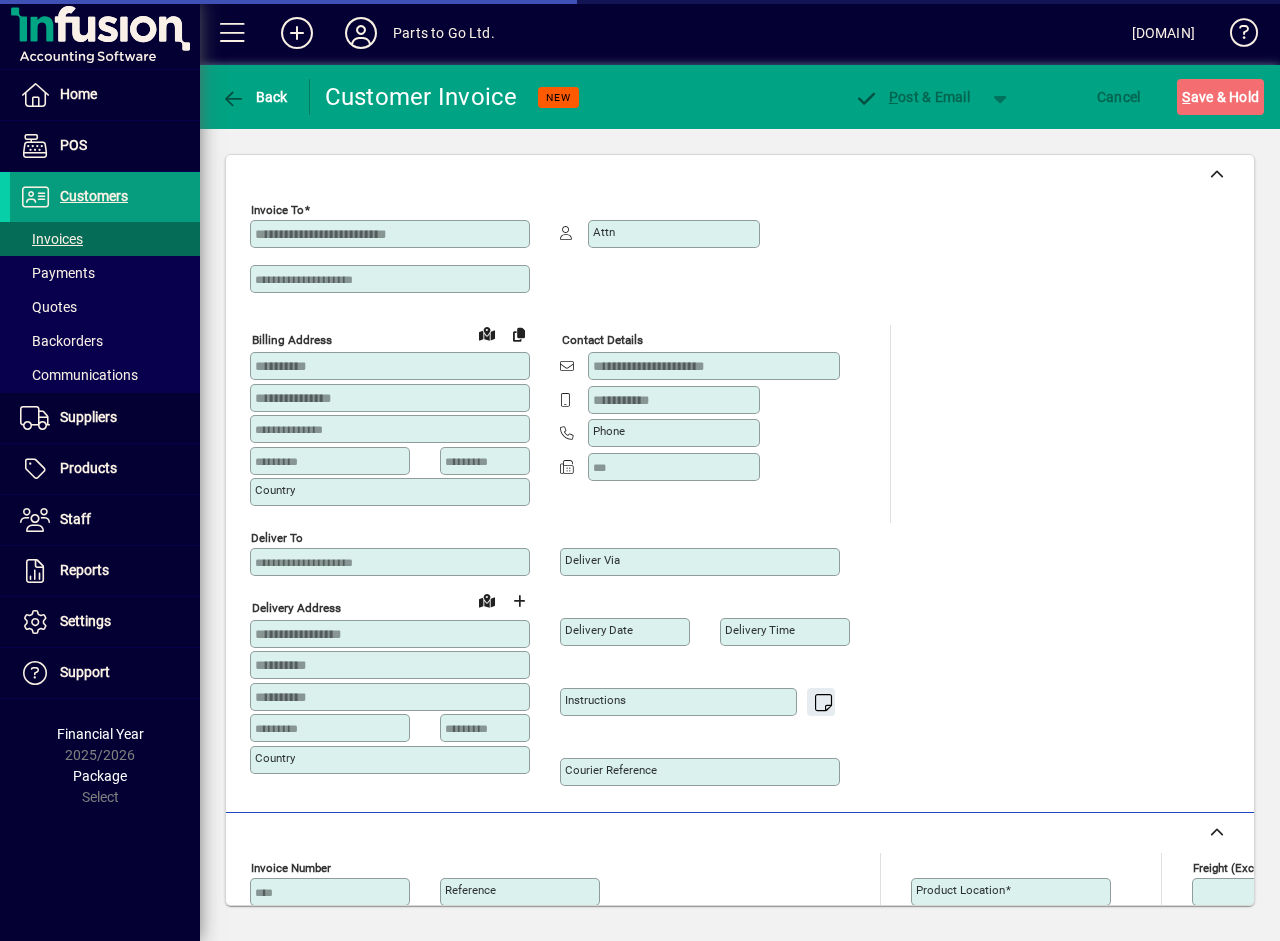 type on "**********" 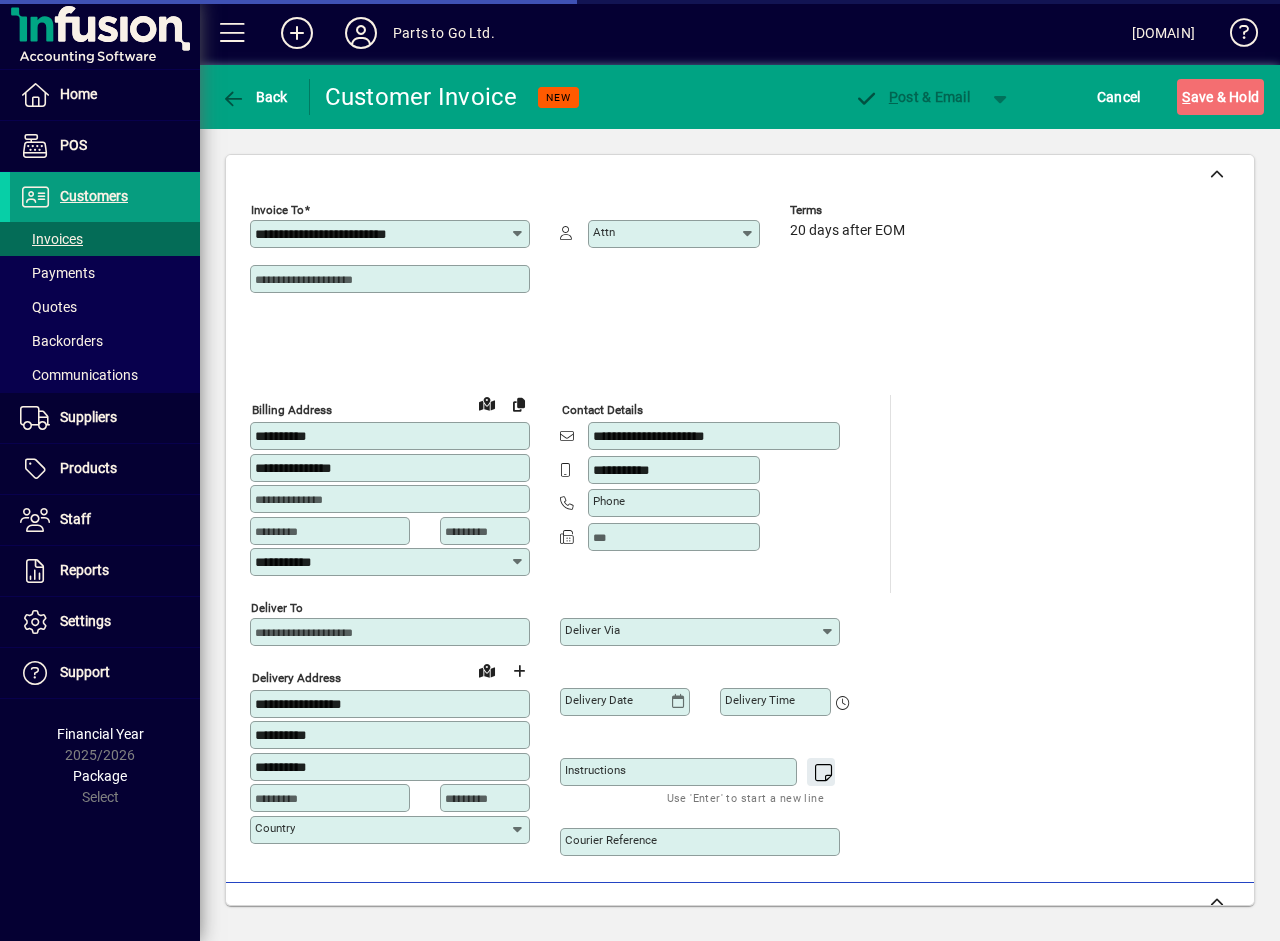 type on "**********" 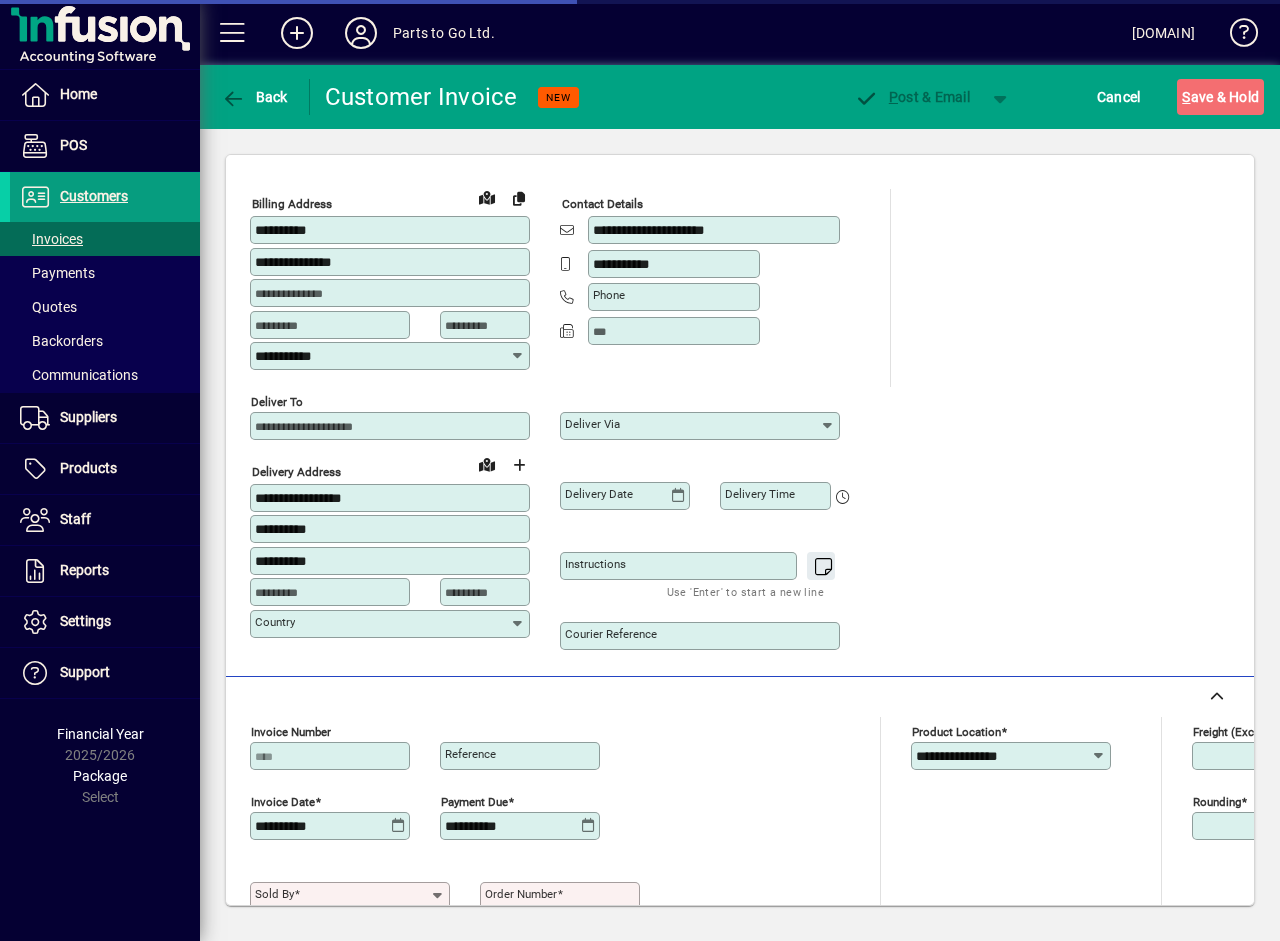scroll, scrollTop: 400, scrollLeft: 0, axis: vertical 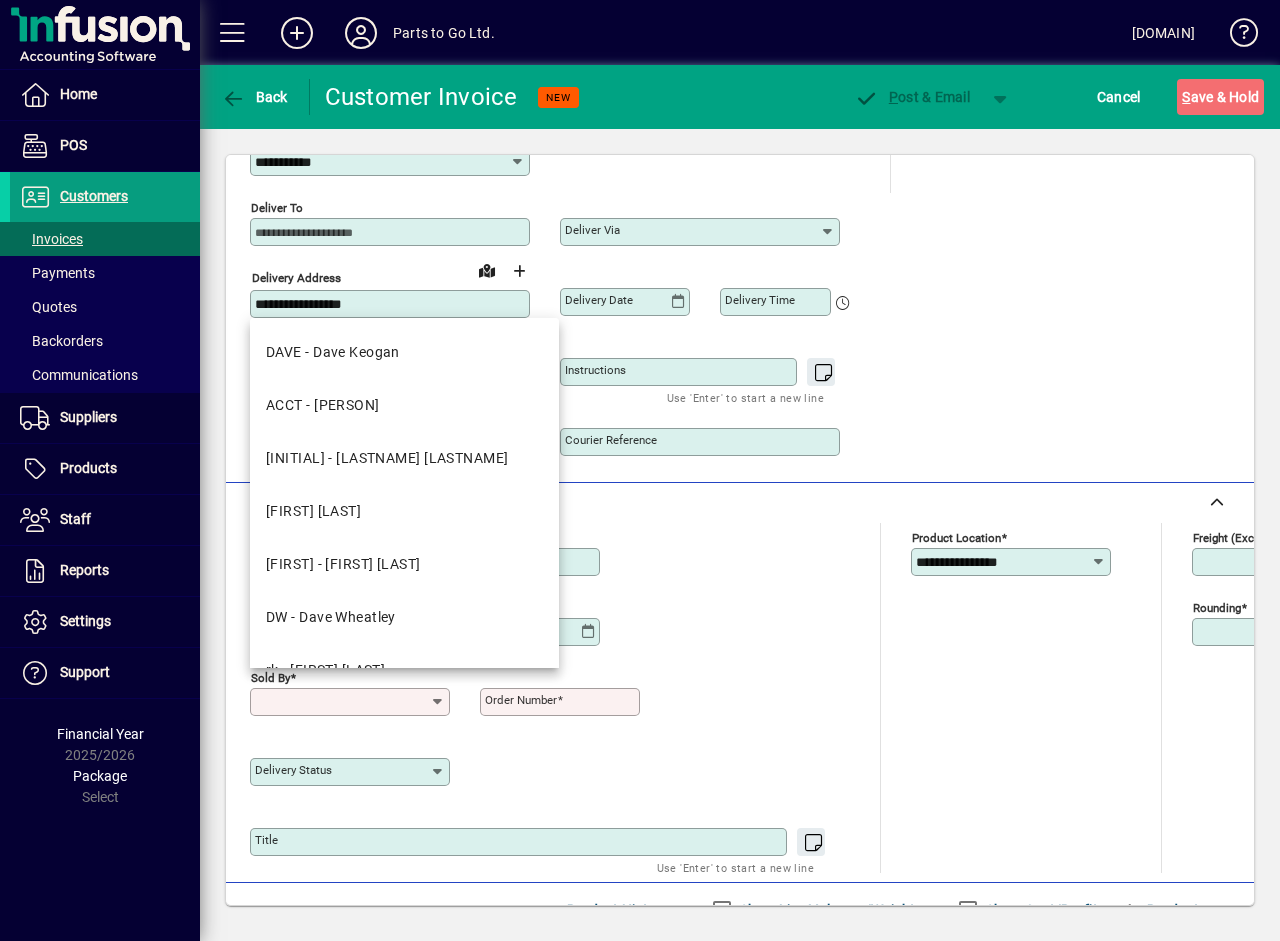 click on "Sold by" at bounding box center (342, 702) 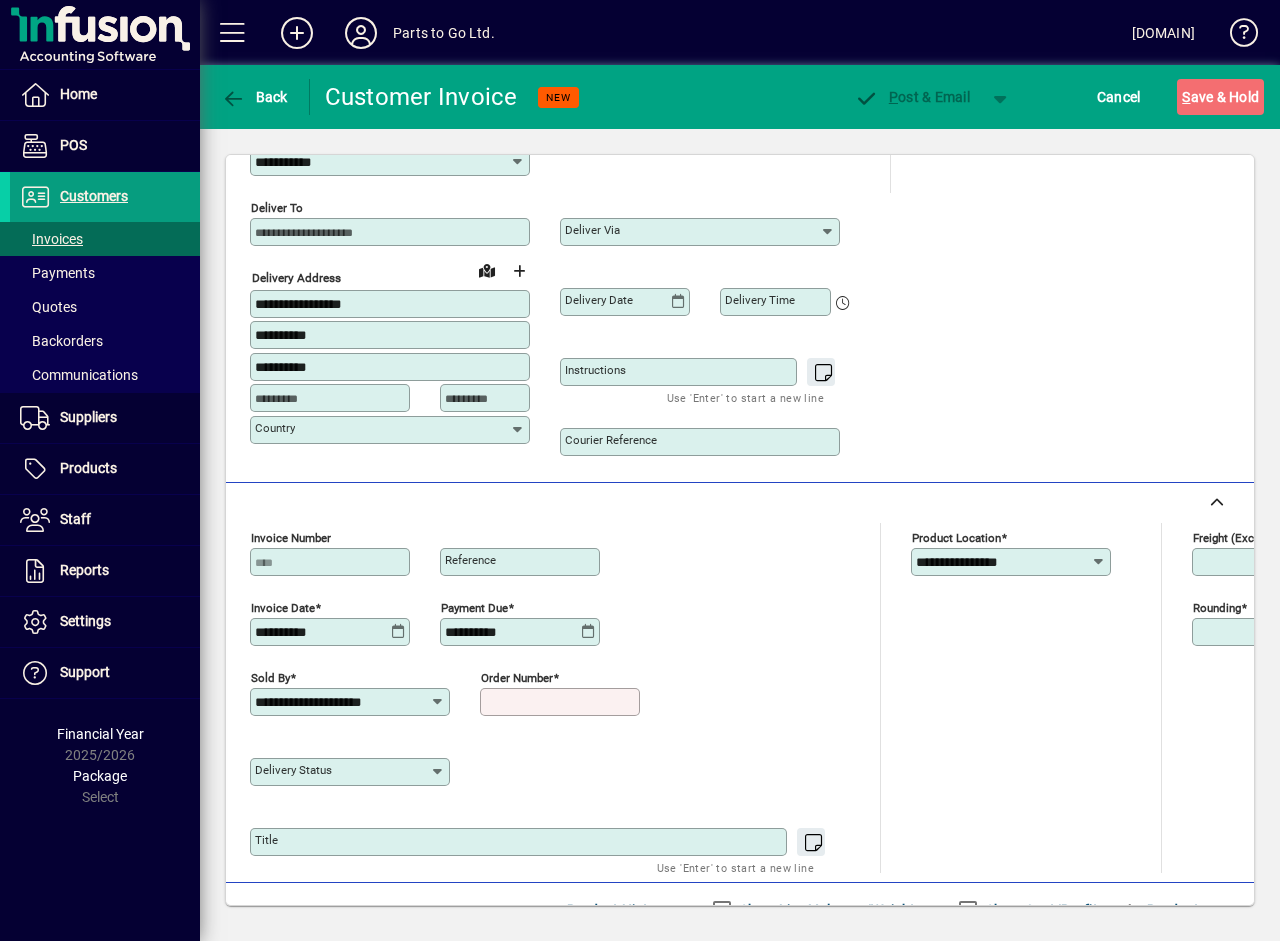 click on "Order number" at bounding box center [562, 702] 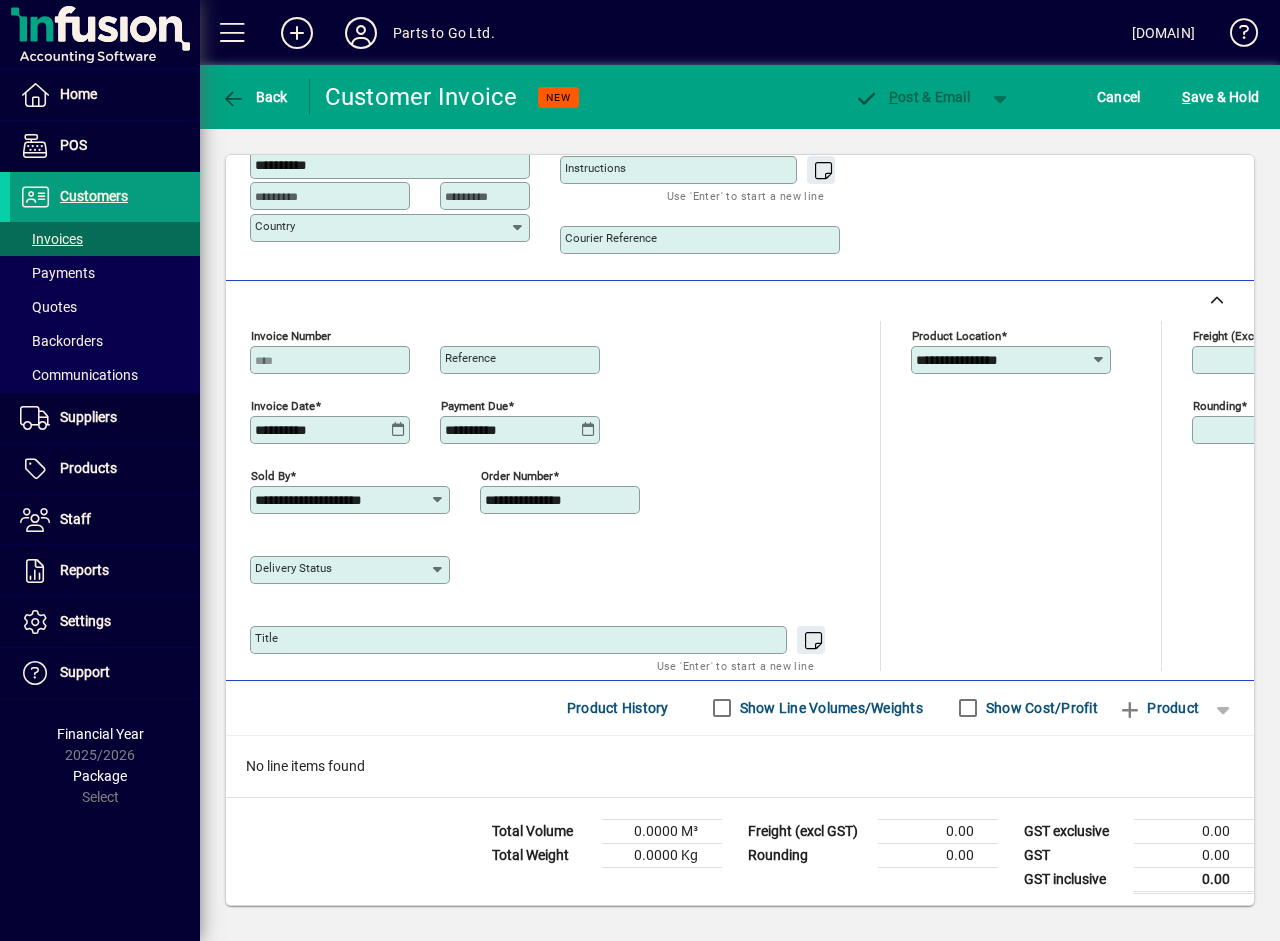 scroll, scrollTop: 607, scrollLeft: 0, axis: vertical 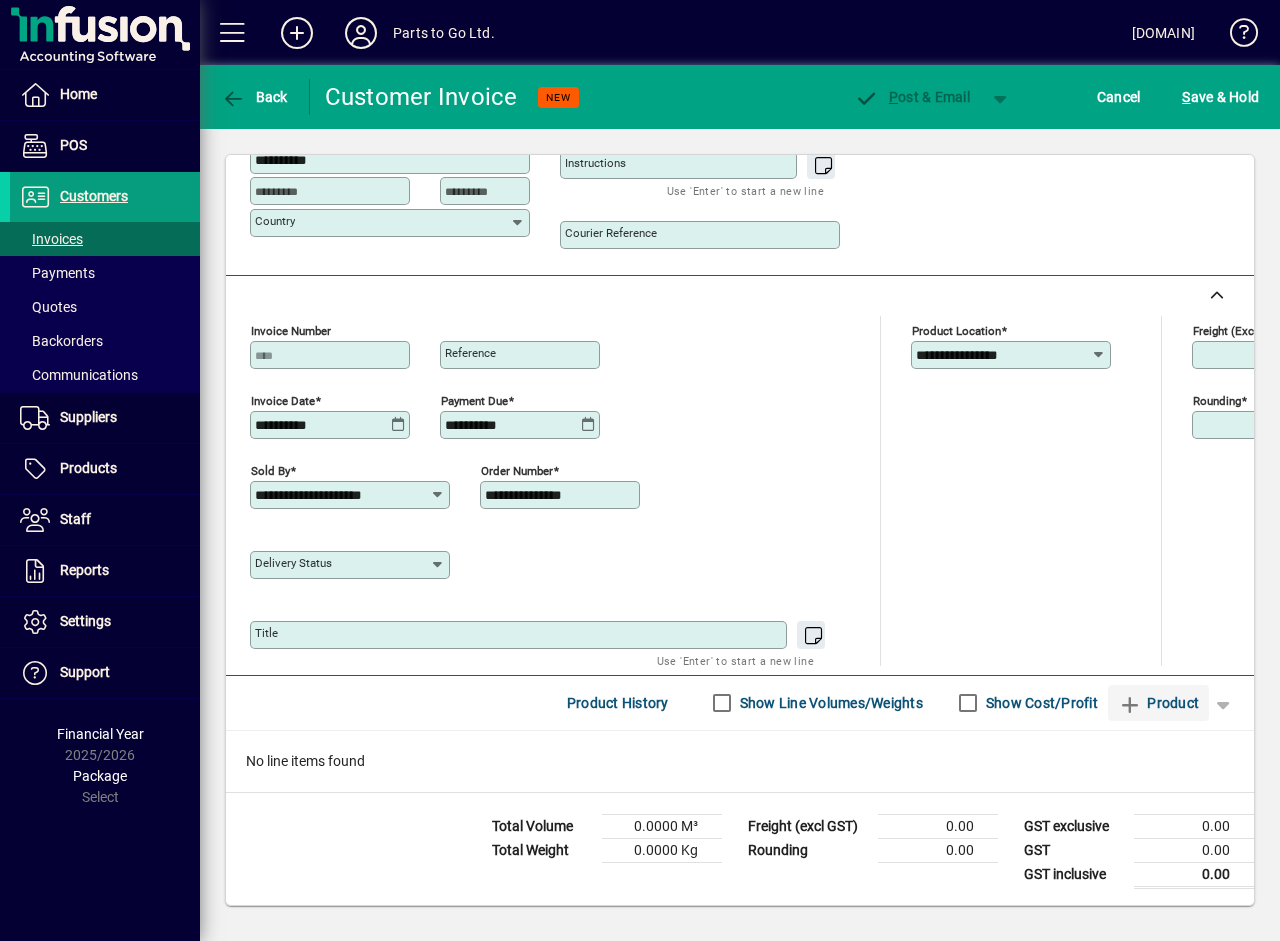 type on "**********" 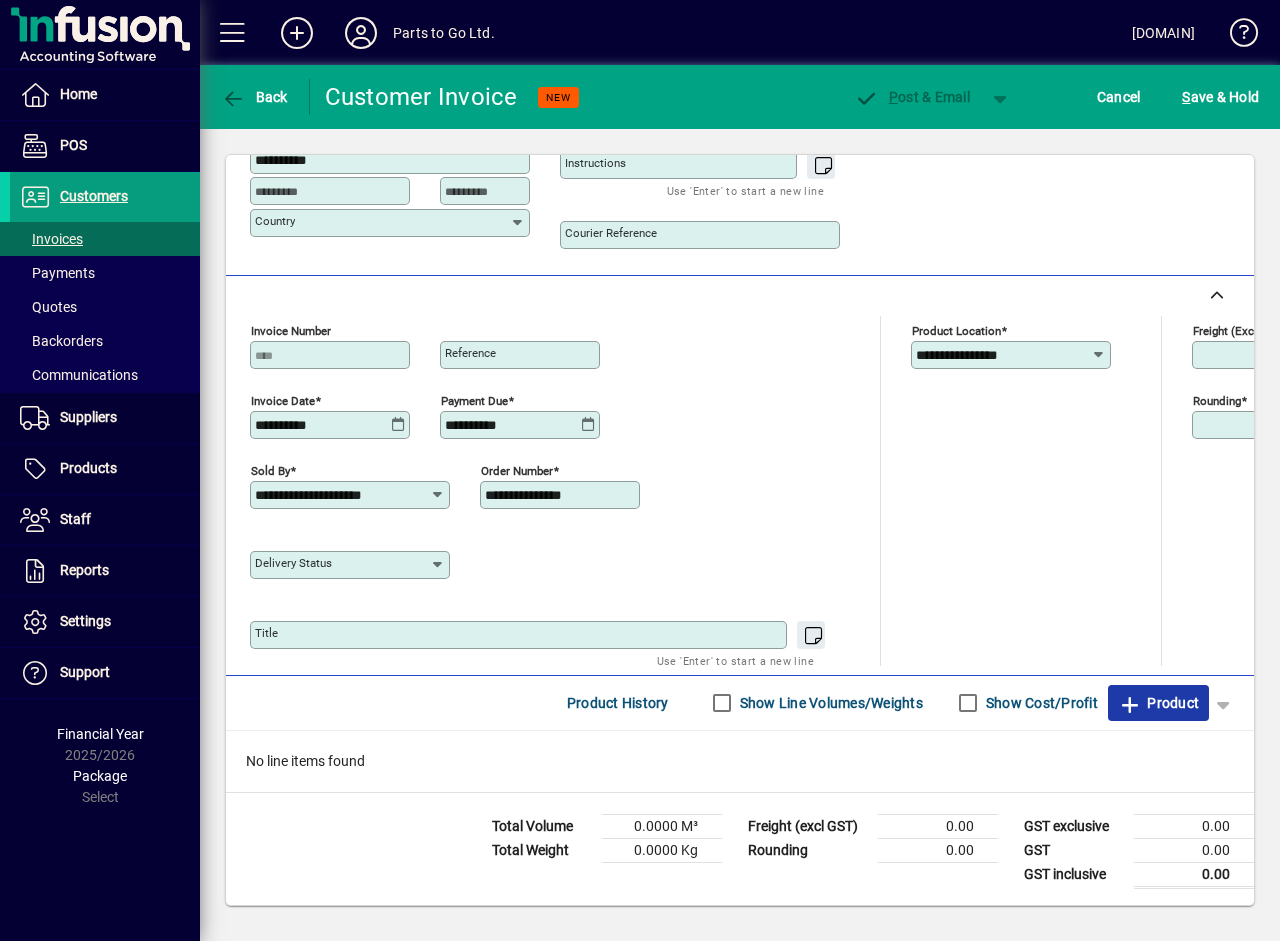 click 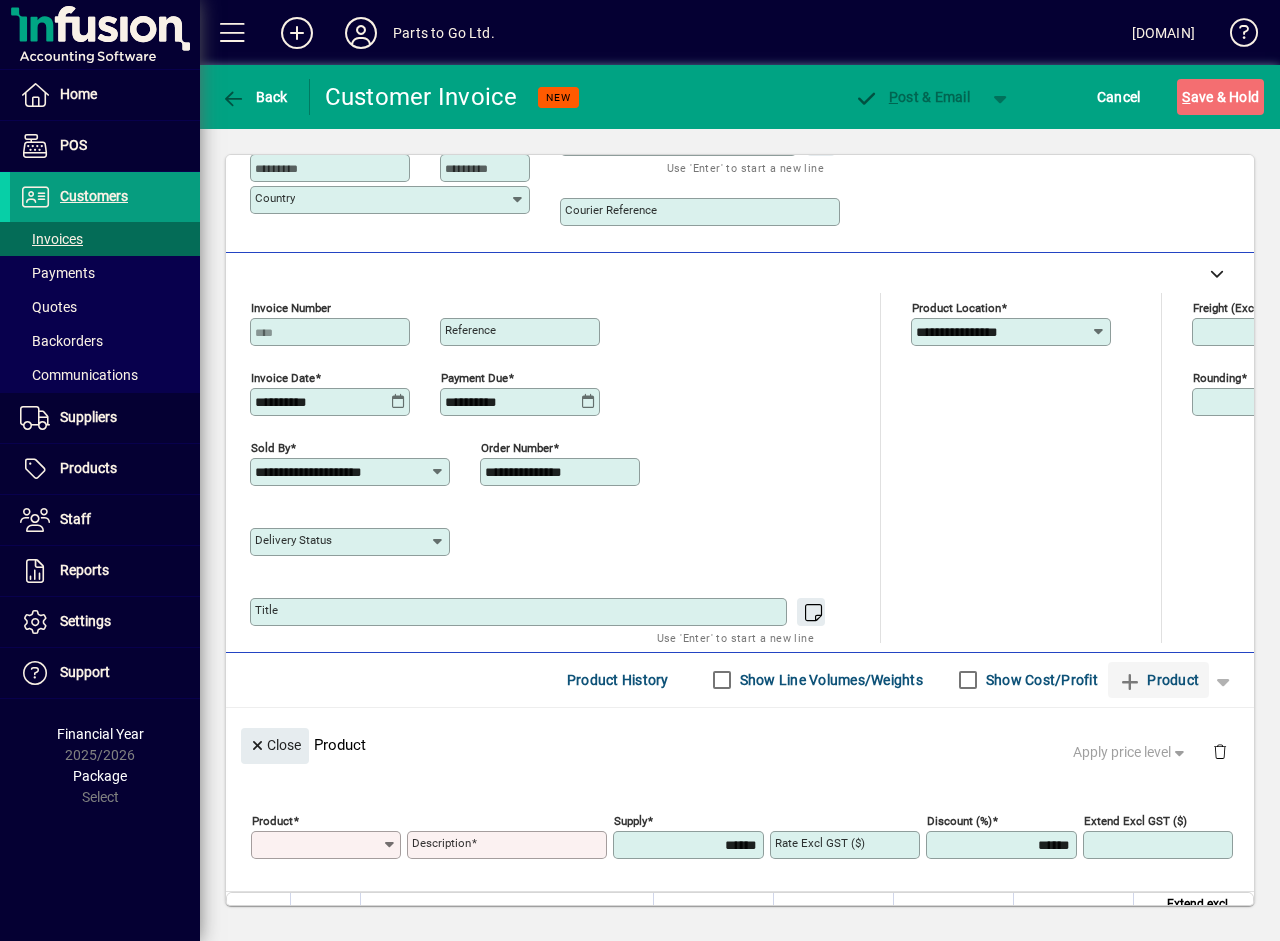 scroll, scrollTop: 0, scrollLeft: 0, axis: both 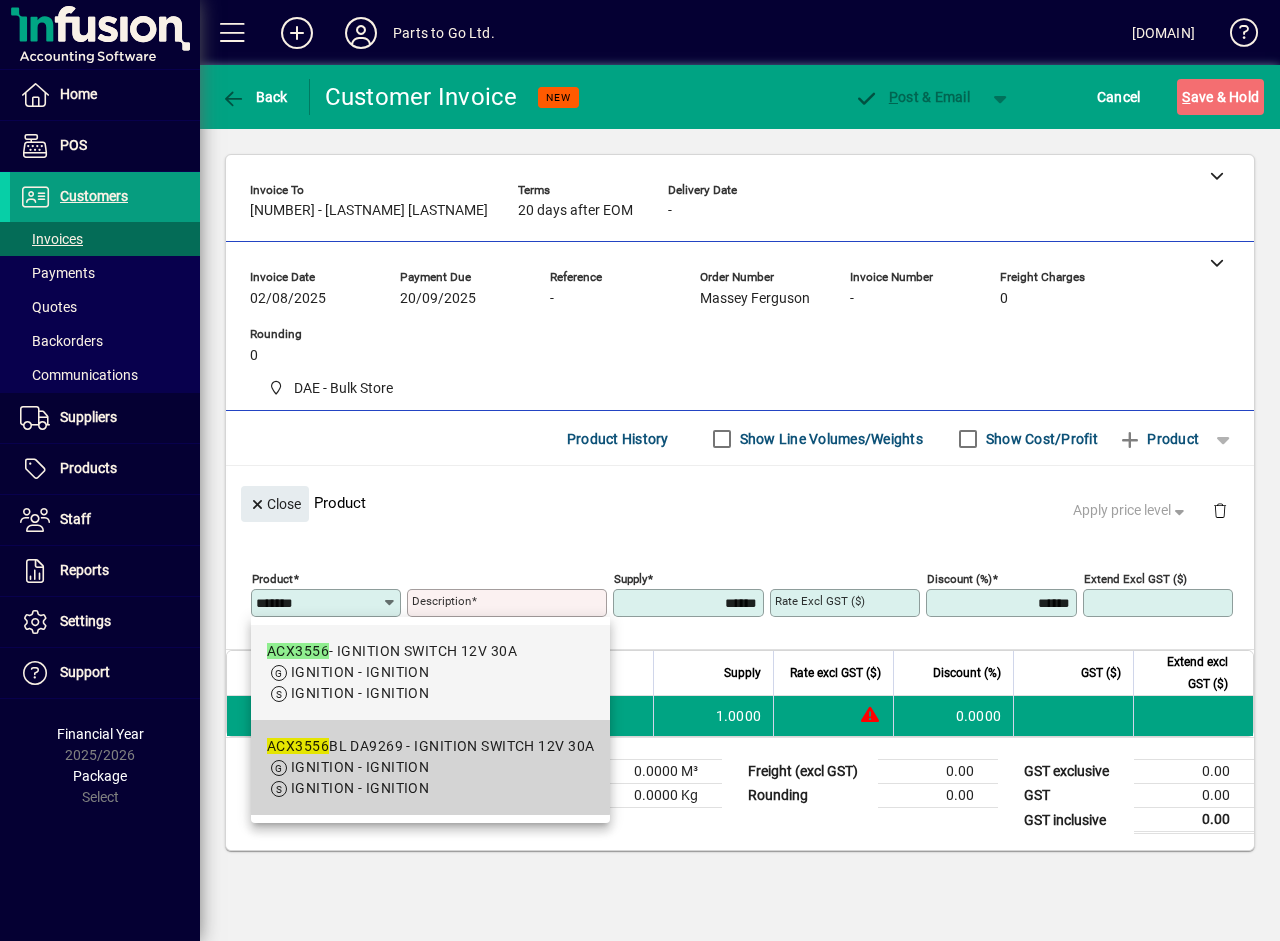 click on "ACX3556 BL DA9269 - IGNITION SWITCH 12V 30A" at bounding box center [430, 746] 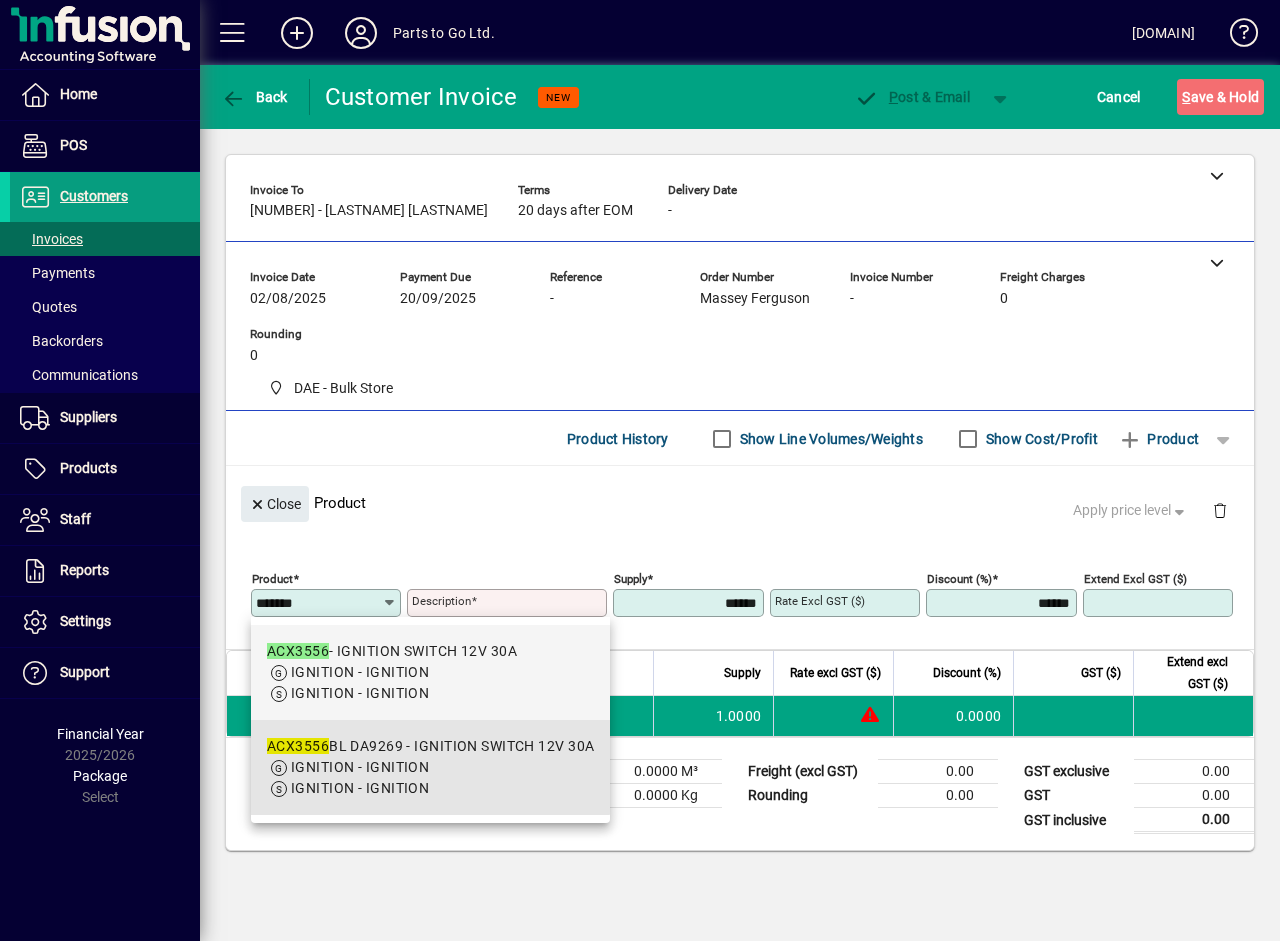 type on "**********" 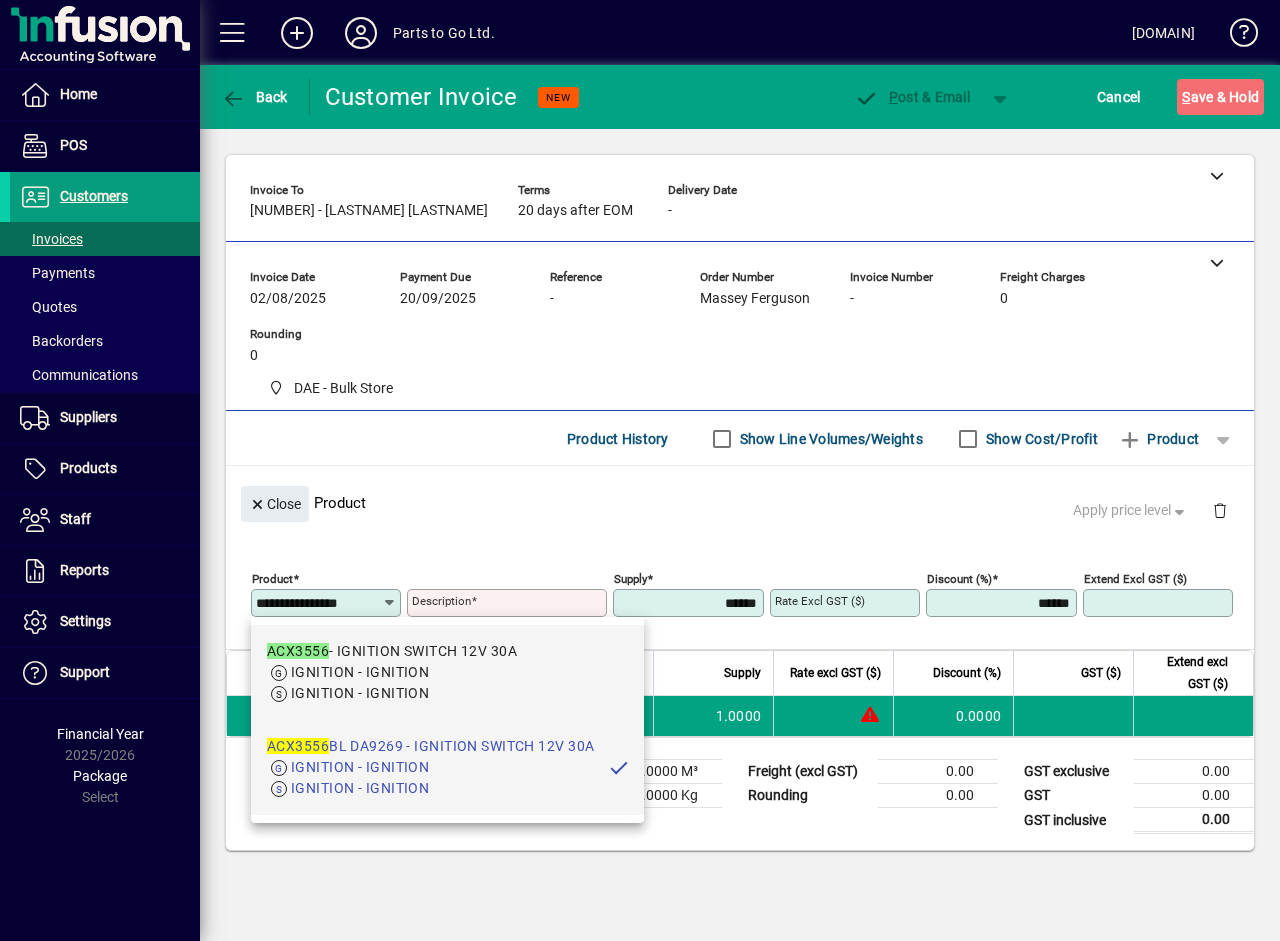 scroll, scrollTop: 0, scrollLeft: 6, axis: horizontal 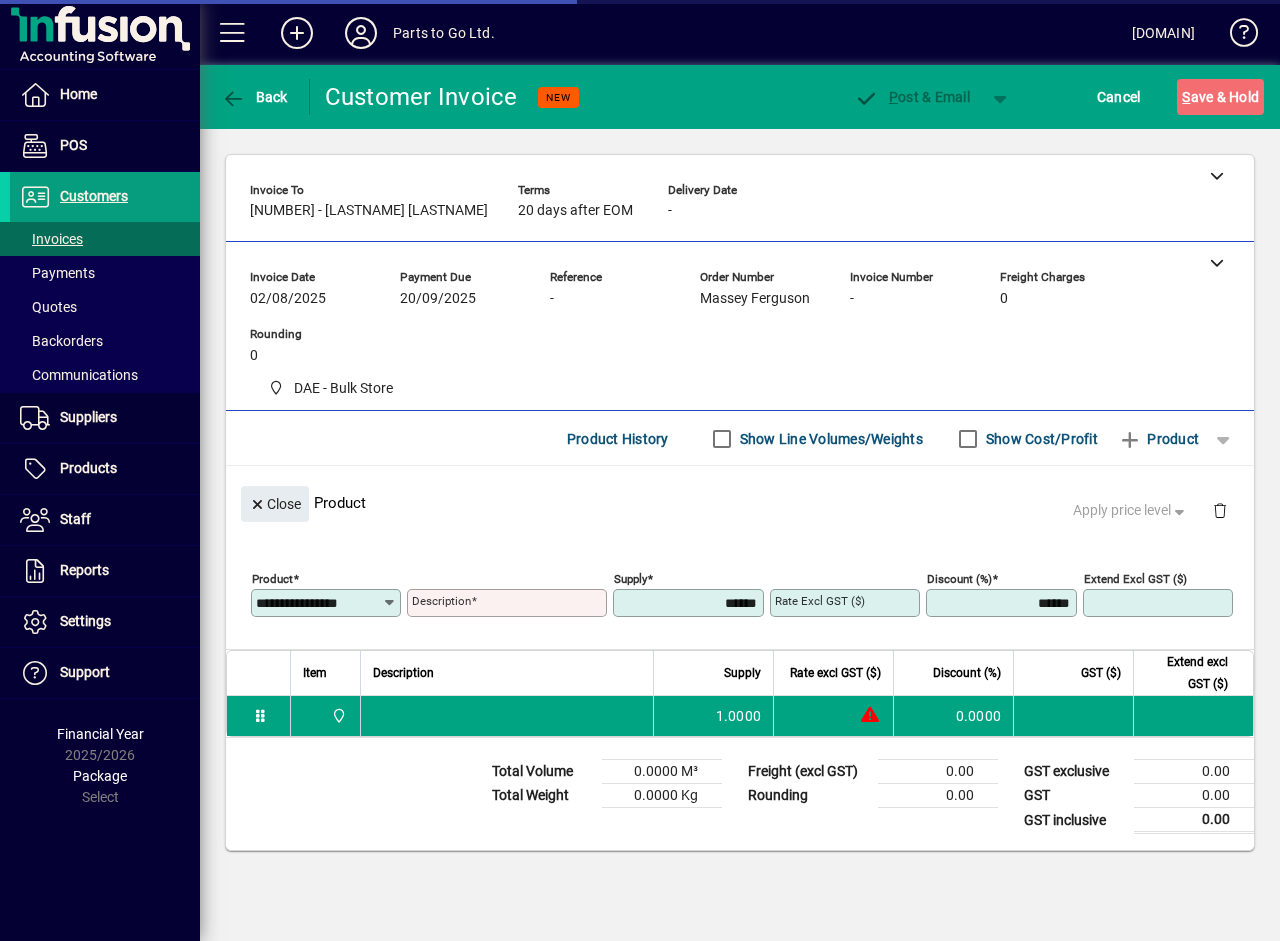 type on "**********" 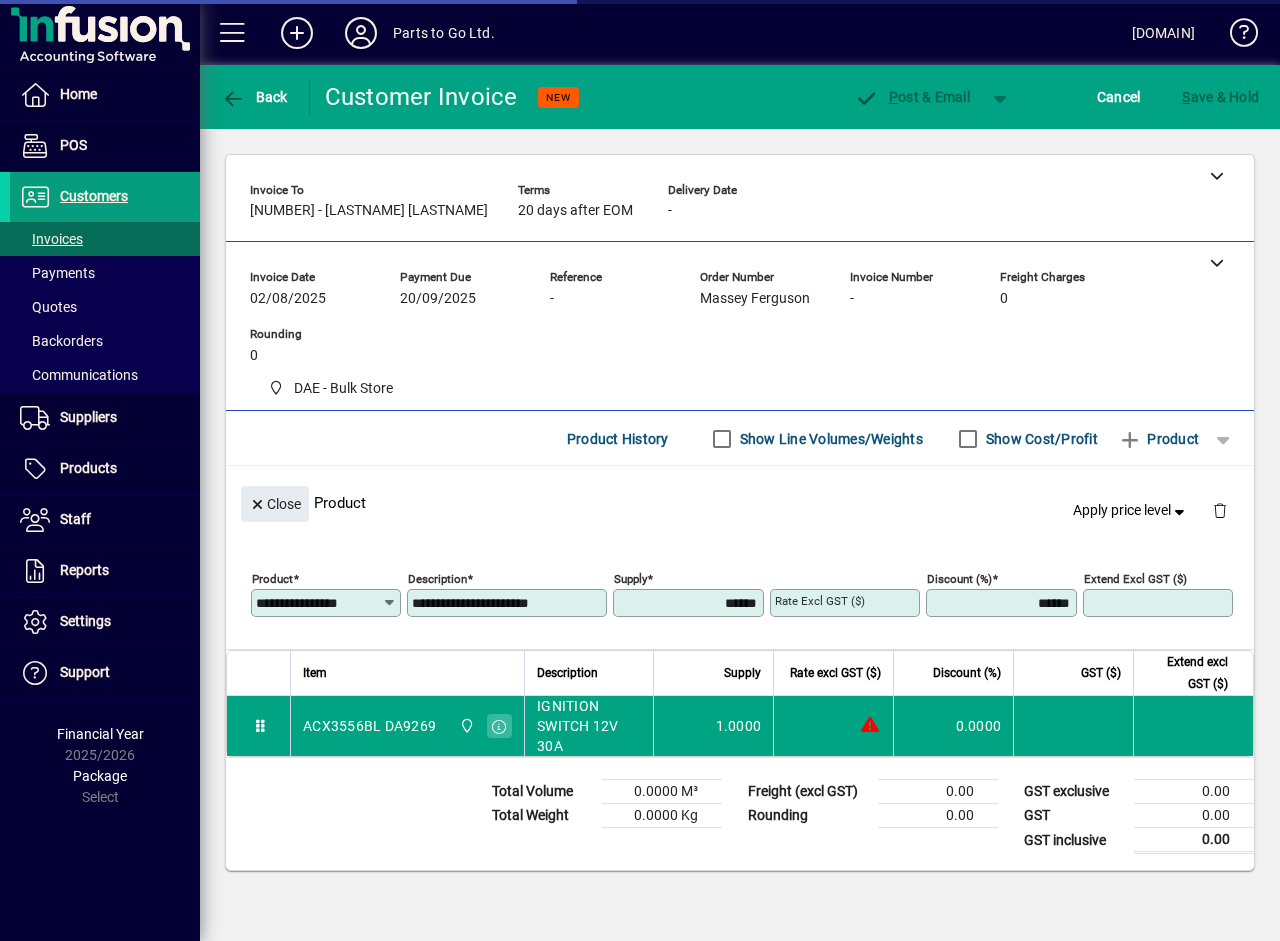 type on "*******" 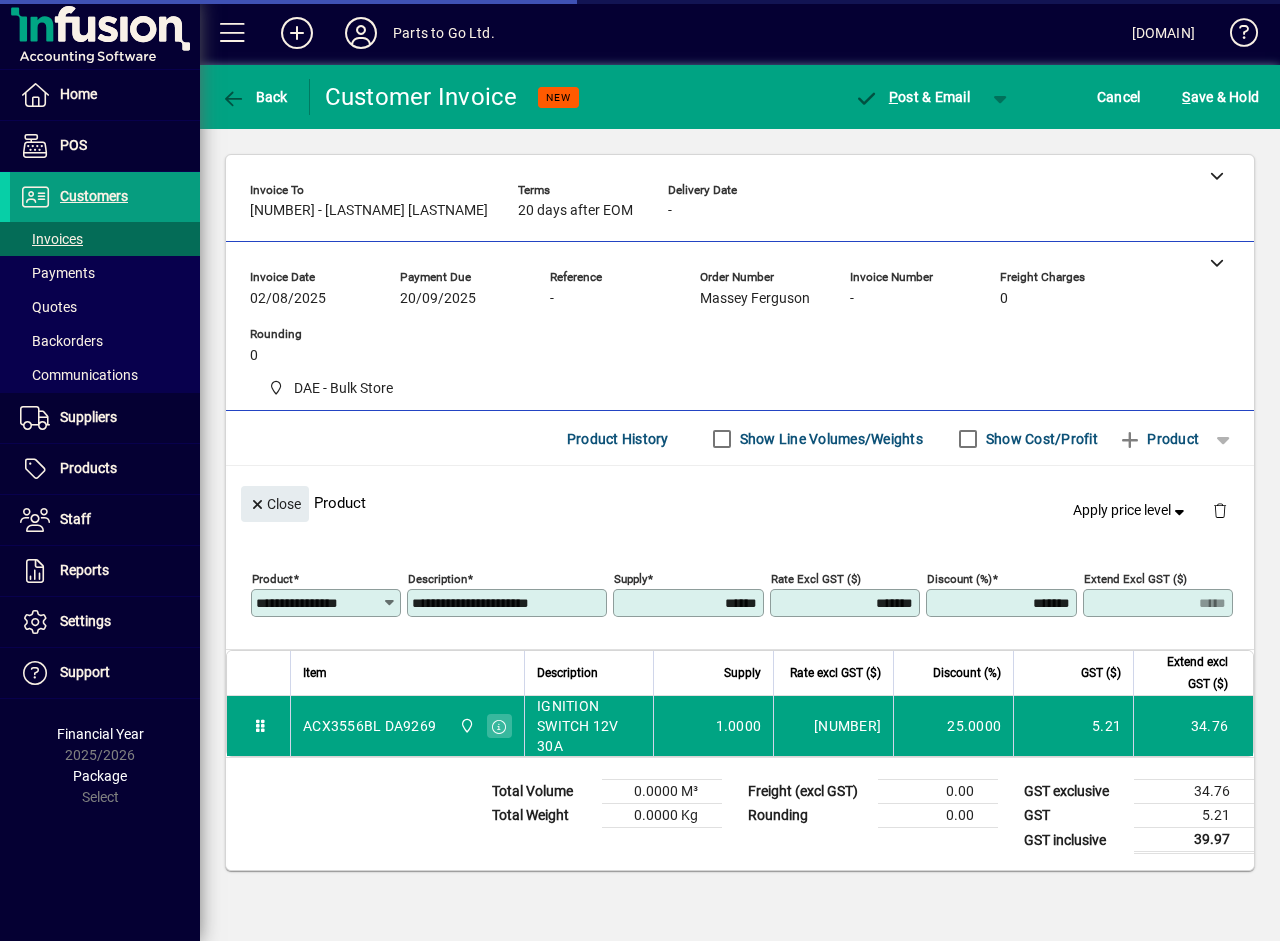 scroll, scrollTop: 0, scrollLeft: 0, axis: both 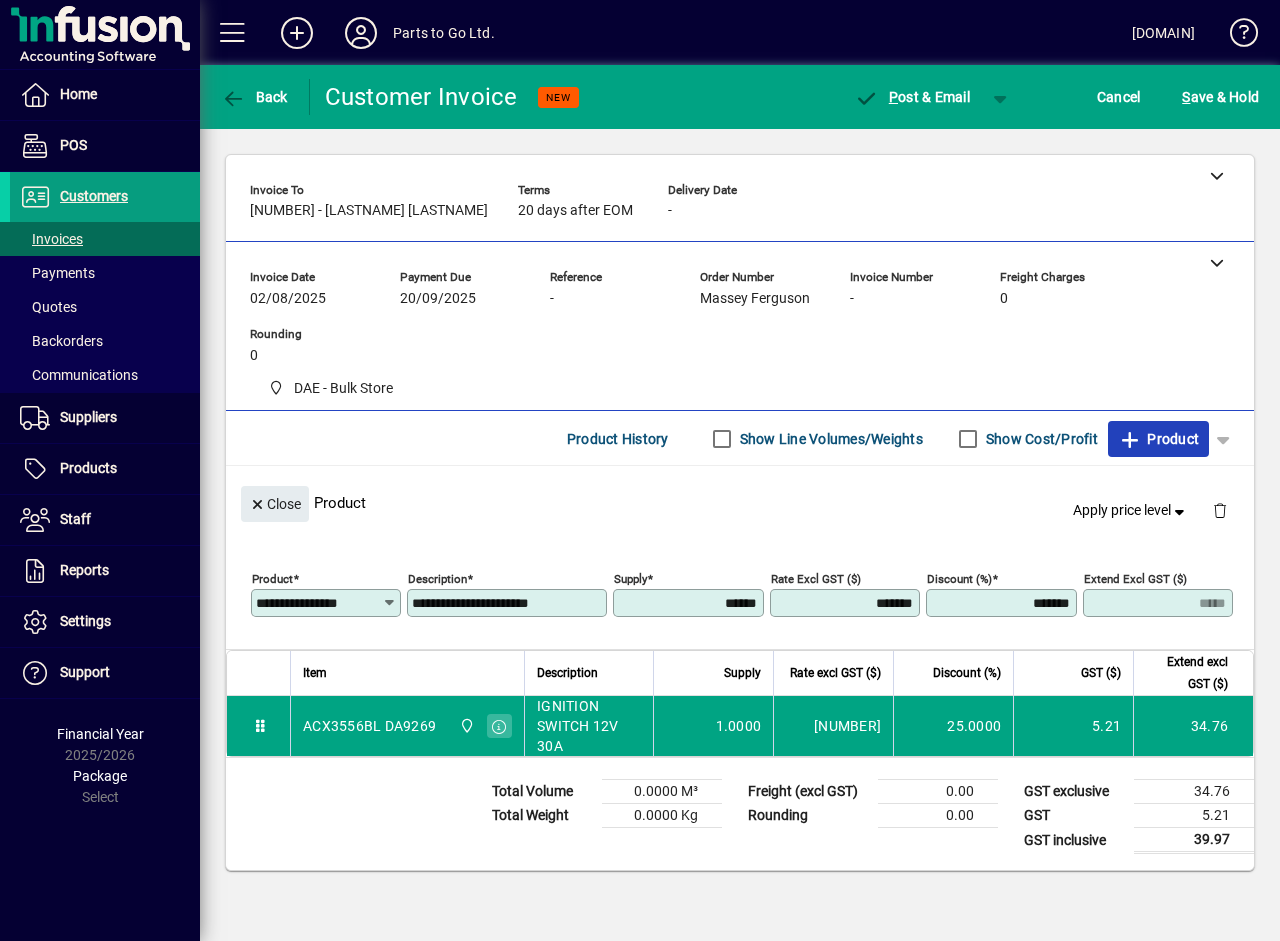 click on "Product" 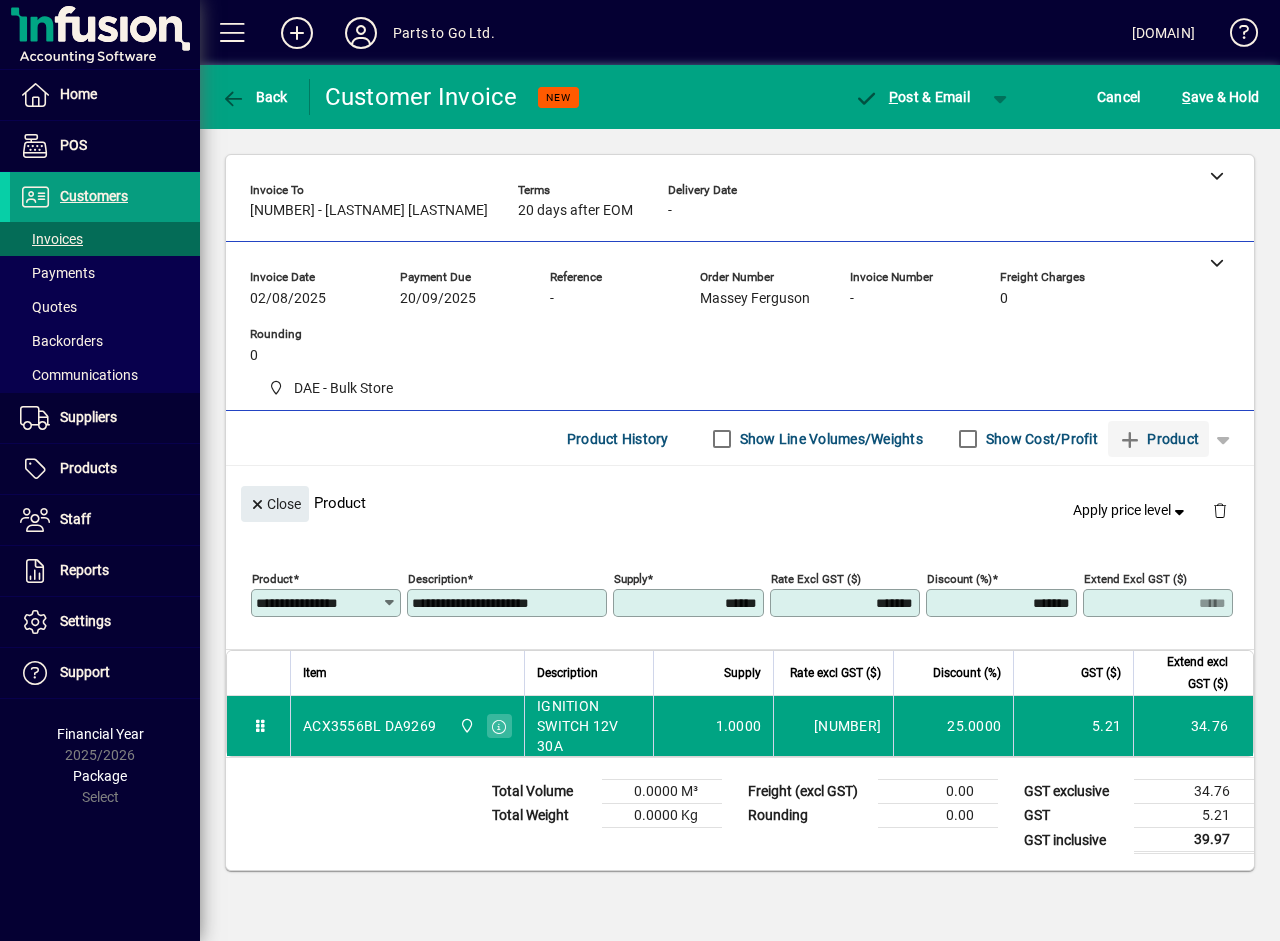 type 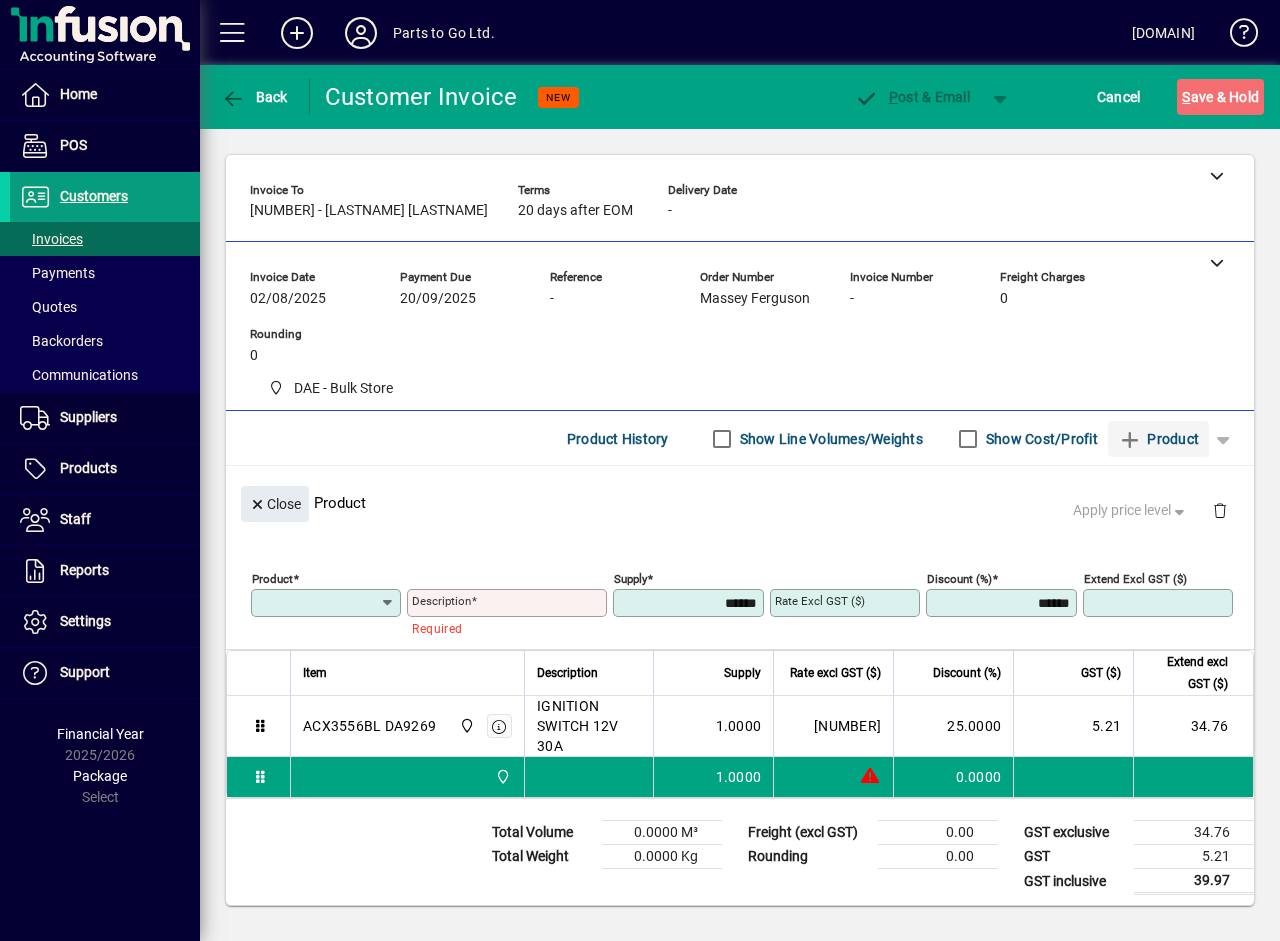 scroll, scrollTop: 0, scrollLeft: 0, axis: both 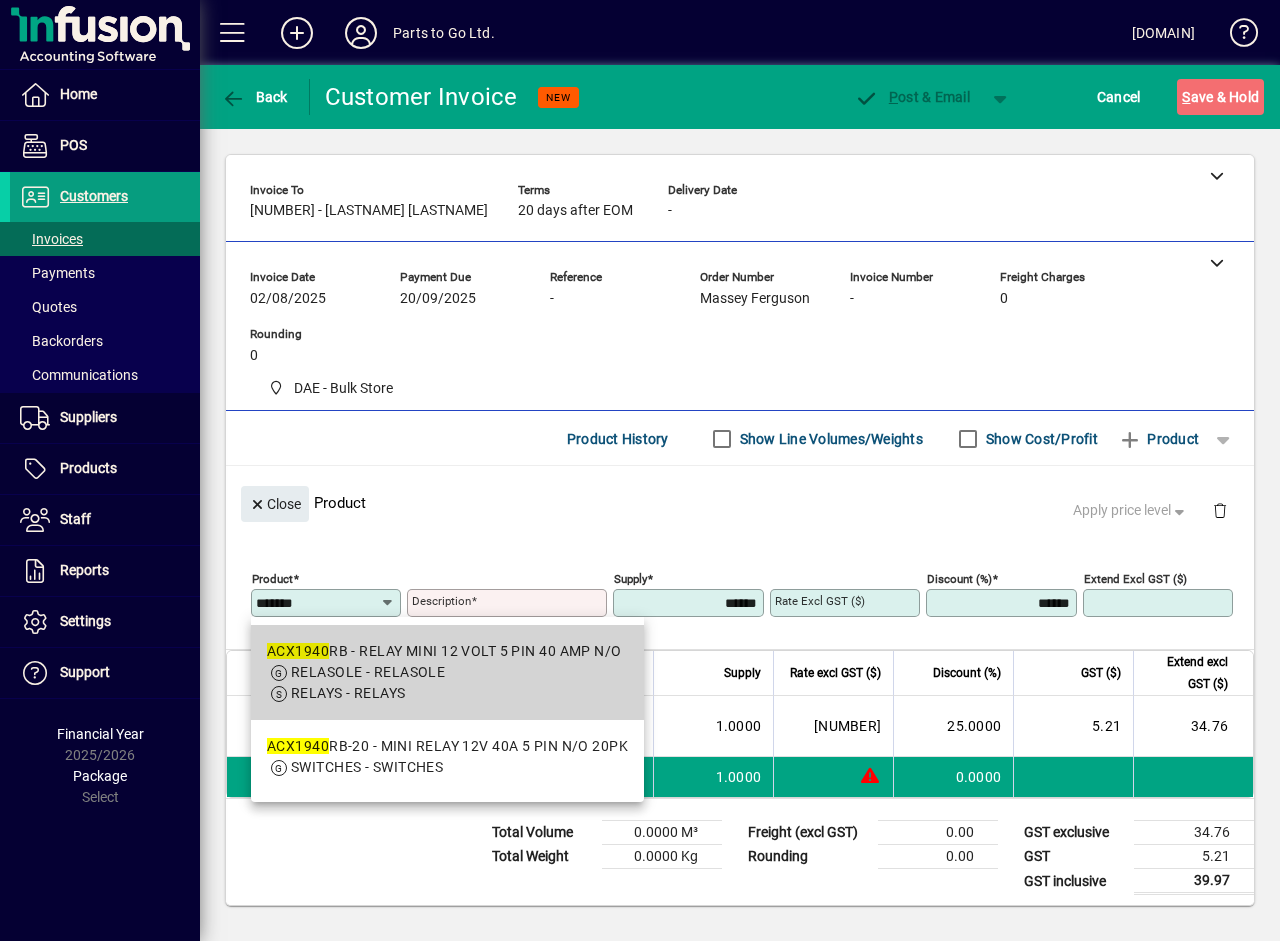 click on "RELASOLE - RELASOLE" at bounding box center (368, 672) 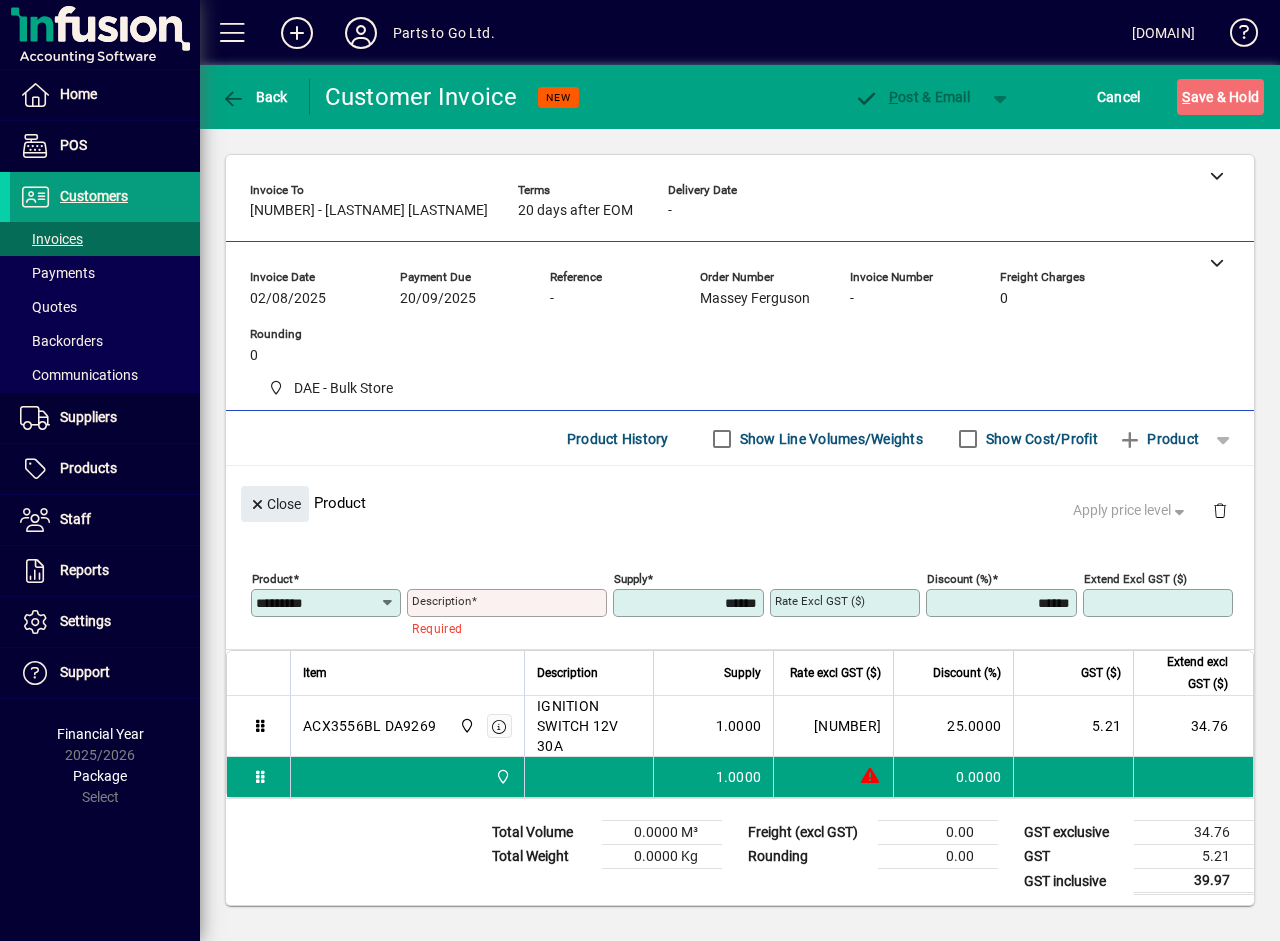 type on "**********" 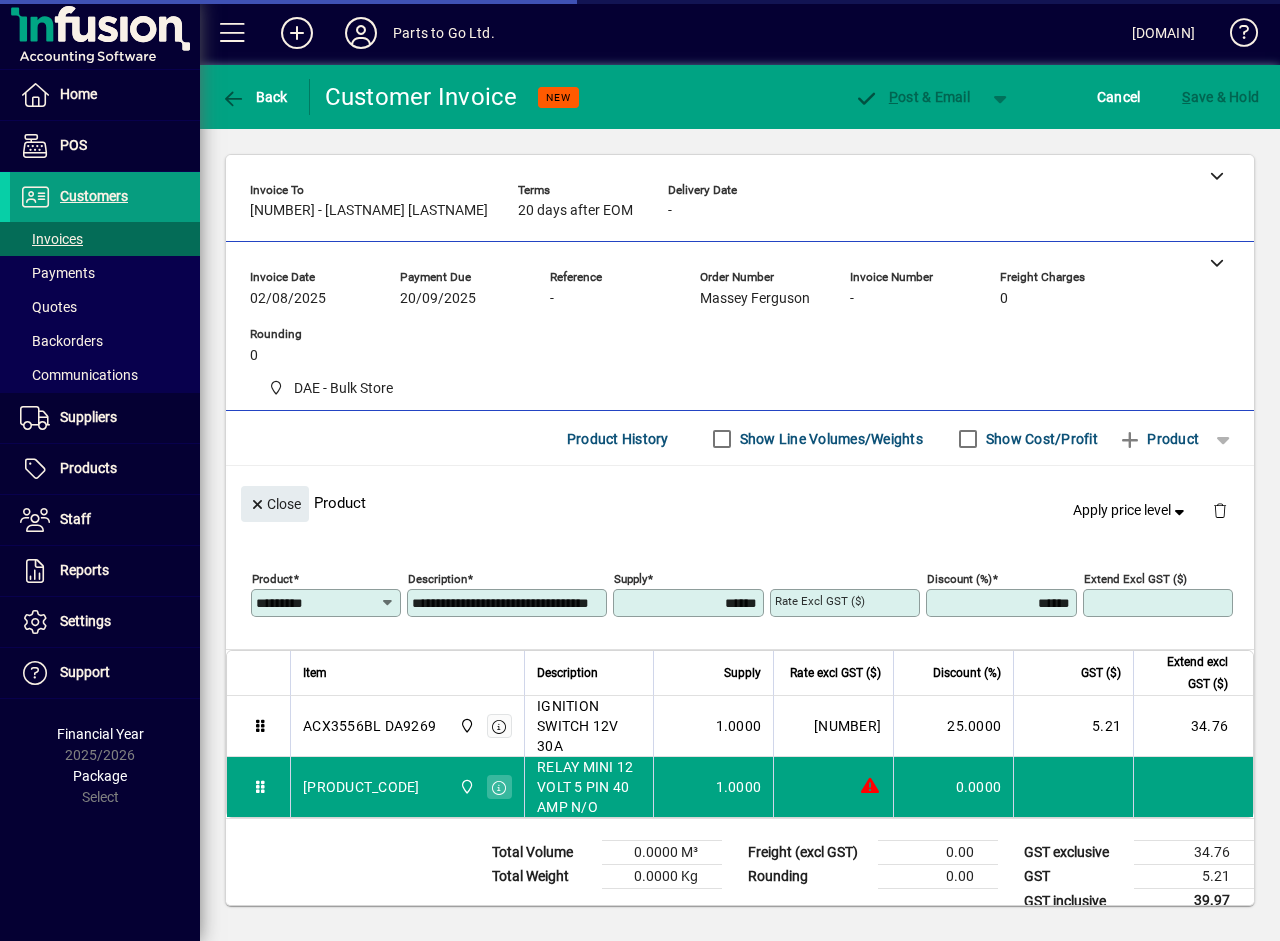 type on "*******" 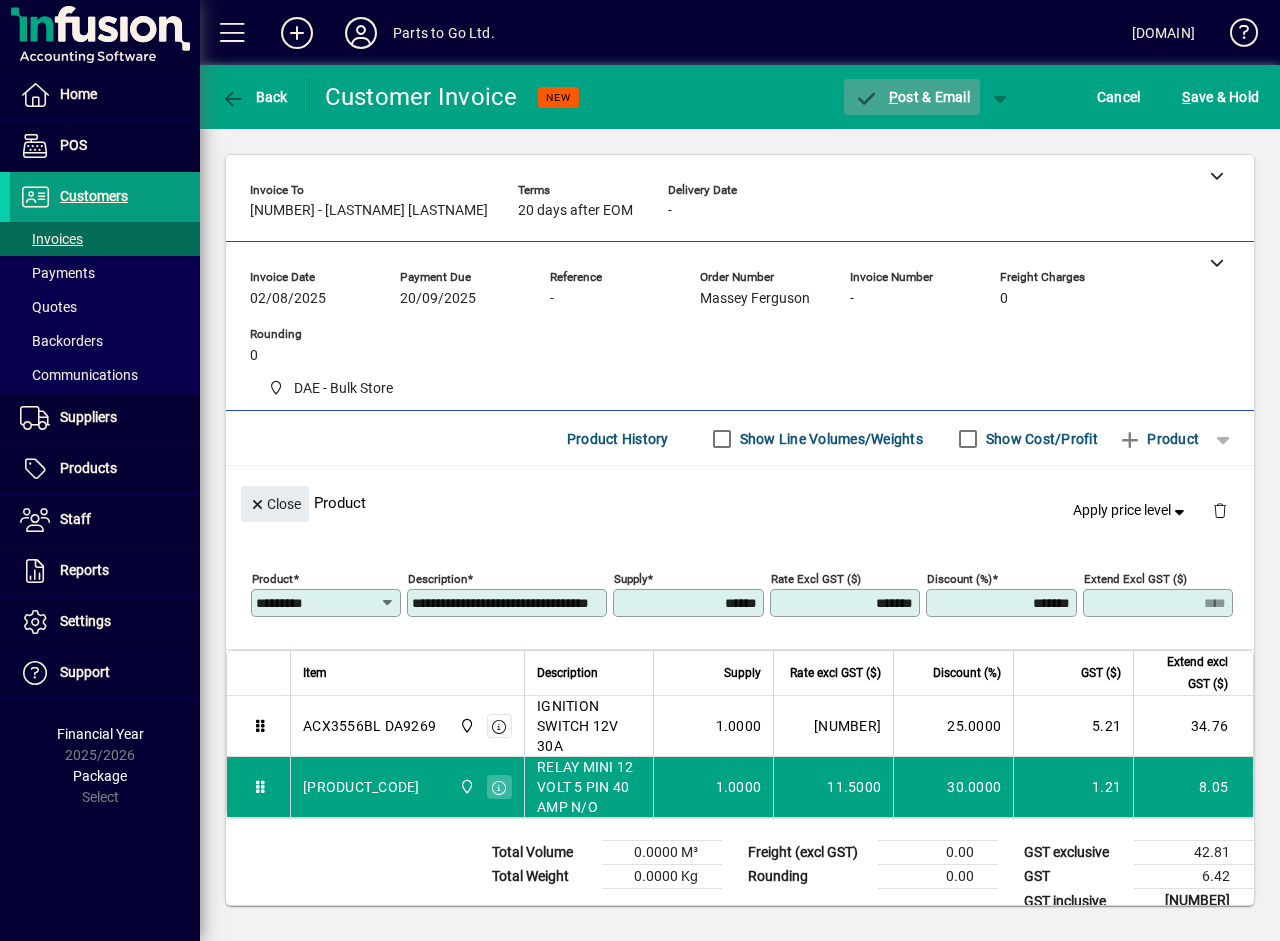 click on "P ost & Email" 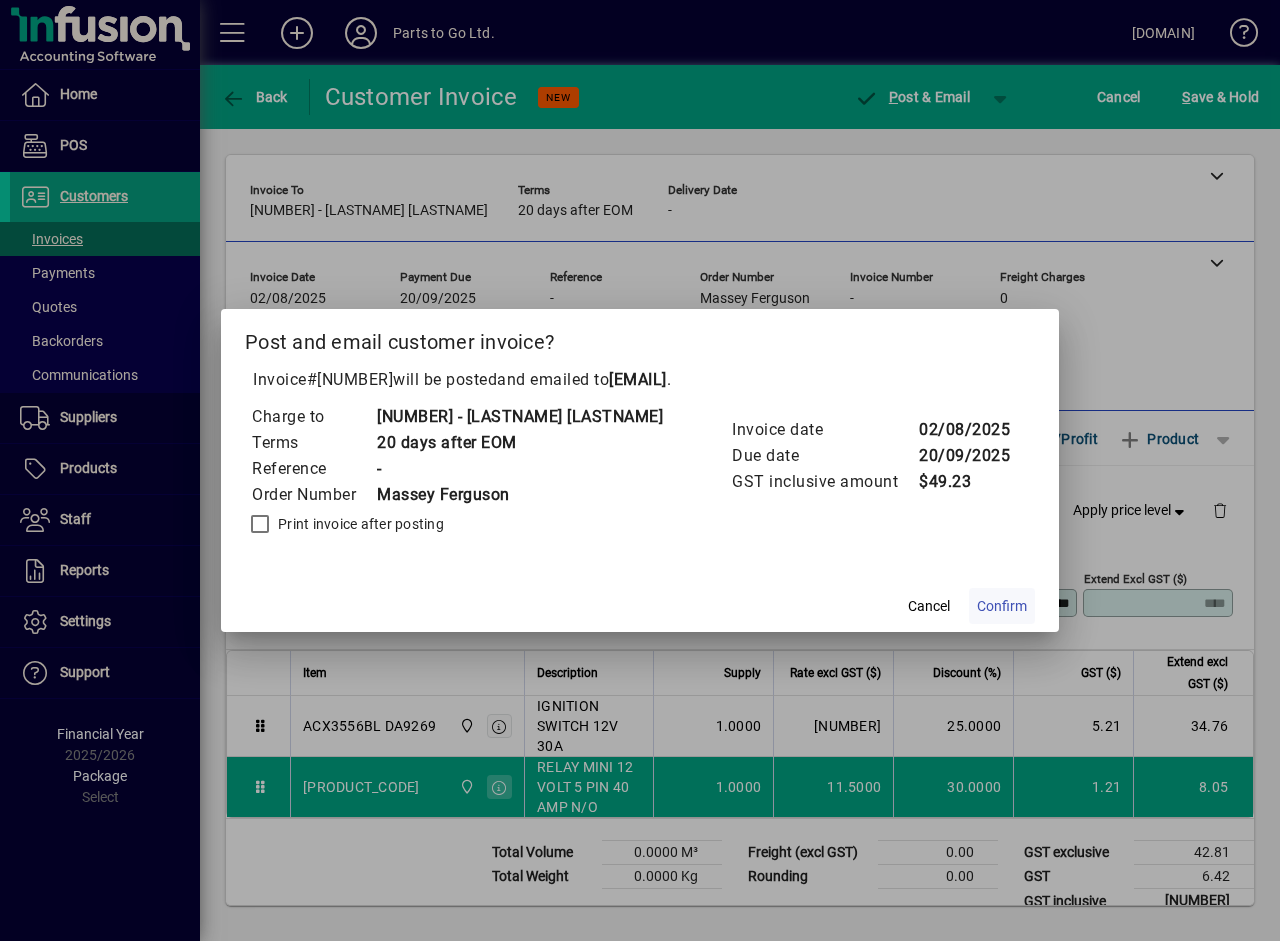 click on "Confirm" 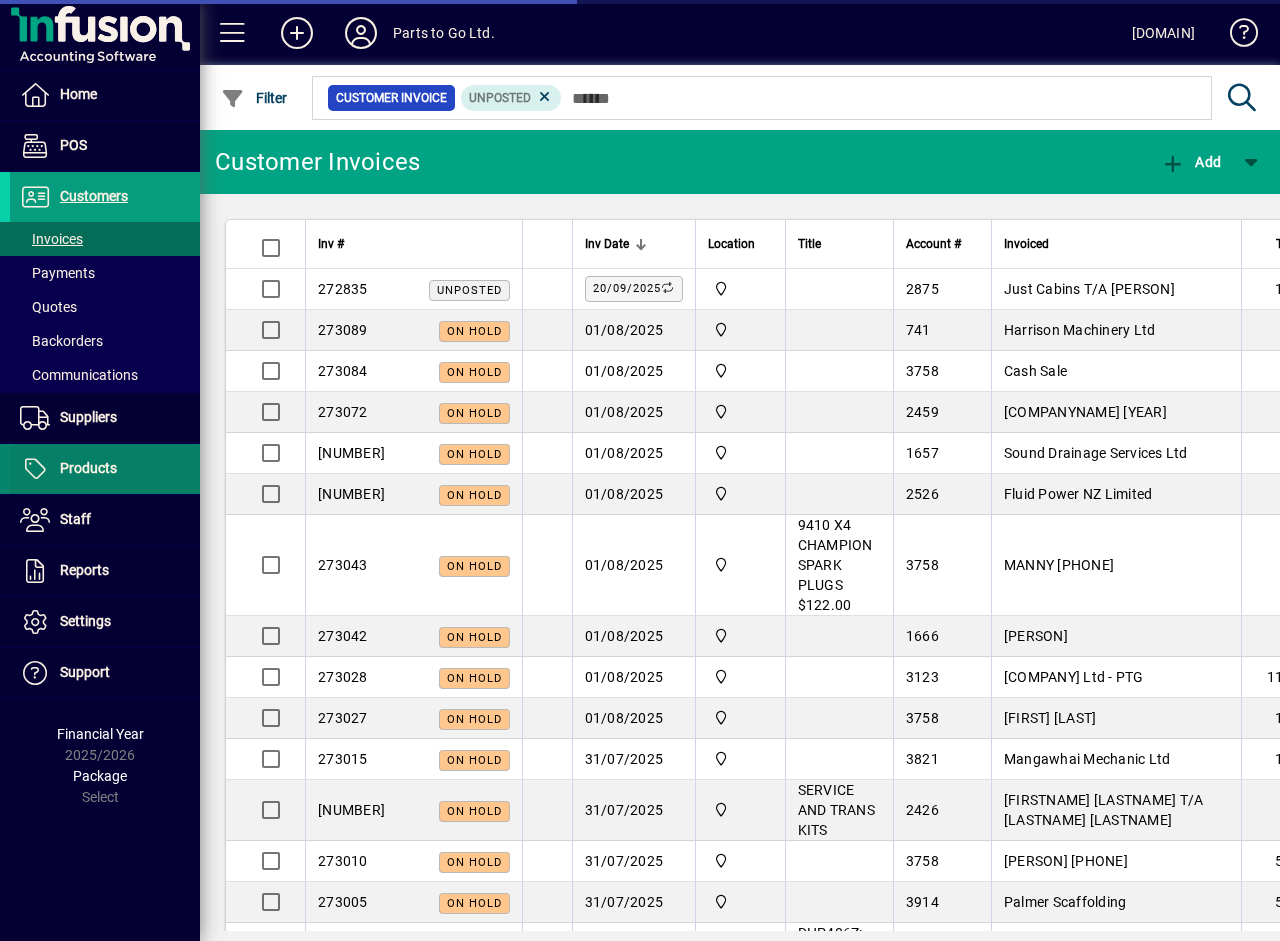 click on "Products" at bounding box center [88, 468] 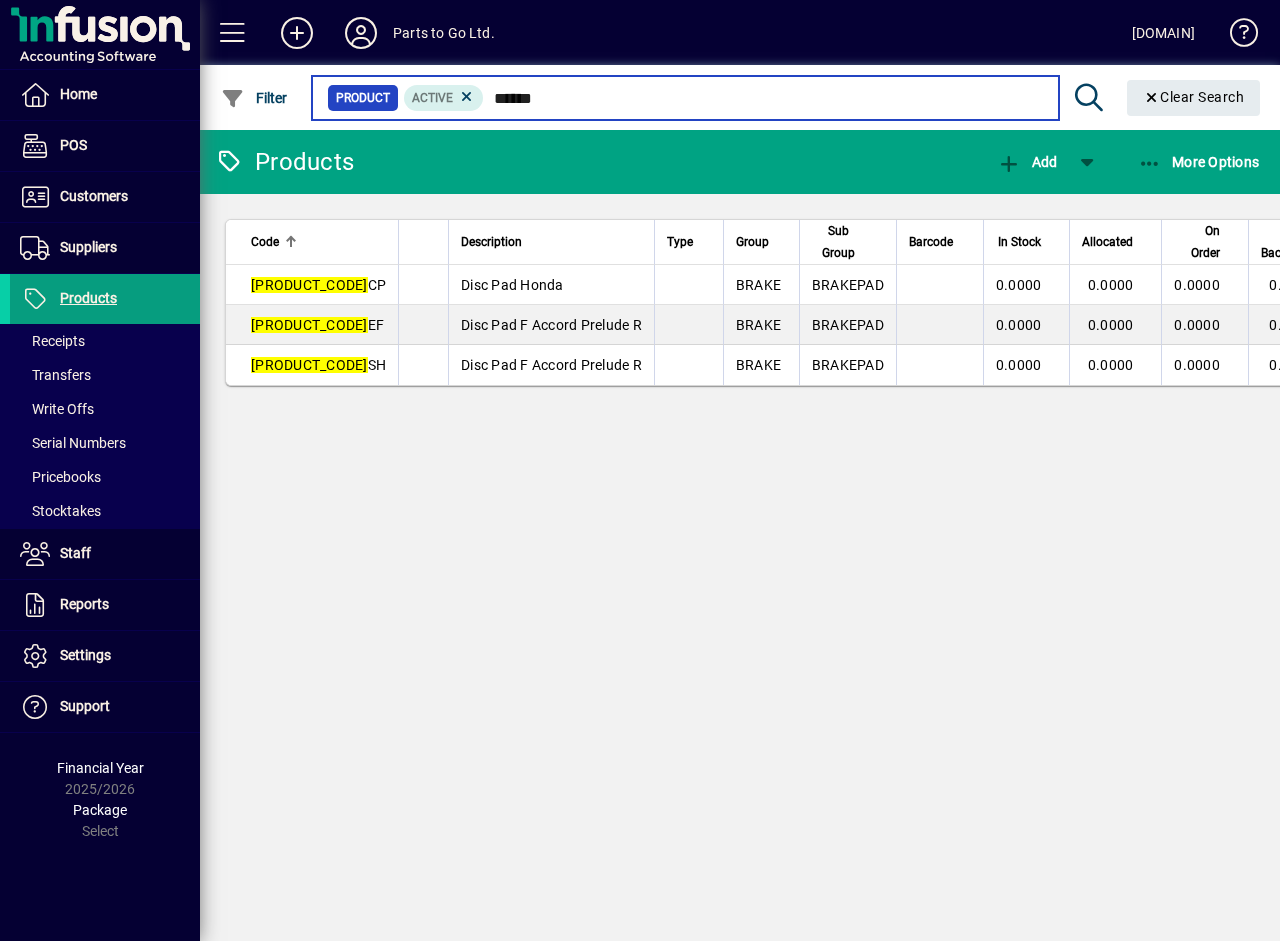 type on "******" 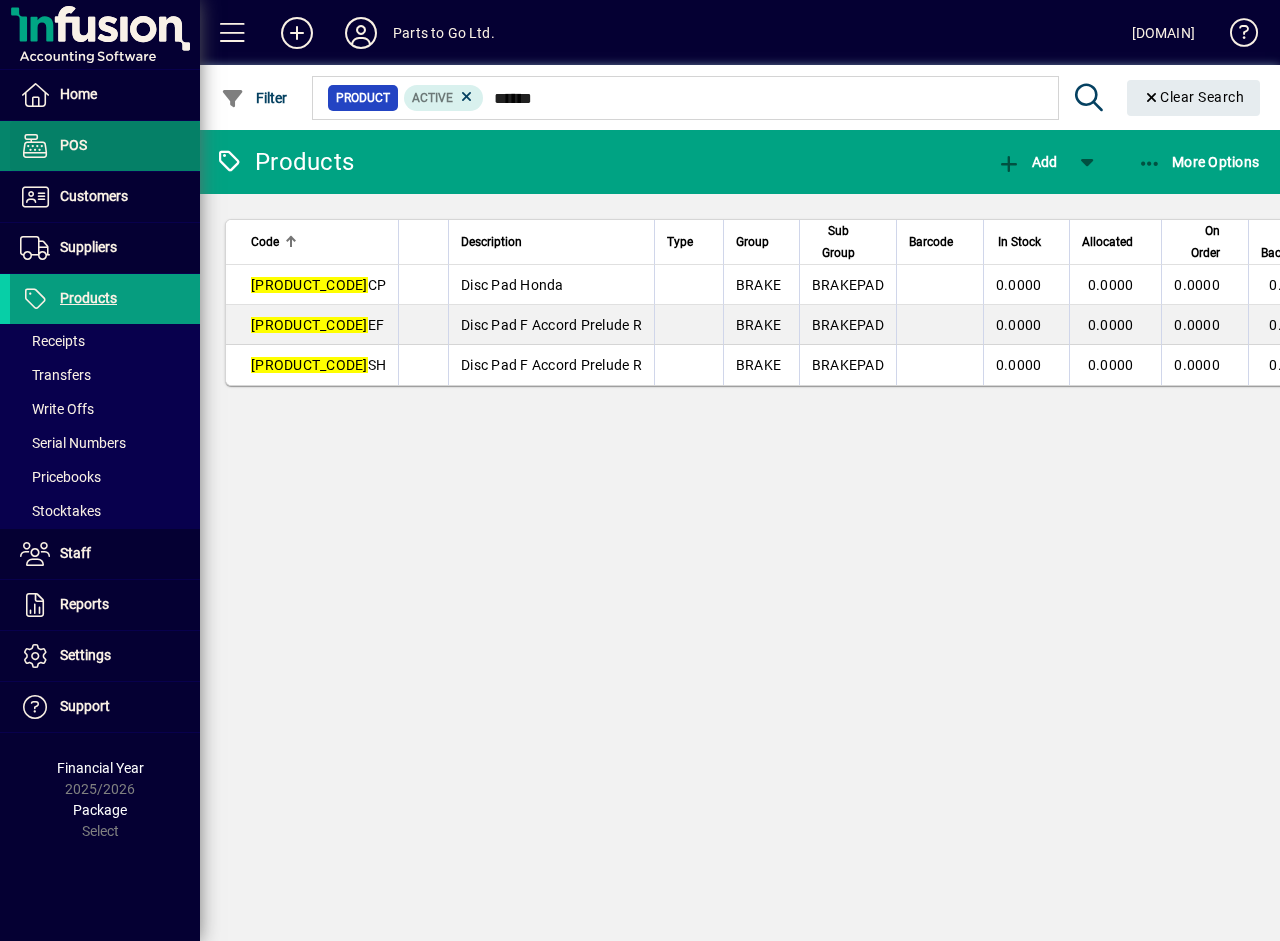 click on "POS" at bounding box center [48, 146] 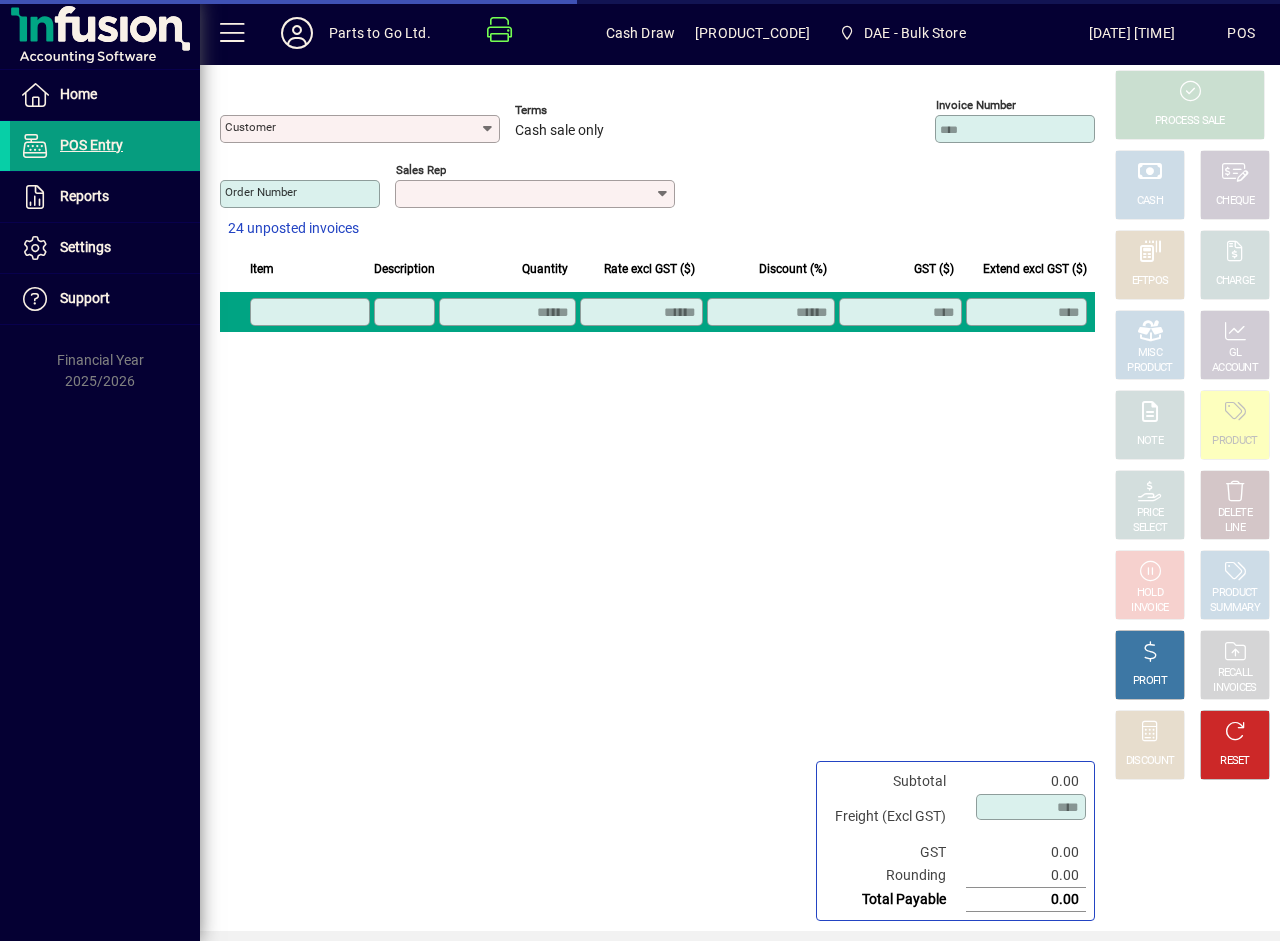 type on "**********" 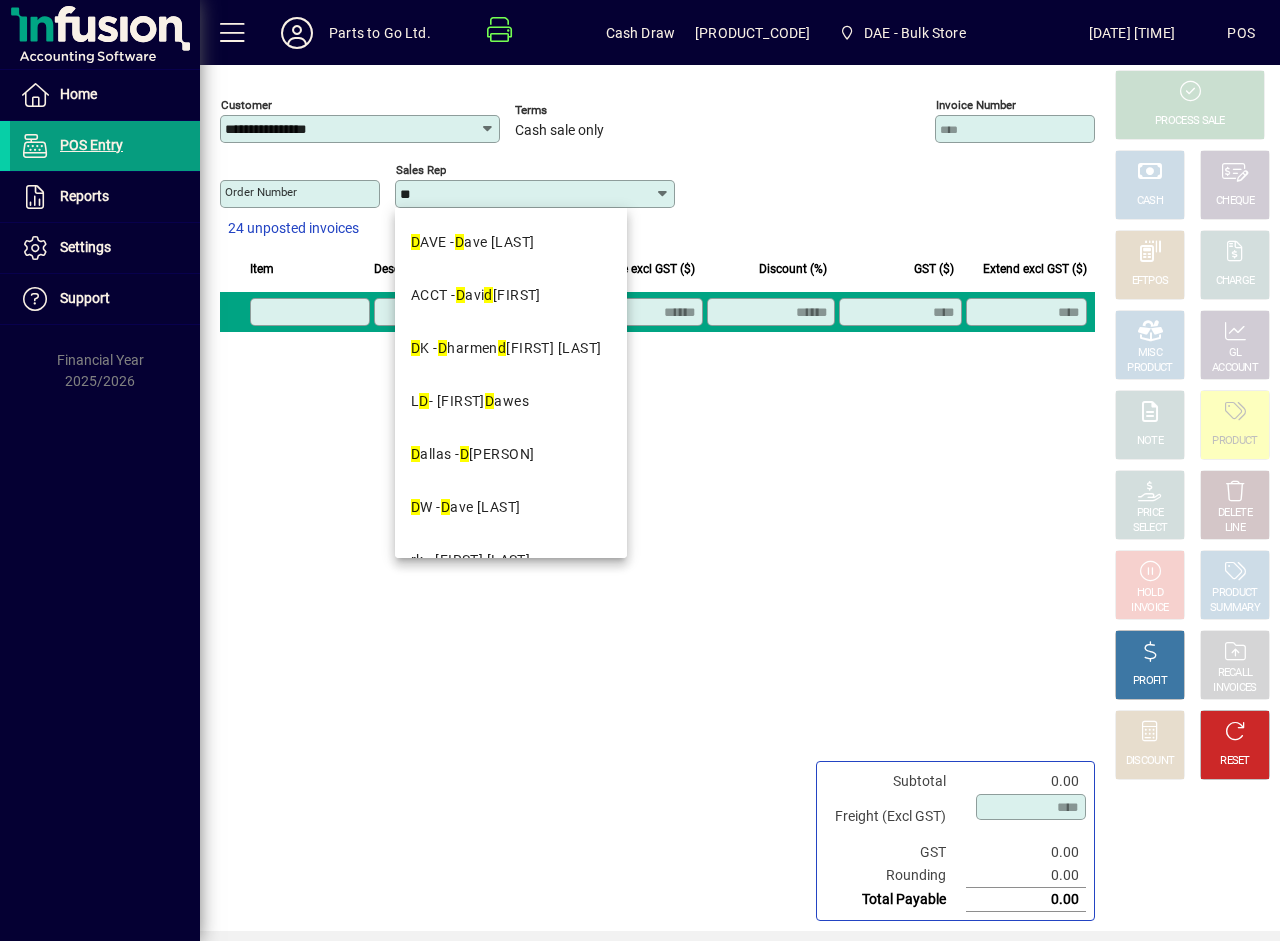 type on "**********" 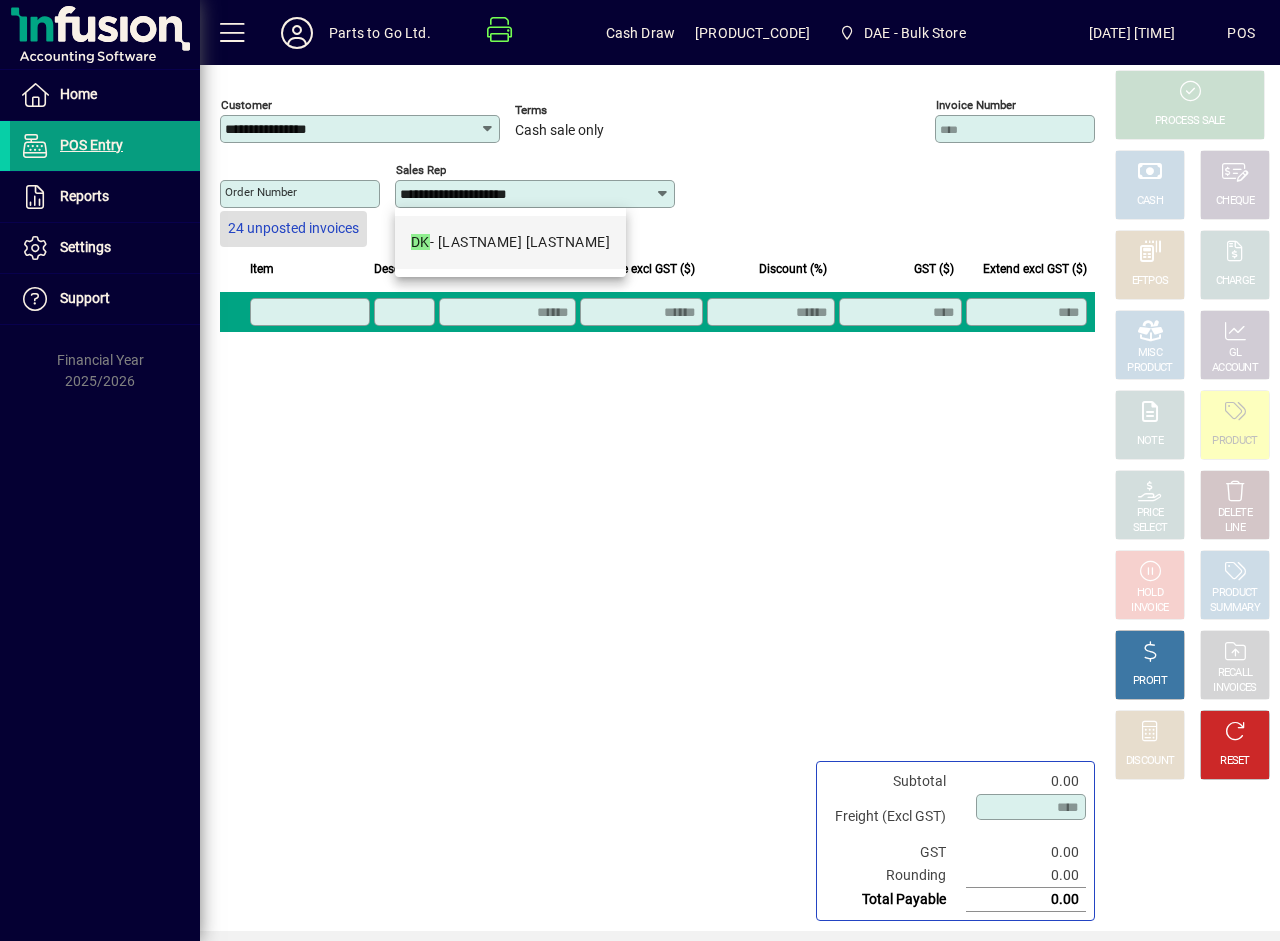 type 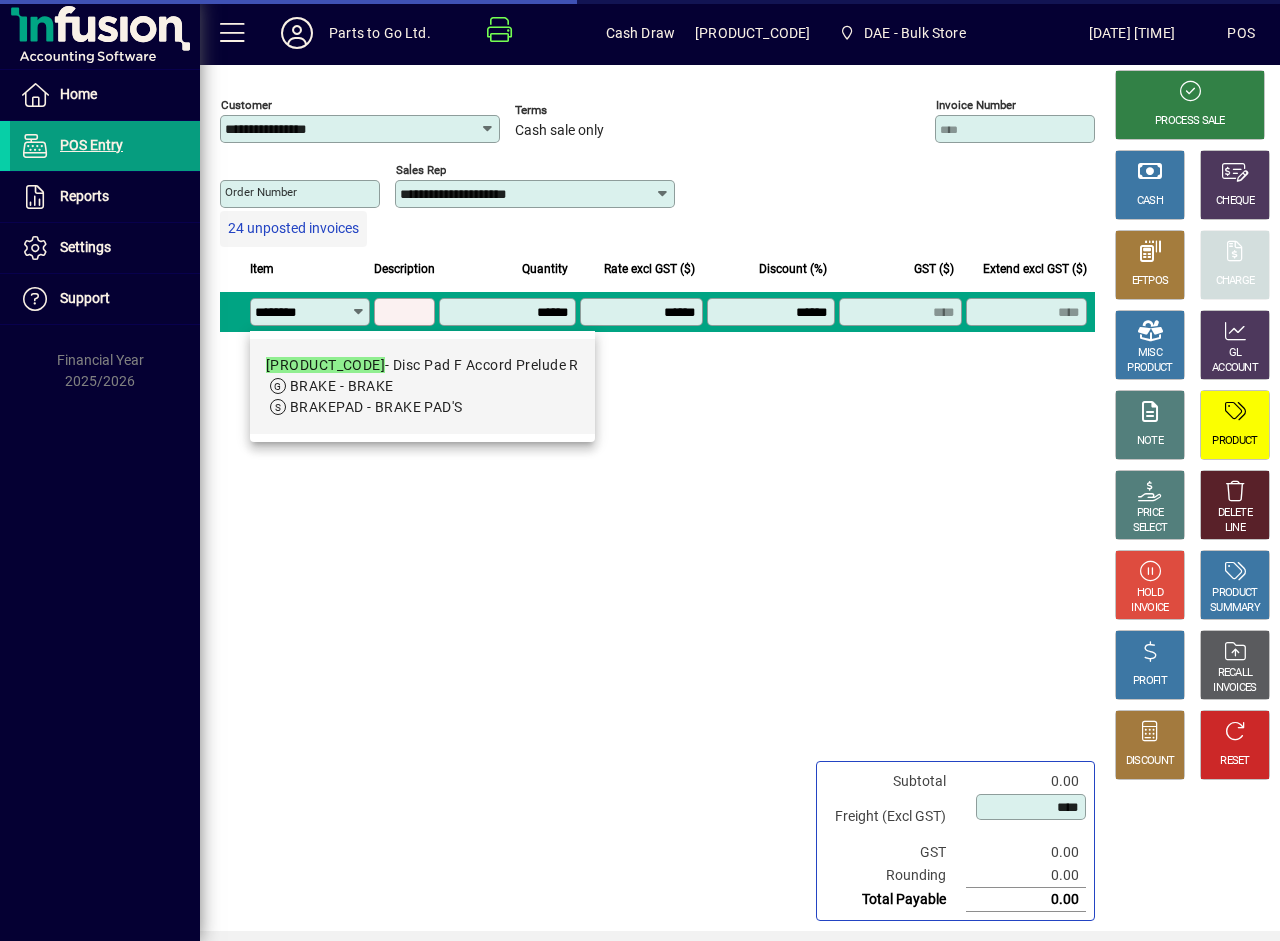type on "********" 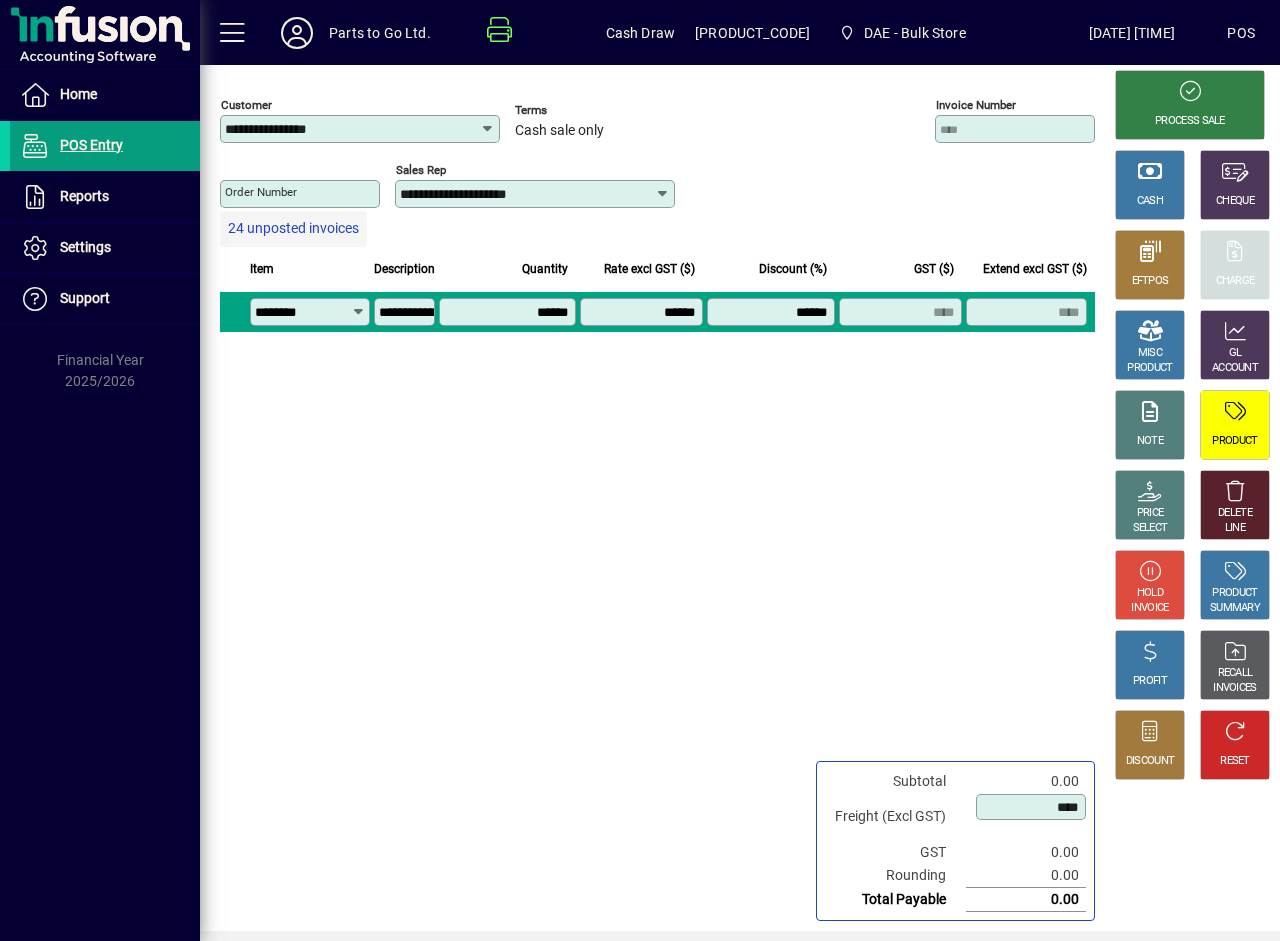 type on "*******" 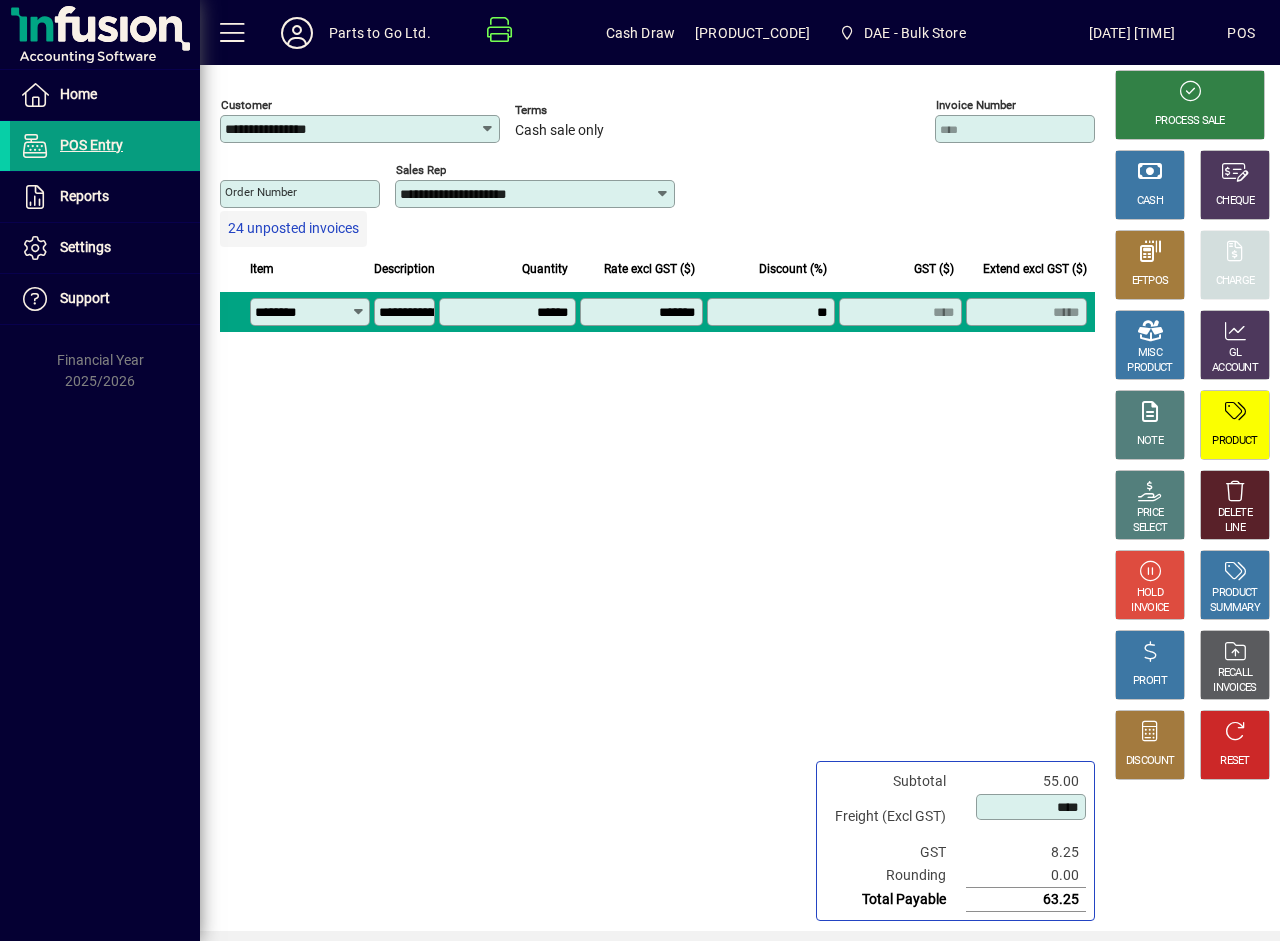 type on "*******" 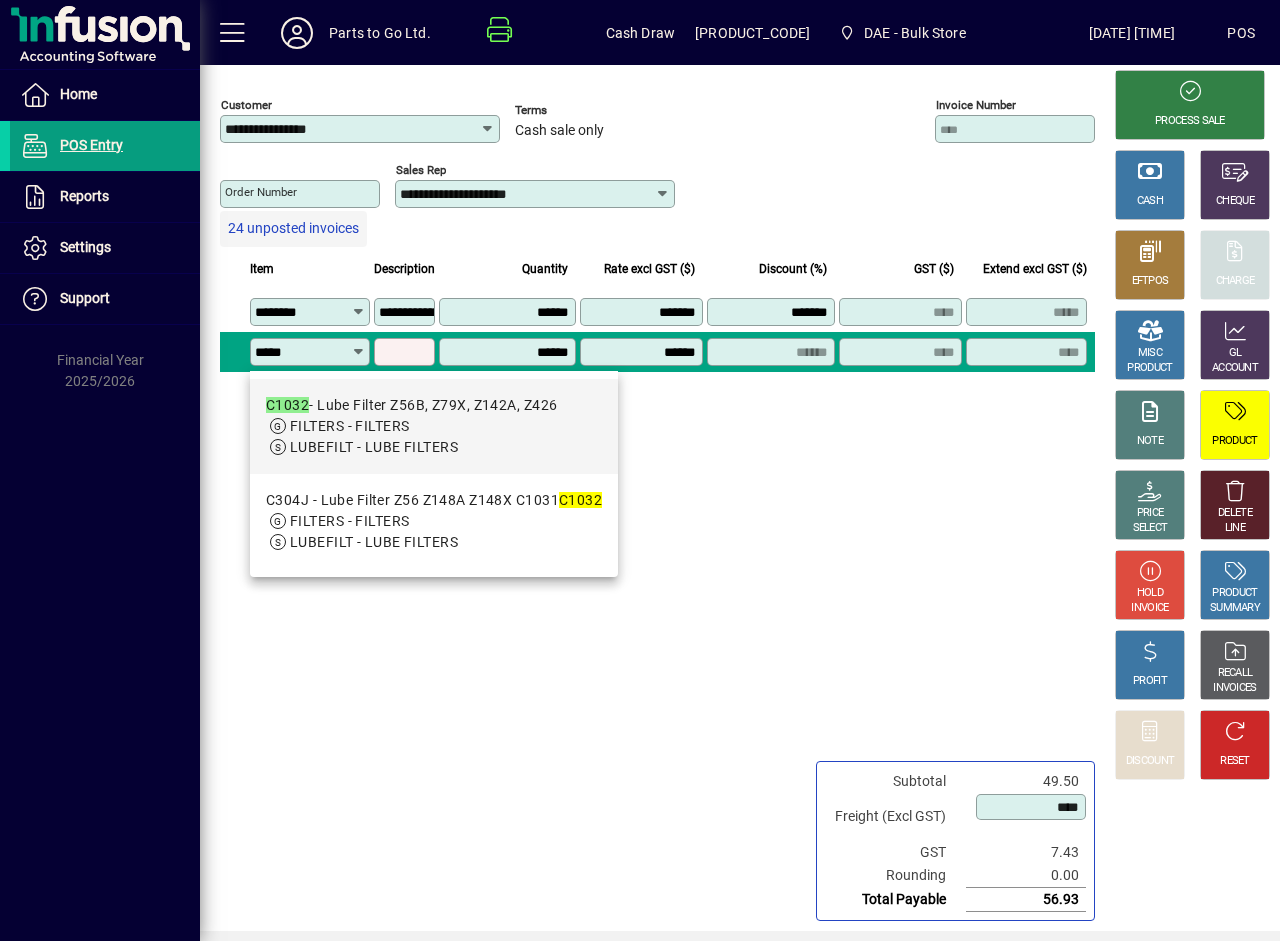 type on "*****" 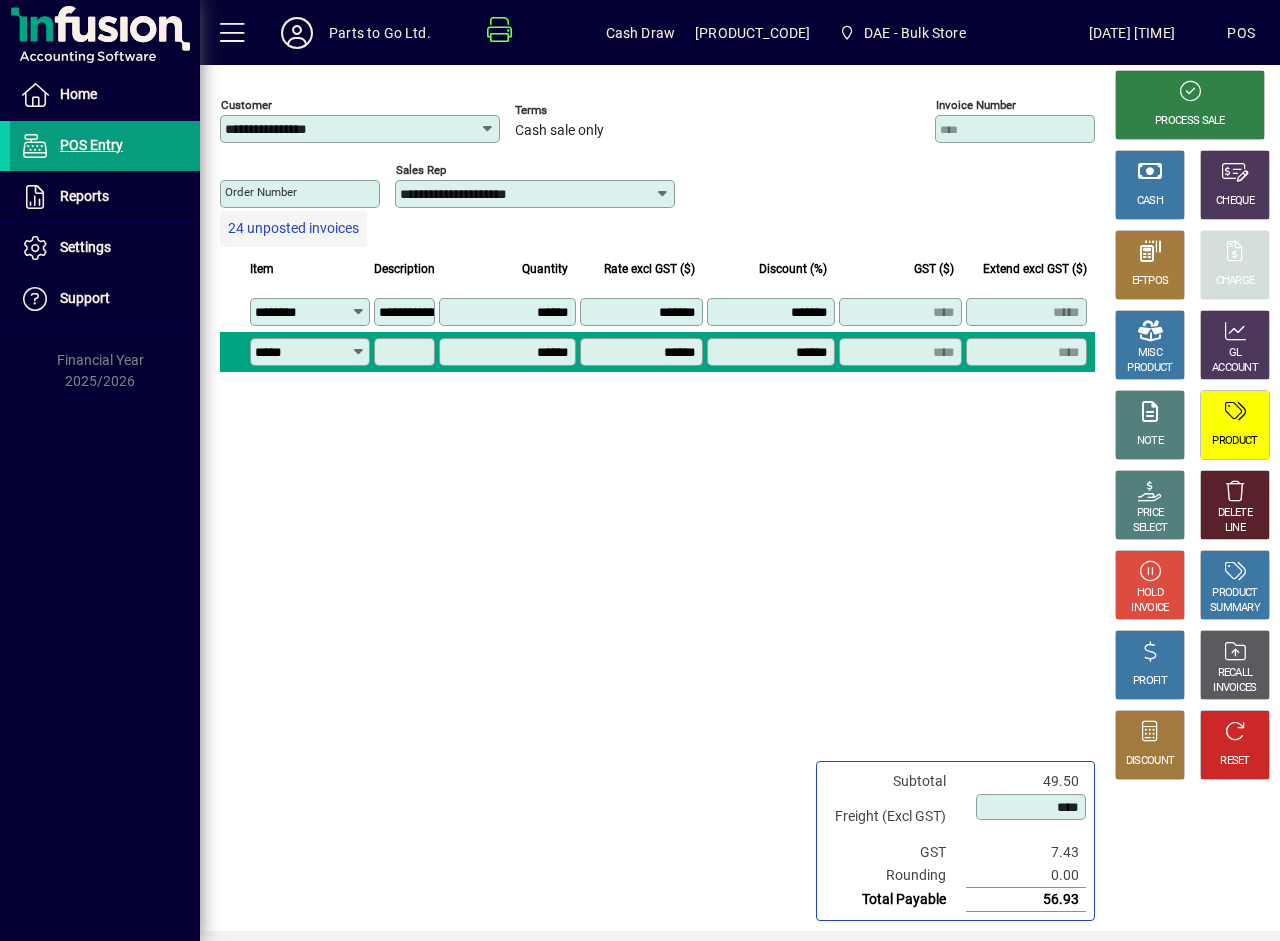 type on "**********" 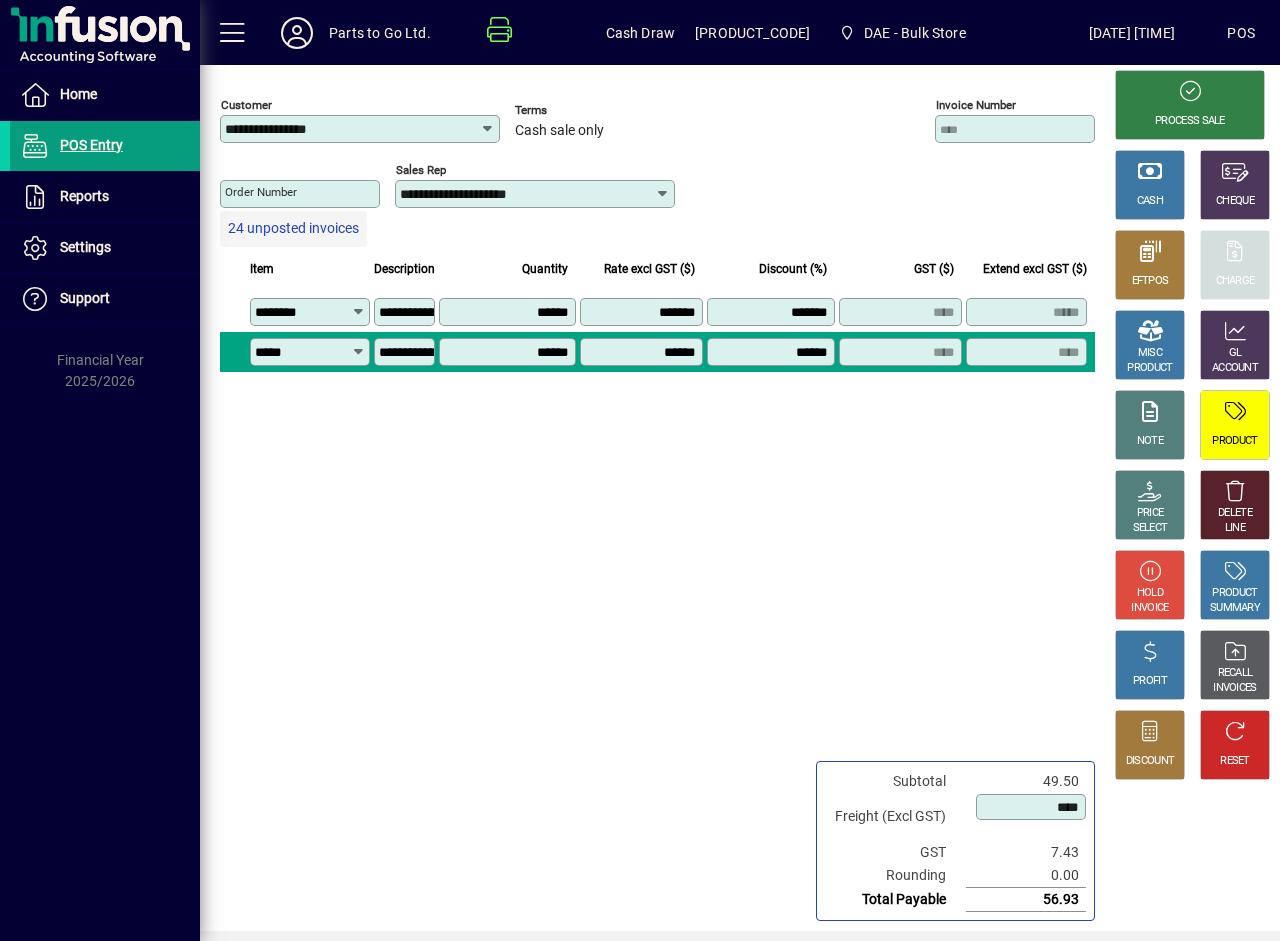 type on "*******" 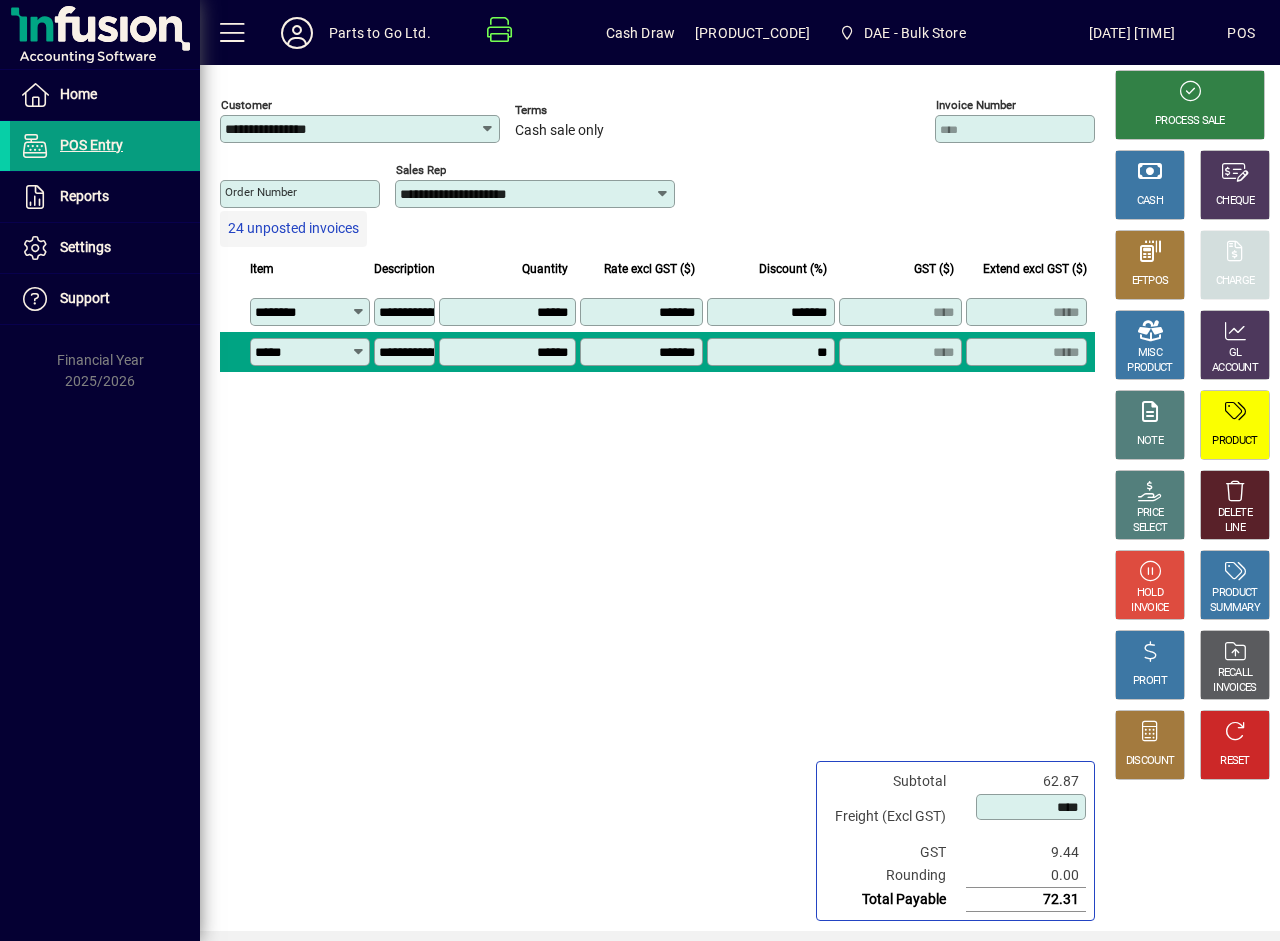 type on "*******" 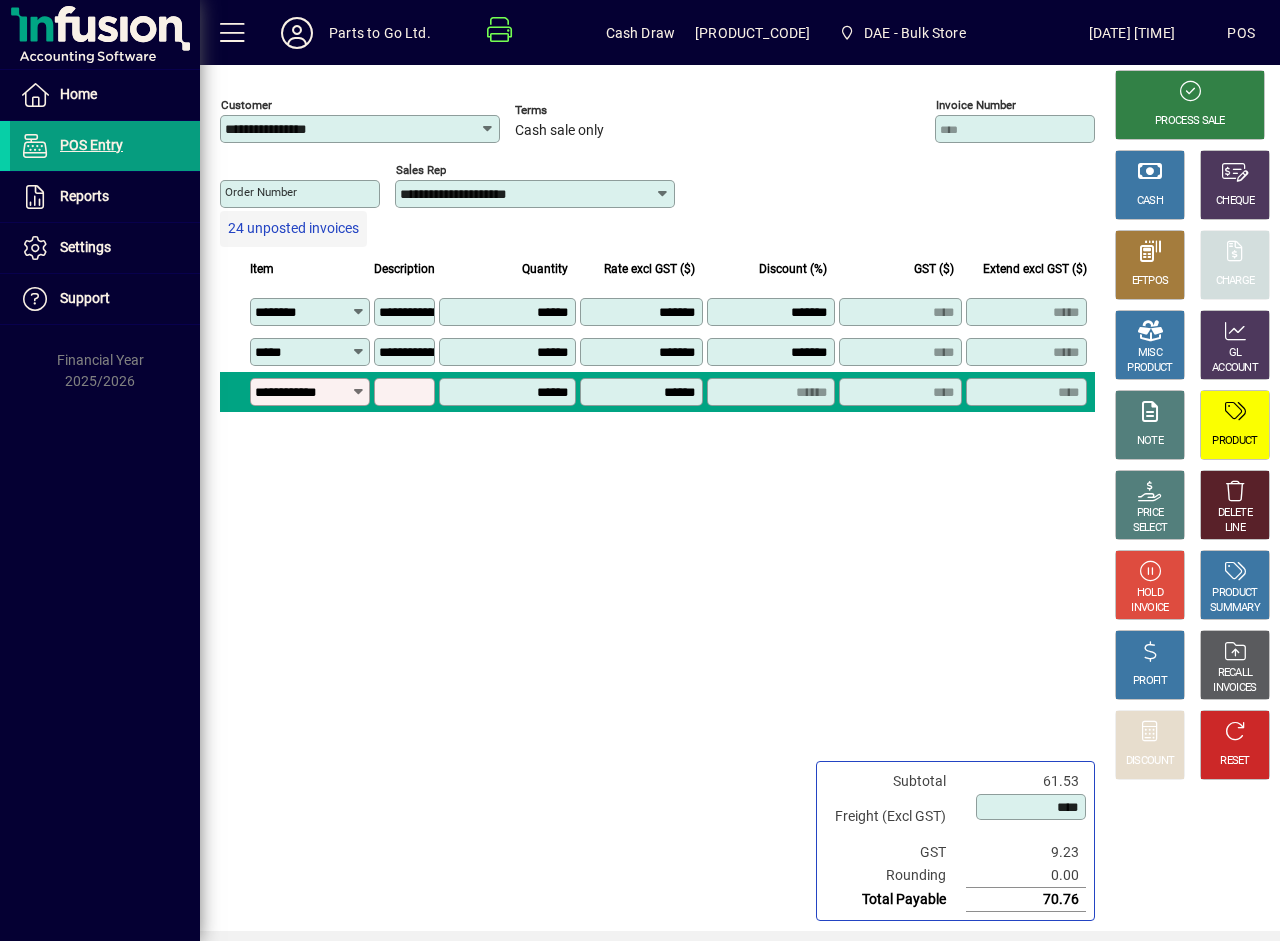 type on "**********" 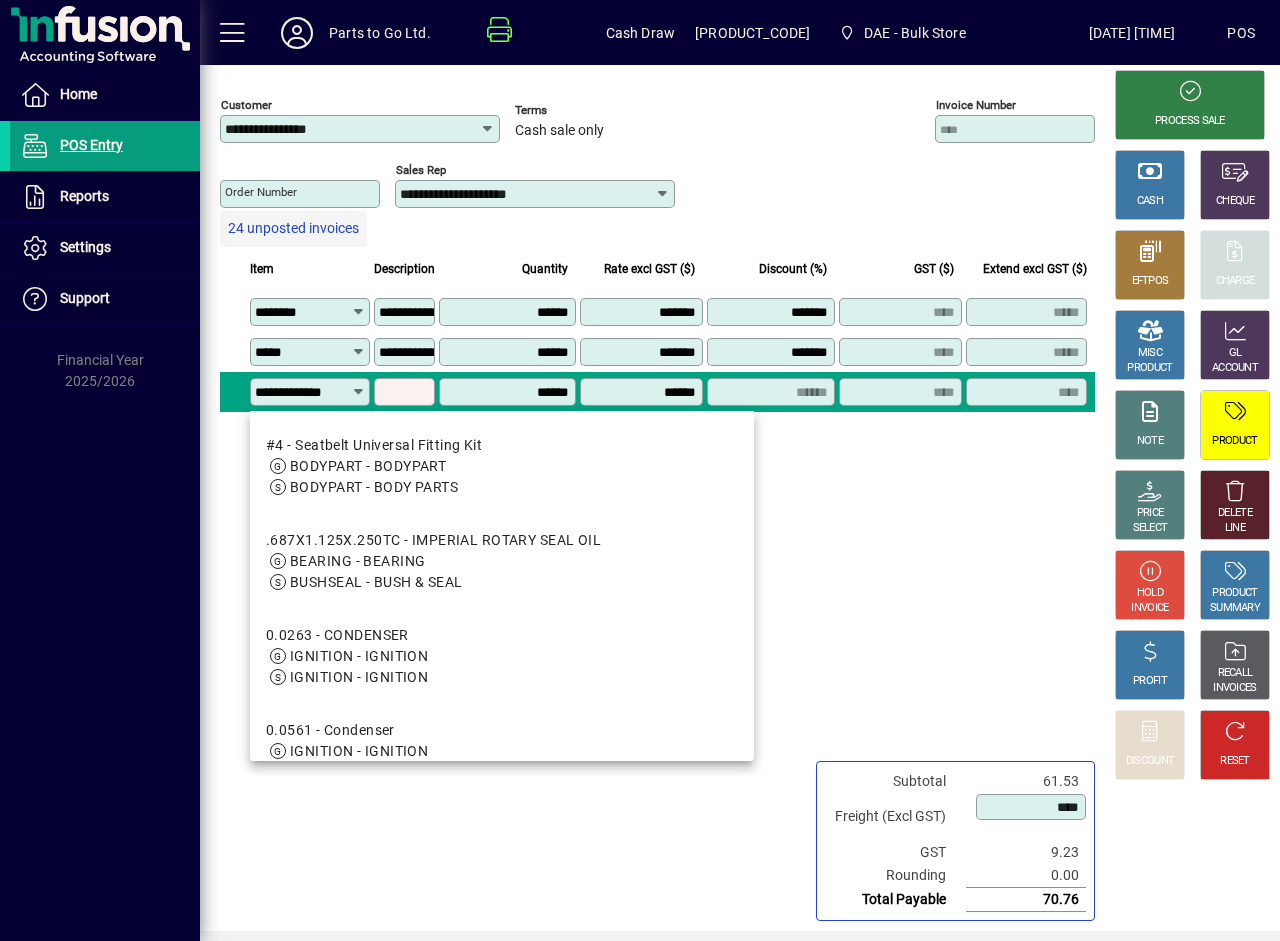 scroll, scrollTop: 0, scrollLeft: 9, axis: horizontal 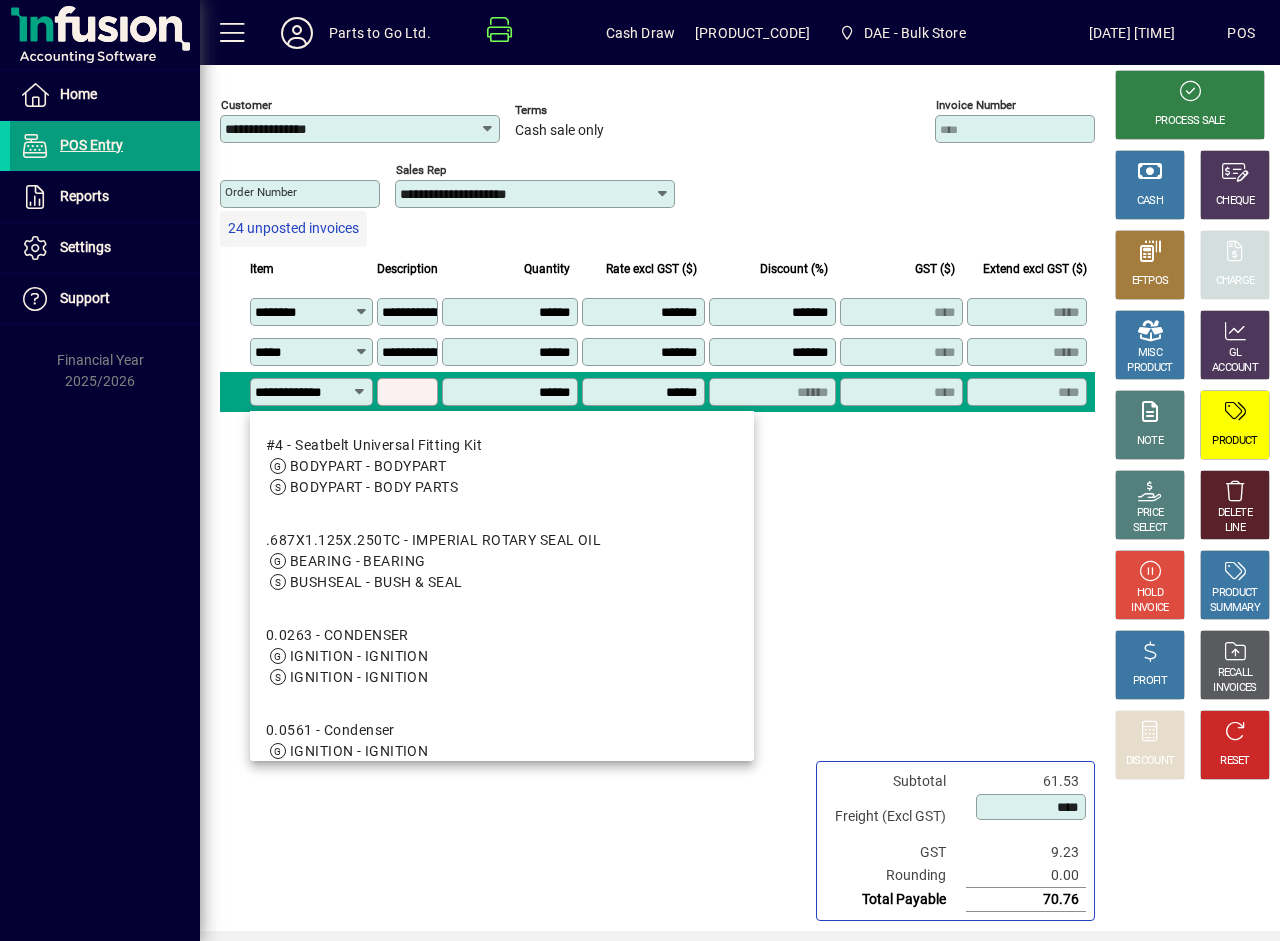 type on "**********" 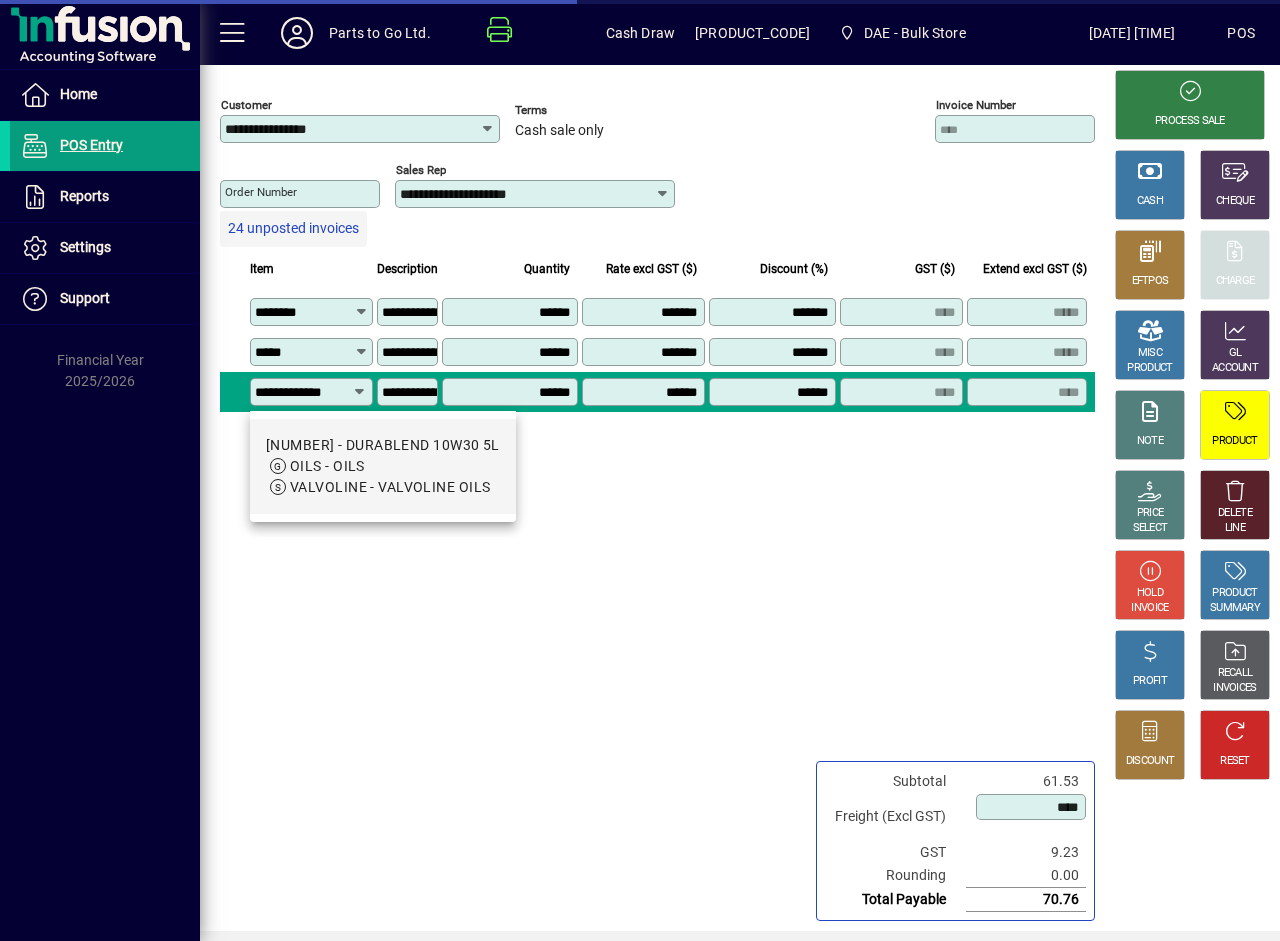 type on "*******" 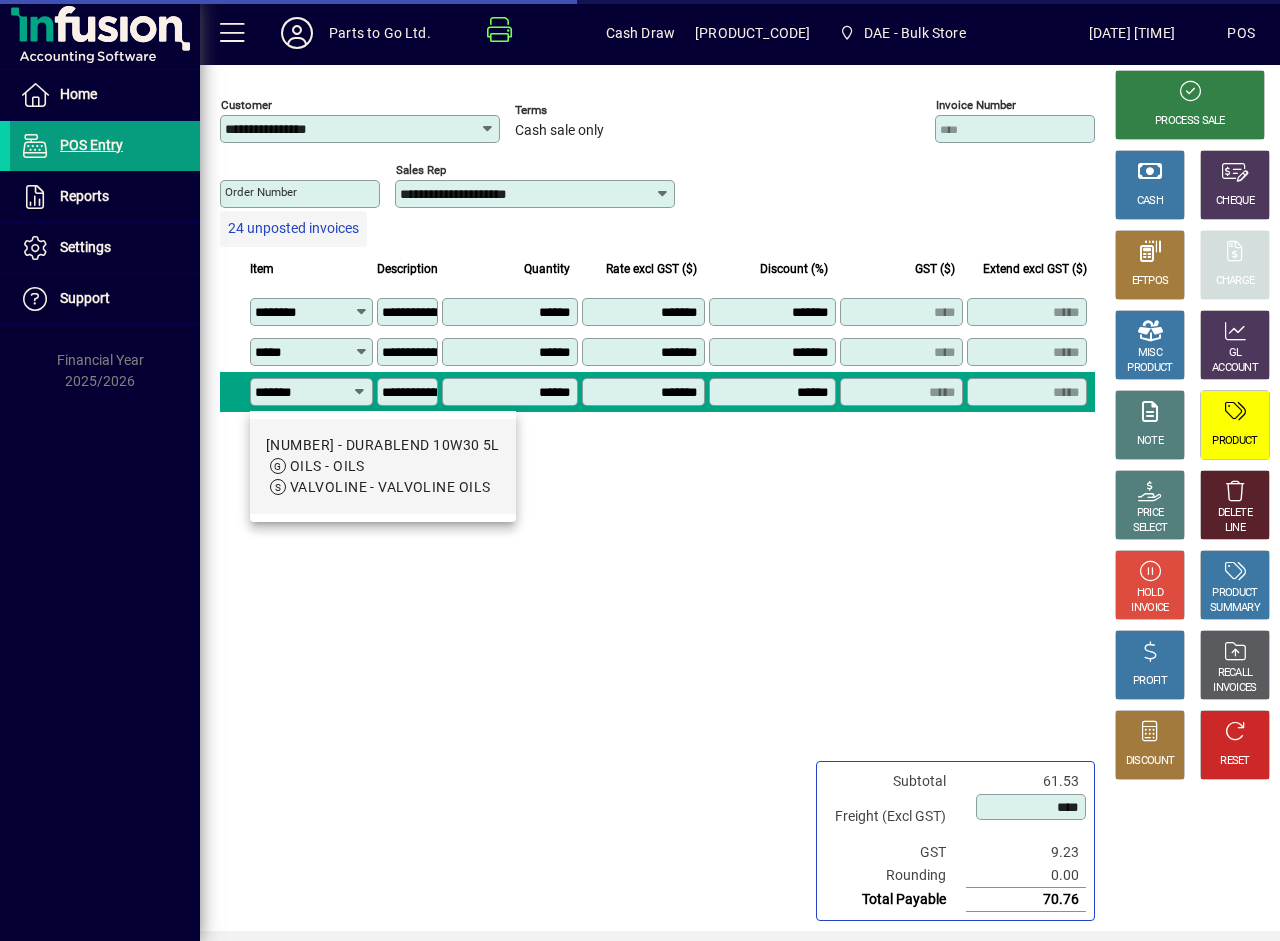 scroll, scrollTop: 0, scrollLeft: 0, axis: both 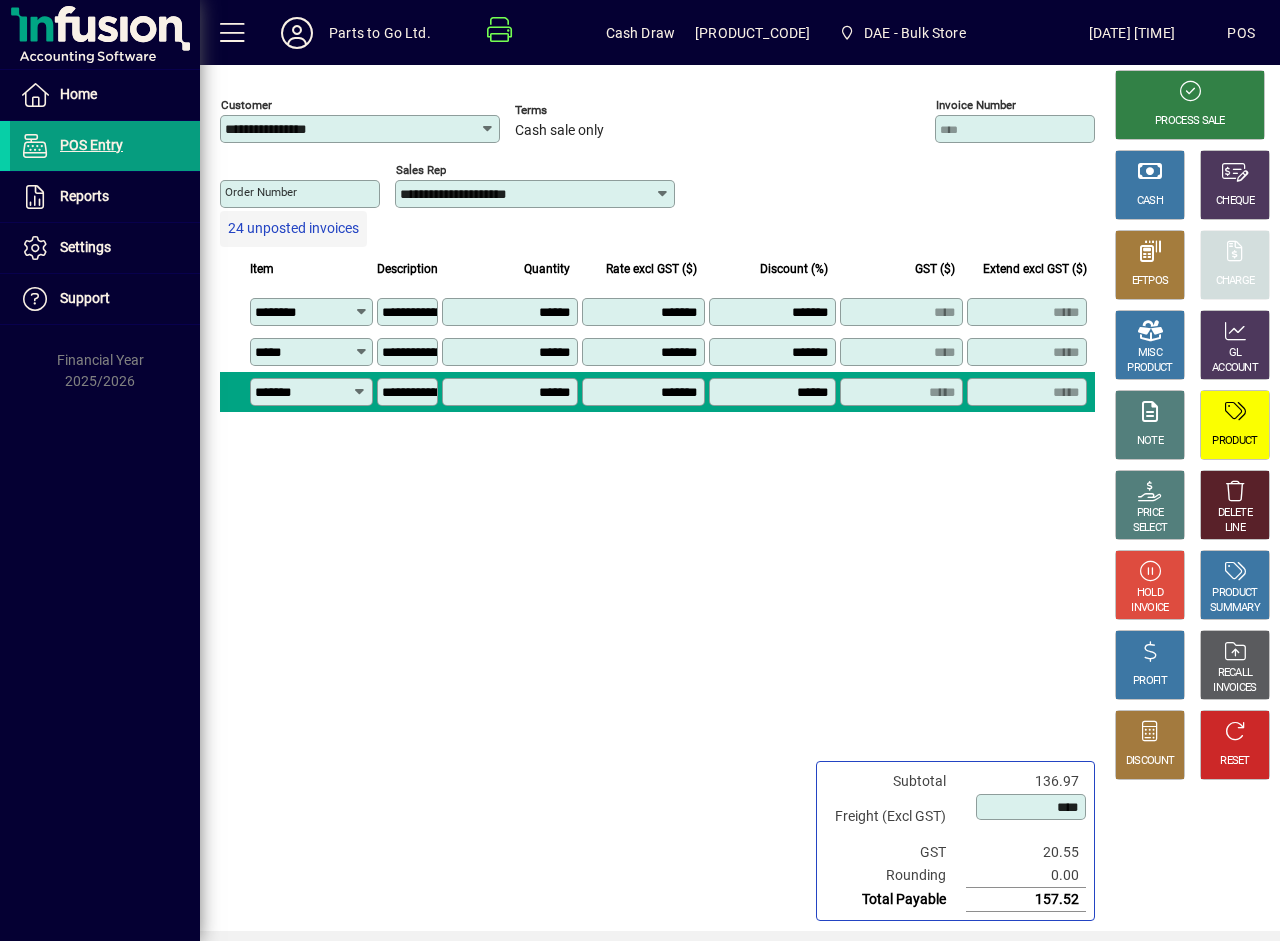 type on "*******" 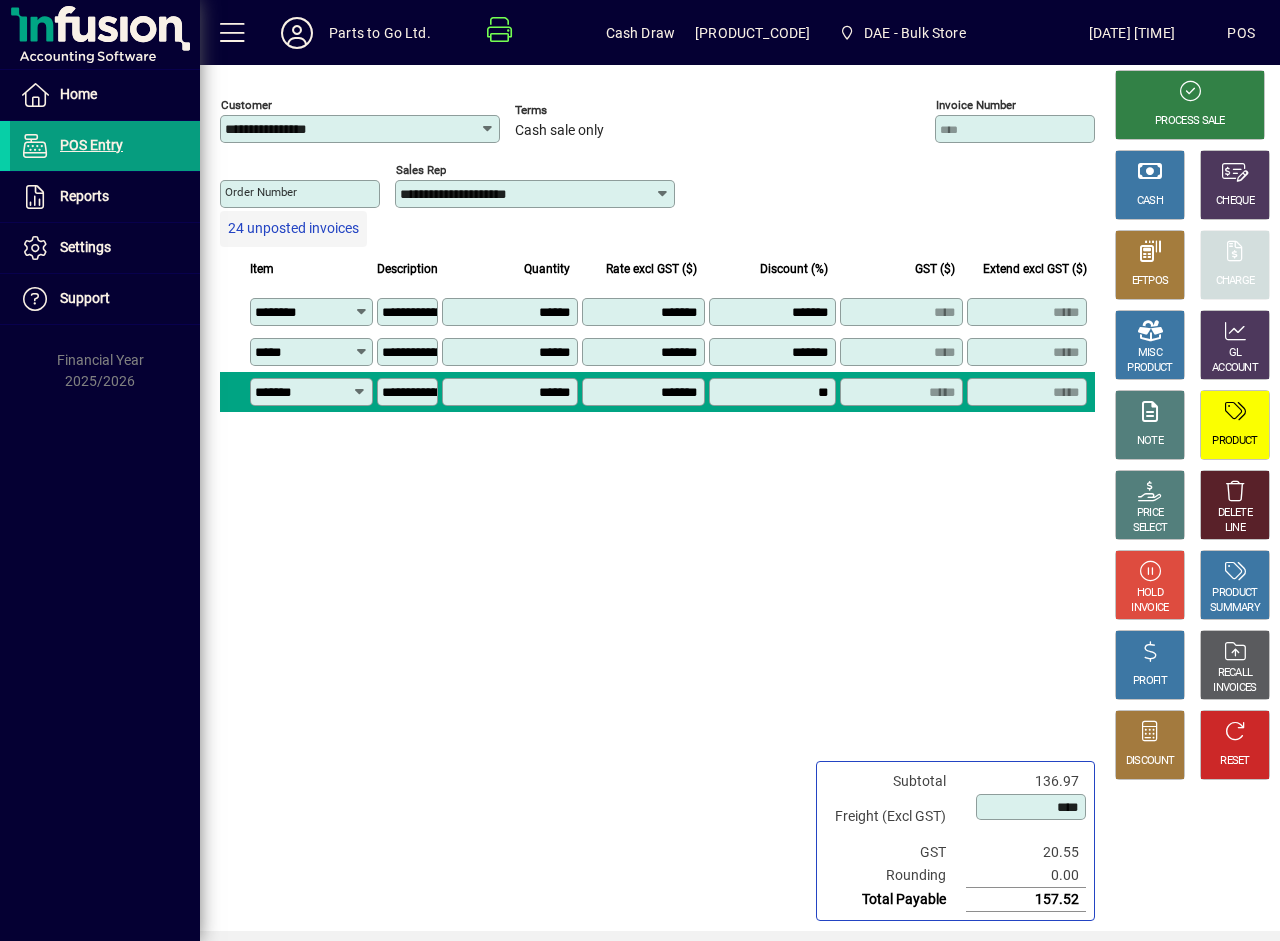type on "*******" 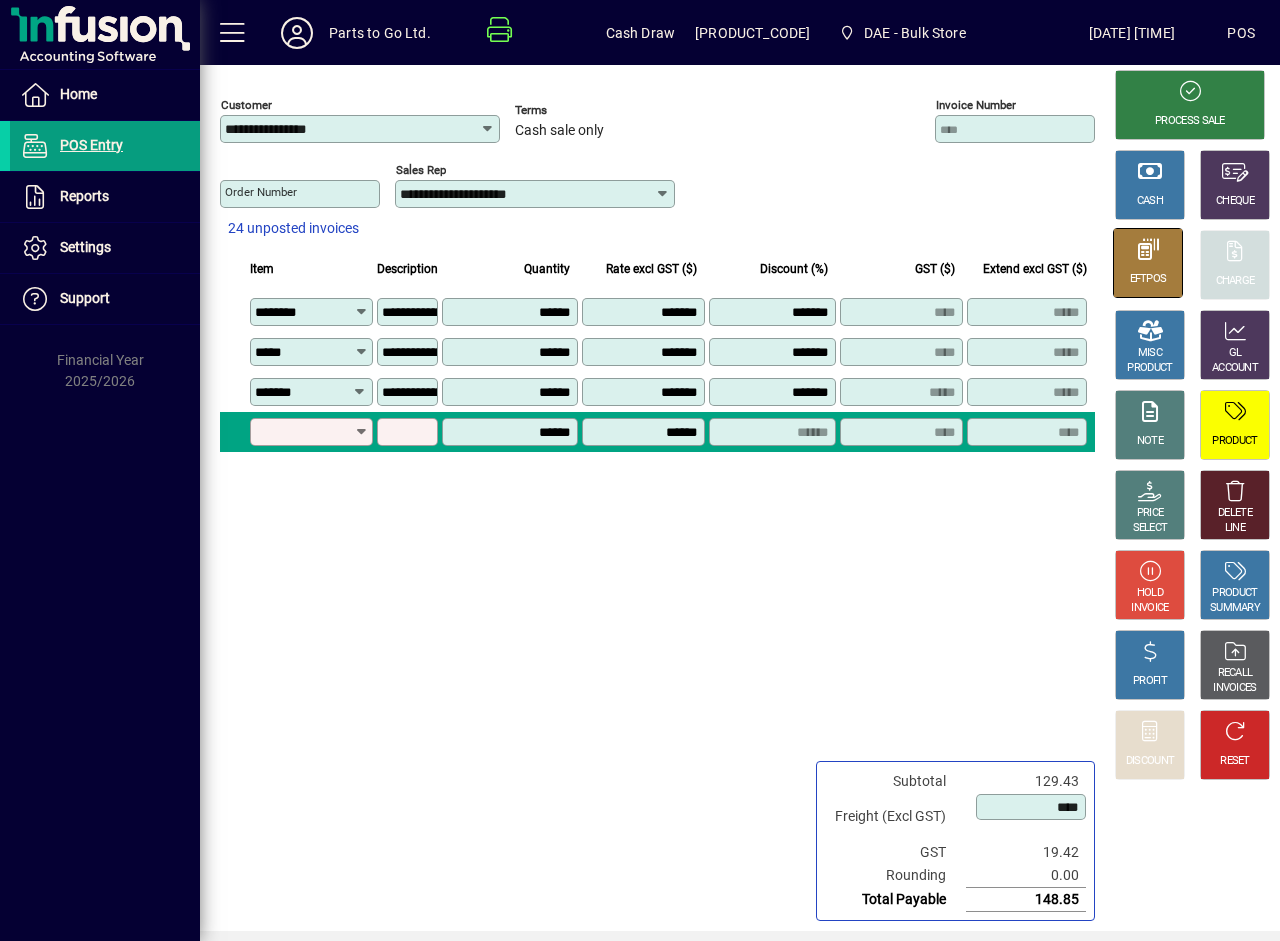 click 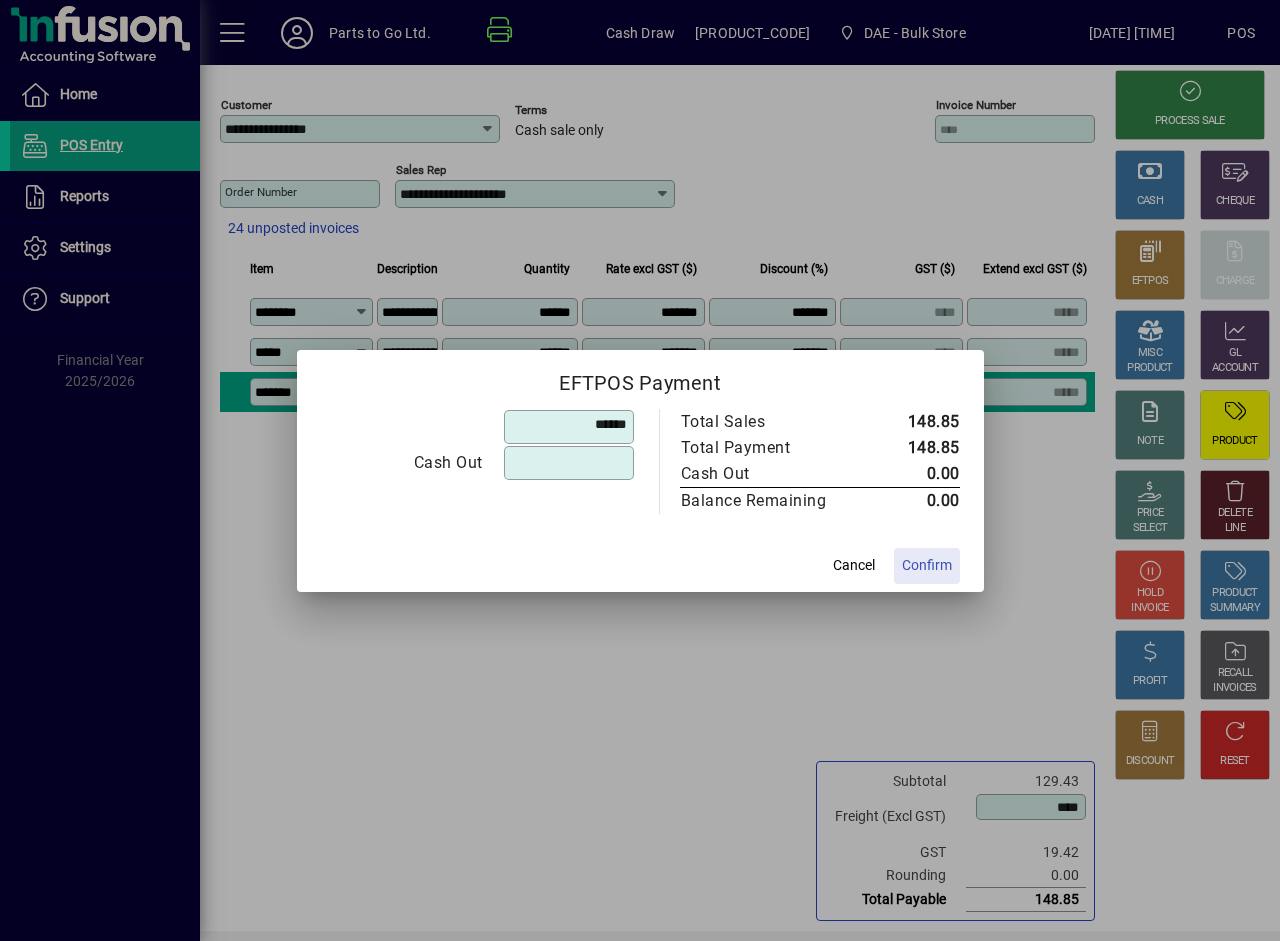 type on "******" 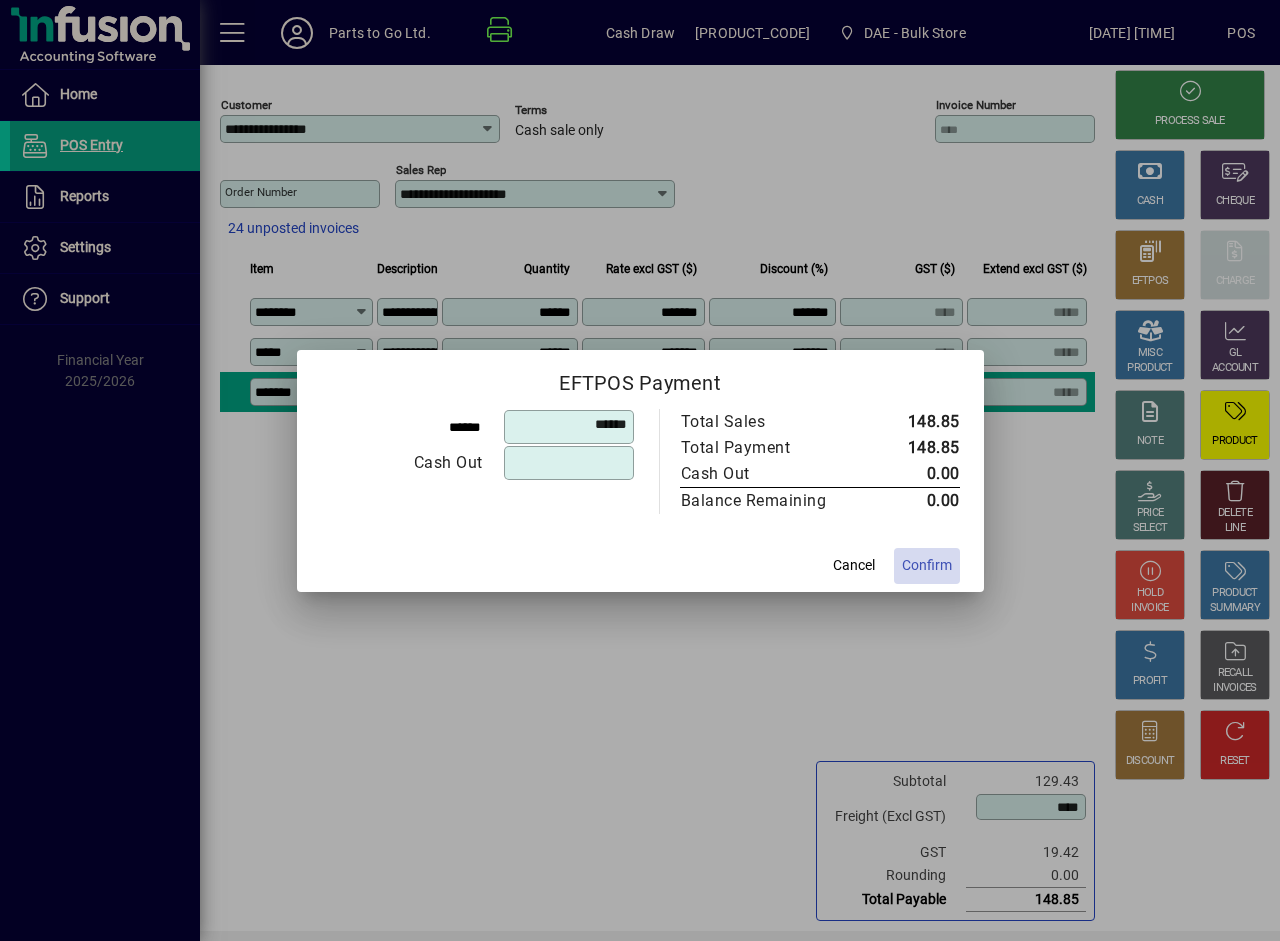 click on "Confirm" 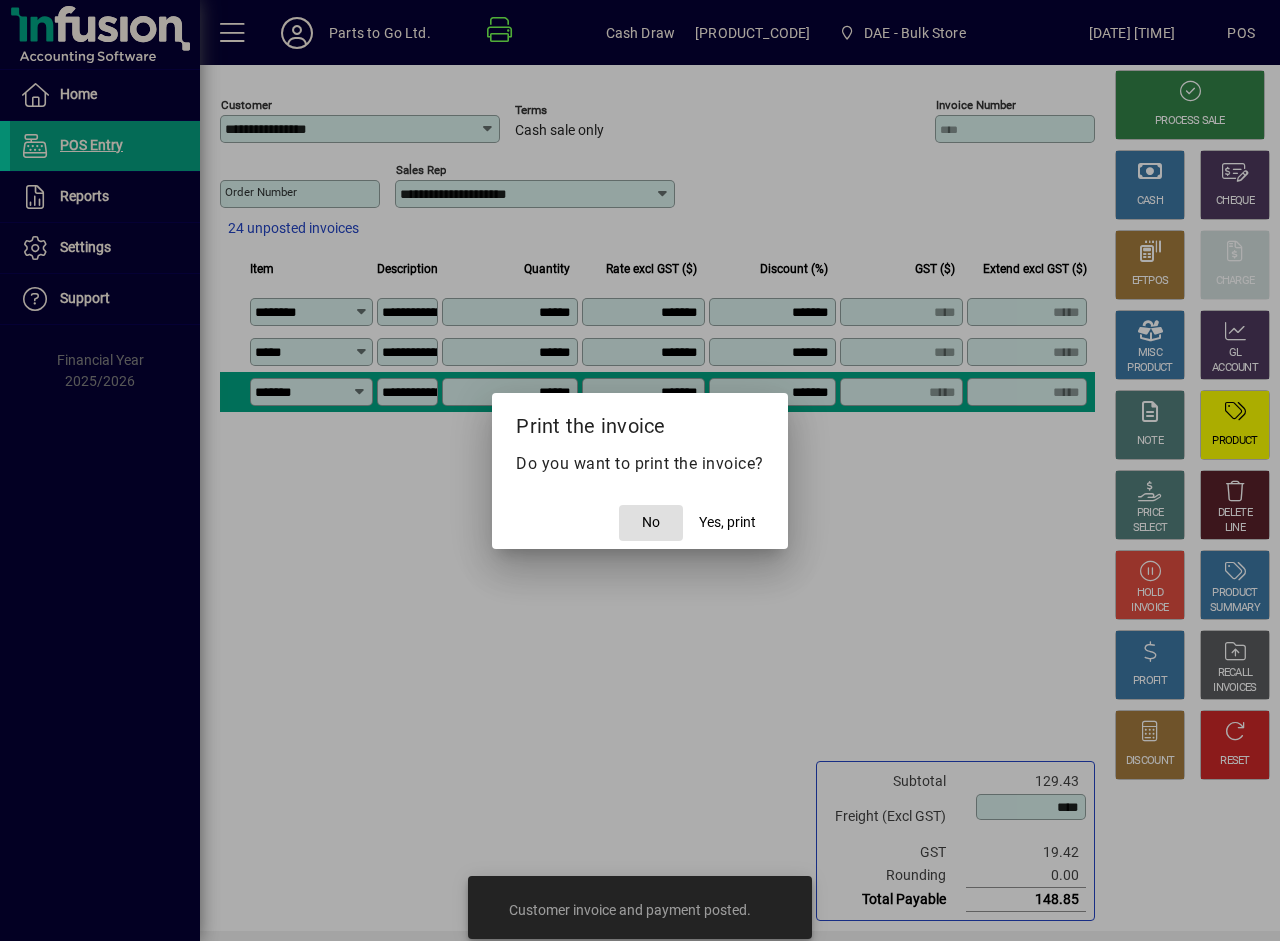 type 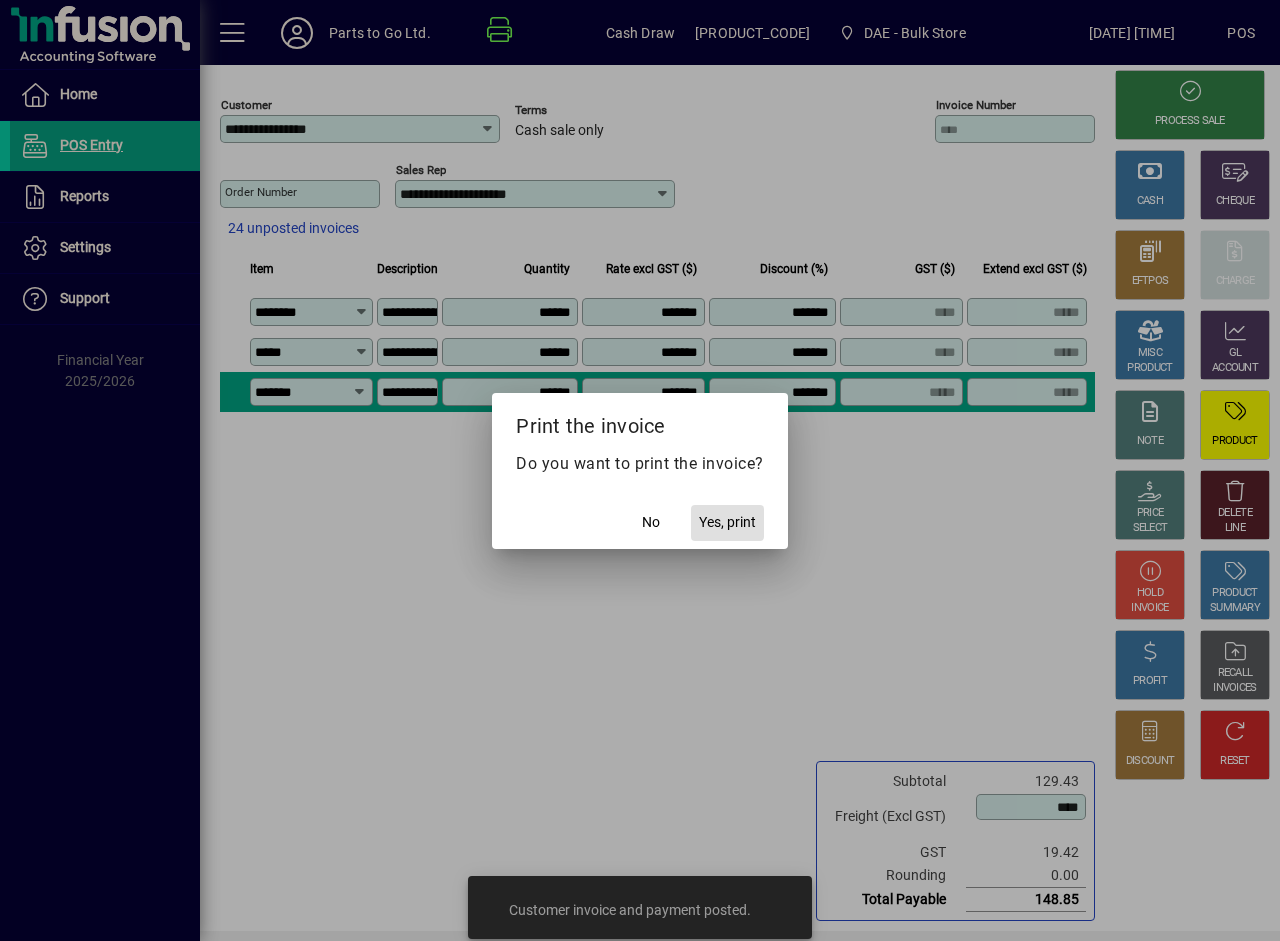 type 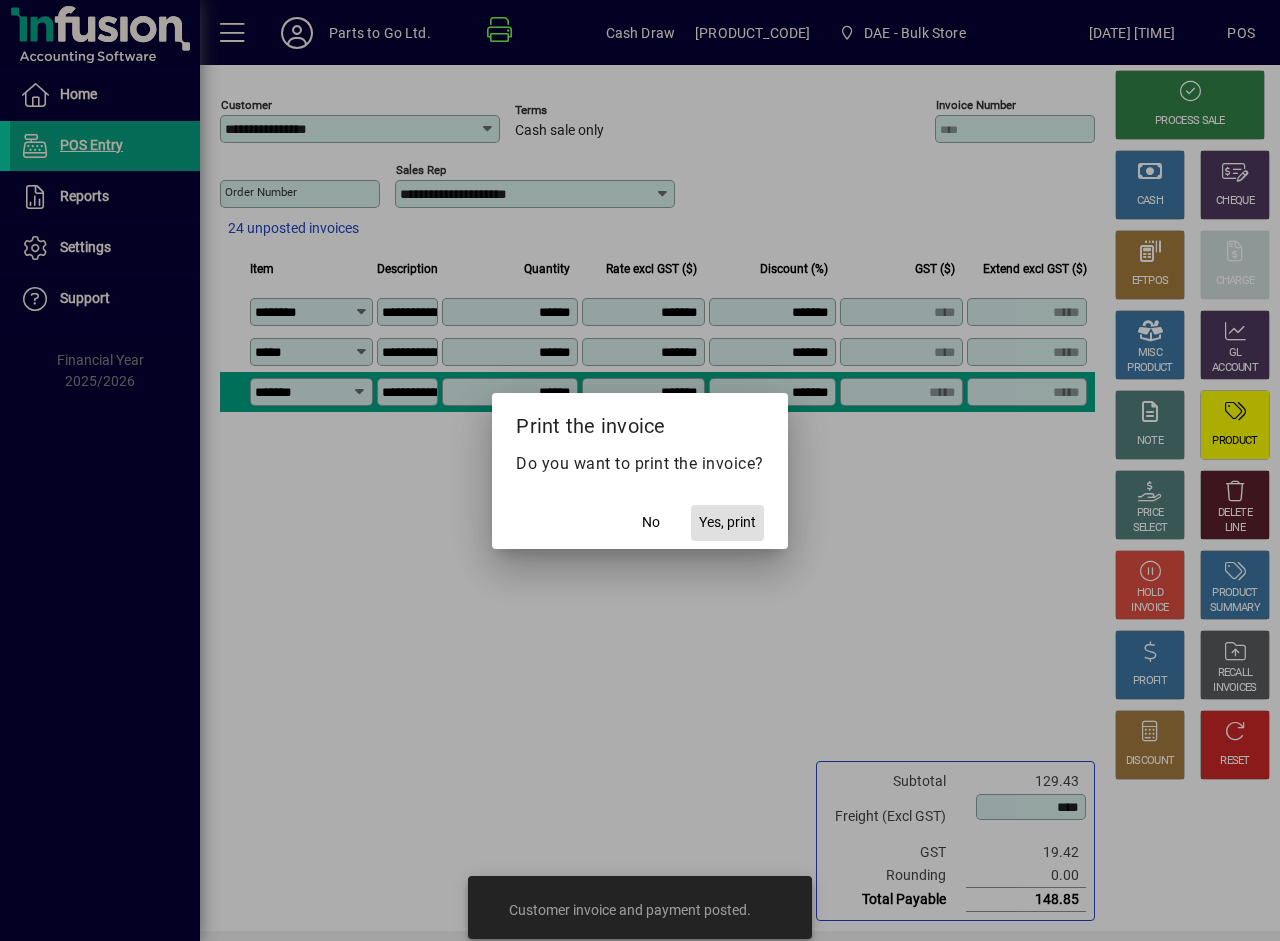 click on "Yes, print" 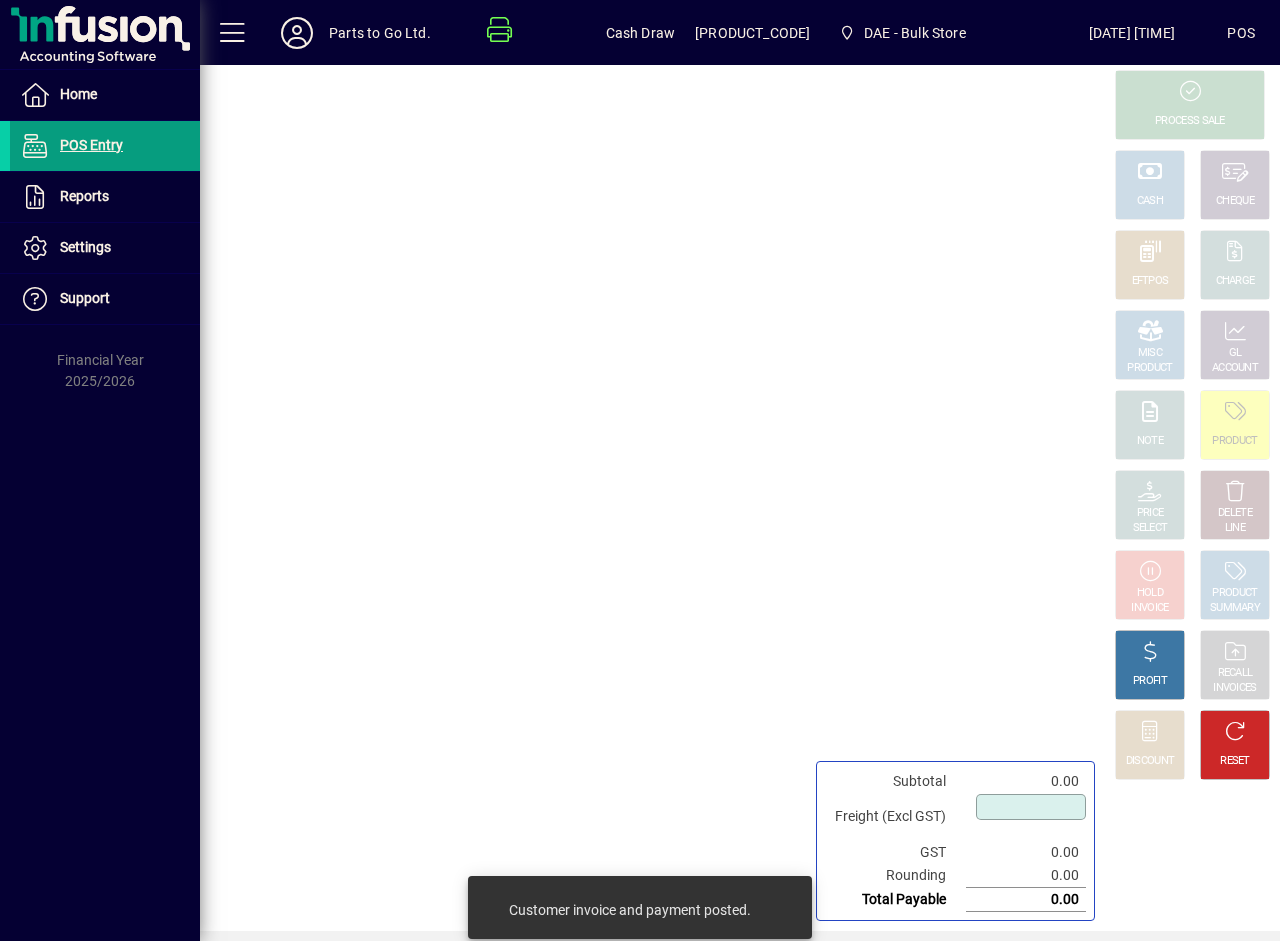 type on "****" 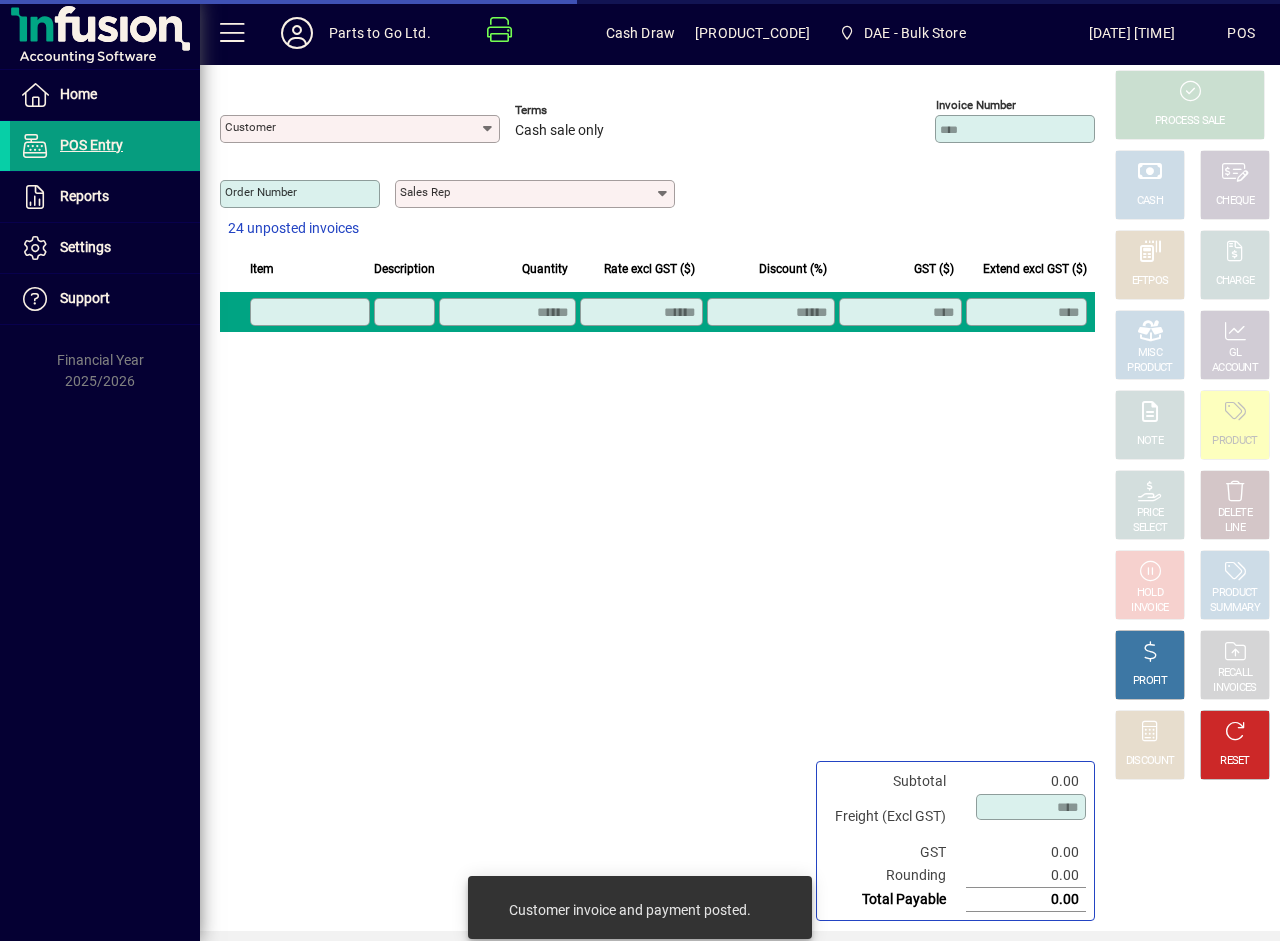 type on "**********" 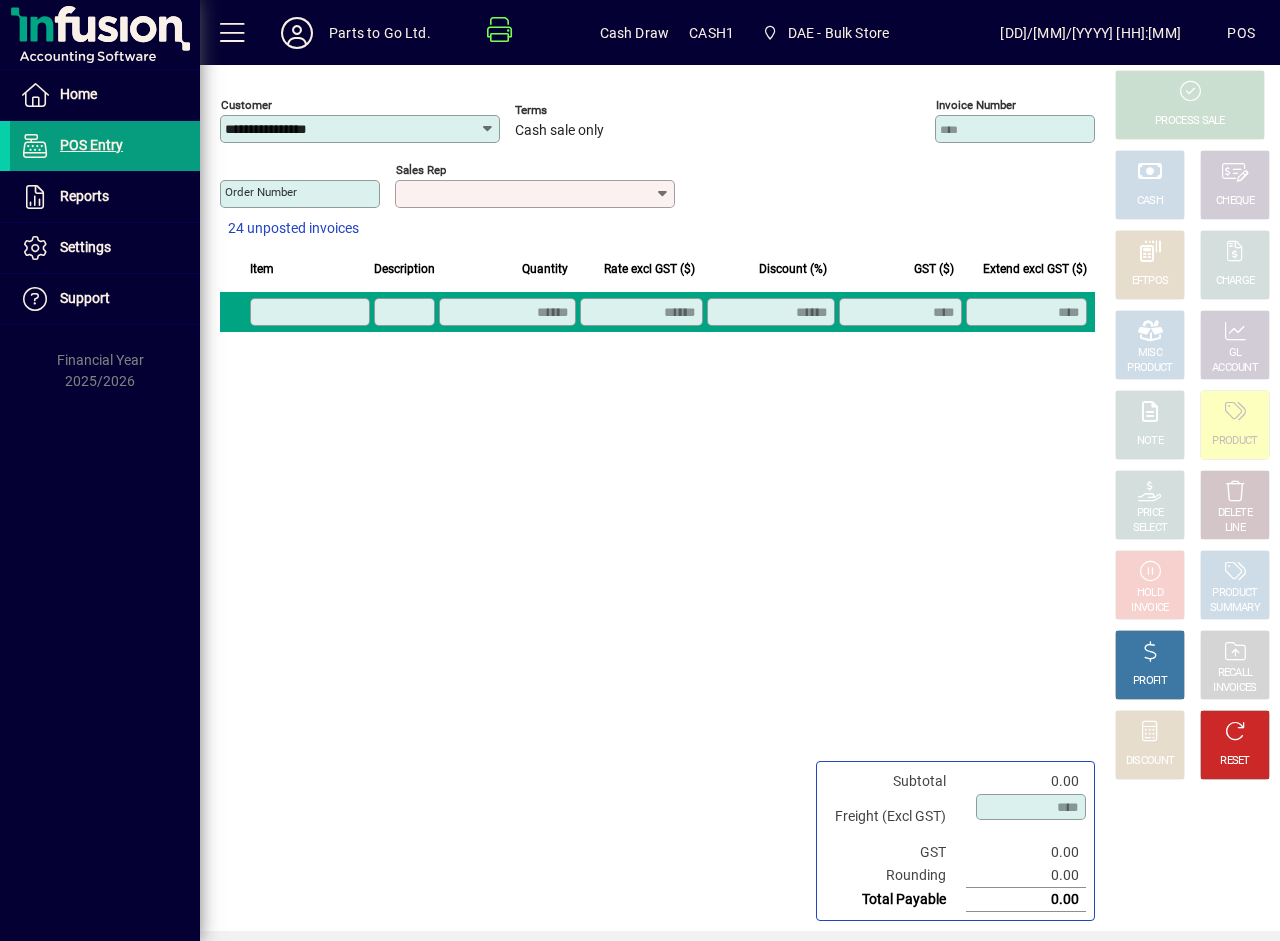 scroll, scrollTop: 0, scrollLeft: 0, axis: both 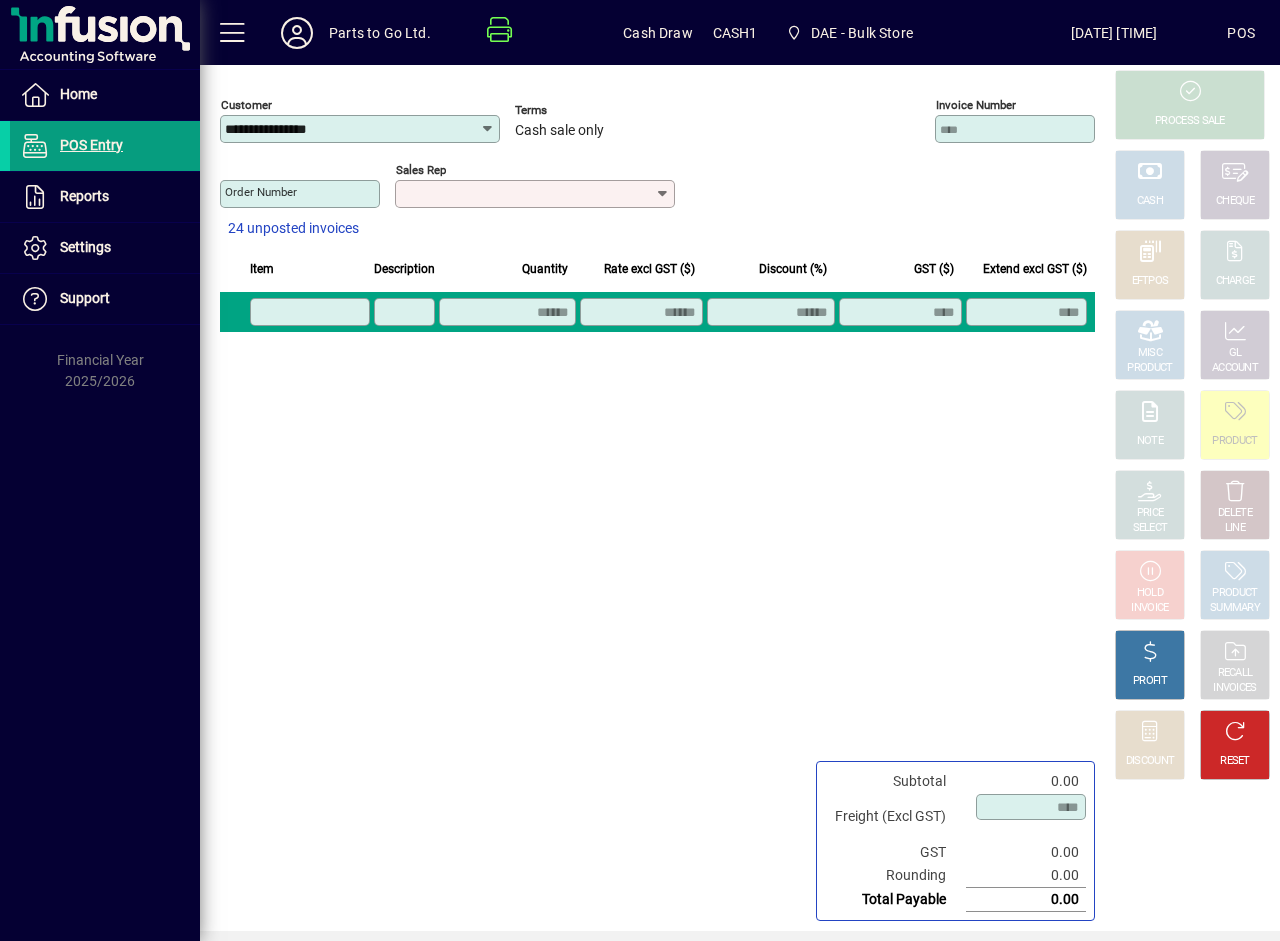 click on "**********" 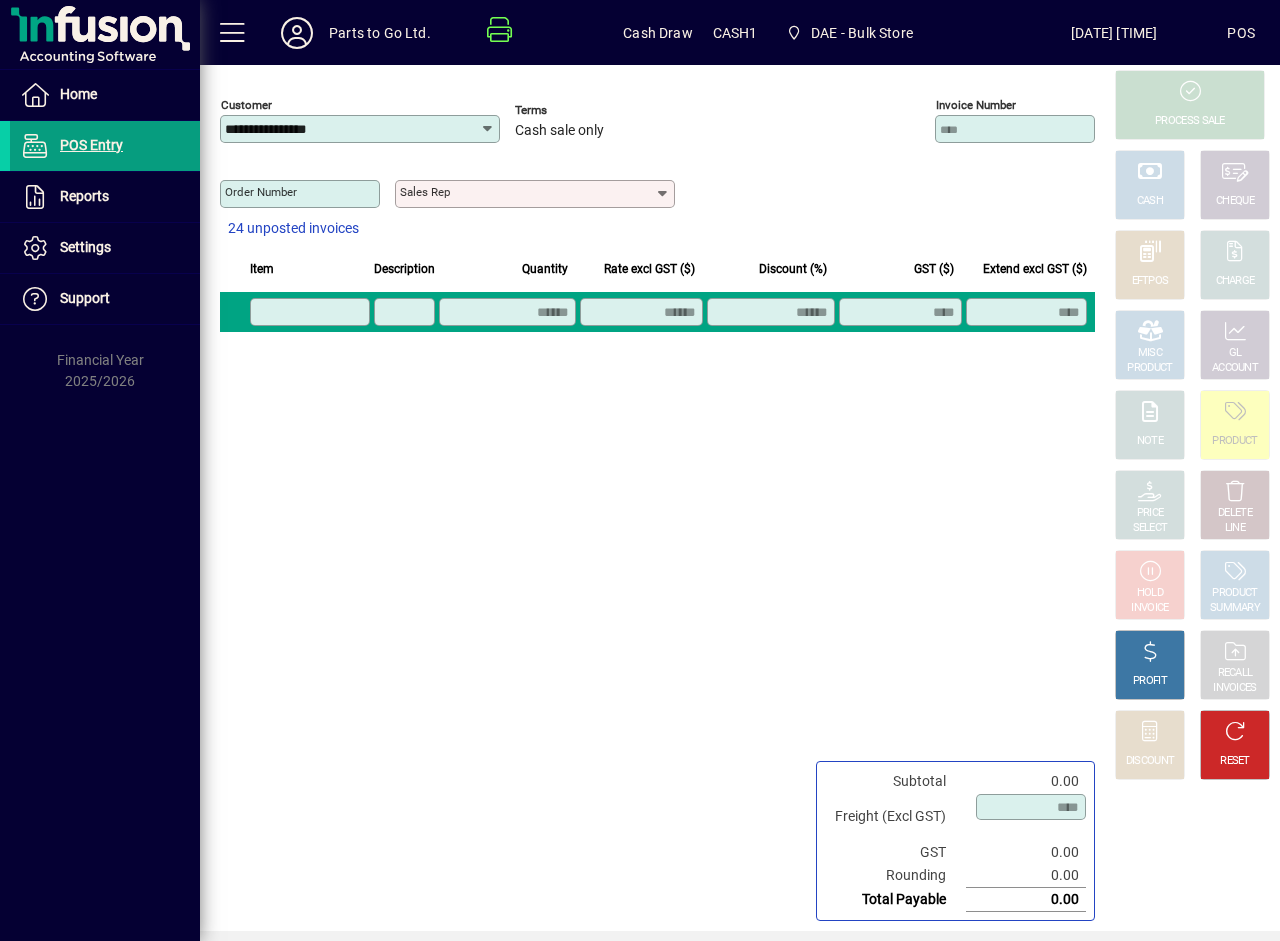 click on "**********" 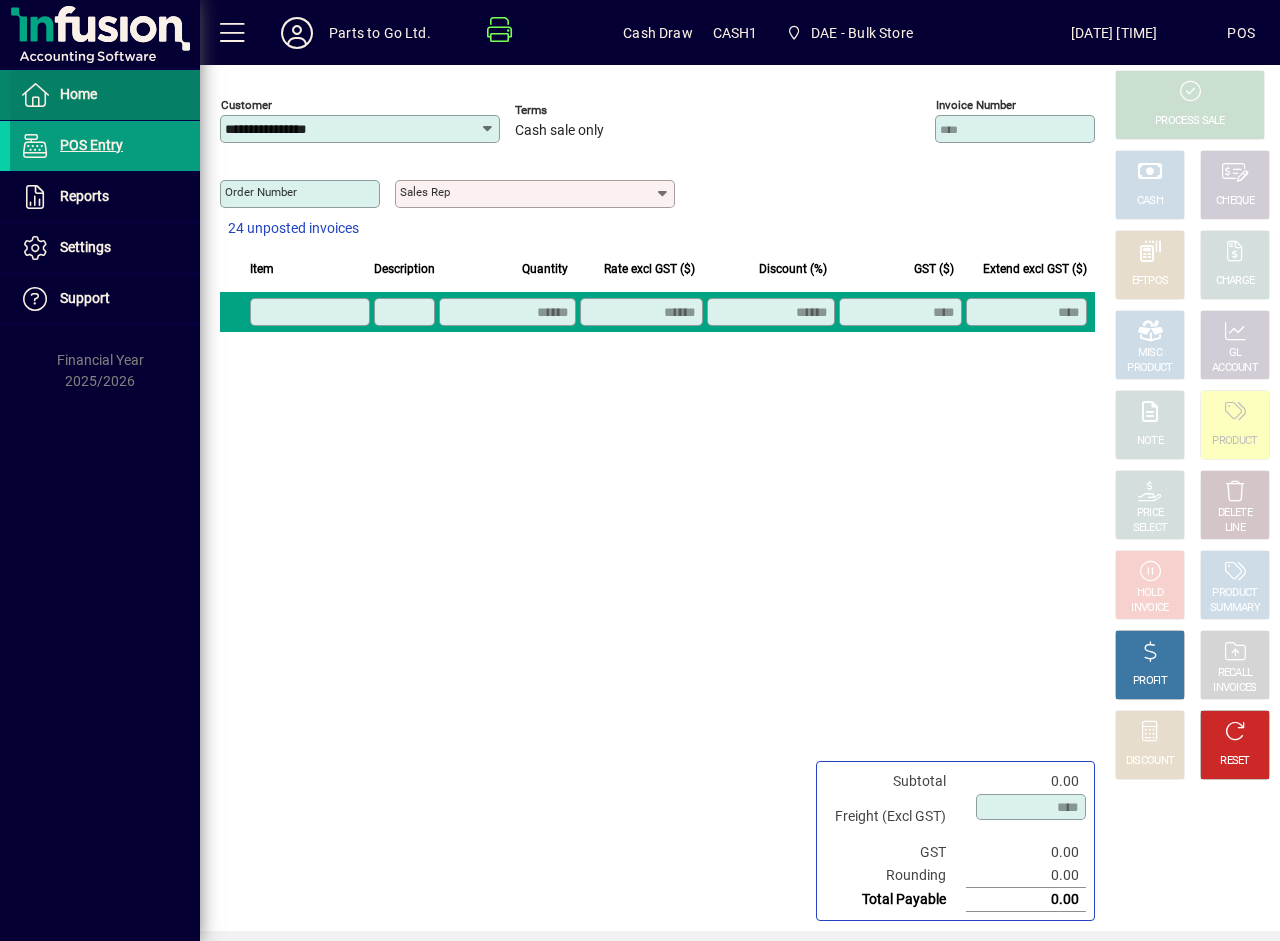 click at bounding box center (105, 95) 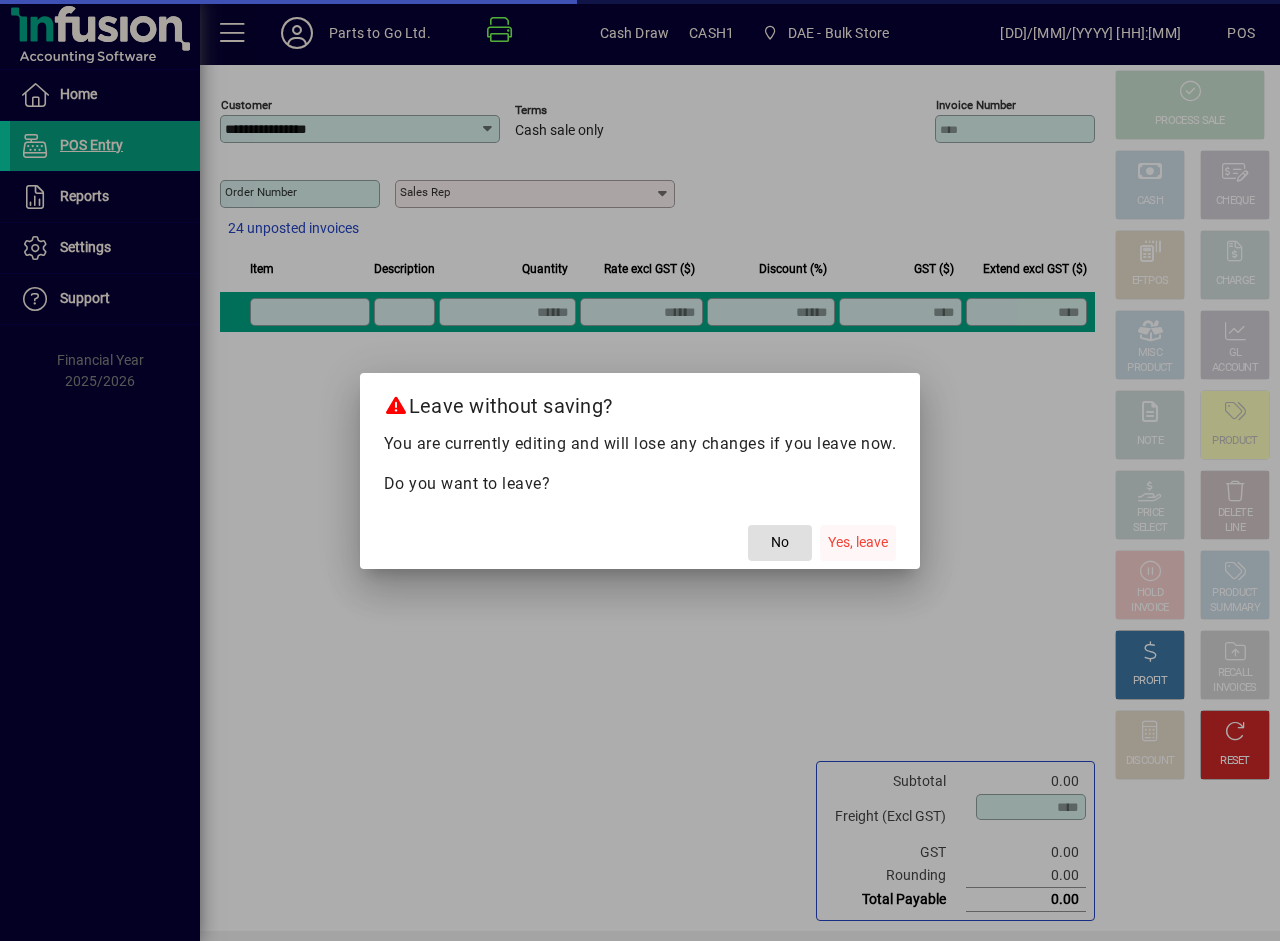 click on "Yes, leave" 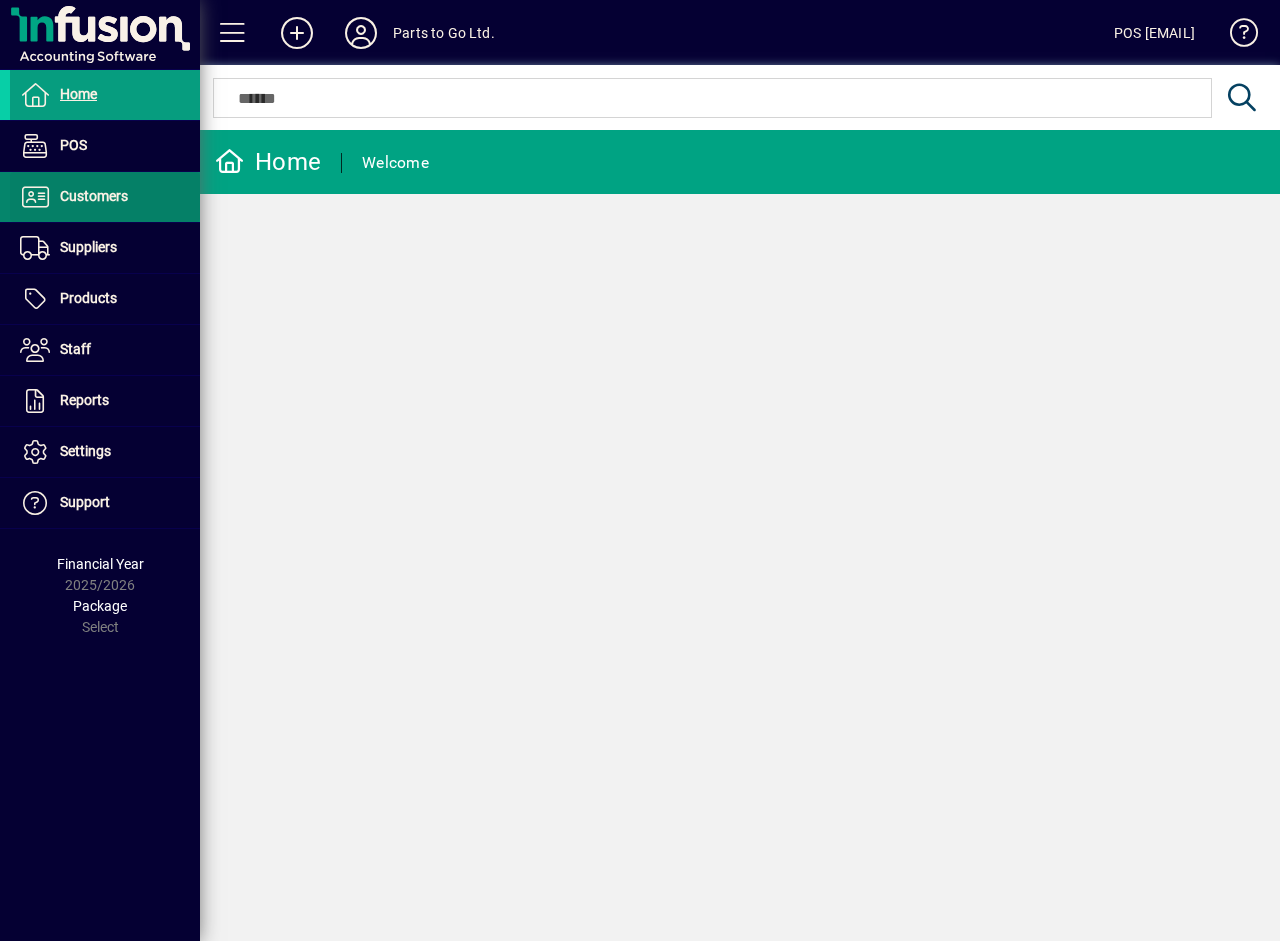 click on "Customers" at bounding box center [94, 196] 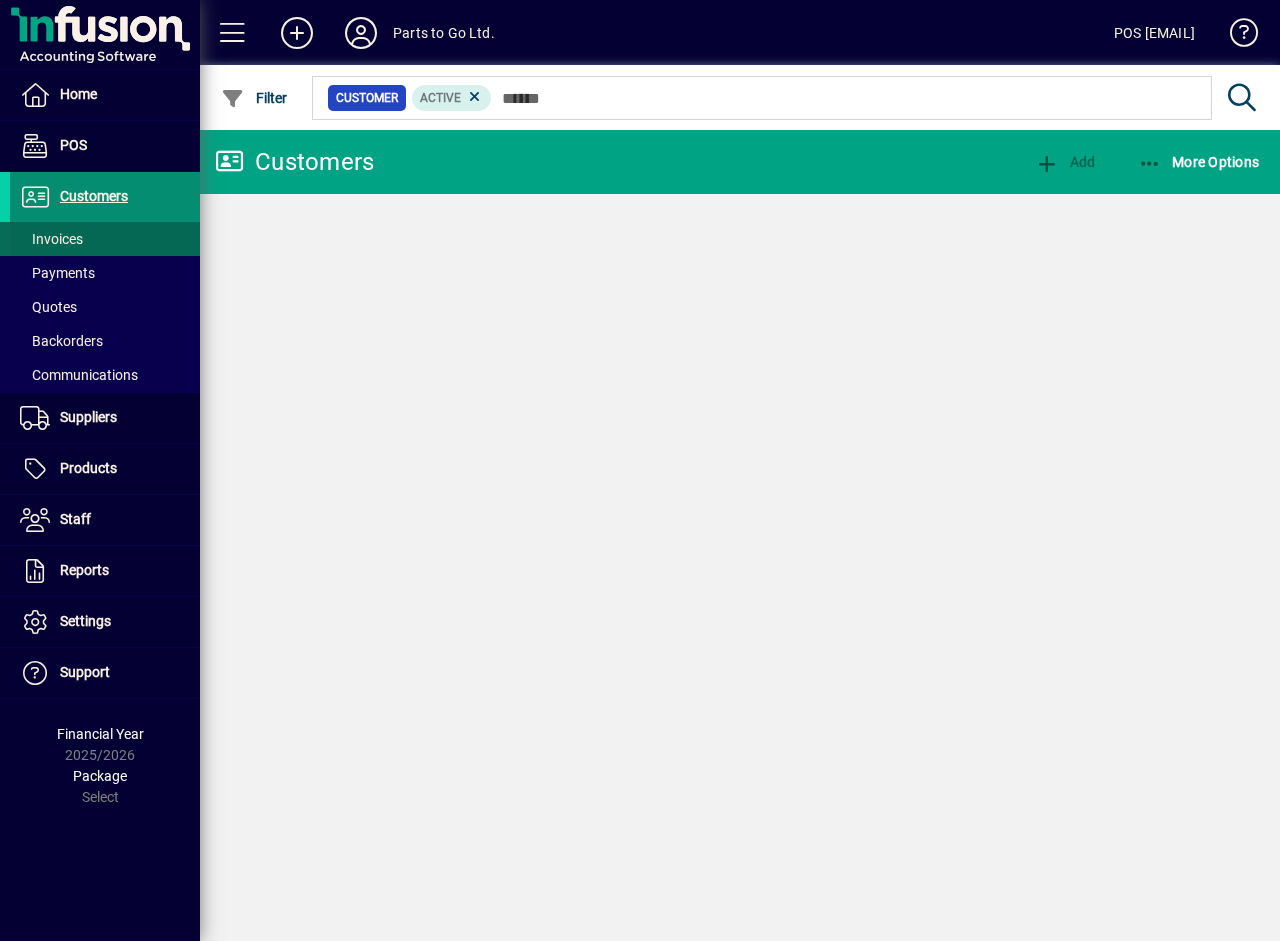 click on "Invoices" at bounding box center [51, 239] 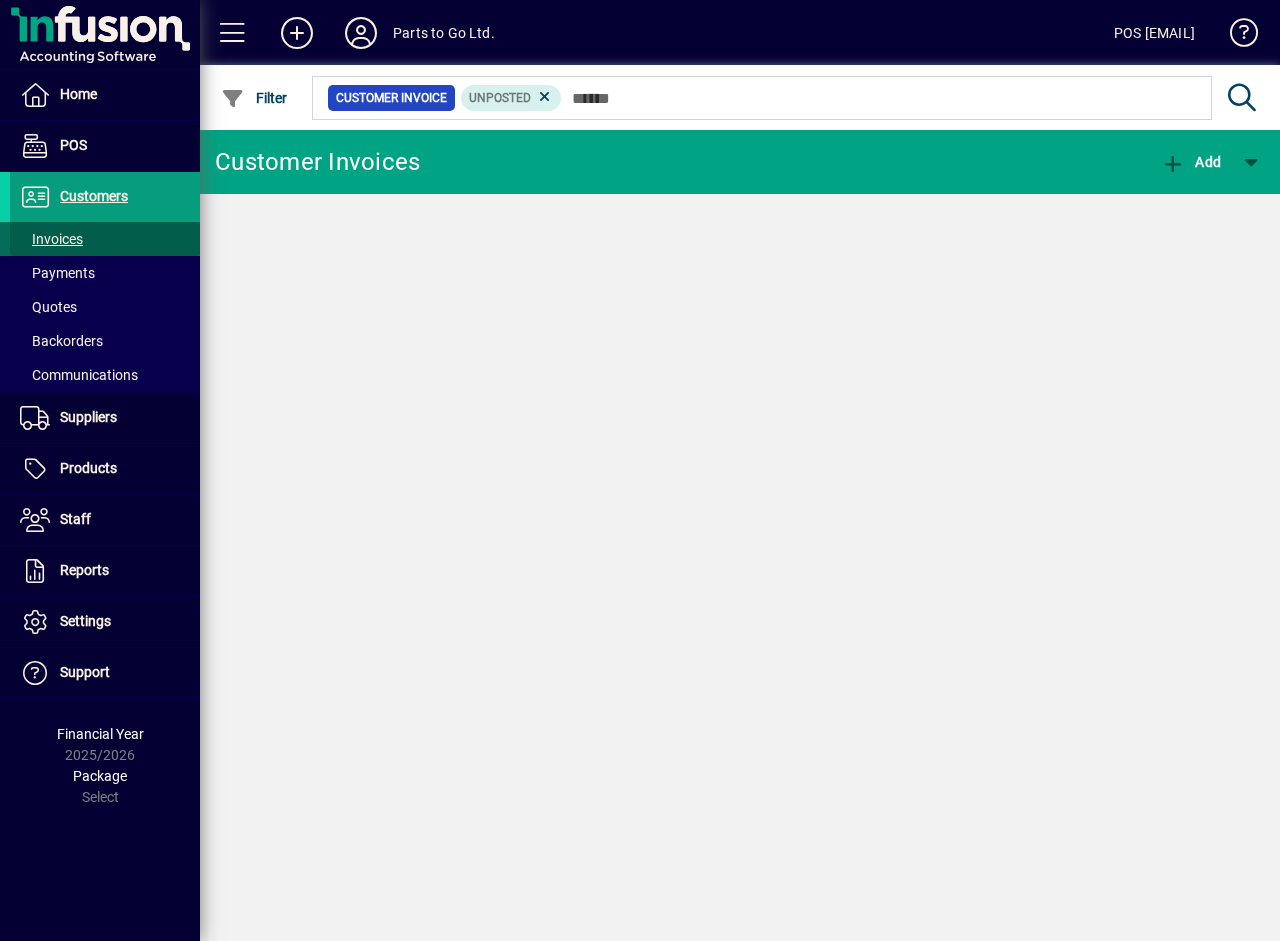 click on "Invoices" at bounding box center [51, 239] 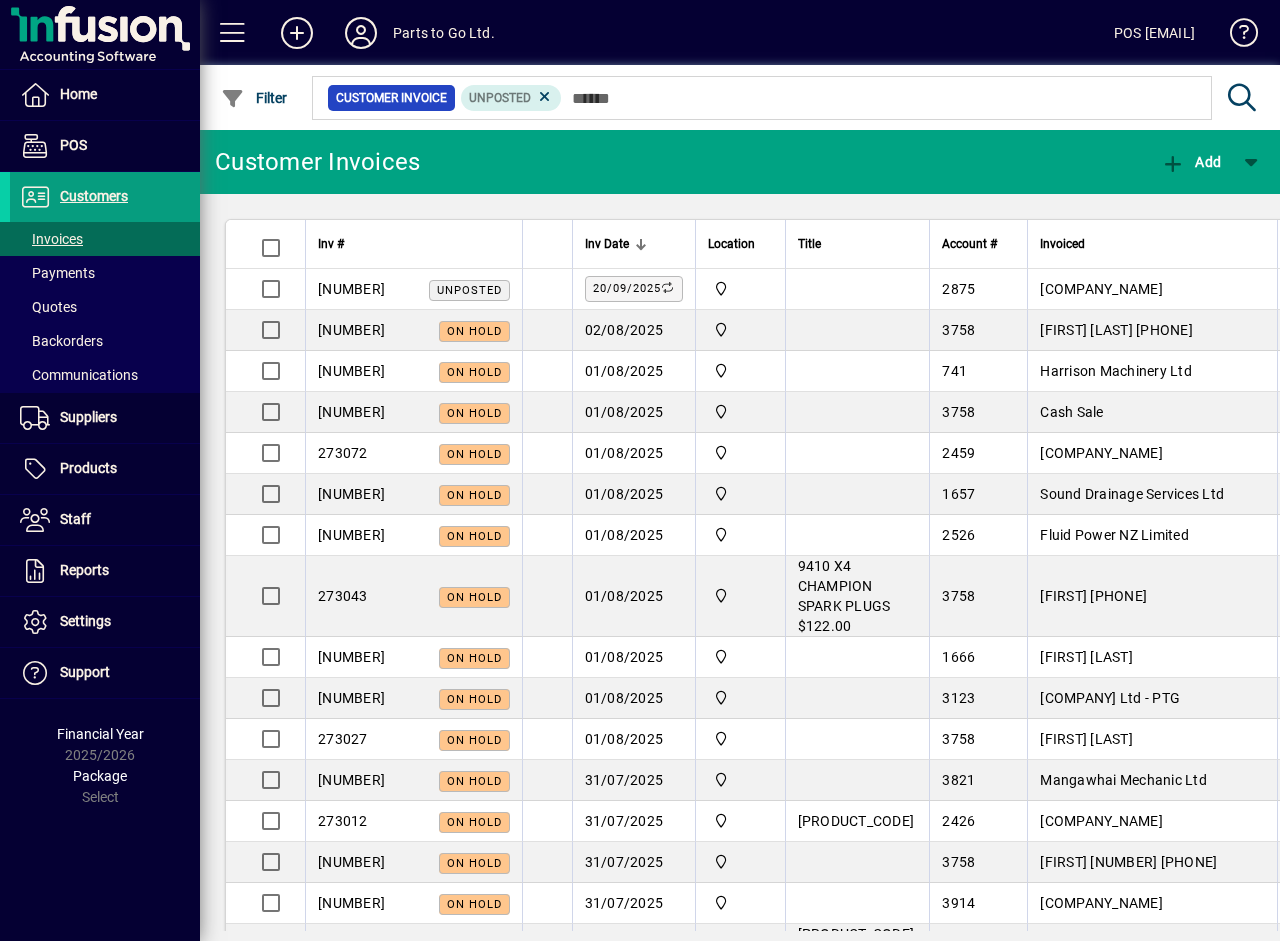 click at bounding box center [545, 97] 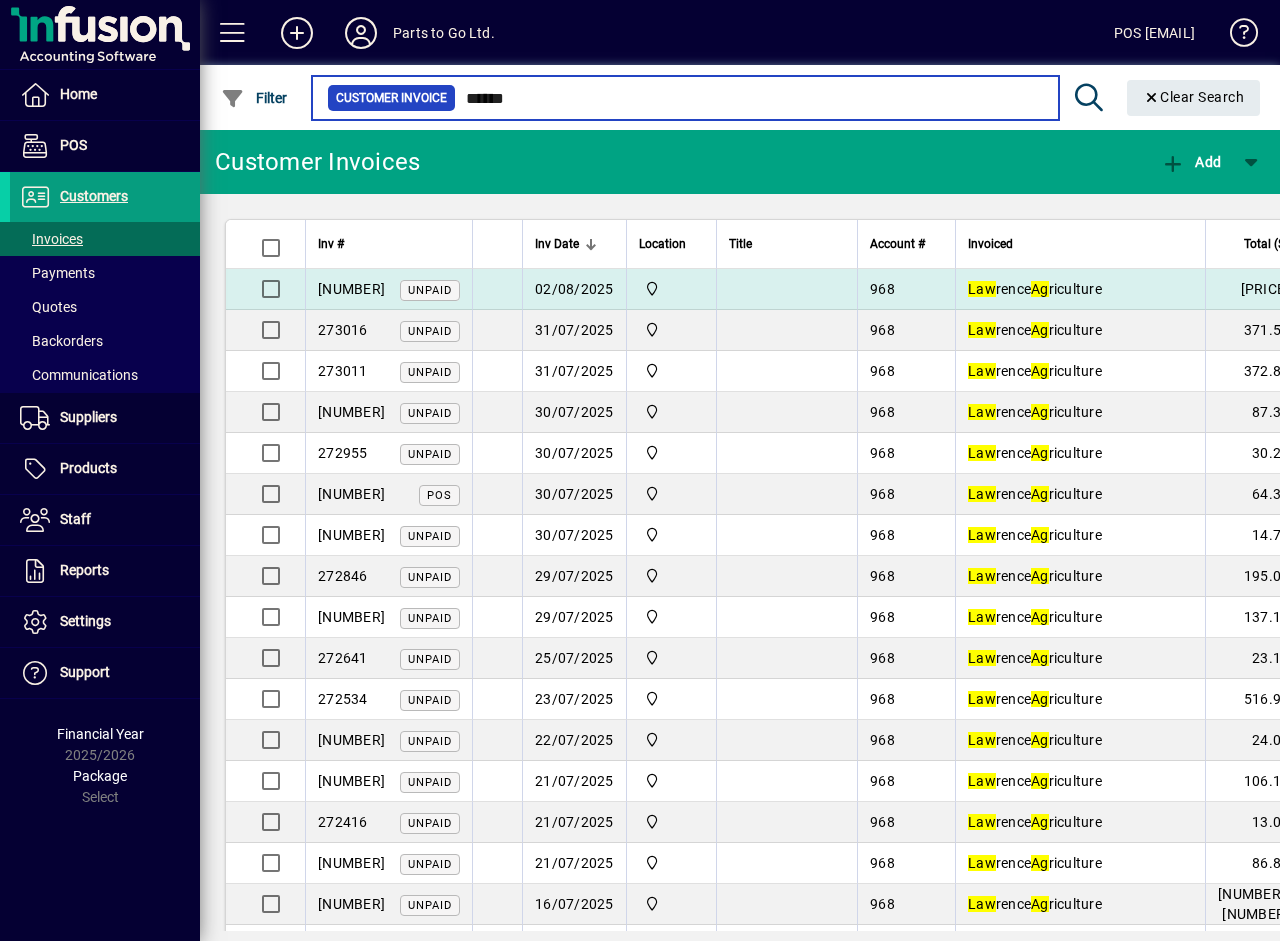 type on "******" 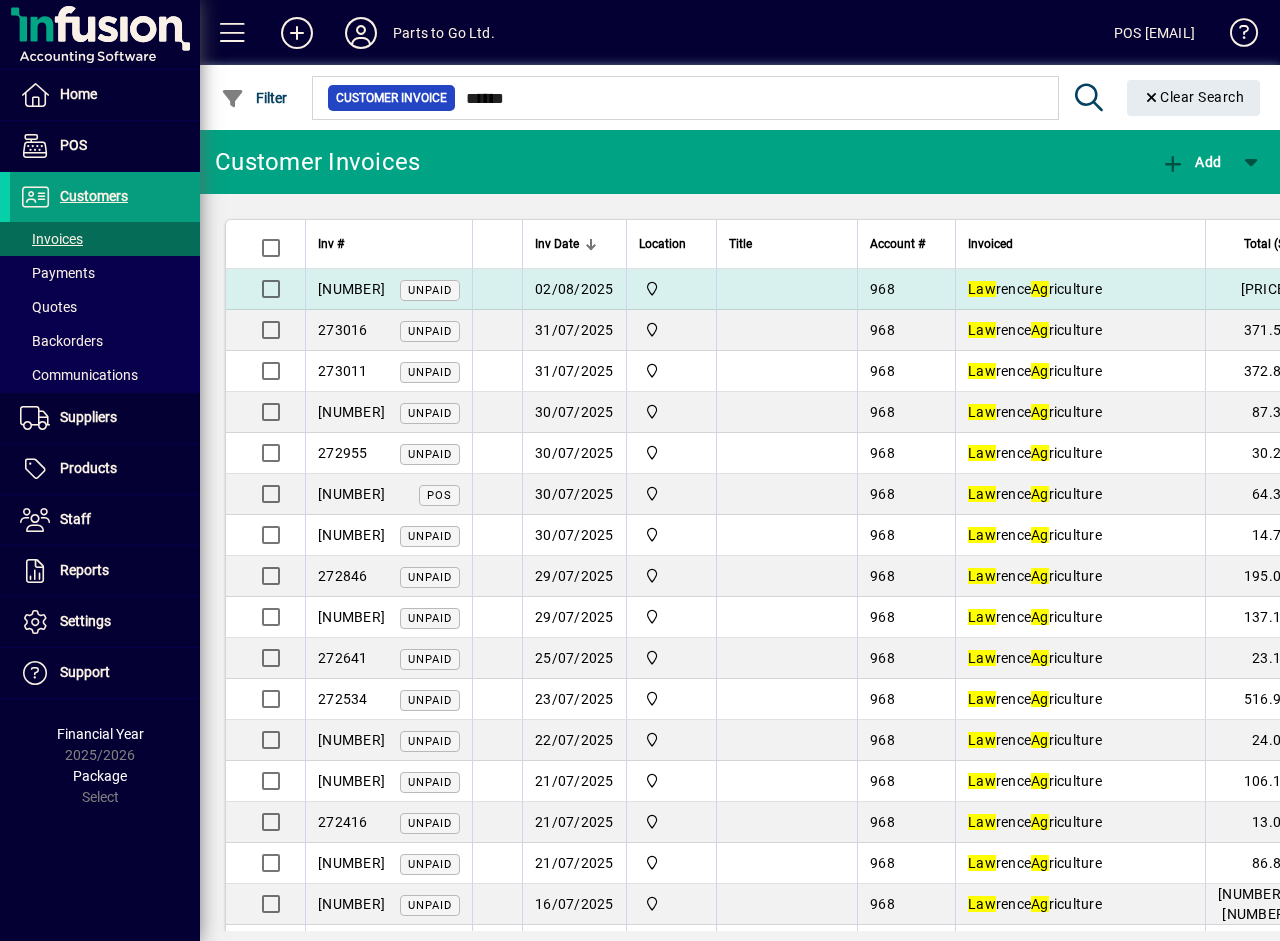 click on "Law rence  Ag riculture" at bounding box center [1035, 289] 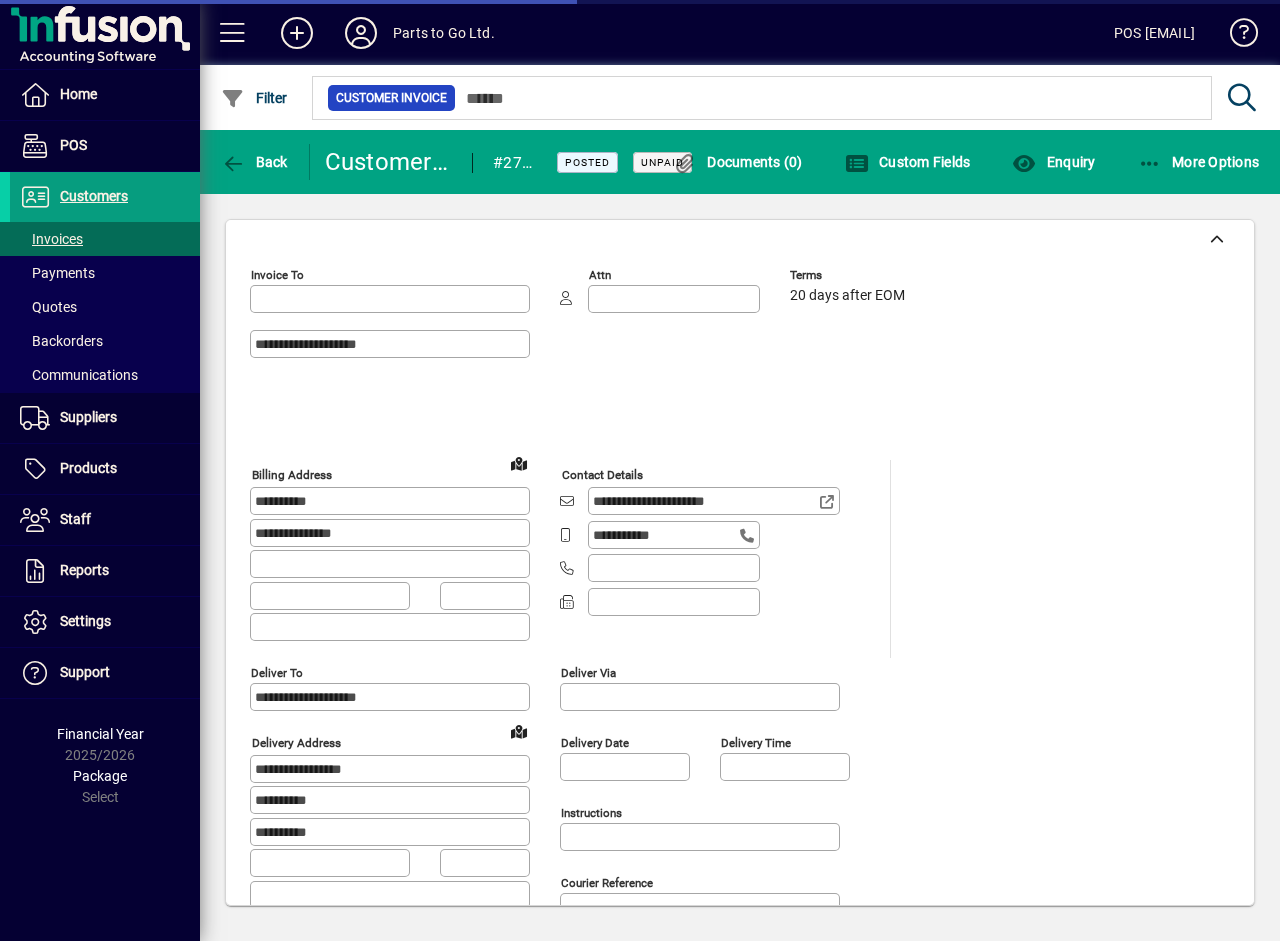 type on "**********" 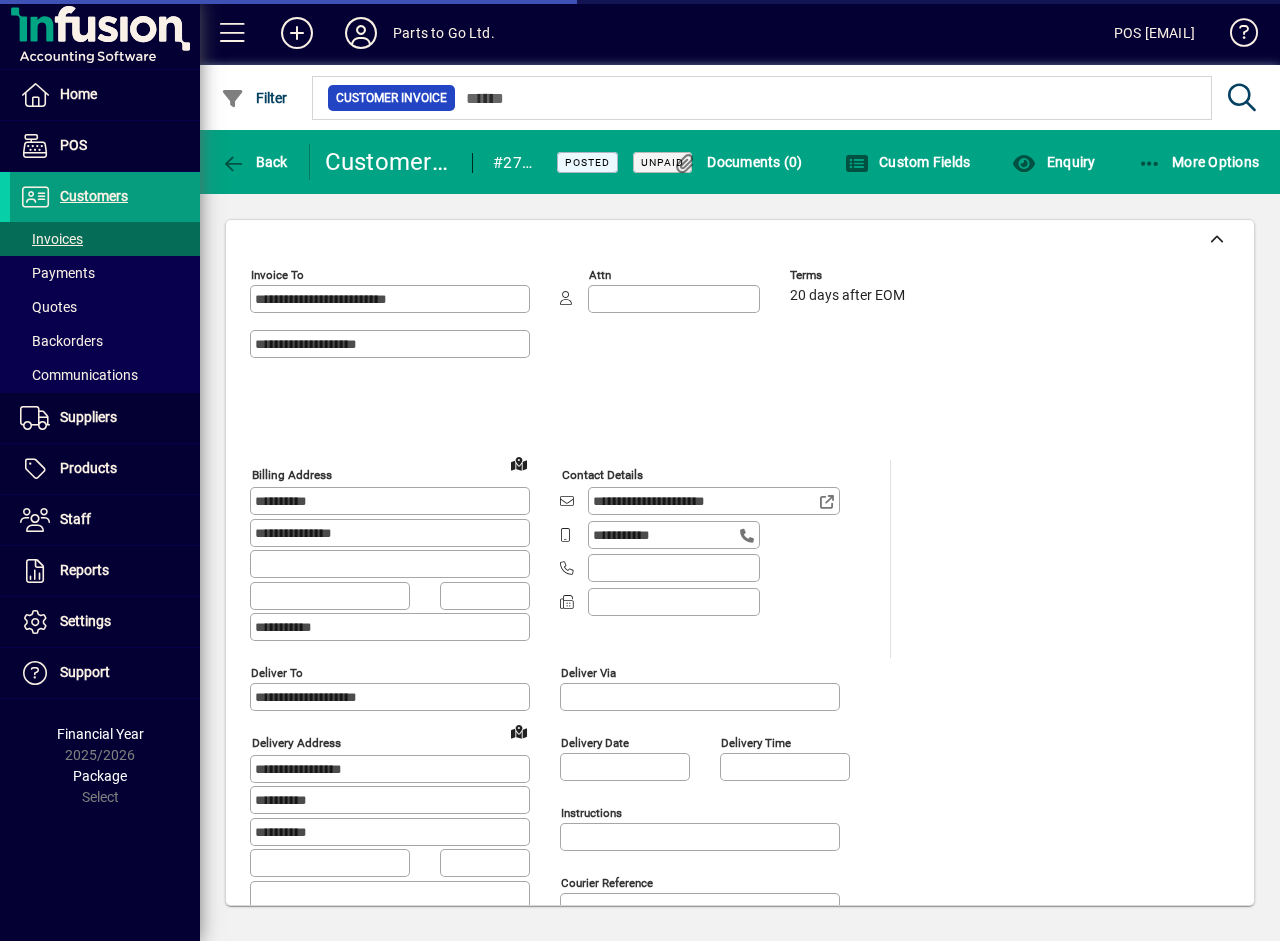 type on "**********" 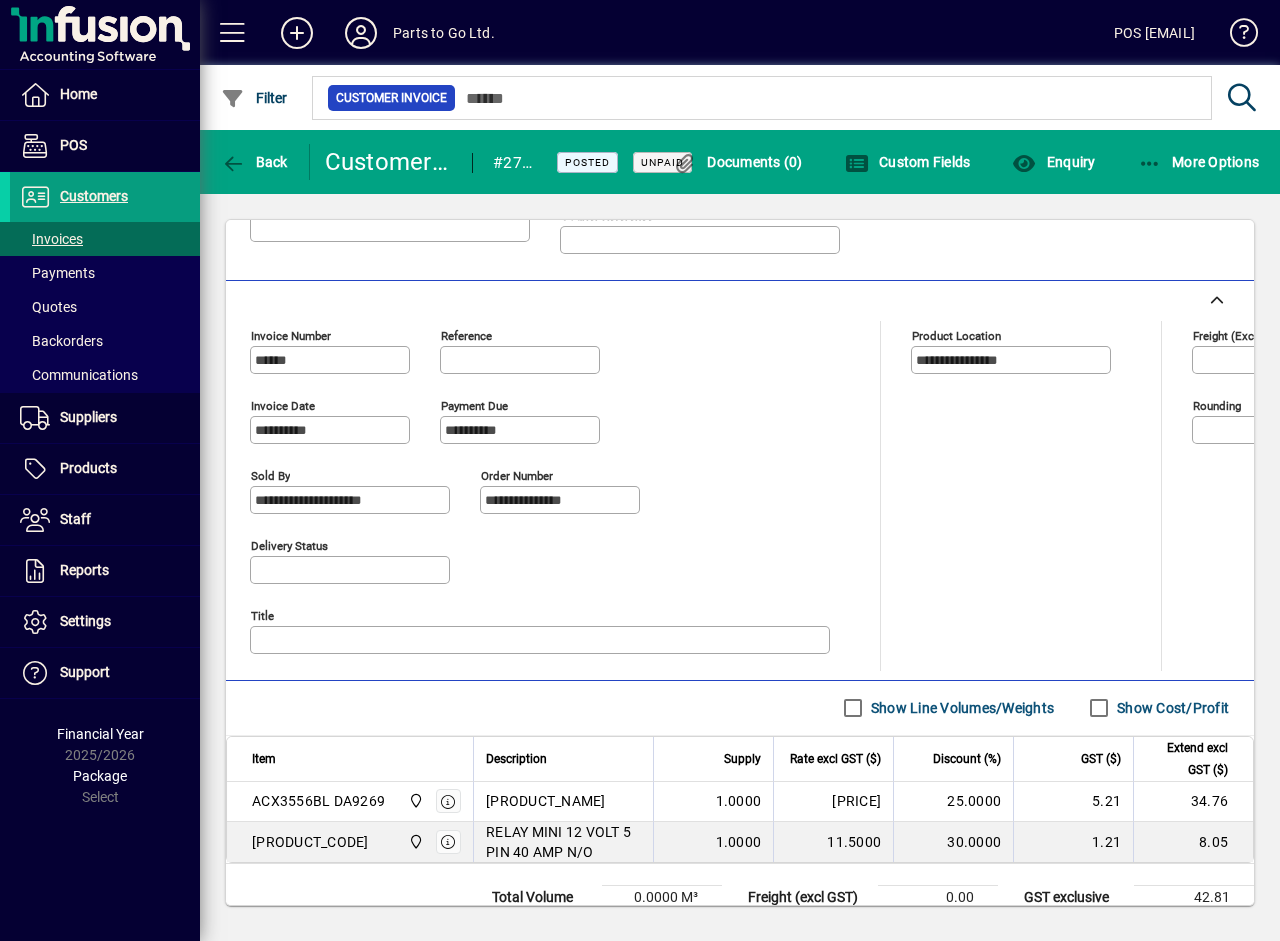 scroll, scrollTop: 700, scrollLeft: 0, axis: vertical 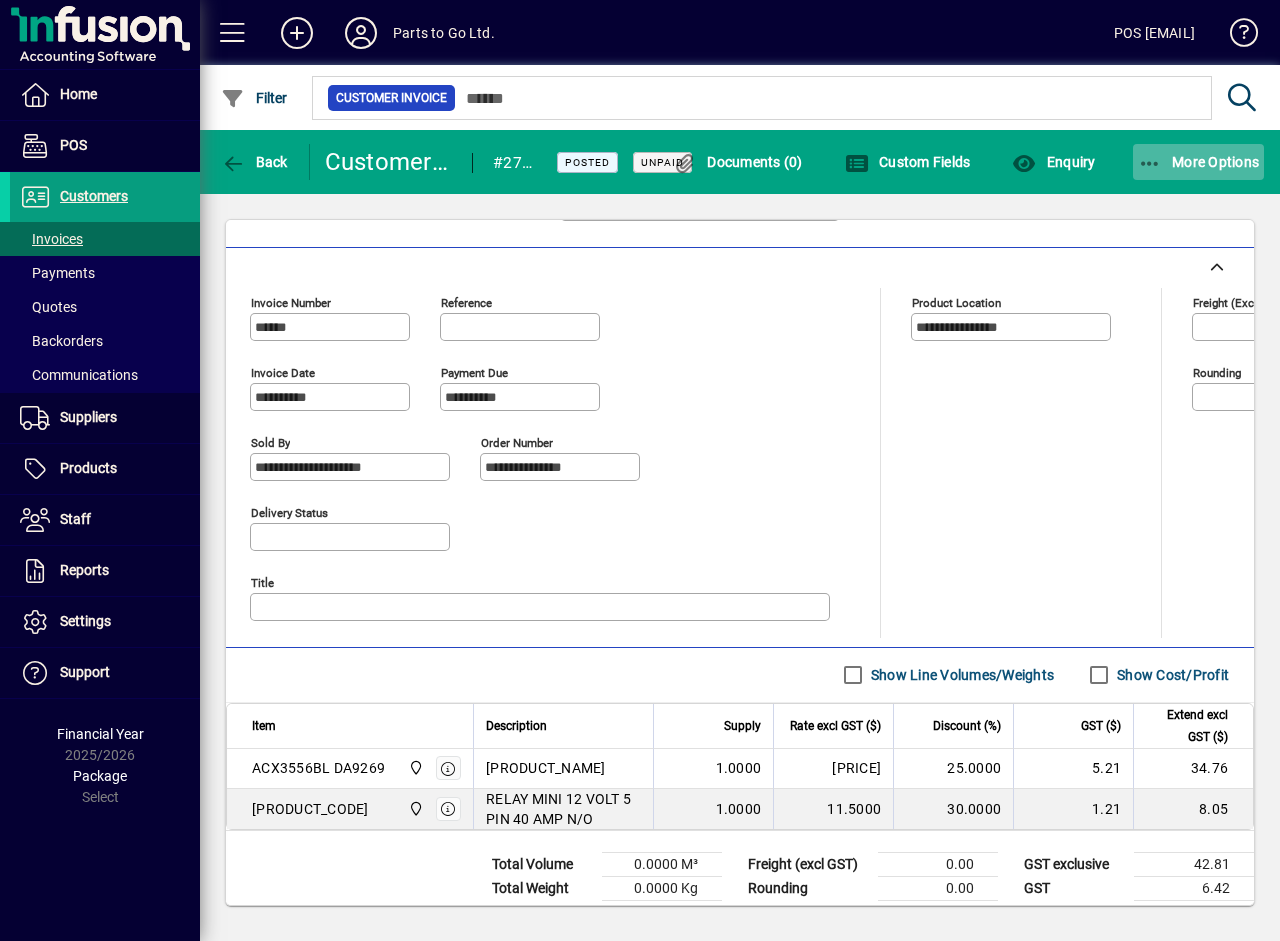 click on "More Options" 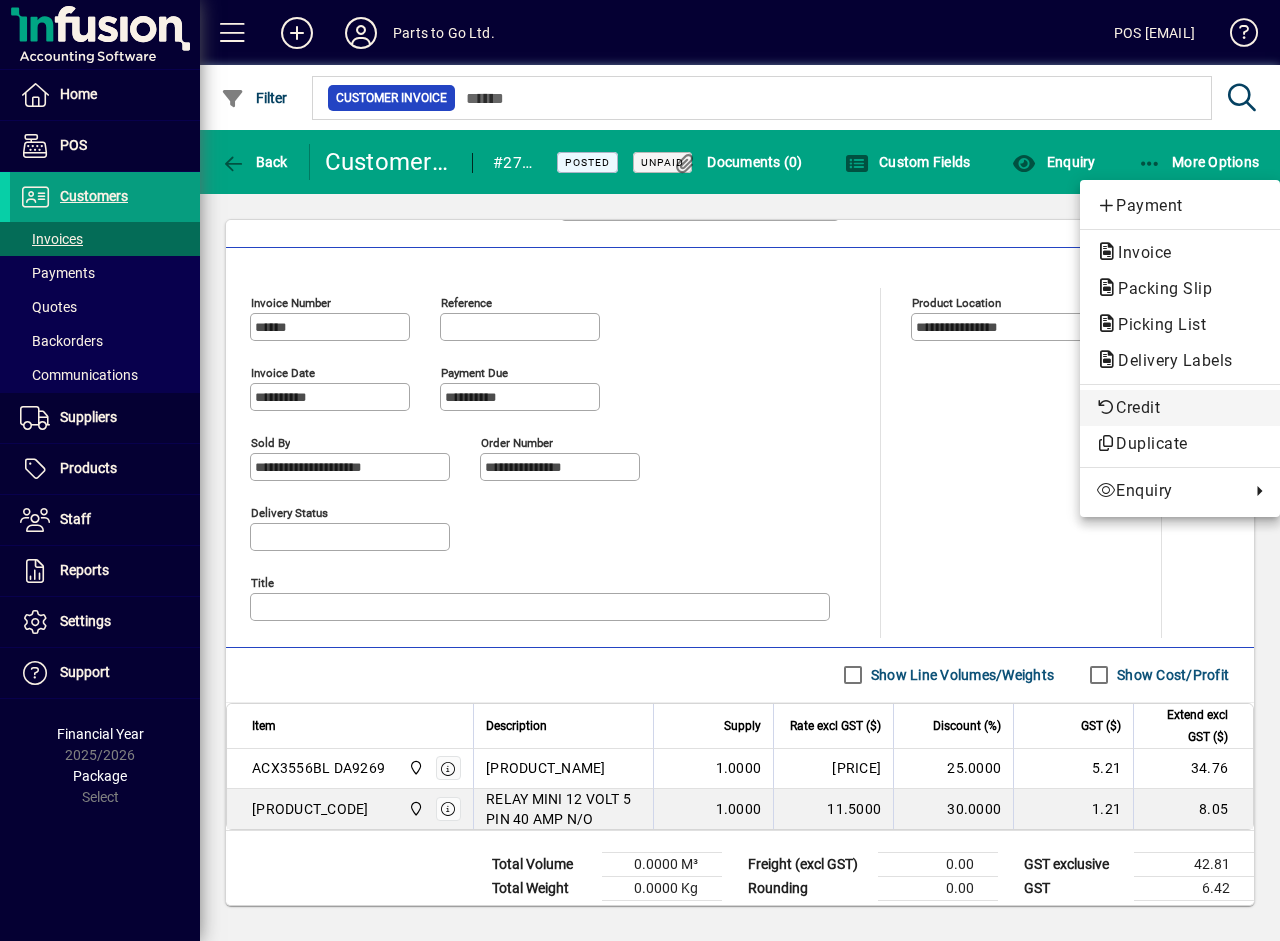 click on "Credit" at bounding box center (1180, 408) 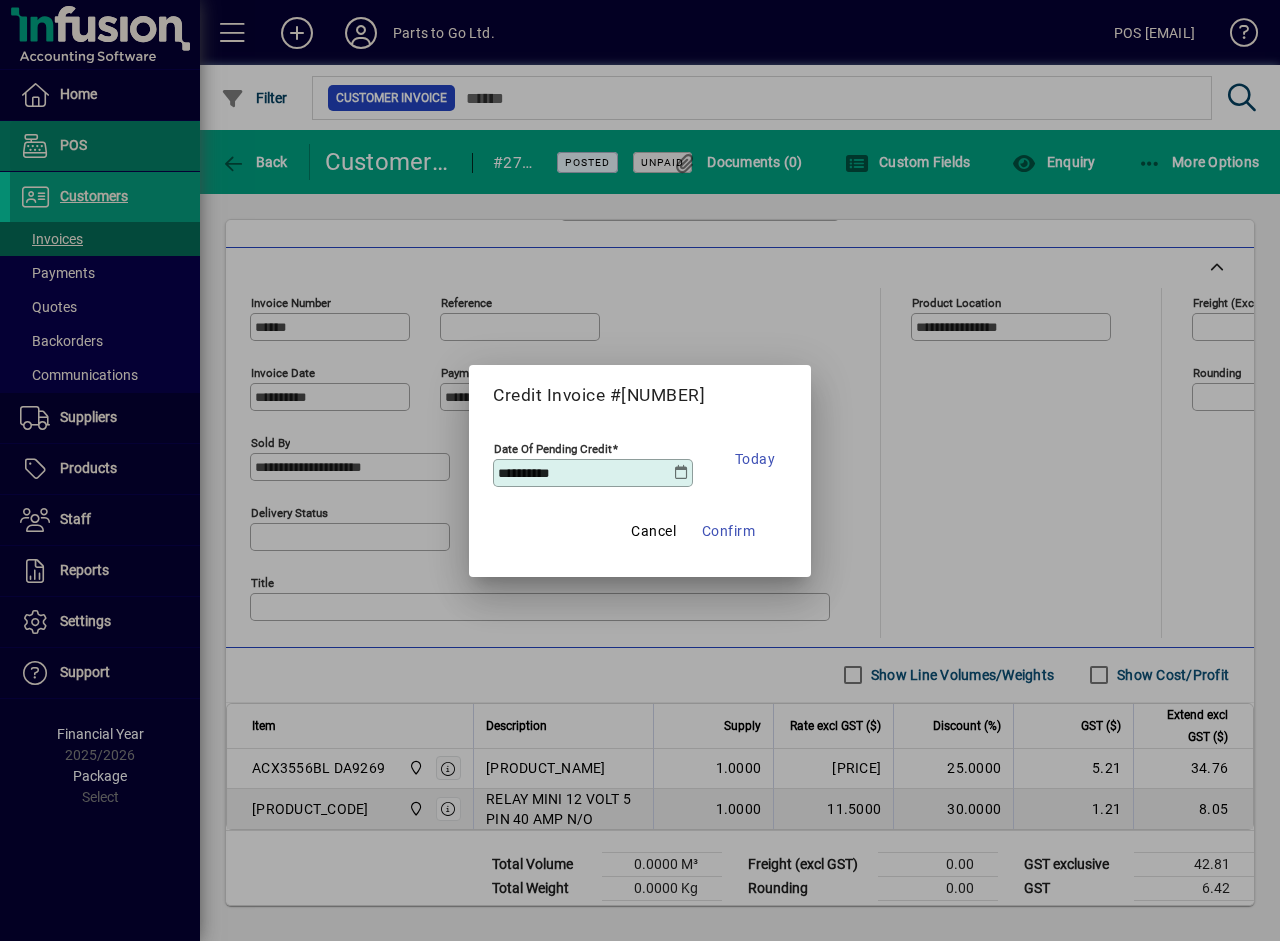 drag, startPoint x: 85, startPoint y: 121, endPoint x: 65, endPoint y: 158, distance: 42.059483 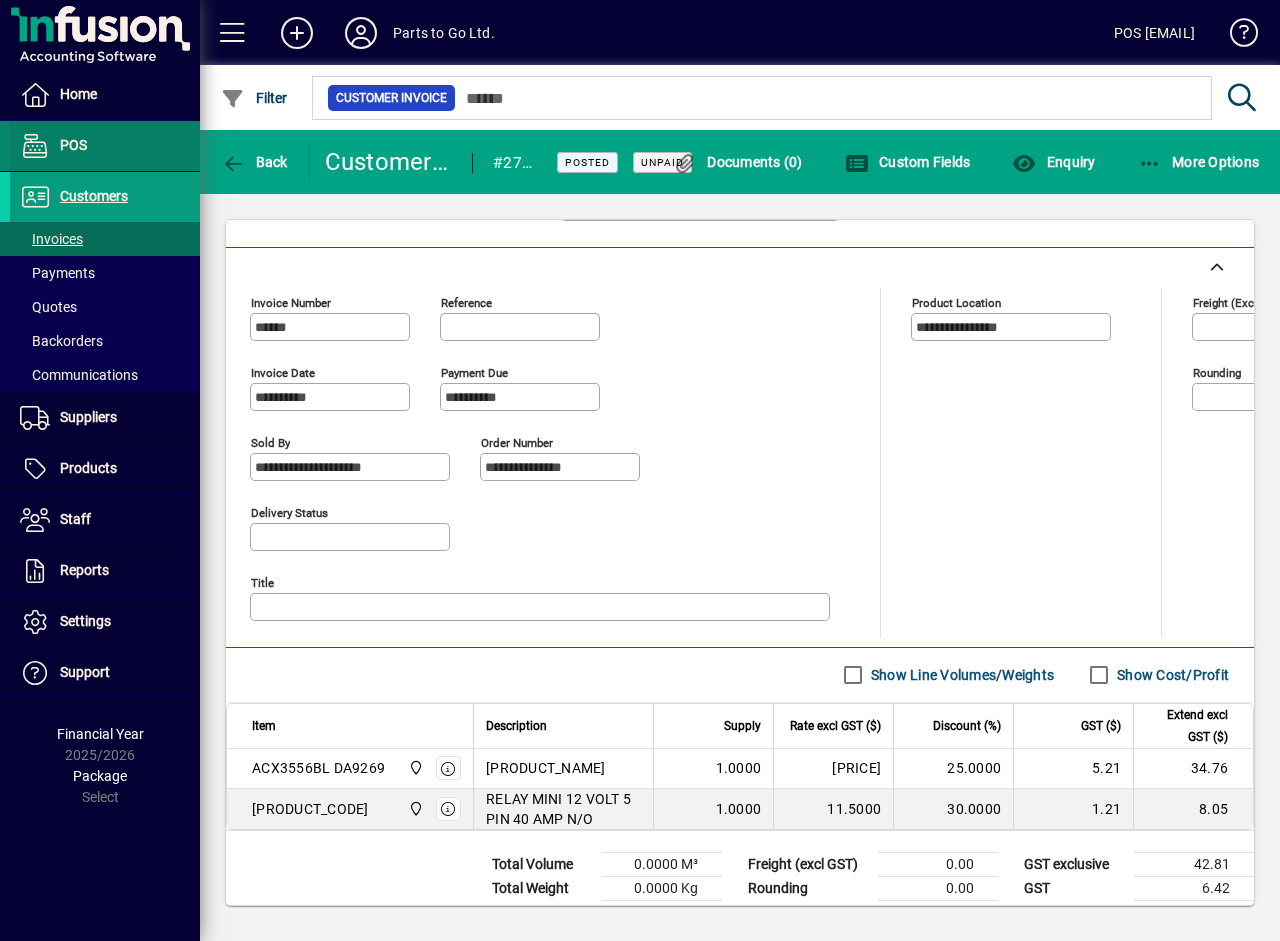 click on "POS" at bounding box center [48, 146] 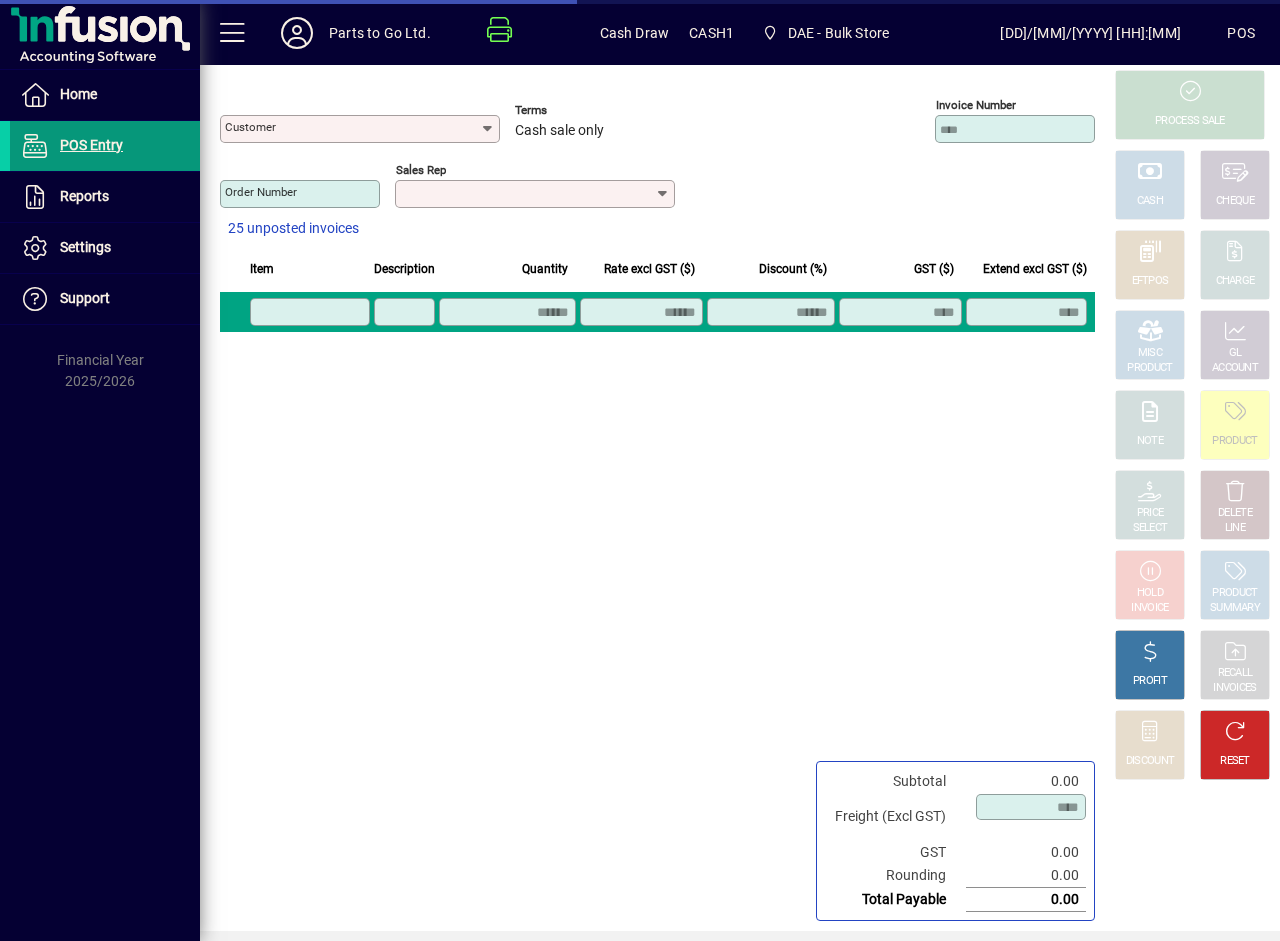 type on "**********" 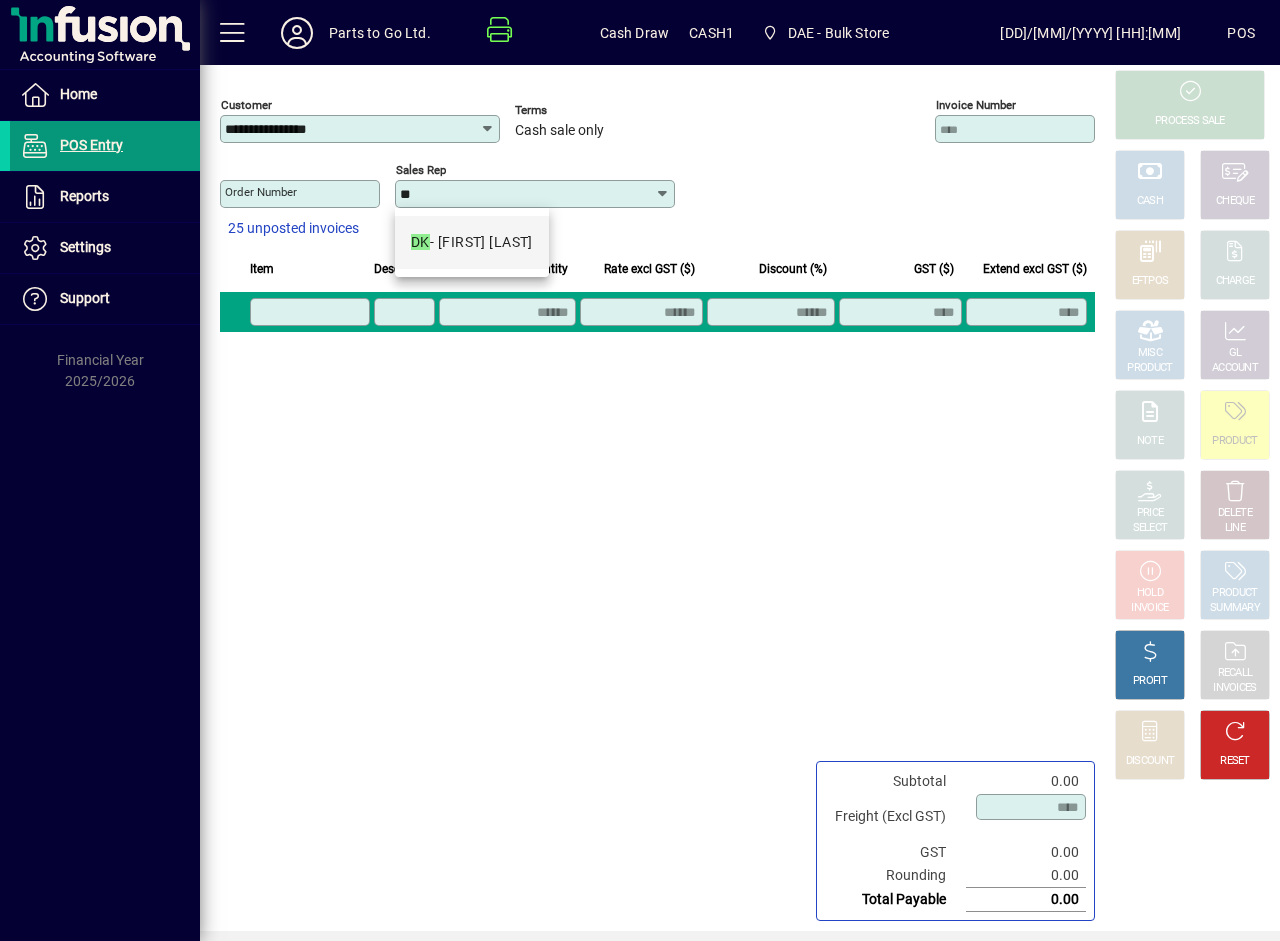 type on "**********" 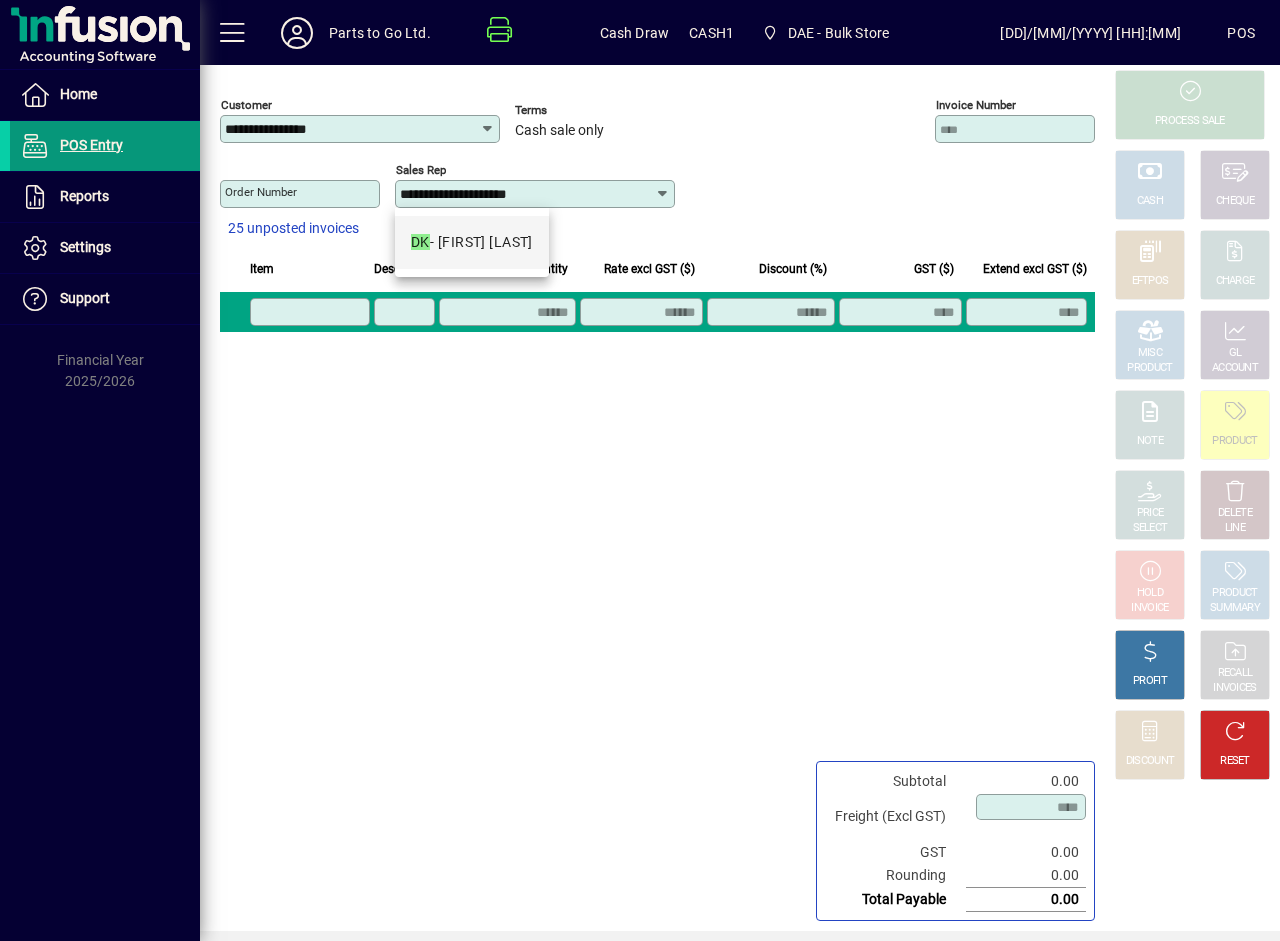 type 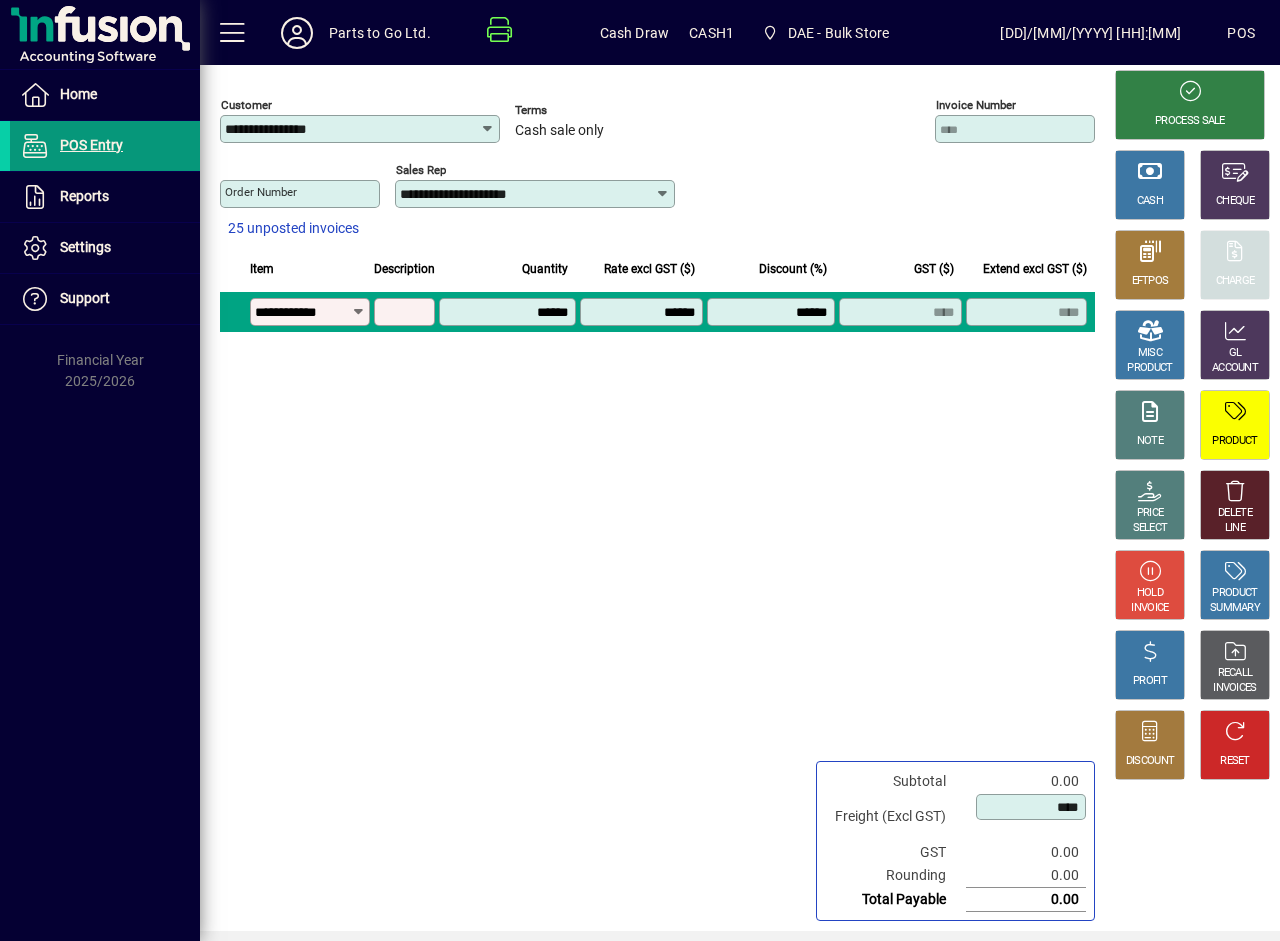 type on "**********" 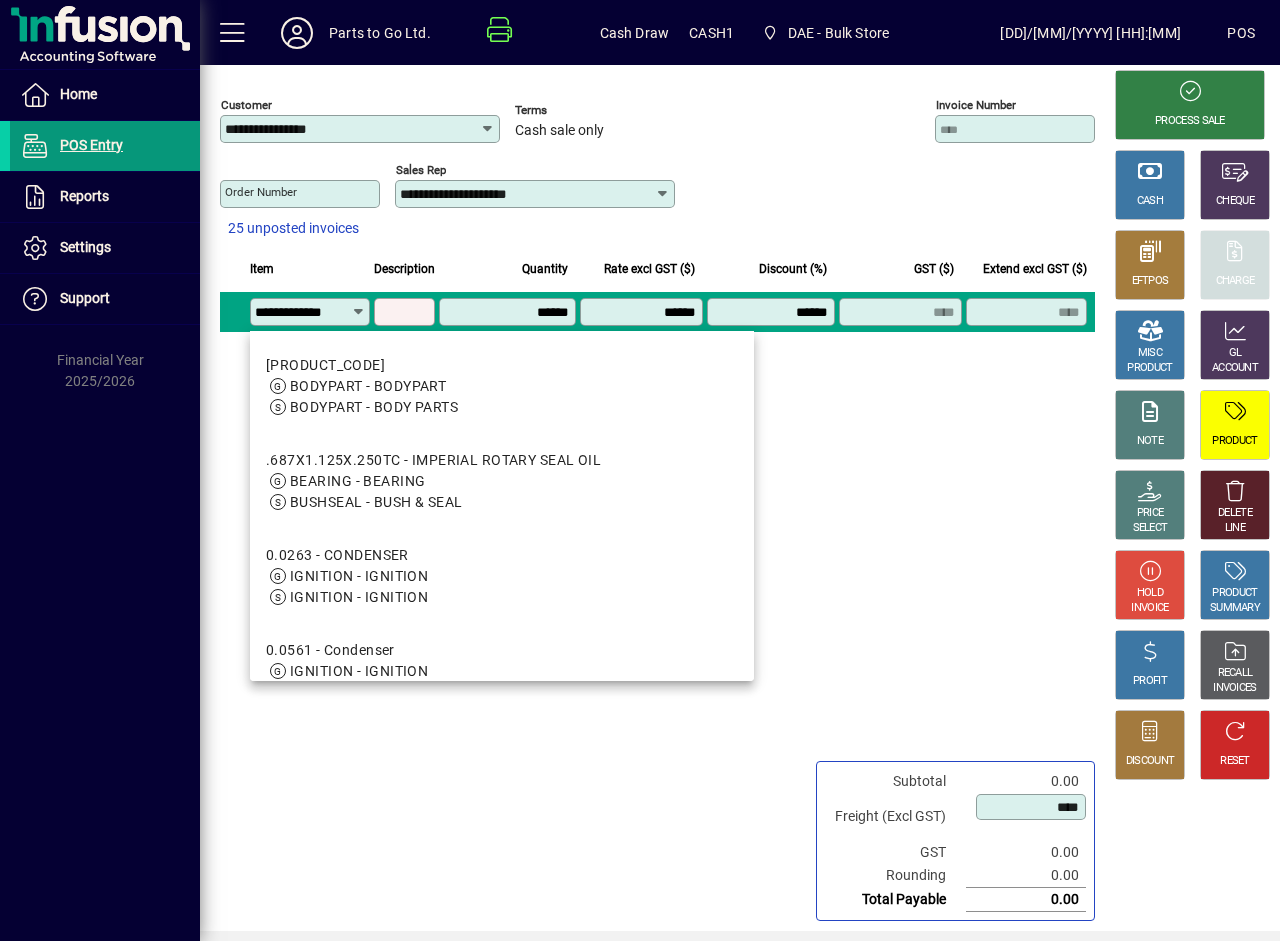 scroll, scrollTop: 0, scrollLeft: 9, axis: horizontal 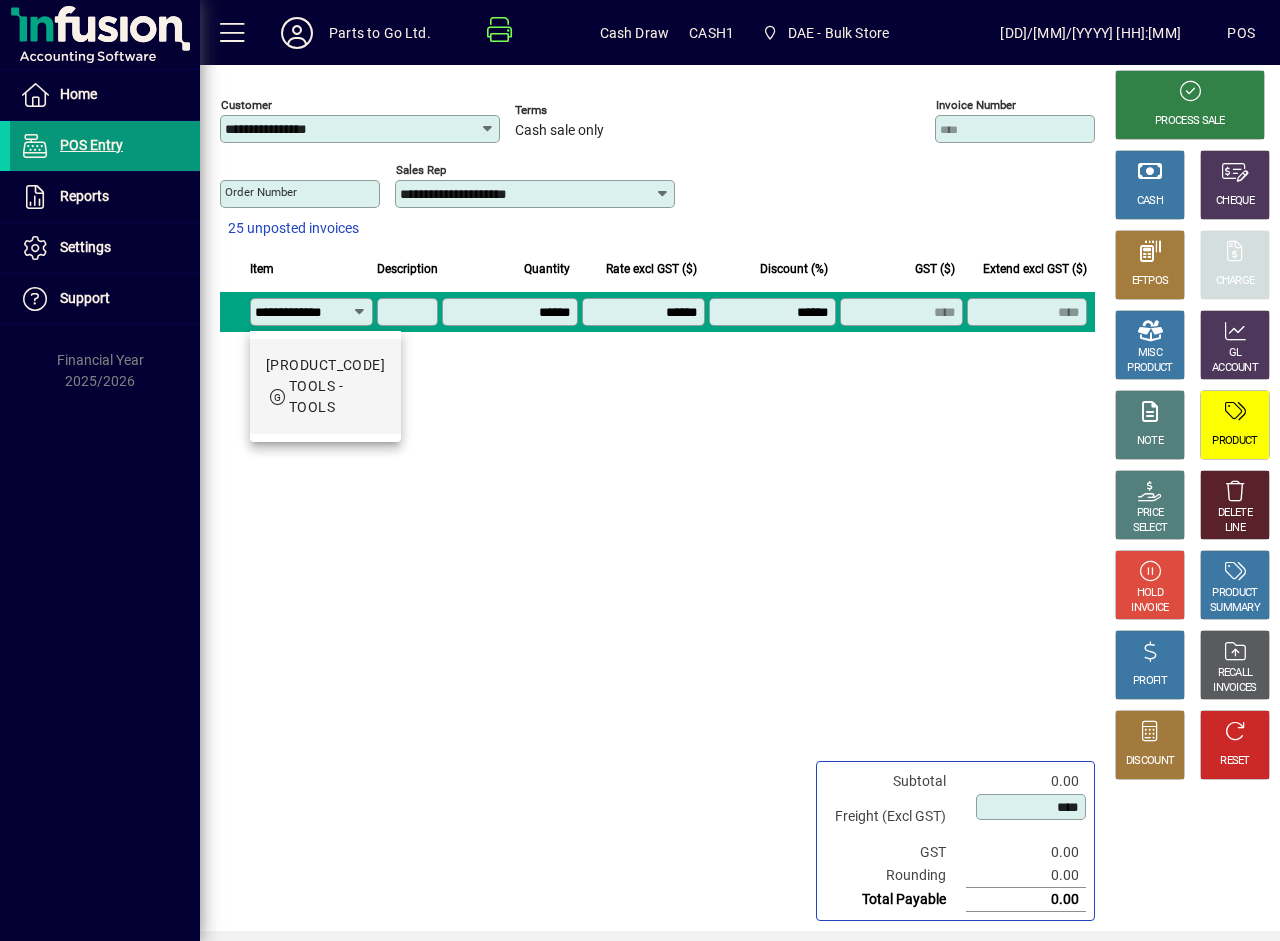 type on "**********" 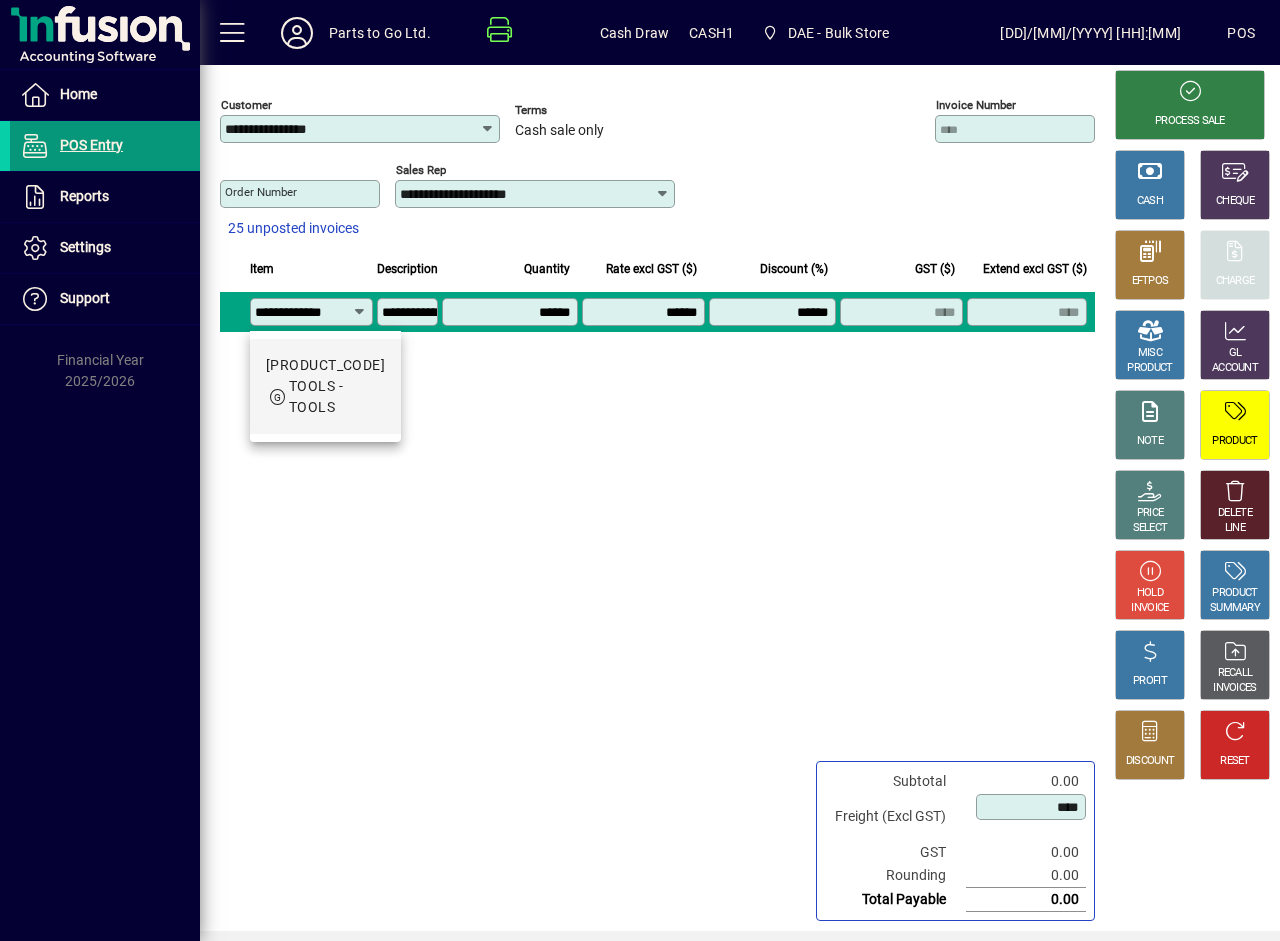 type on "******" 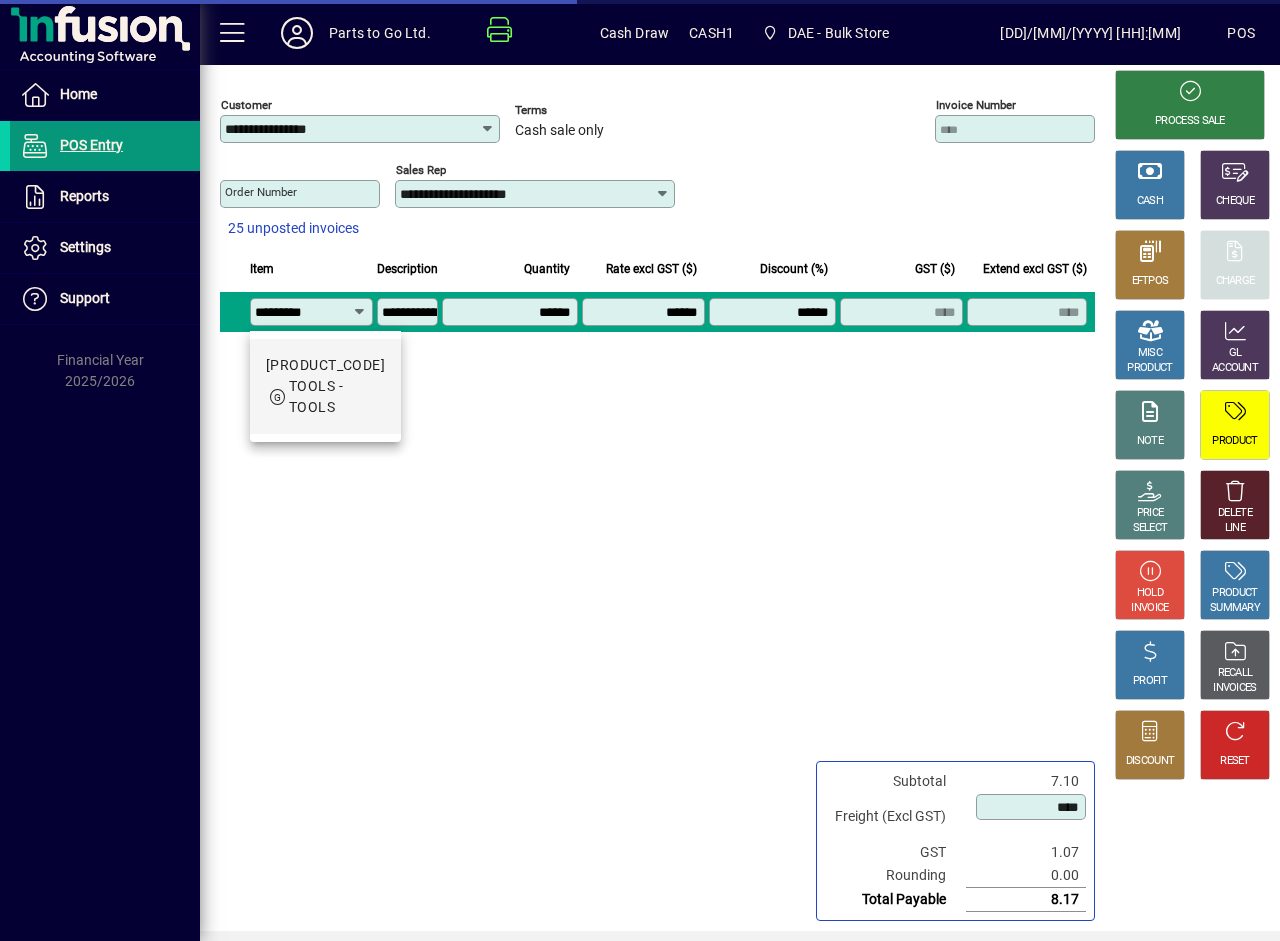 scroll, scrollTop: 0, scrollLeft: 0, axis: both 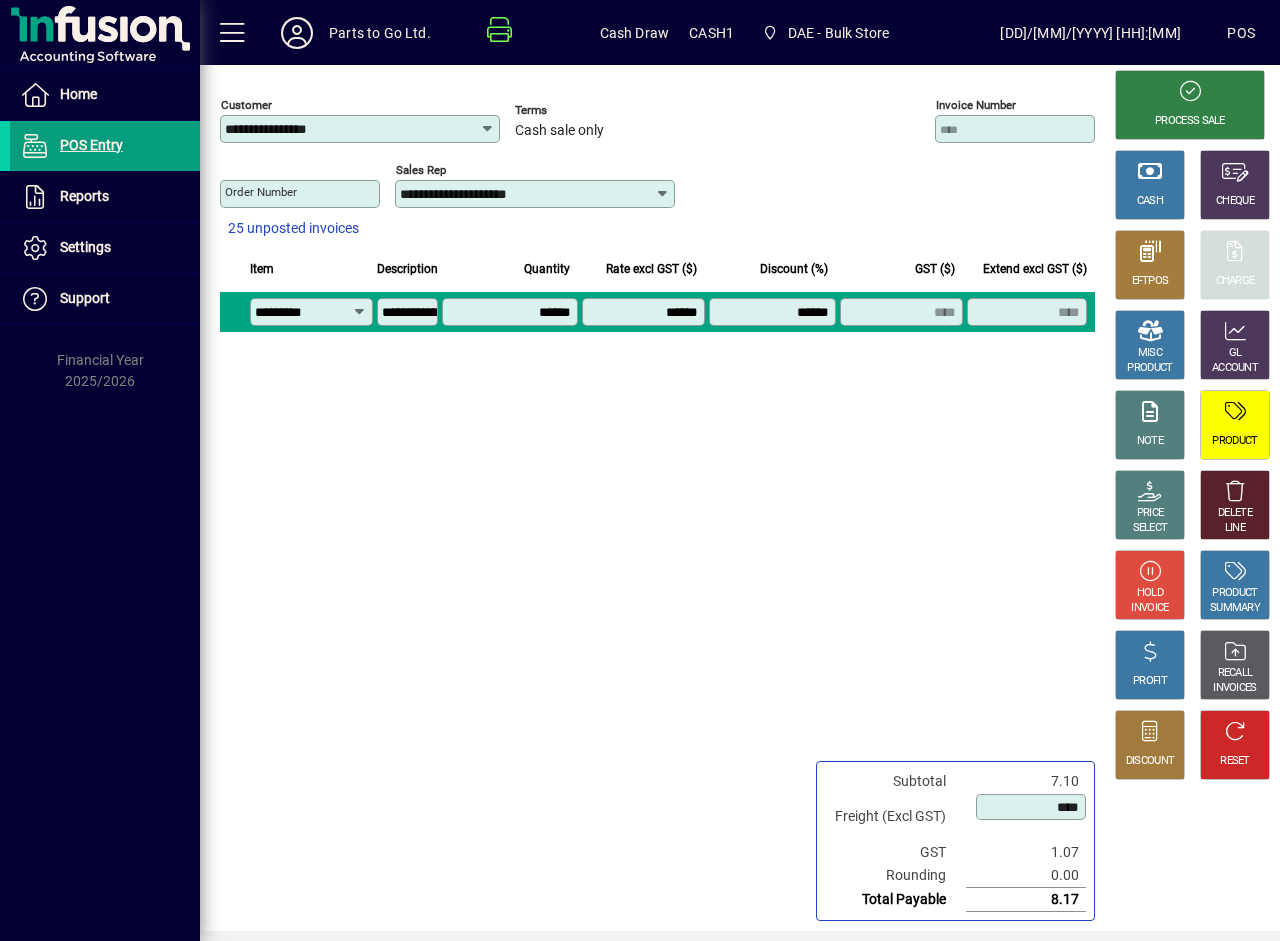 type on "*********" 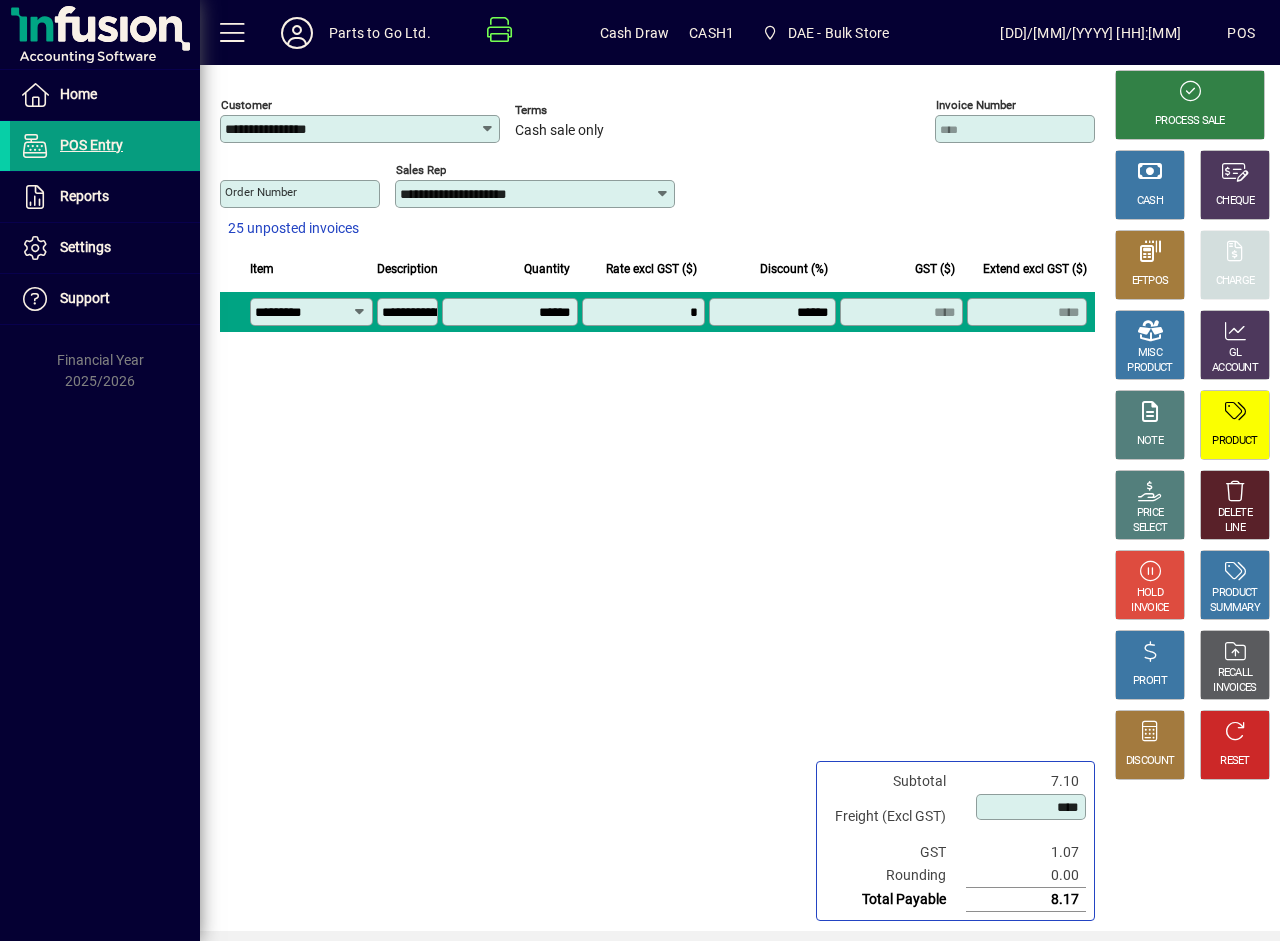 type on "******" 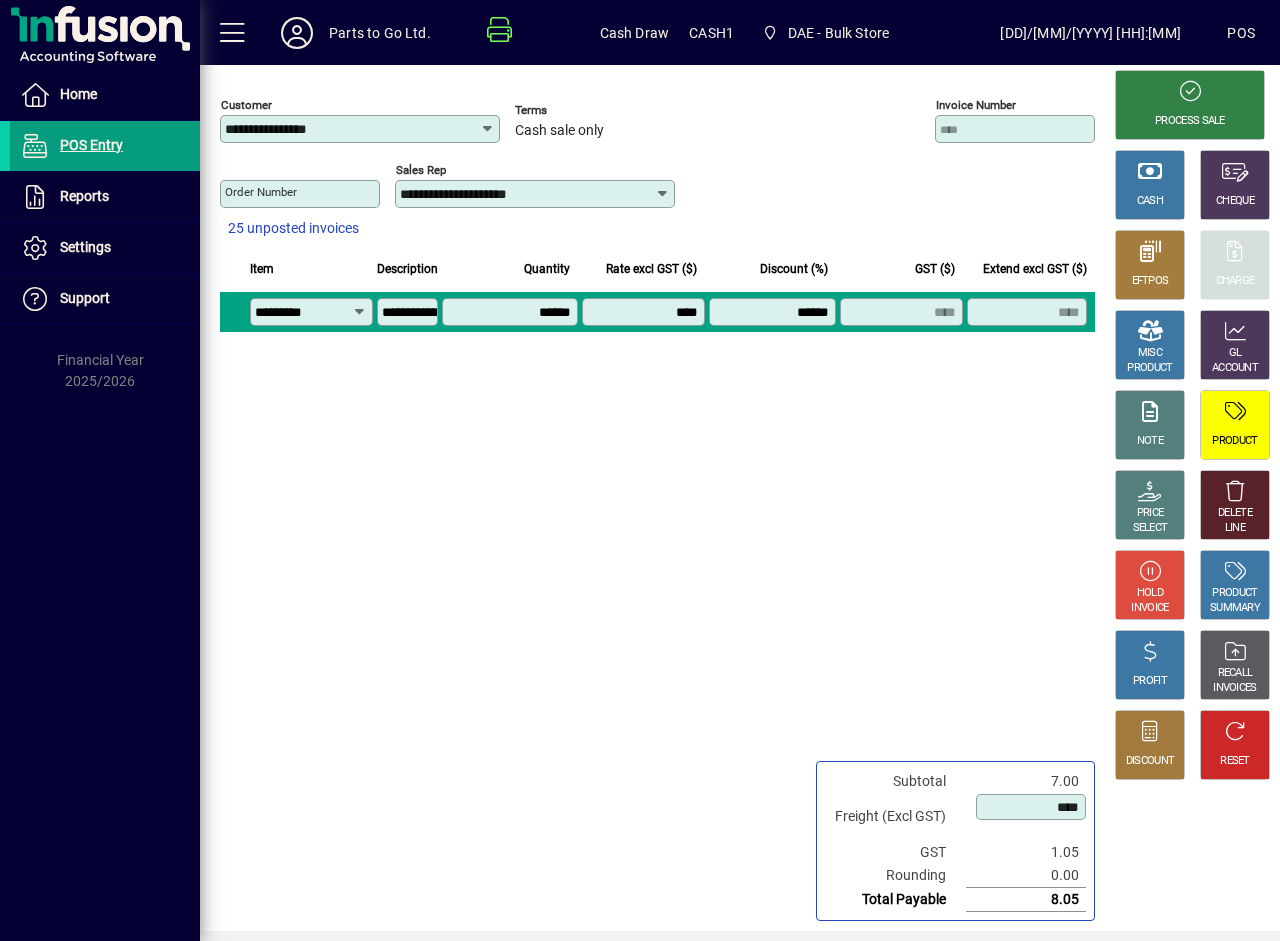 type on "******" 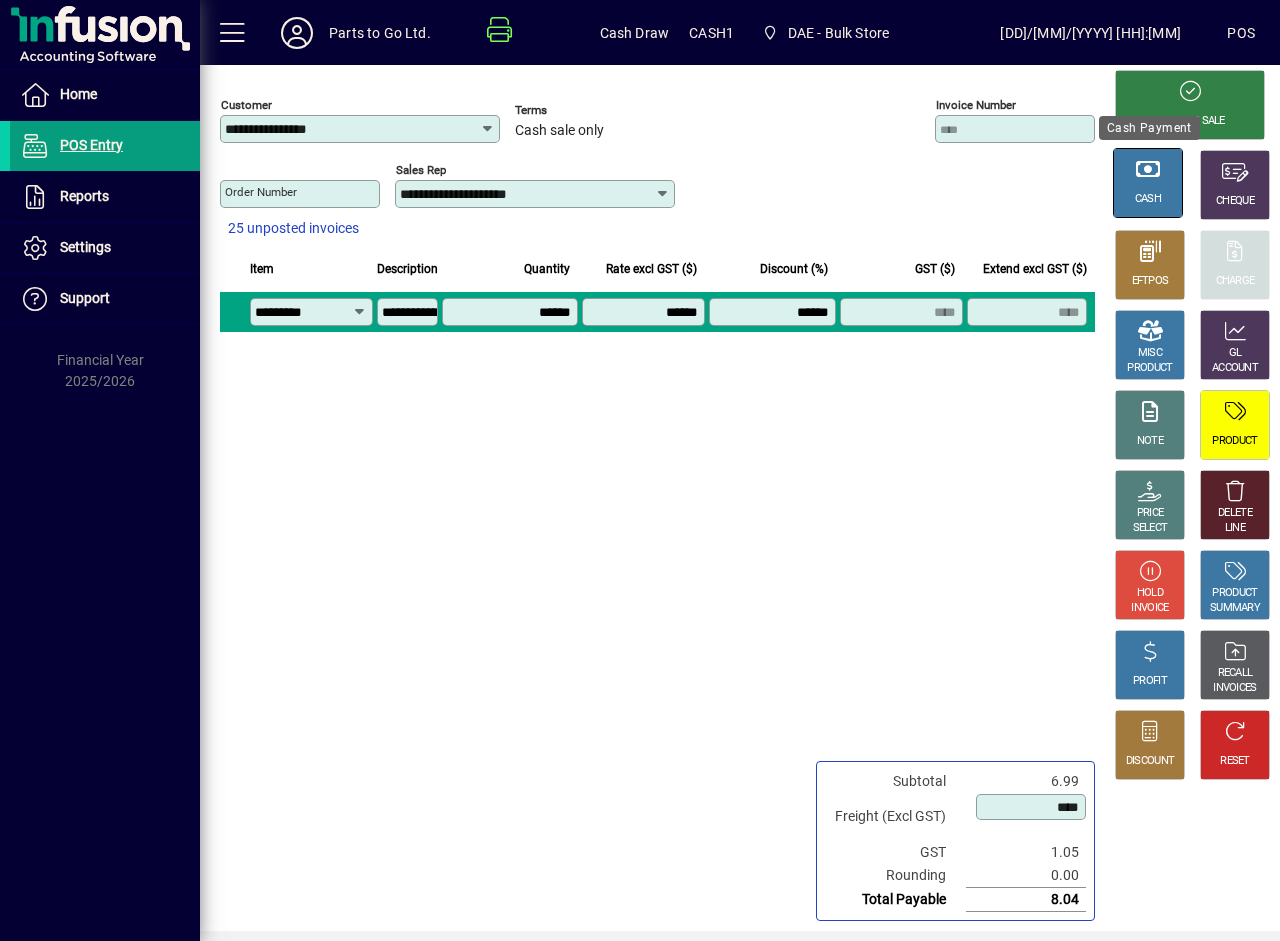 click 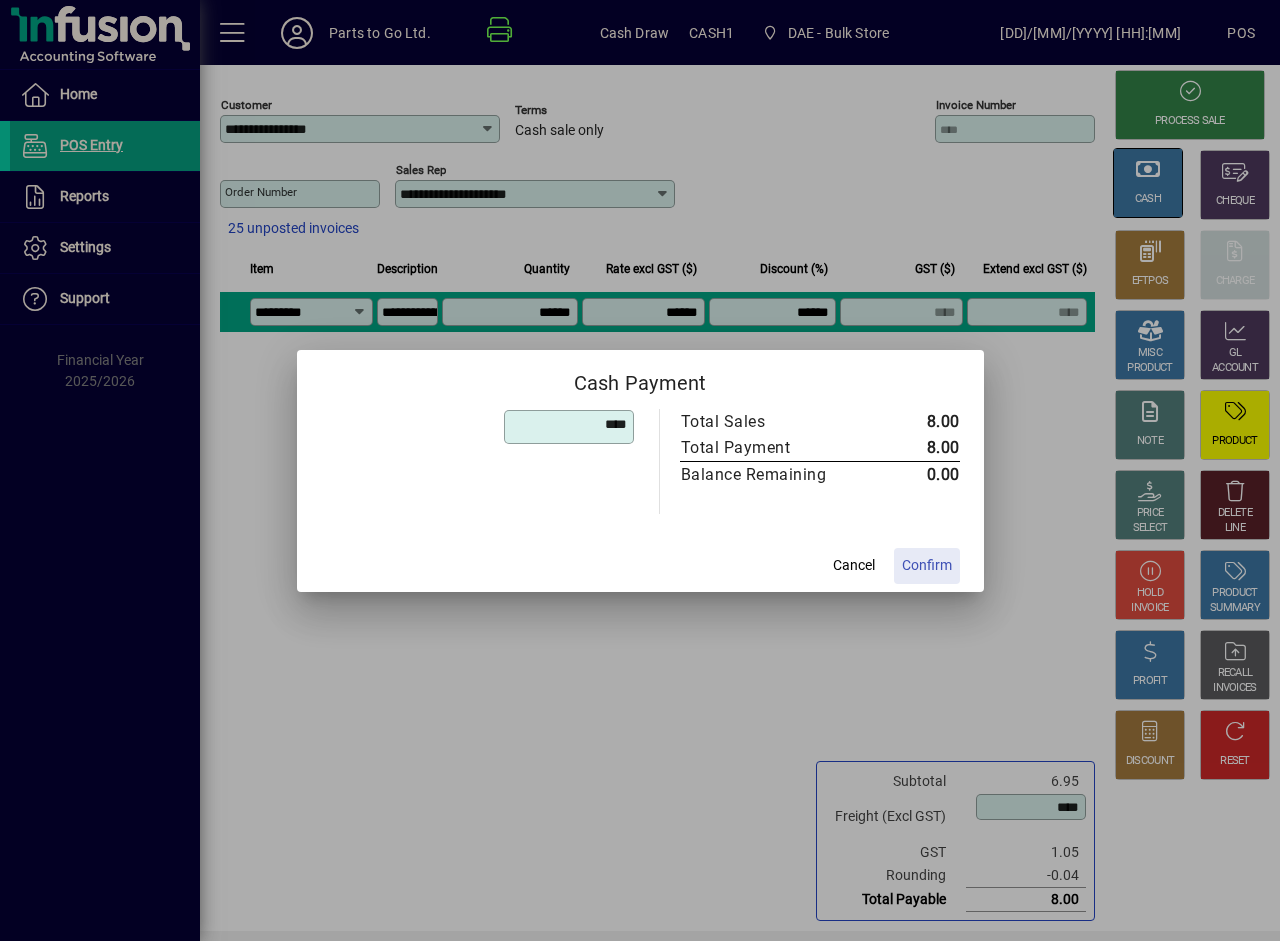 type on "****" 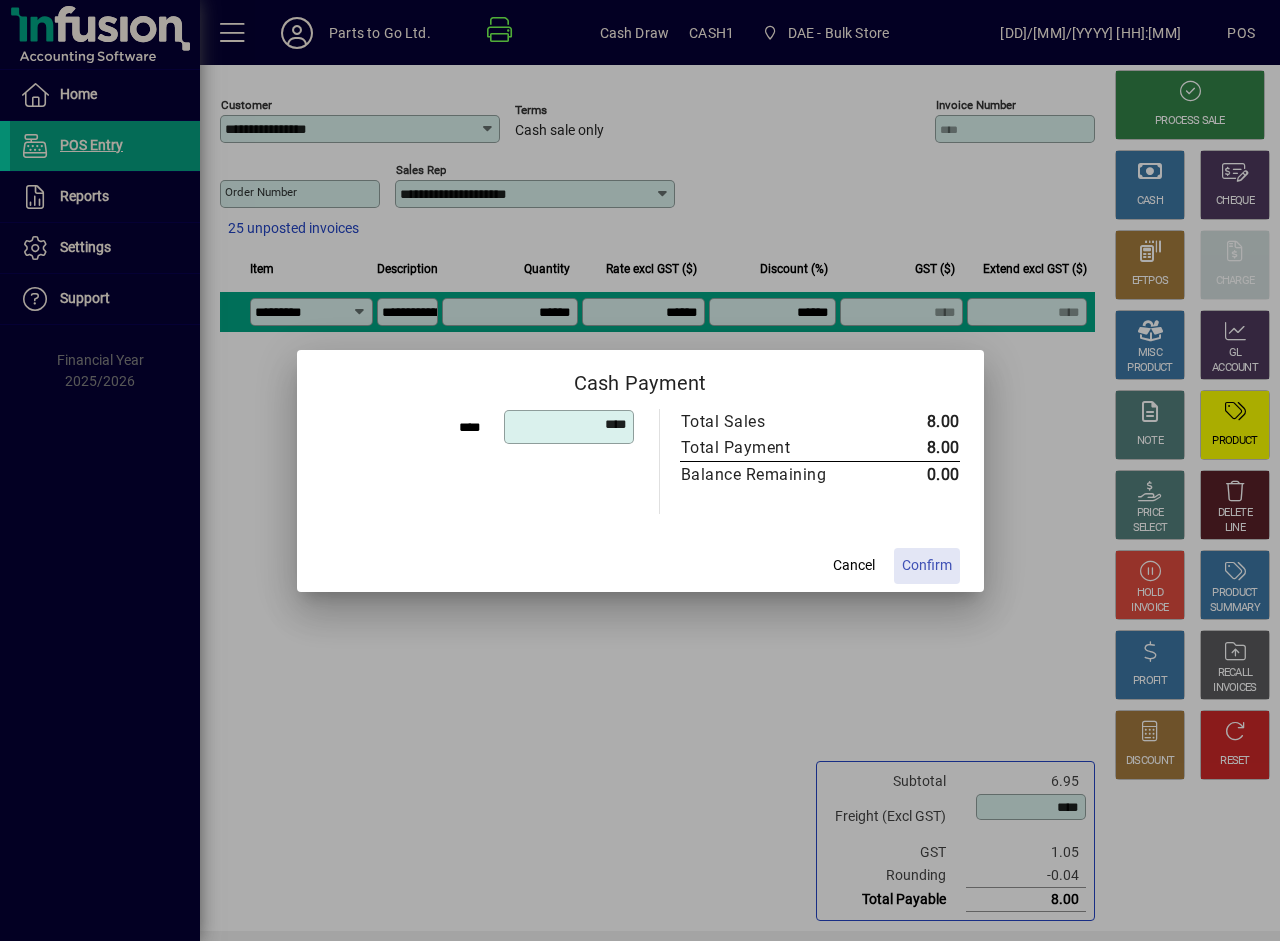 click on "Confirm" 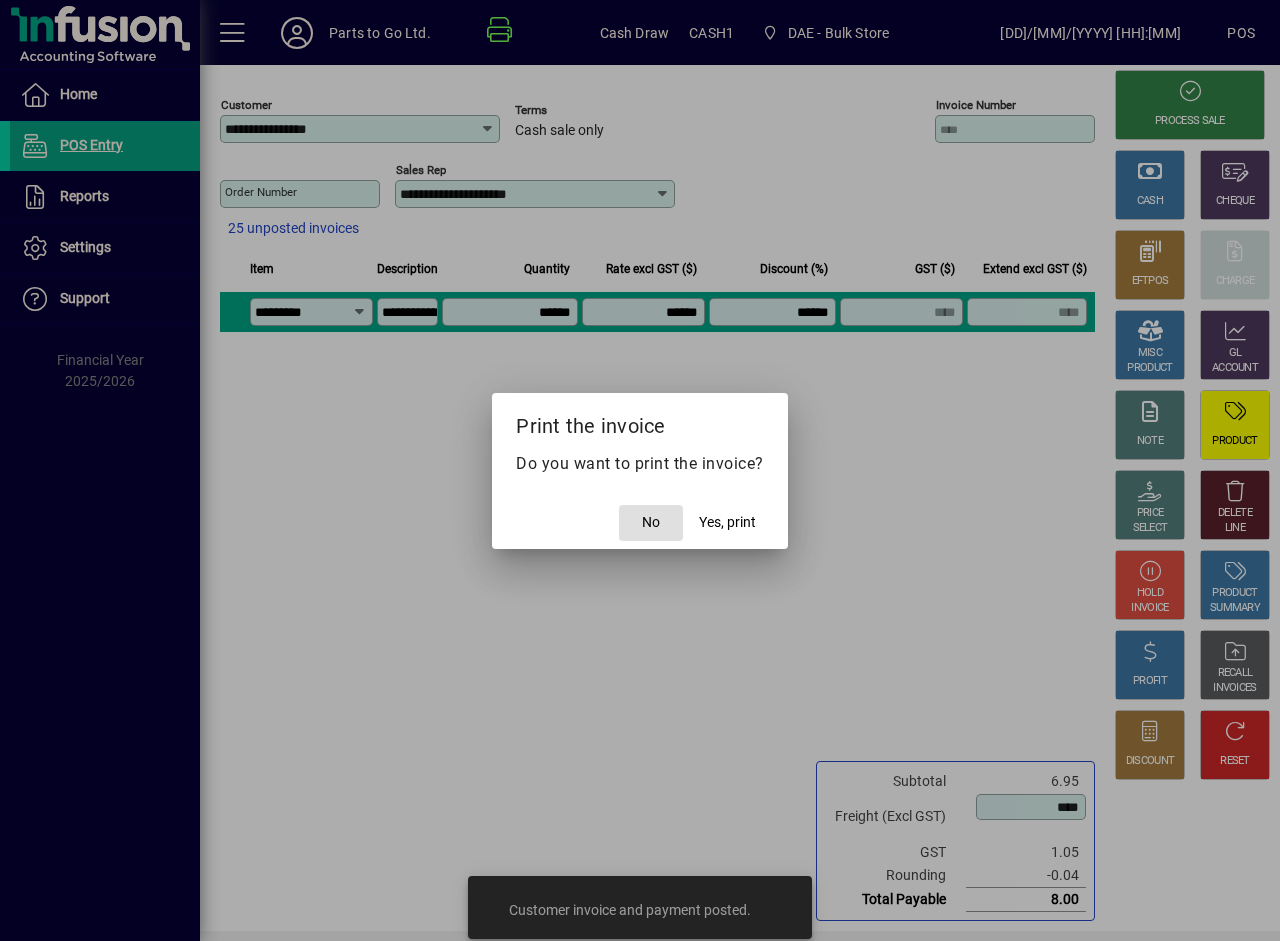 type 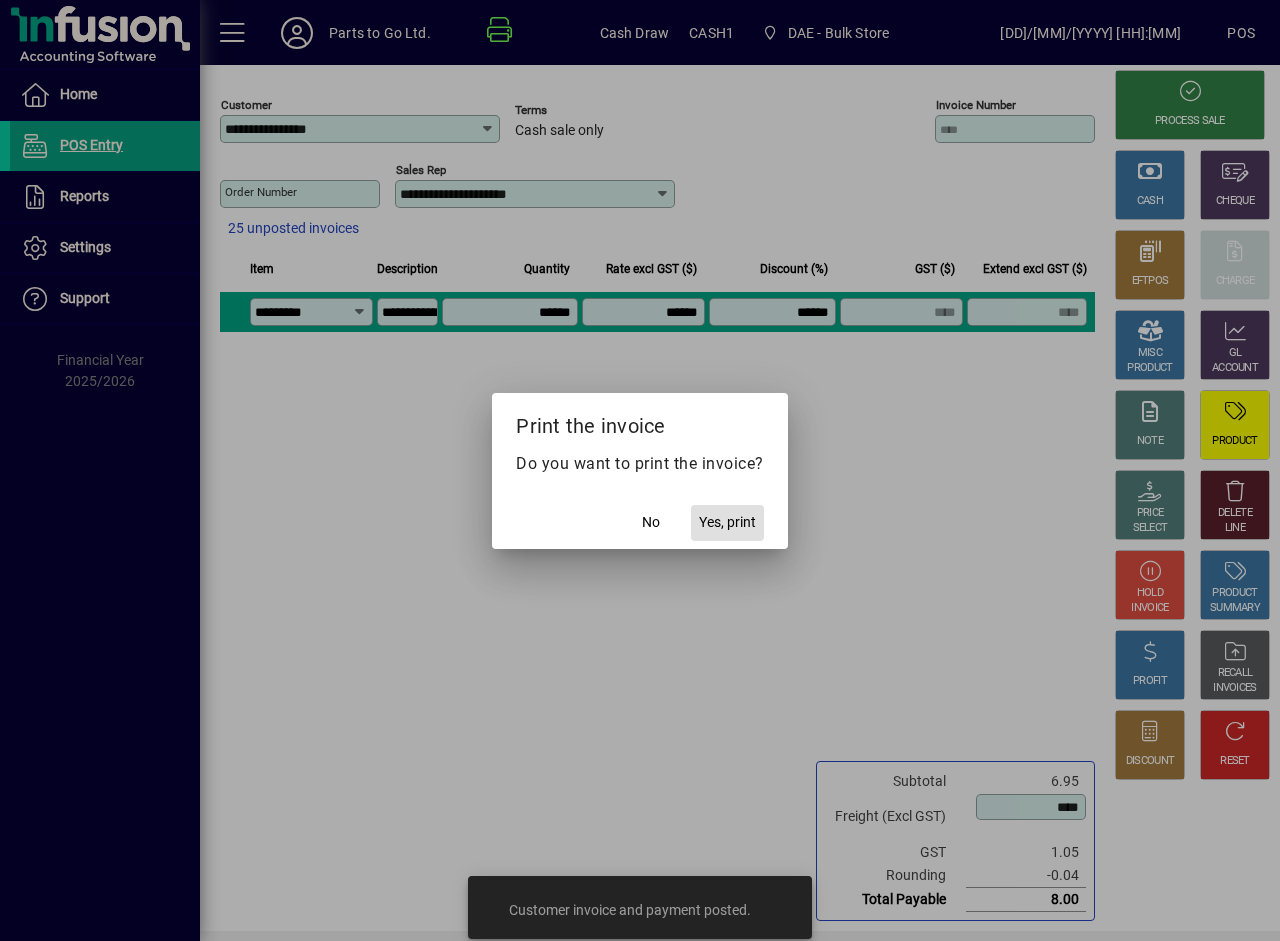 click on "Yes, print" 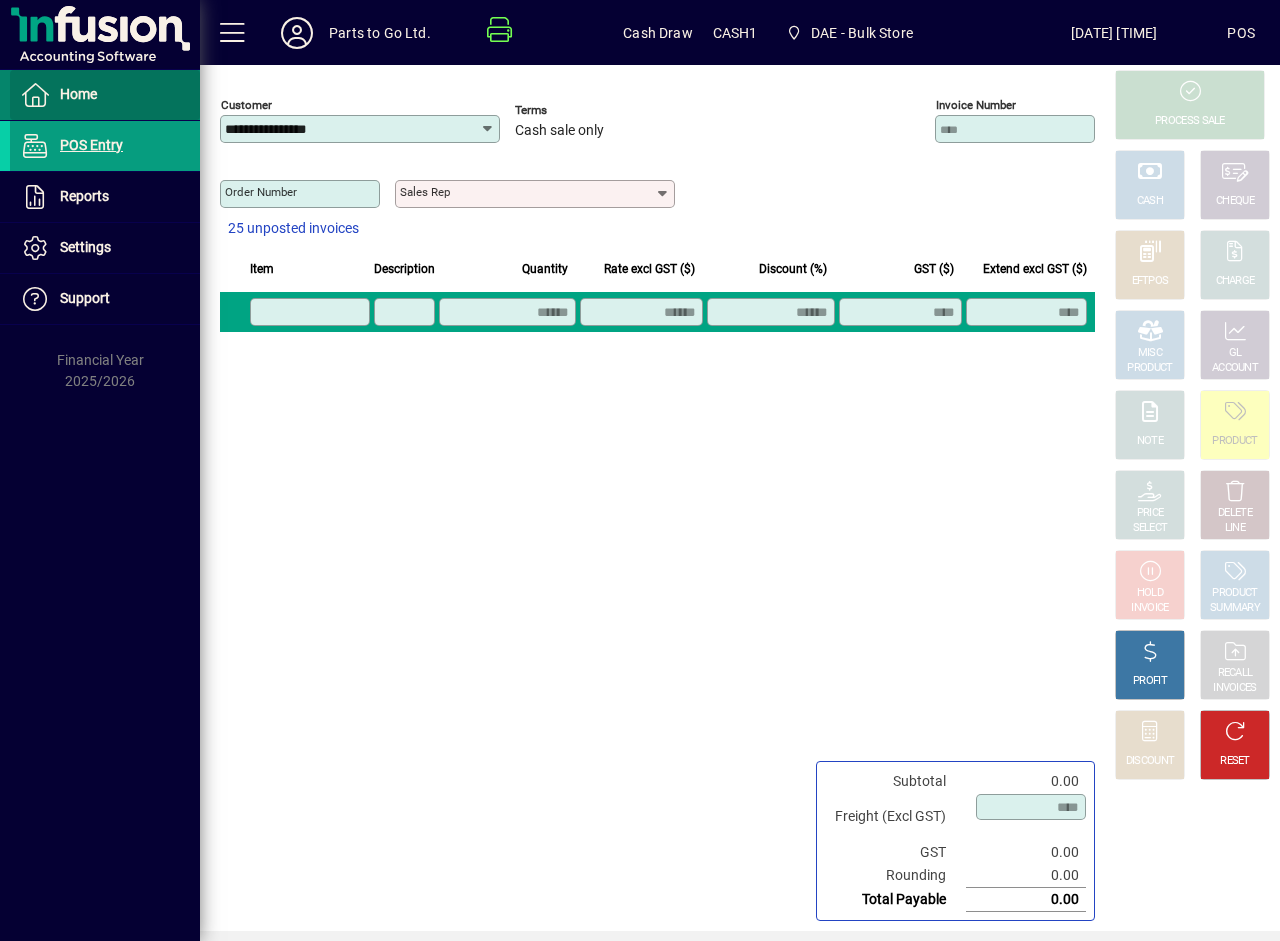 click on "Home" at bounding box center (78, 94) 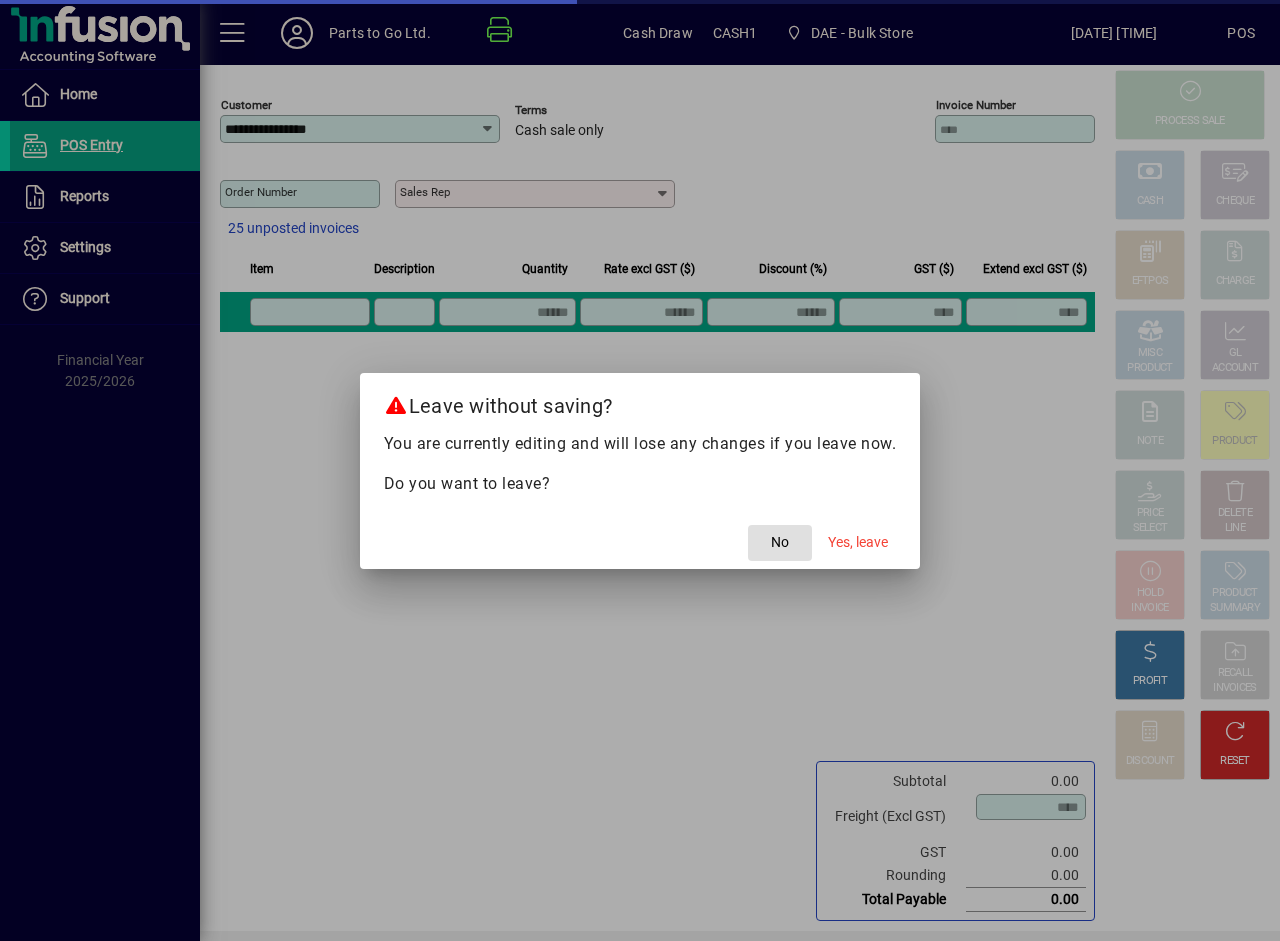 drag, startPoint x: 839, startPoint y: 545, endPoint x: 720, endPoint y: 489, distance: 131.51807 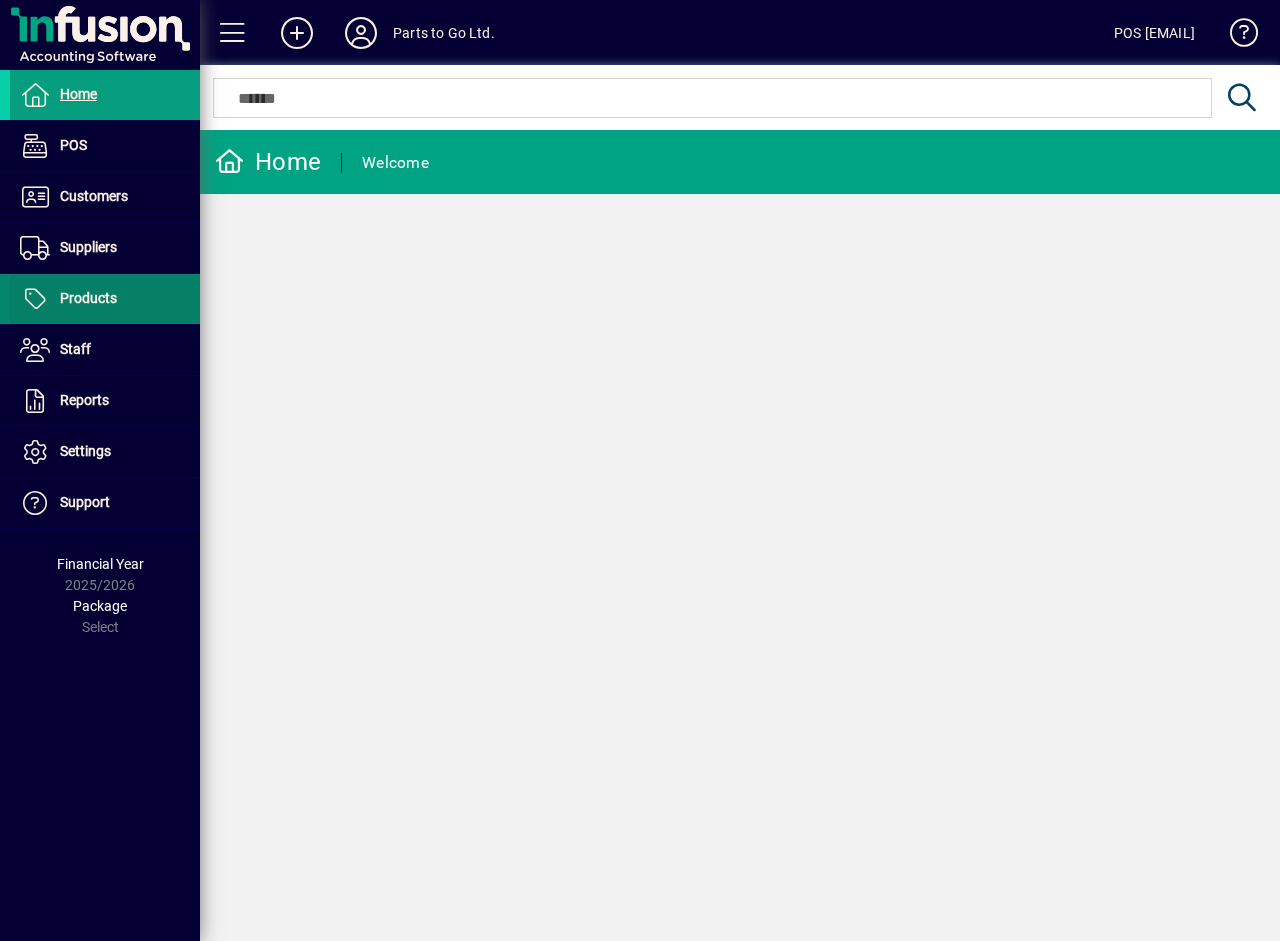 click on "Products" at bounding box center (88, 298) 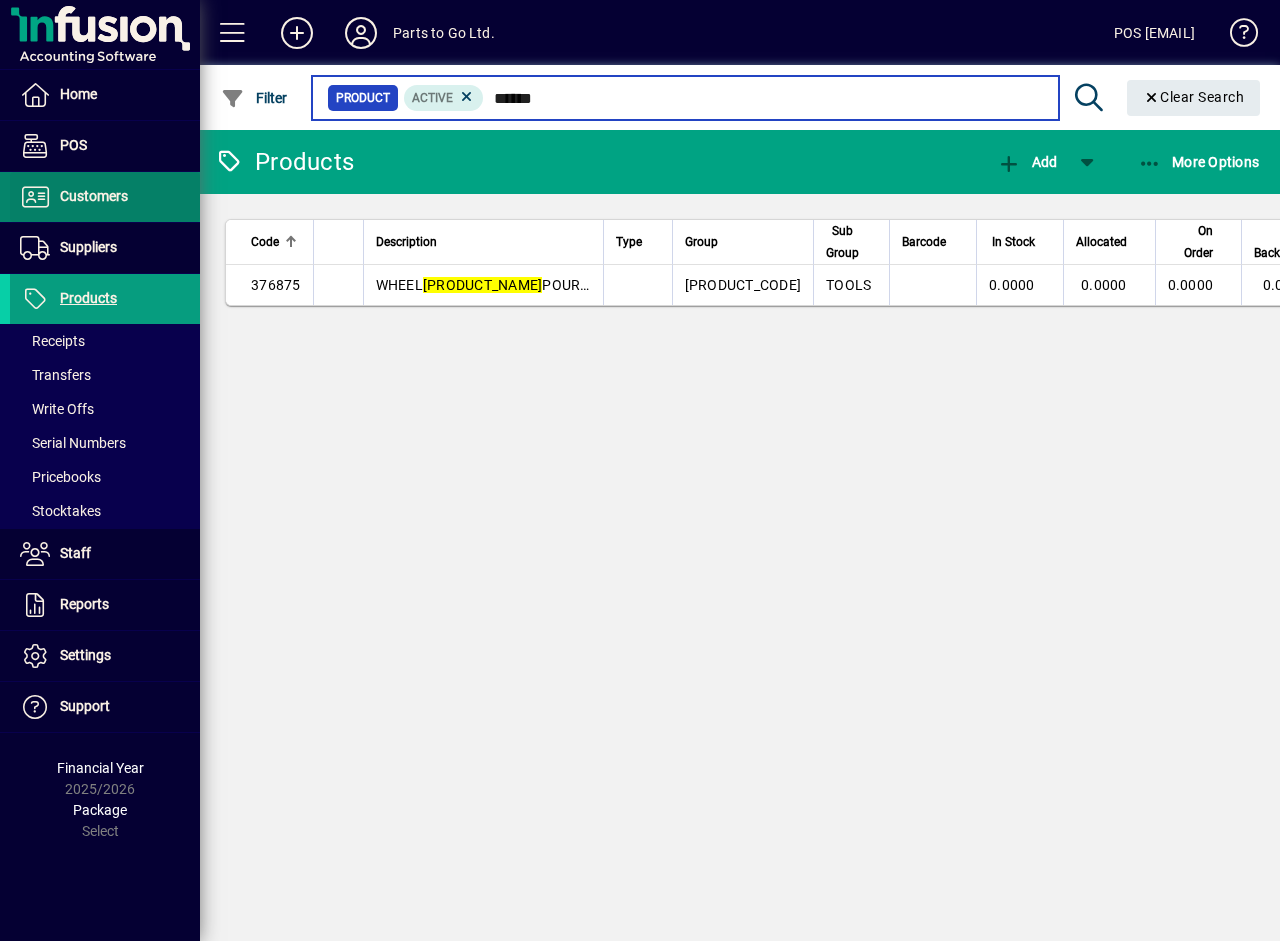 type on "******" 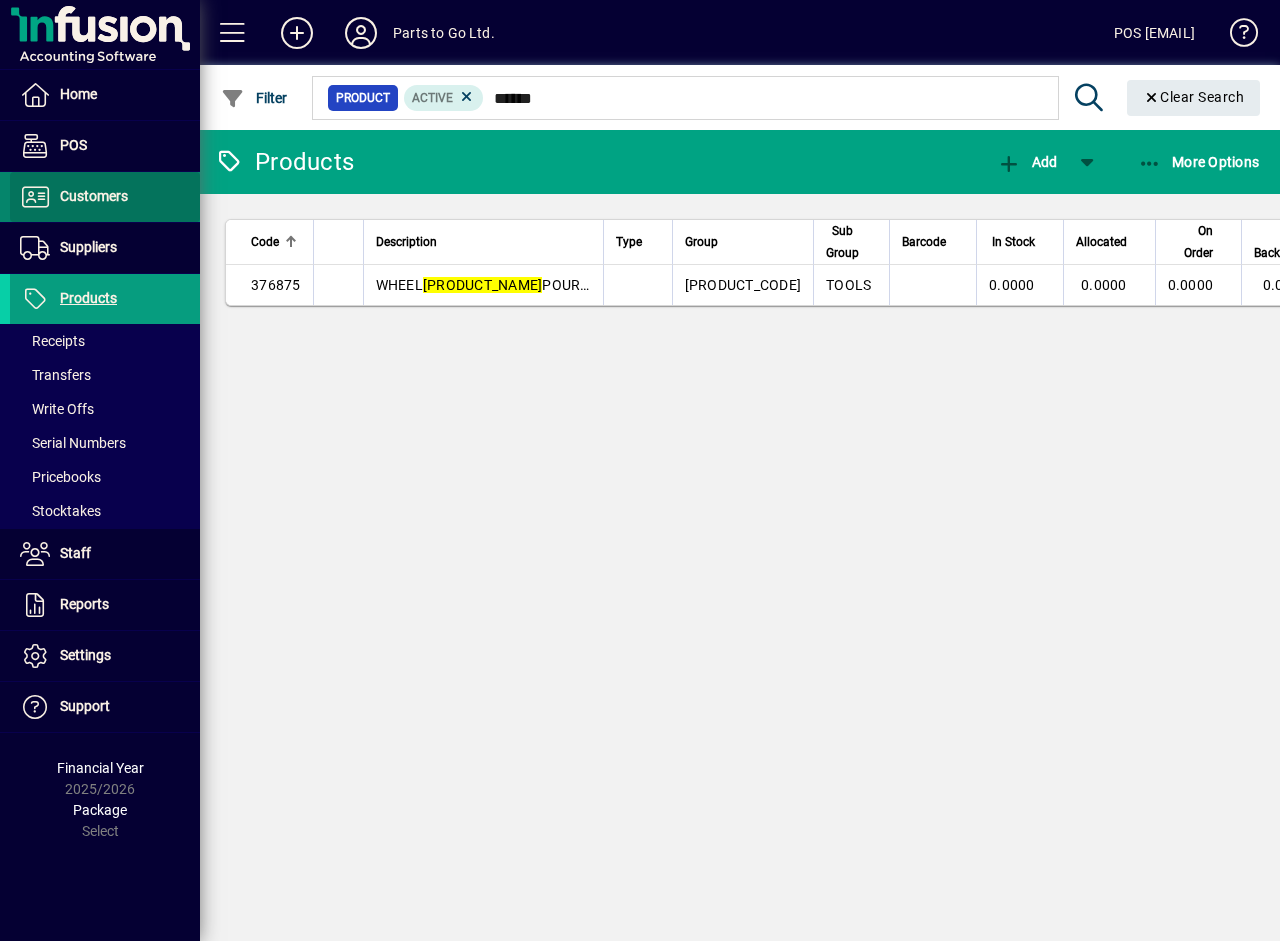 click on "Customers" at bounding box center (94, 196) 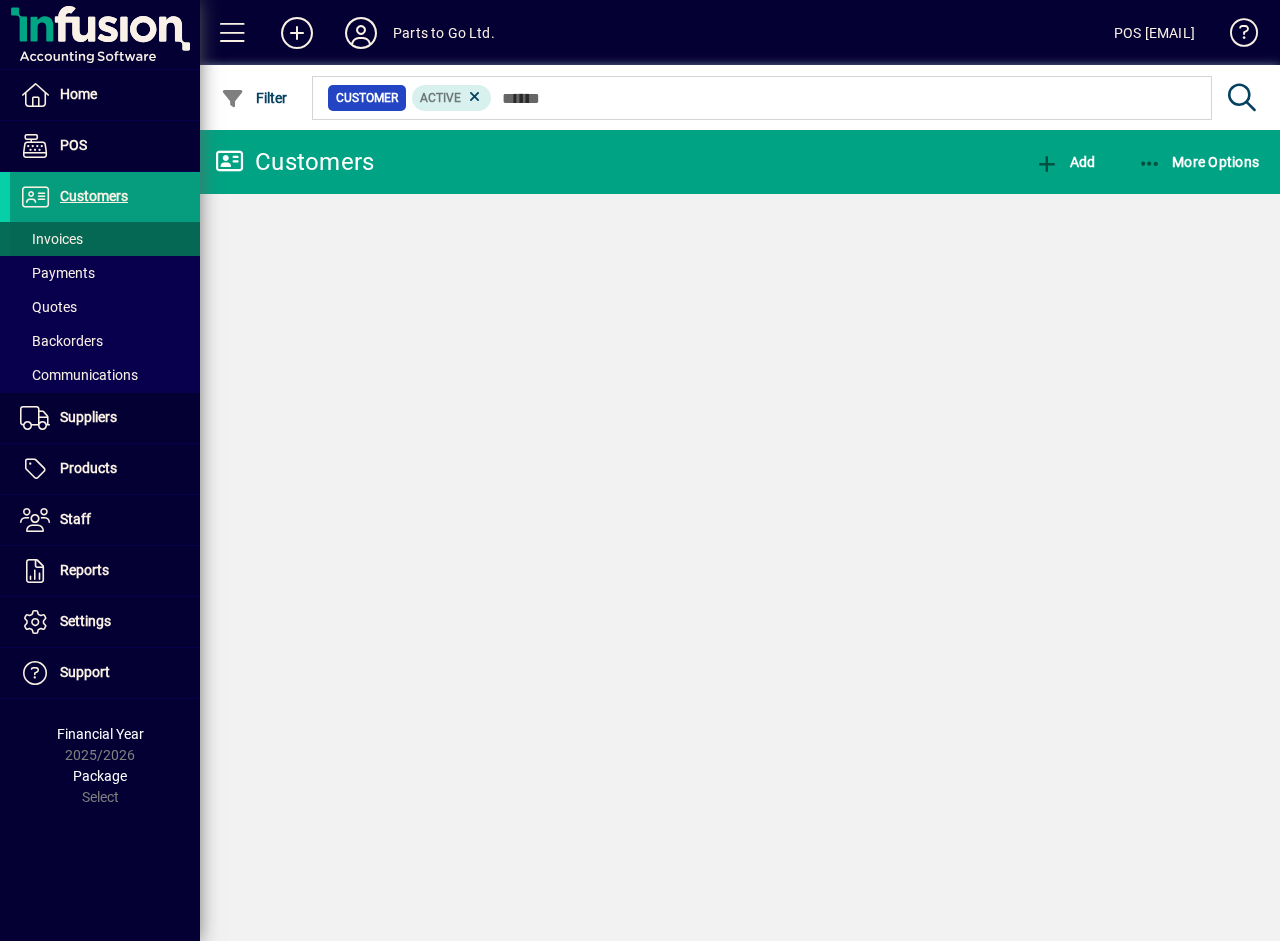 click on "Invoices" at bounding box center [51, 239] 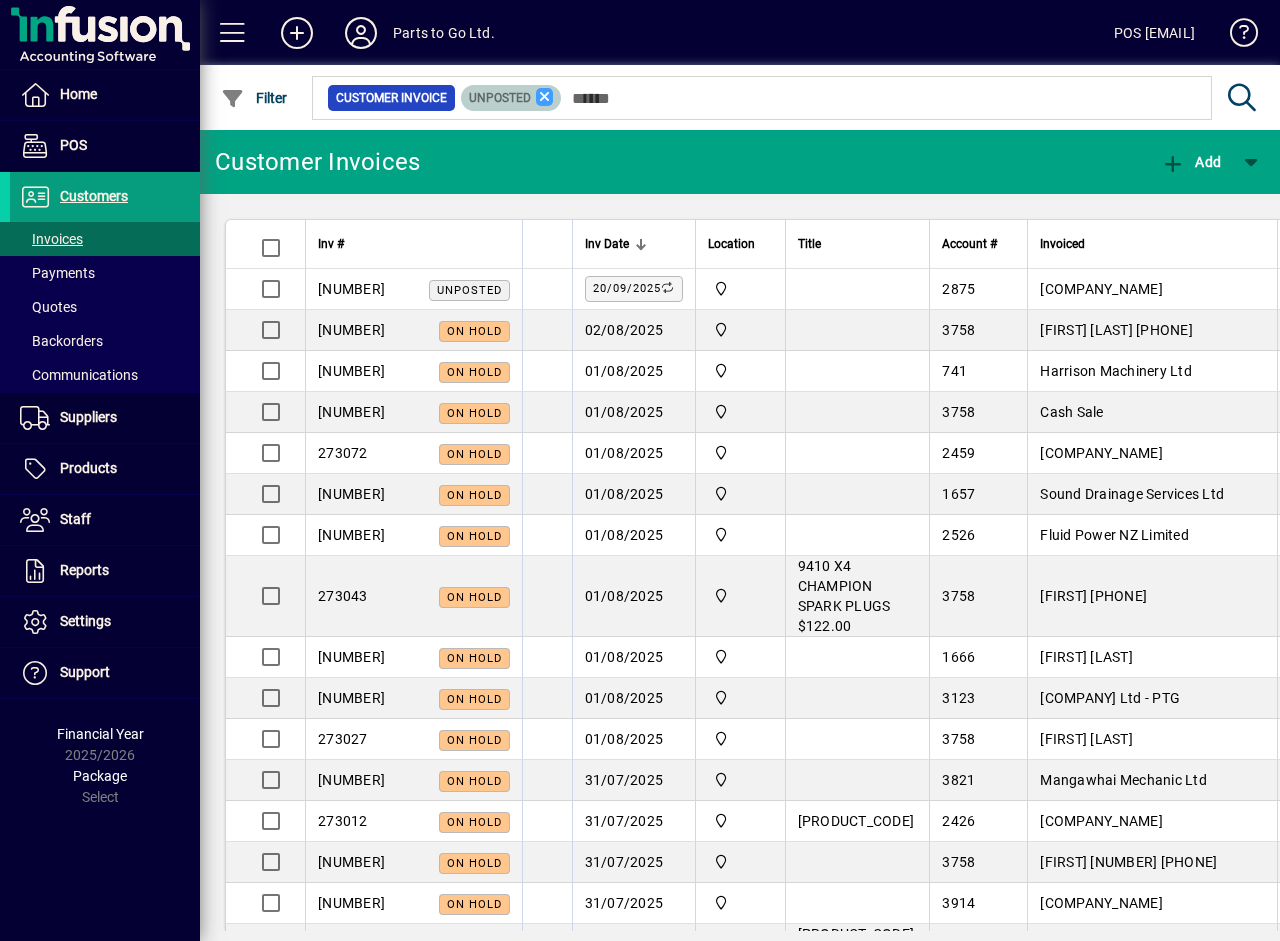 click at bounding box center (545, 97) 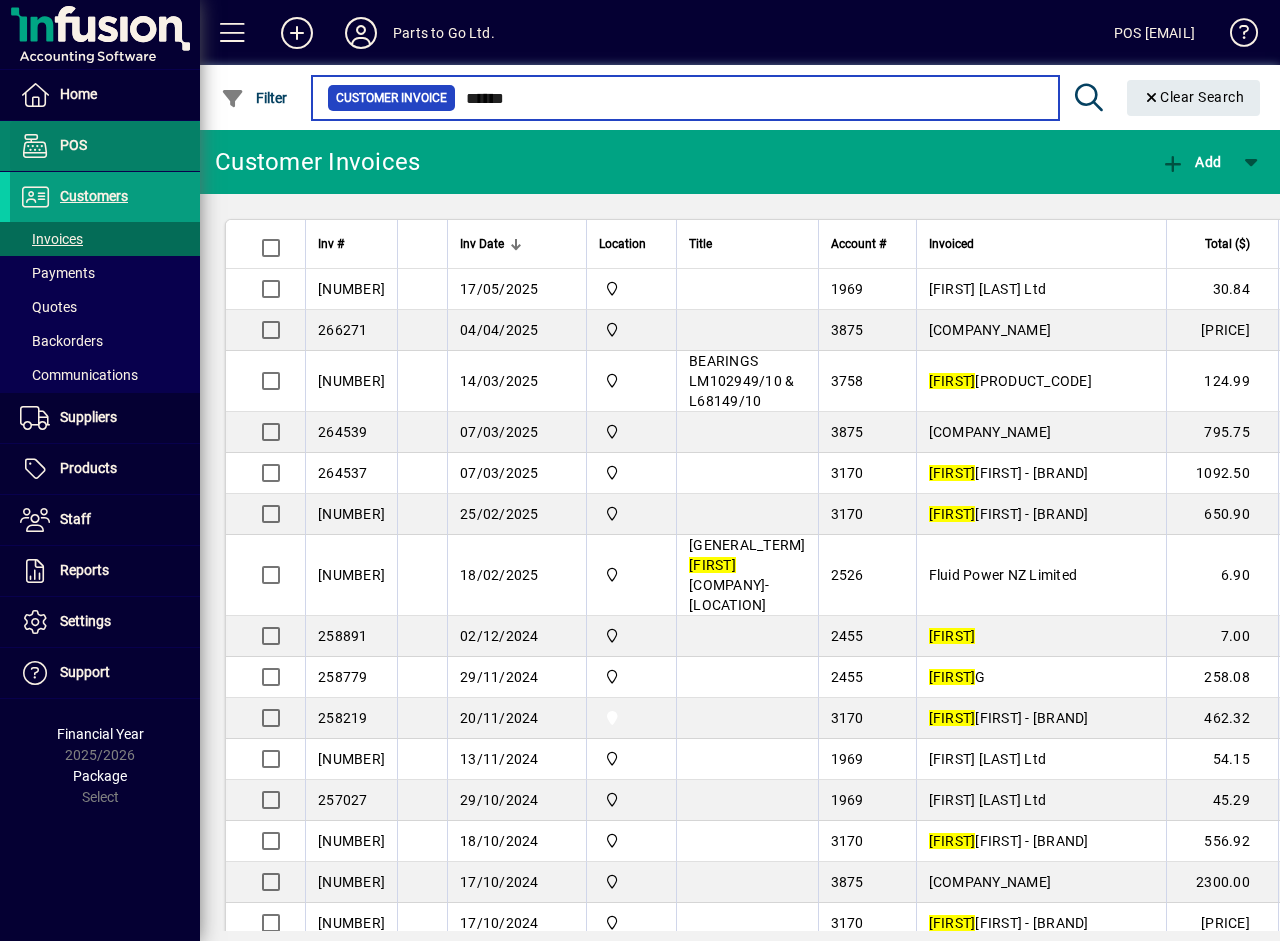 type on "*****" 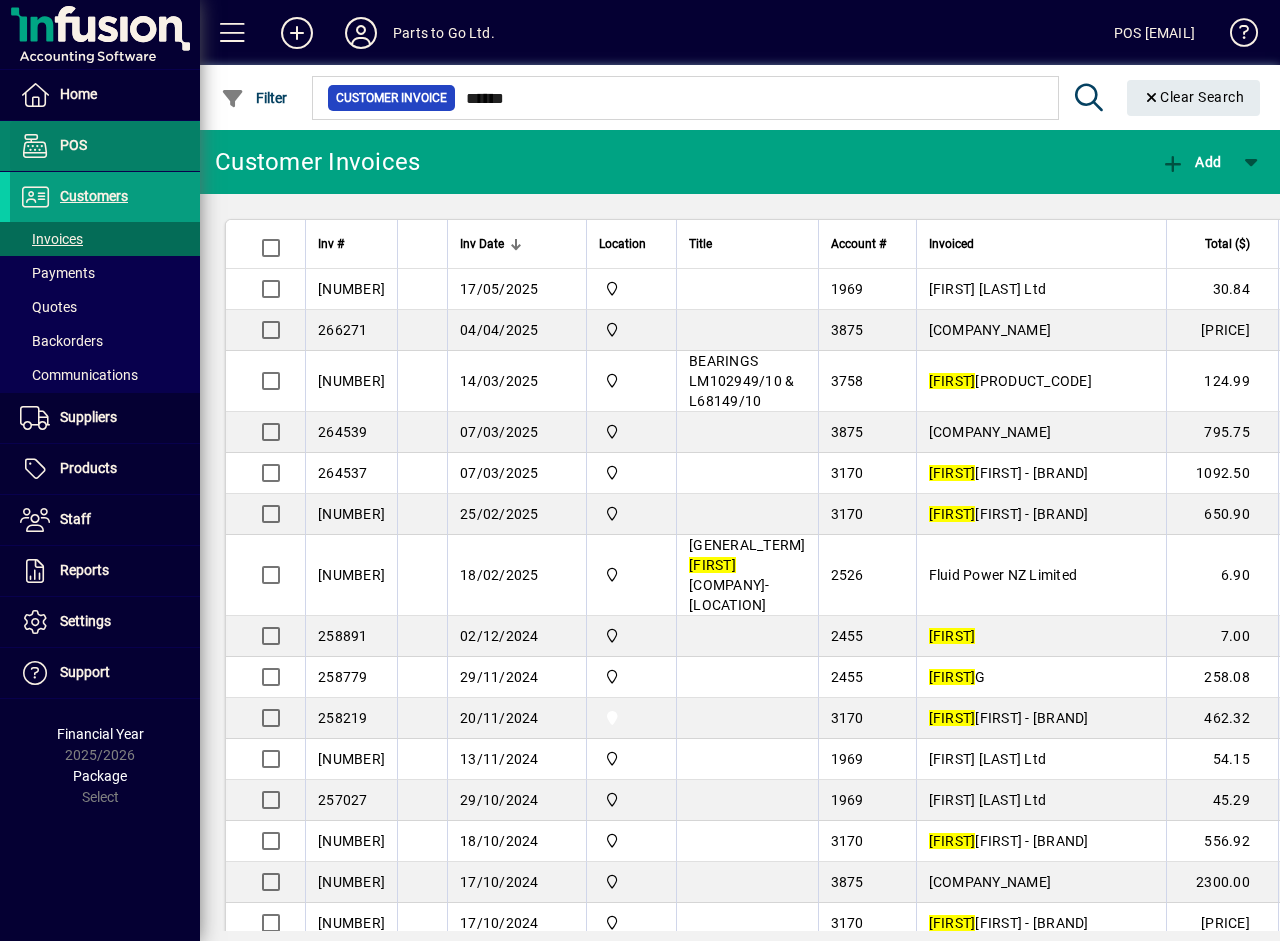 click at bounding box center (105, 146) 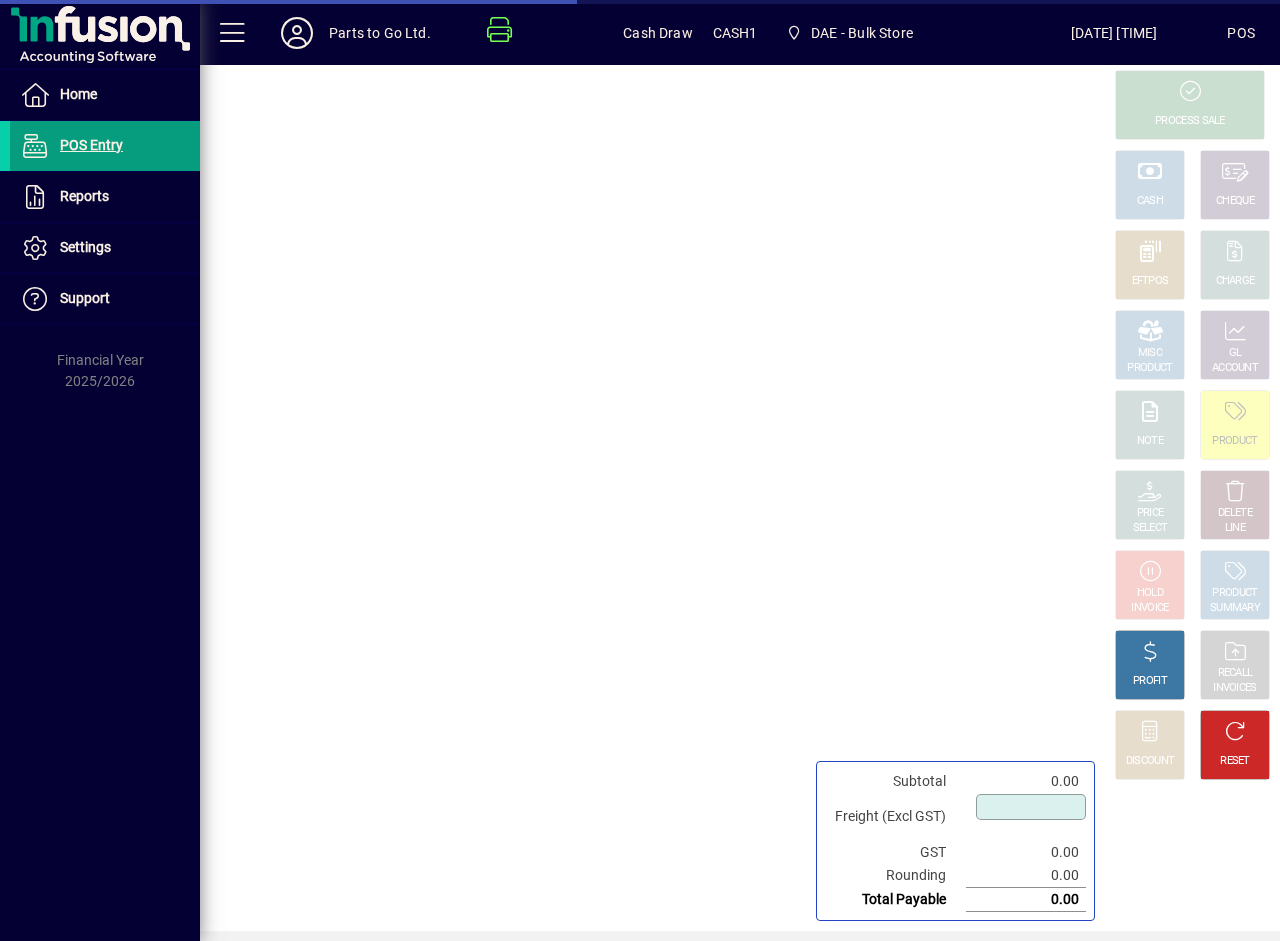 type on "****" 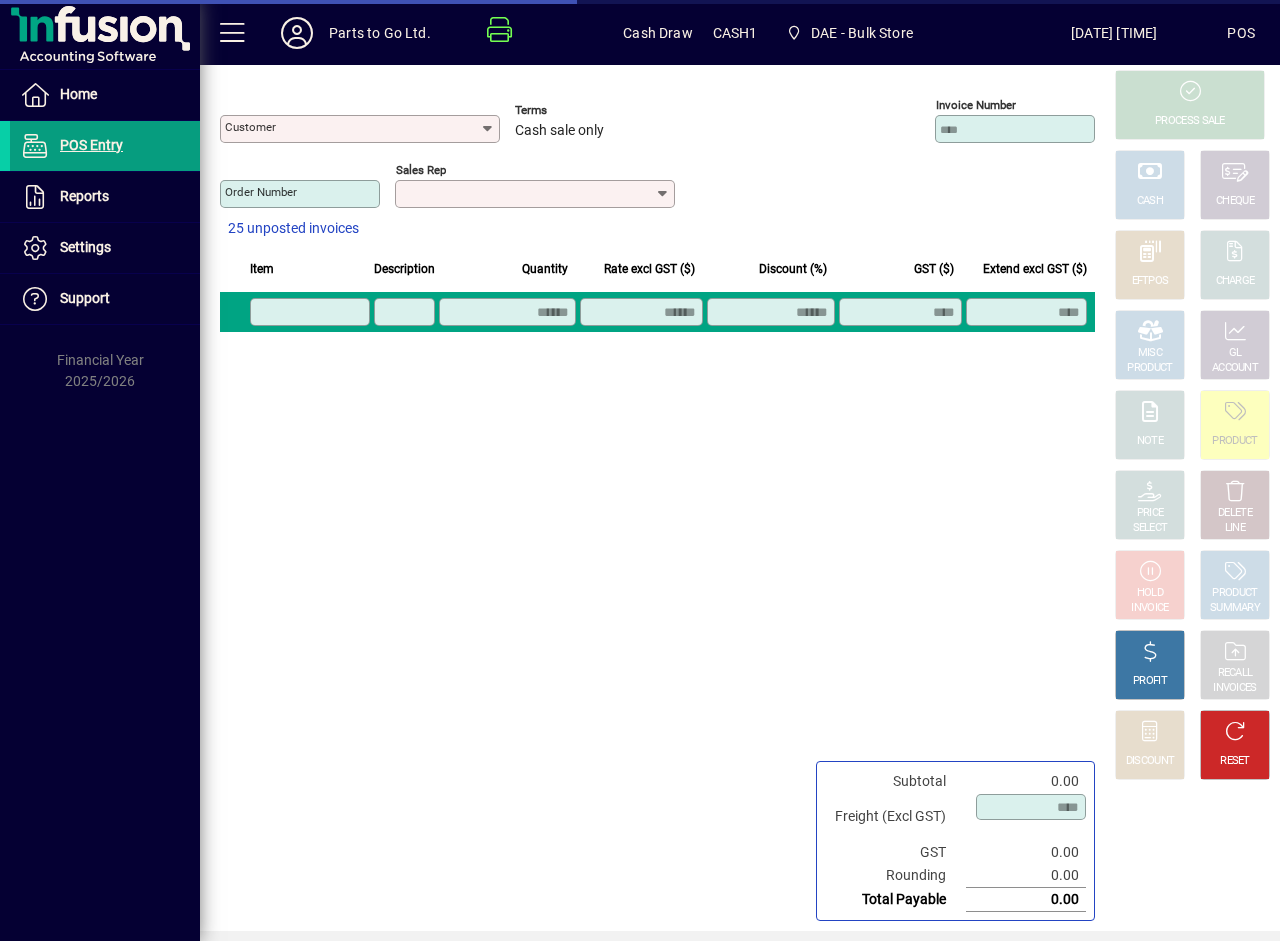 type on "**********" 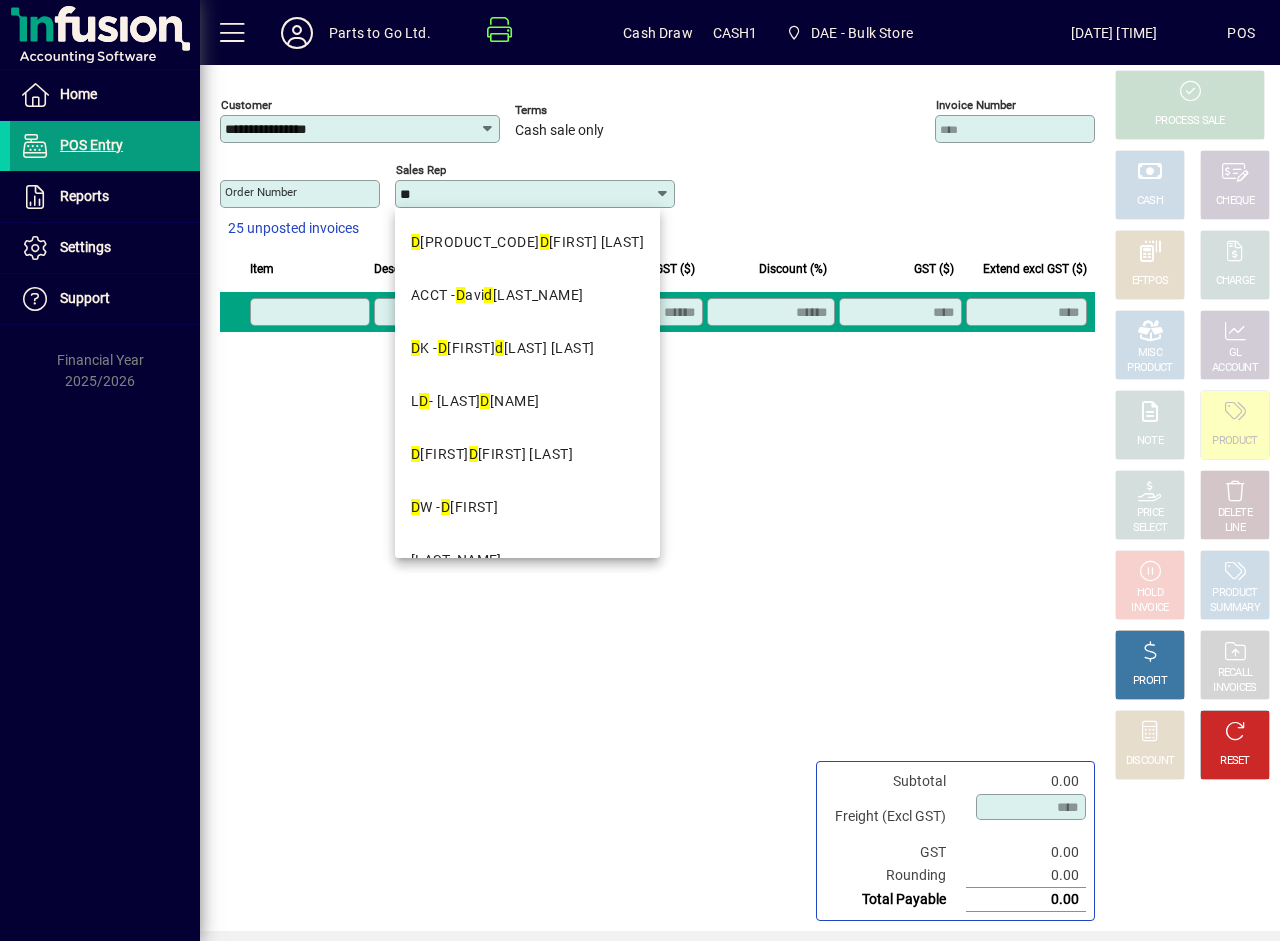 type on "**********" 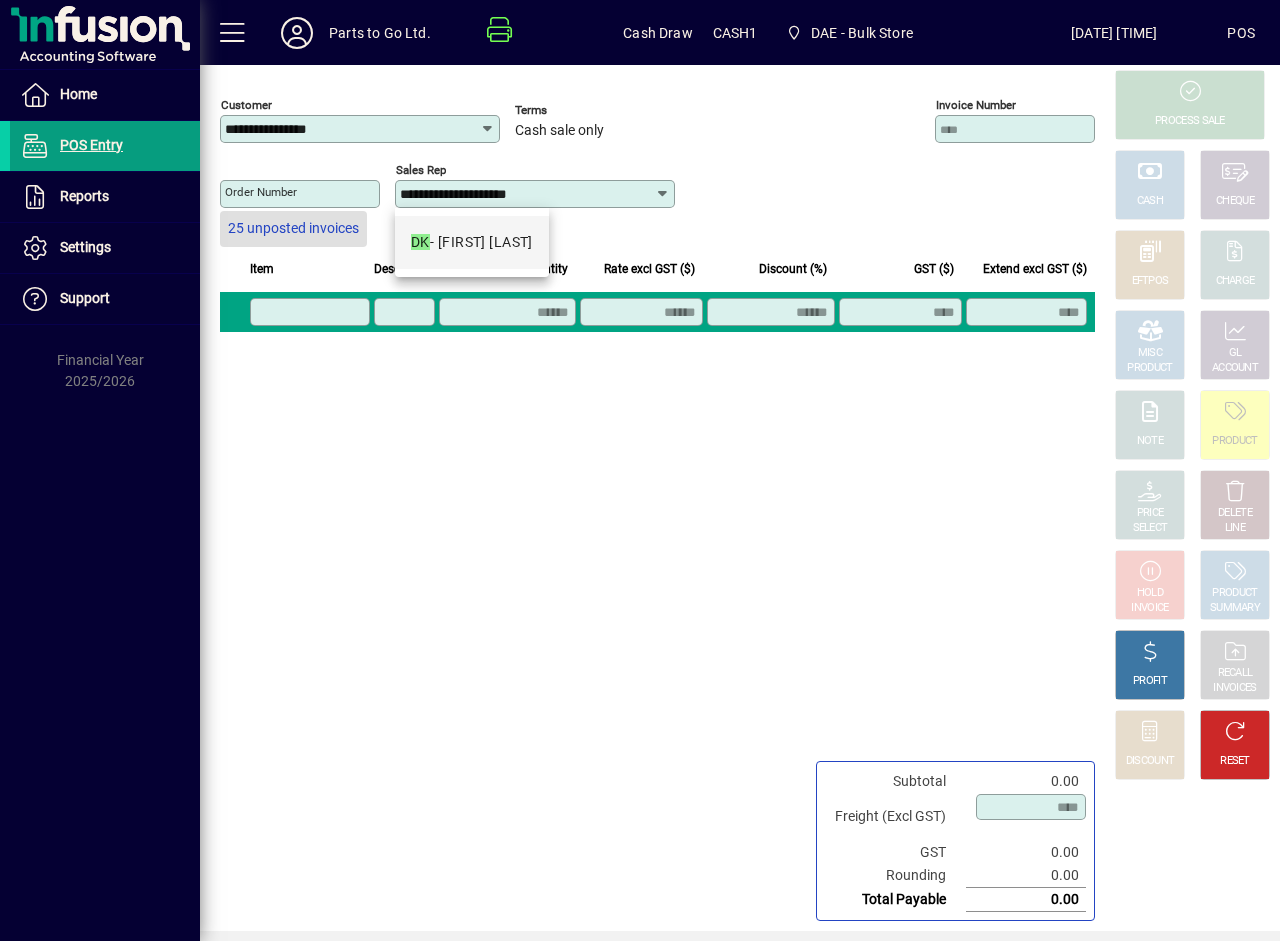 type 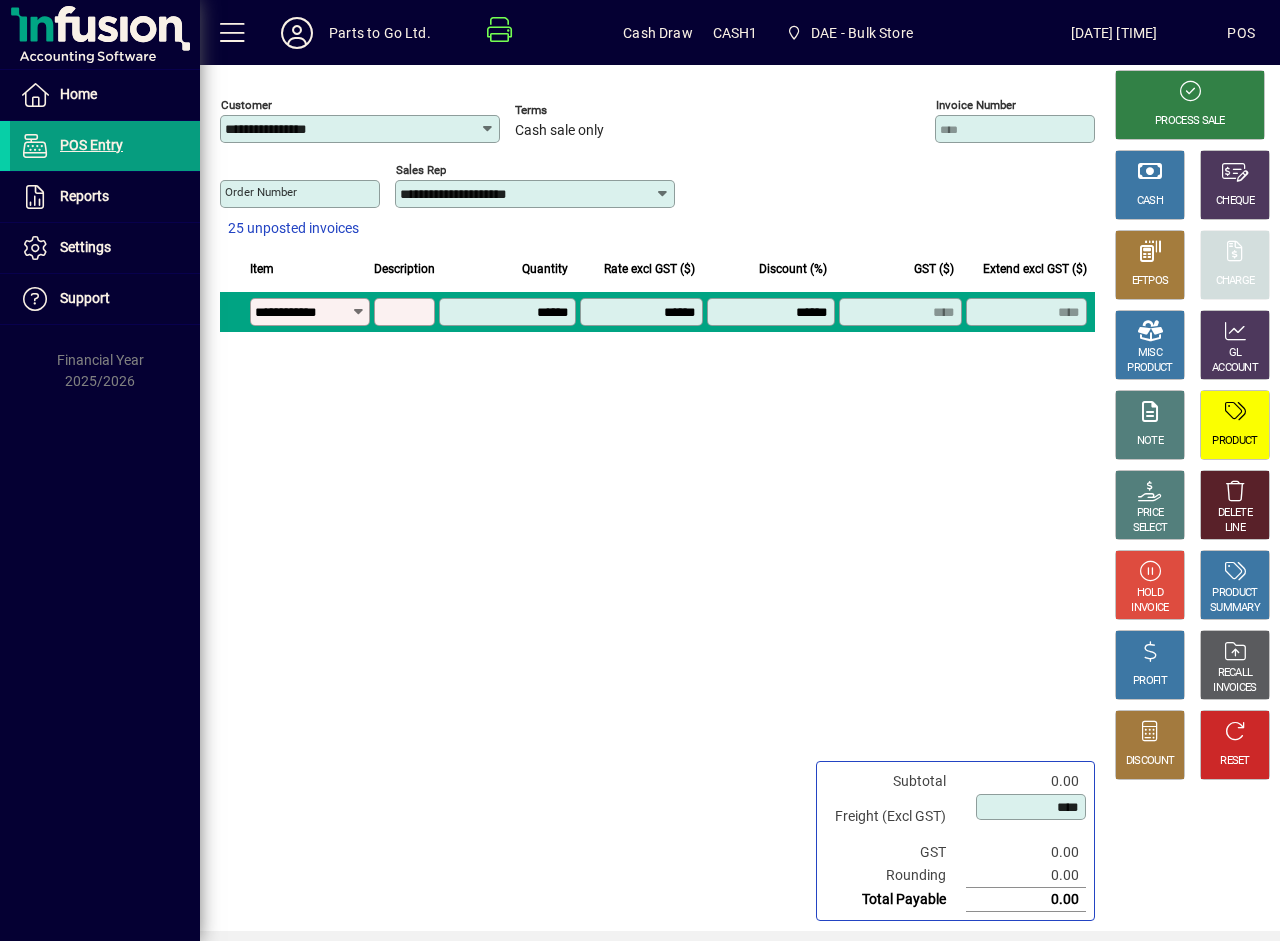 type on "**********" 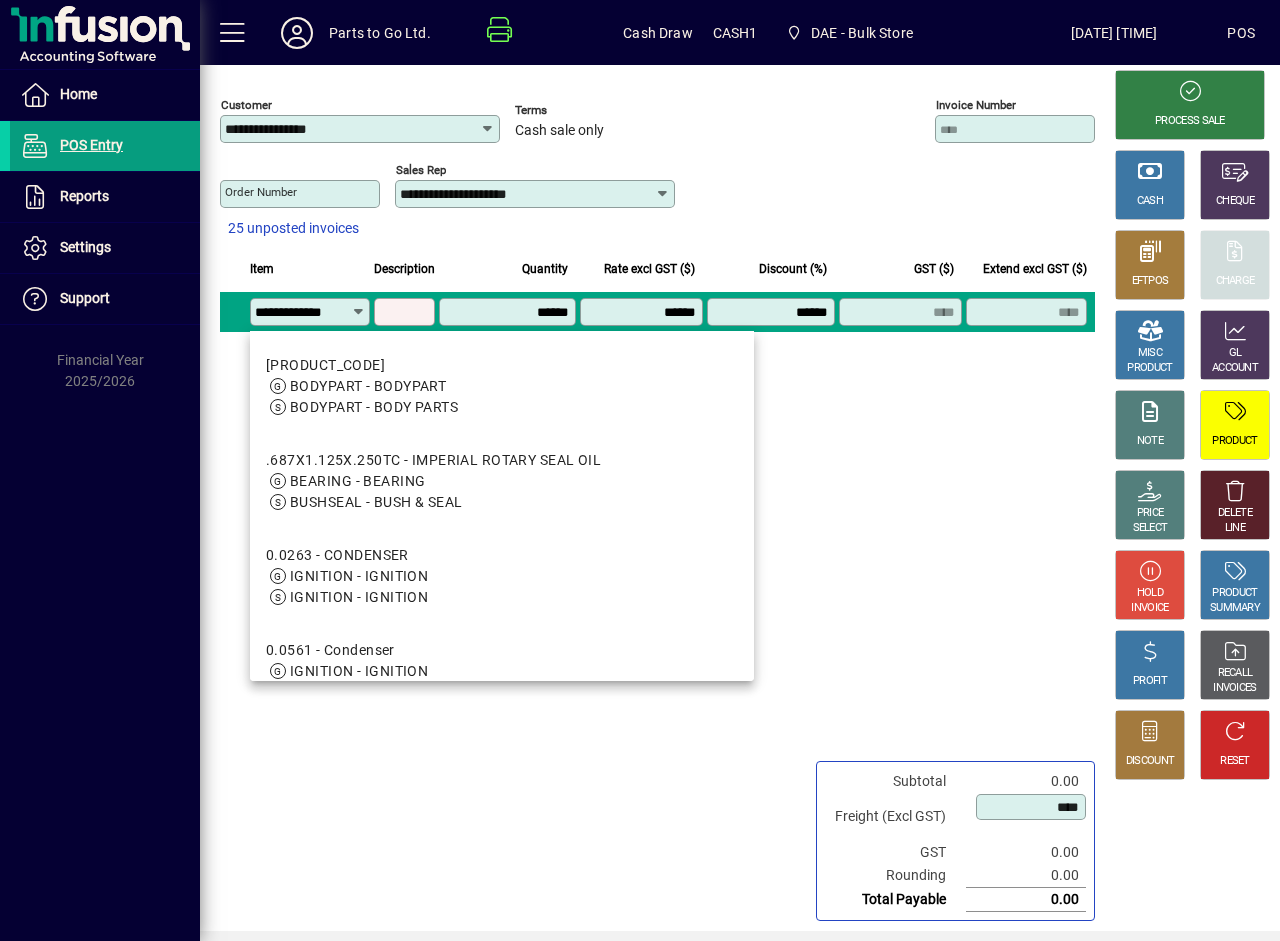 scroll, scrollTop: 0, scrollLeft: 9, axis: horizontal 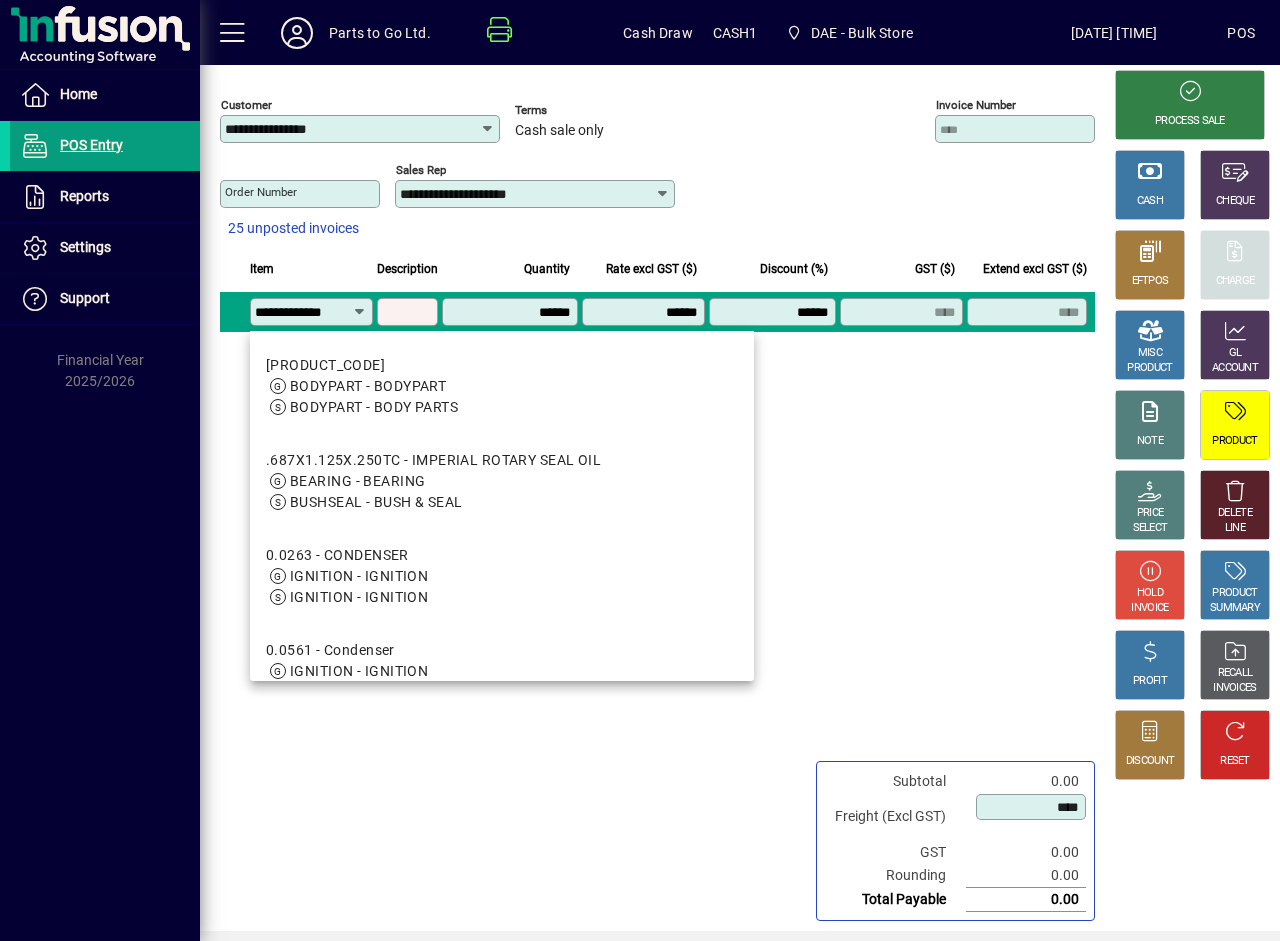 type on "**********" 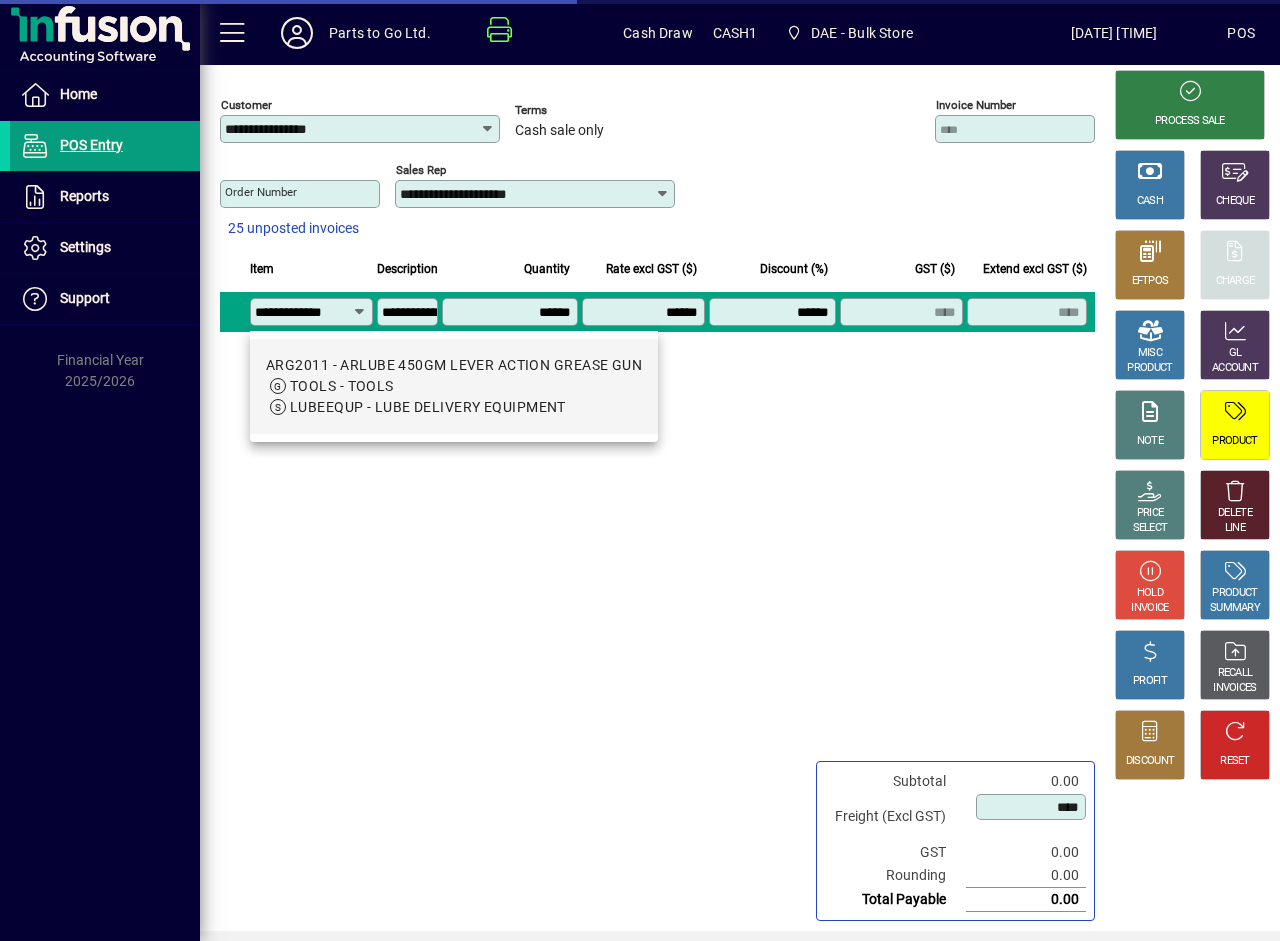 type on "*******" 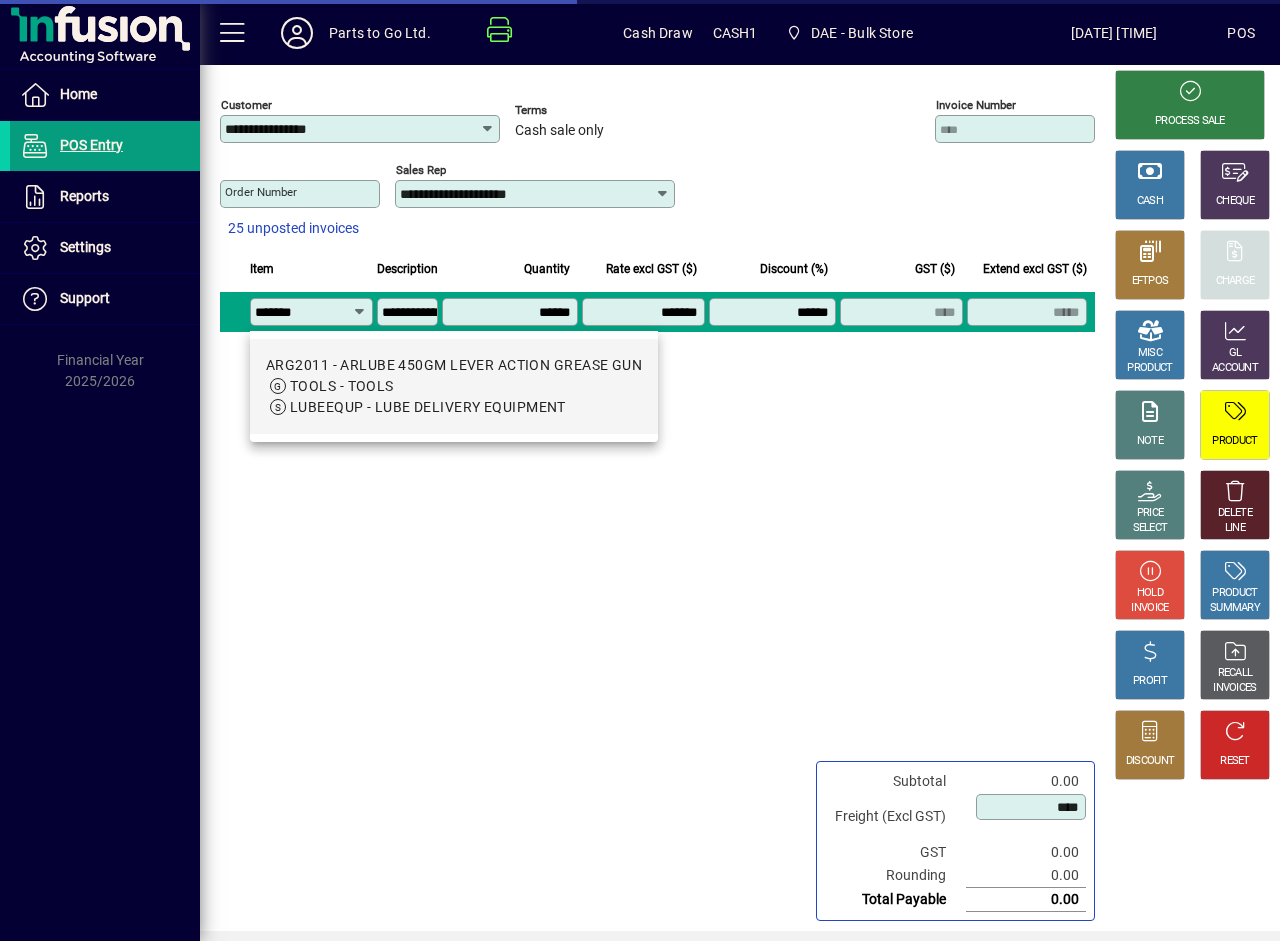scroll, scrollTop: 0, scrollLeft: 0, axis: both 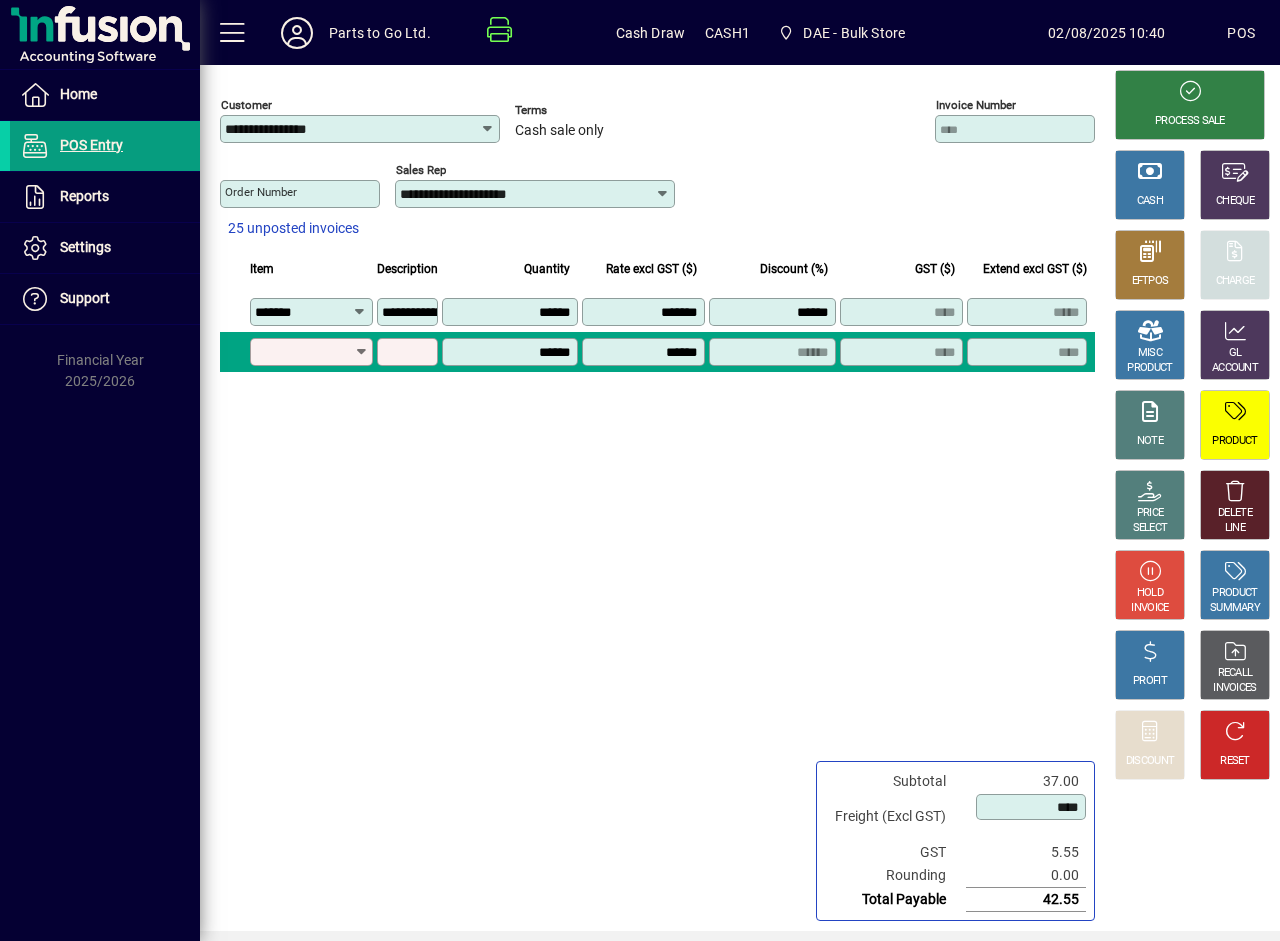type on "*******" 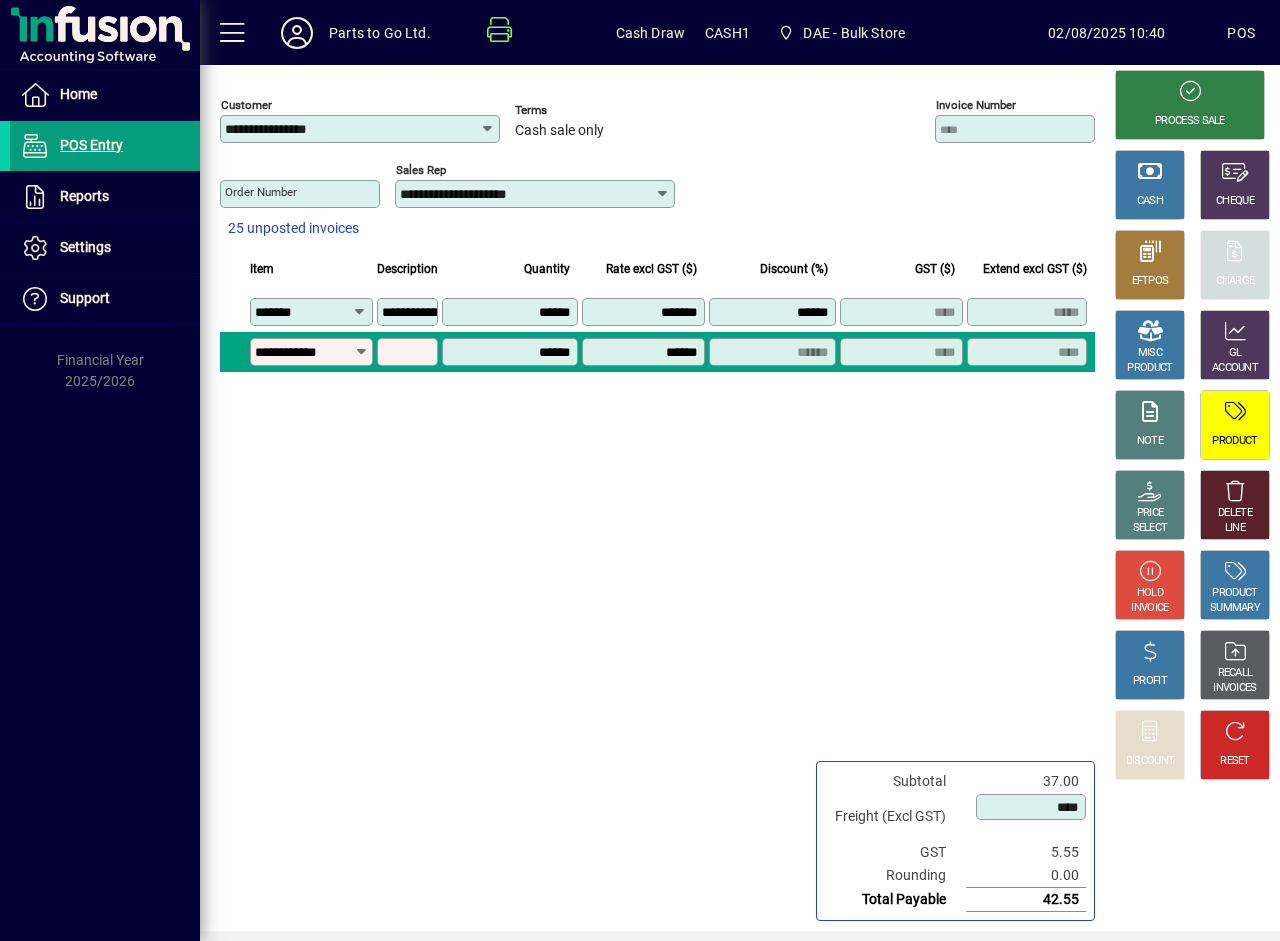 type on "**********" 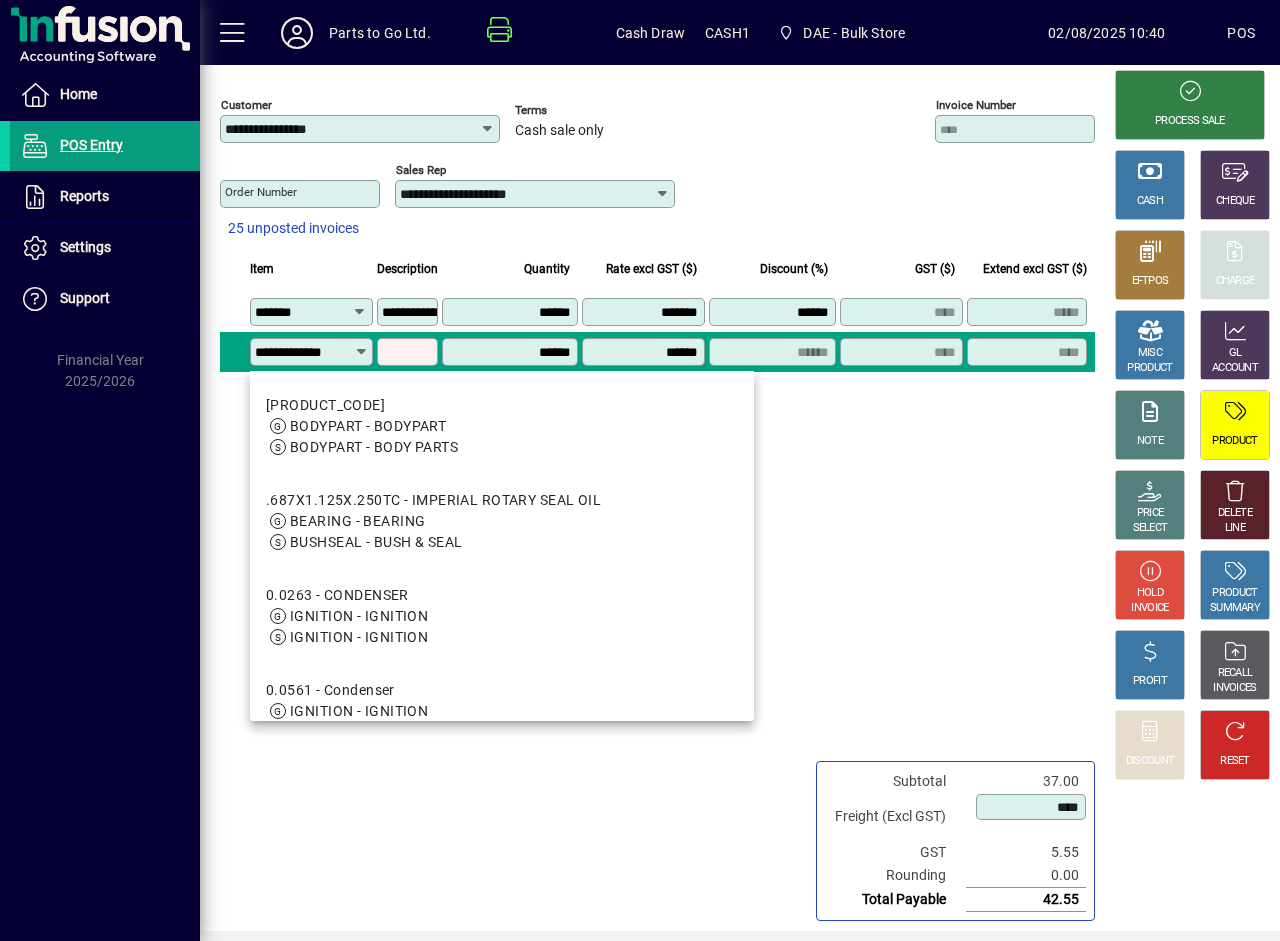 scroll, scrollTop: 0, scrollLeft: 9, axis: horizontal 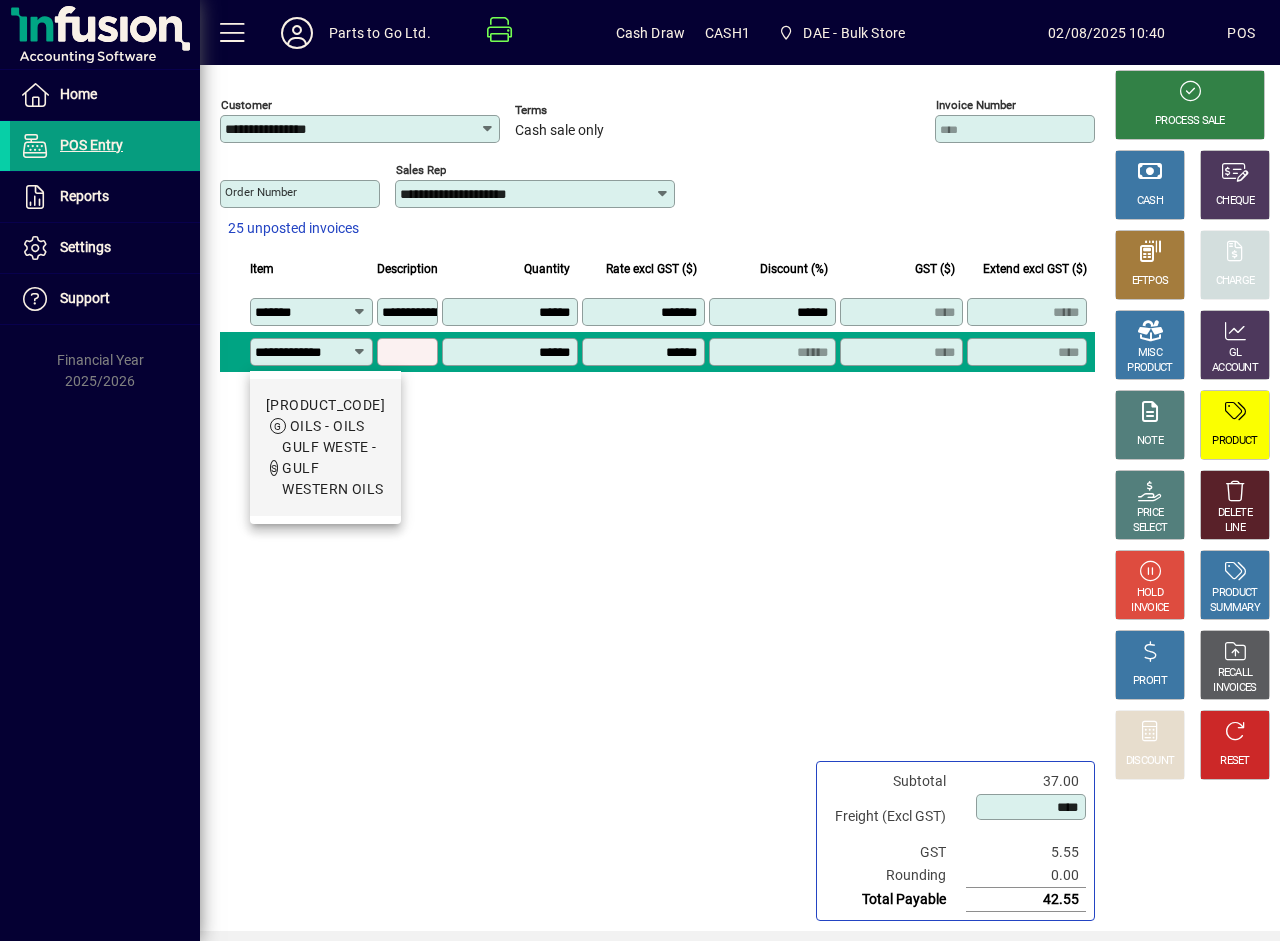 type on "**********" 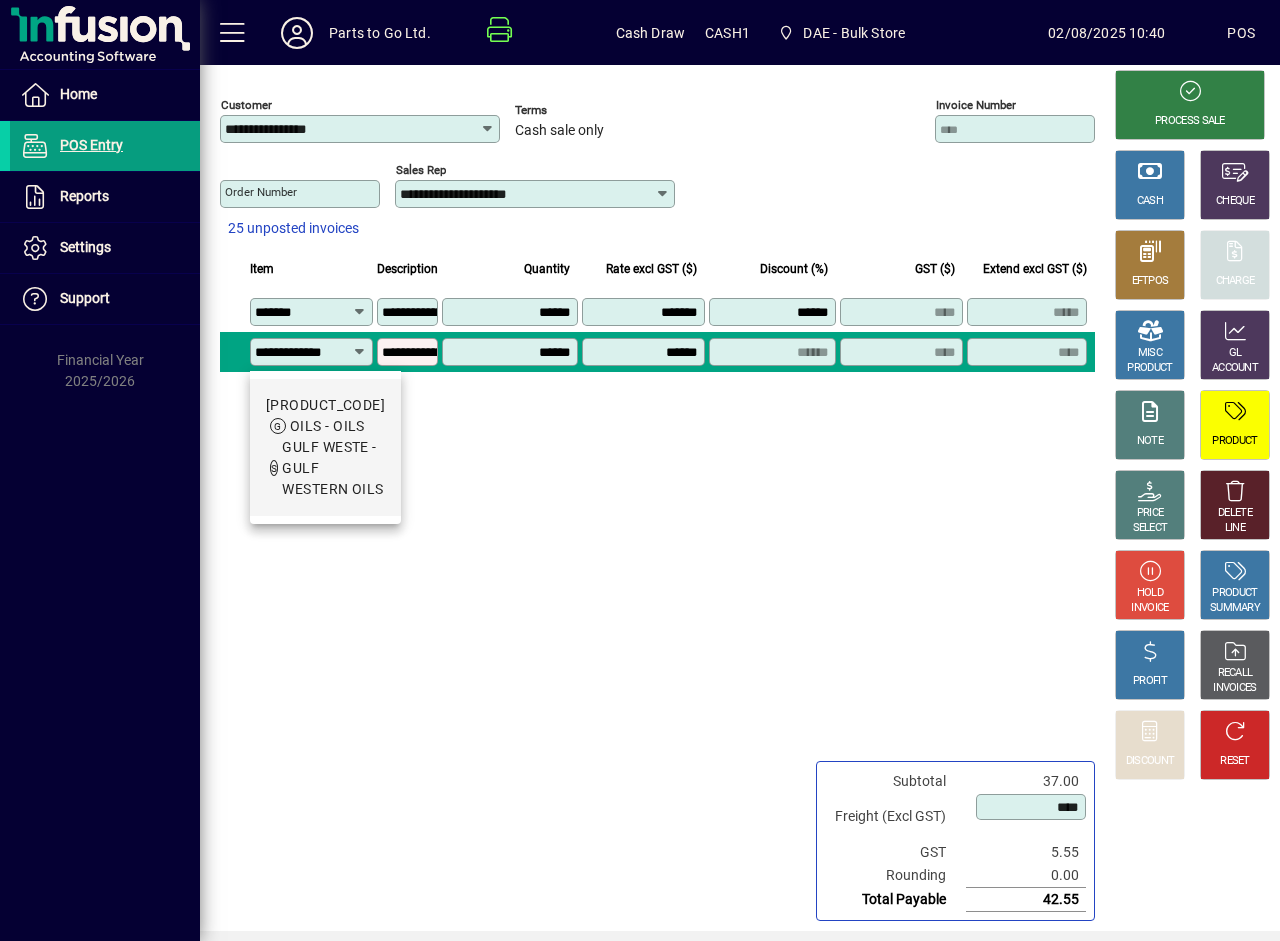 type on "*******" 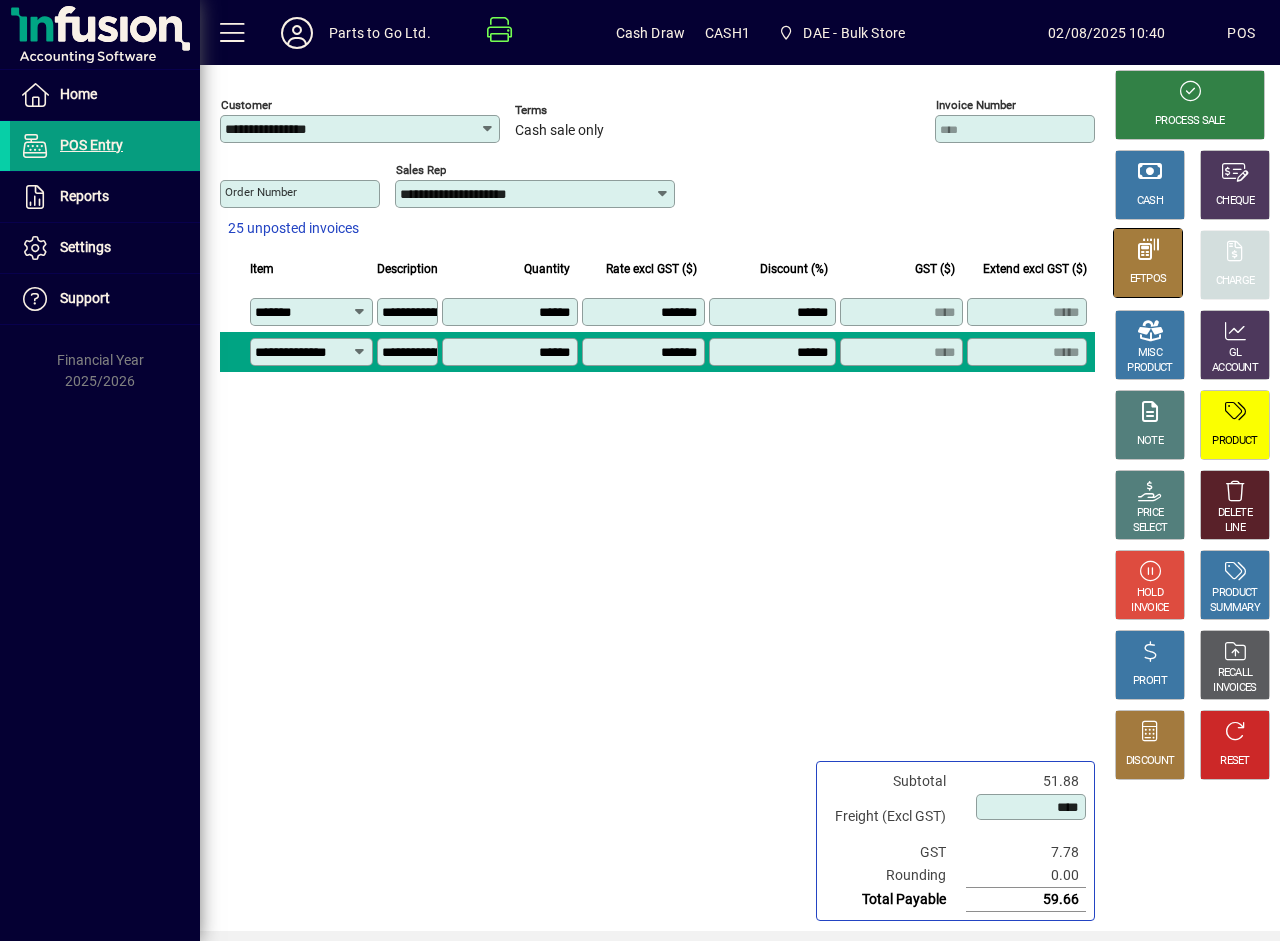 type on "**********" 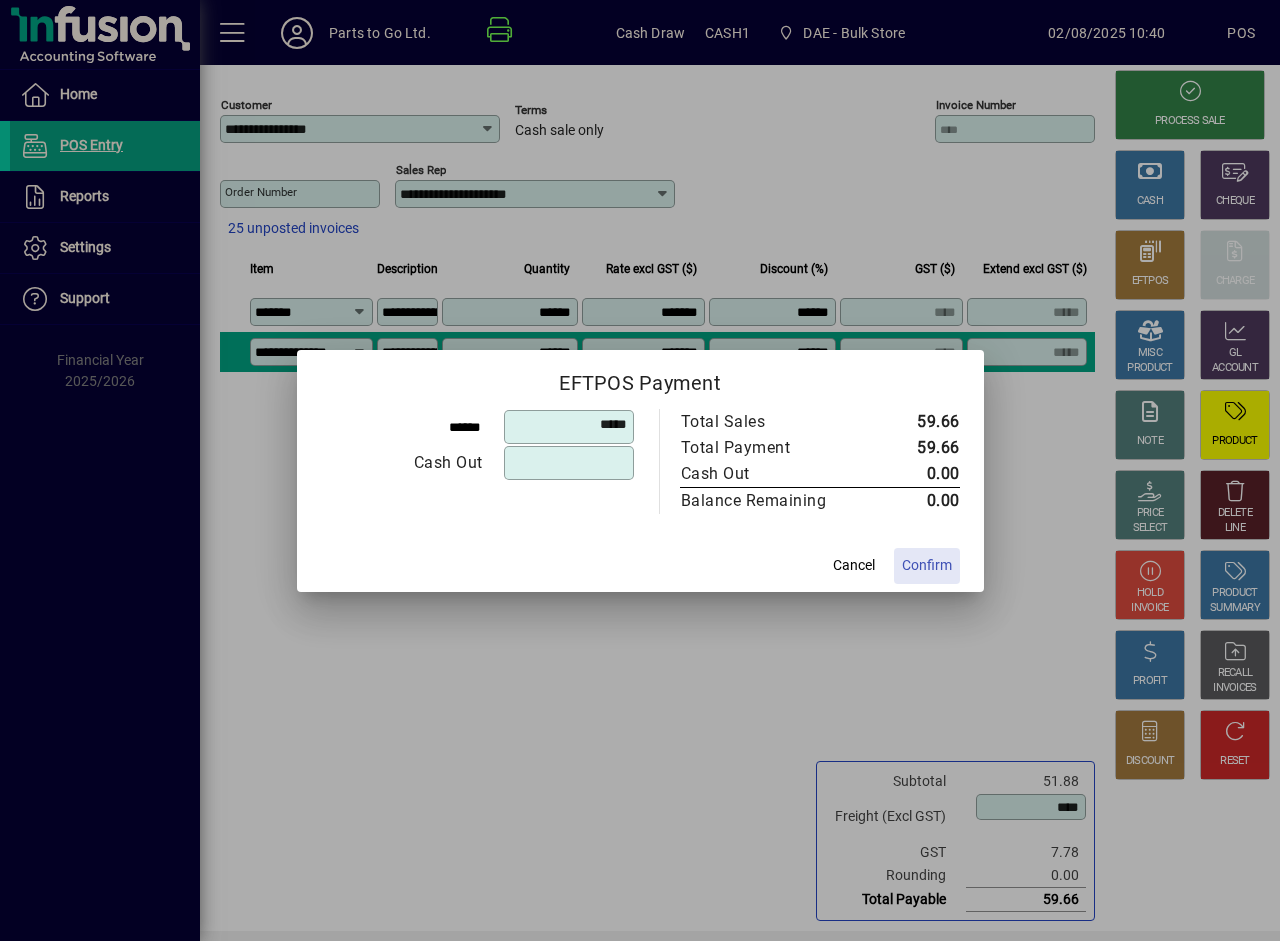 click on "Confirm" 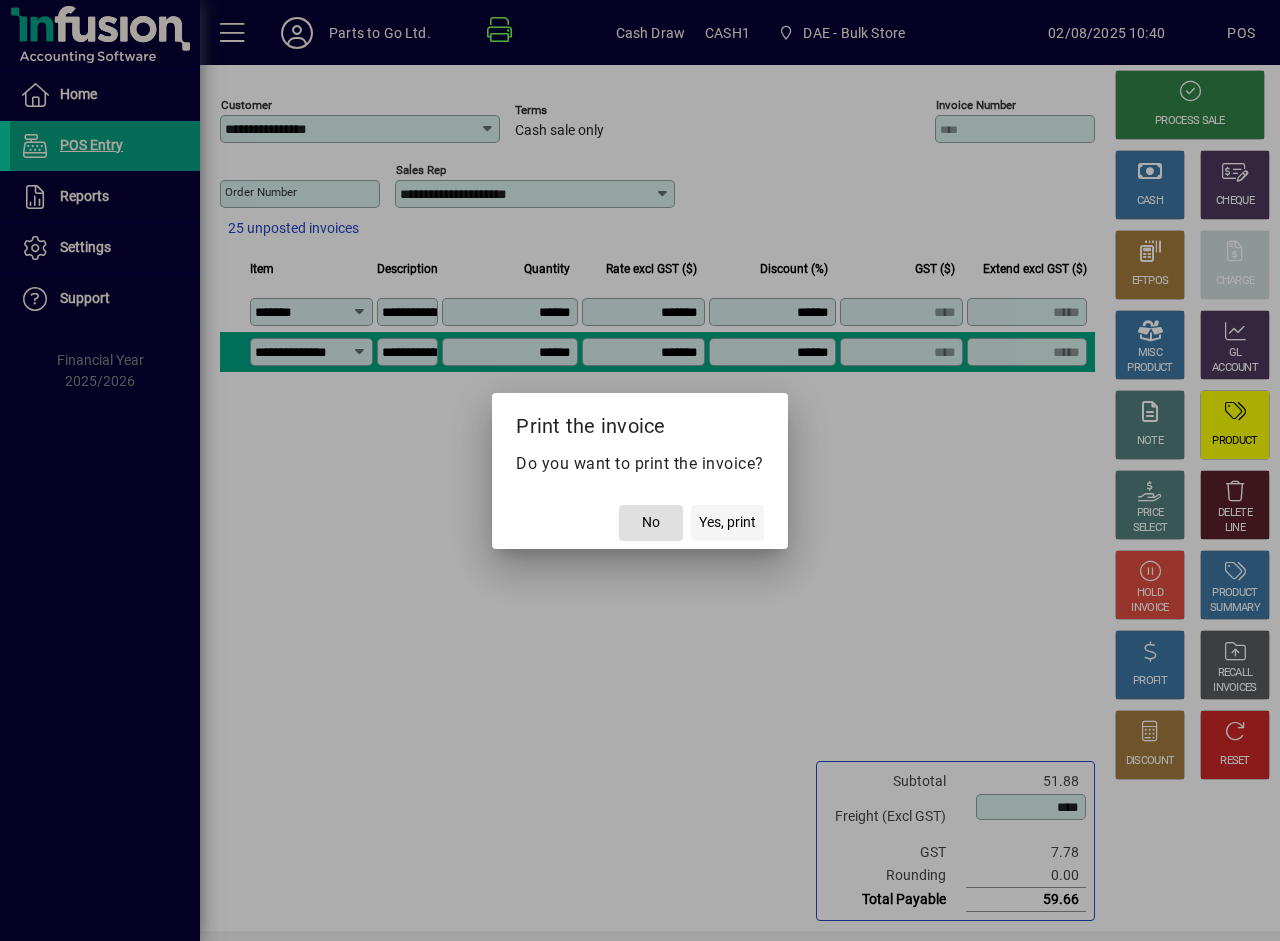 click 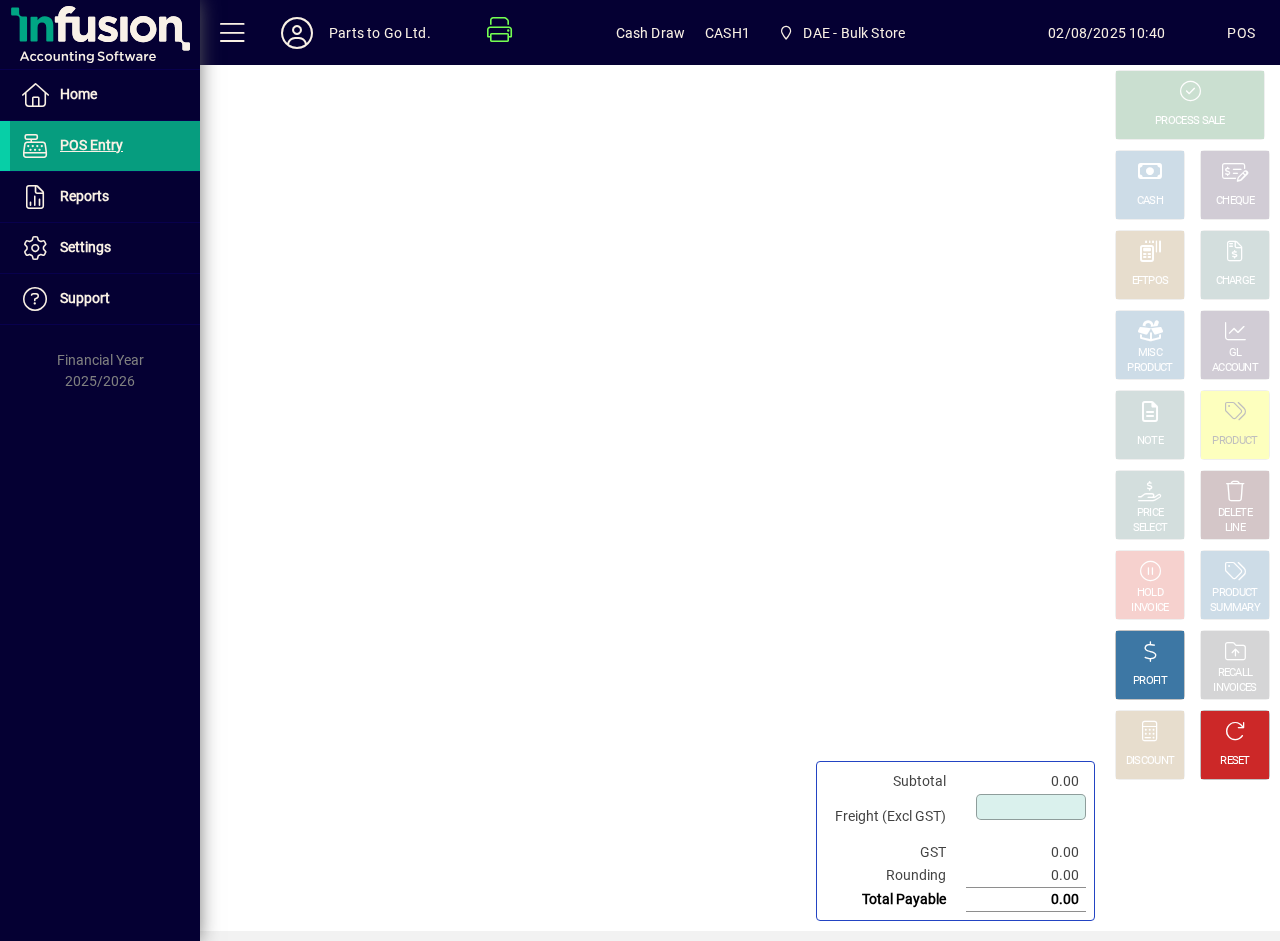 type on "****" 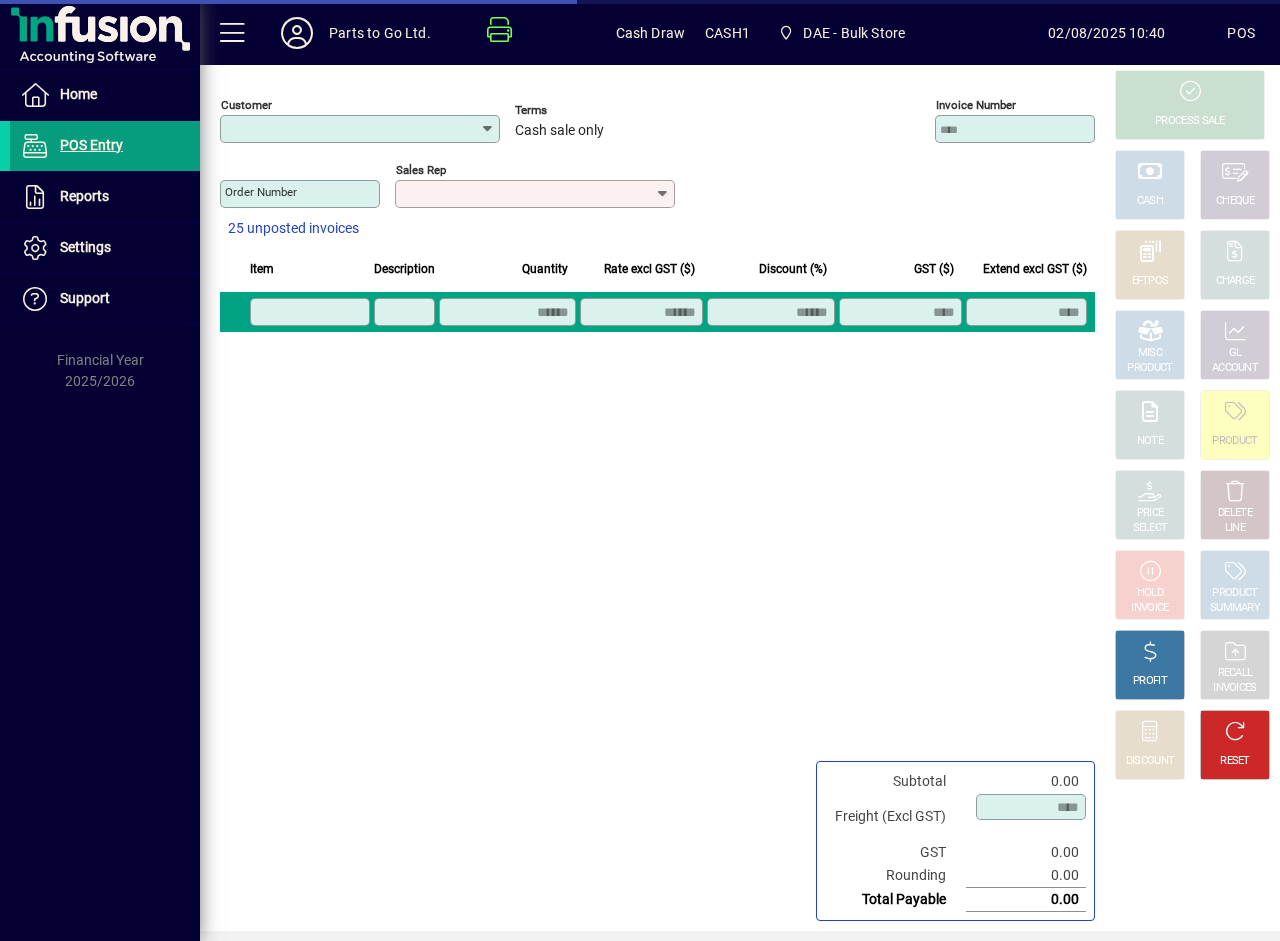 type on "**********" 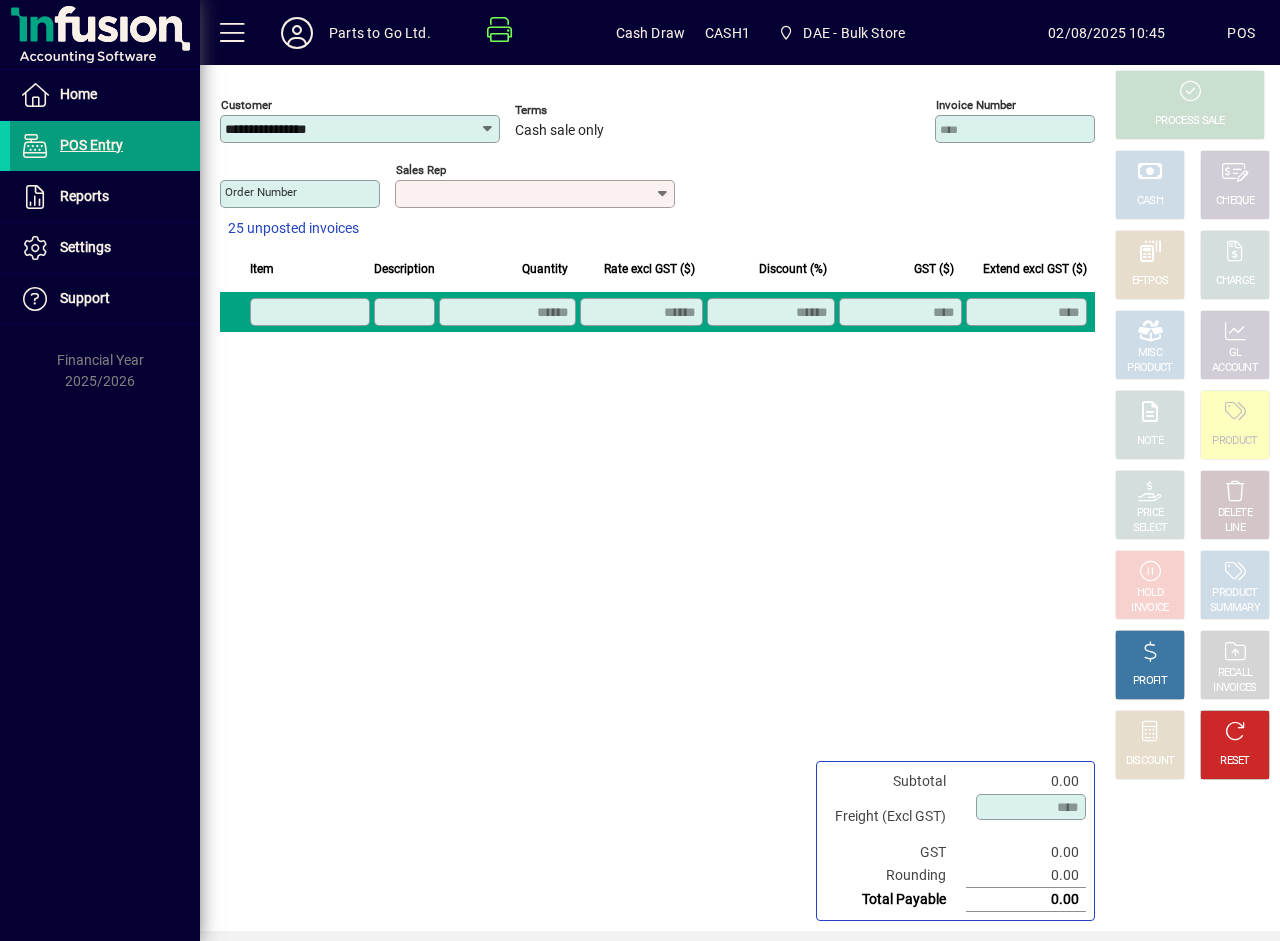 click 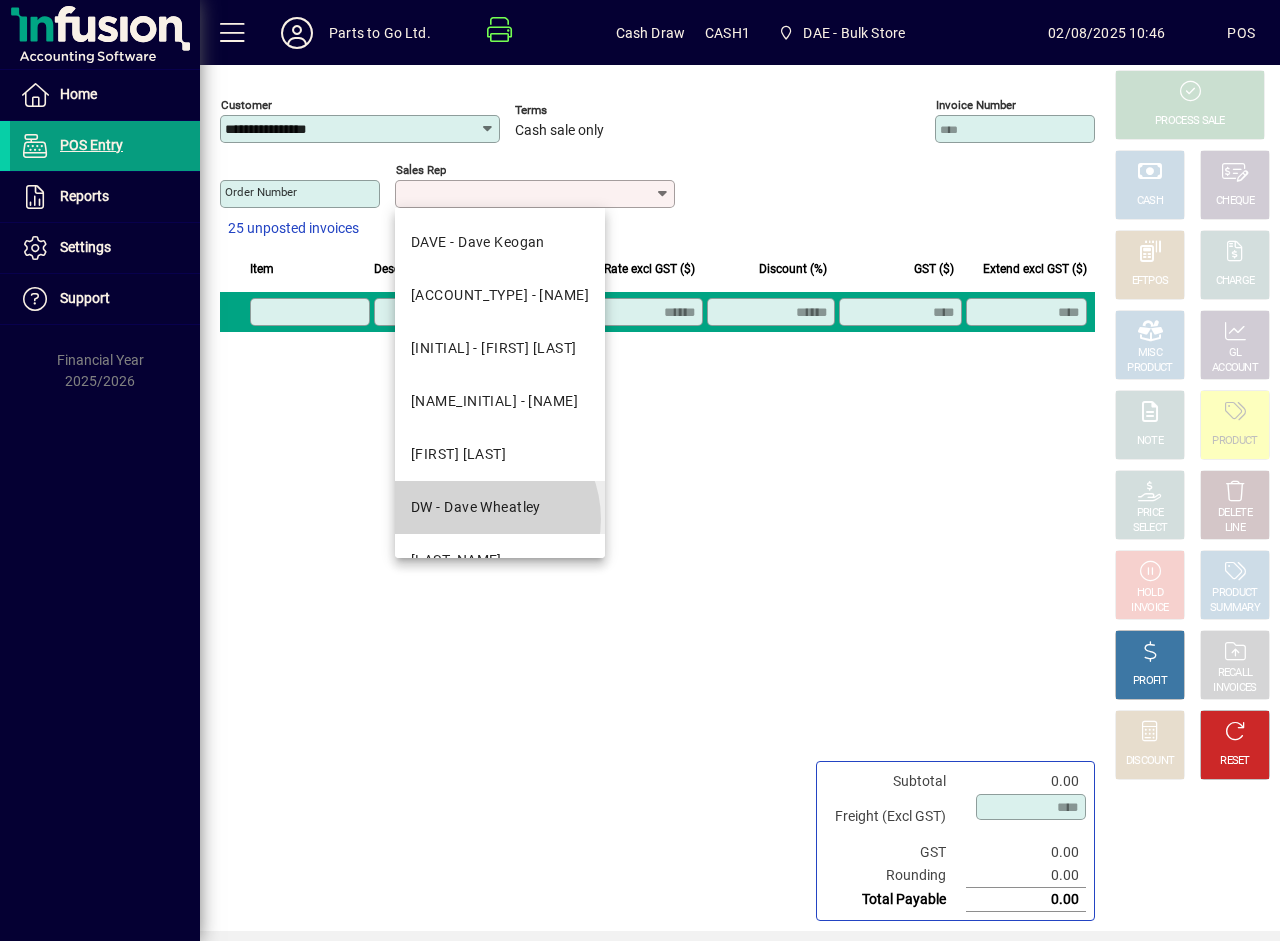 click on "DW - Dave Wheatley" at bounding box center [500, 507] 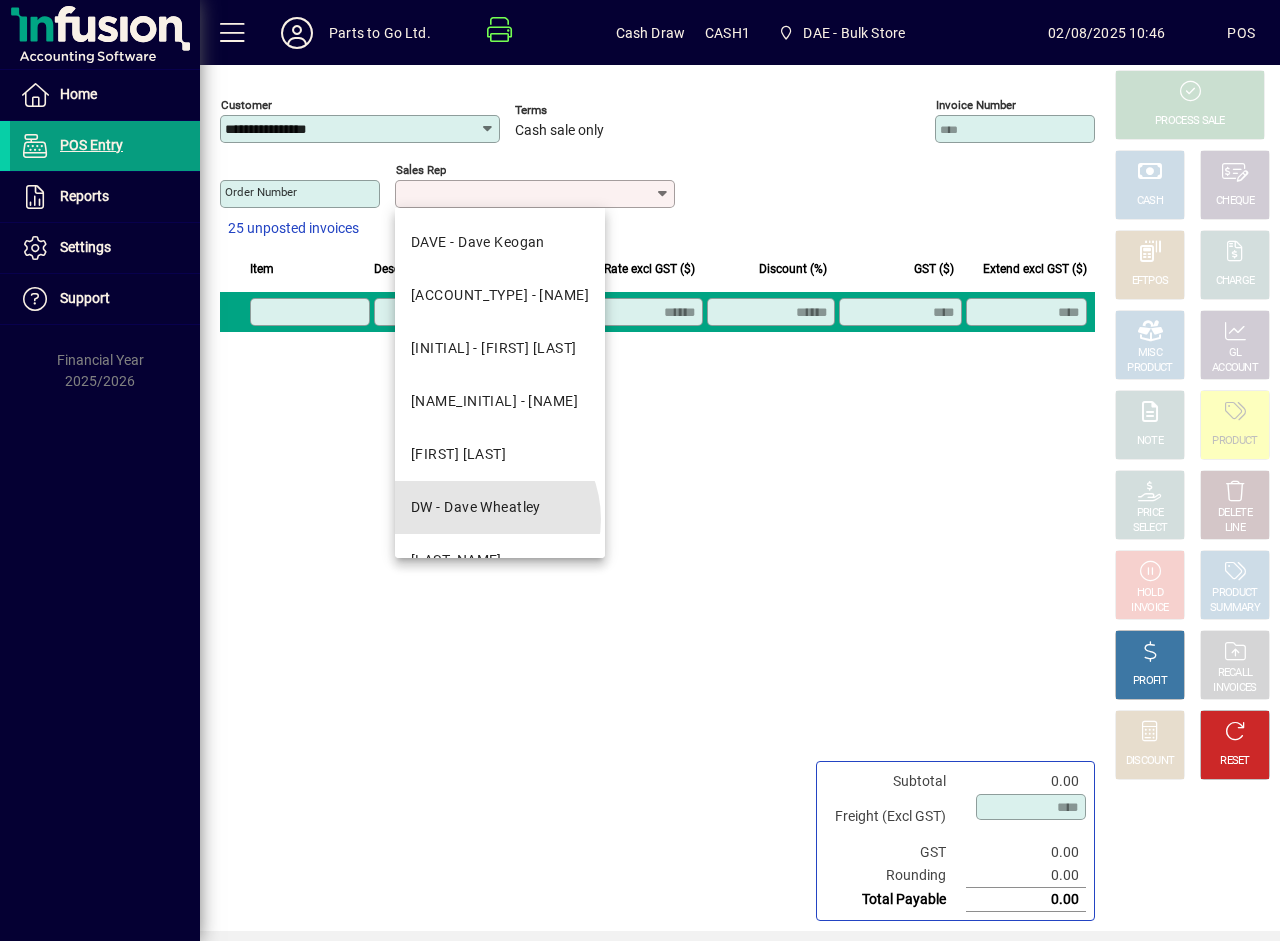 type on "**********" 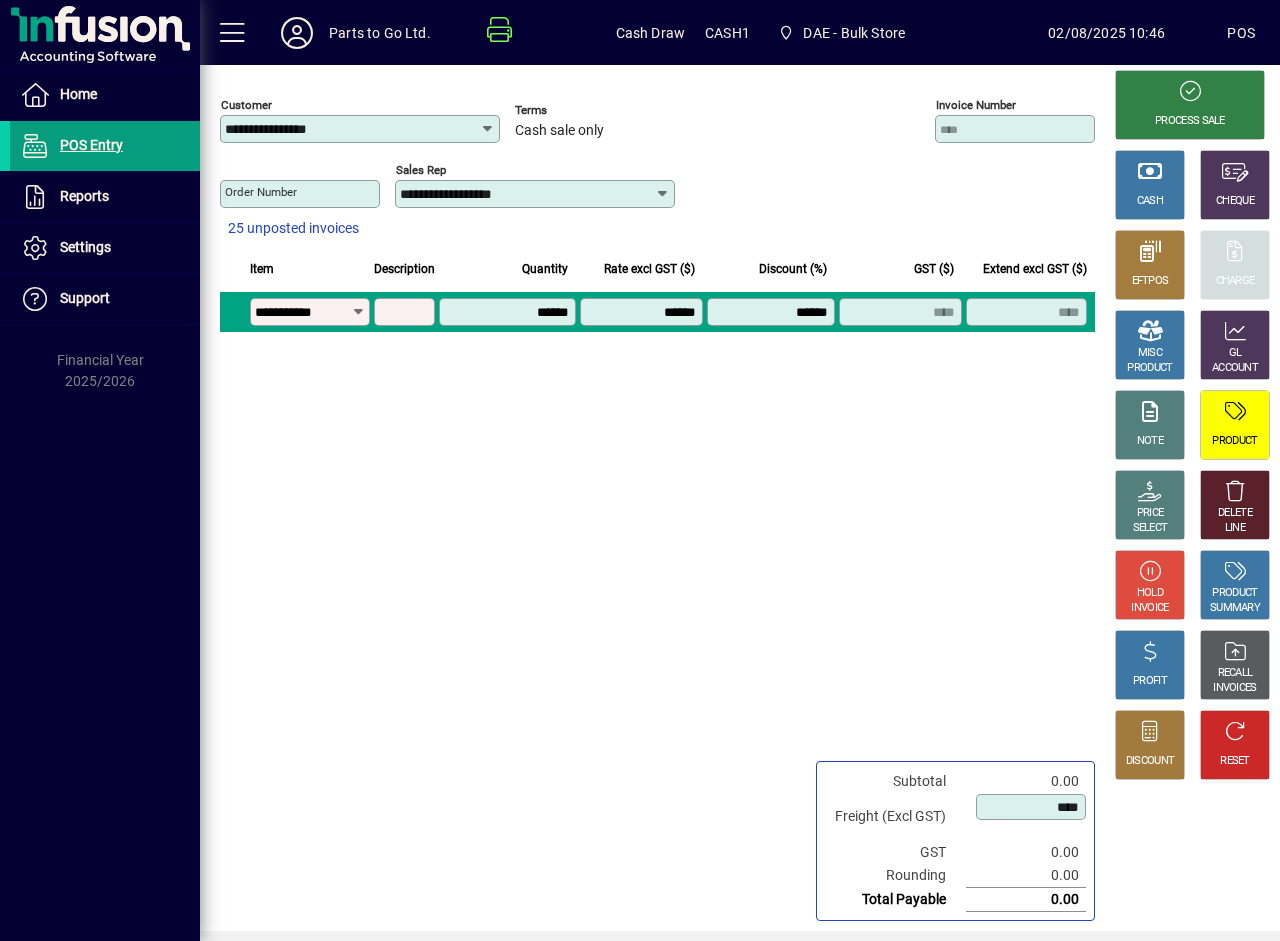 type on "**********" 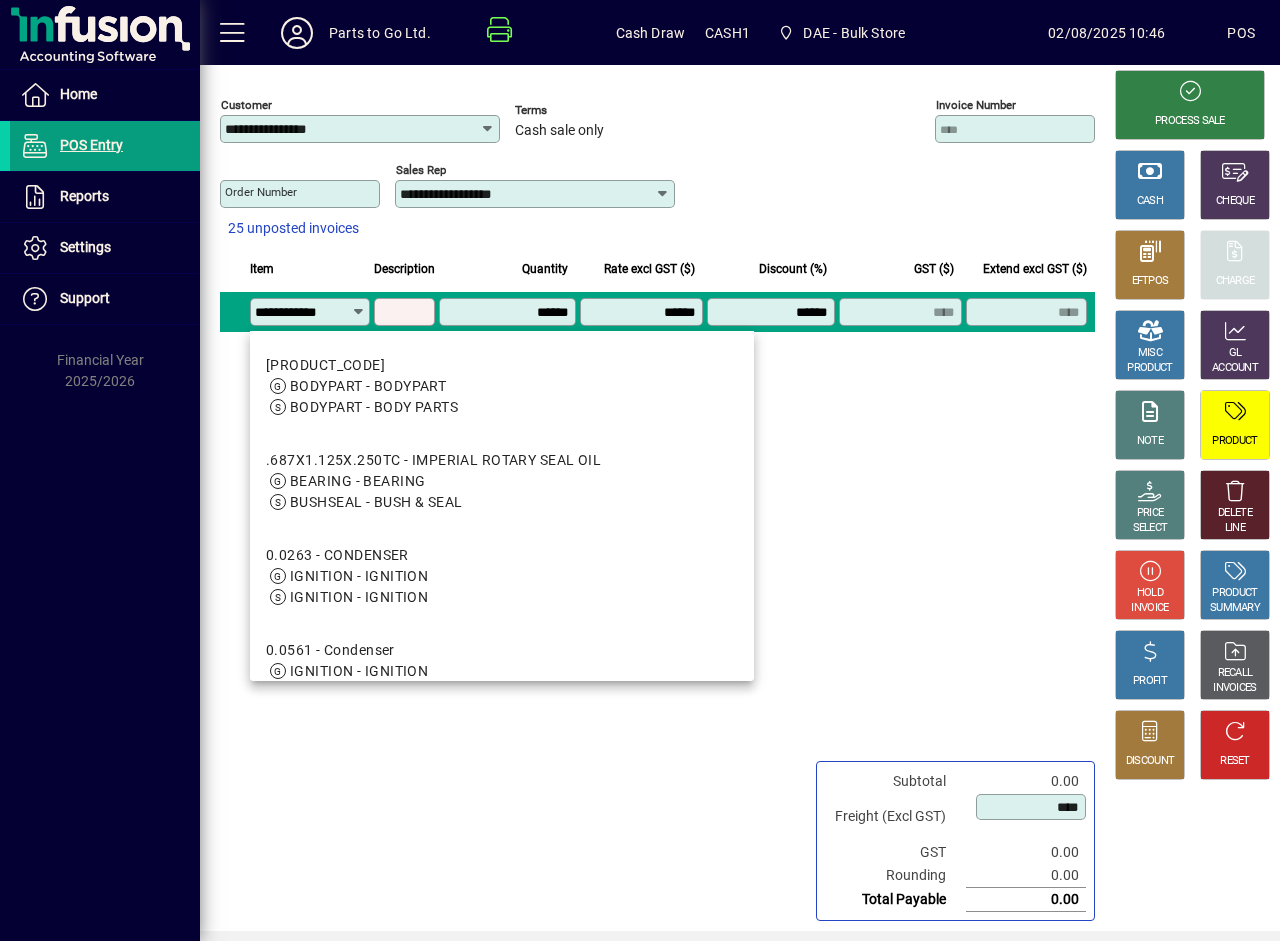 scroll, scrollTop: 0, scrollLeft: 1, axis: horizontal 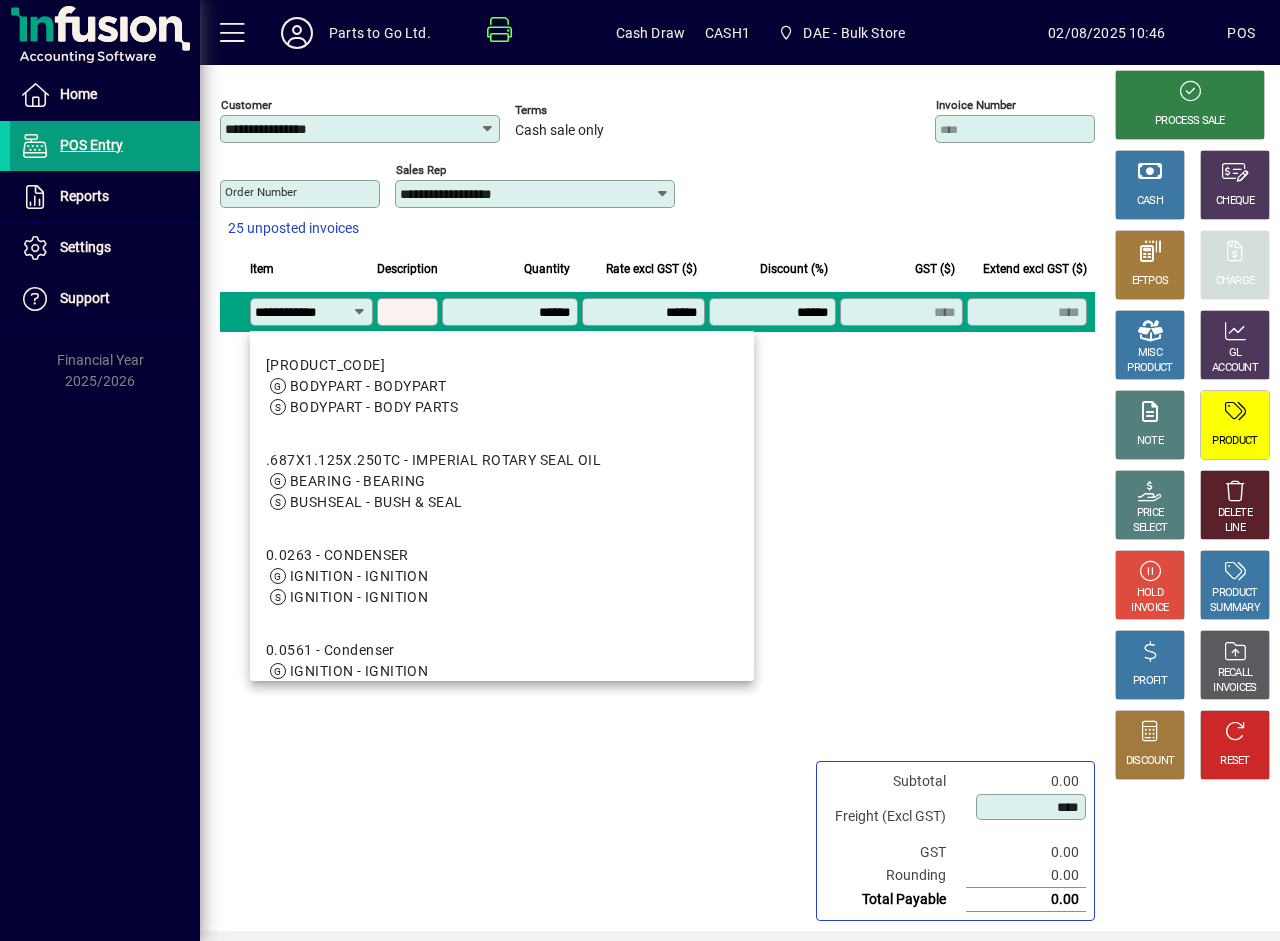 type on "**********" 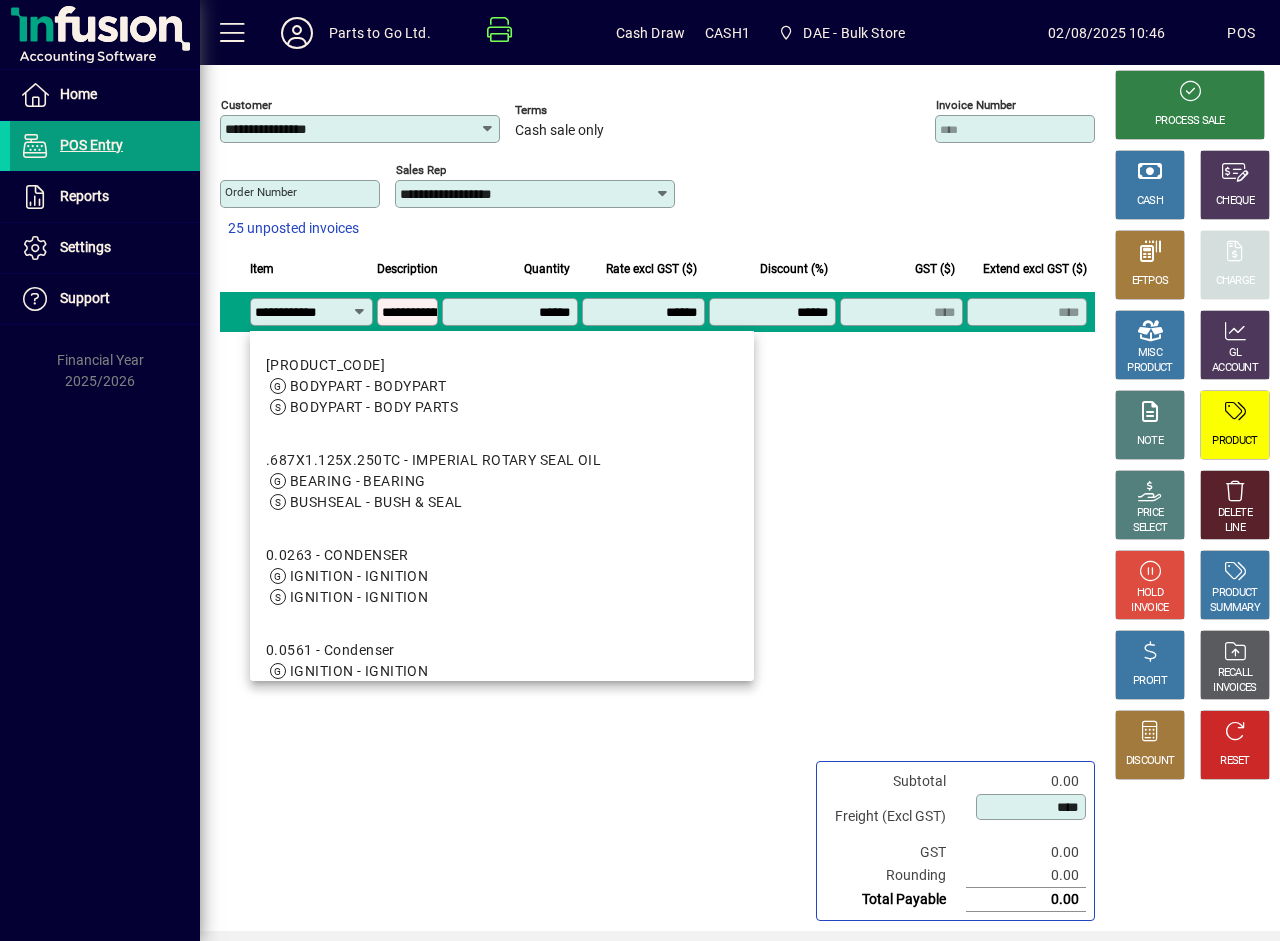 type on "******" 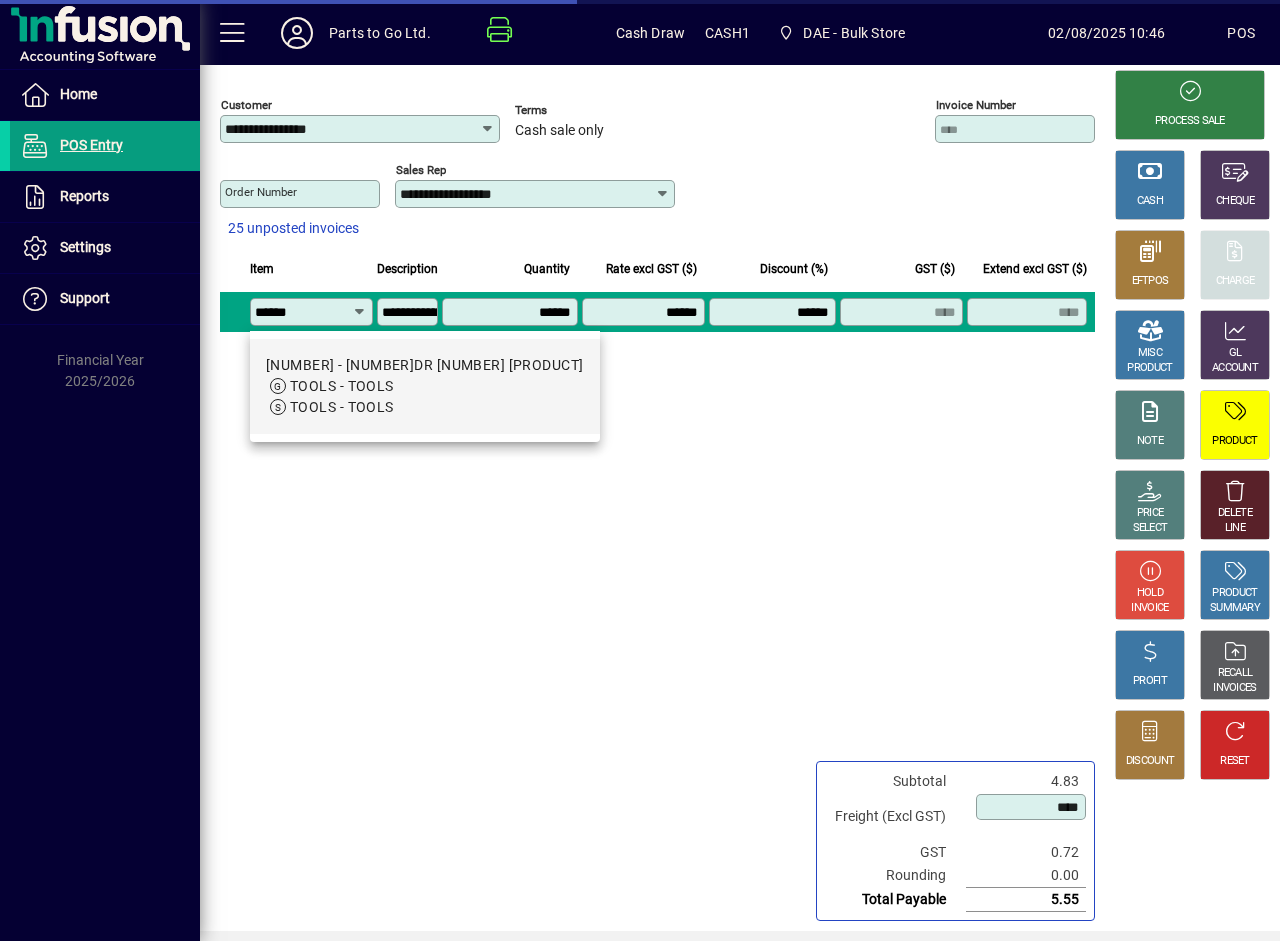 scroll, scrollTop: 0, scrollLeft: 0, axis: both 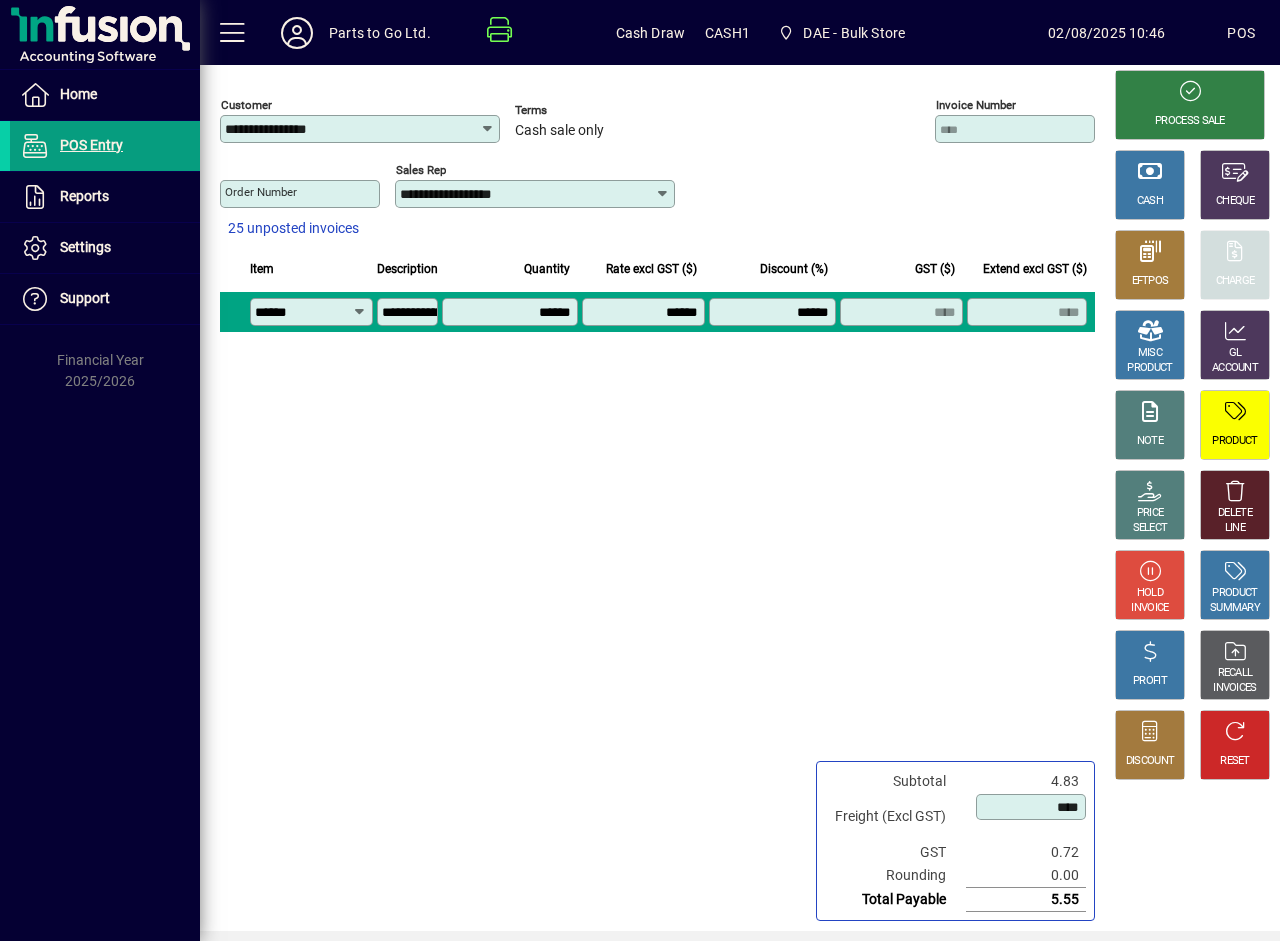 type on "******" 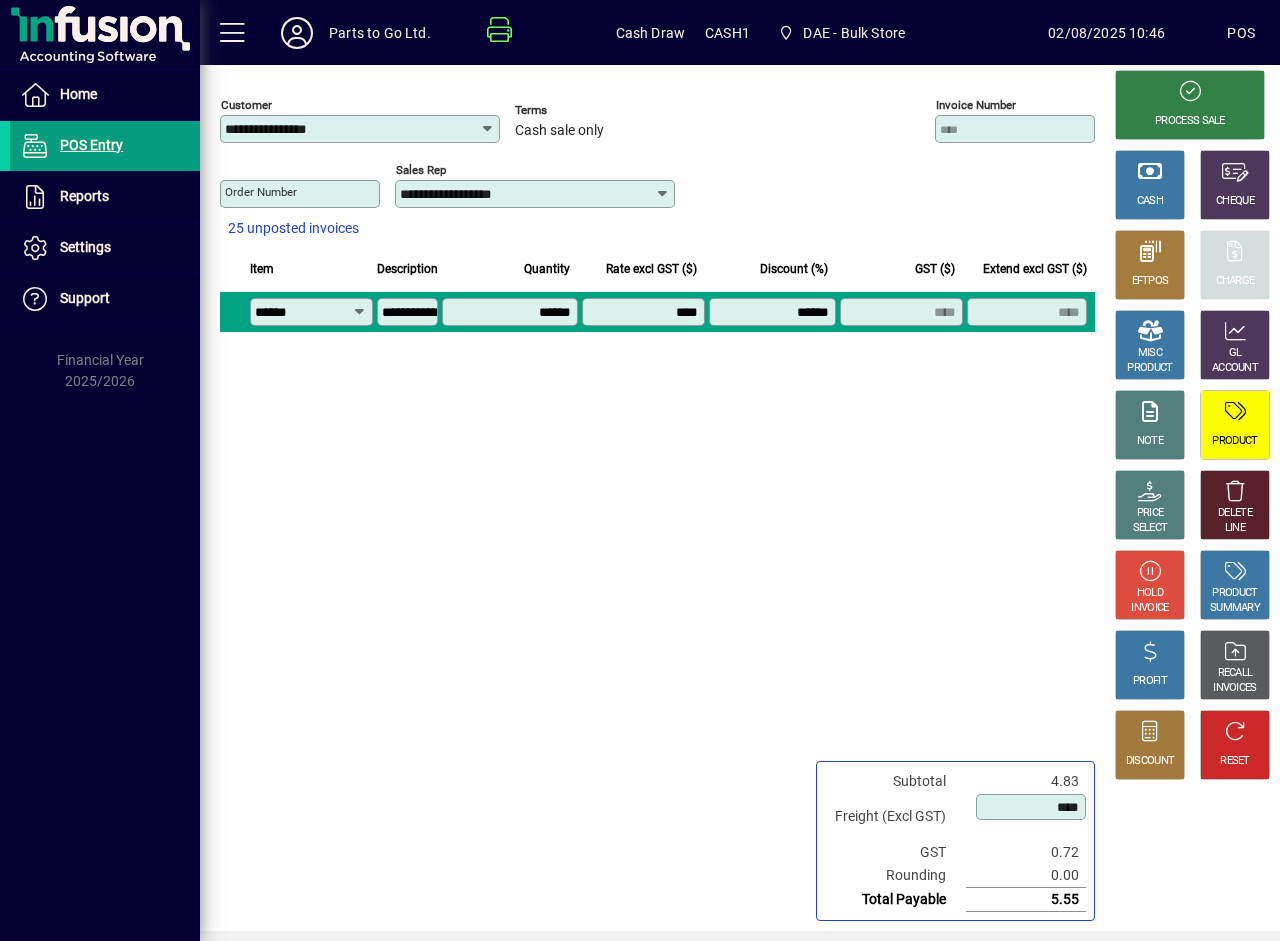 type on "*******" 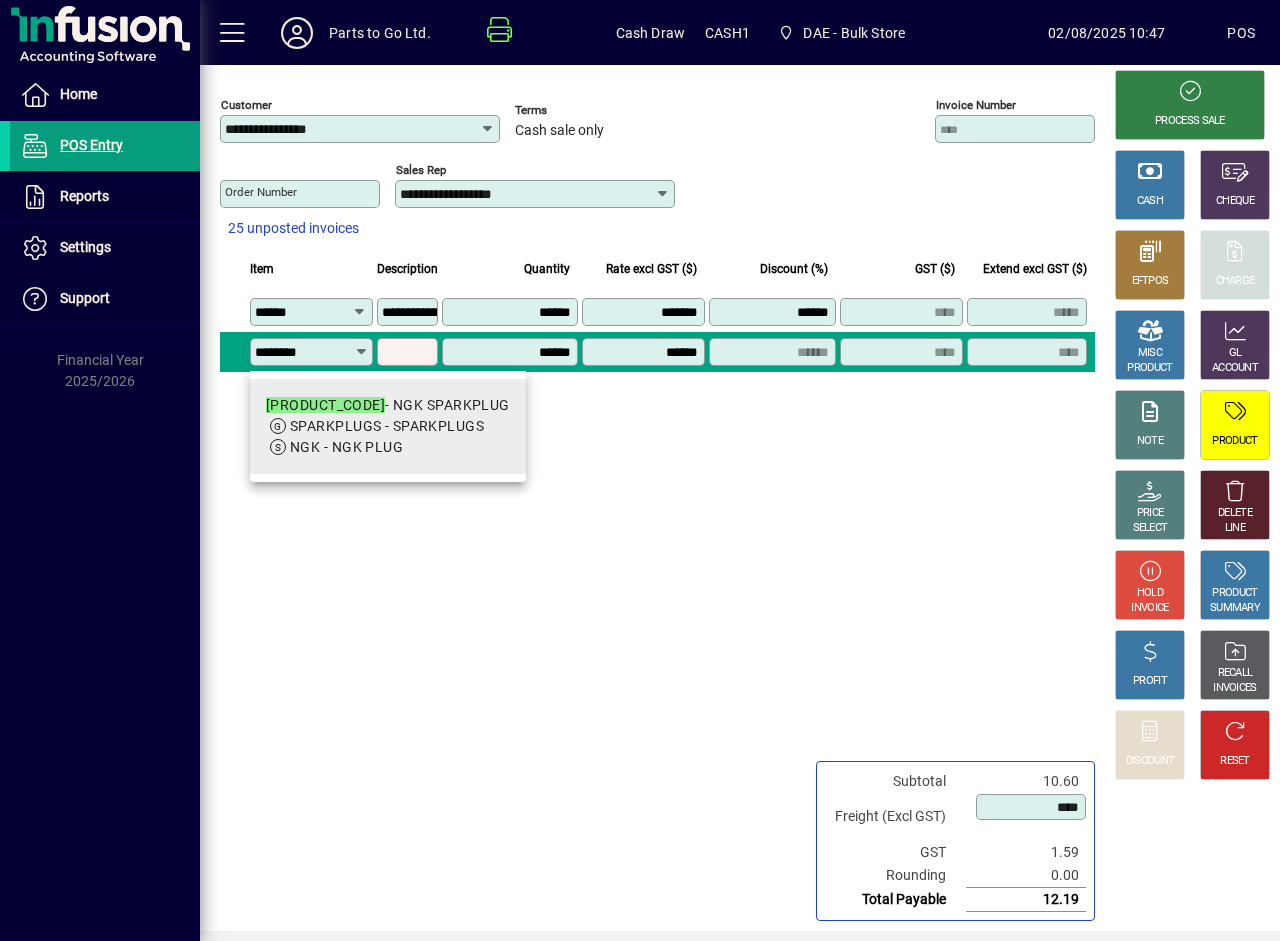 type on "********" 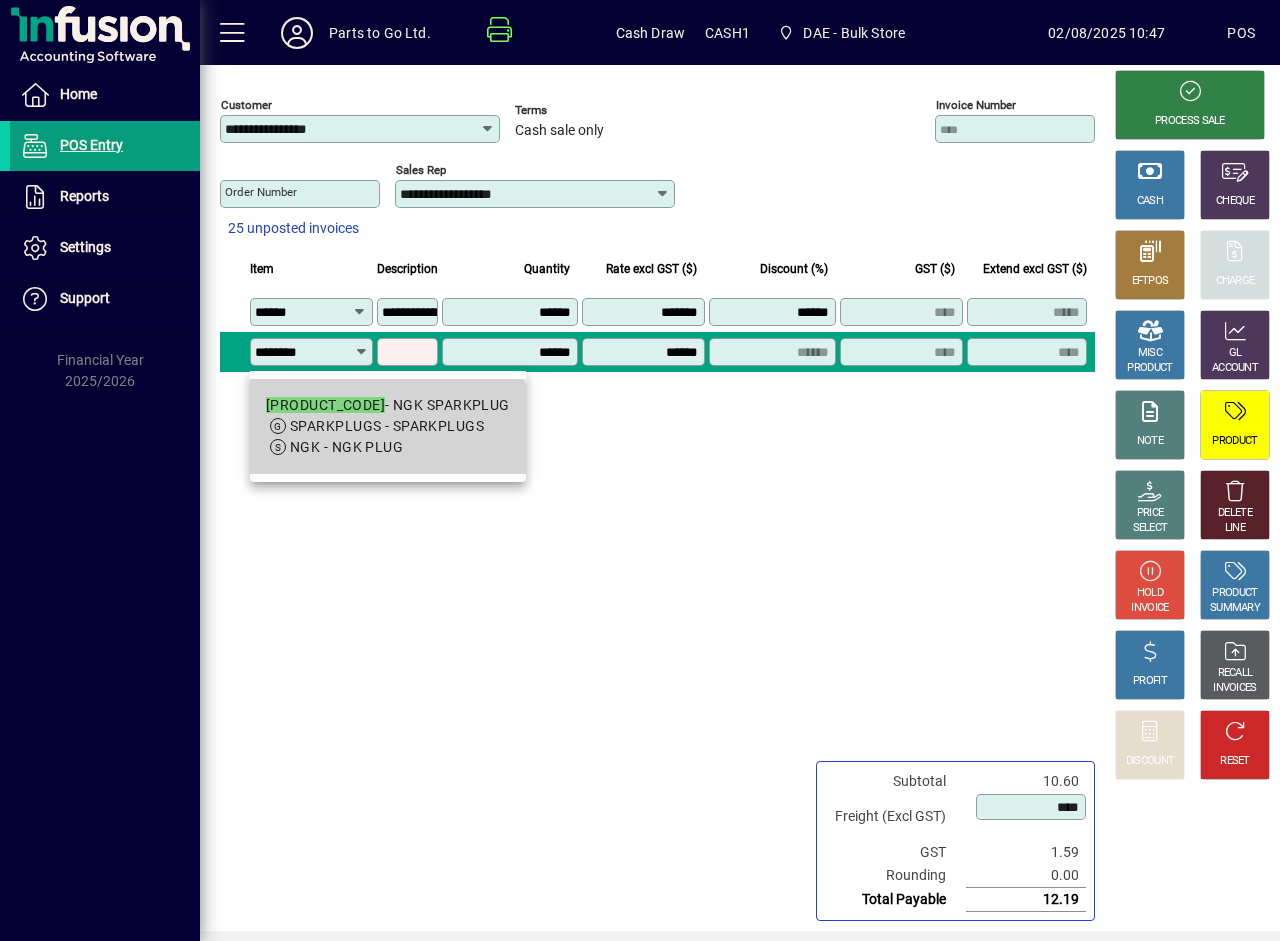 click on "SPARKPLUGS - SPARKPLUGS" at bounding box center [387, 426] 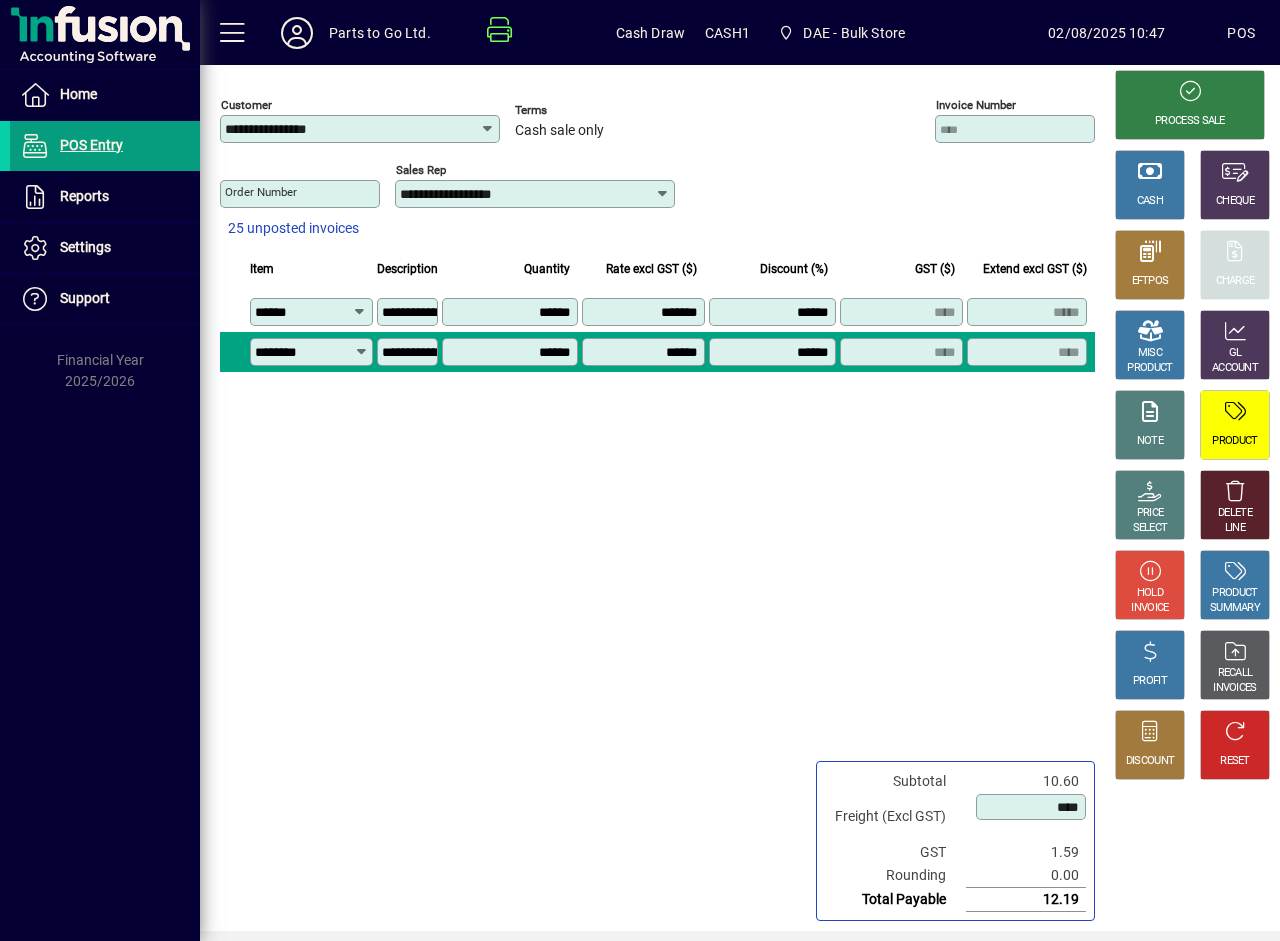 type on "*******" 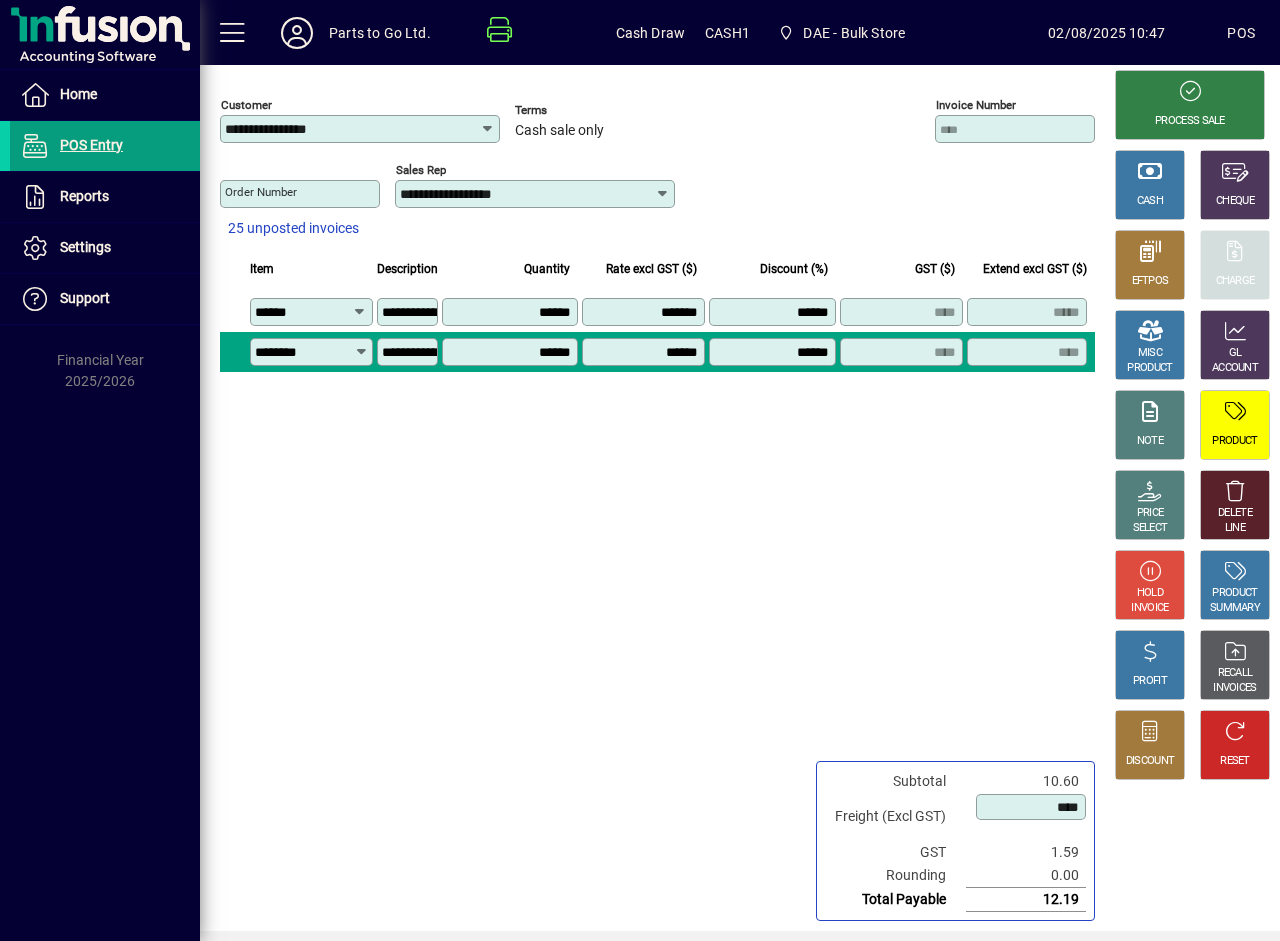 type on "****" 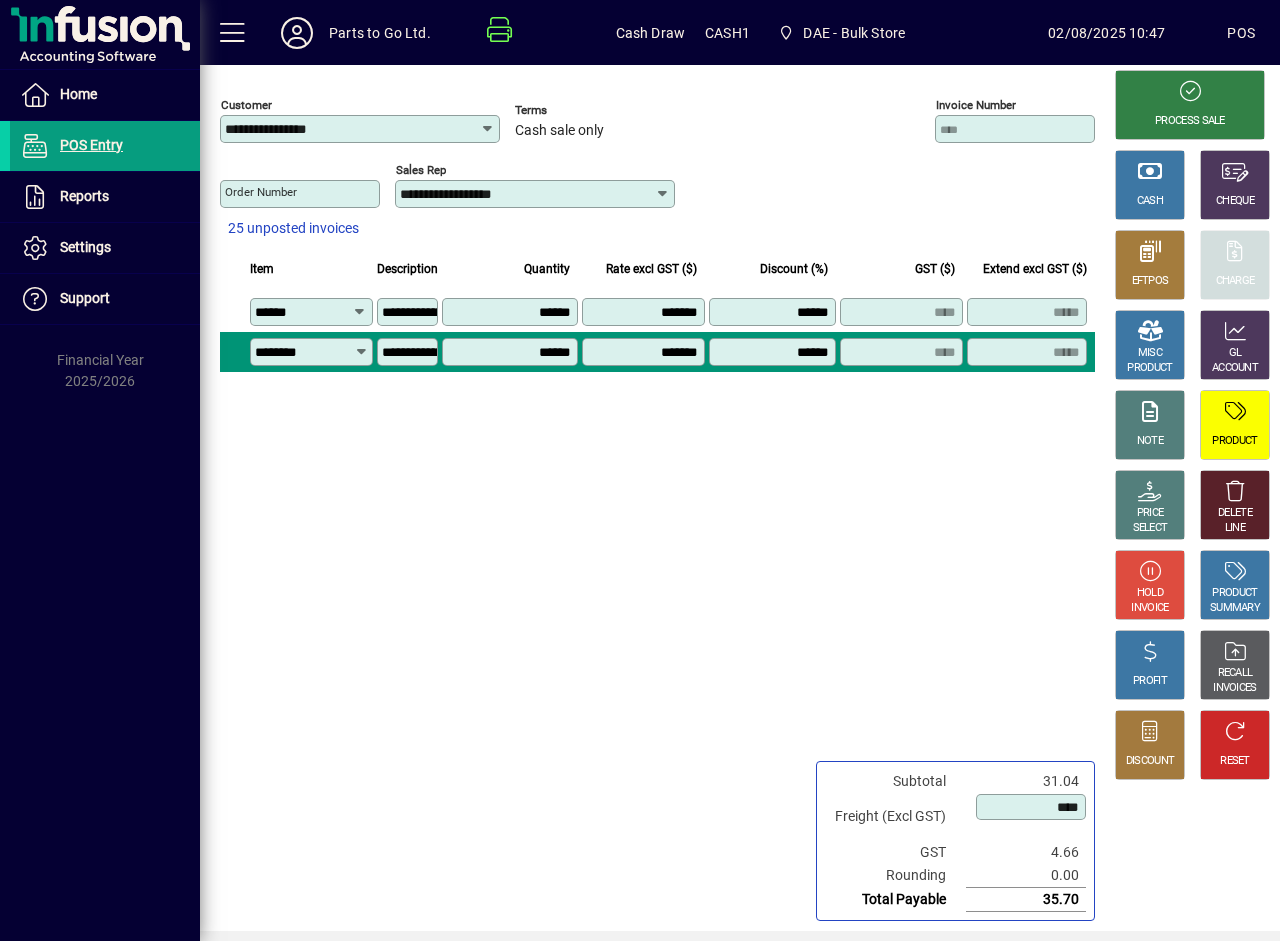 click on "******" at bounding box center [512, 352] 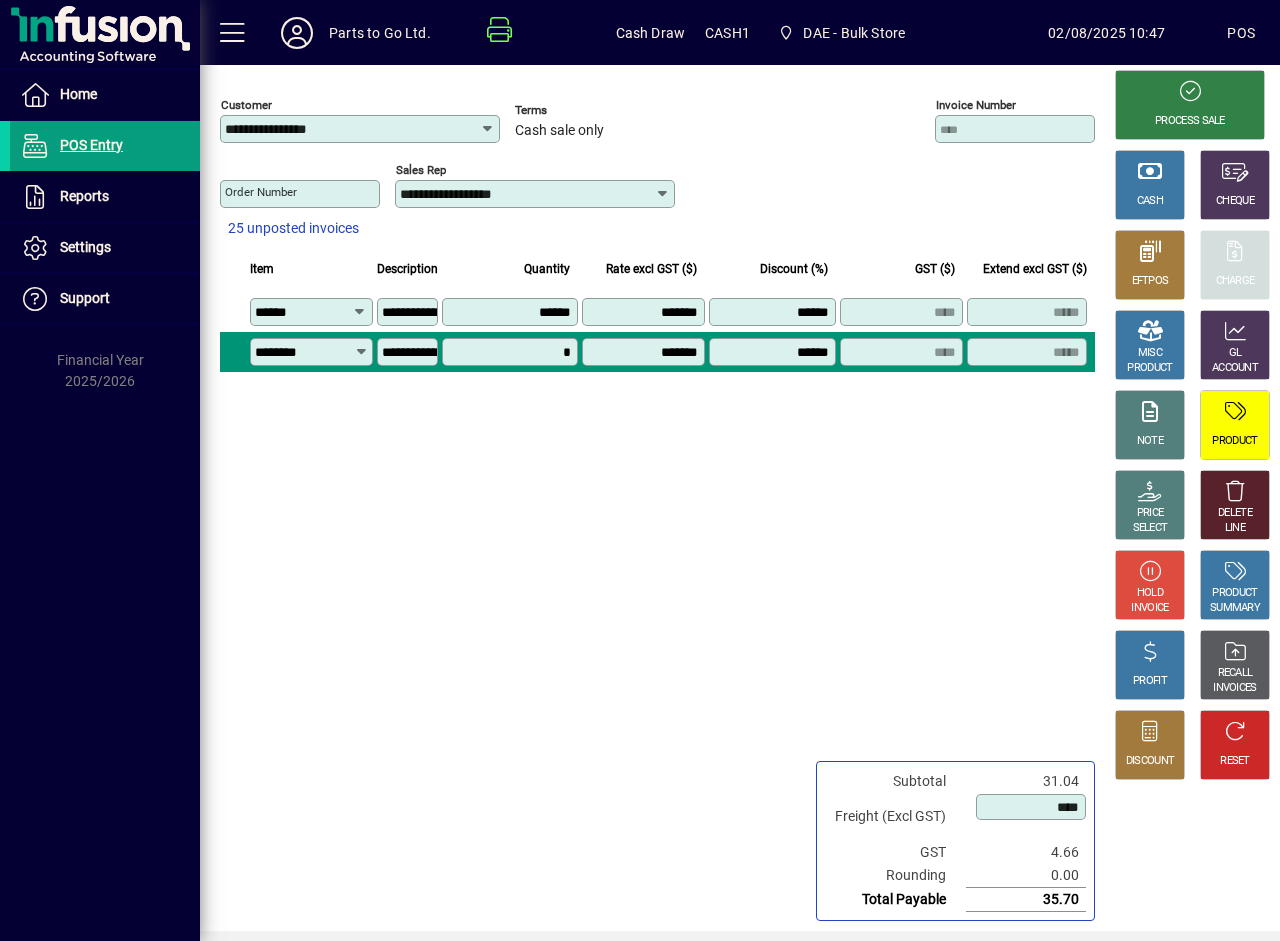 type on "******" 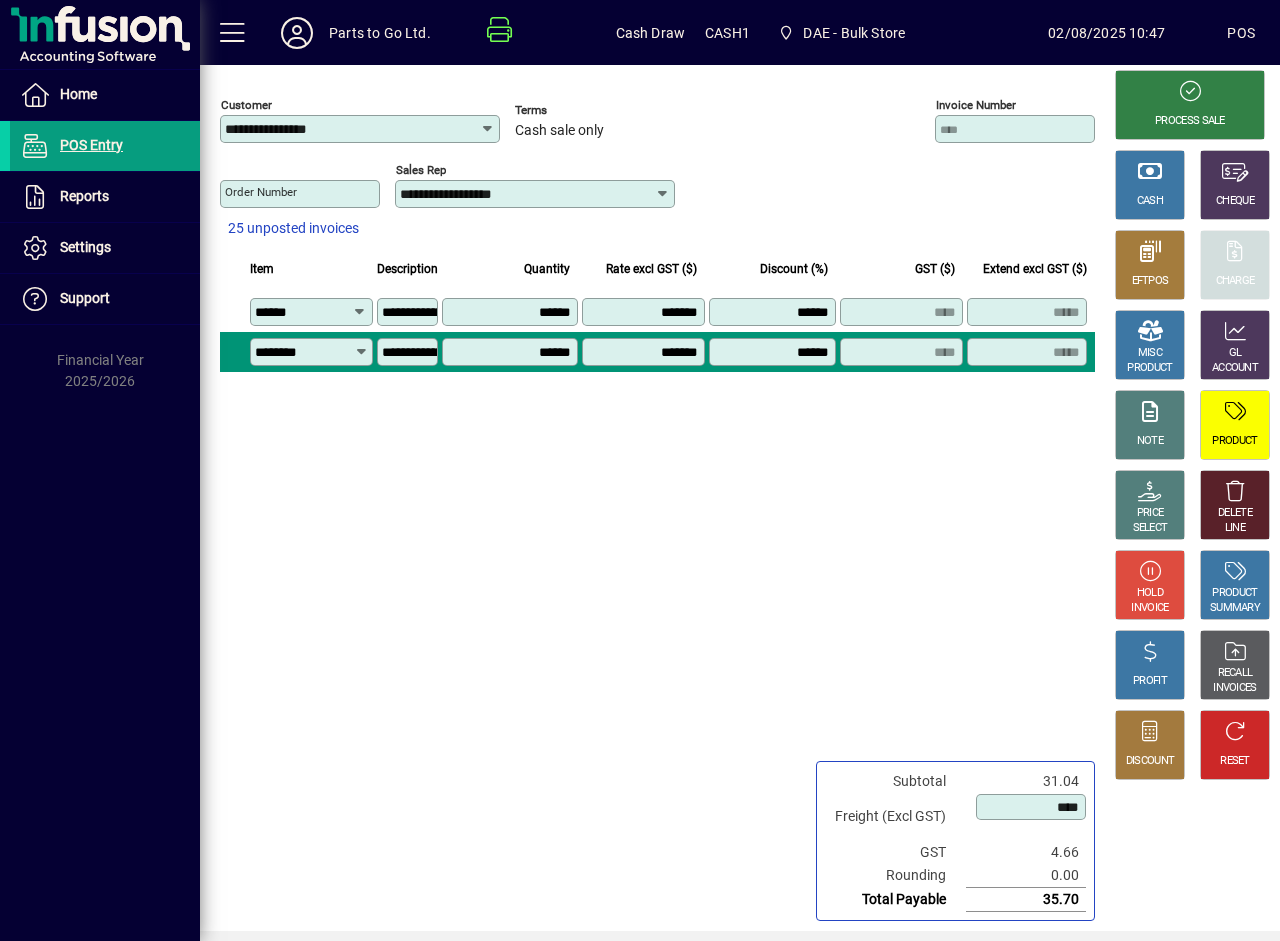 type on "*****" 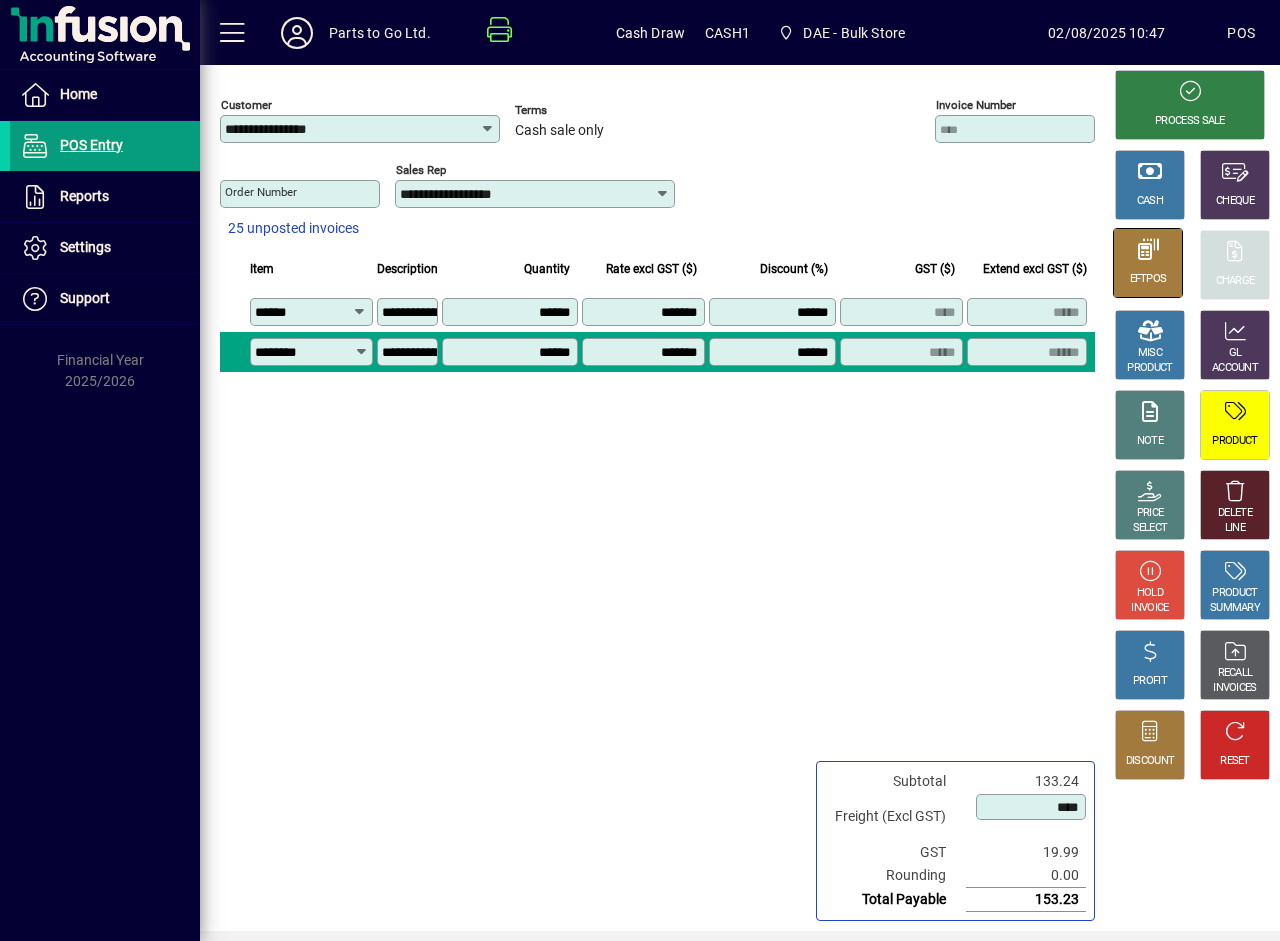 click 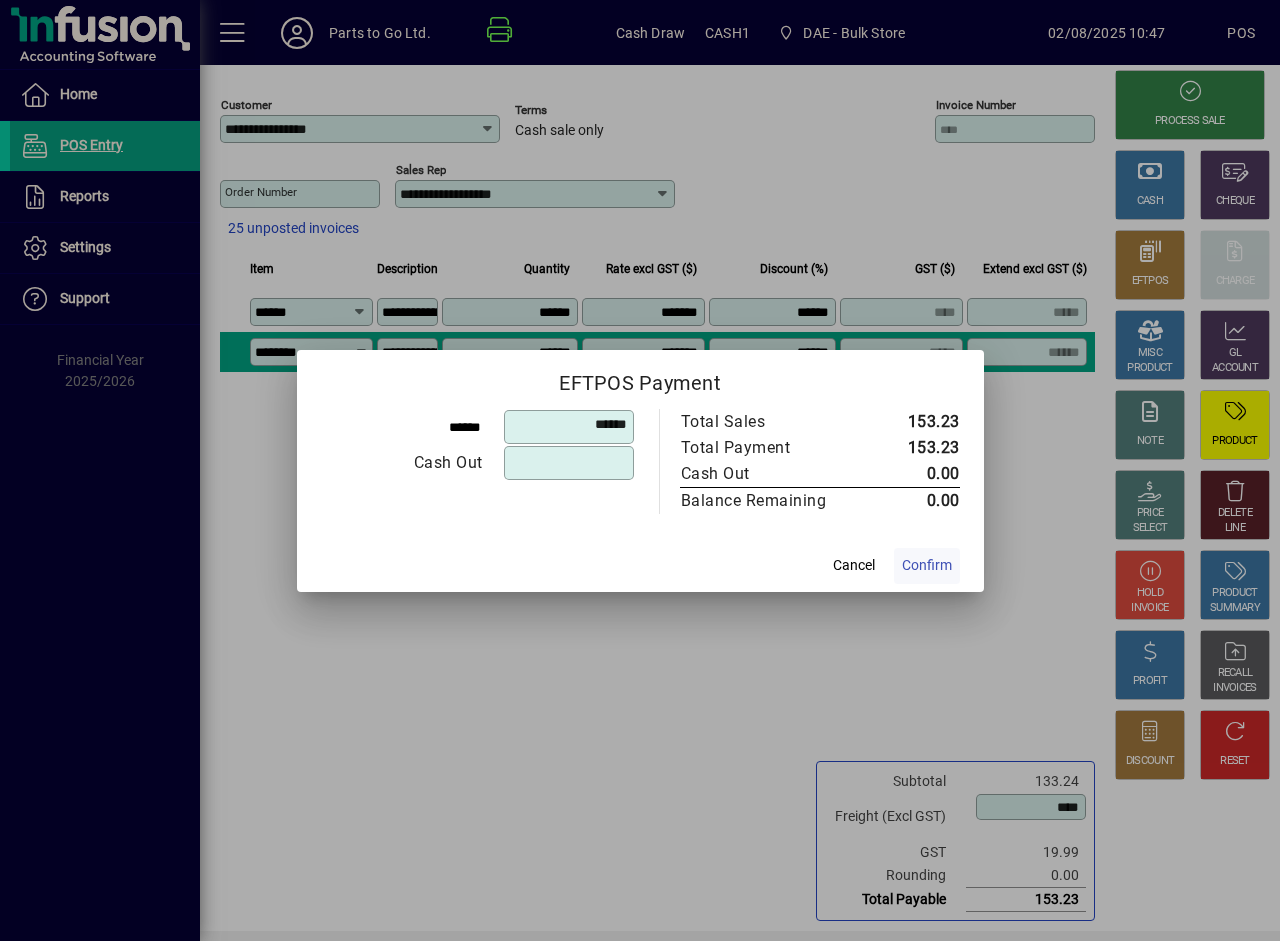 click on "Confirm" 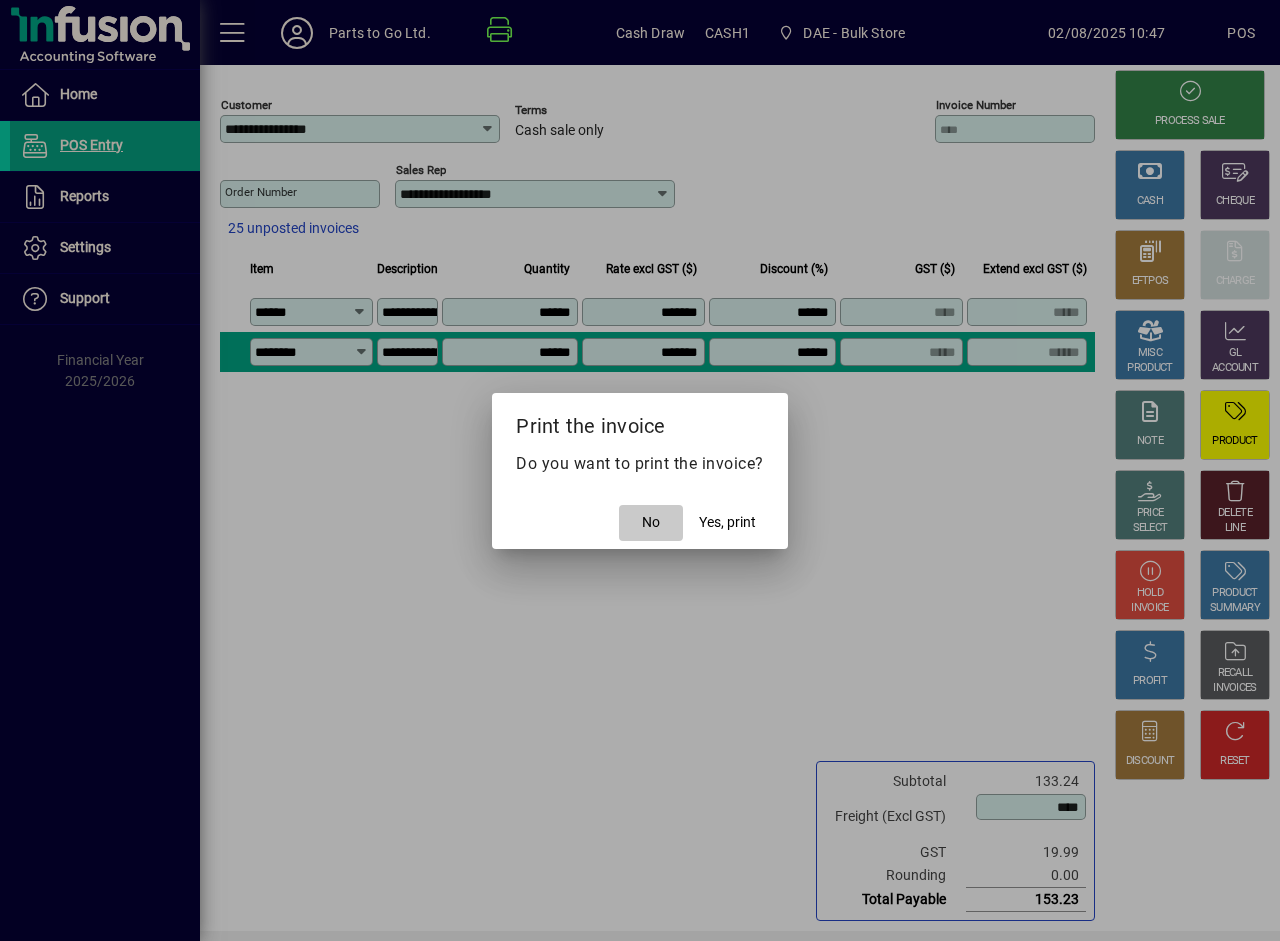 click 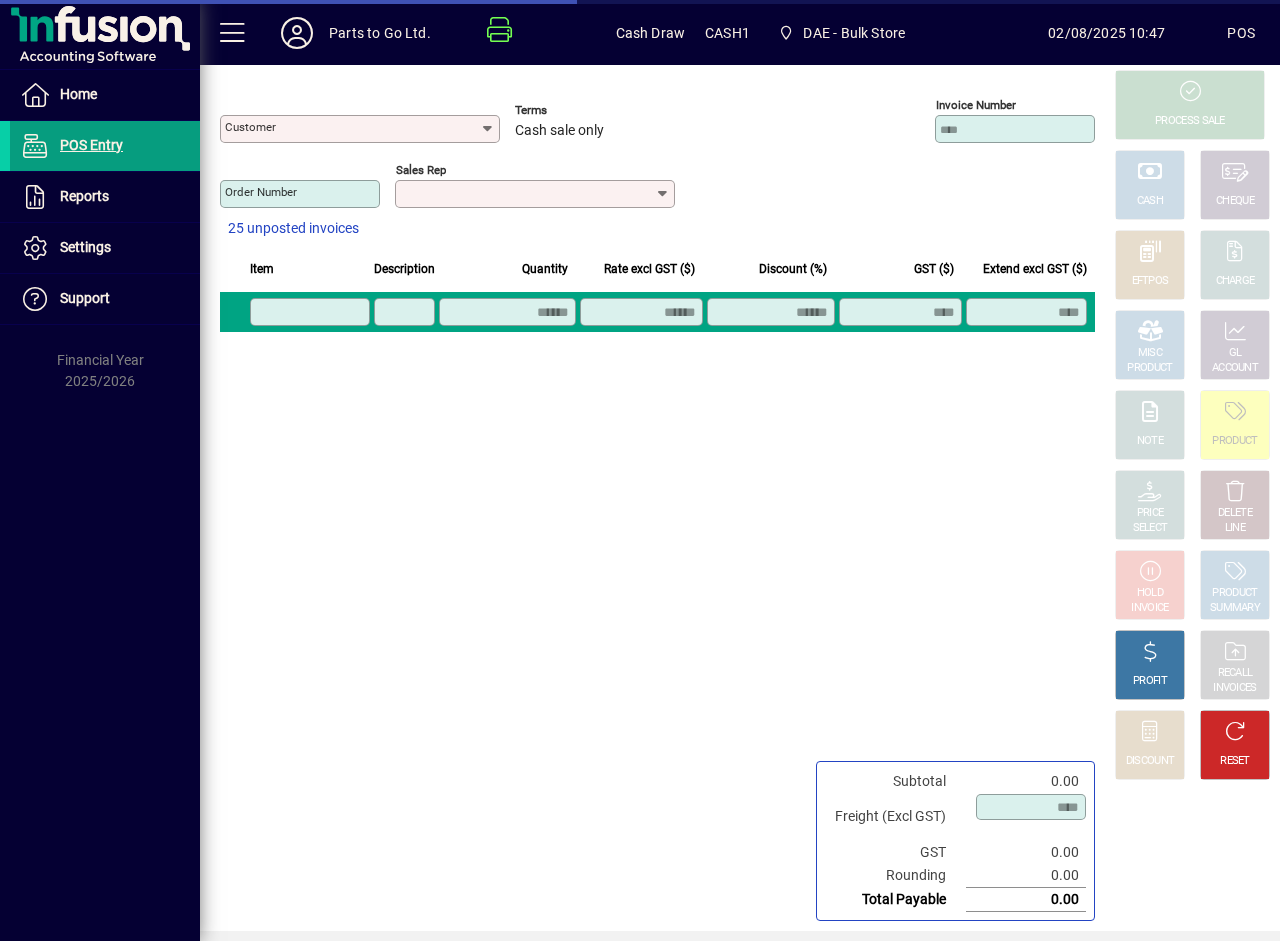 type on "**********" 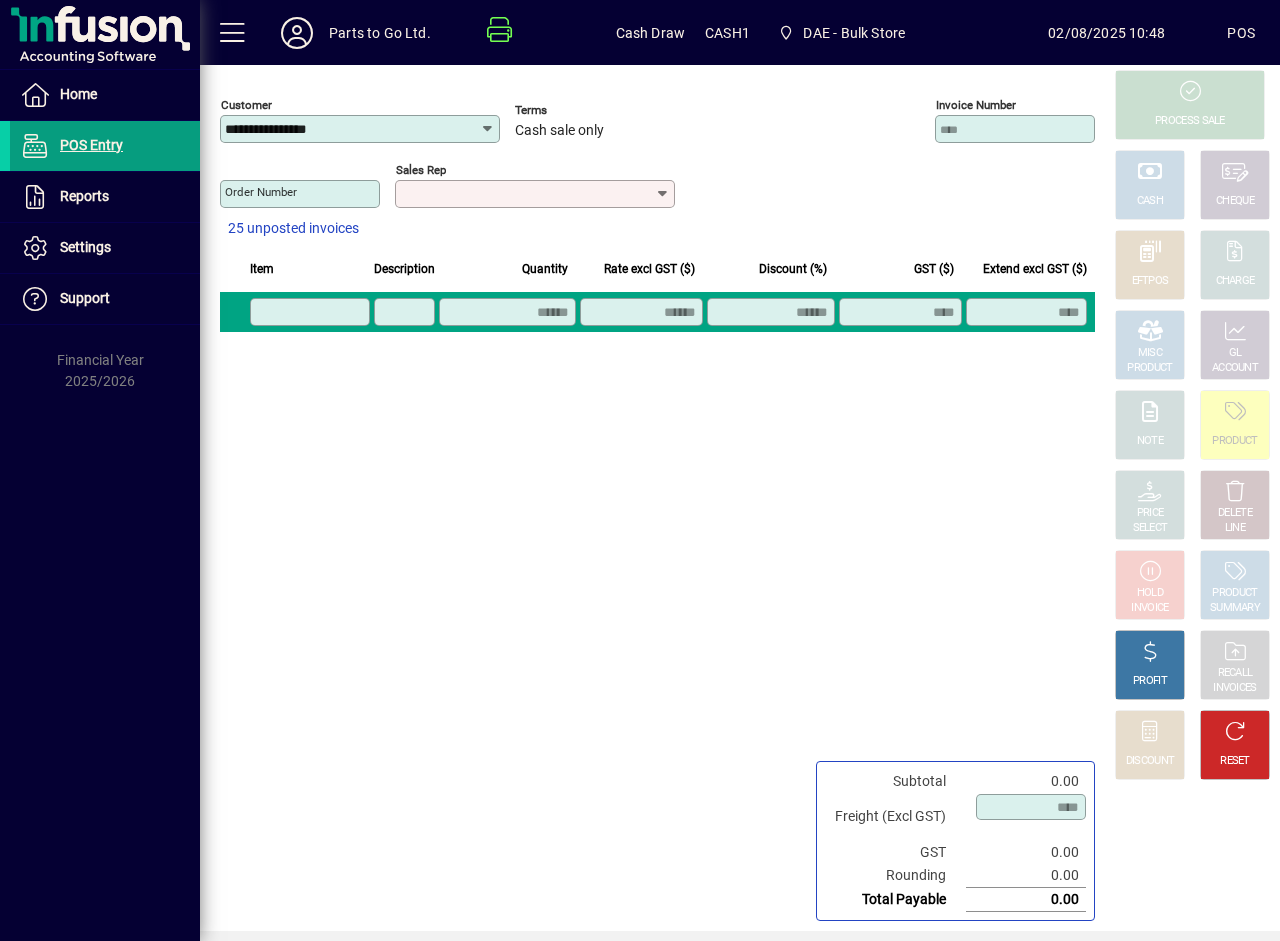 scroll, scrollTop: 0, scrollLeft: 0, axis: both 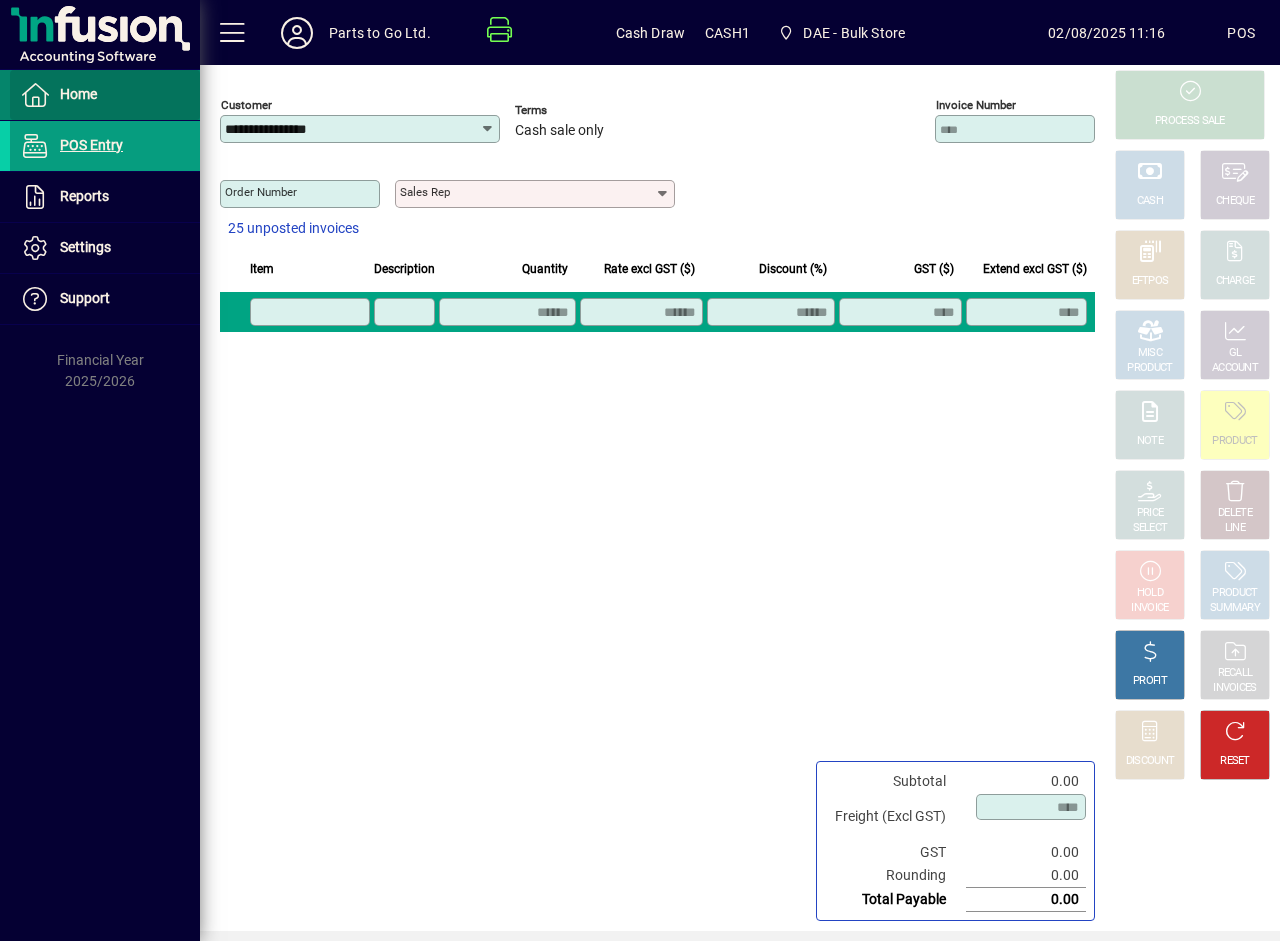 click on "Home" at bounding box center [78, 94] 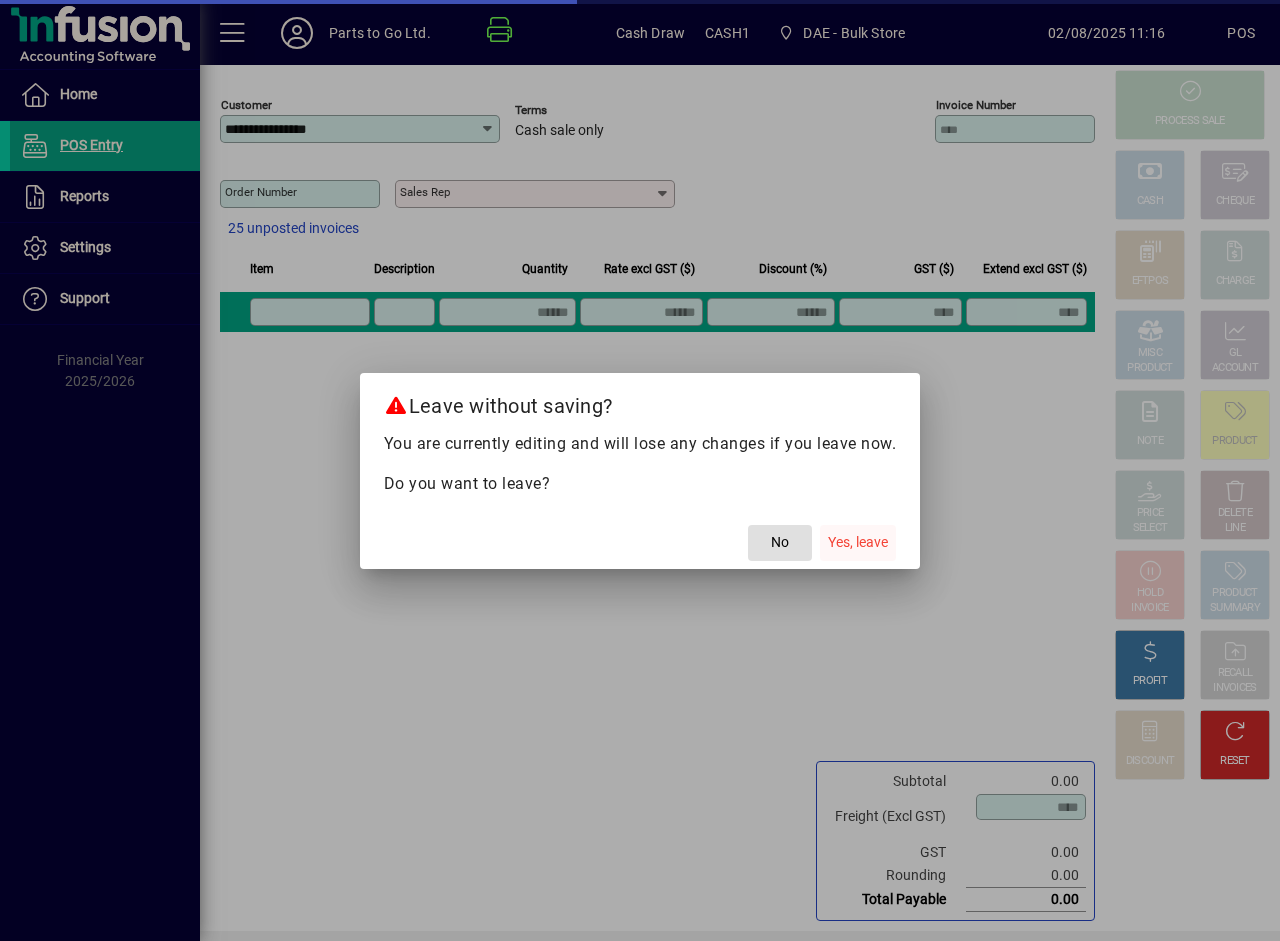 drag, startPoint x: 852, startPoint y: 542, endPoint x: 831, endPoint y: 536, distance: 21.84033 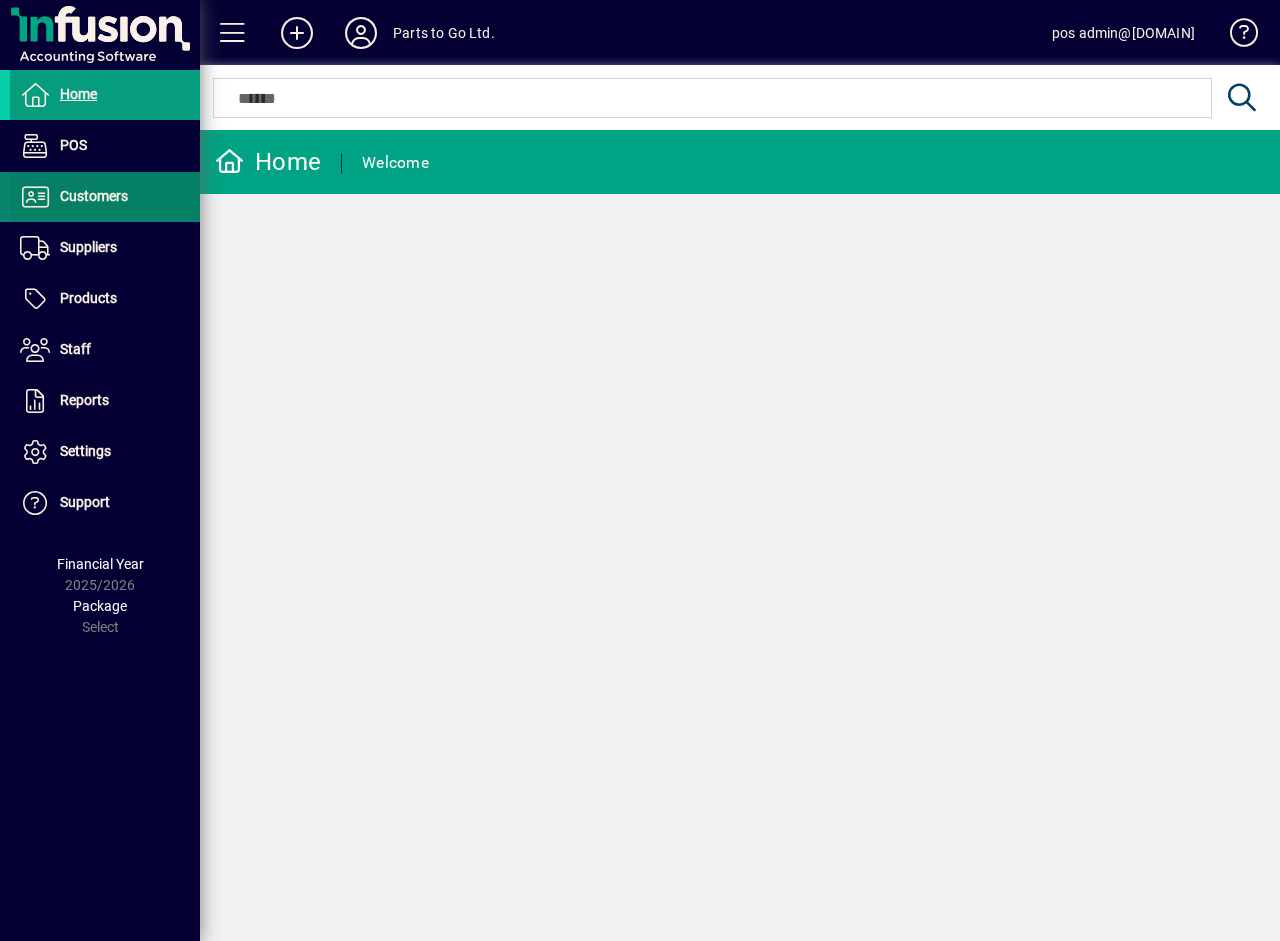 click on "Customers" at bounding box center (94, 196) 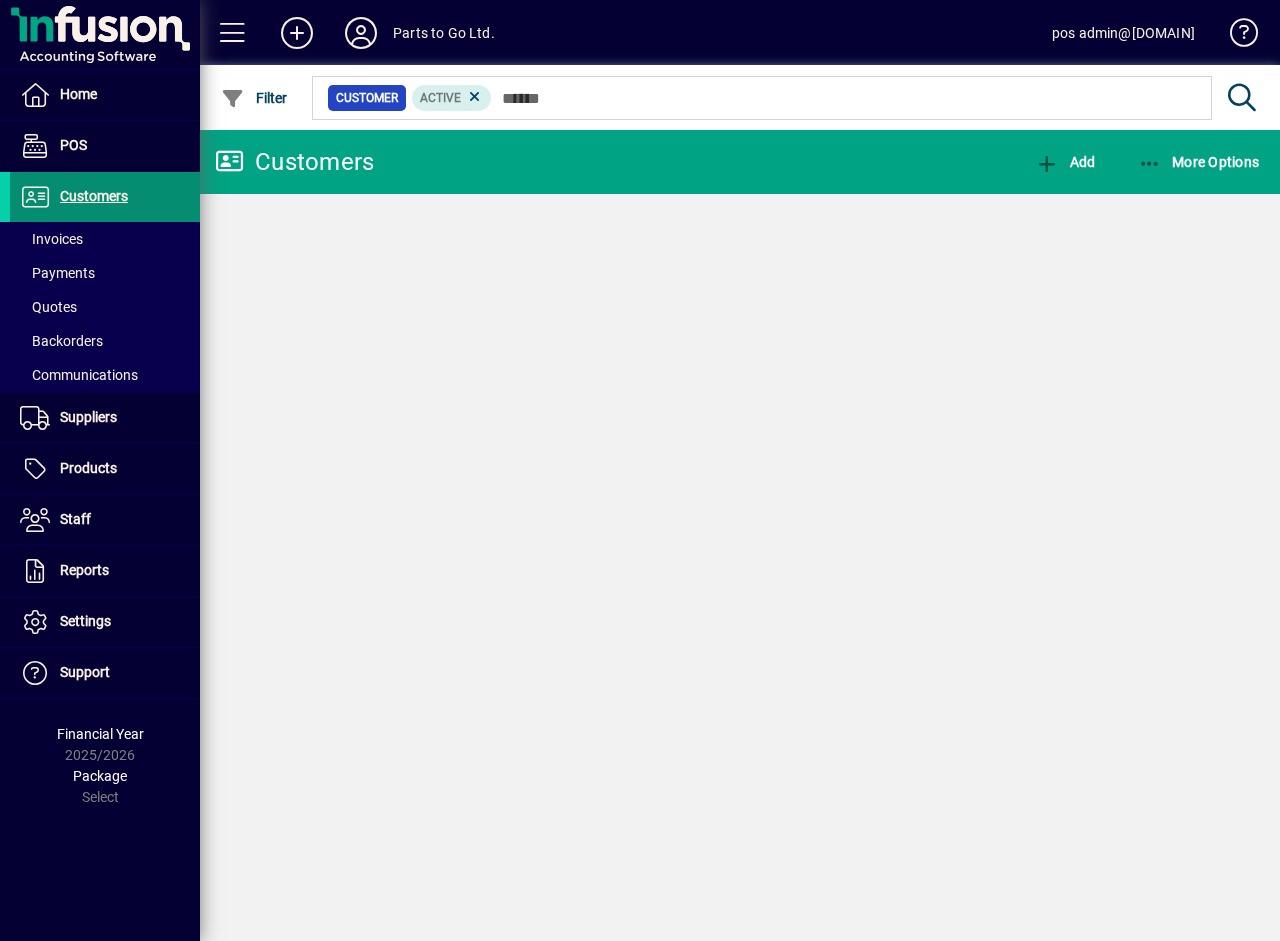click on "Invoices" at bounding box center [51, 239] 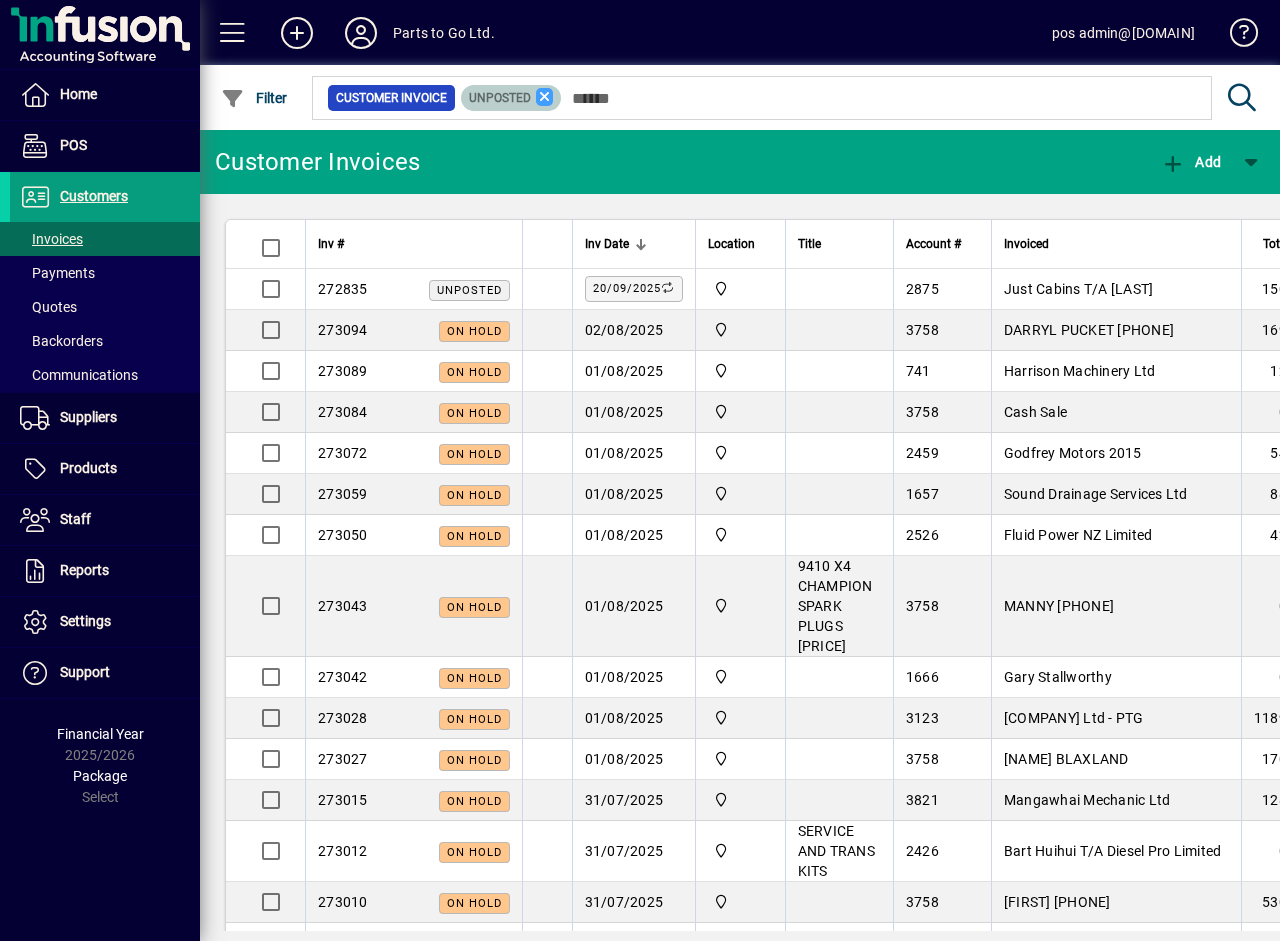 click at bounding box center [545, 97] 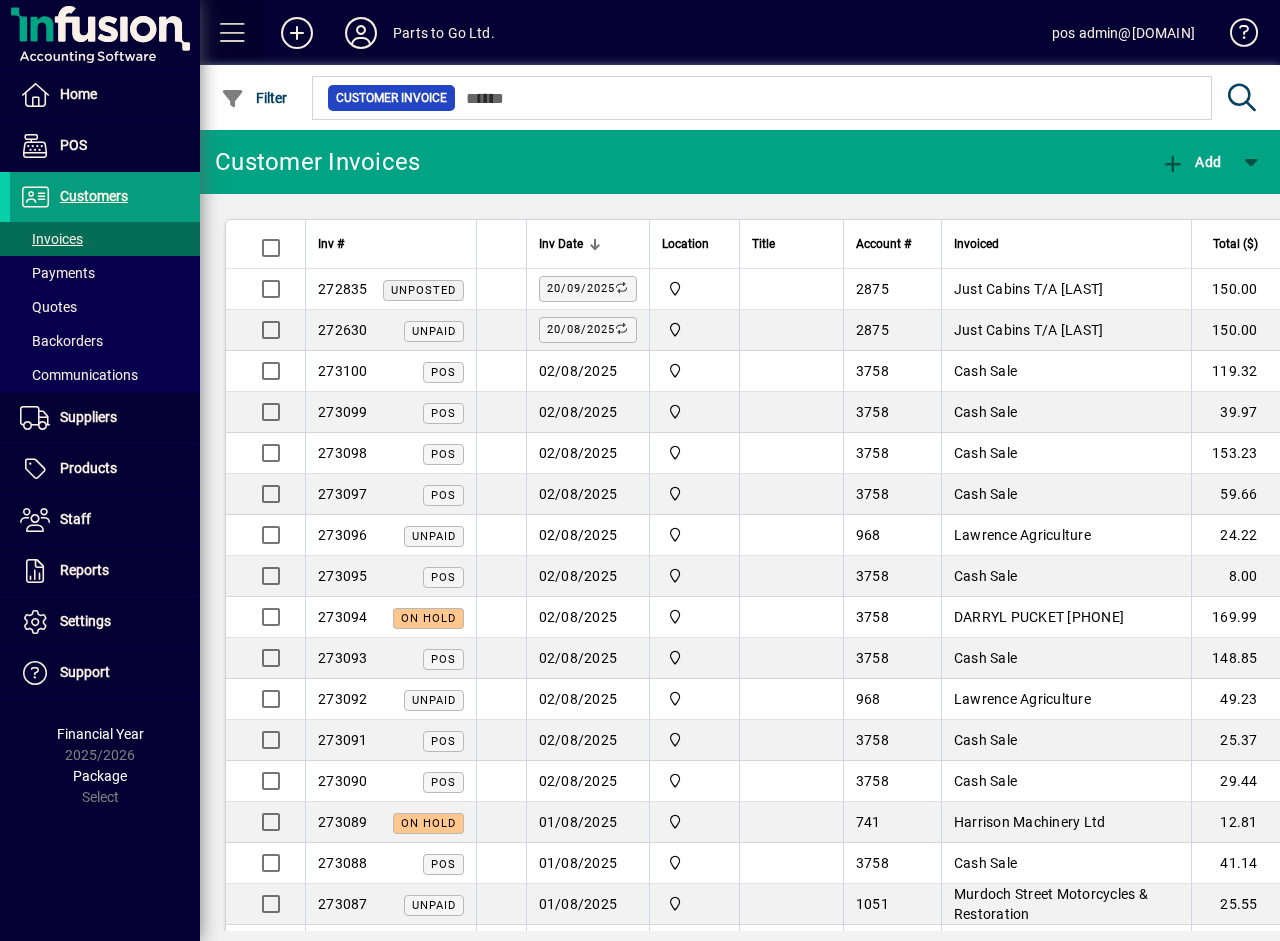 click at bounding box center (233, 33) 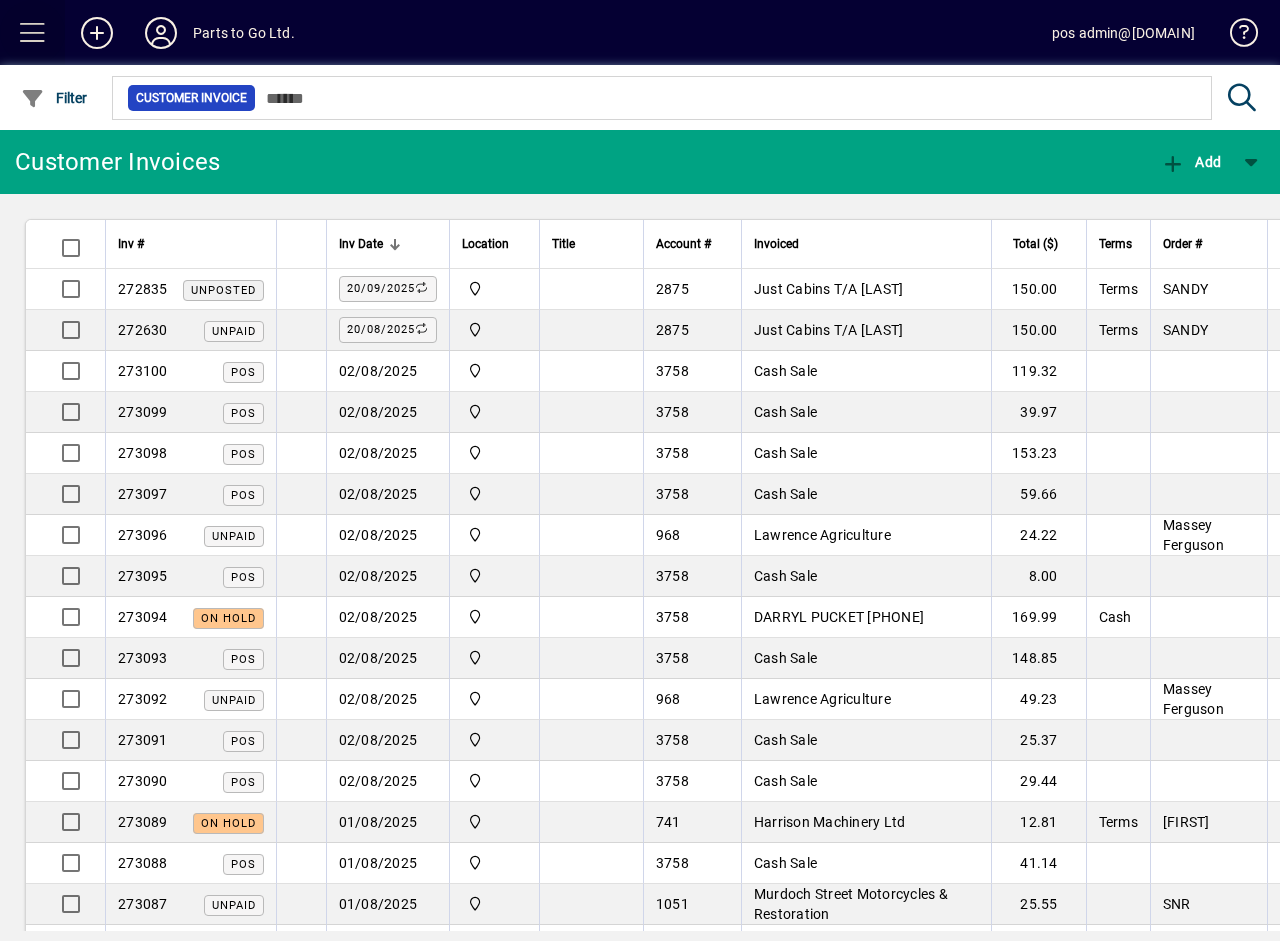 click at bounding box center [33, 33] 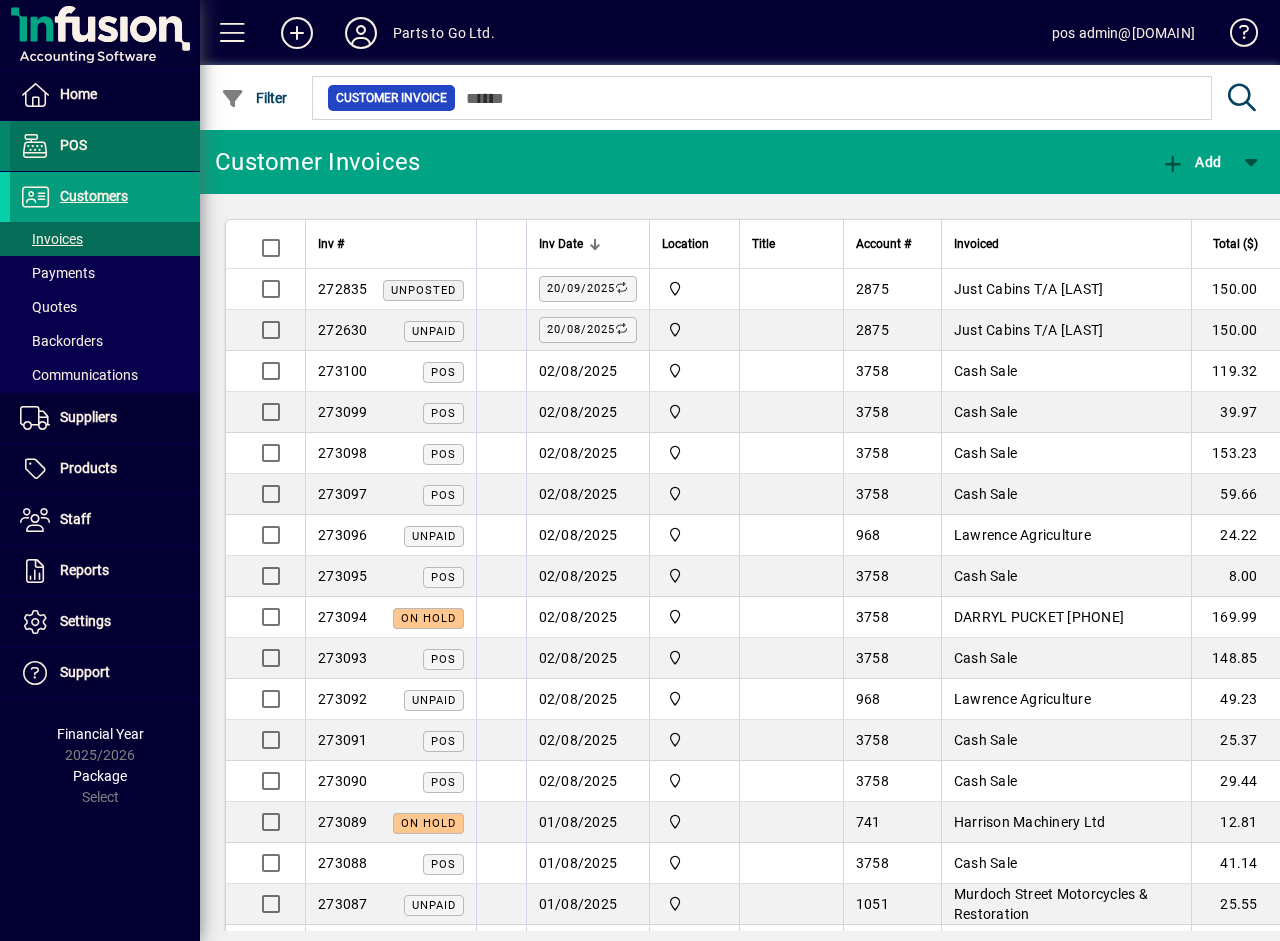 click on "POS" at bounding box center [73, 145] 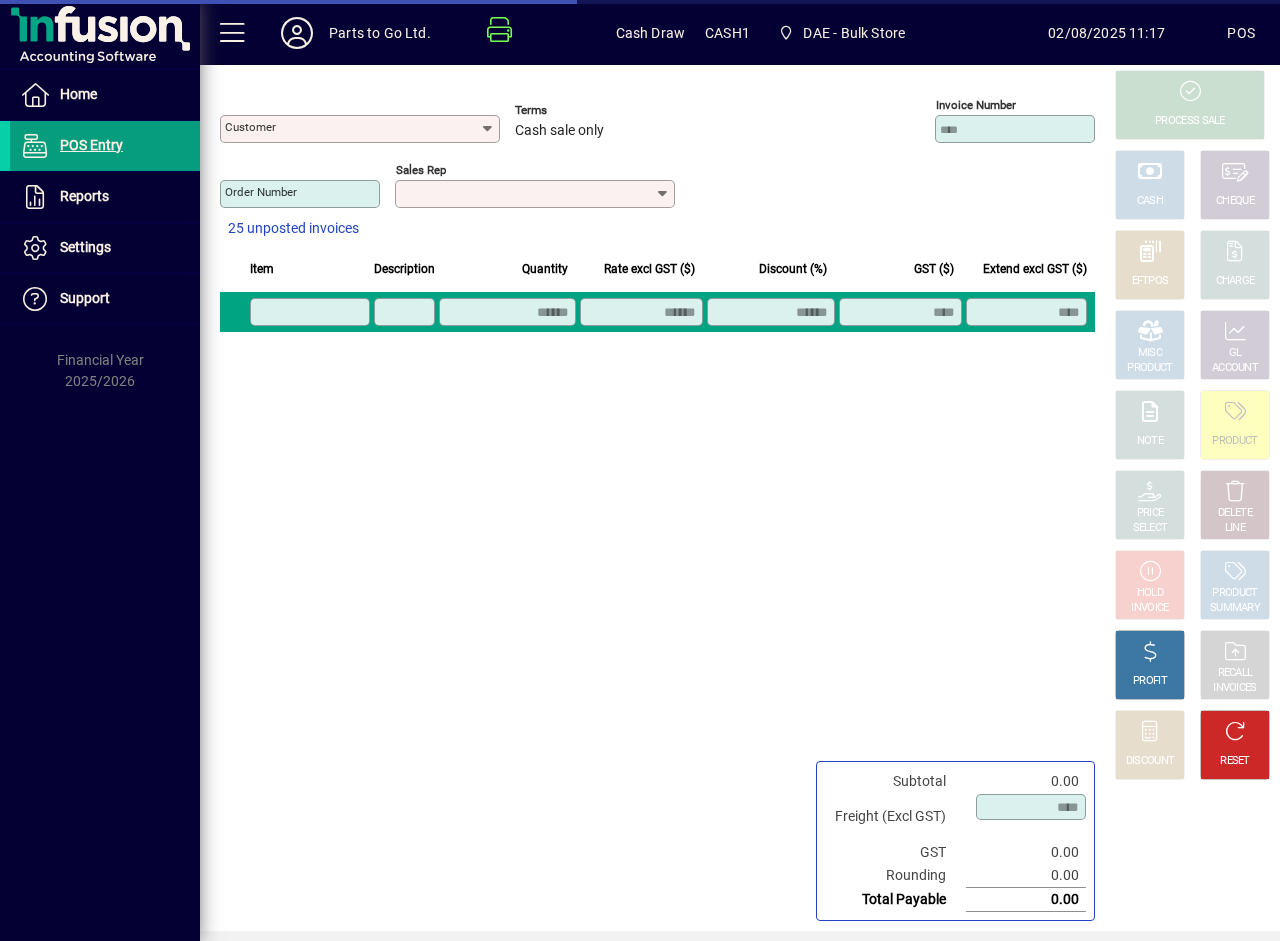 type on "**********" 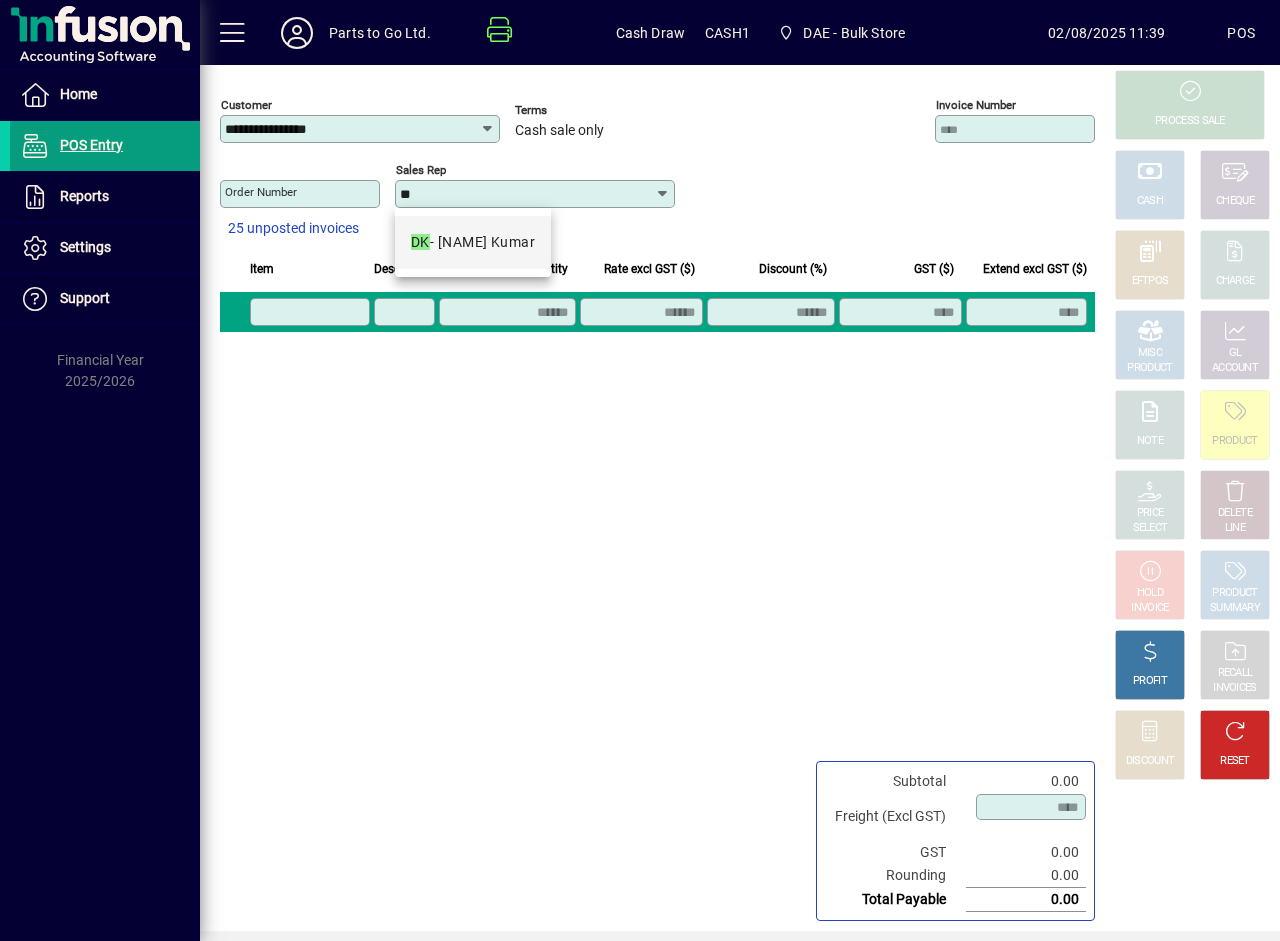 type on "**********" 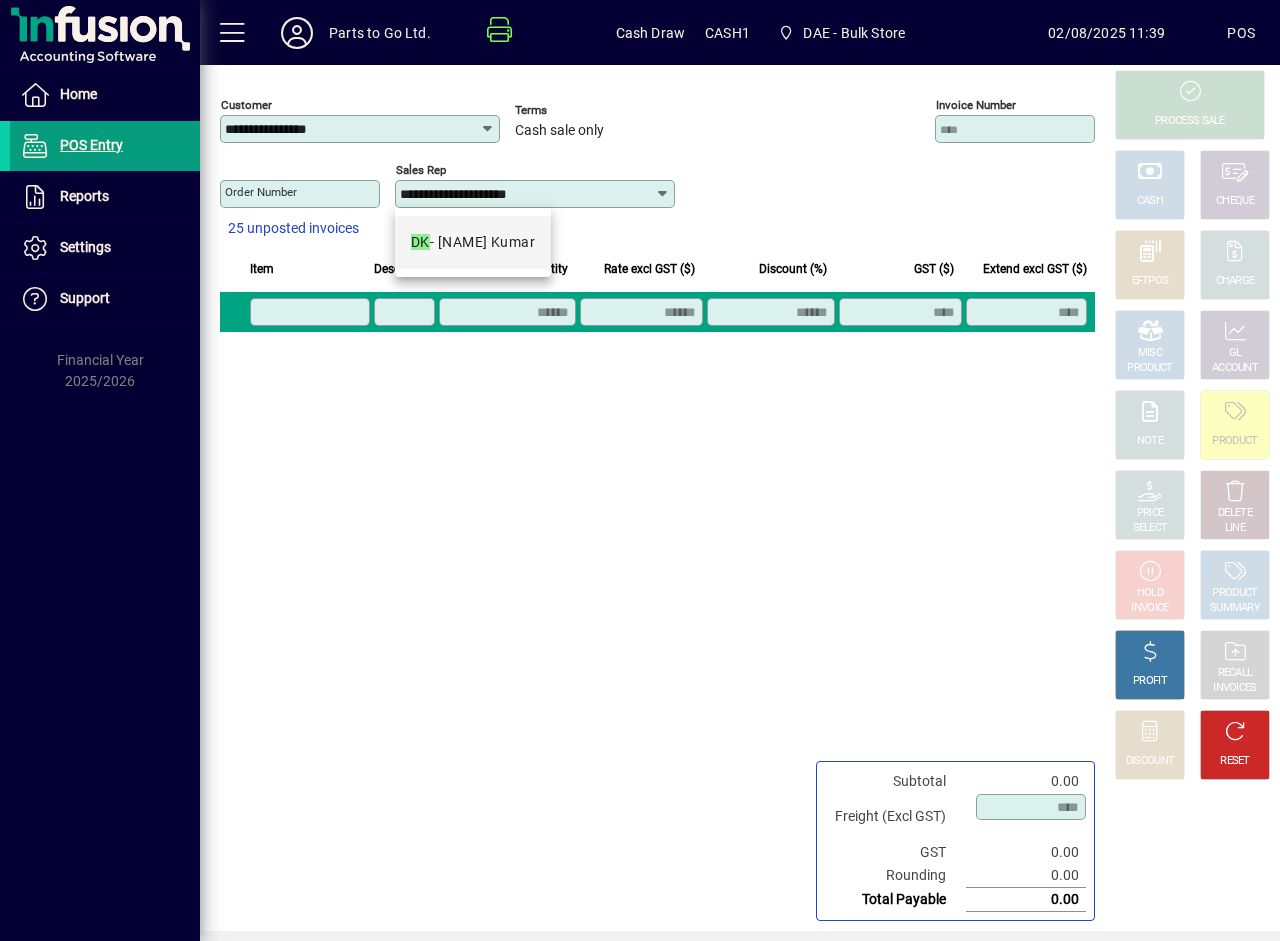 type 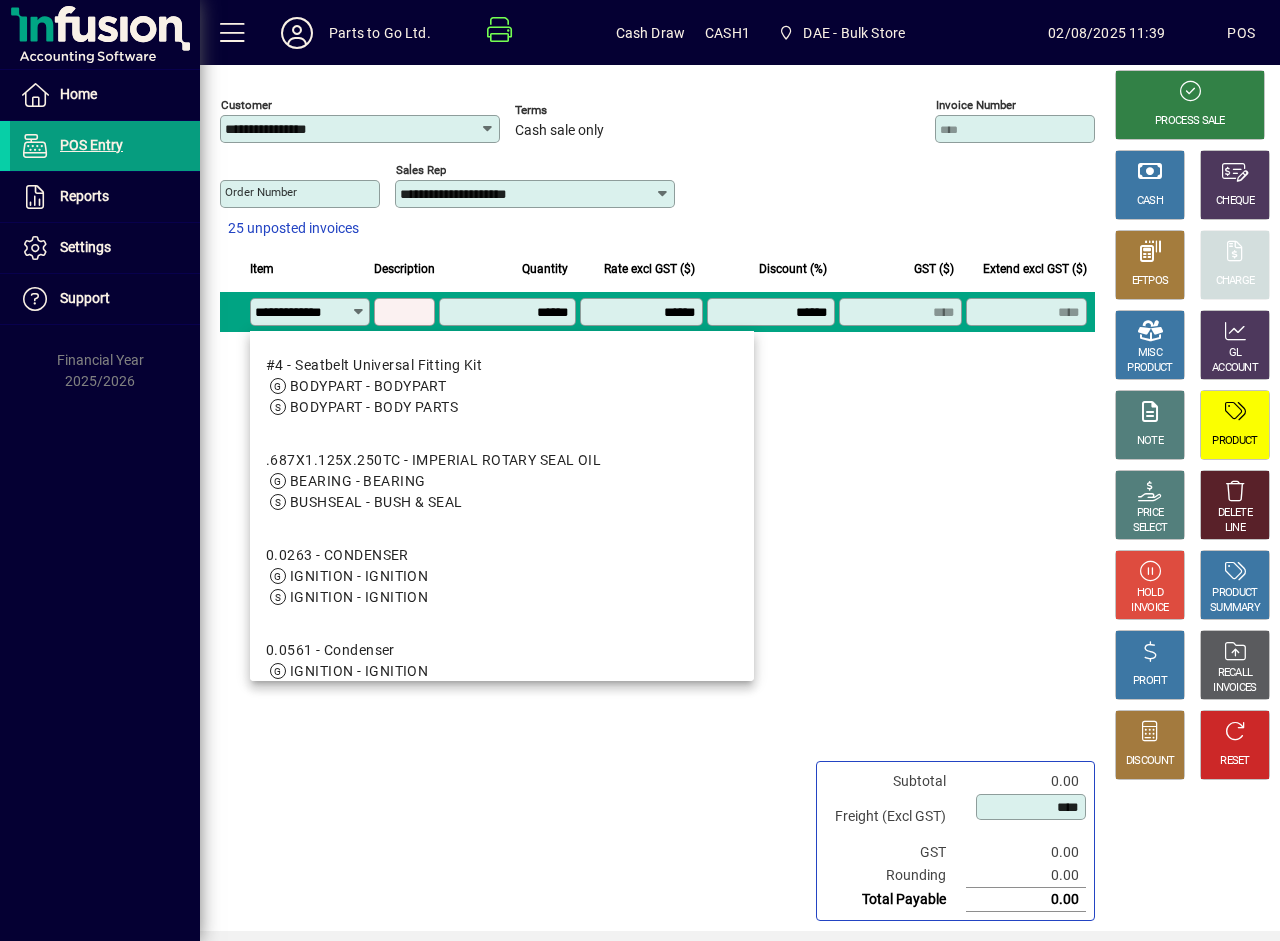 scroll, scrollTop: 0, scrollLeft: 9, axis: horizontal 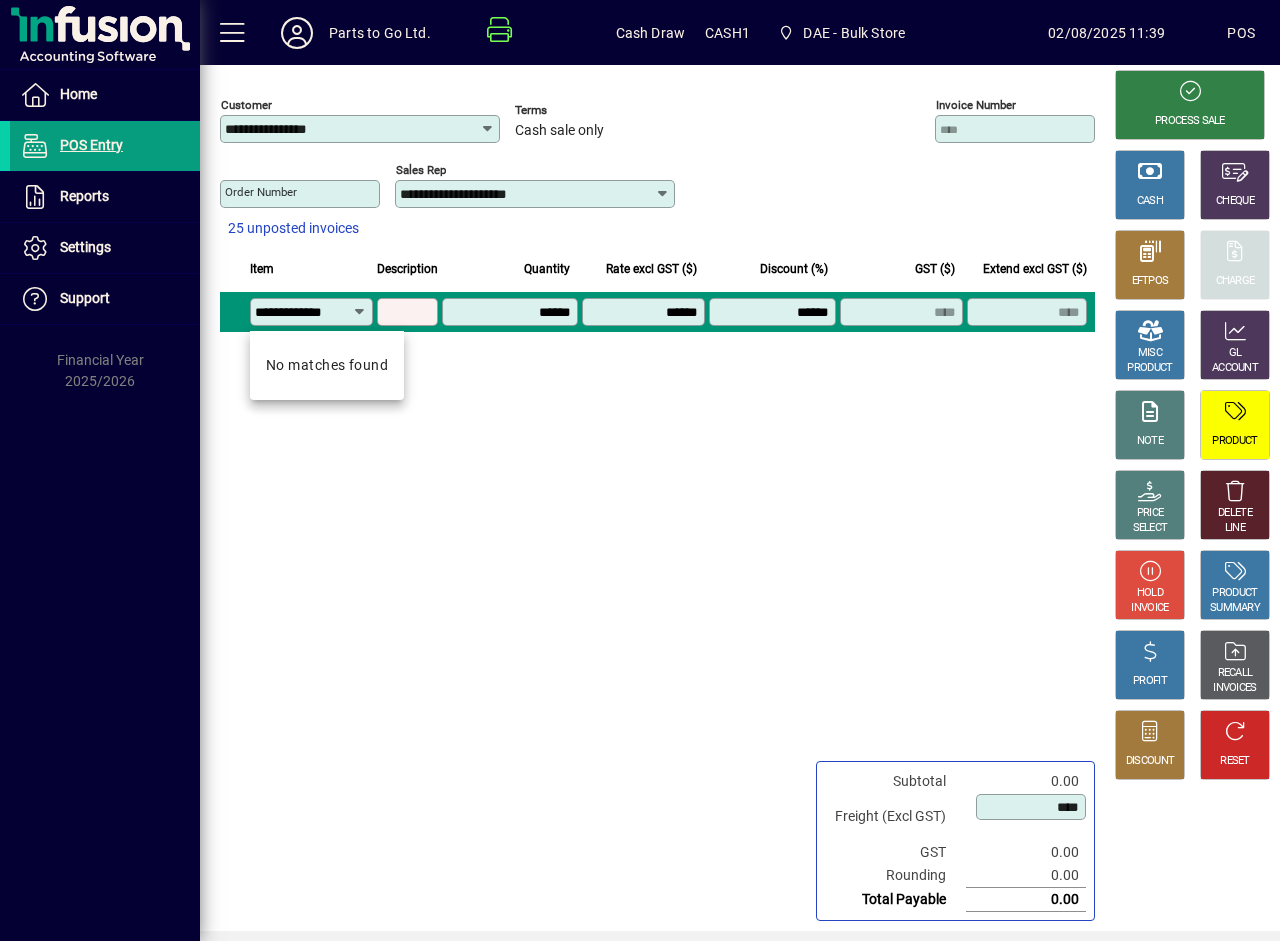 click on "**********" at bounding box center [303, 312] 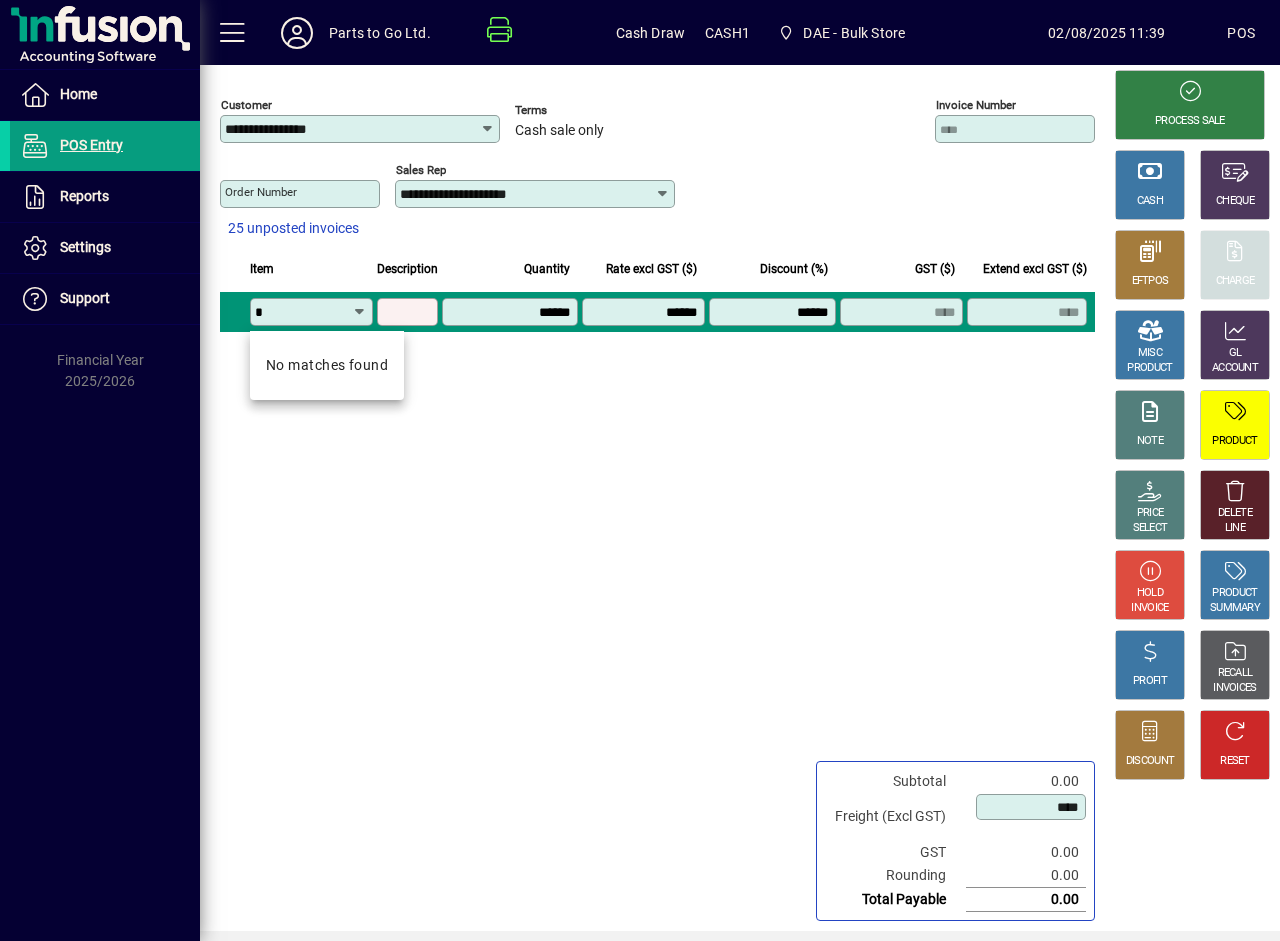 scroll, scrollTop: 0, scrollLeft: 0, axis: both 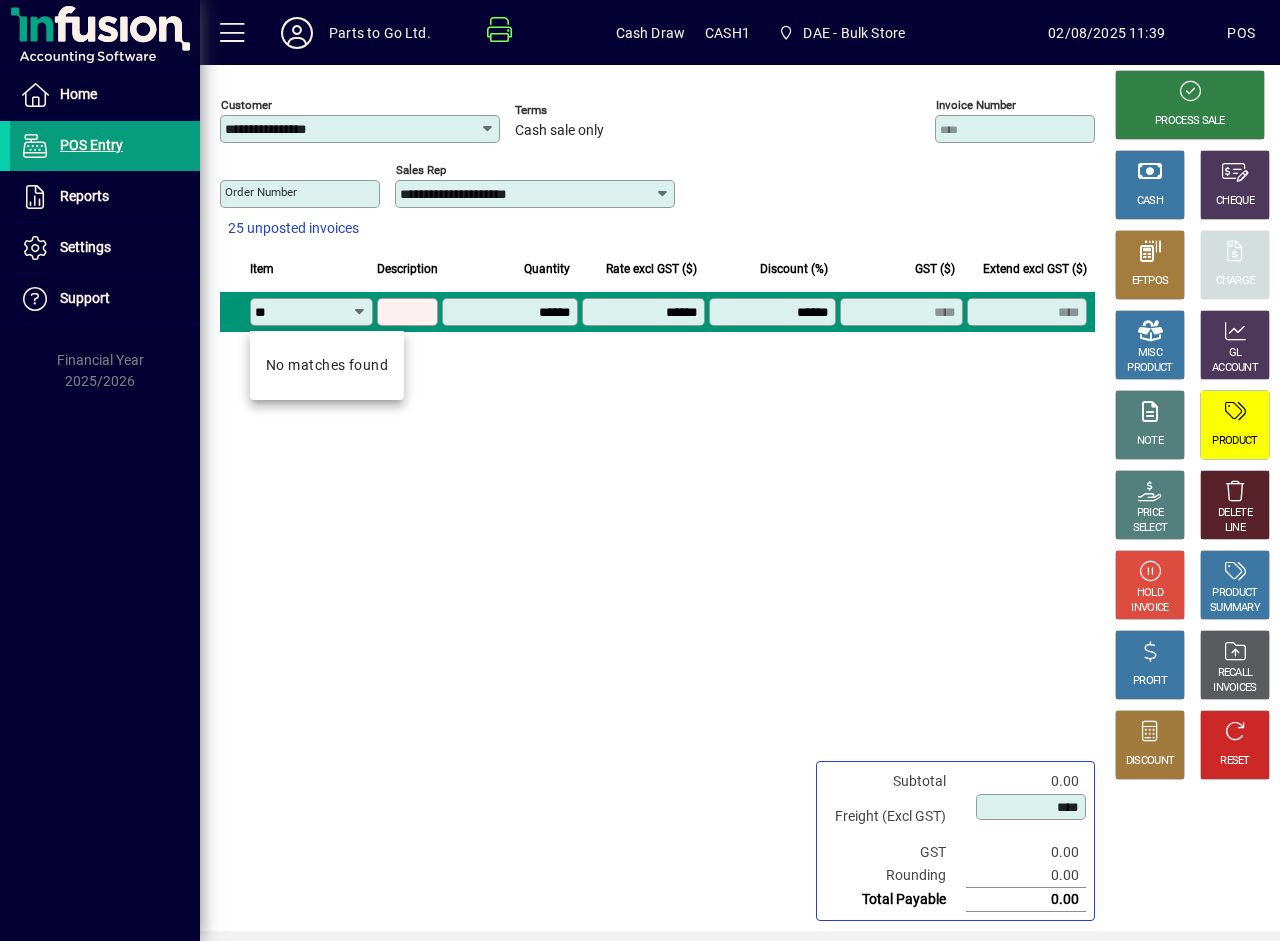 type on "*" 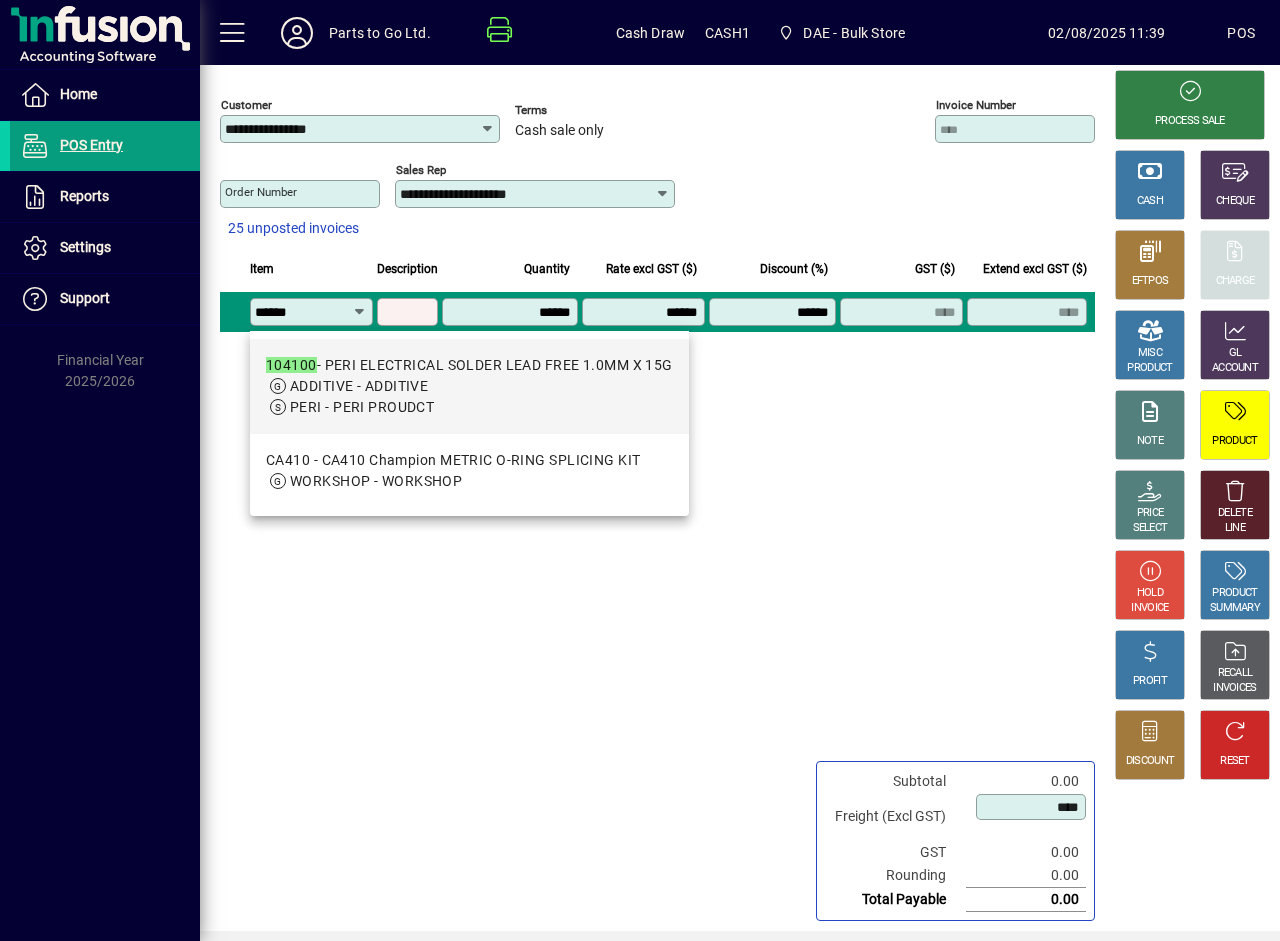 type on "******" 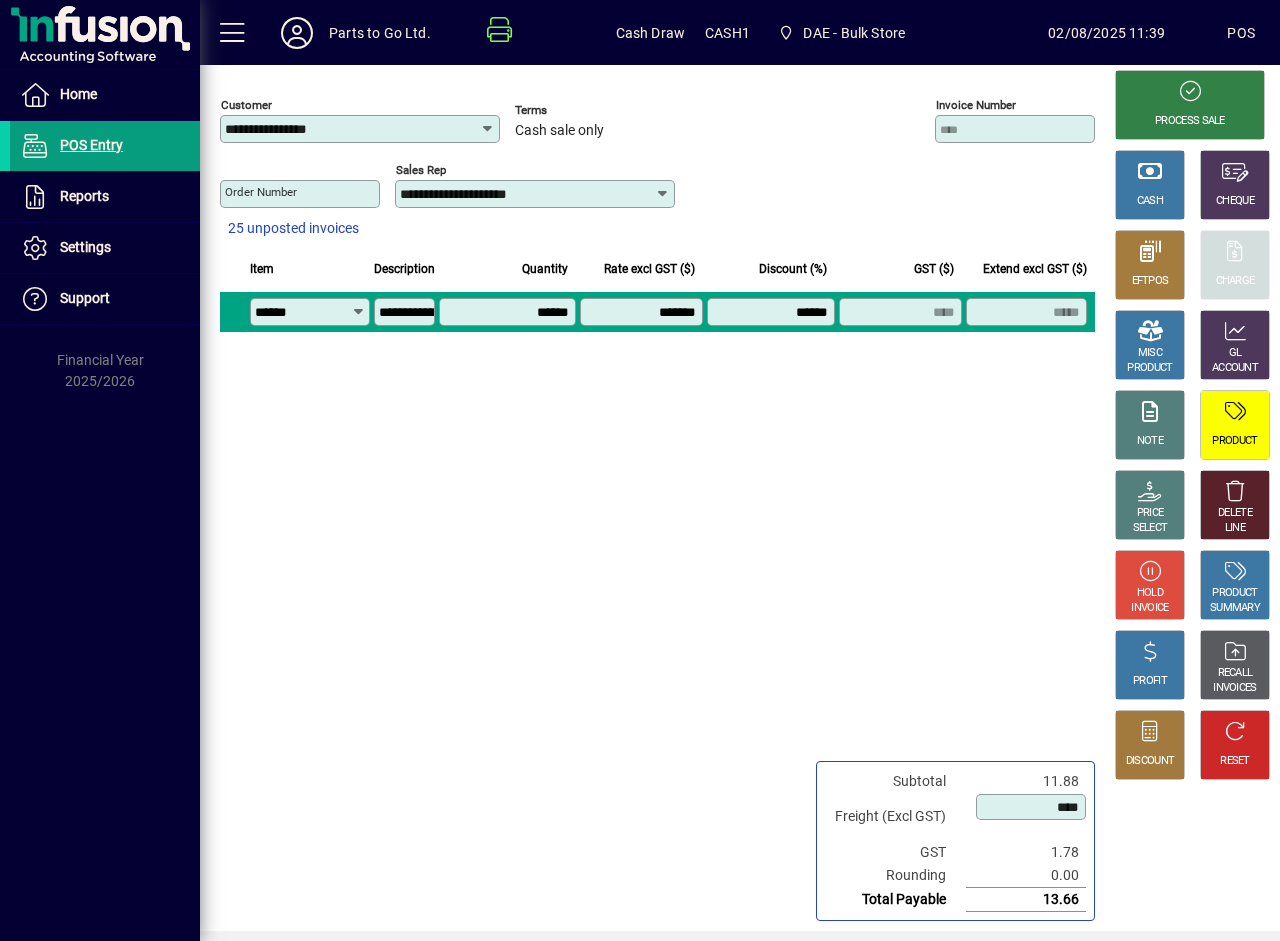 scroll, scrollTop: 0, scrollLeft: 0, axis: both 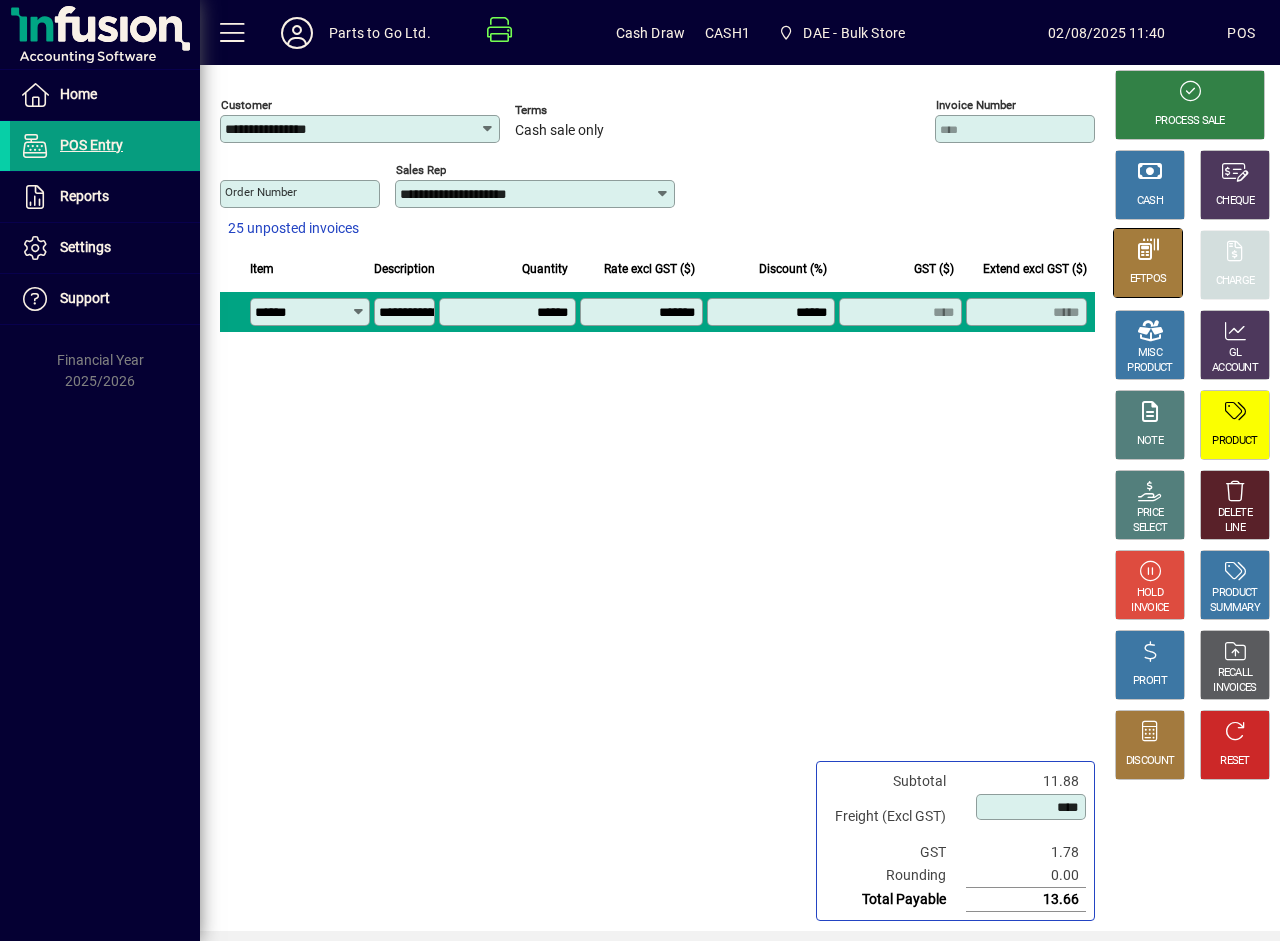 click 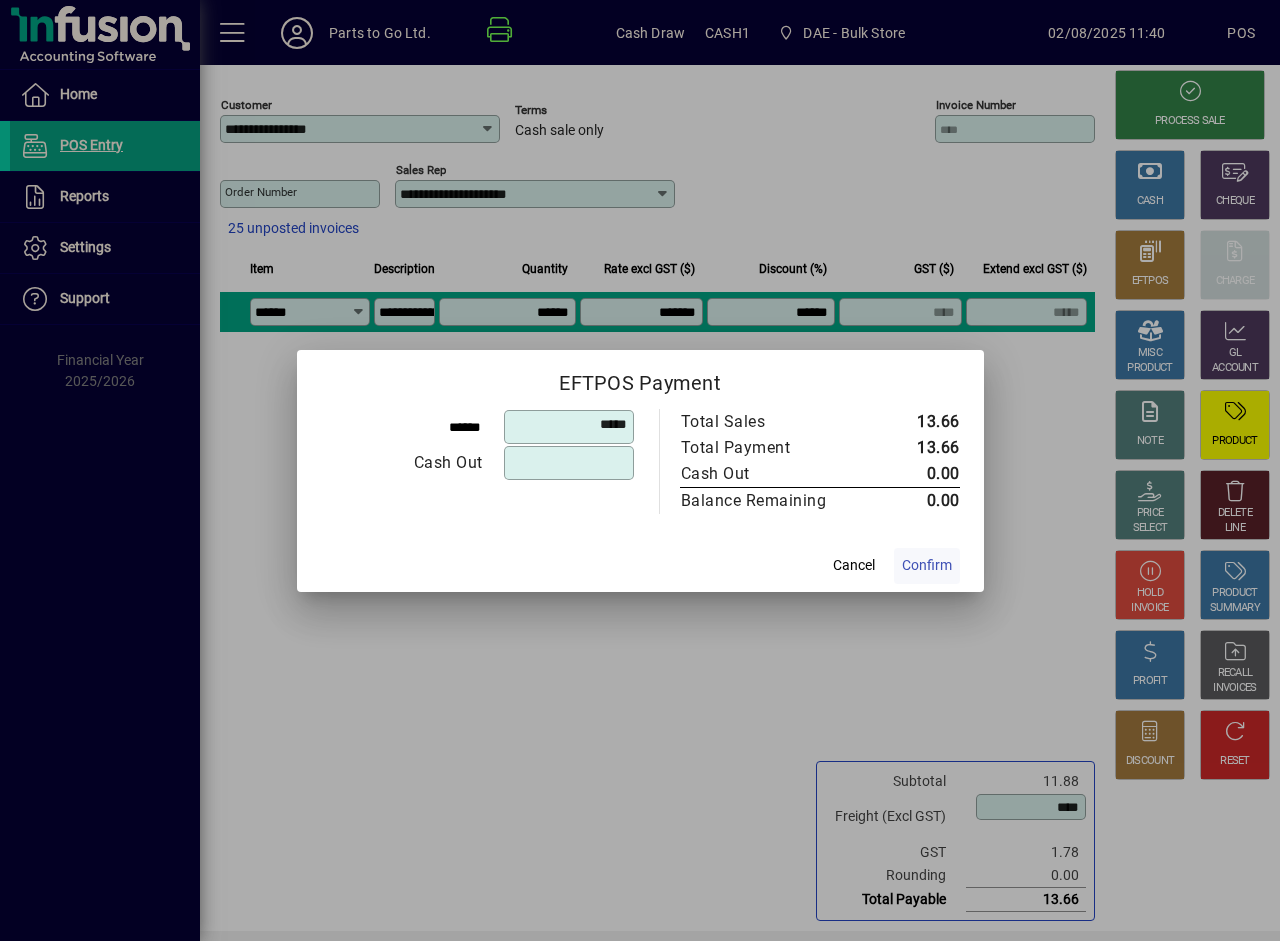 click on "Confirm" 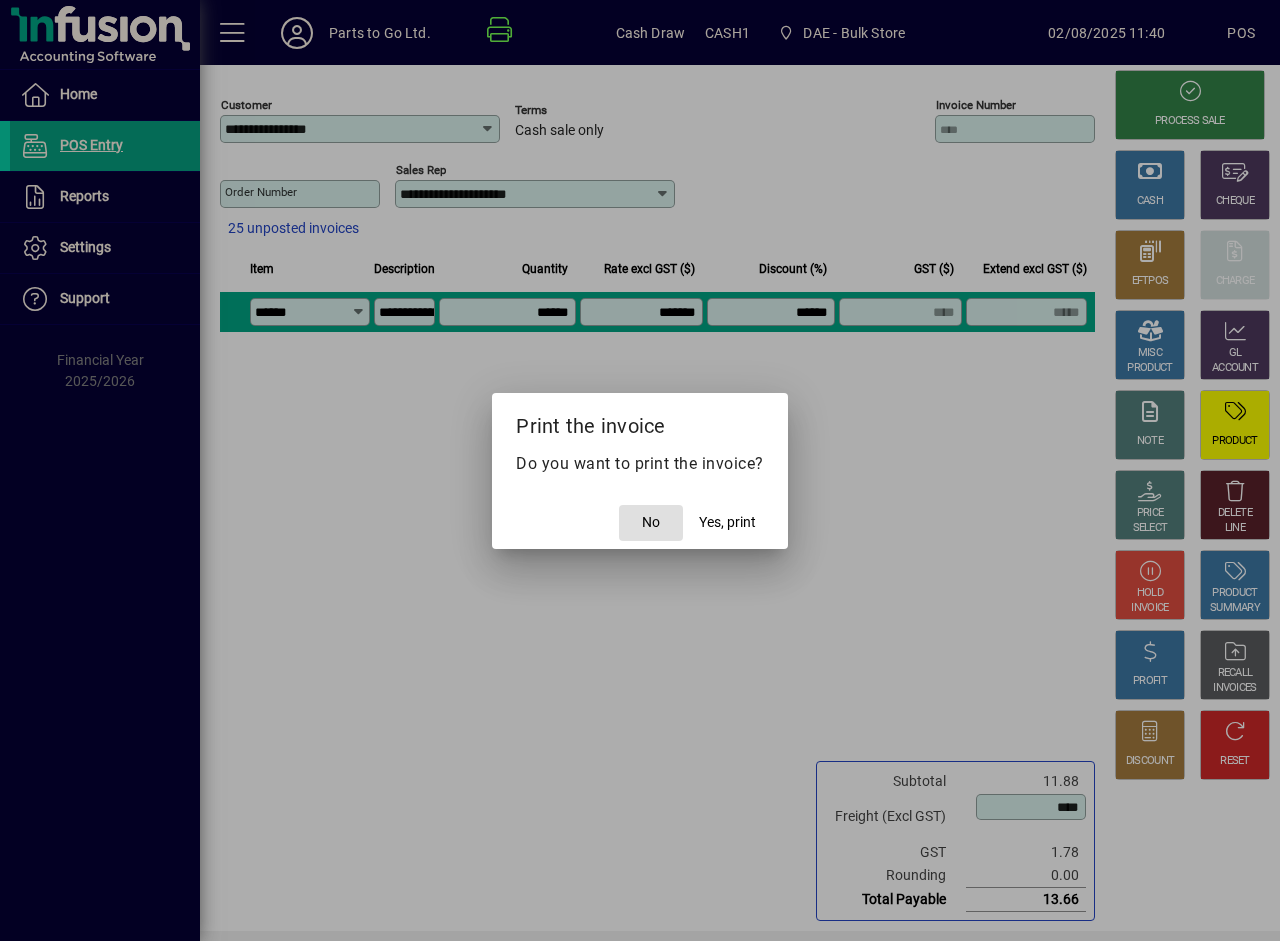 type 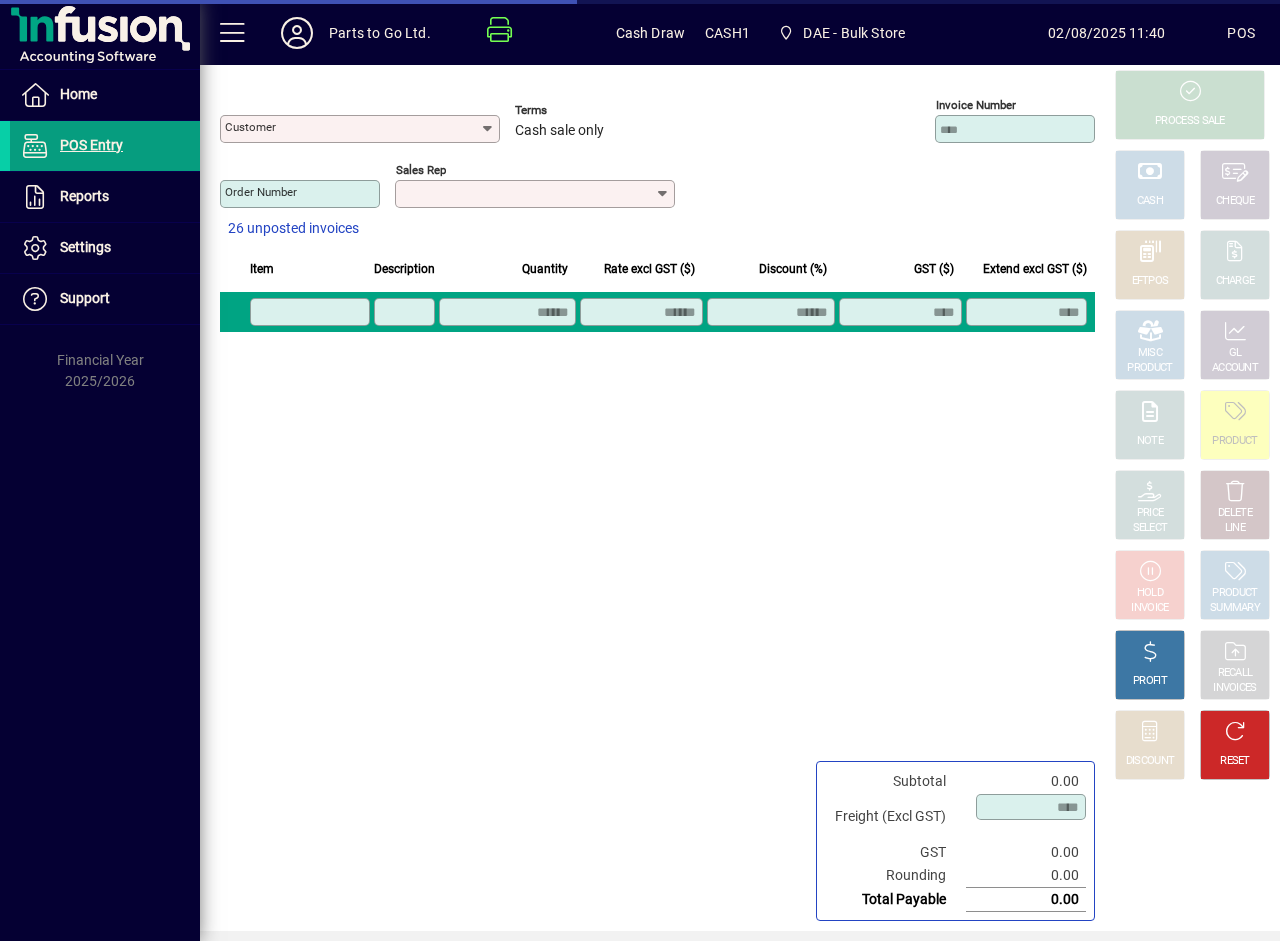 type on "**********" 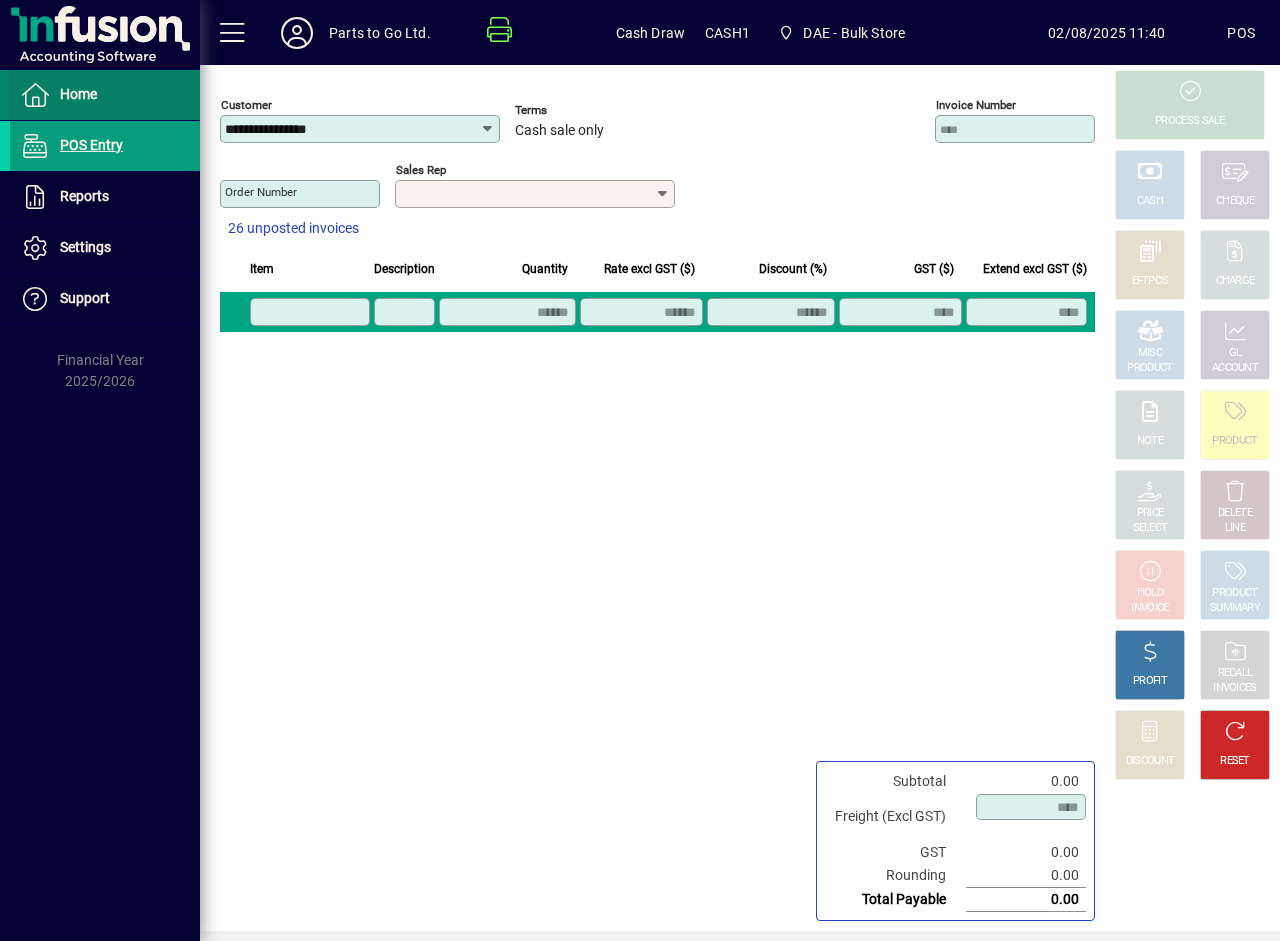 click at bounding box center [105, 95] 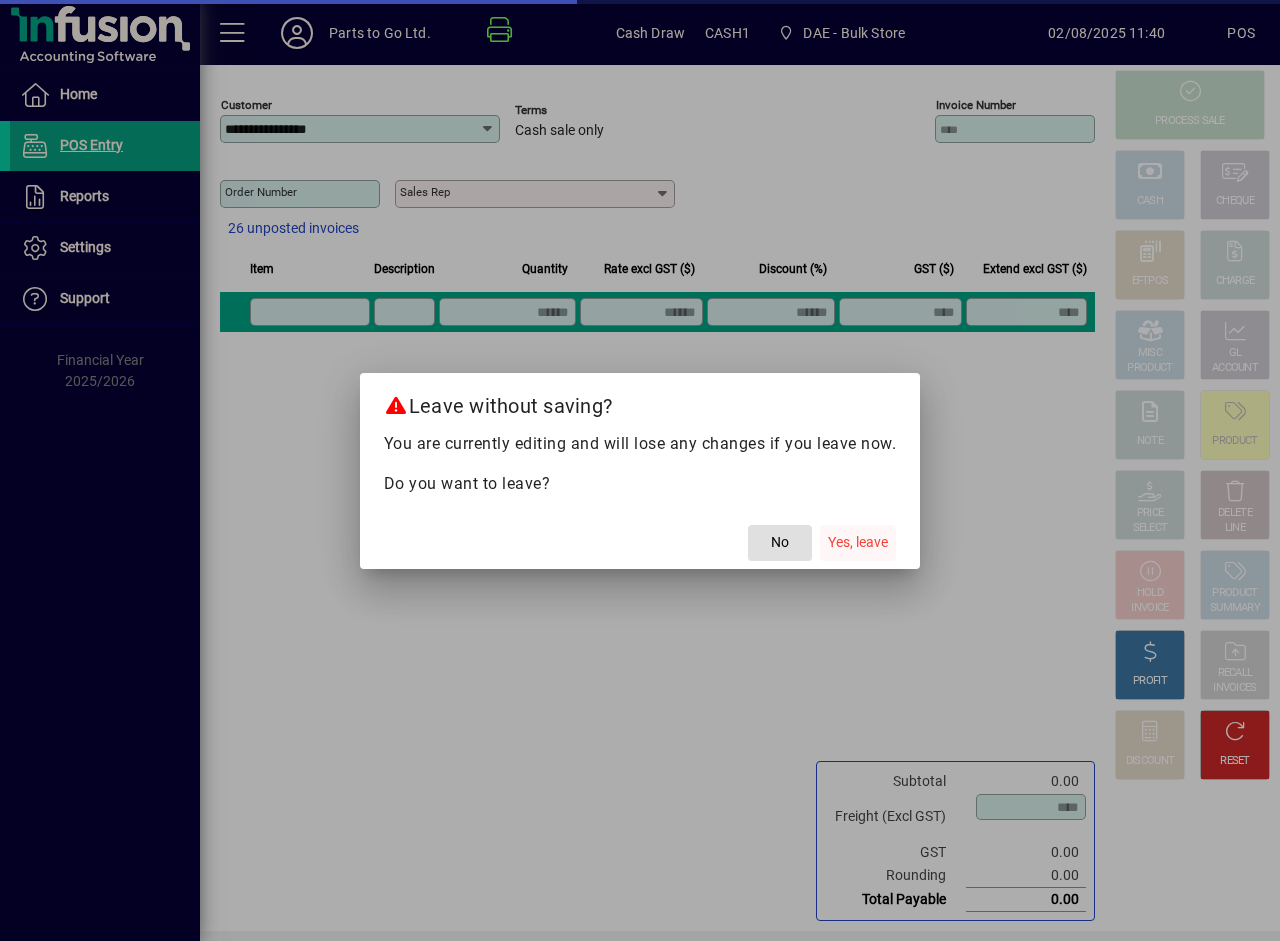 click on "Yes, leave" 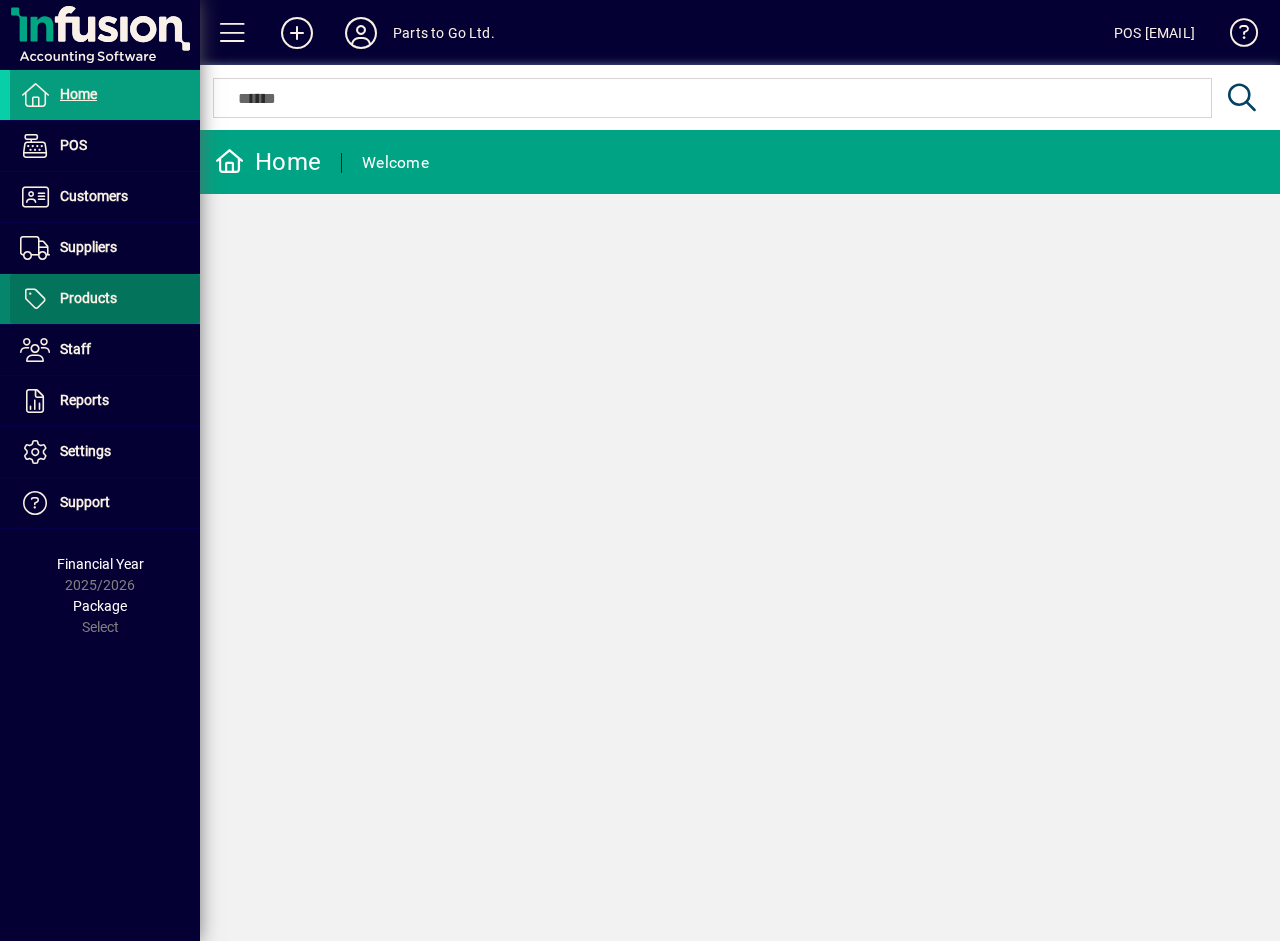 click on "Products" at bounding box center (88, 298) 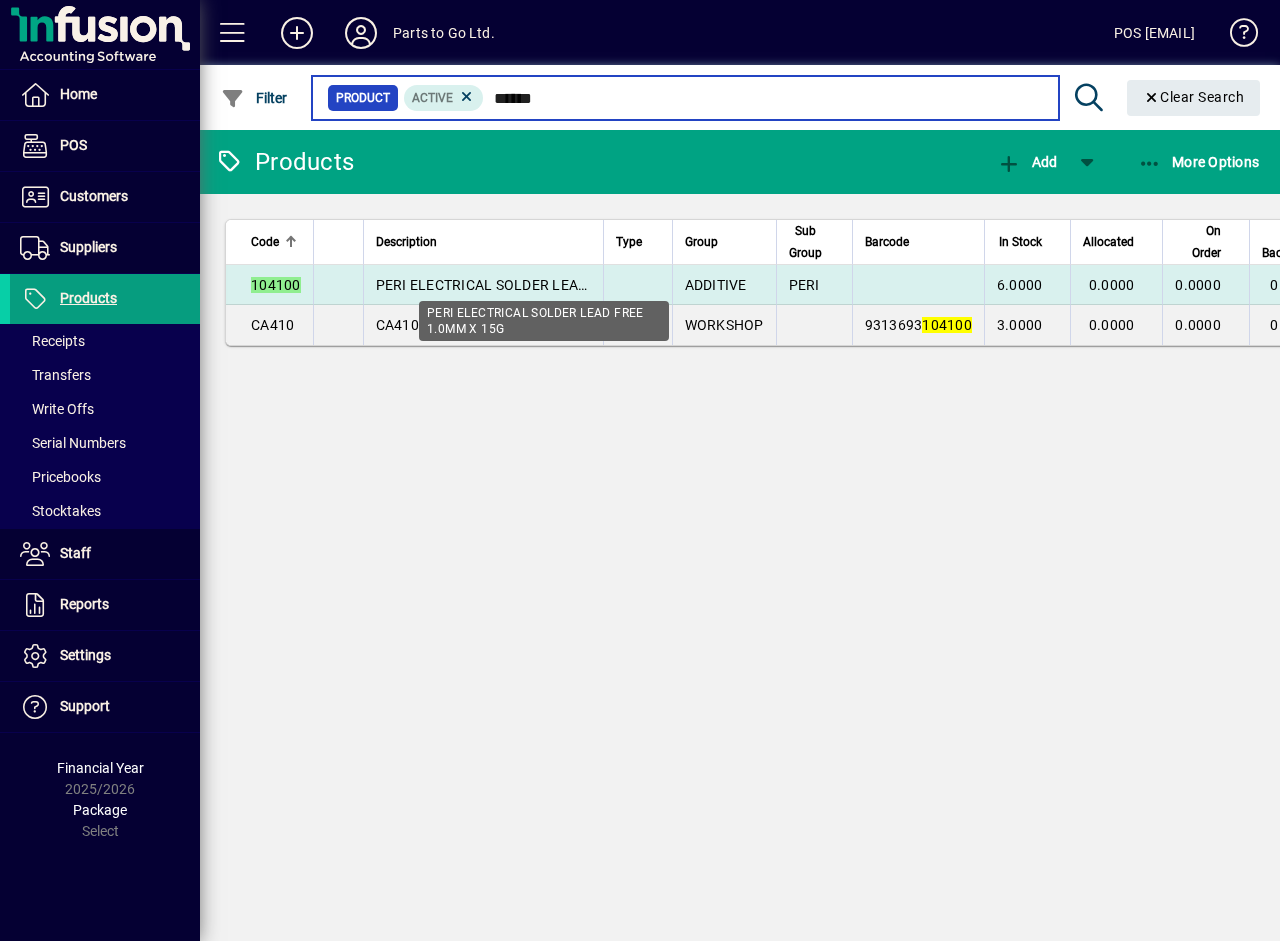type on "******" 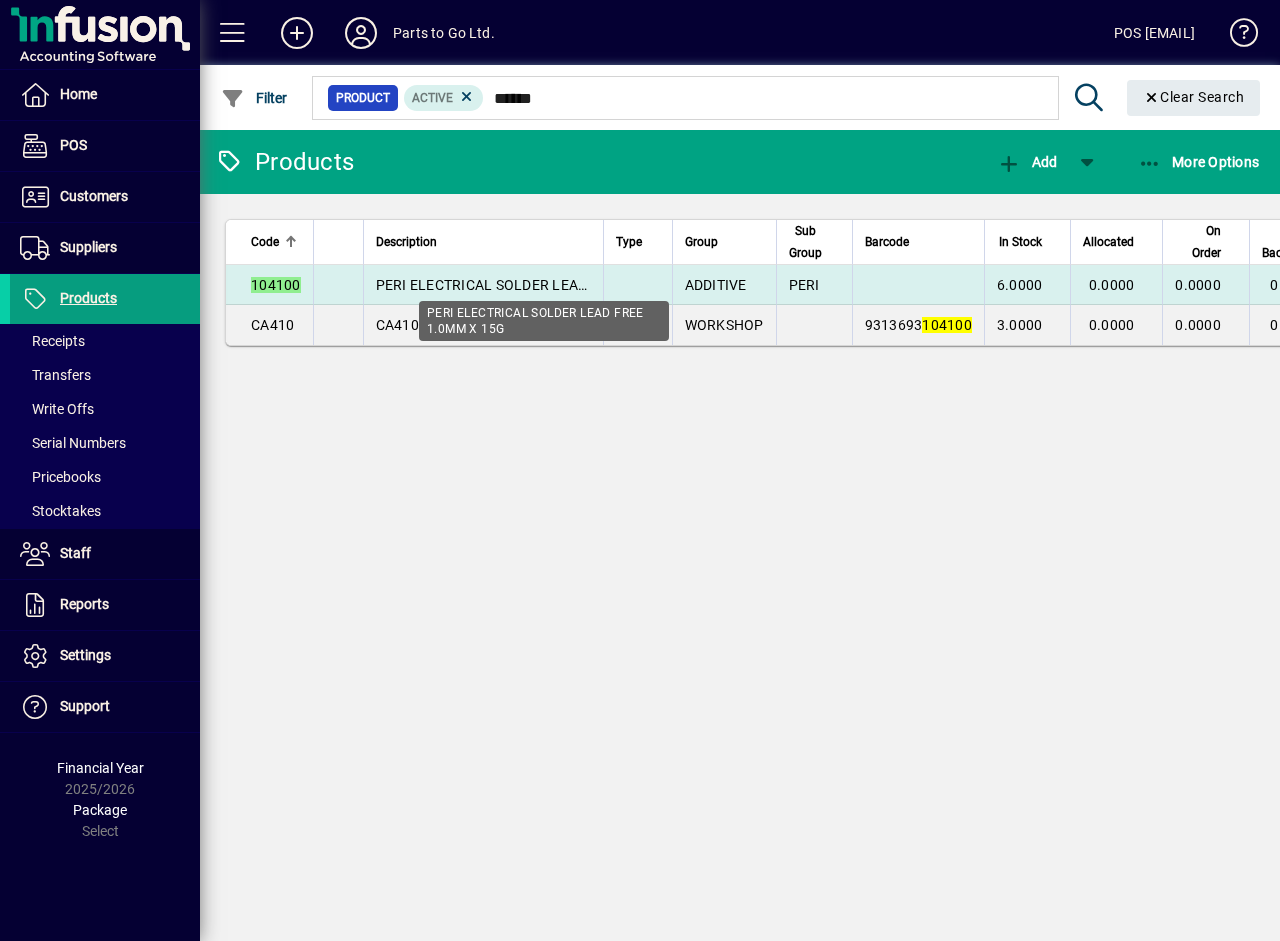 click on "PERI ELECTRICAL SOLDER LEAD FREE 1.0MM X 15G" at bounding box center (546, 285) 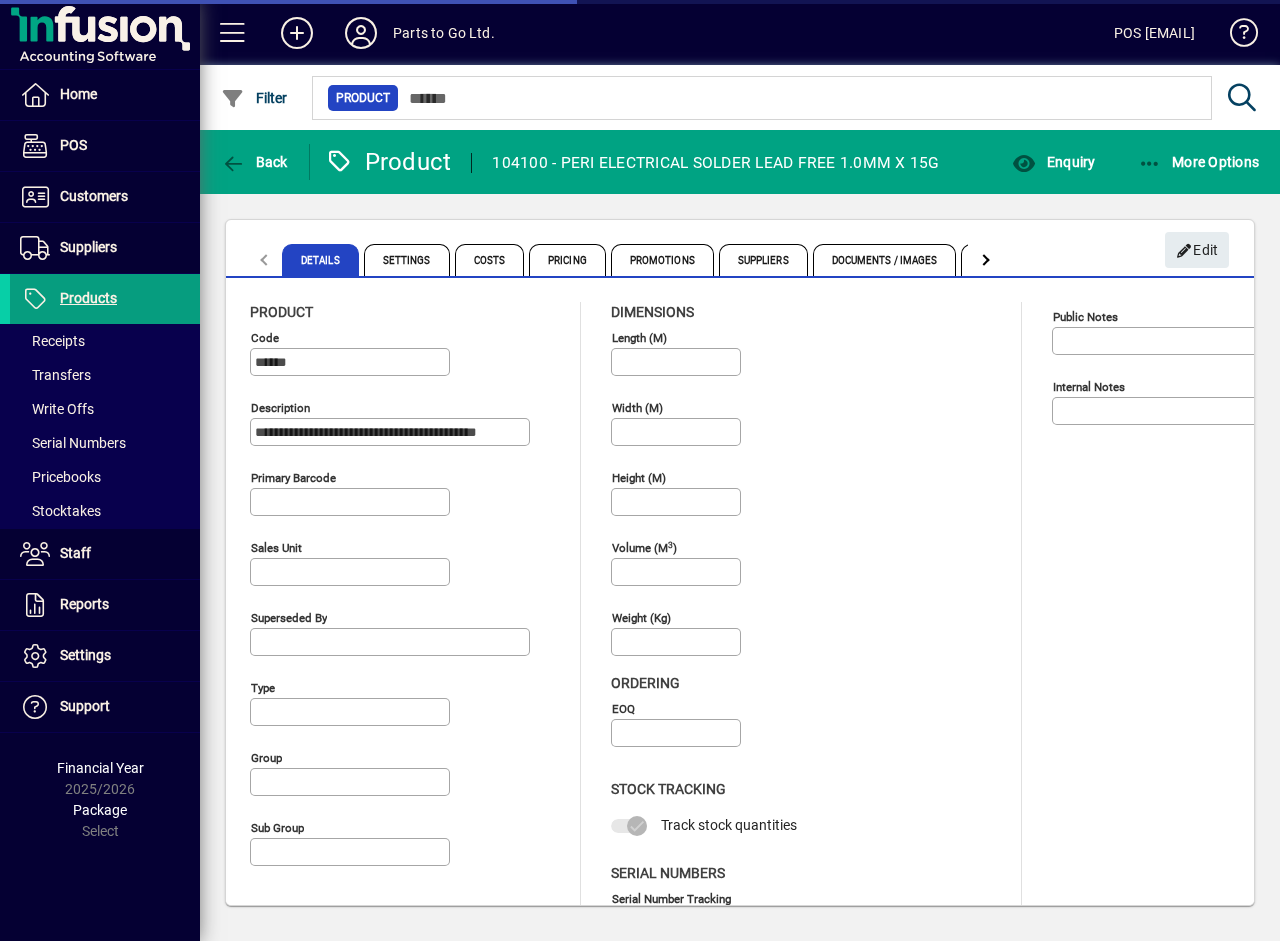 type on "**********" 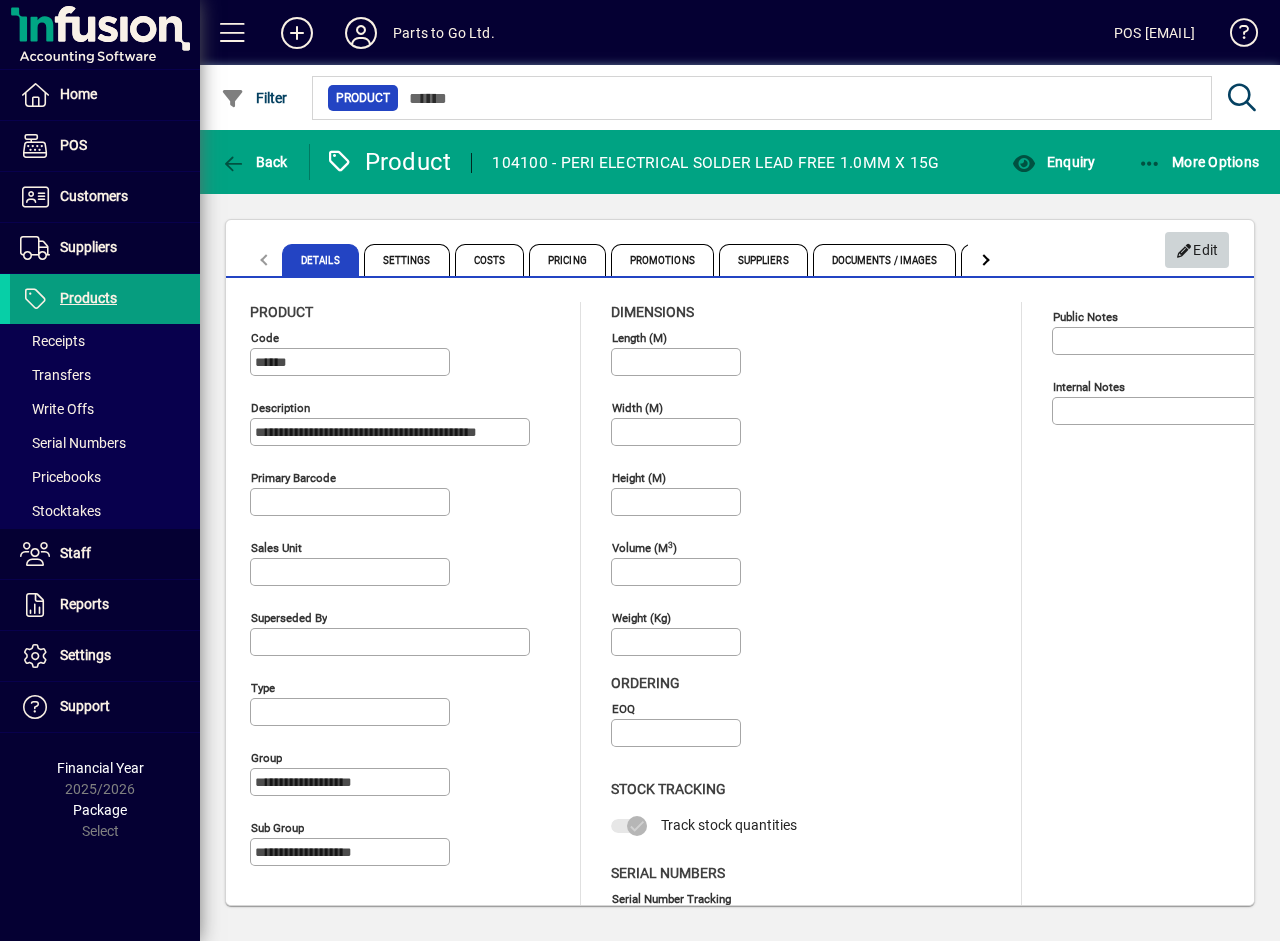 drag, startPoint x: 1195, startPoint y: 245, endPoint x: 728, endPoint y: 359, distance: 480.713 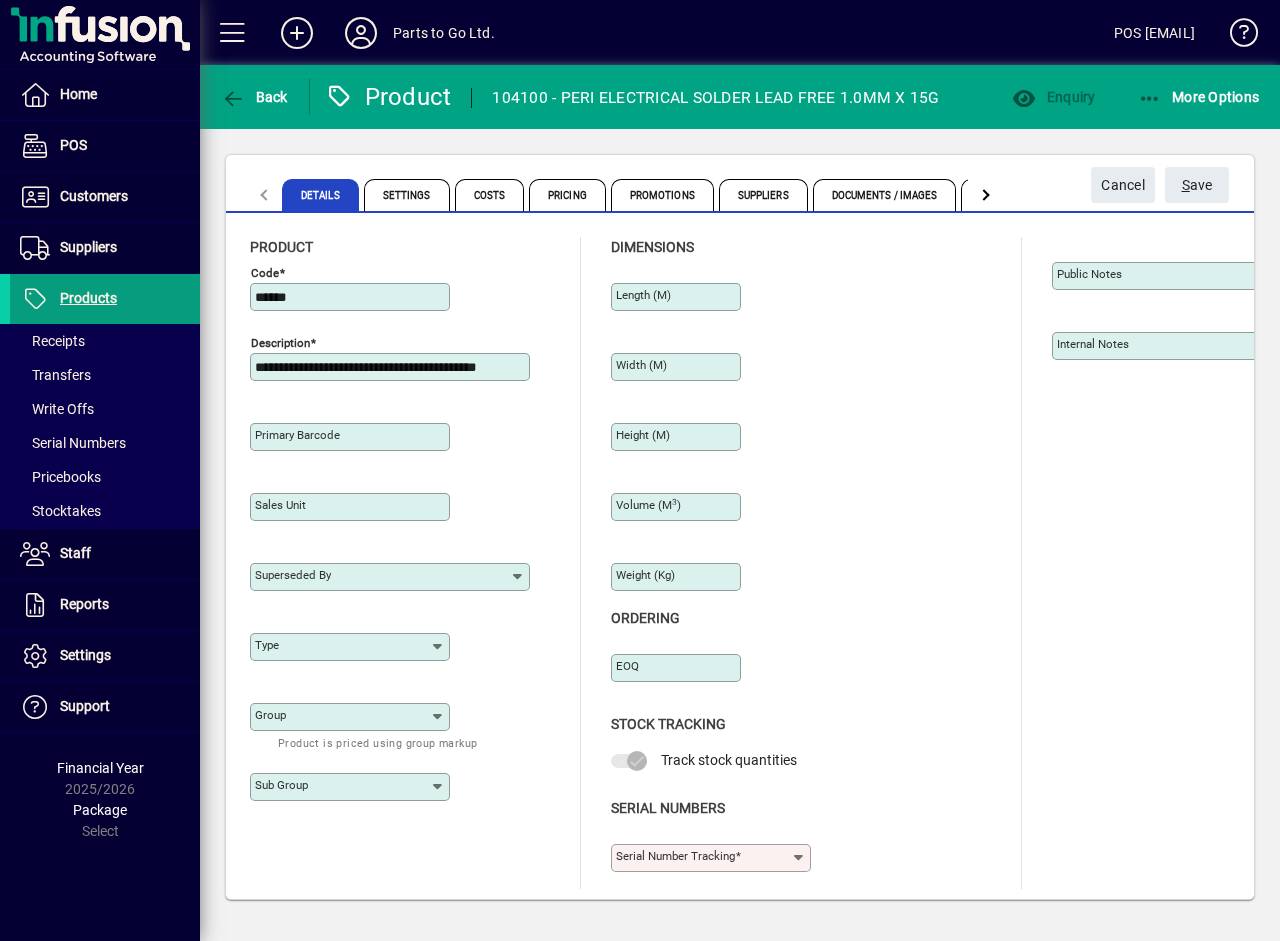 type on "**********" 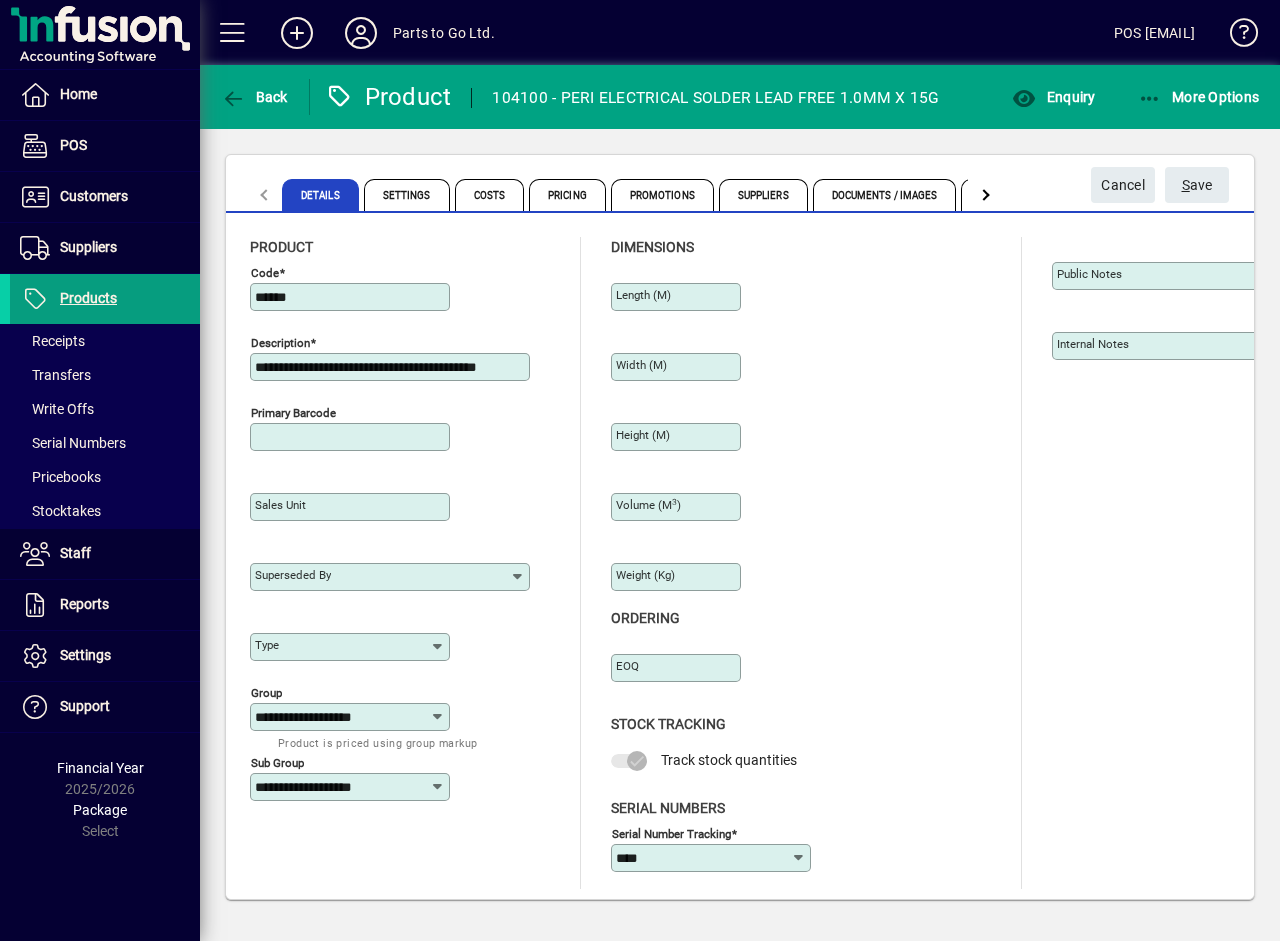 click on "Primary barcode" at bounding box center (352, 437) 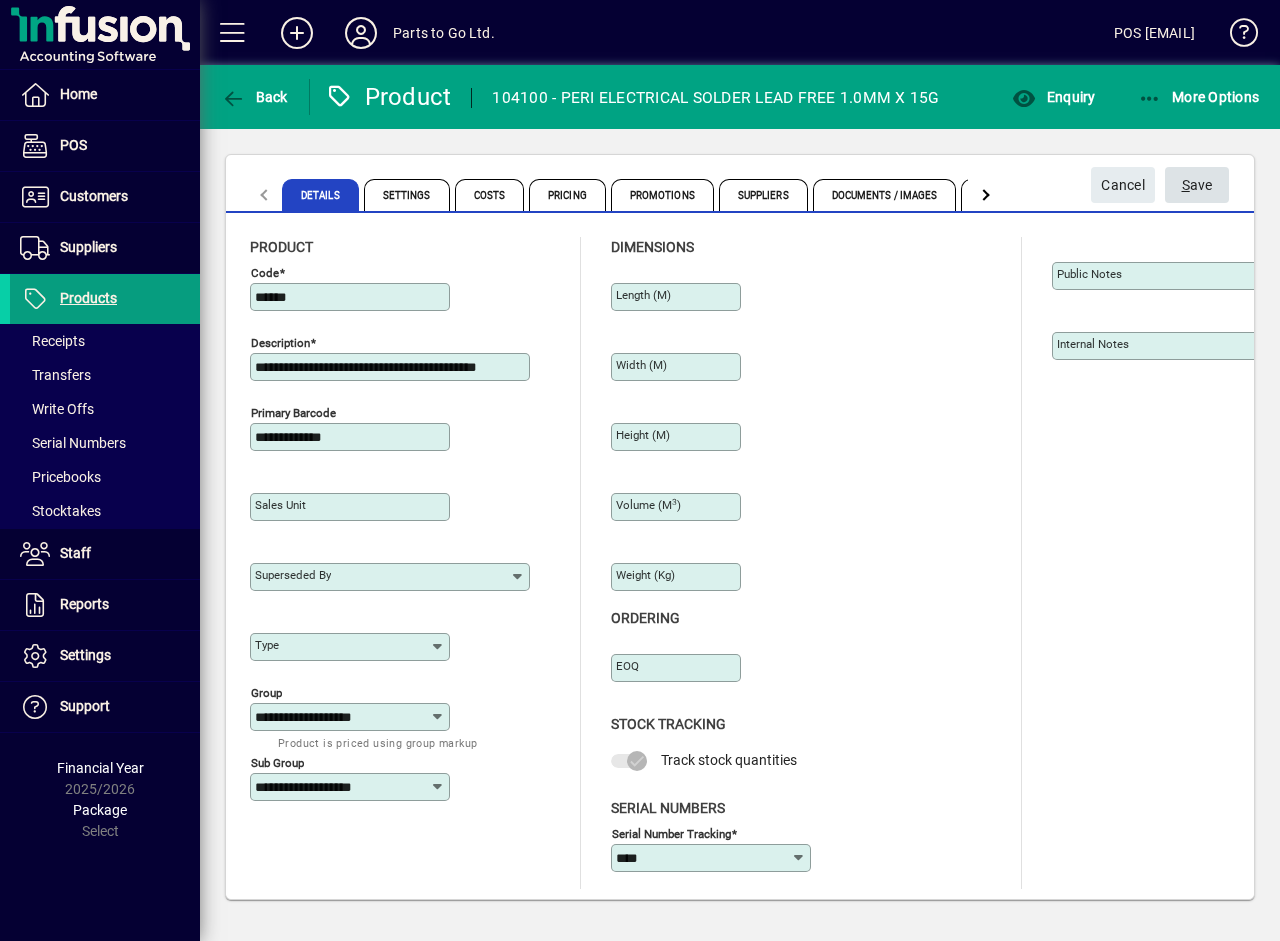 type on "**********" 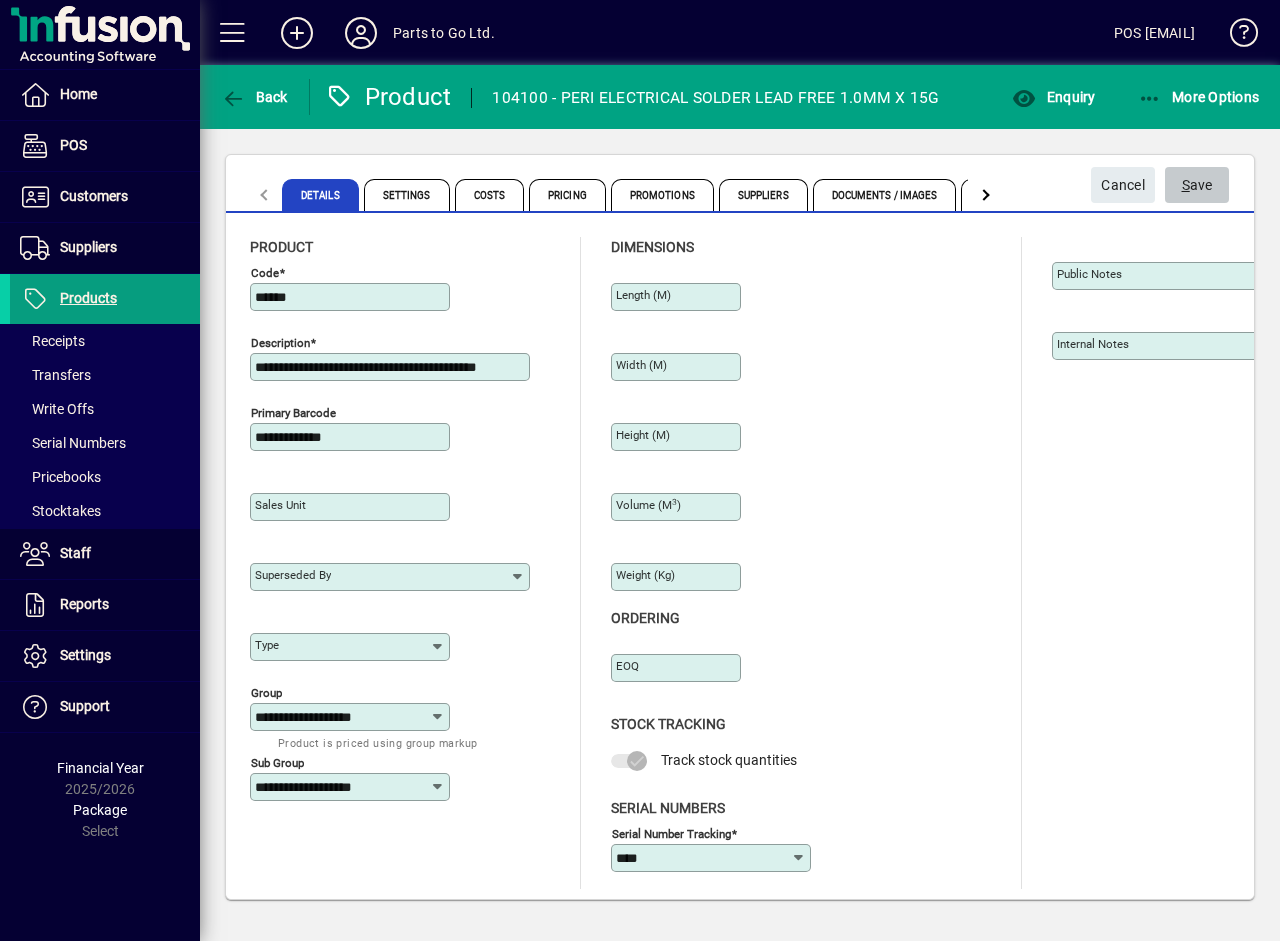 click on "S ave" 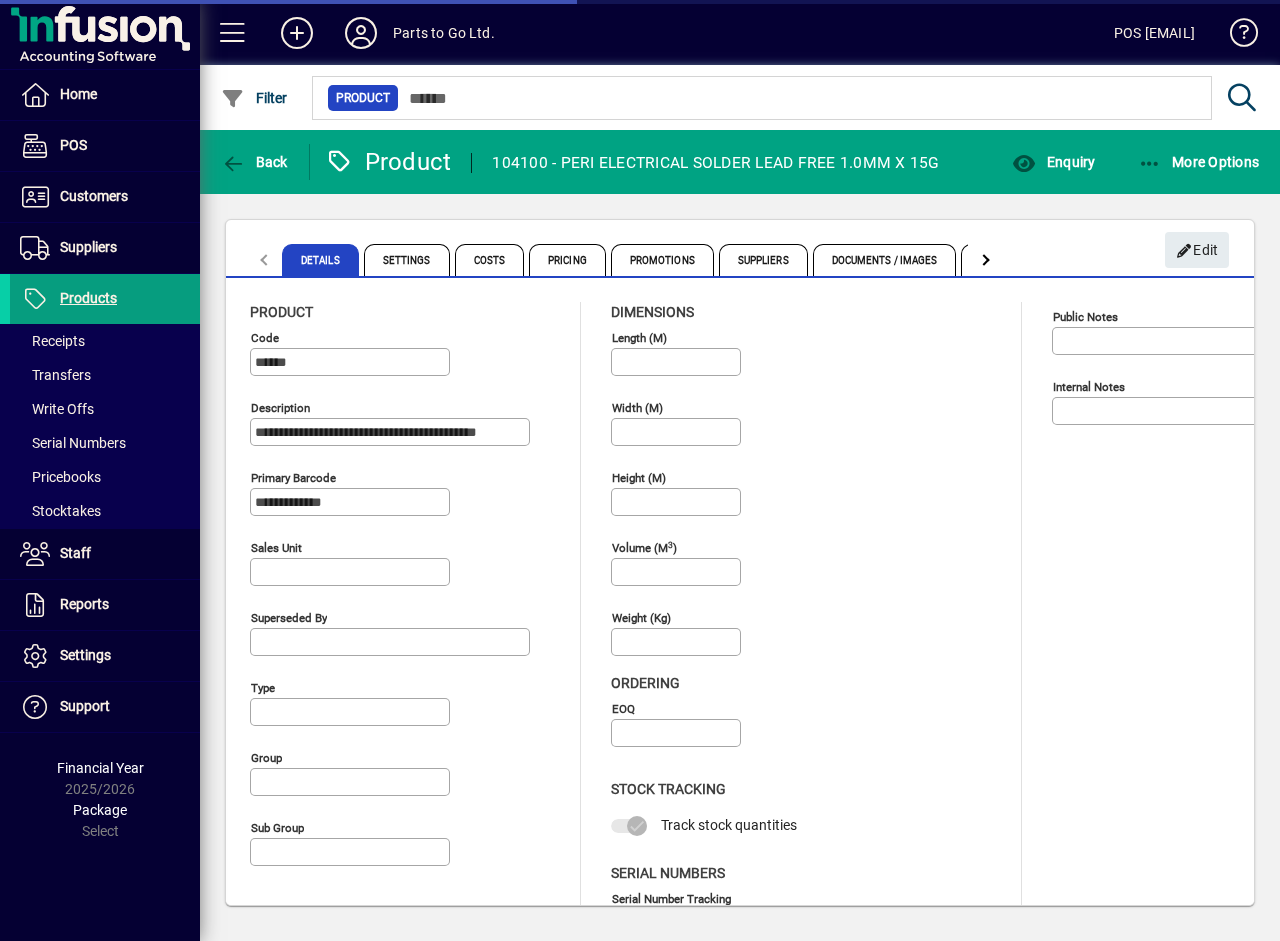type on "**********" 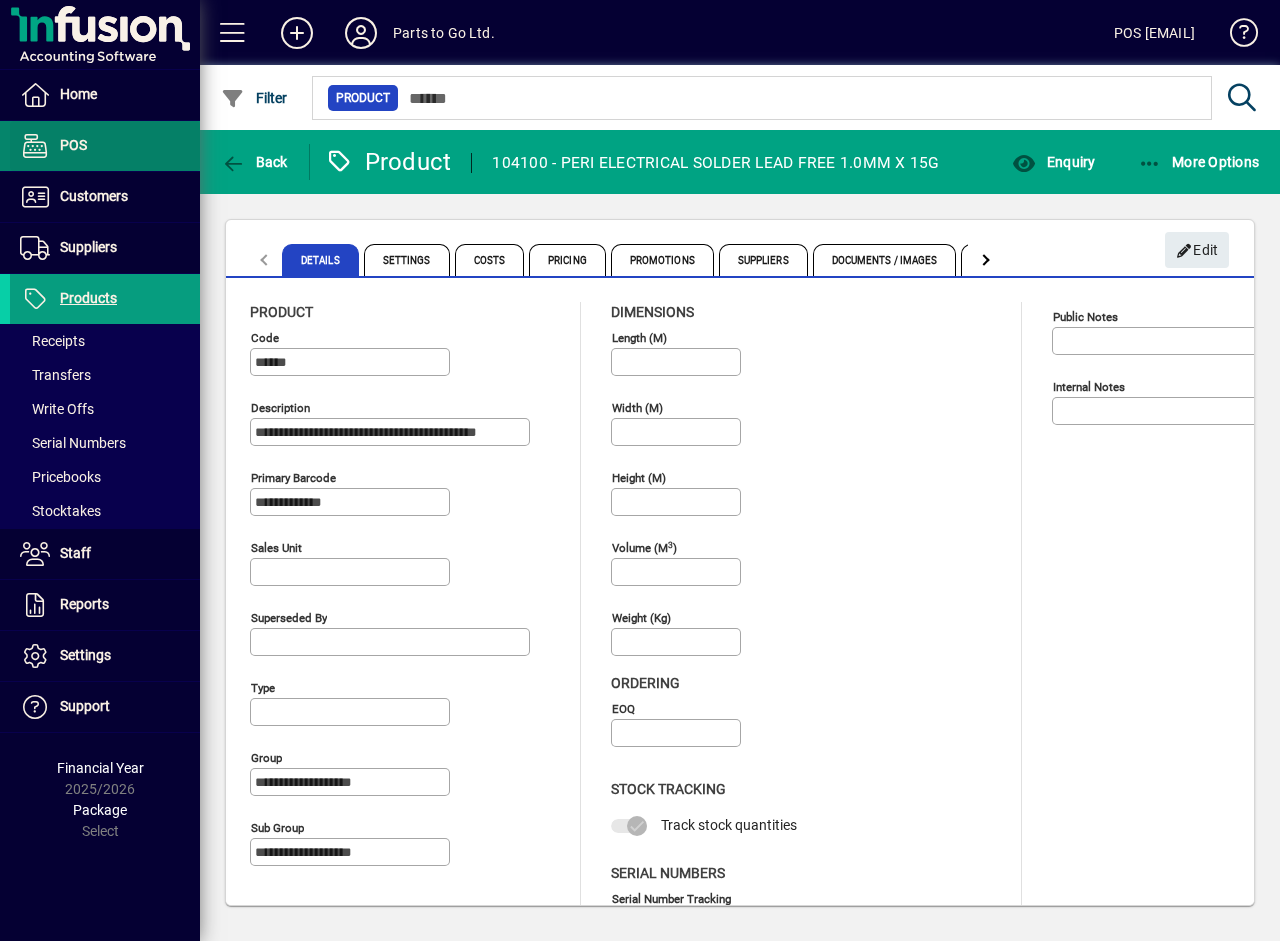 click on "POS" at bounding box center (73, 145) 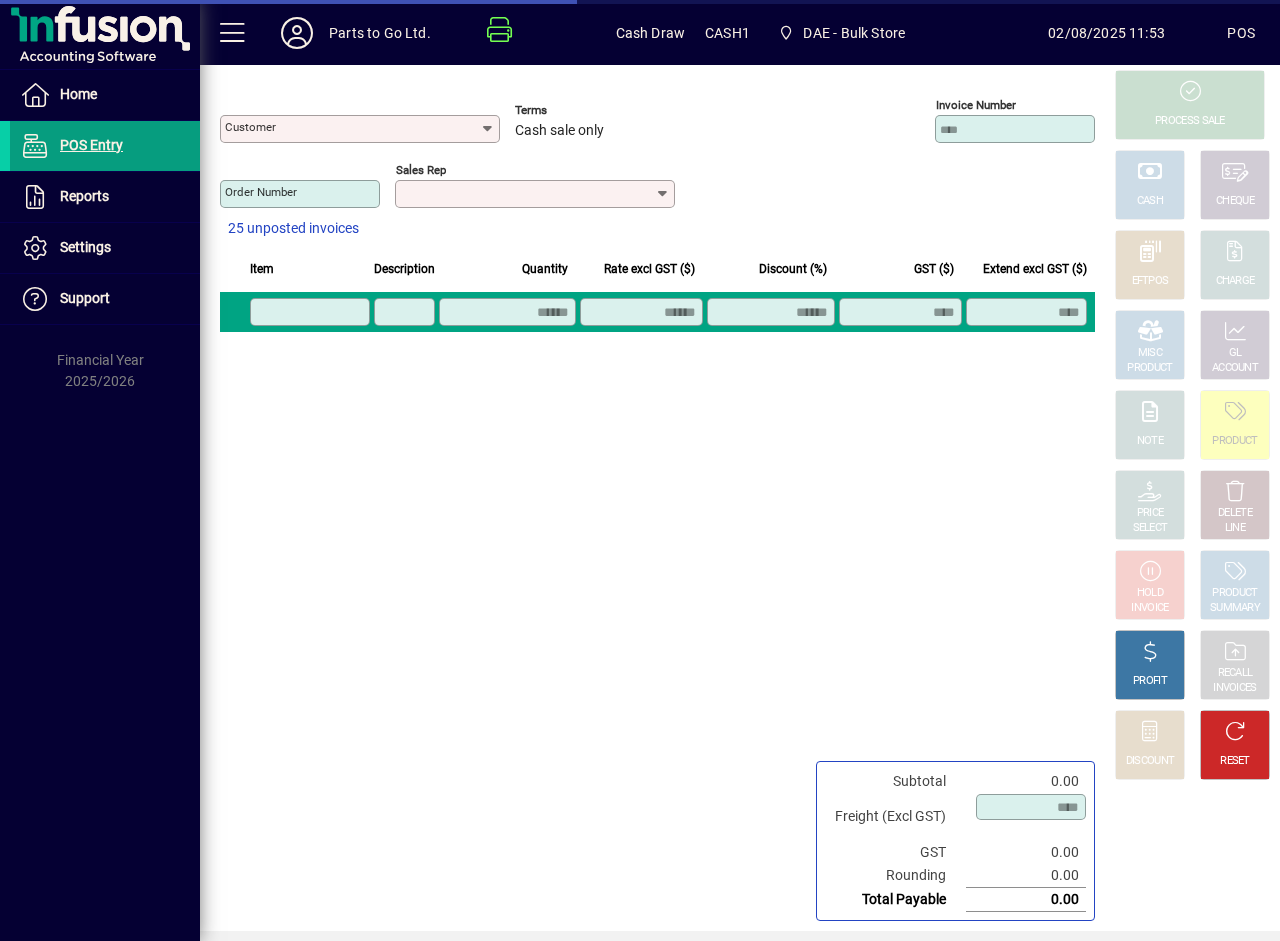 type on "**********" 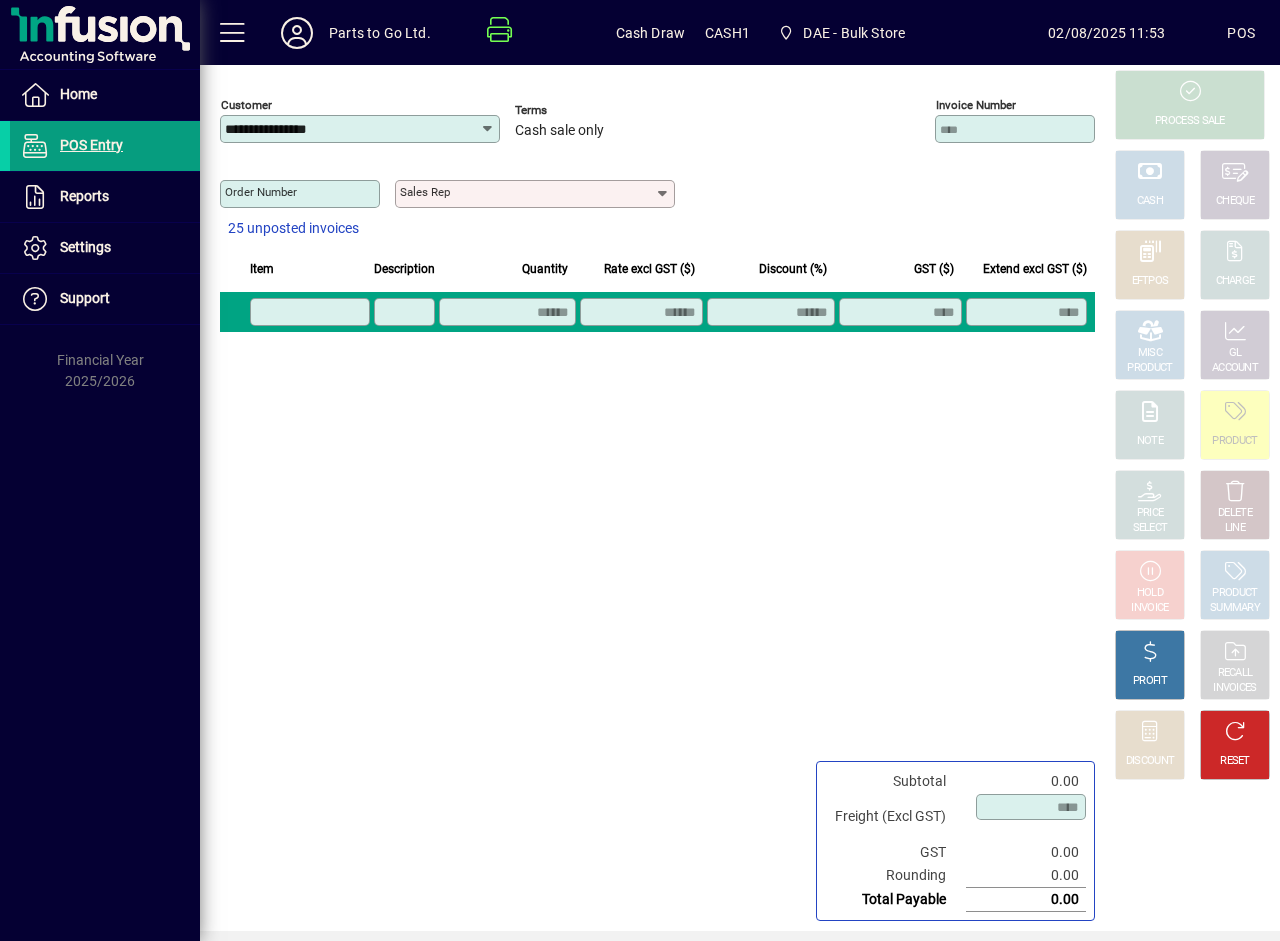 click 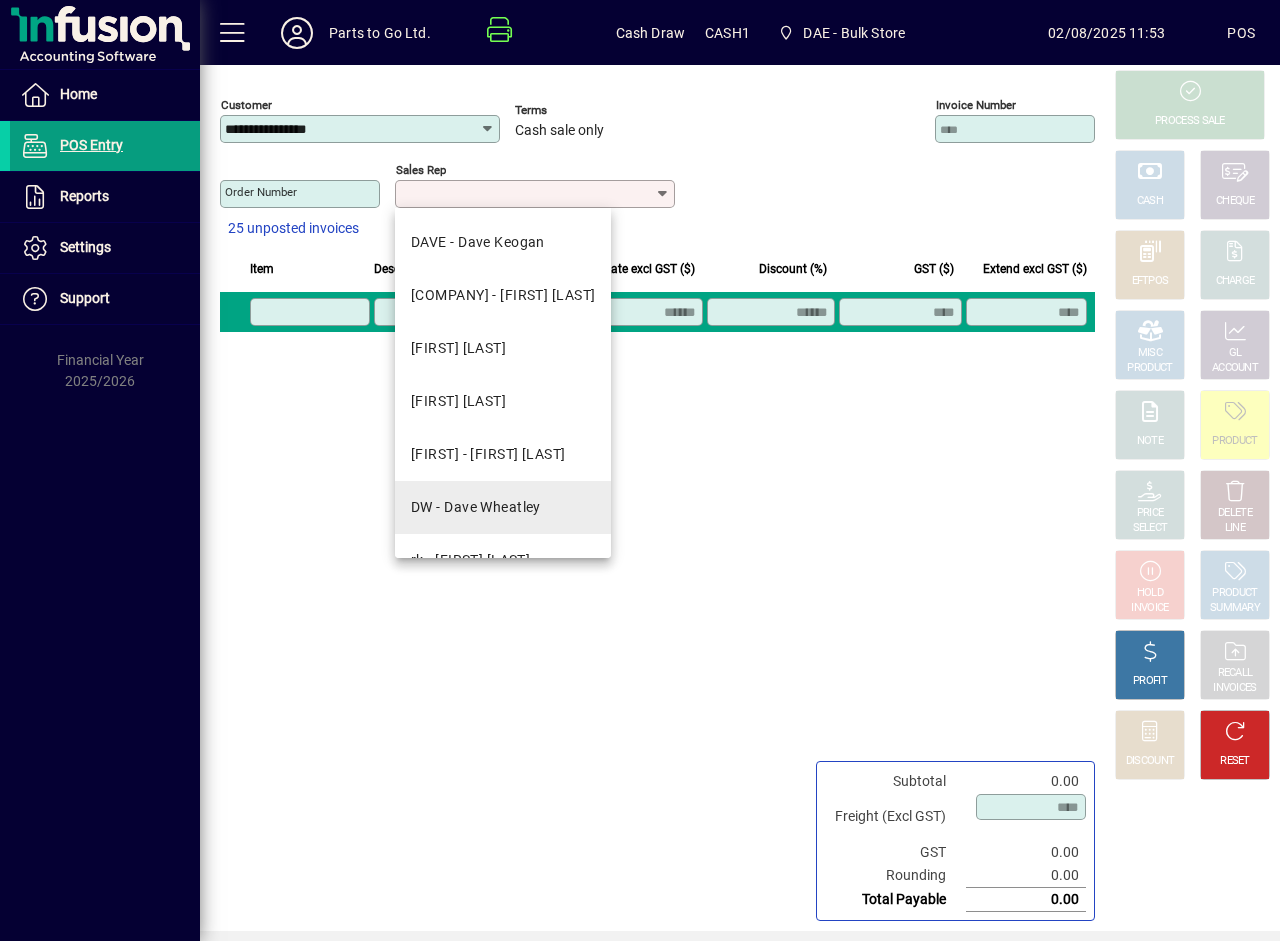 click on "DW - Dave Wheatley" at bounding box center [503, 507] 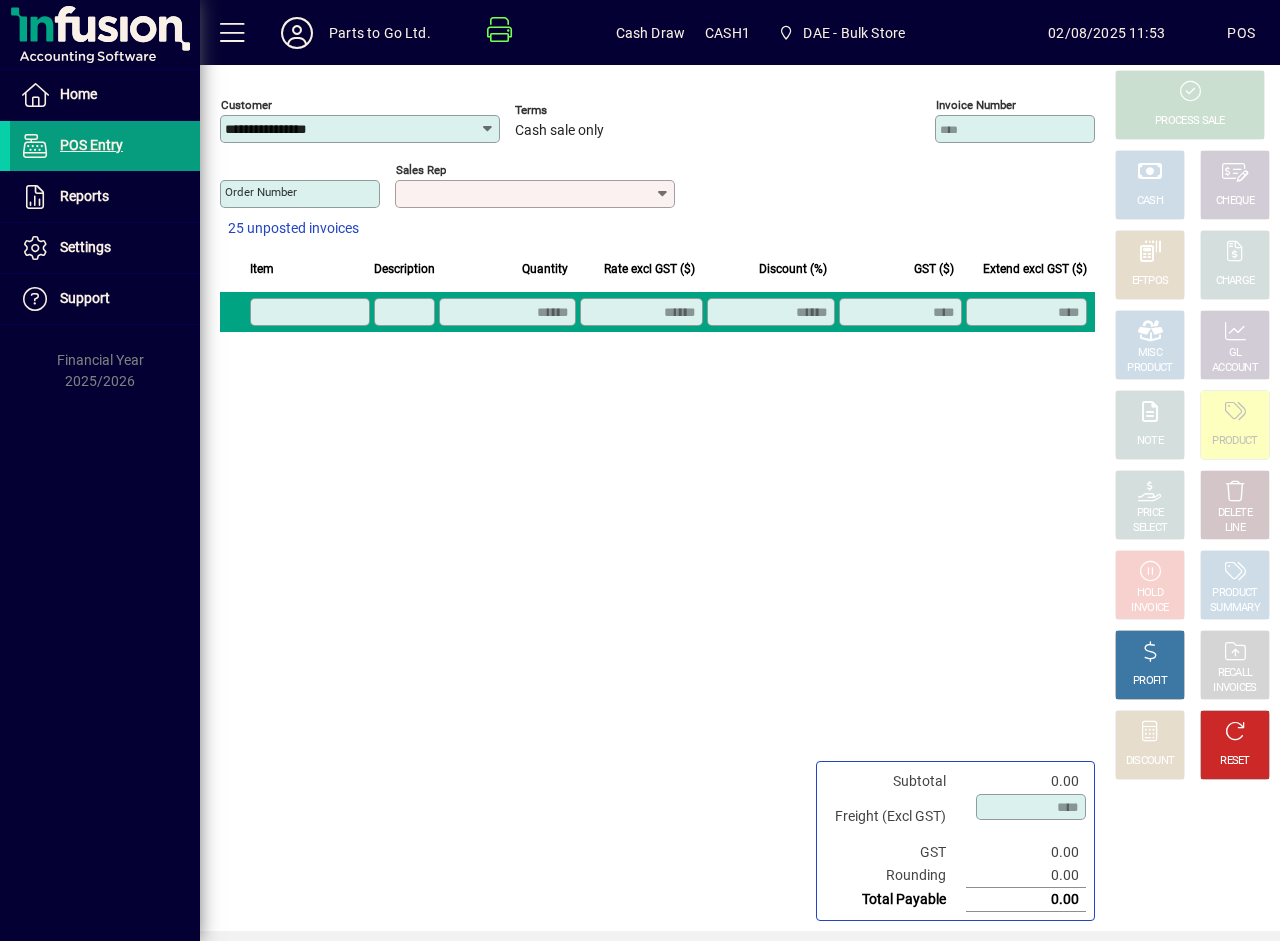 type on "**********" 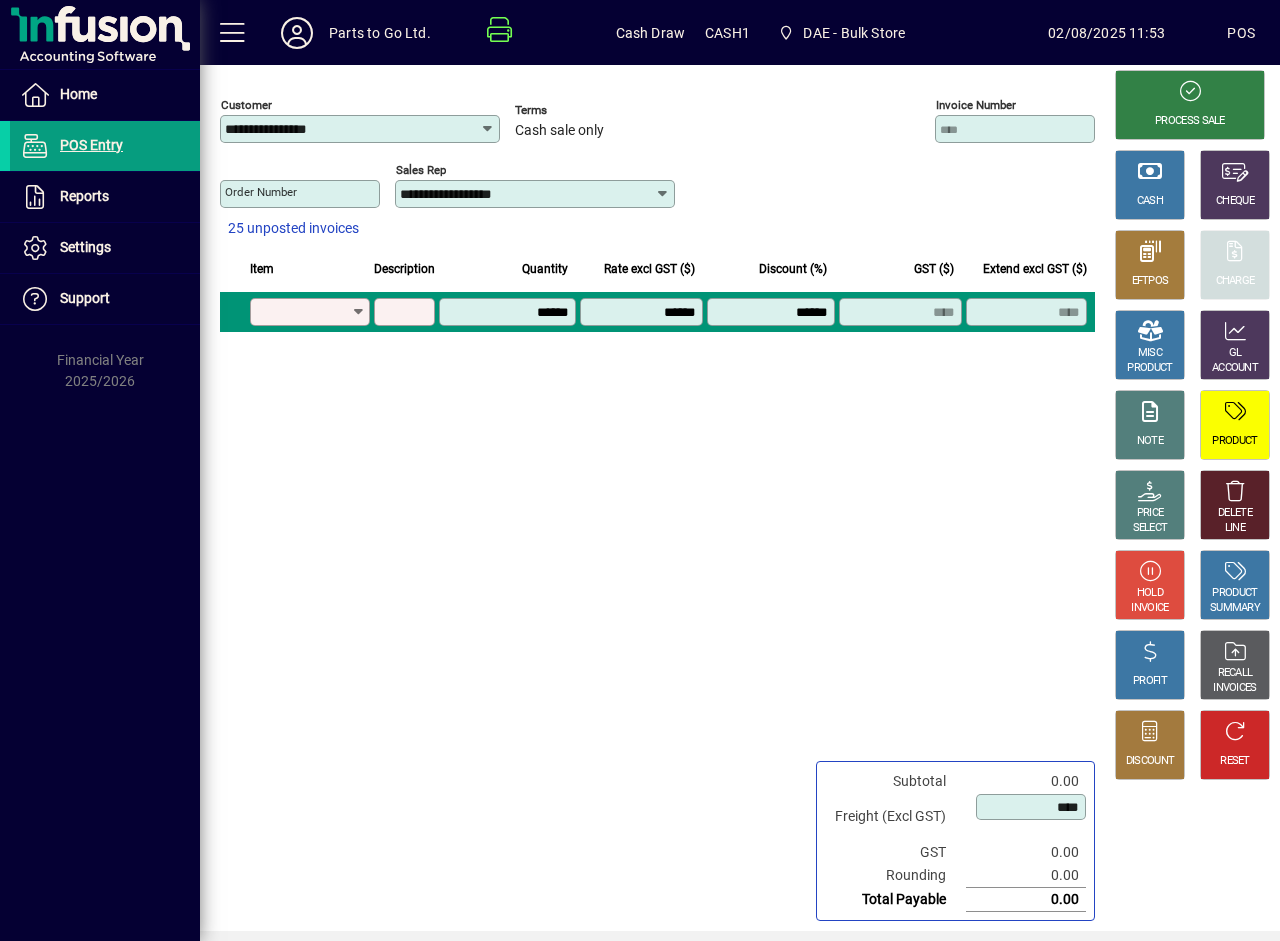 click on "Product" at bounding box center (303, 312) 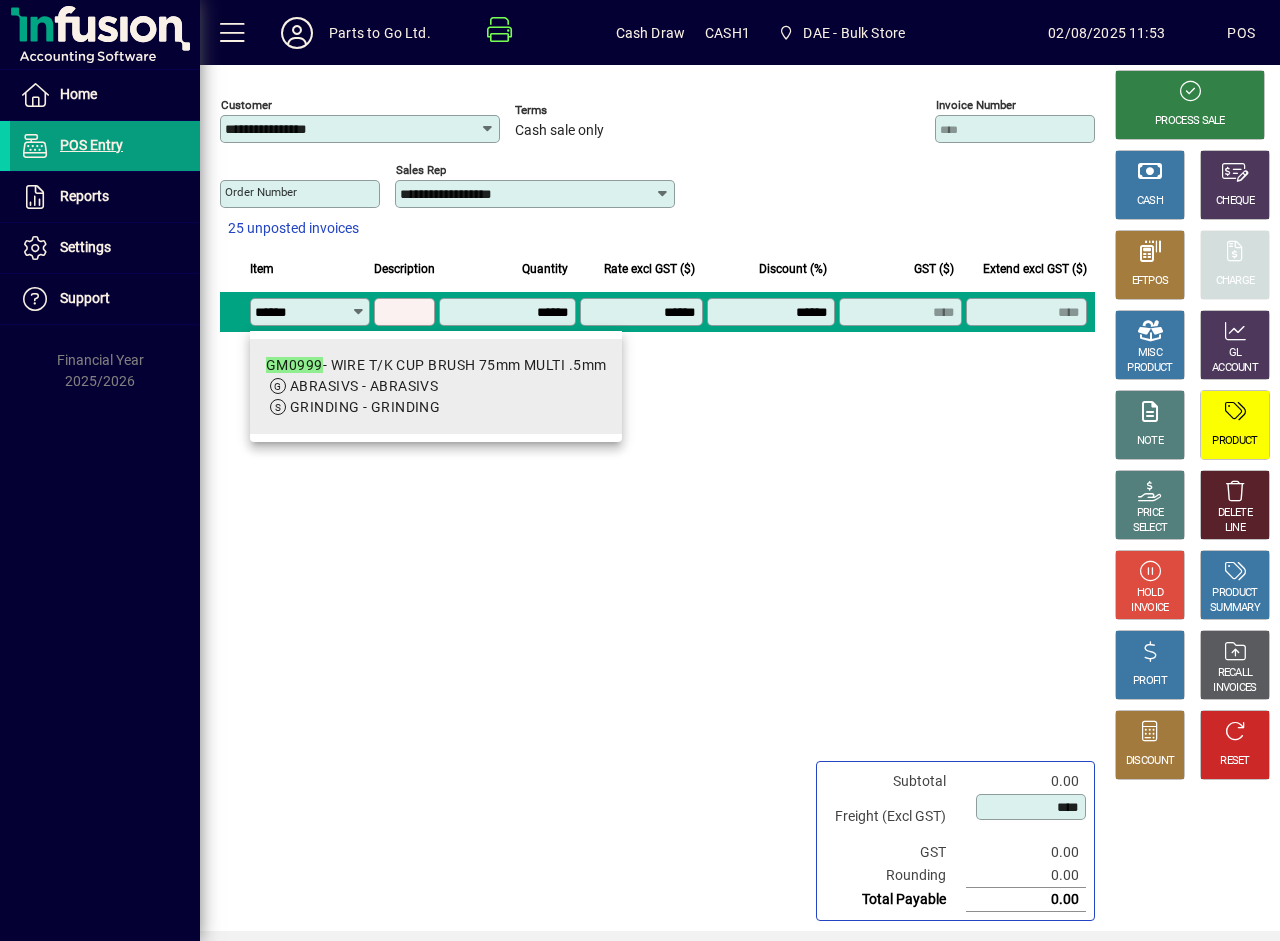 type on "******" 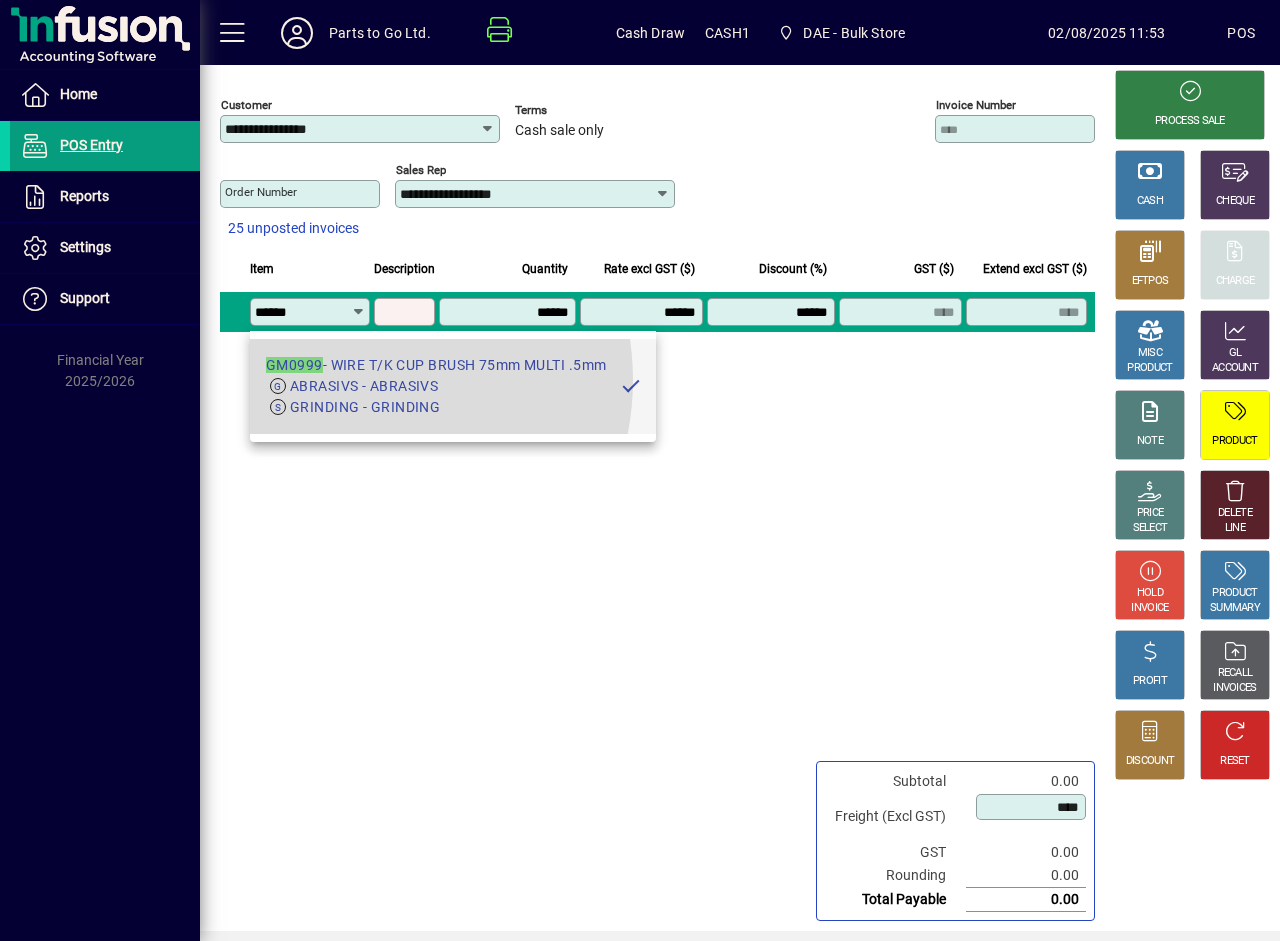 type on "**********" 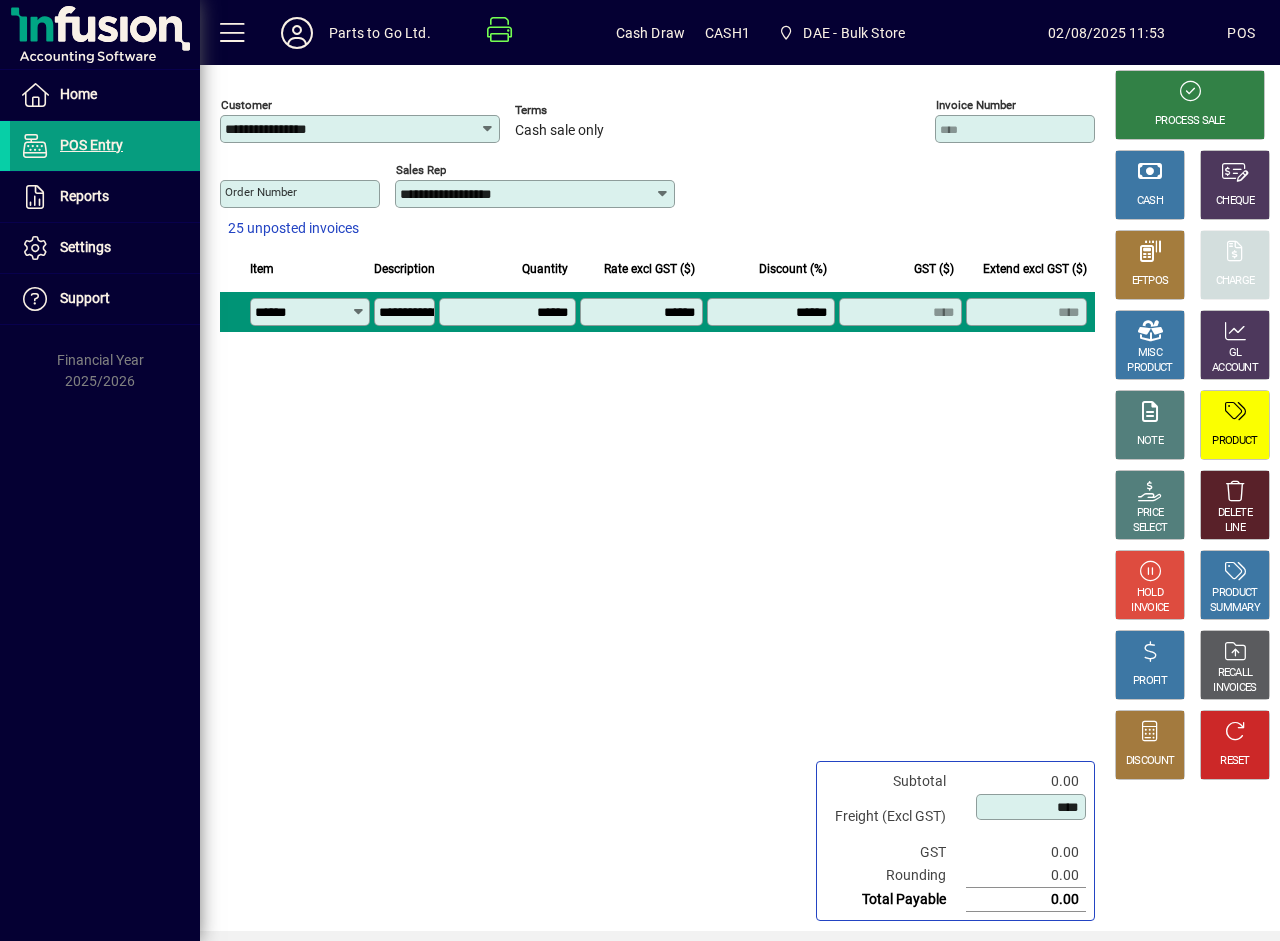 type on "*******" 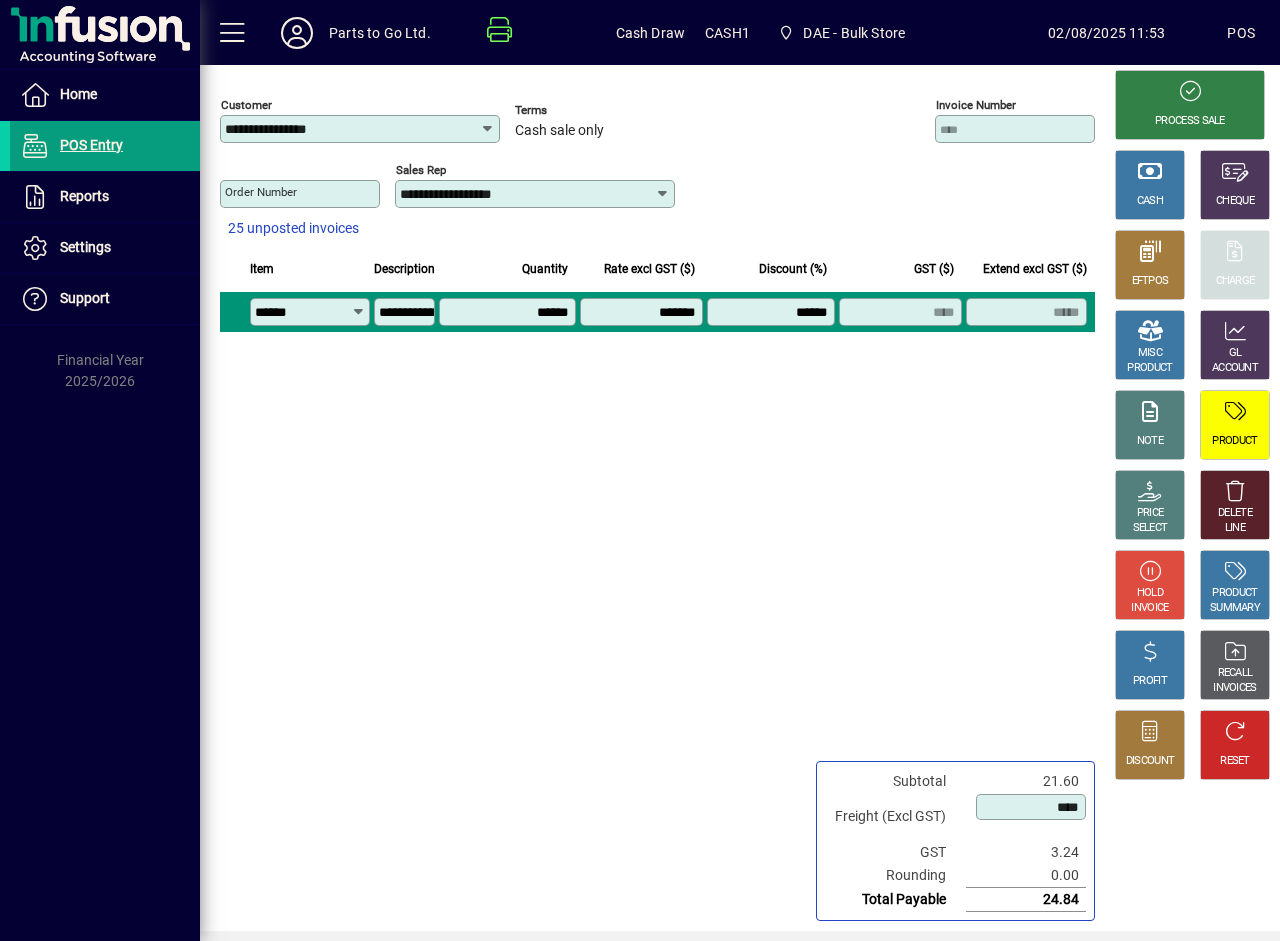 click on "******" at bounding box center (773, 312) 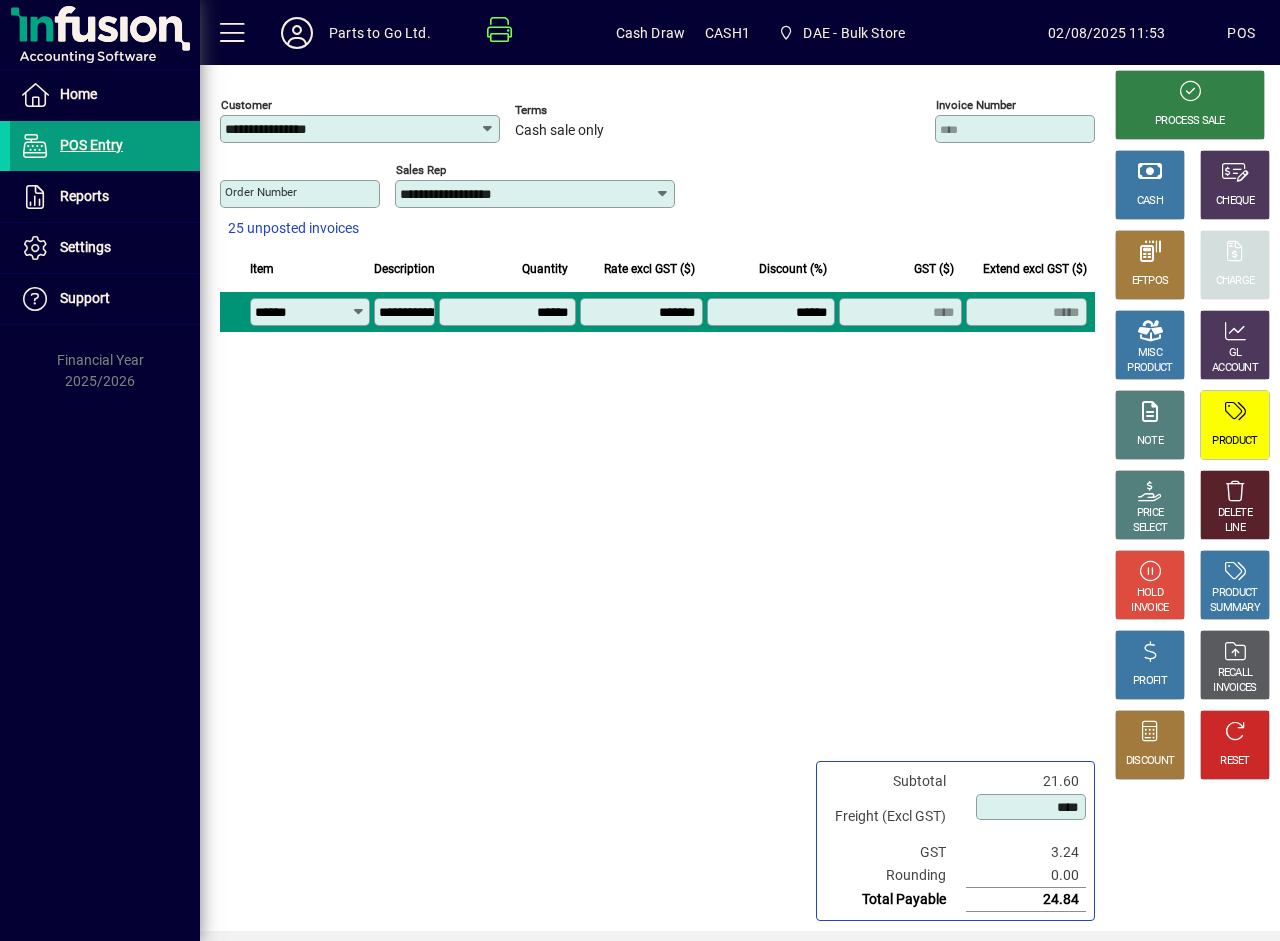 click on "******" at bounding box center [773, 312] 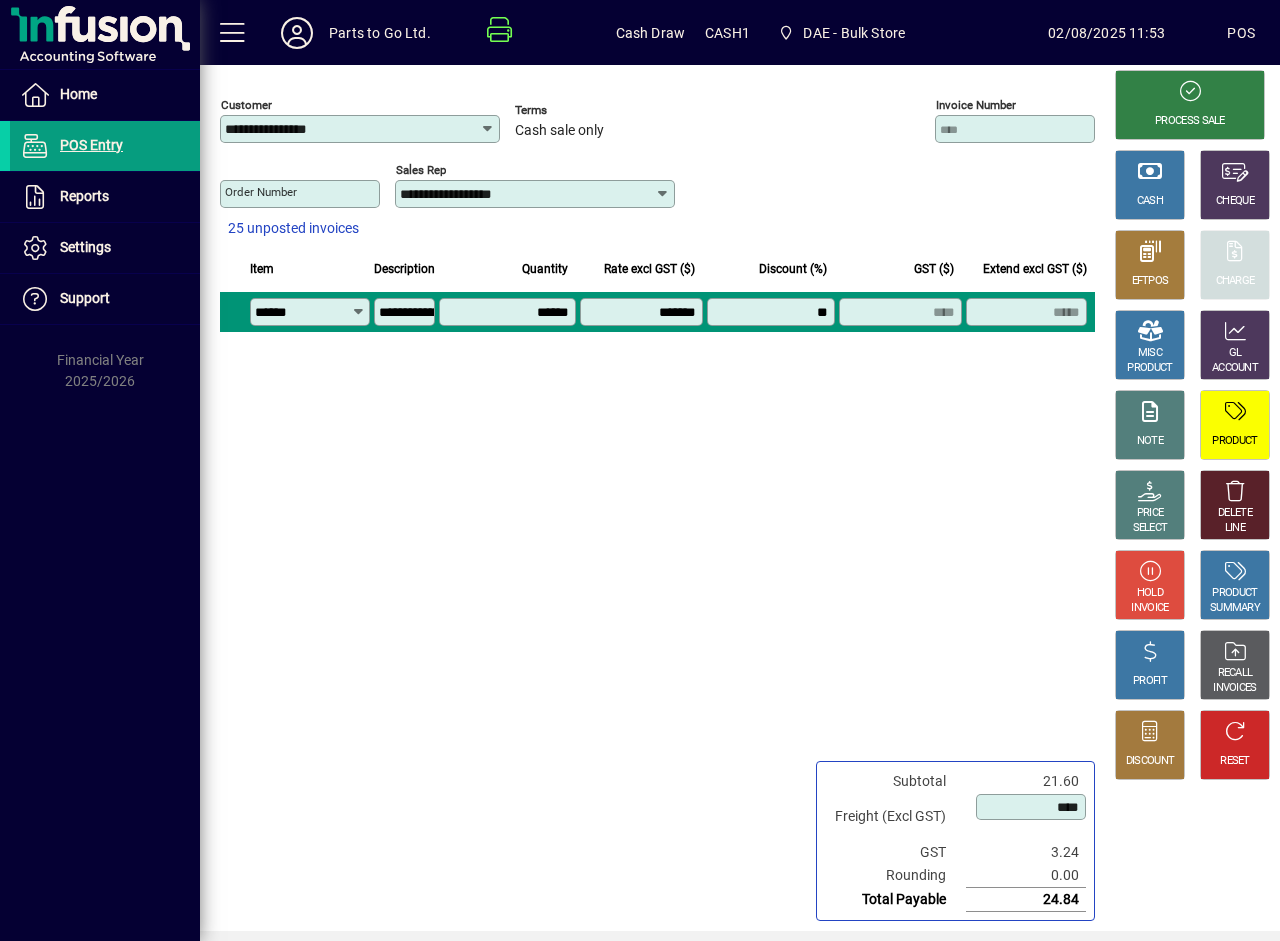 type on "*******" 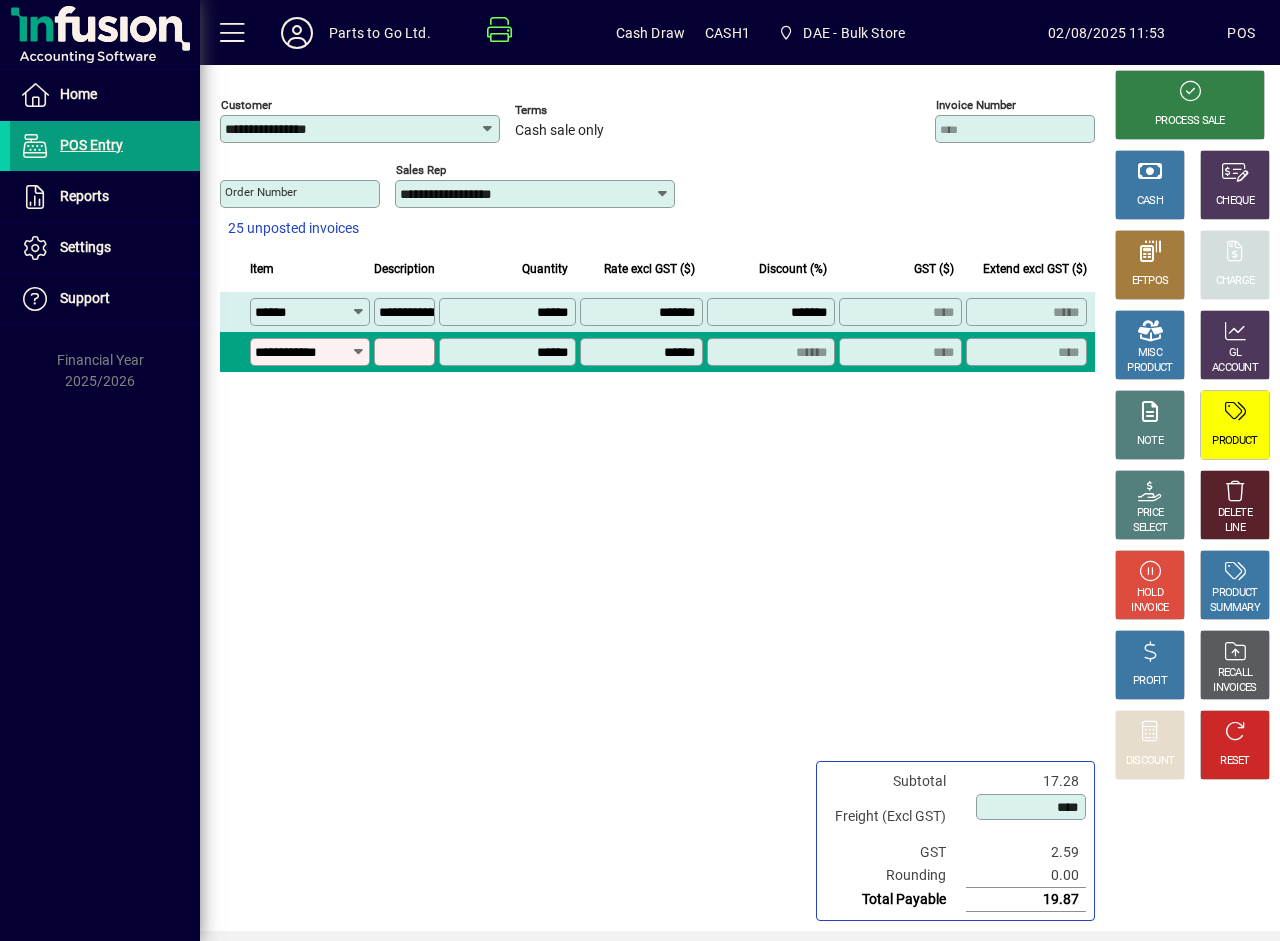 type on "**********" 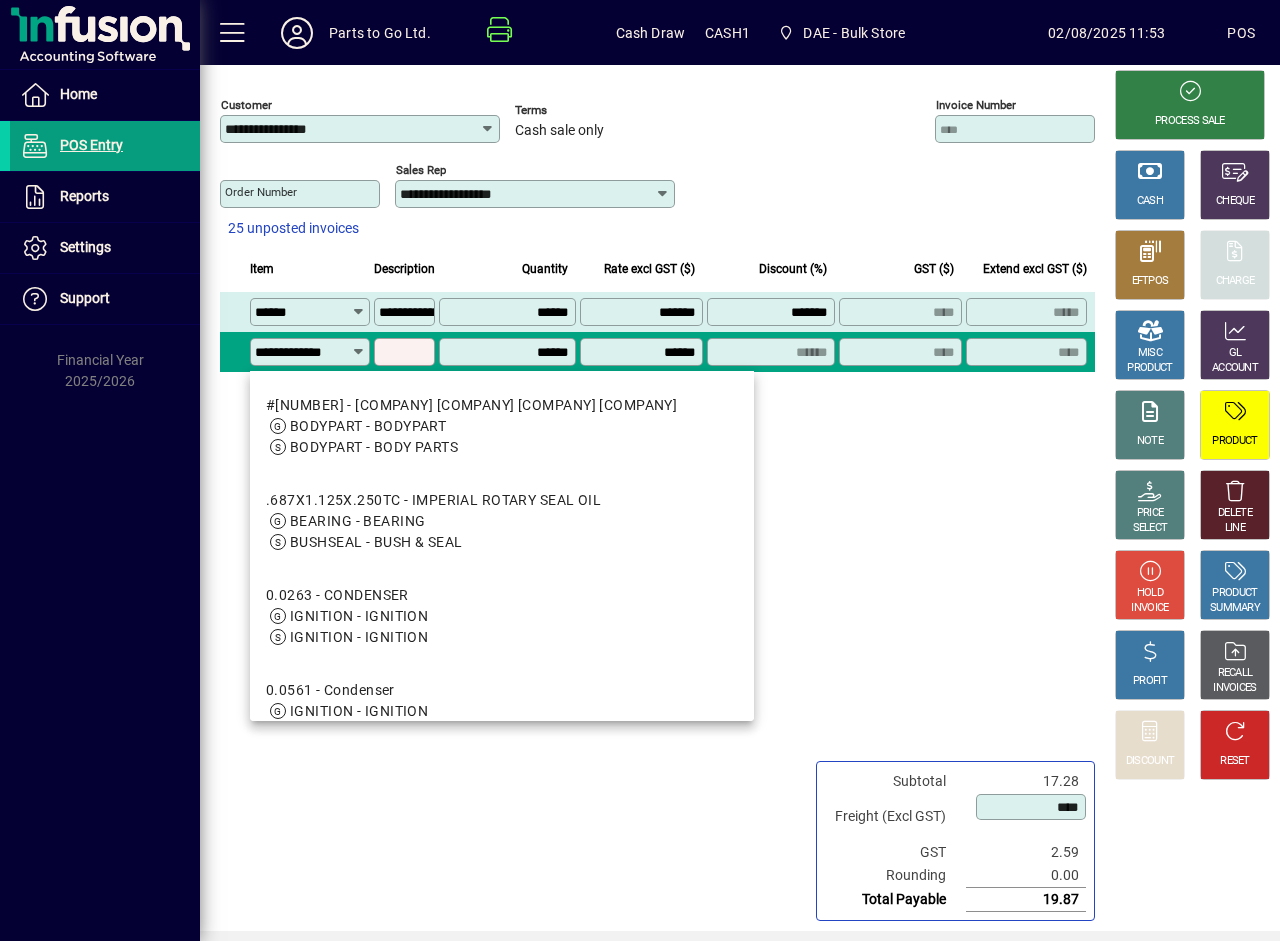 scroll, scrollTop: 0, scrollLeft: 9, axis: horizontal 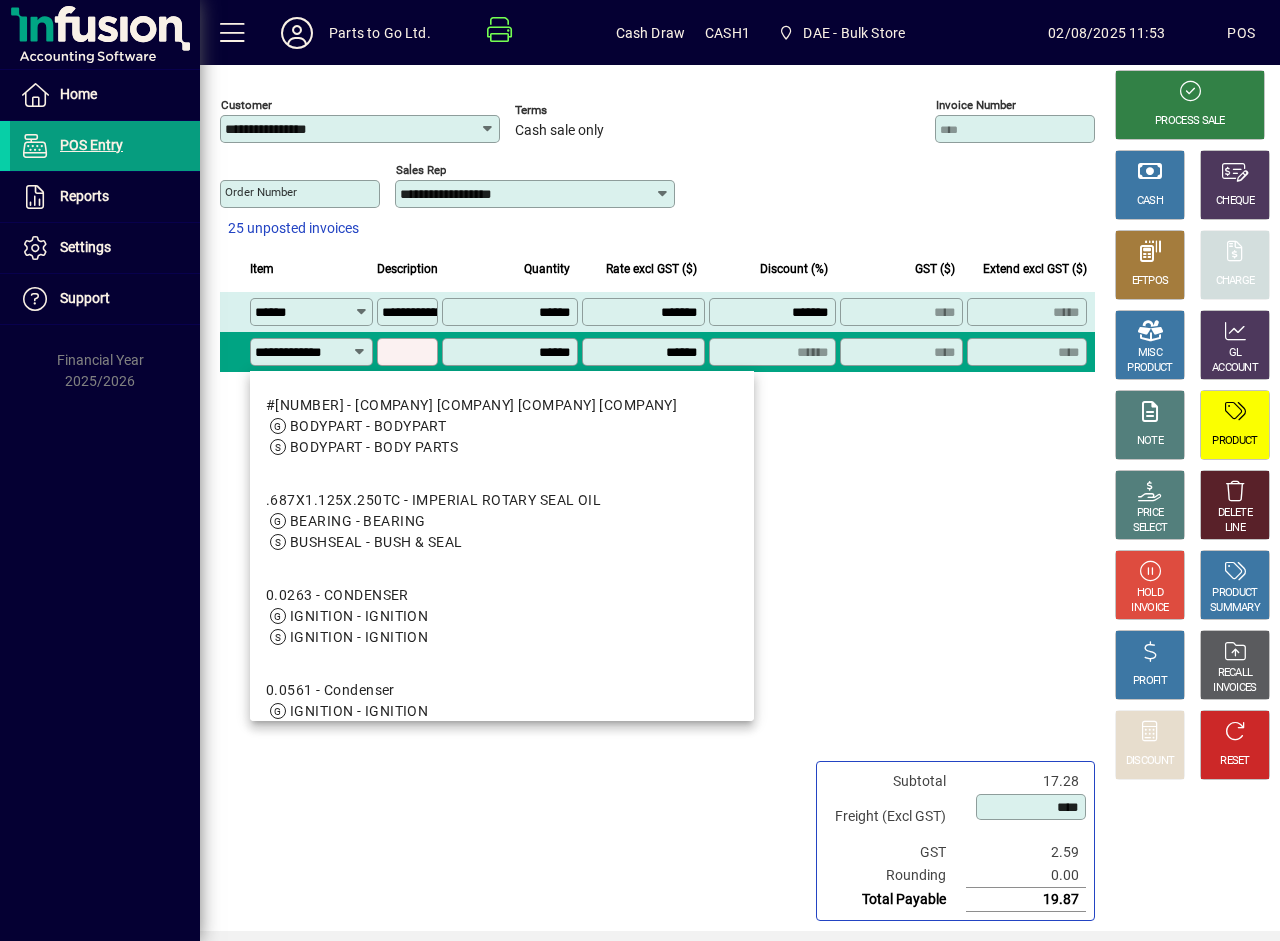 type on "**********" 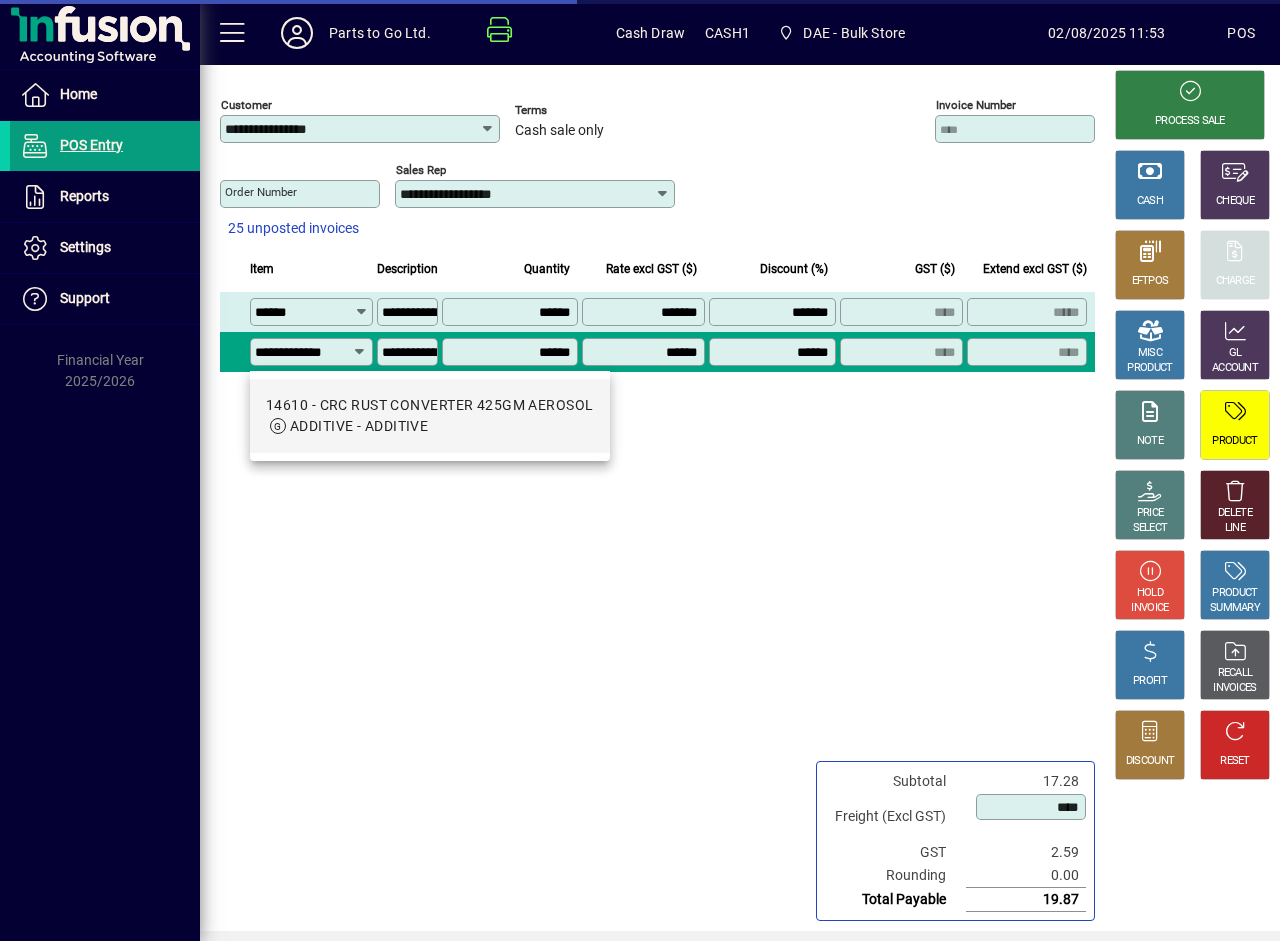 type on "*******" 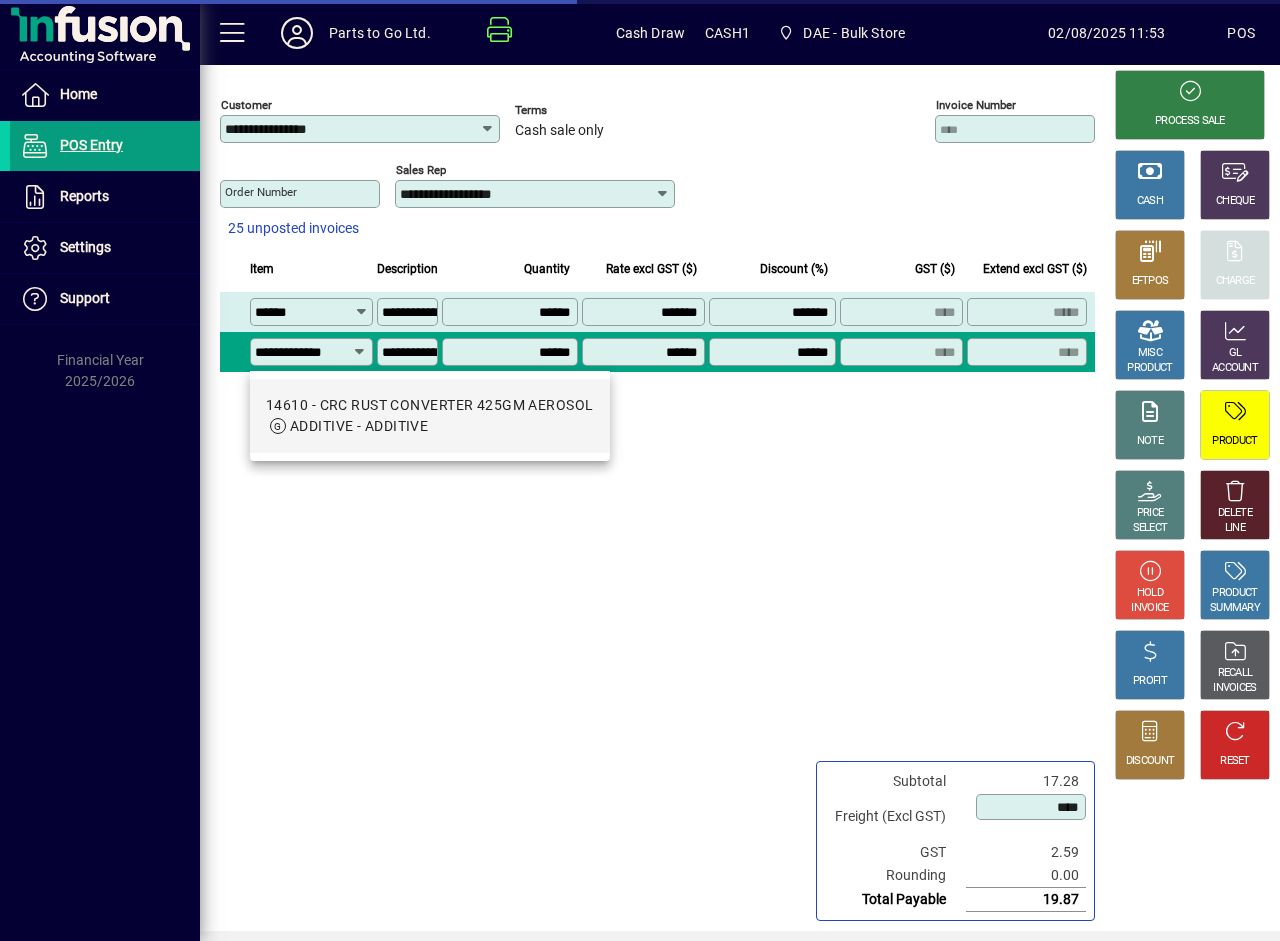 type on "****" 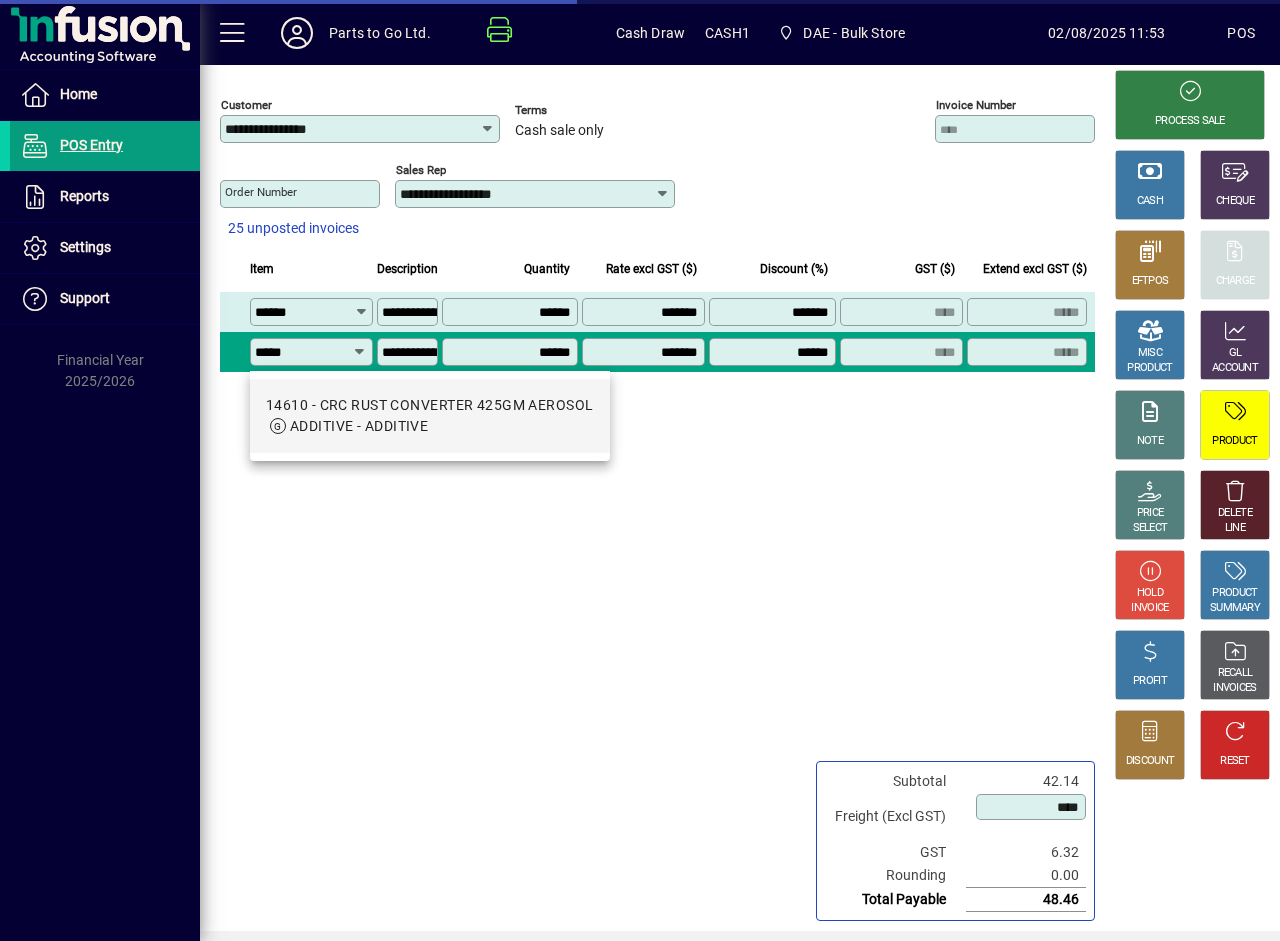 scroll, scrollTop: 0, scrollLeft: 0, axis: both 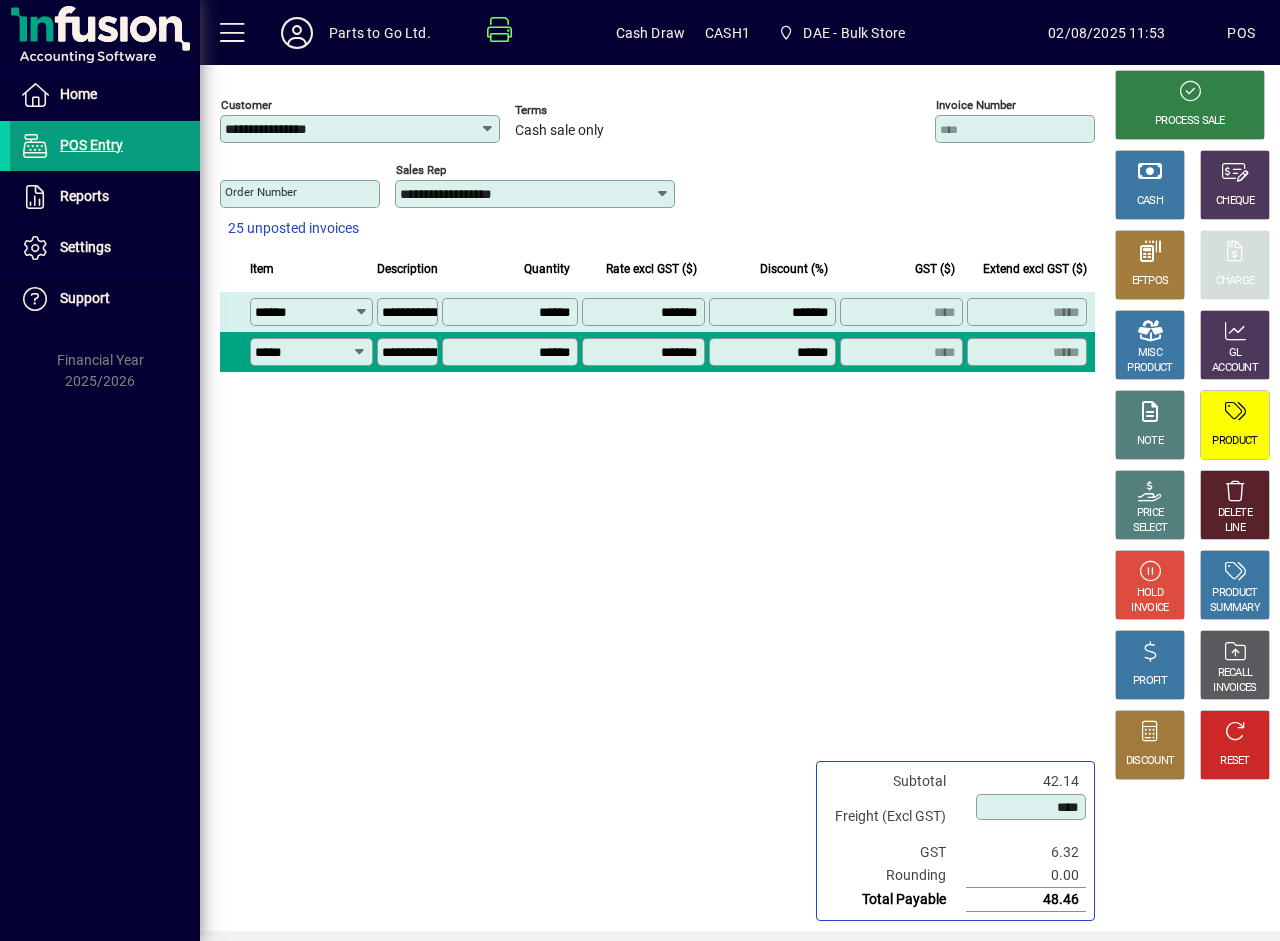 type on "*****" 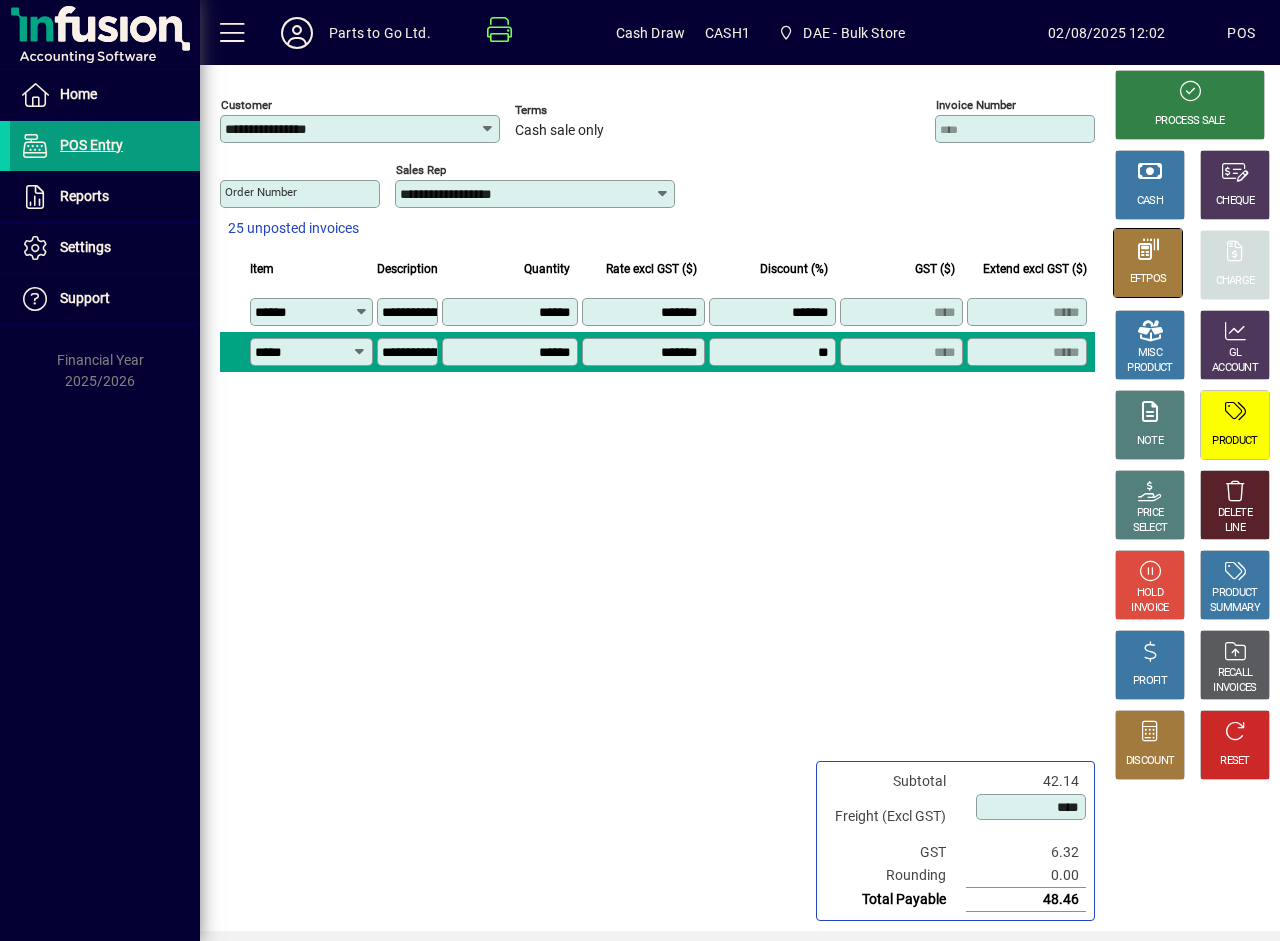 type on "*******" 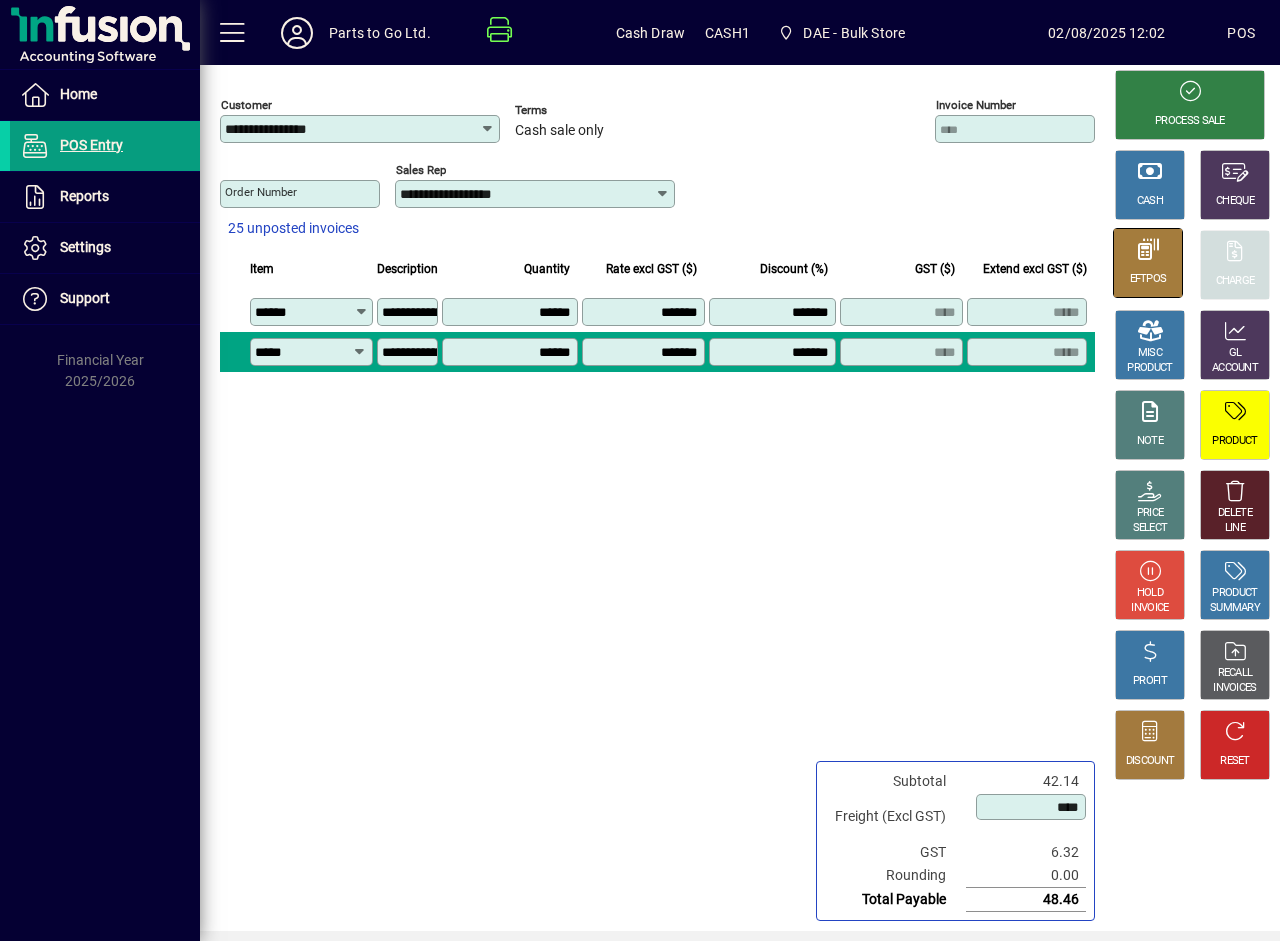 click 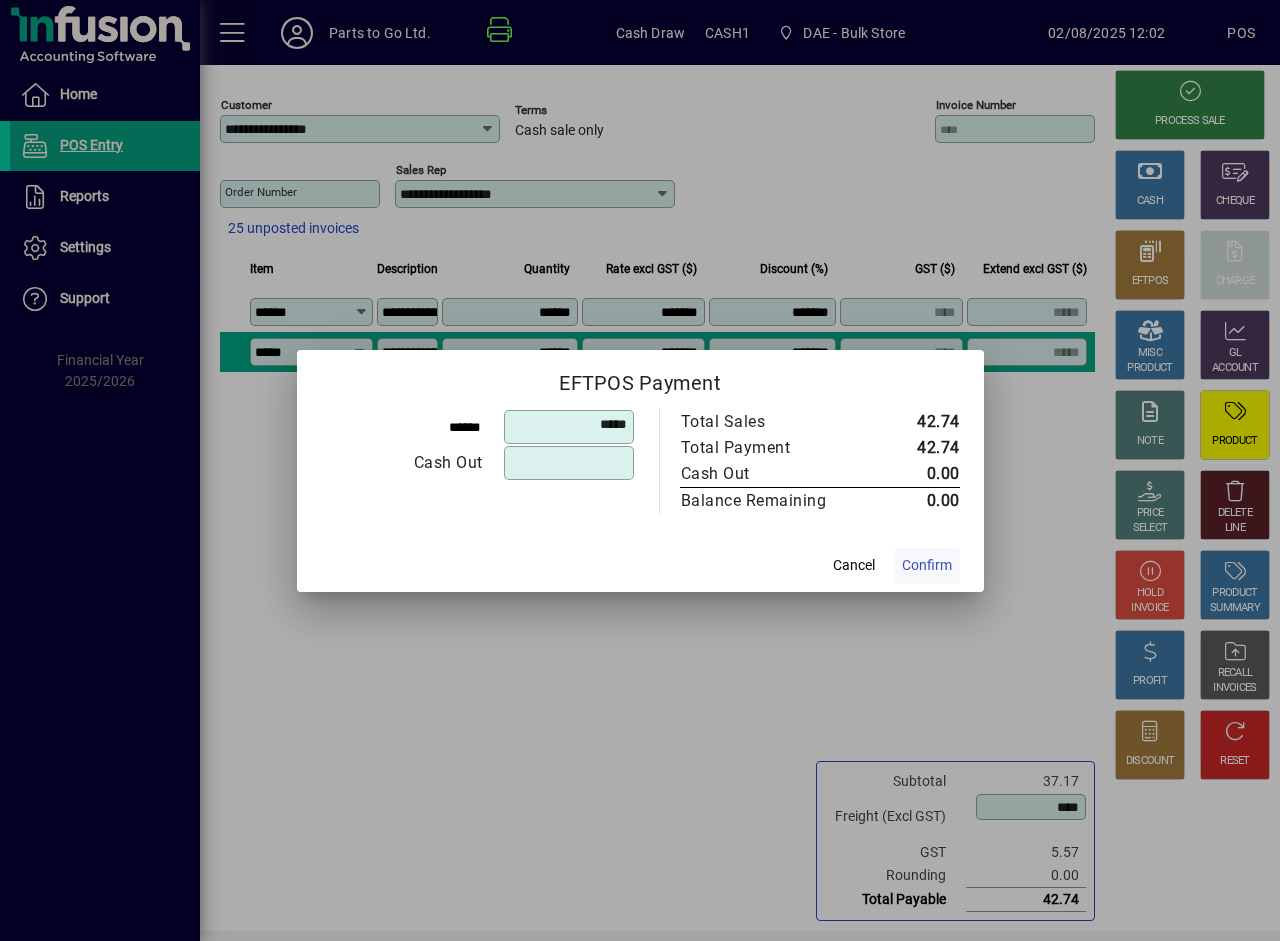 click on "Confirm" 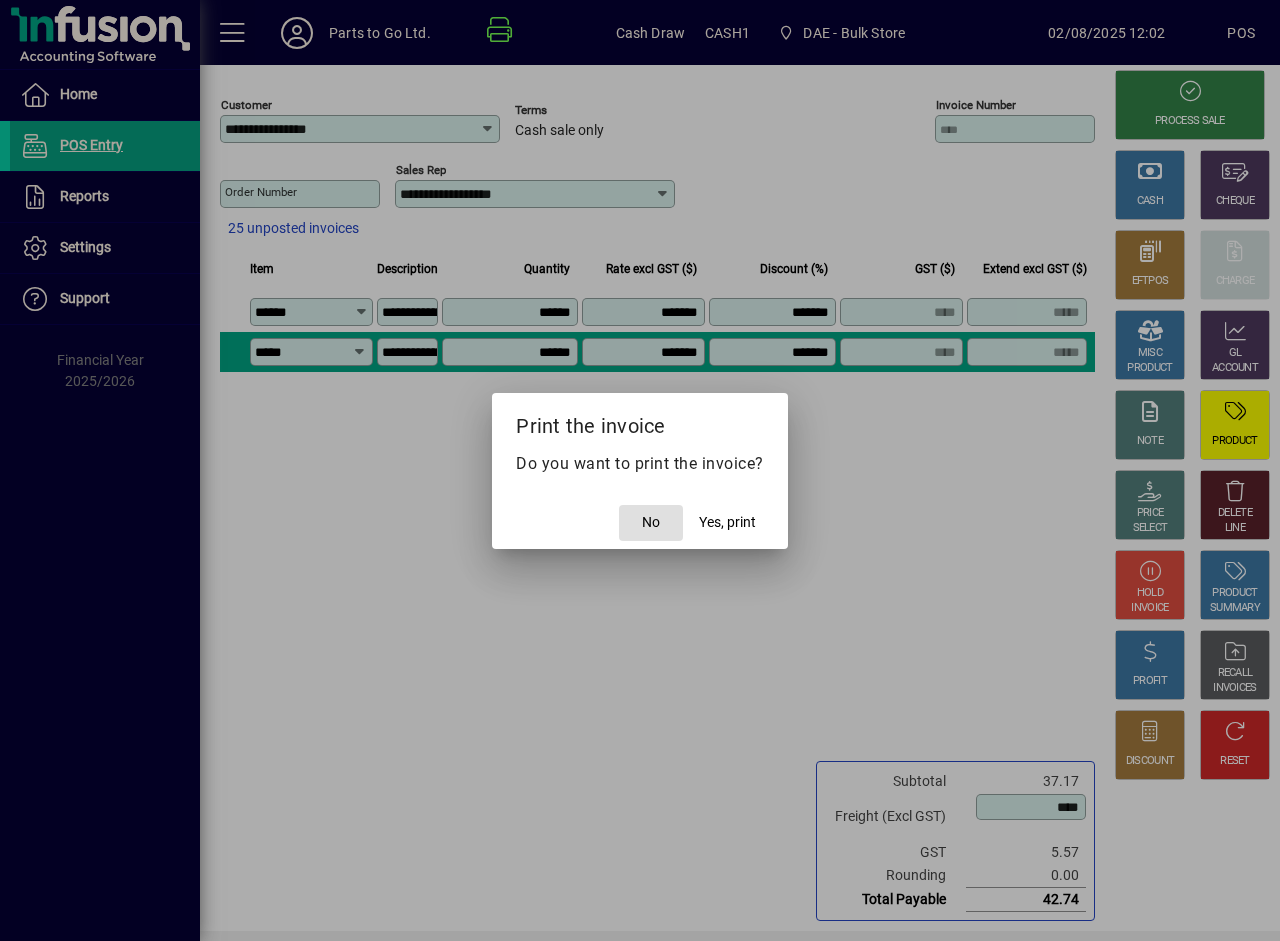 type 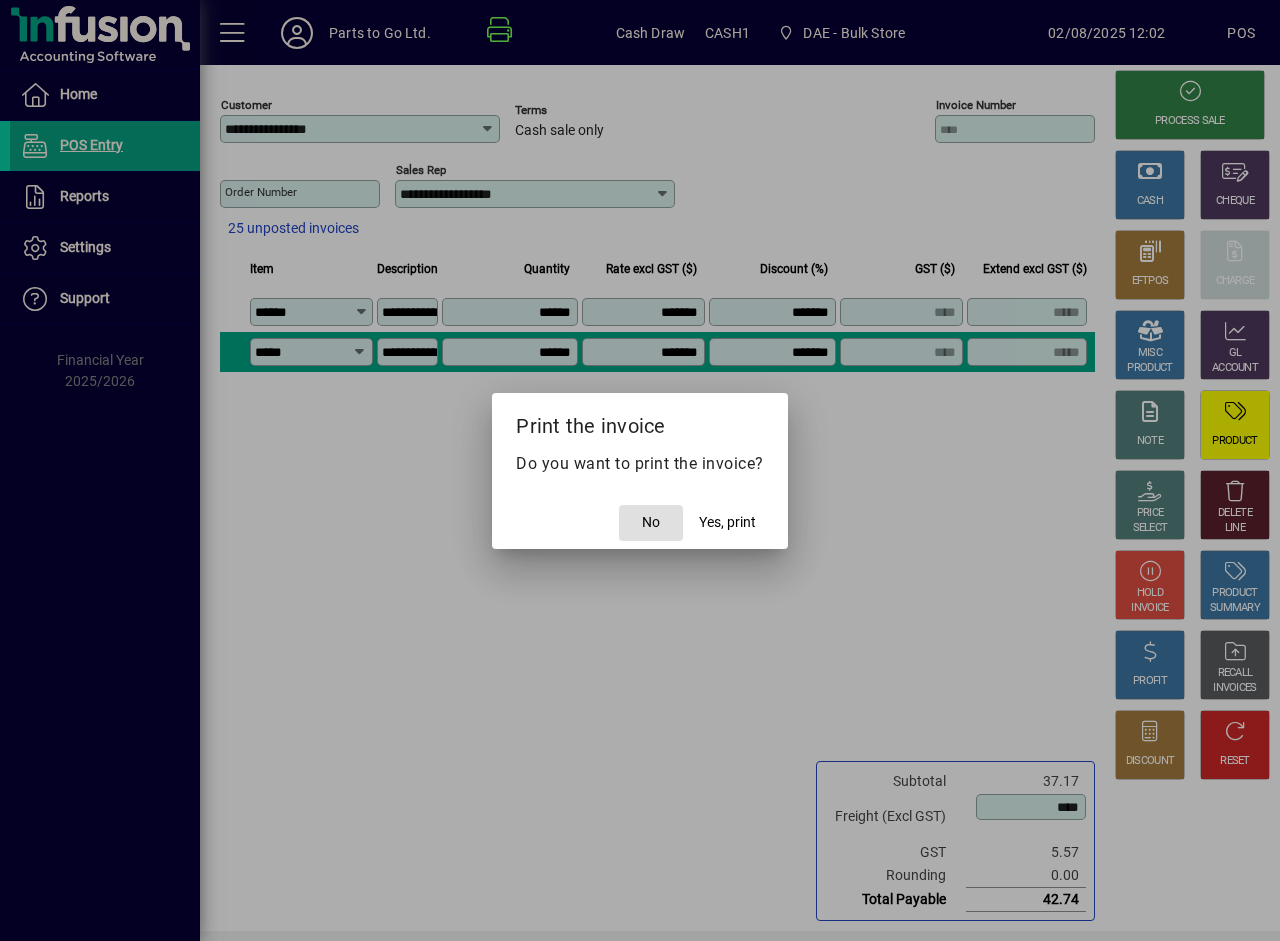 click on "No" 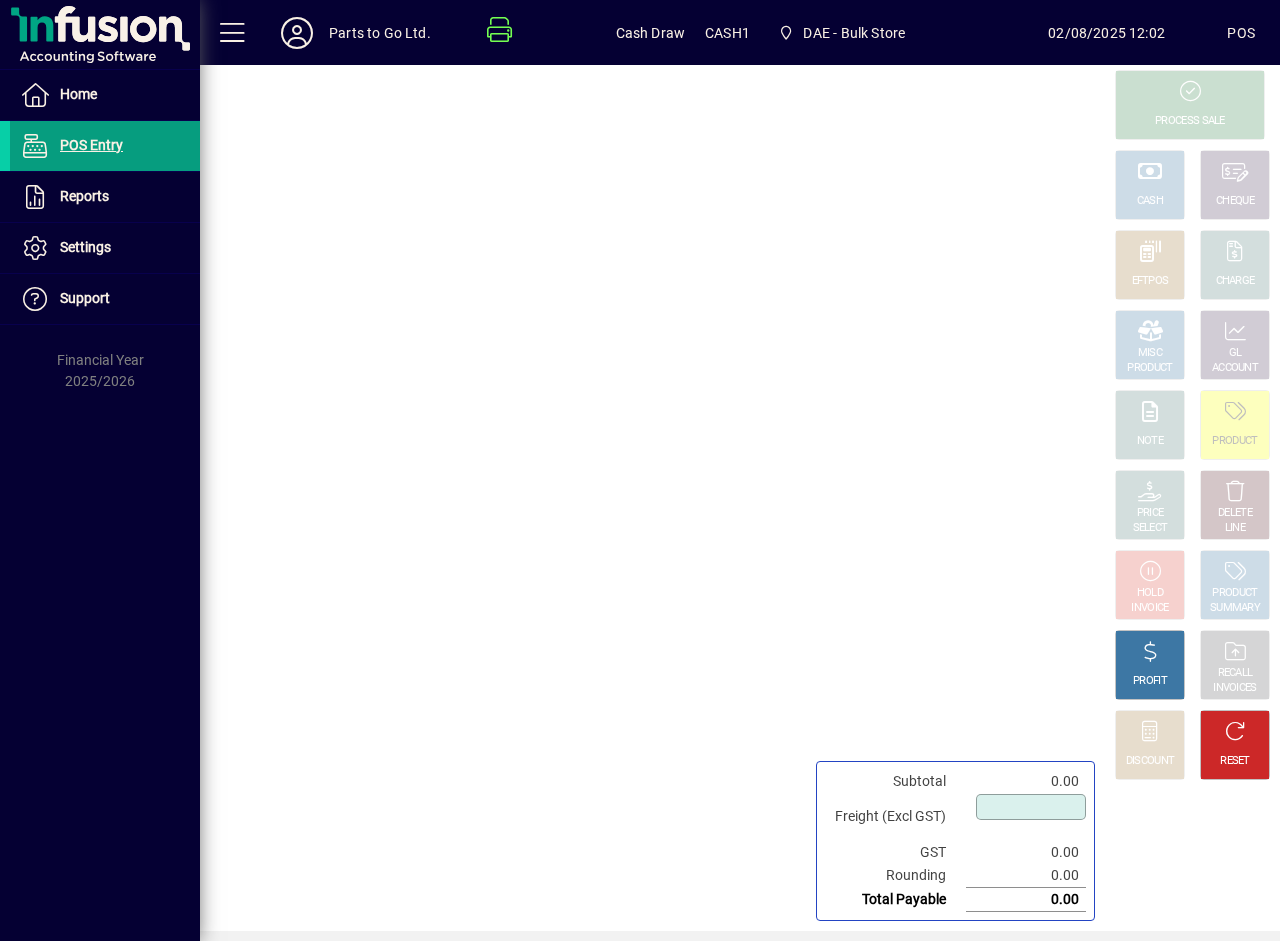 type on "****" 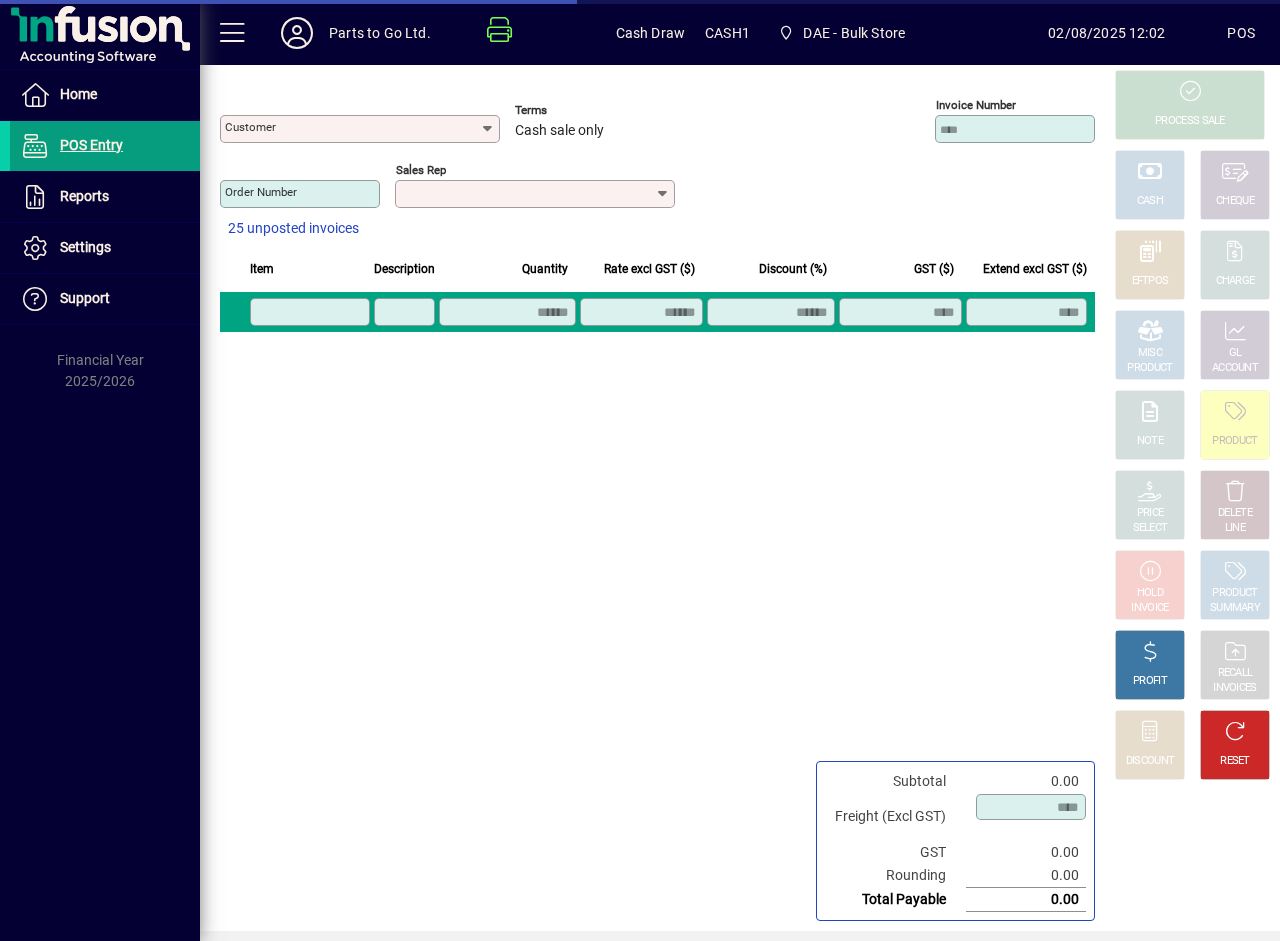 type on "**********" 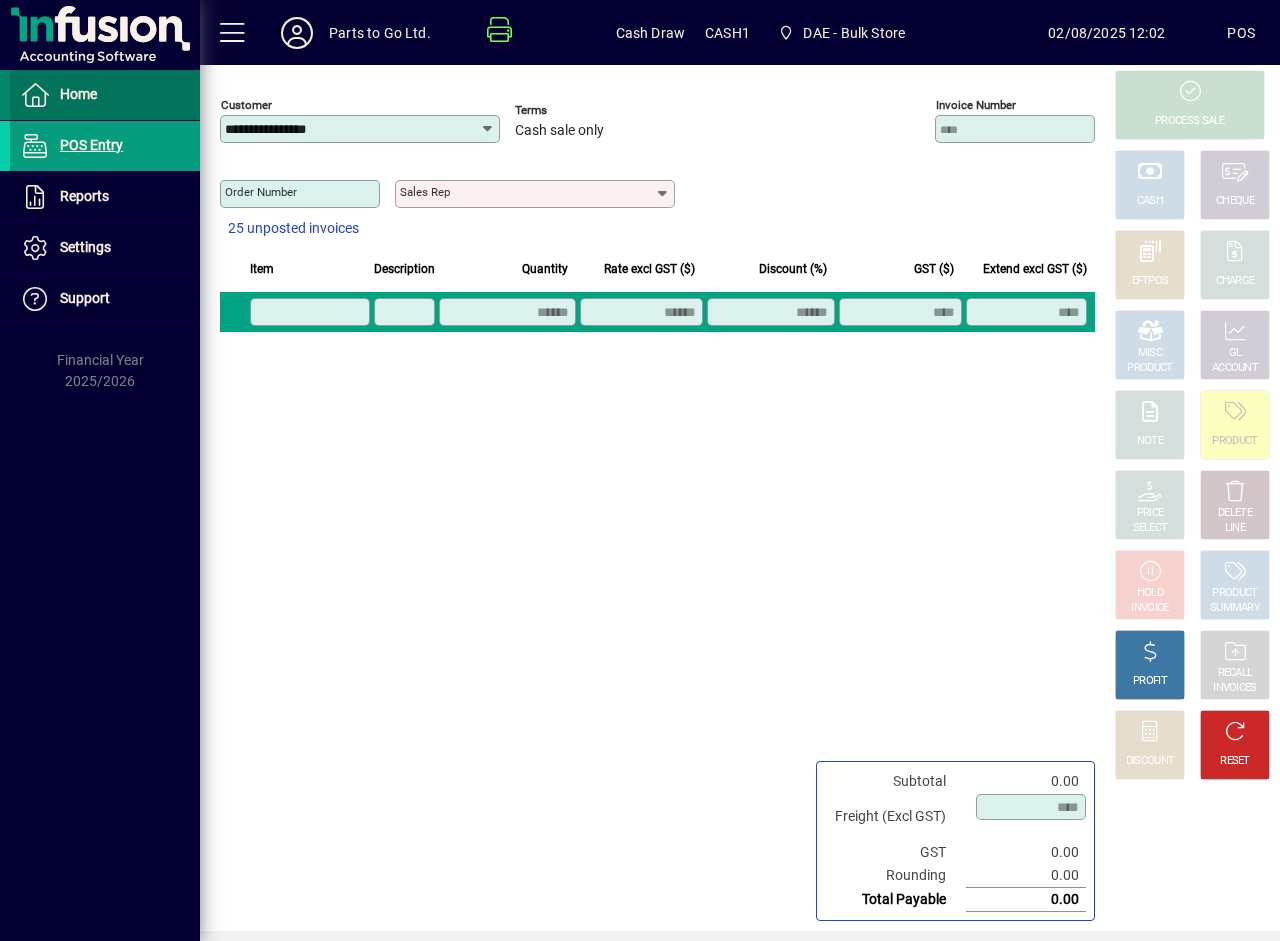 click on "Home" at bounding box center (53, 95) 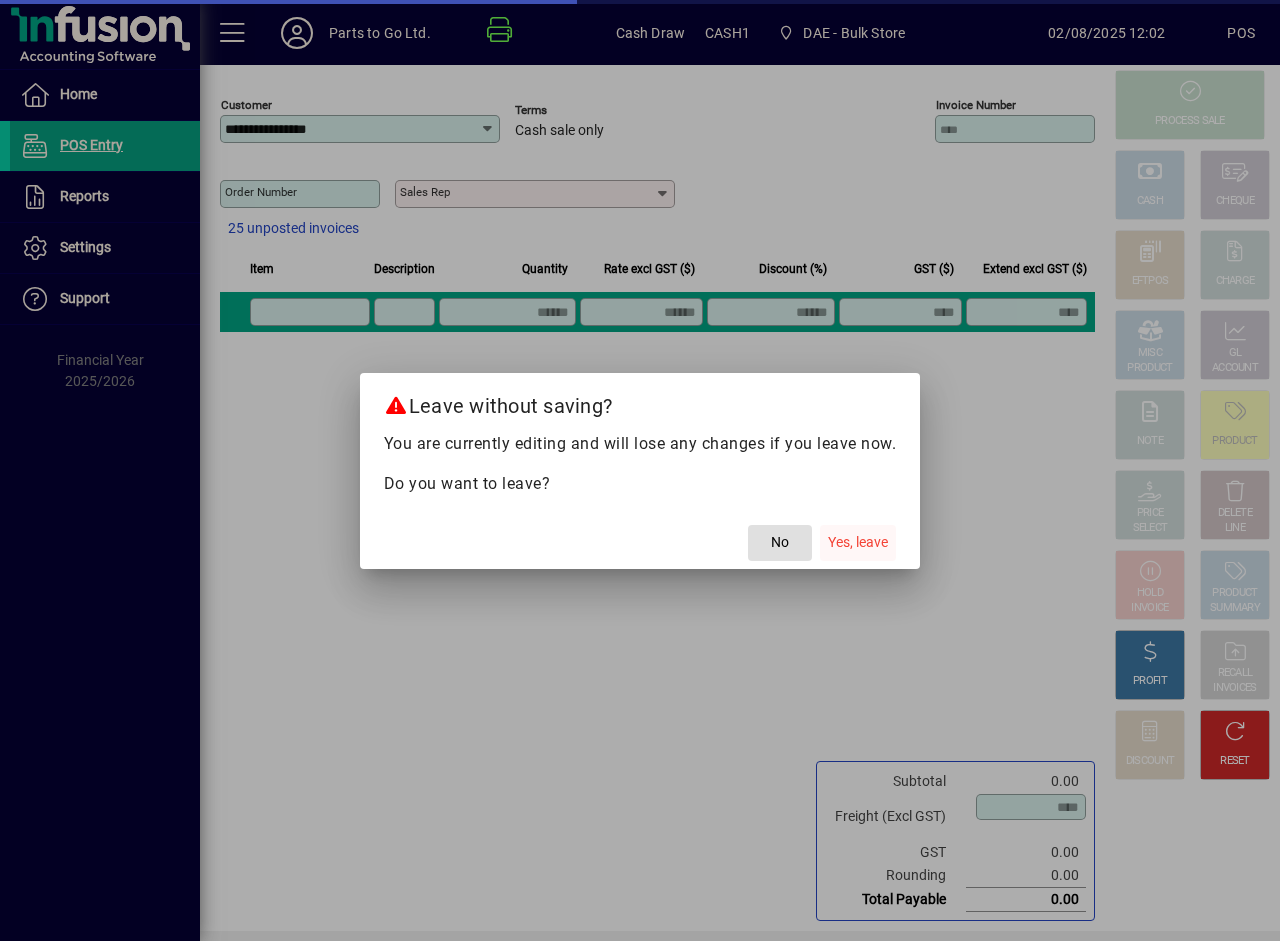 click on "Yes, leave" 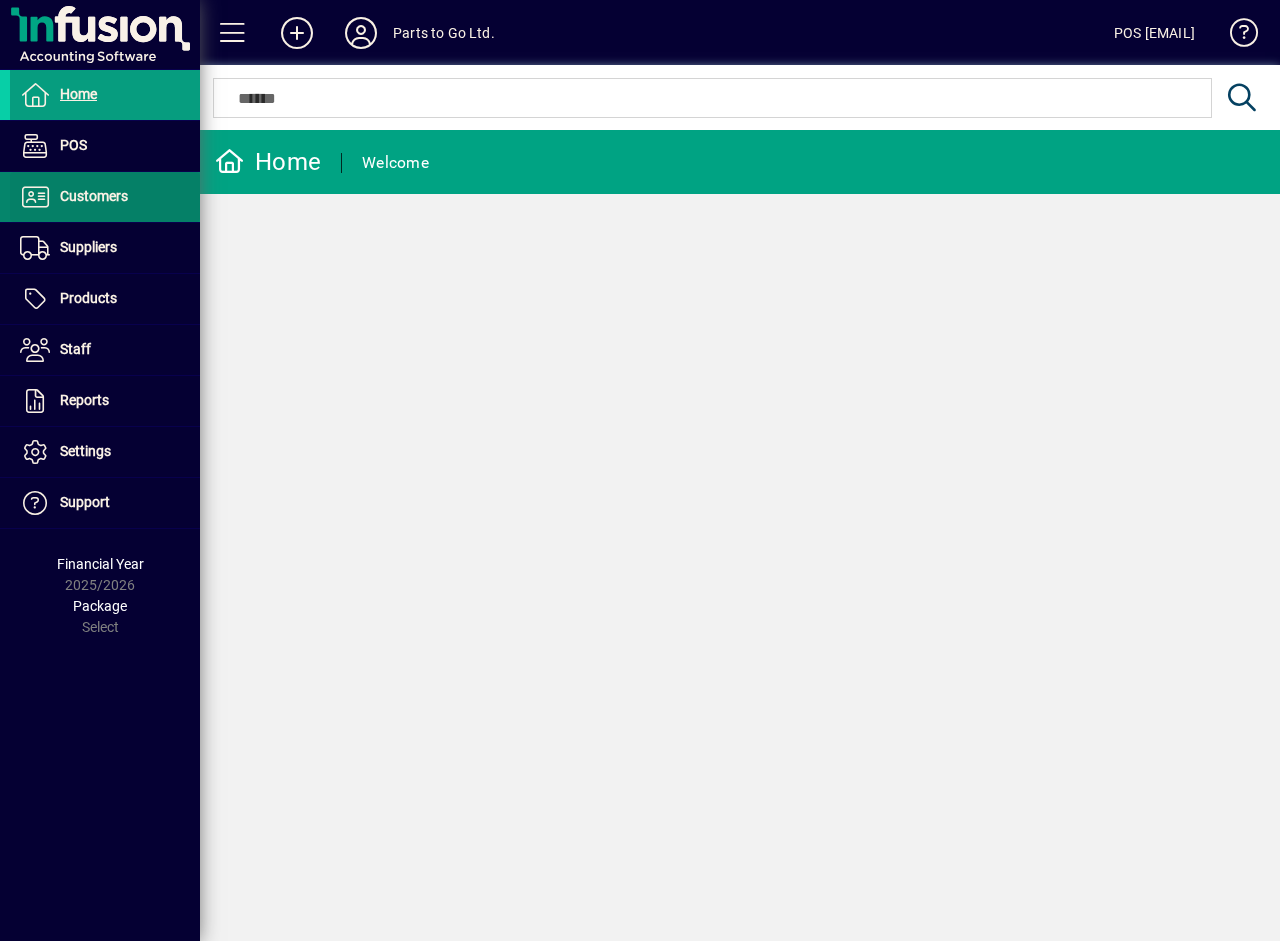 click on "Customers" at bounding box center [69, 197] 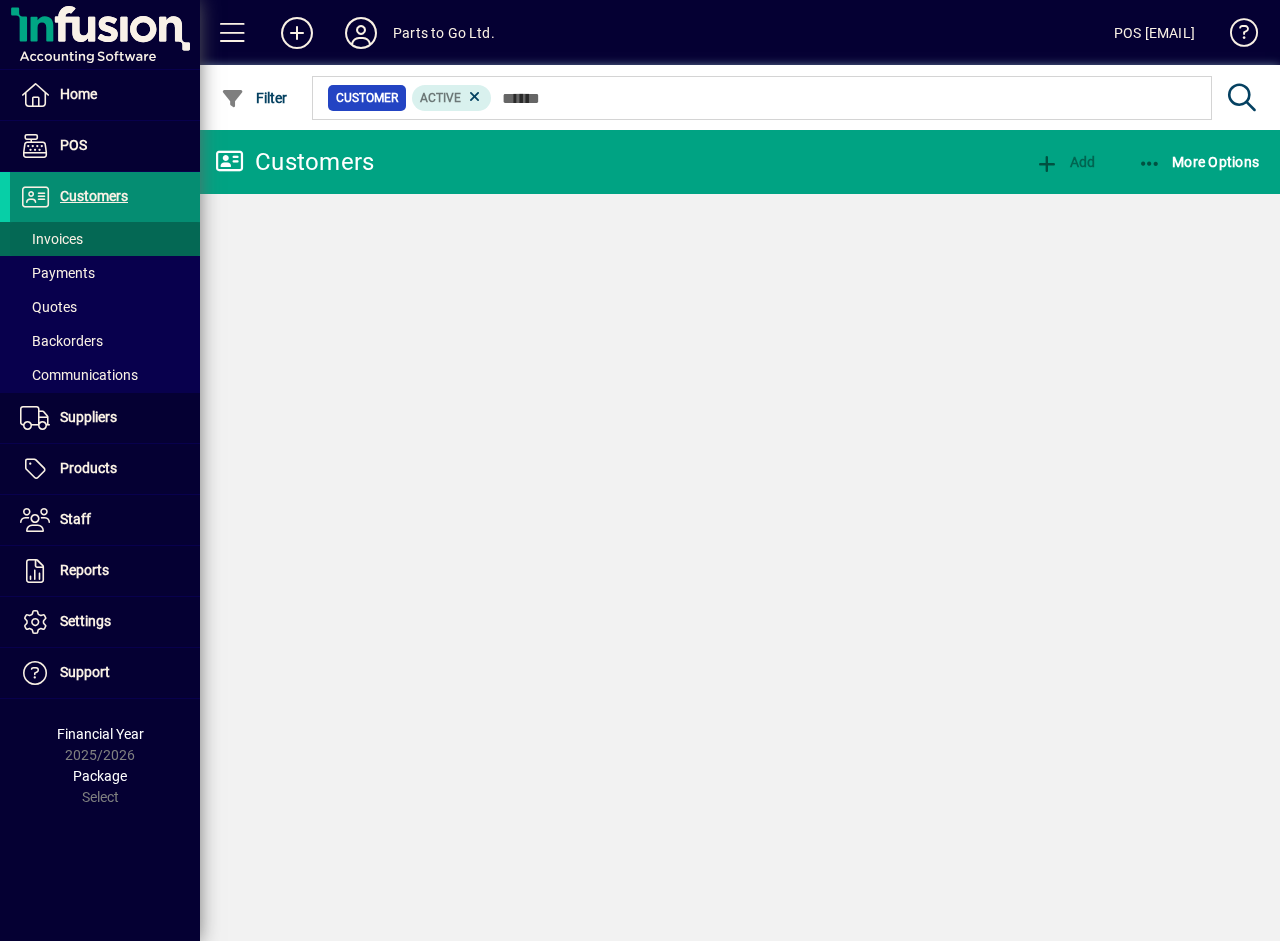 click on "Invoices" at bounding box center [51, 239] 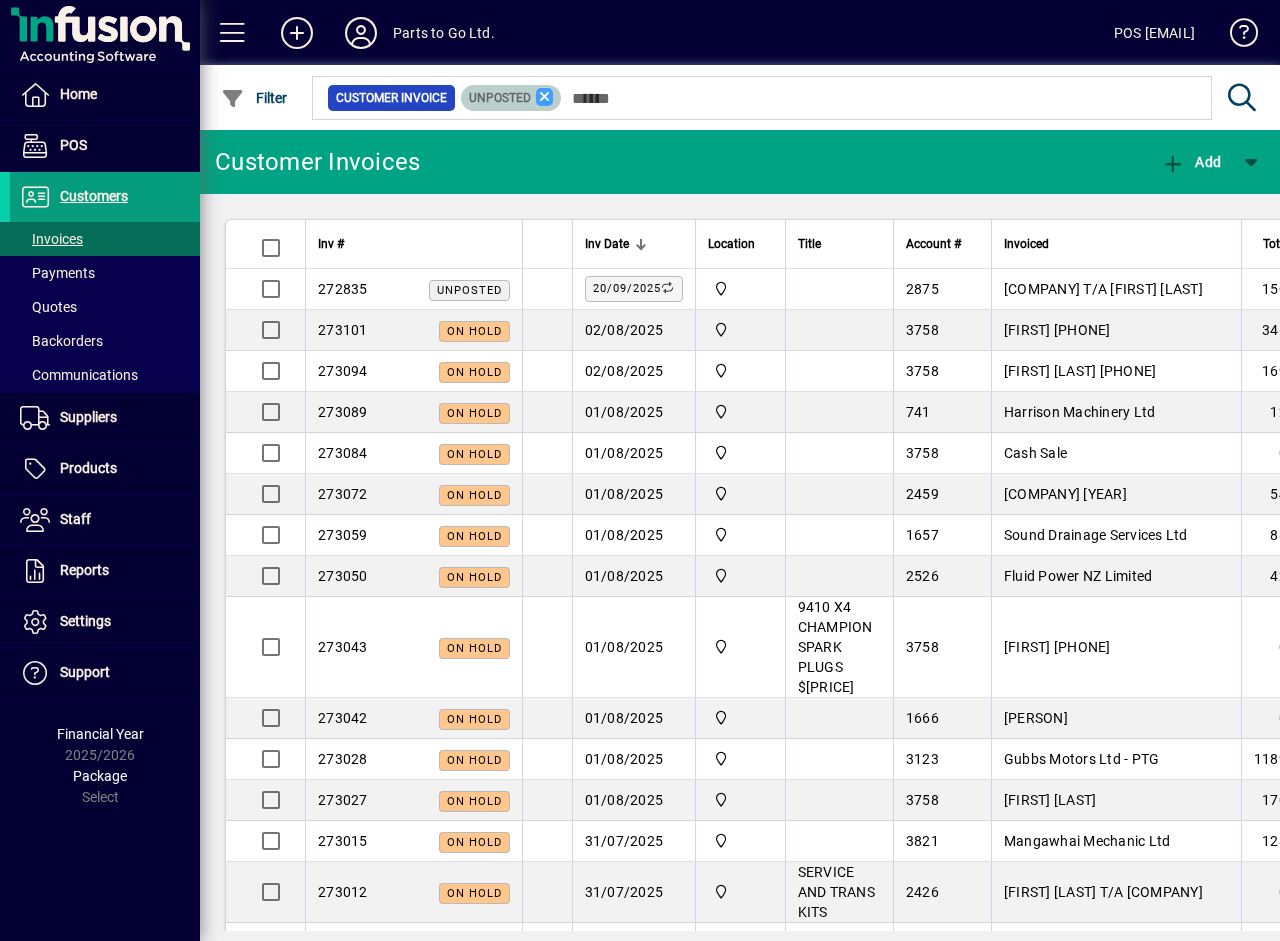 click at bounding box center [545, 97] 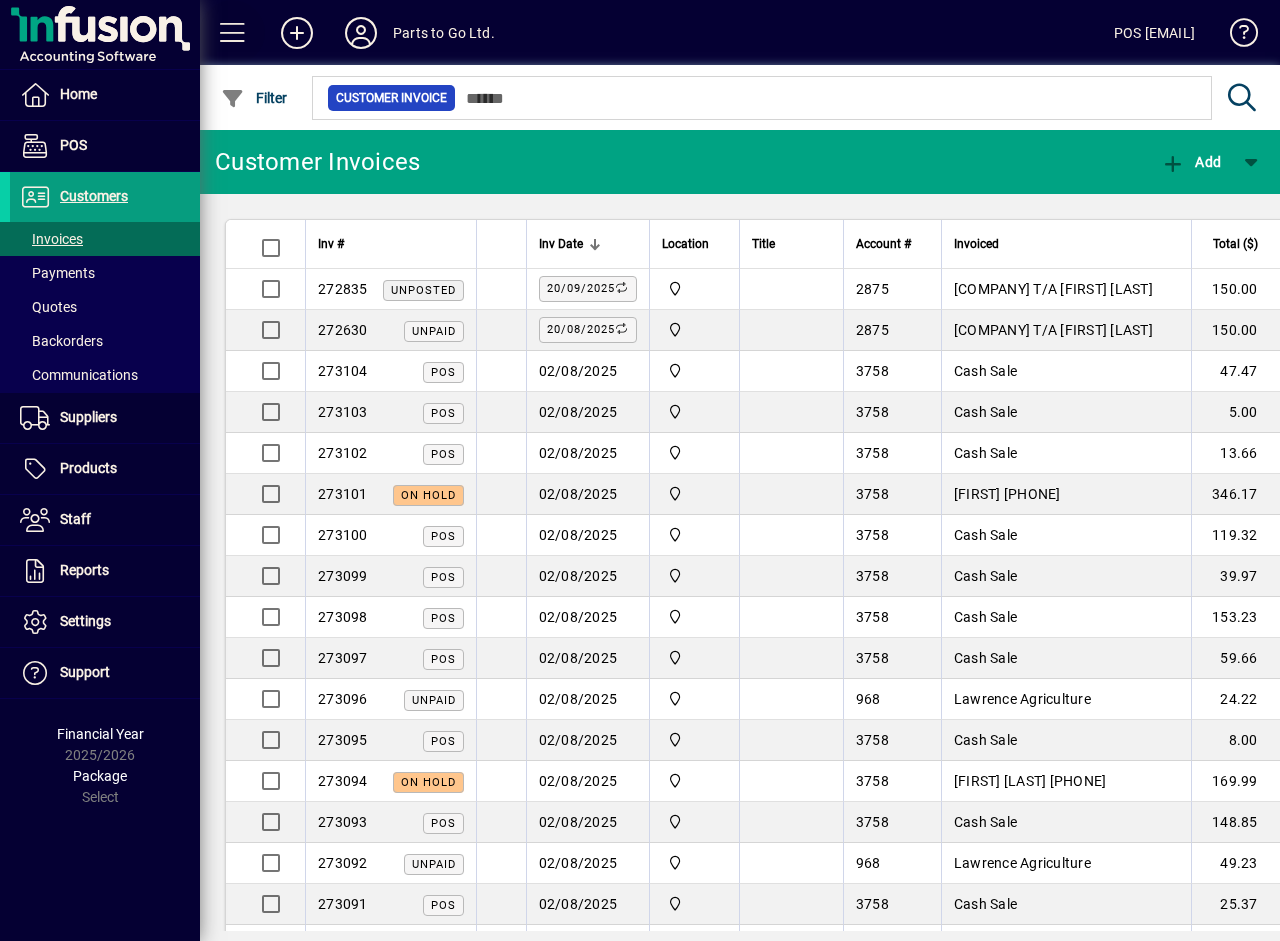 click at bounding box center (233, 33) 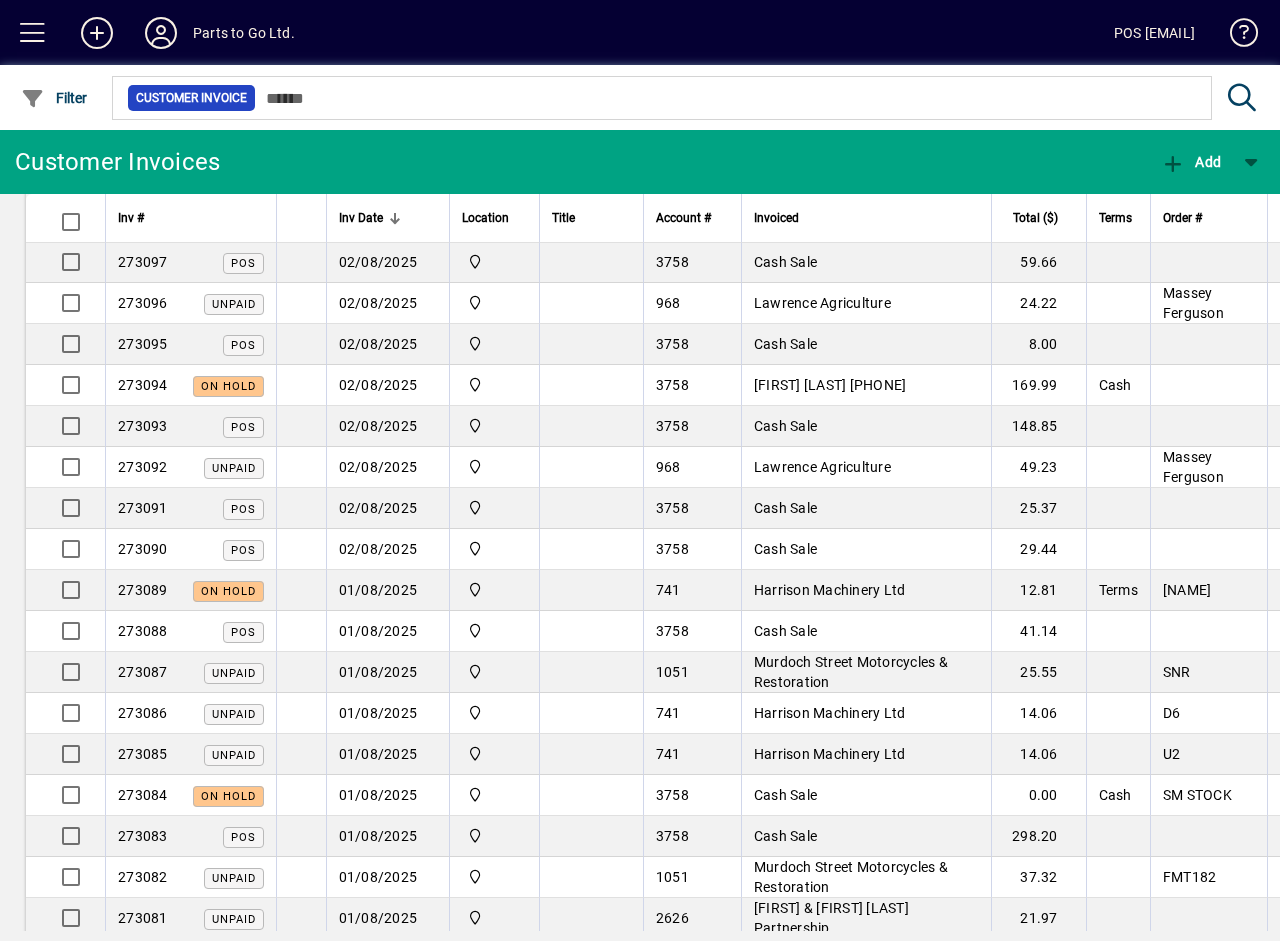 scroll, scrollTop: 378, scrollLeft: 0, axis: vertical 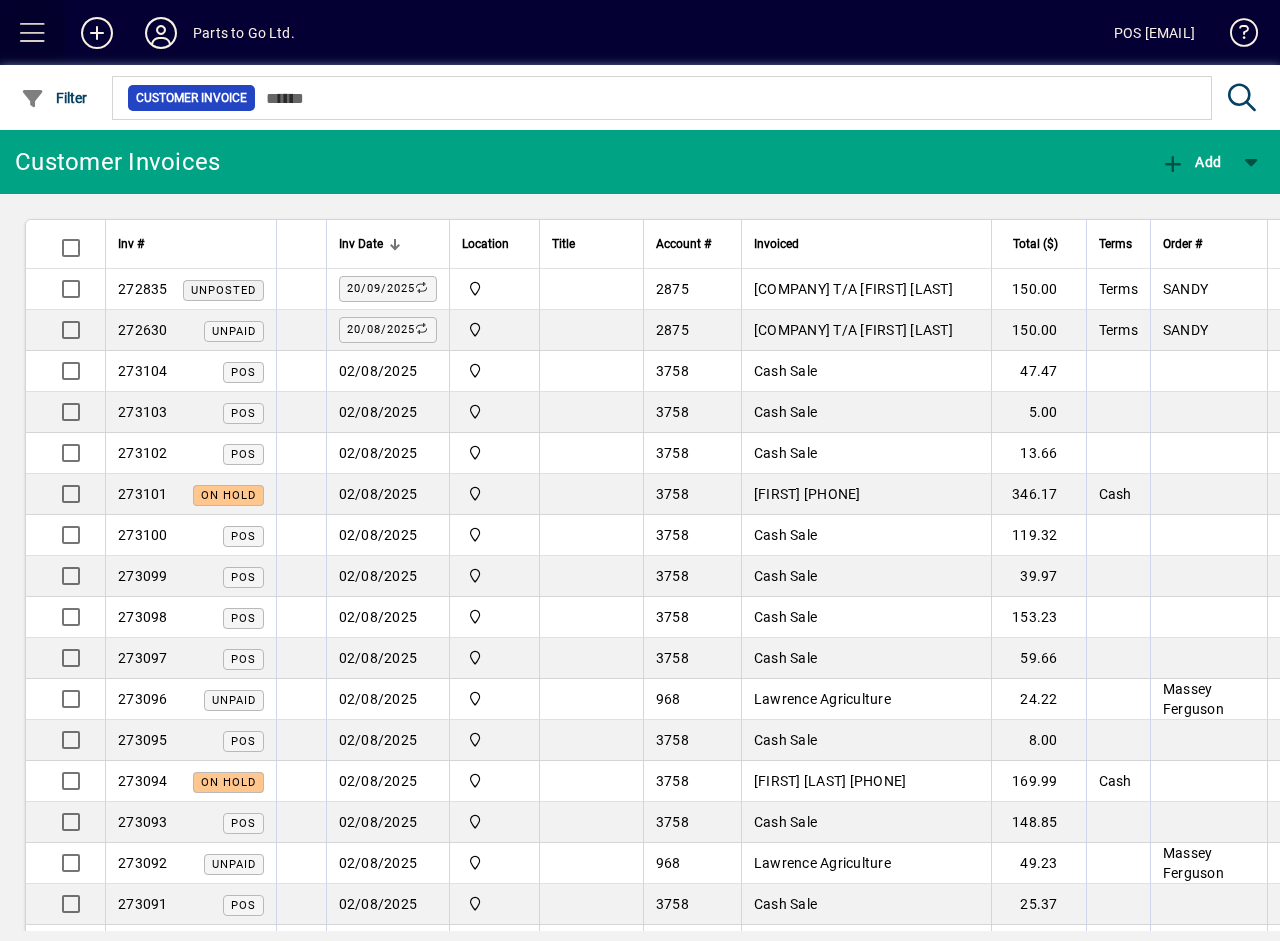 click at bounding box center [33, 33] 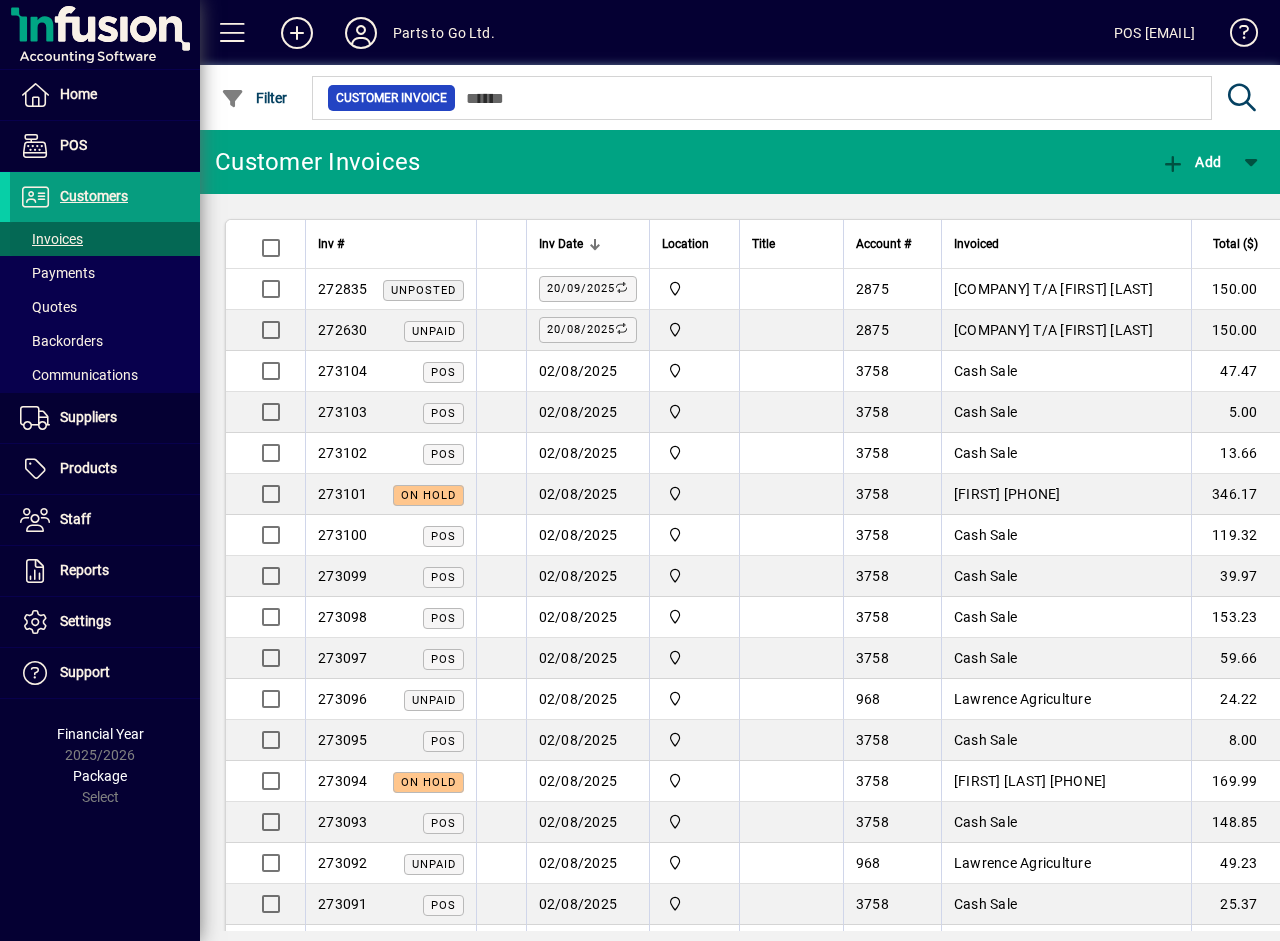 click on "Invoices" at bounding box center (51, 239) 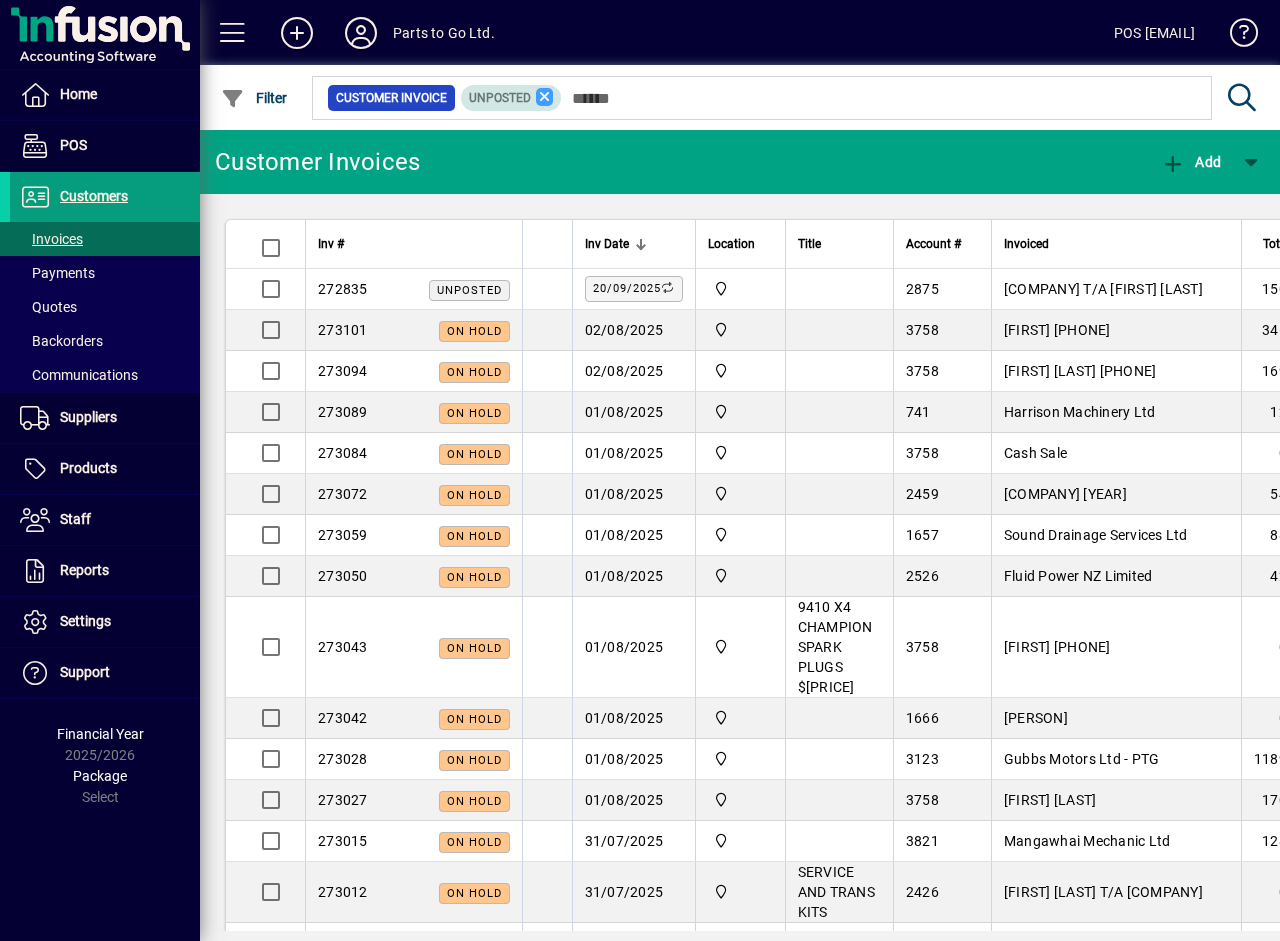 click at bounding box center [545, 97] 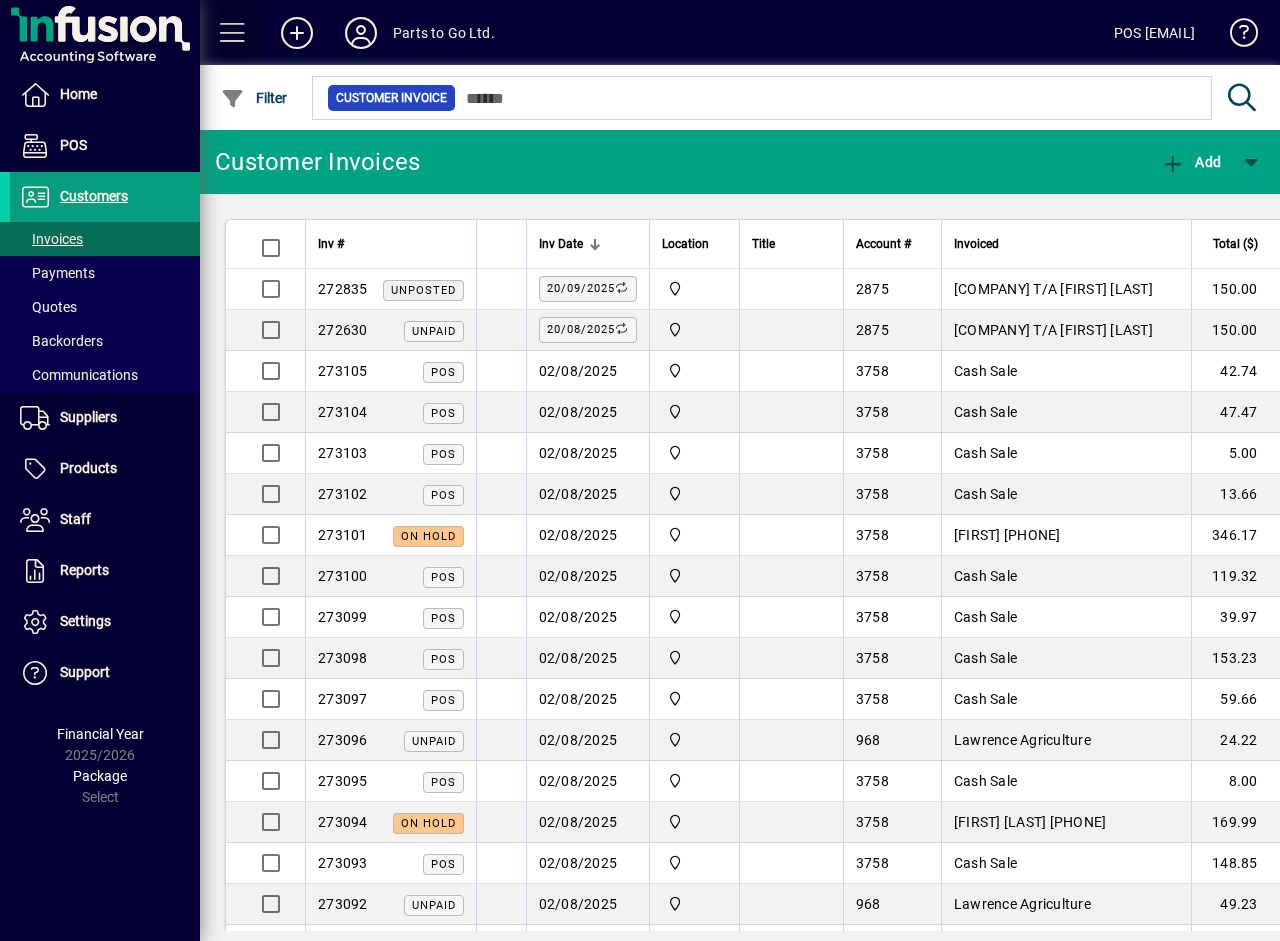 click at bounding box center (233, 33) 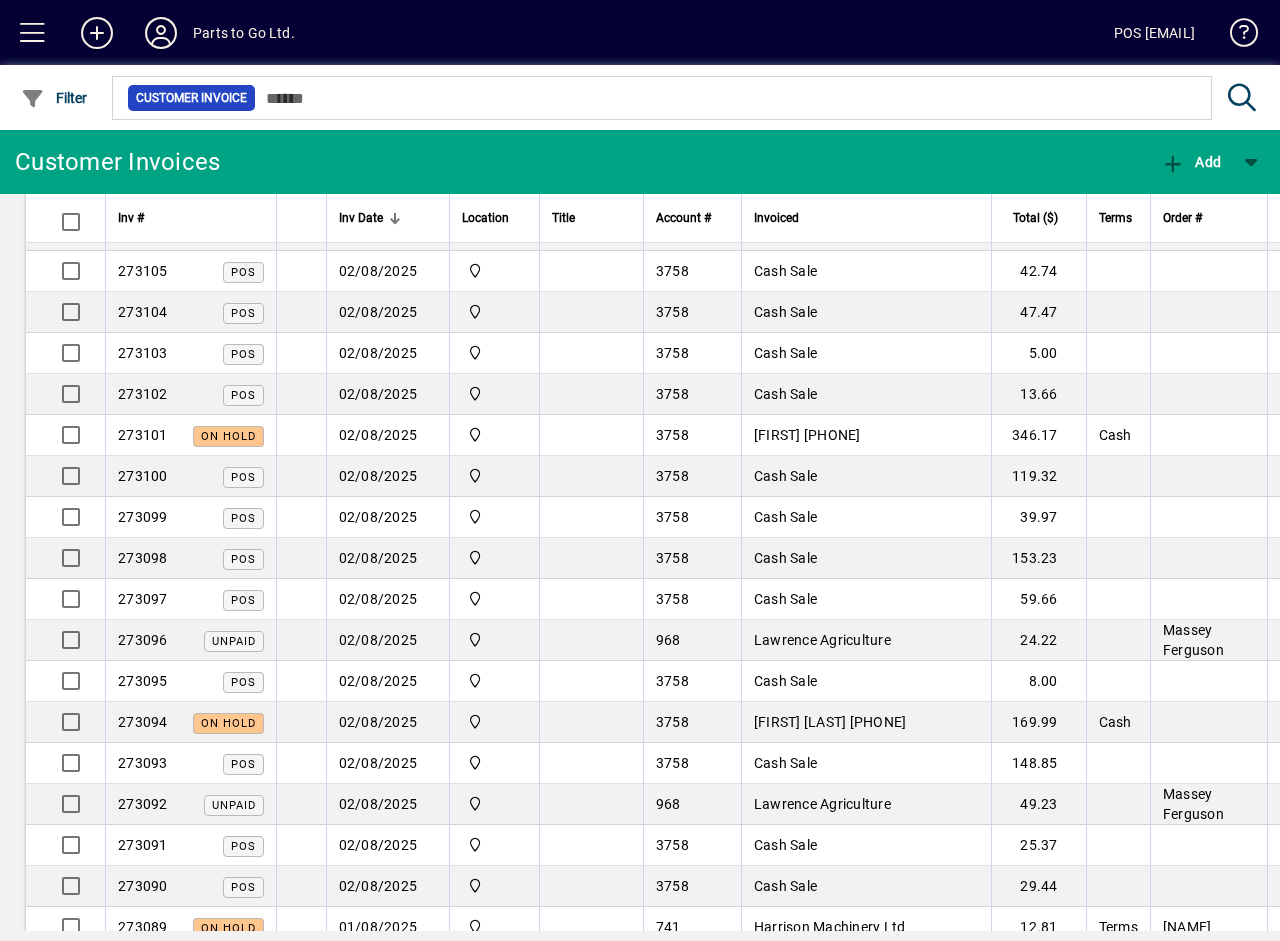 scroll, scrollTop: 0, scrollLeft: 0, axis: both 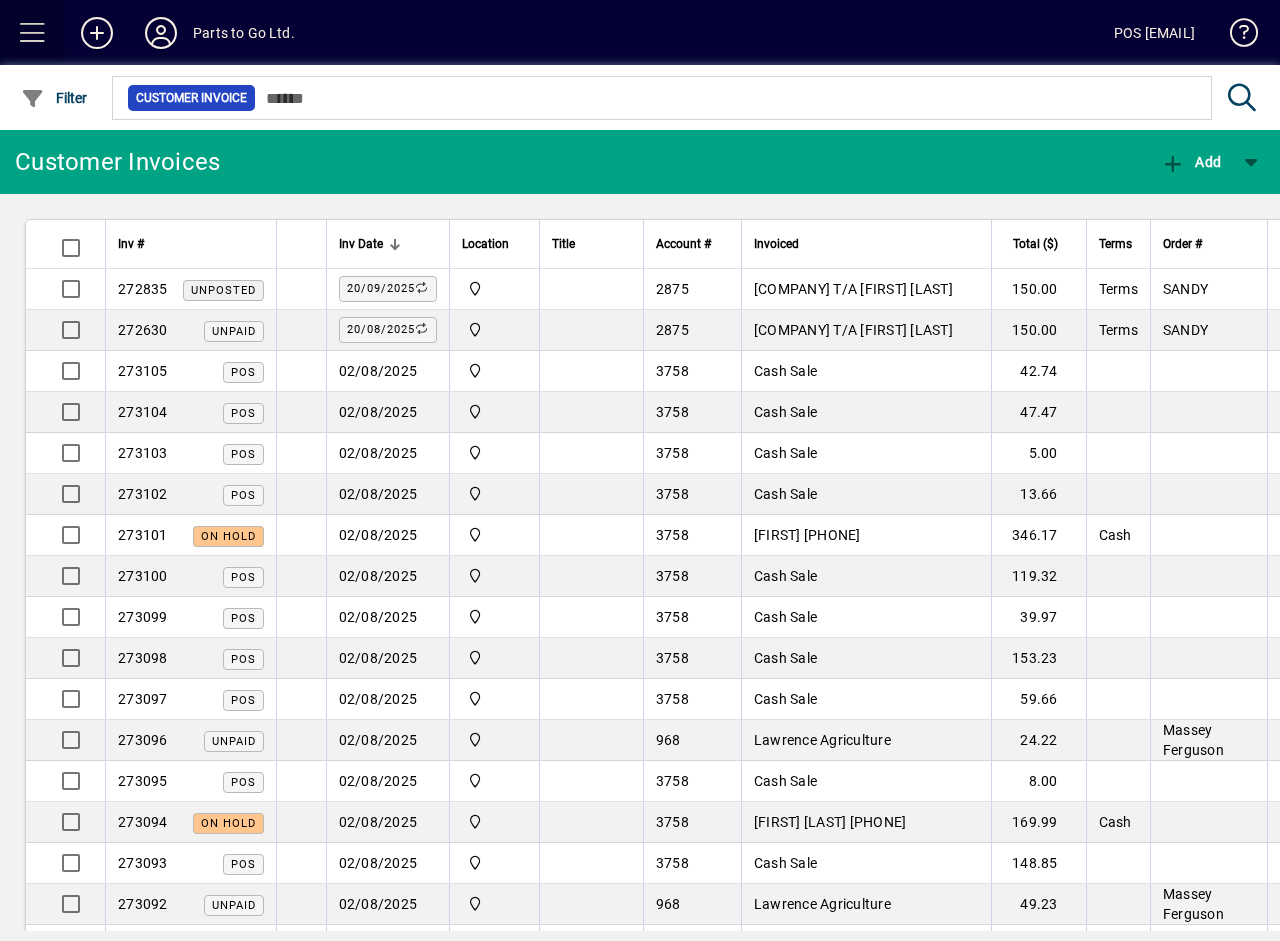click at bounding box center [33, 33] 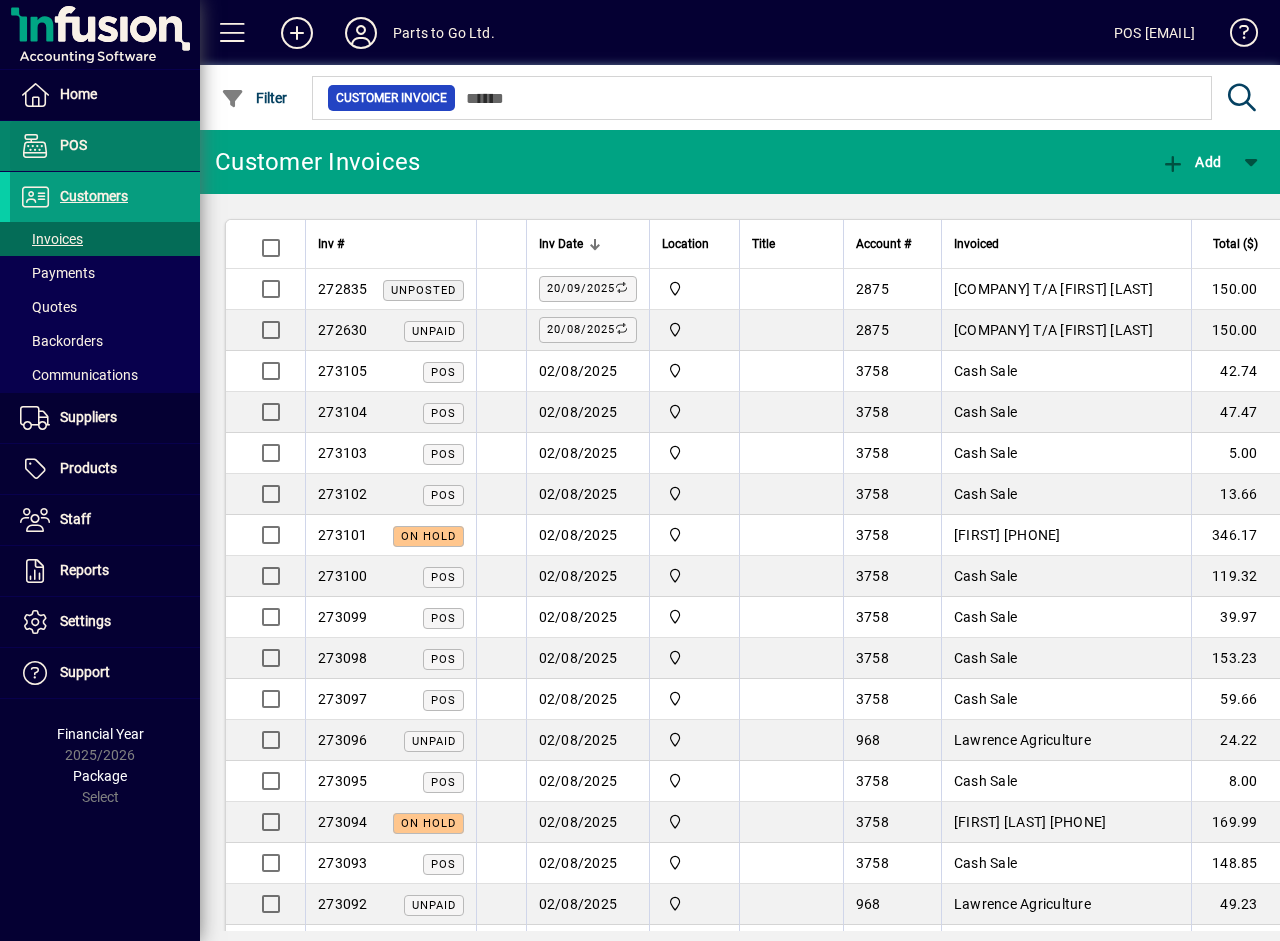 click on "POS" at bounding box center [73, 145] 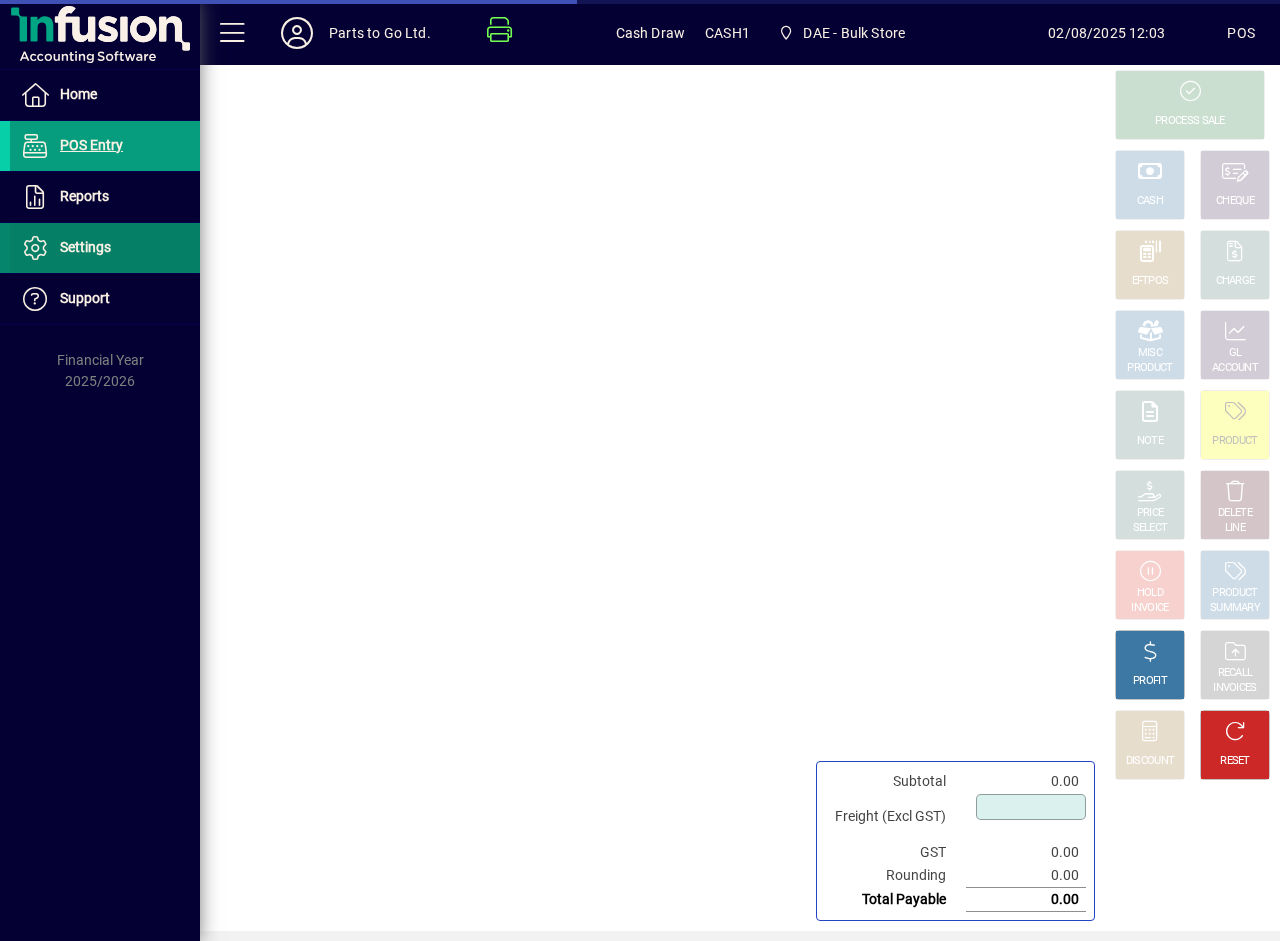 type on "****" 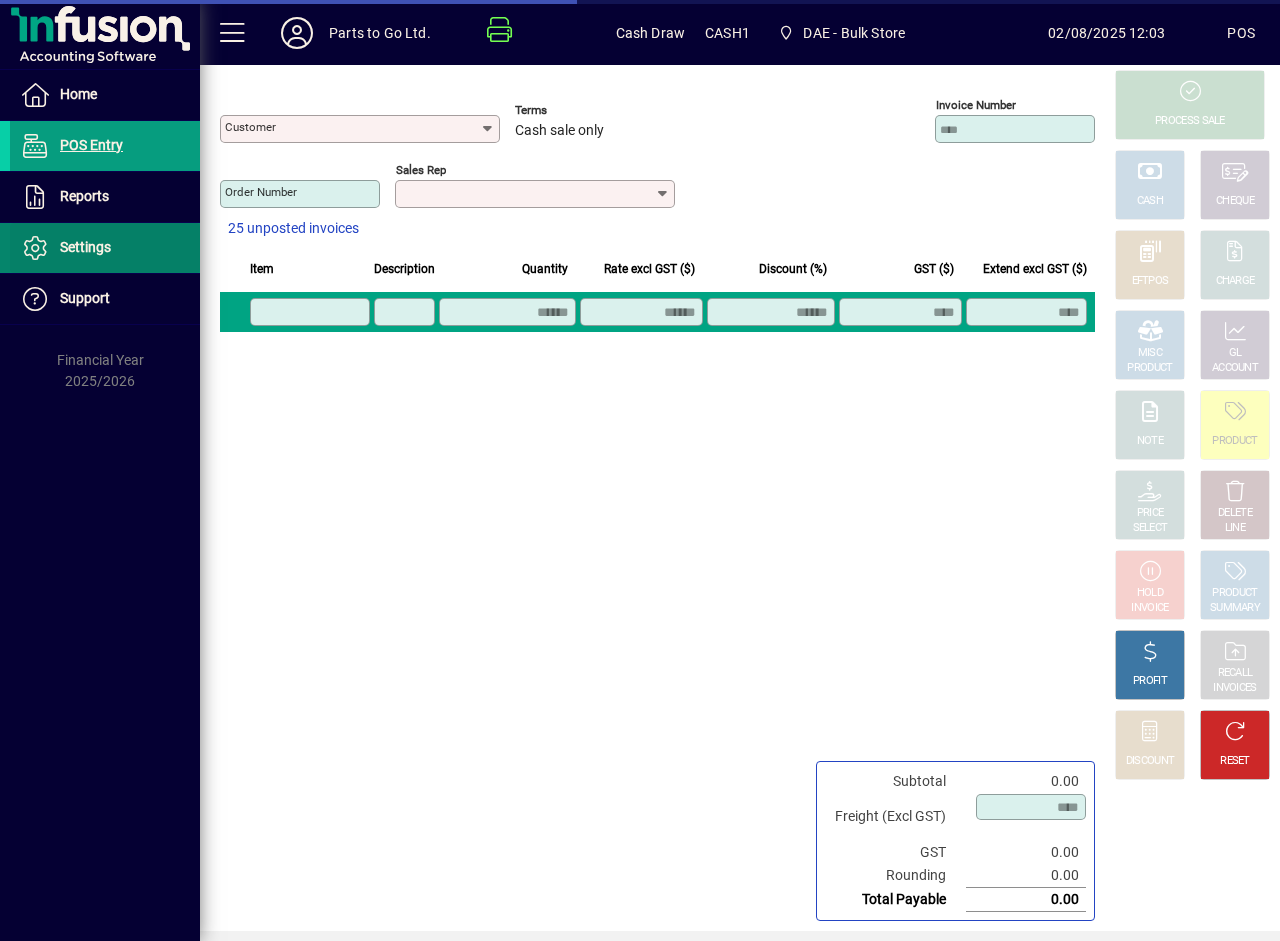 type on "**********" 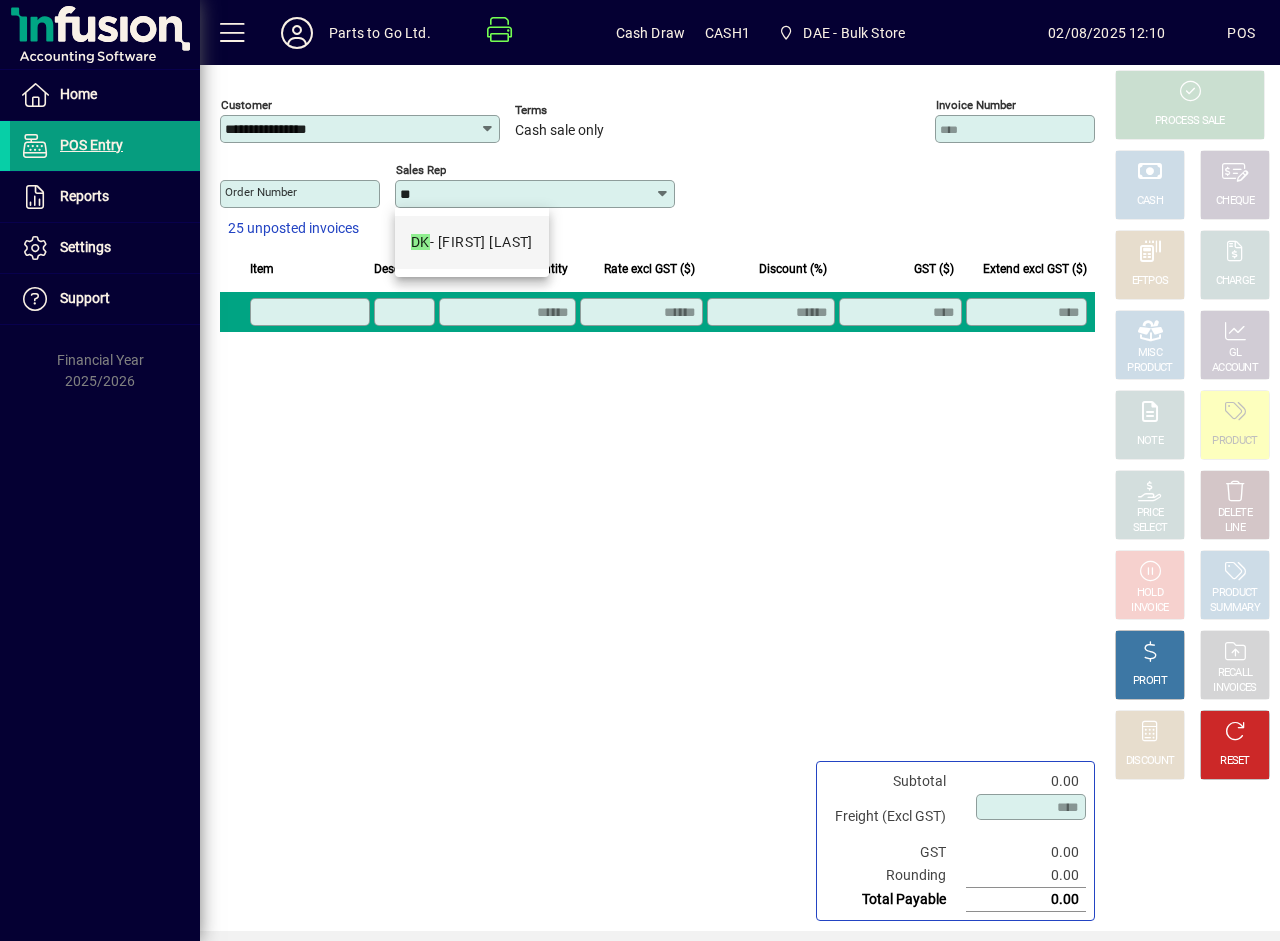 type on "**********" 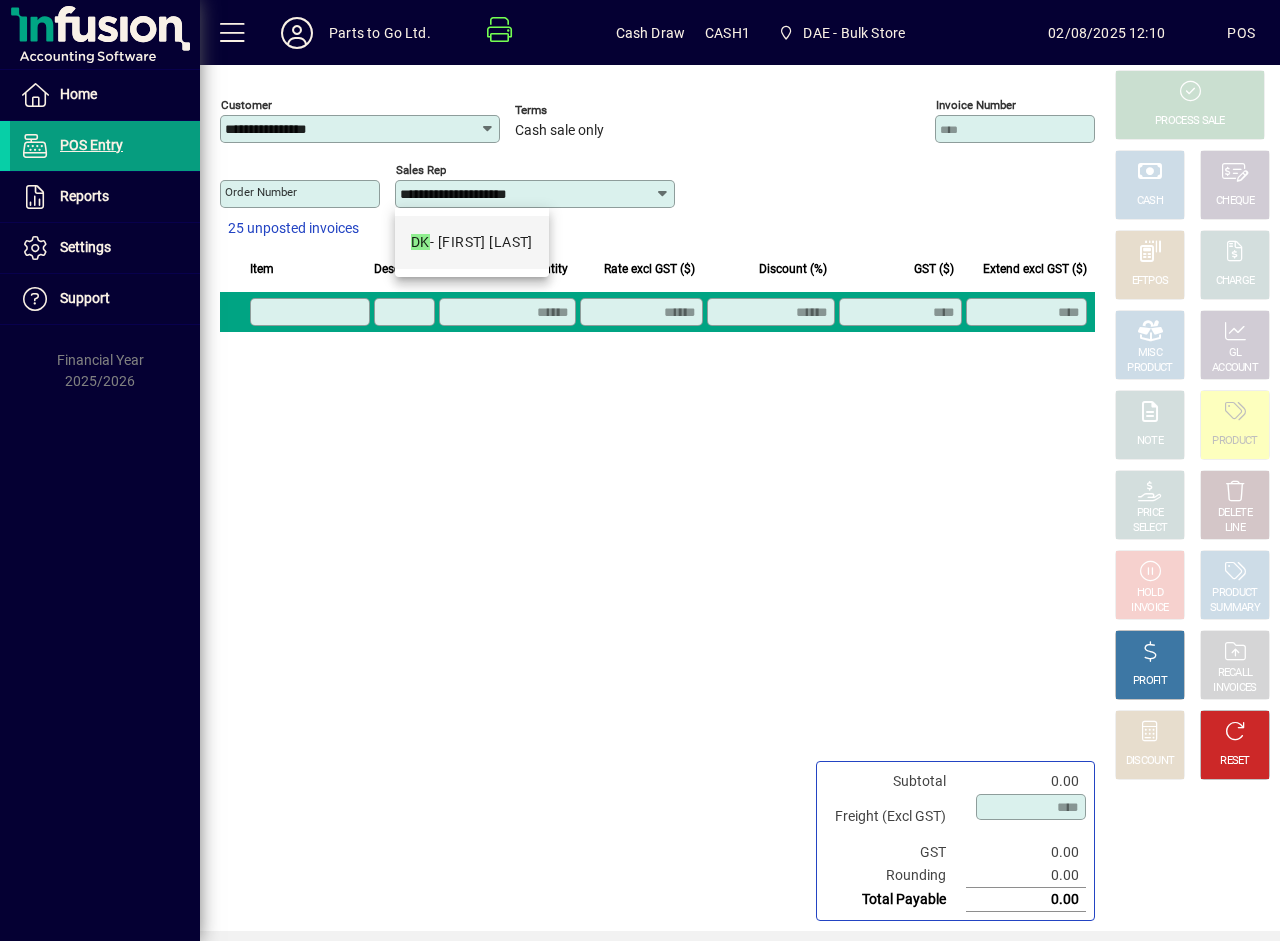type 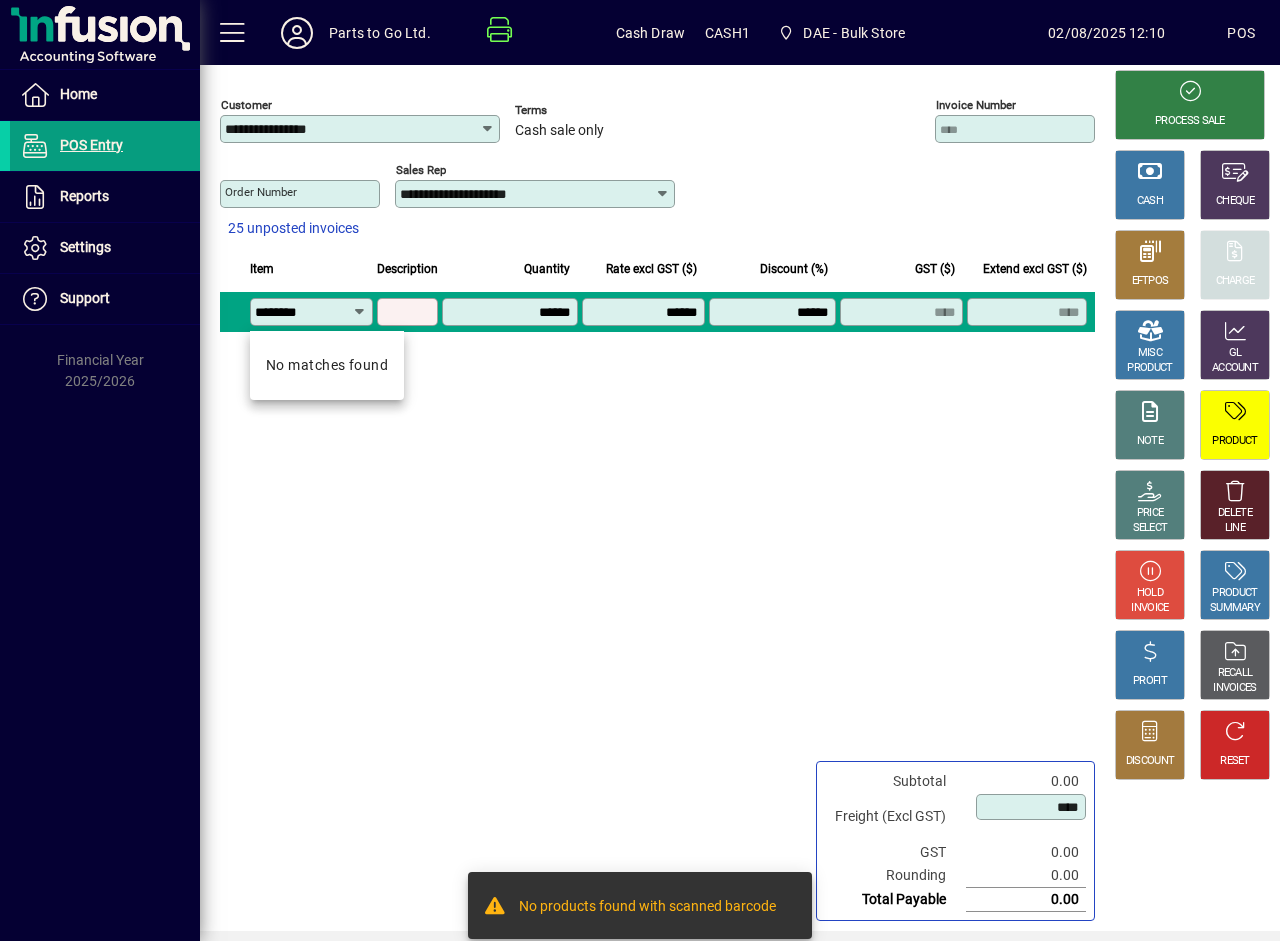 scroll, scrollTop: 0, scrollLeft: 0, axis: both 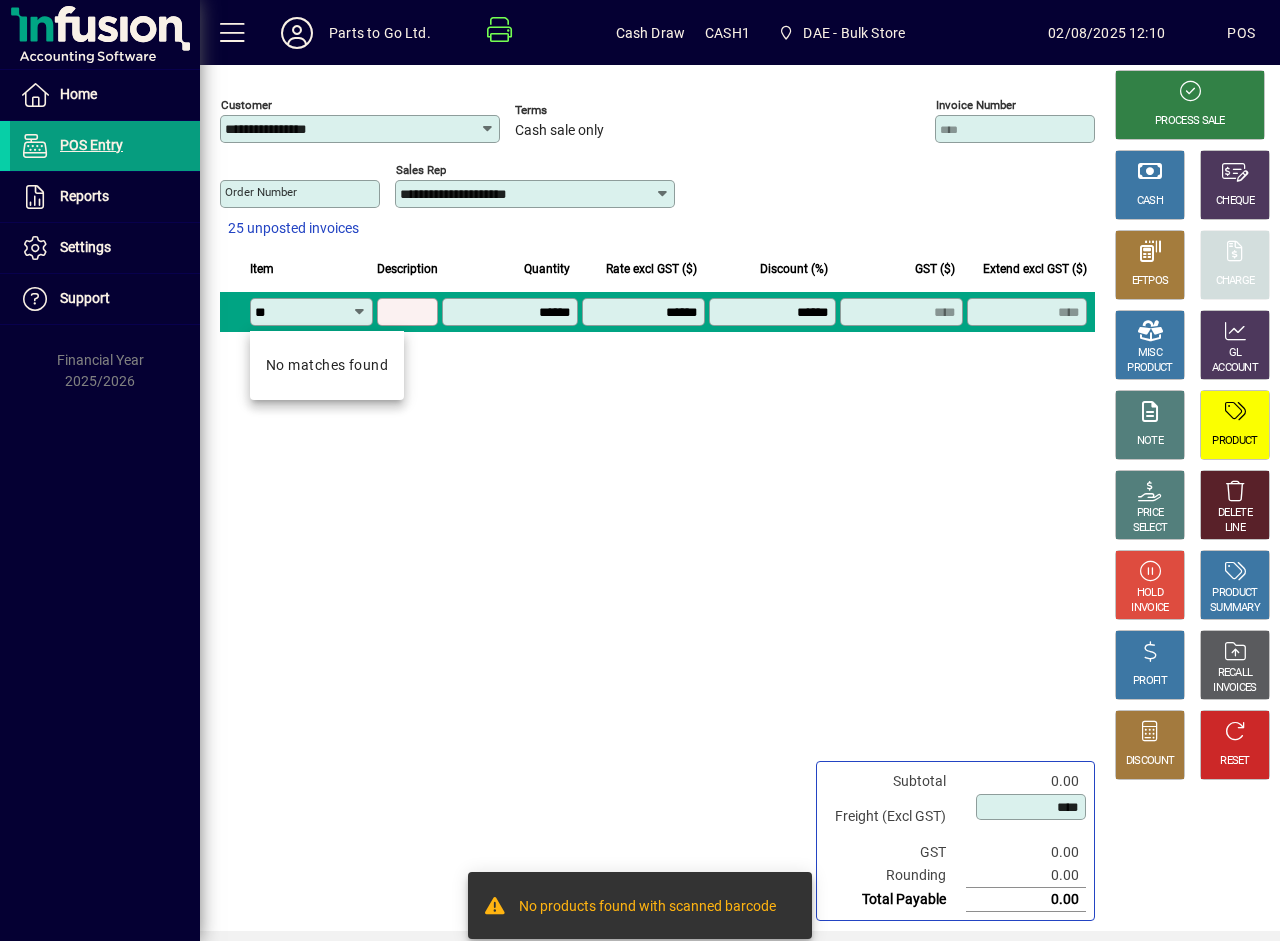 type on "*" 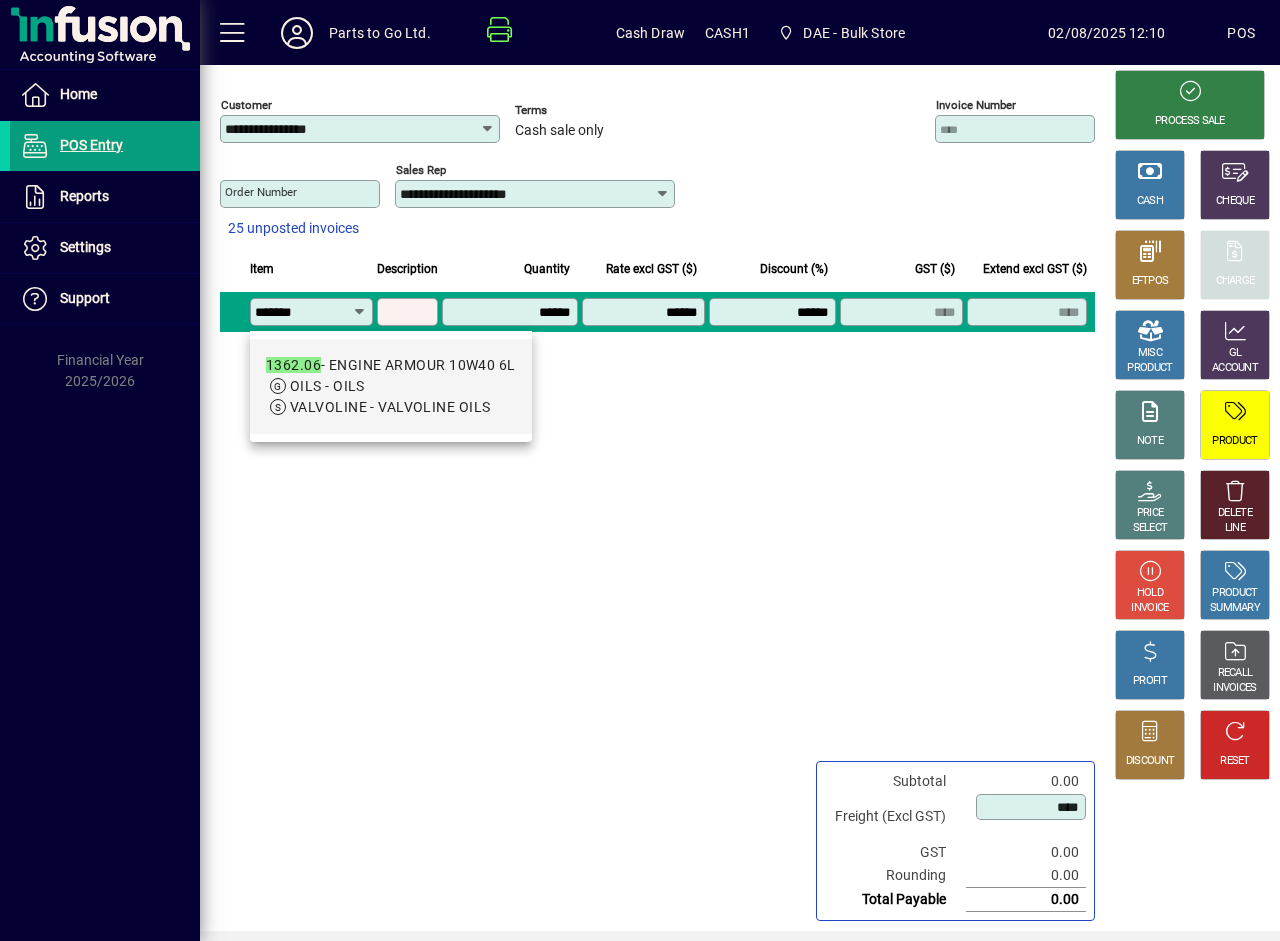 type on "*******" 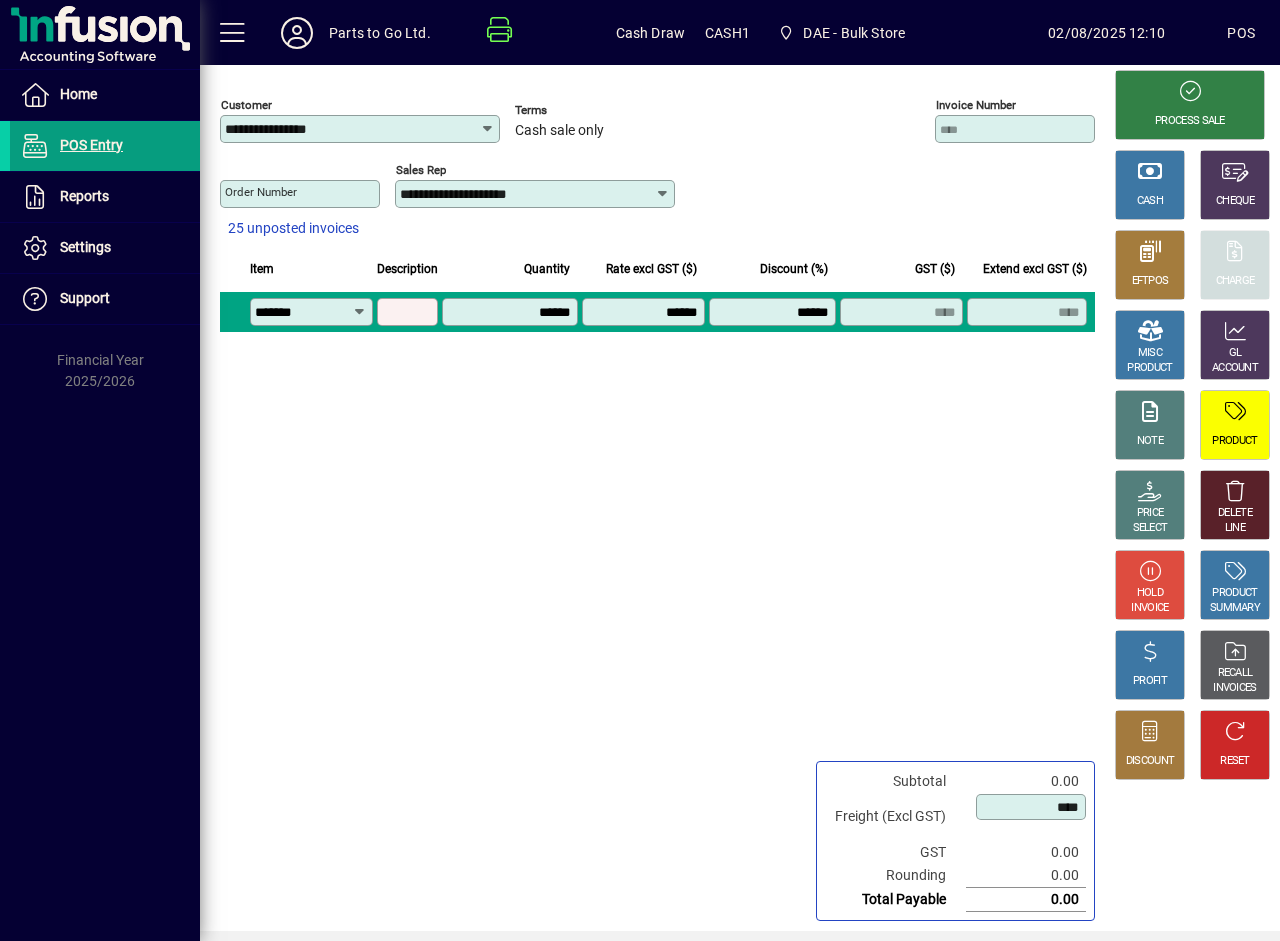 type on "**********" 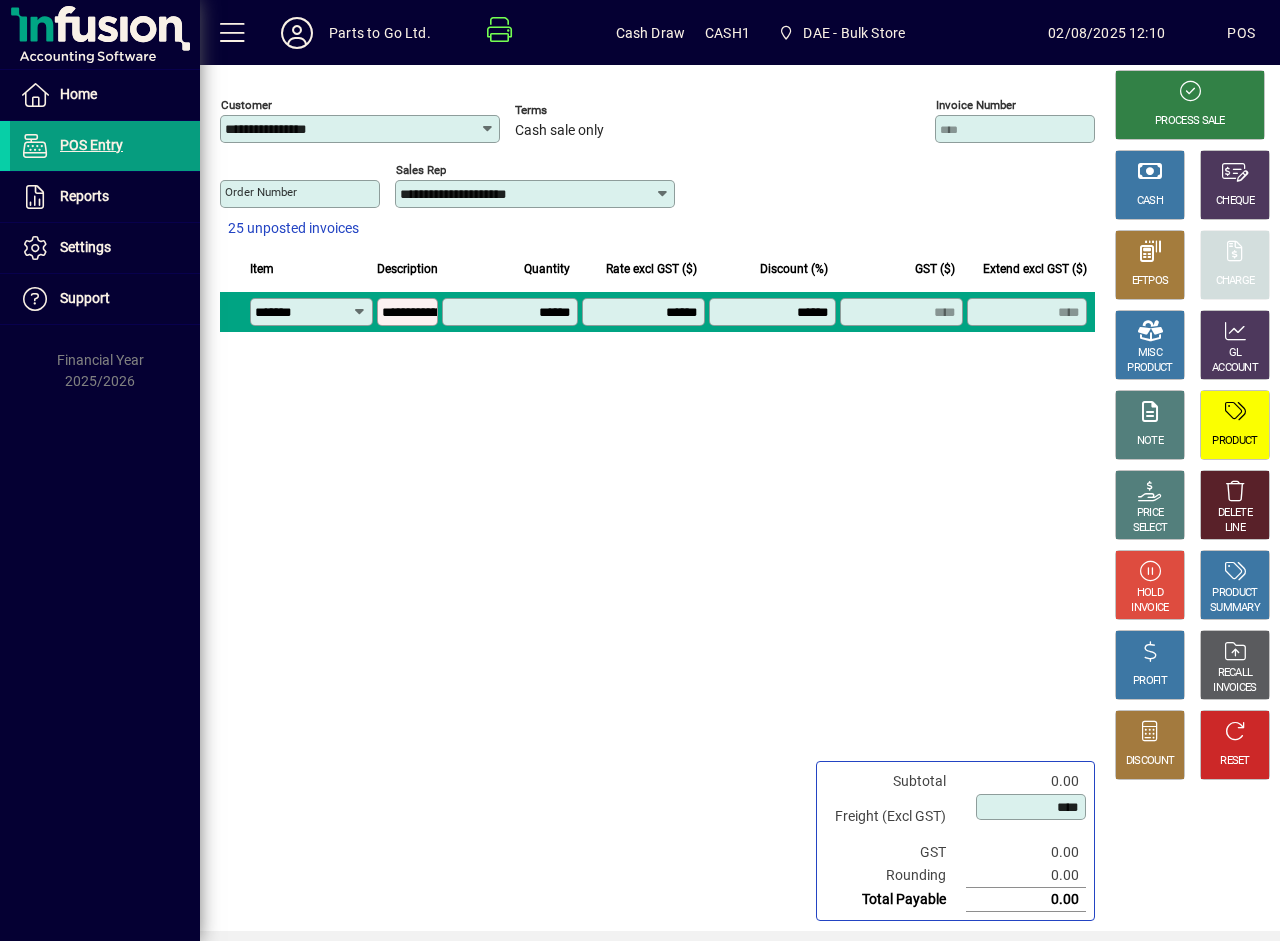 type on "********" 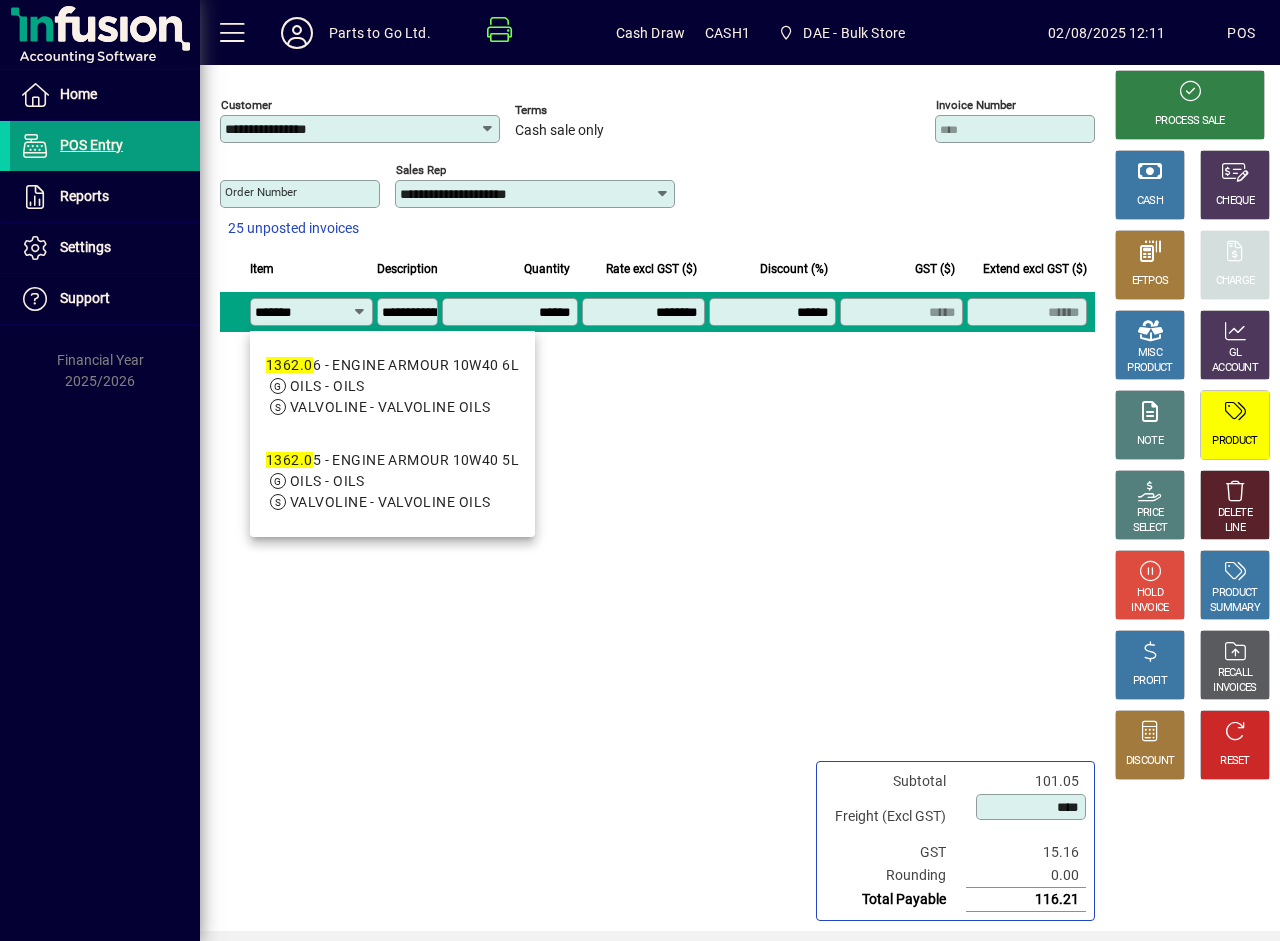 type on "*******" 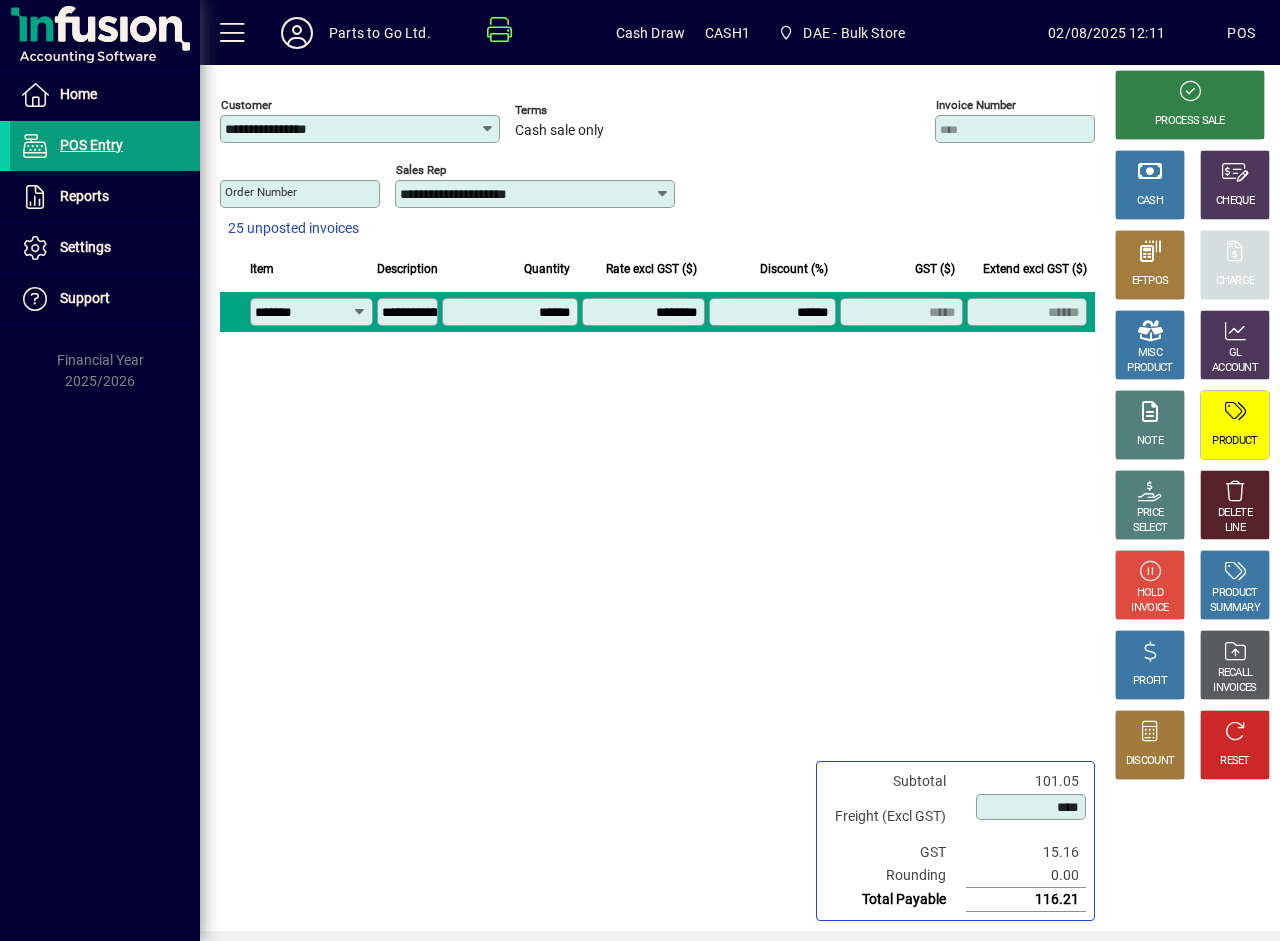 type on "**********" 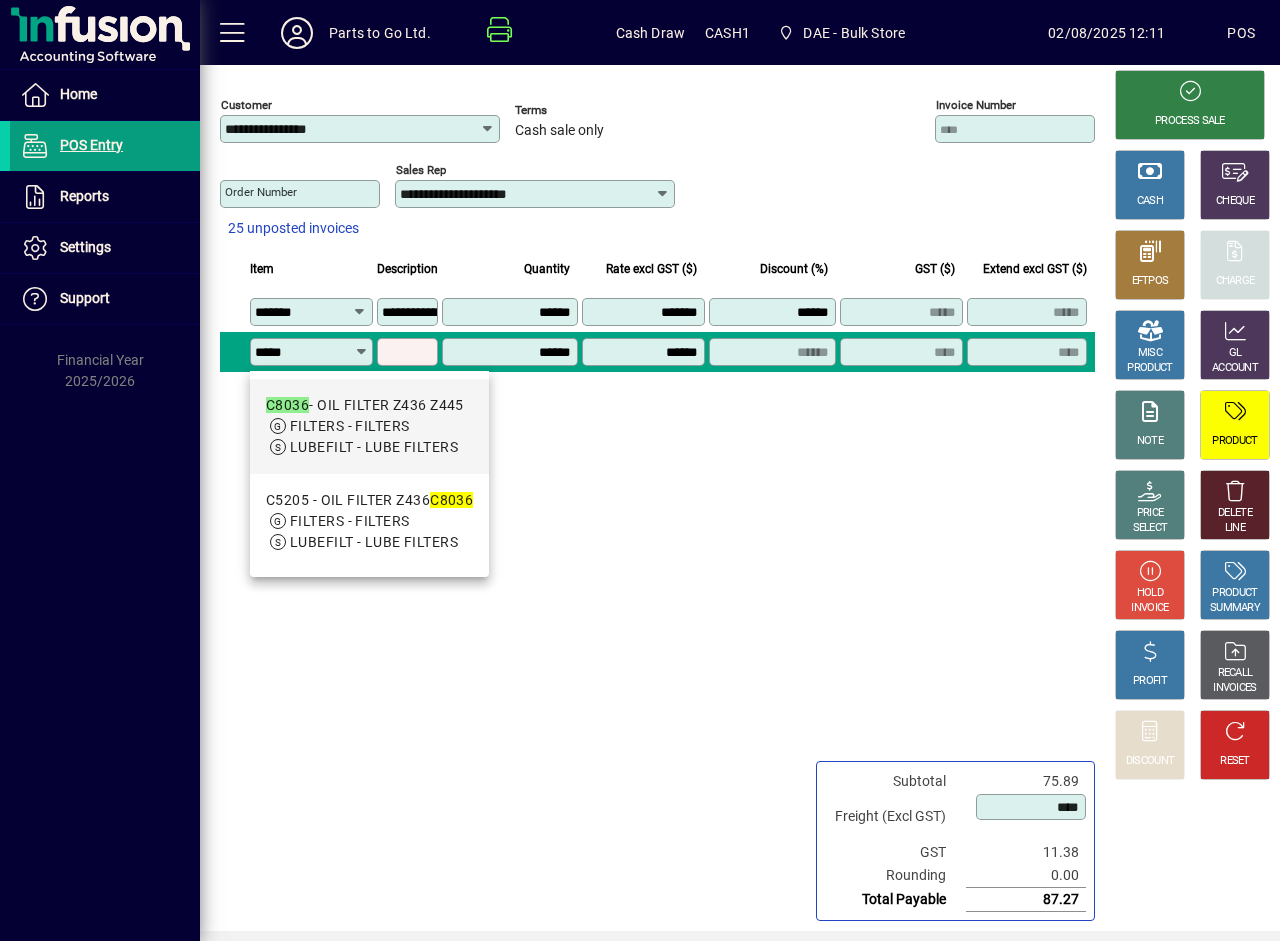 type on "*****" 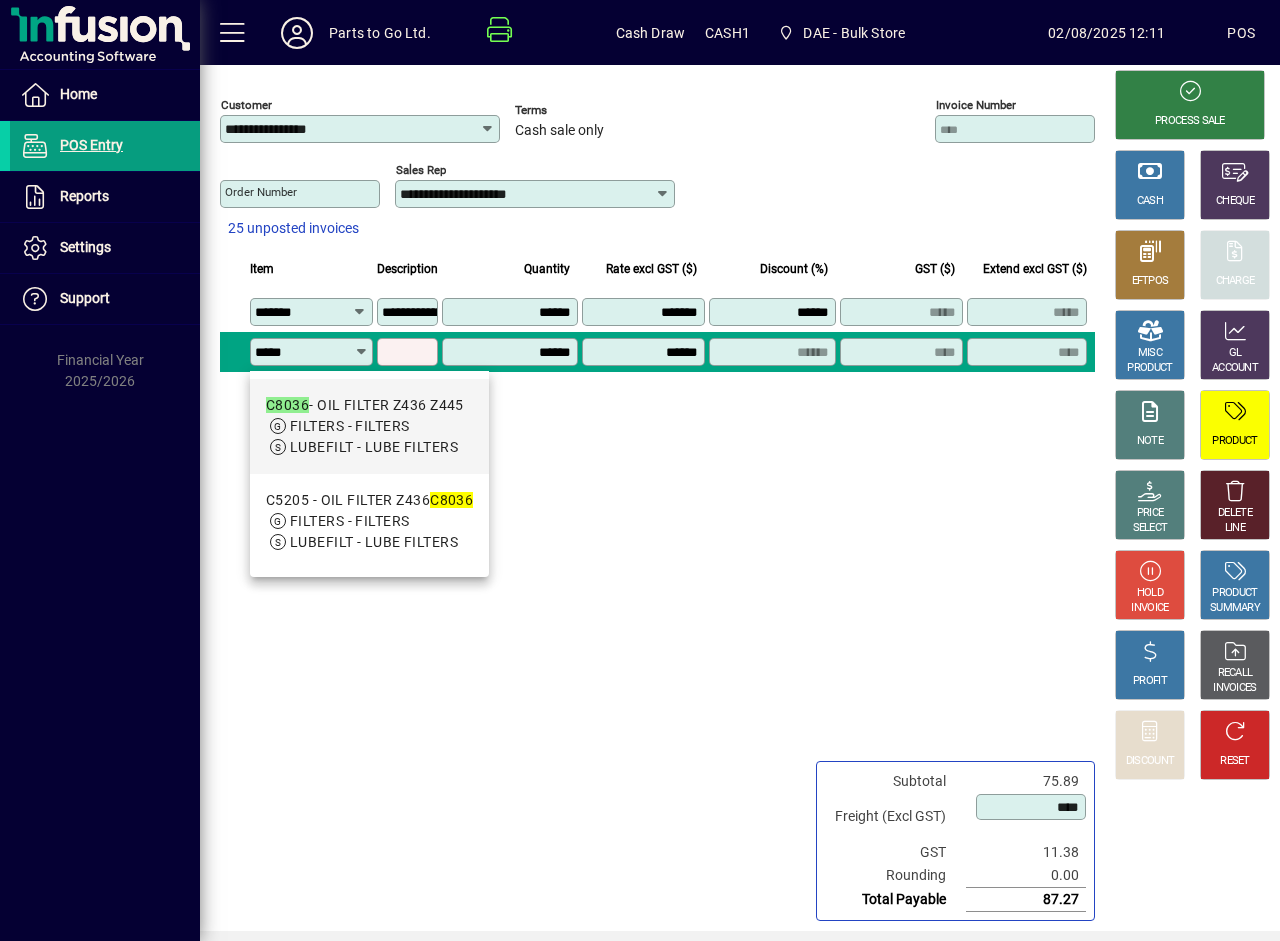 type on "**********" 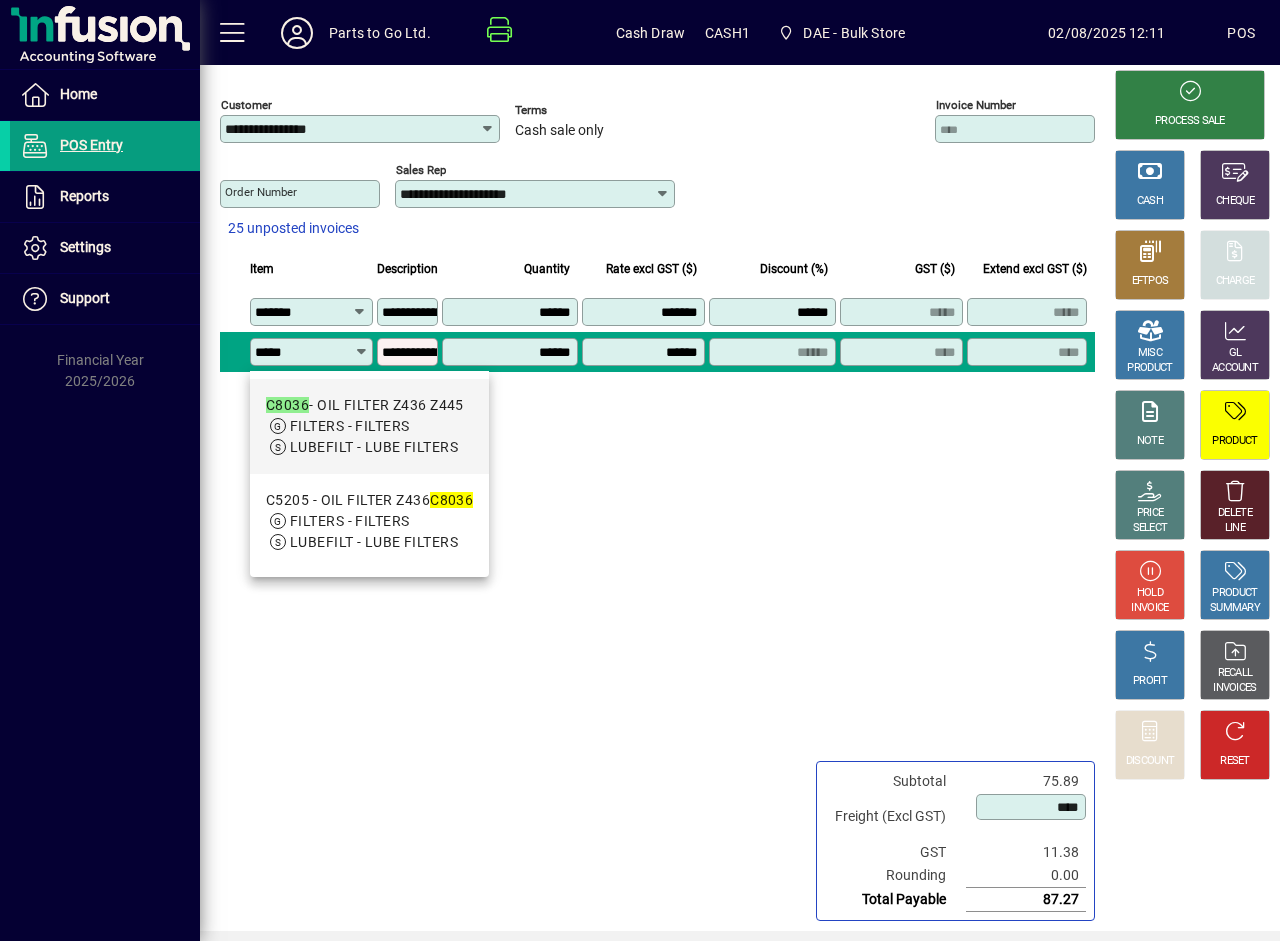 type on "*******" 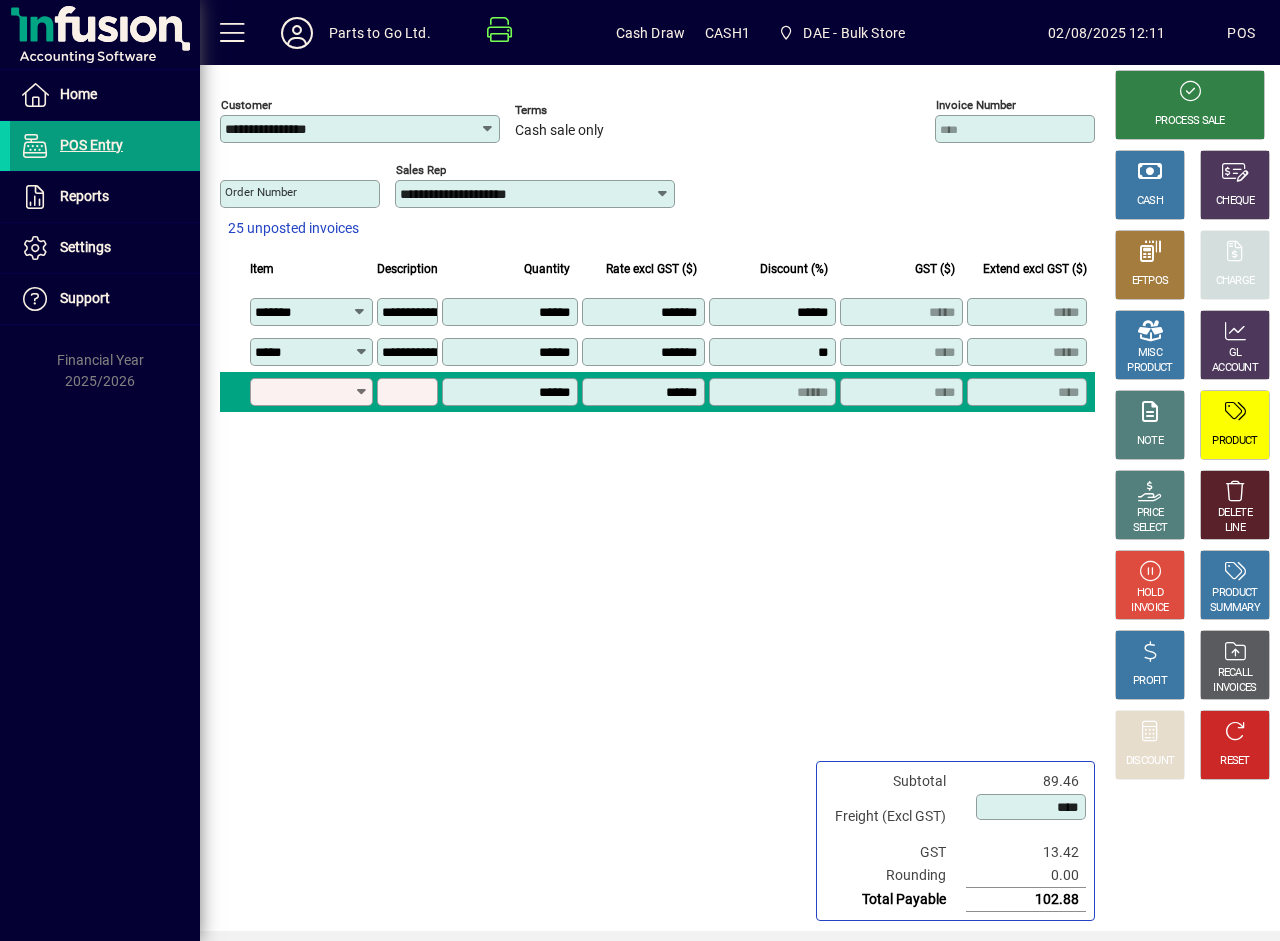 type on "*******" 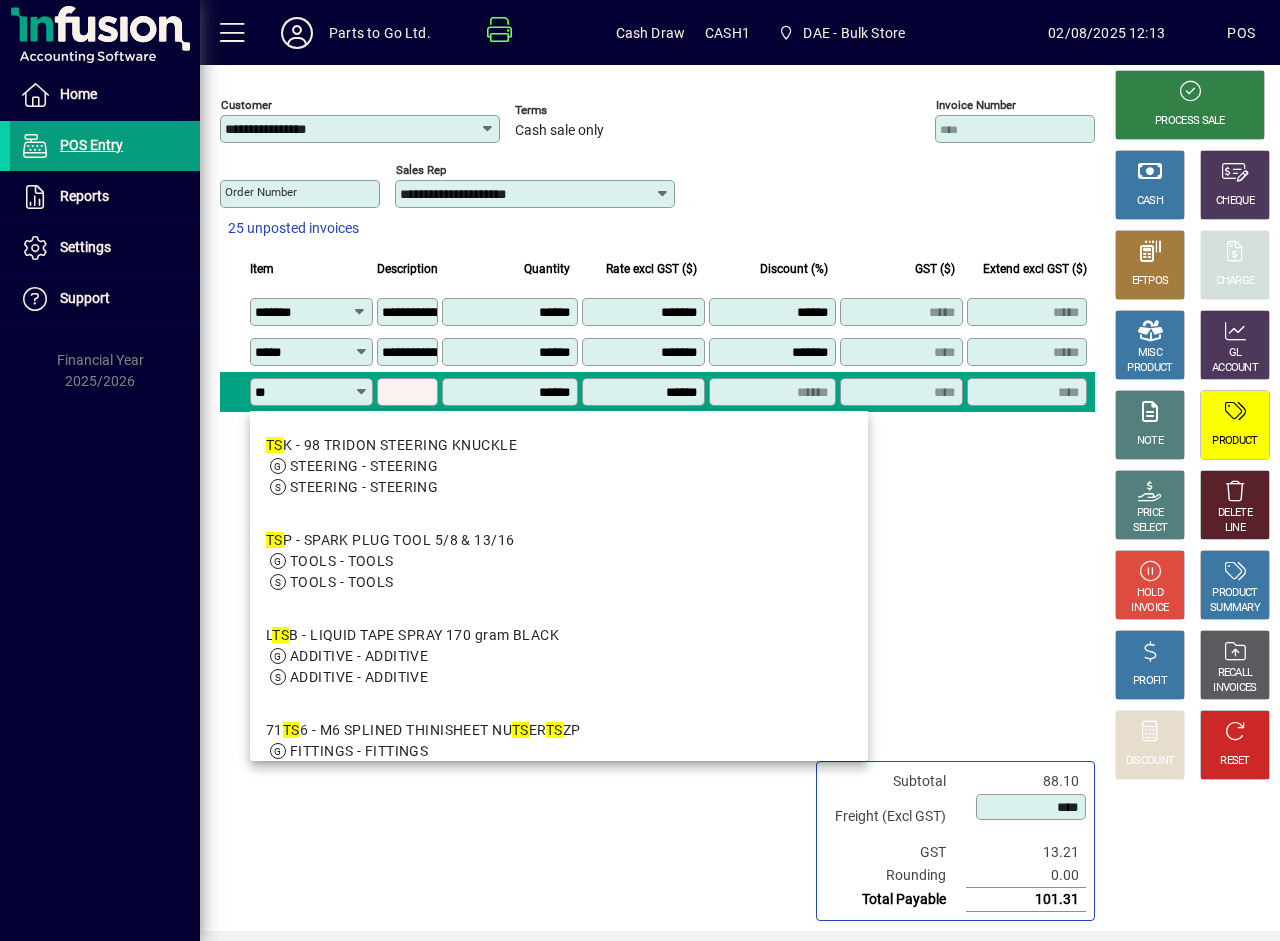 type on "*" 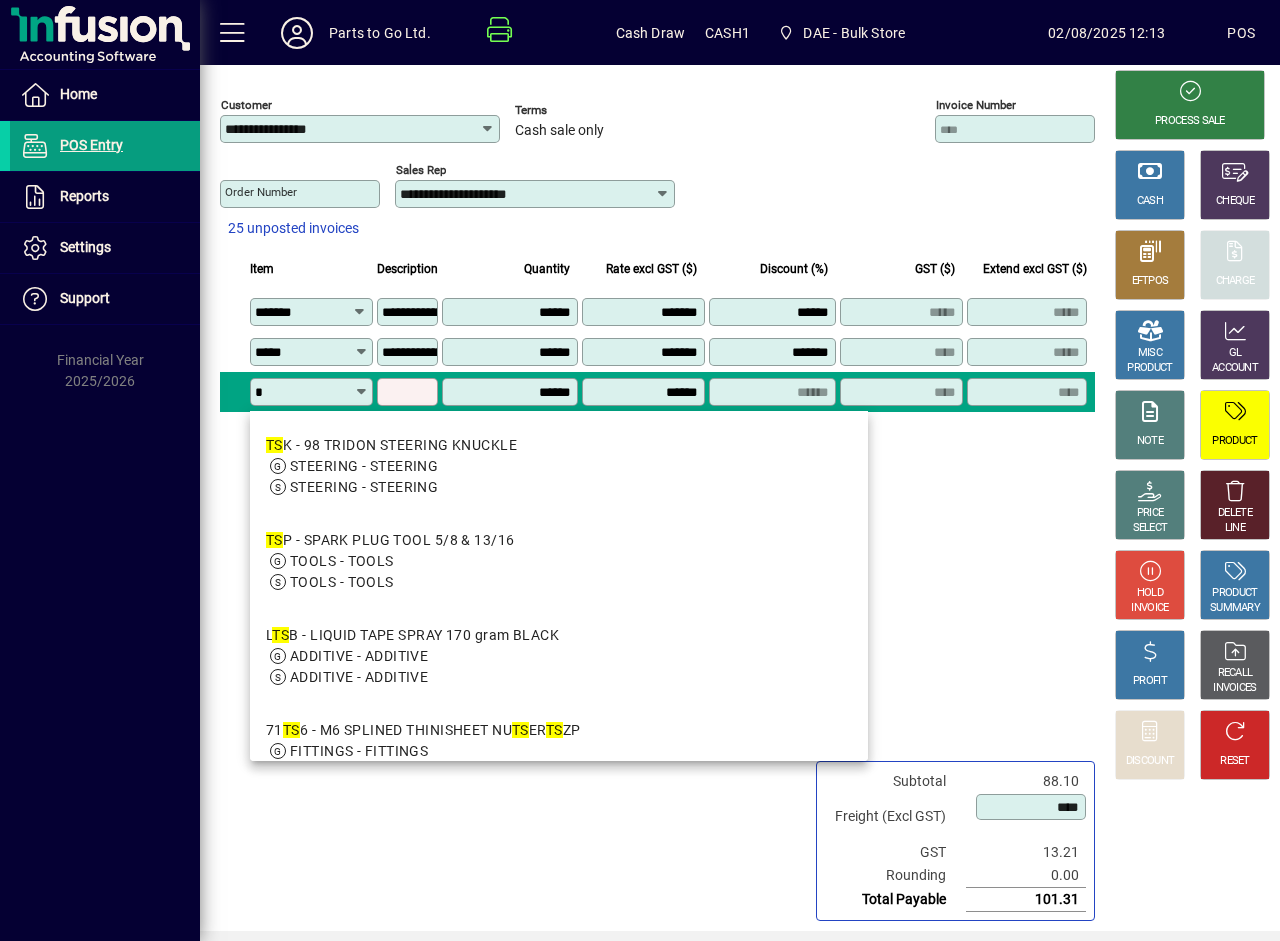 type 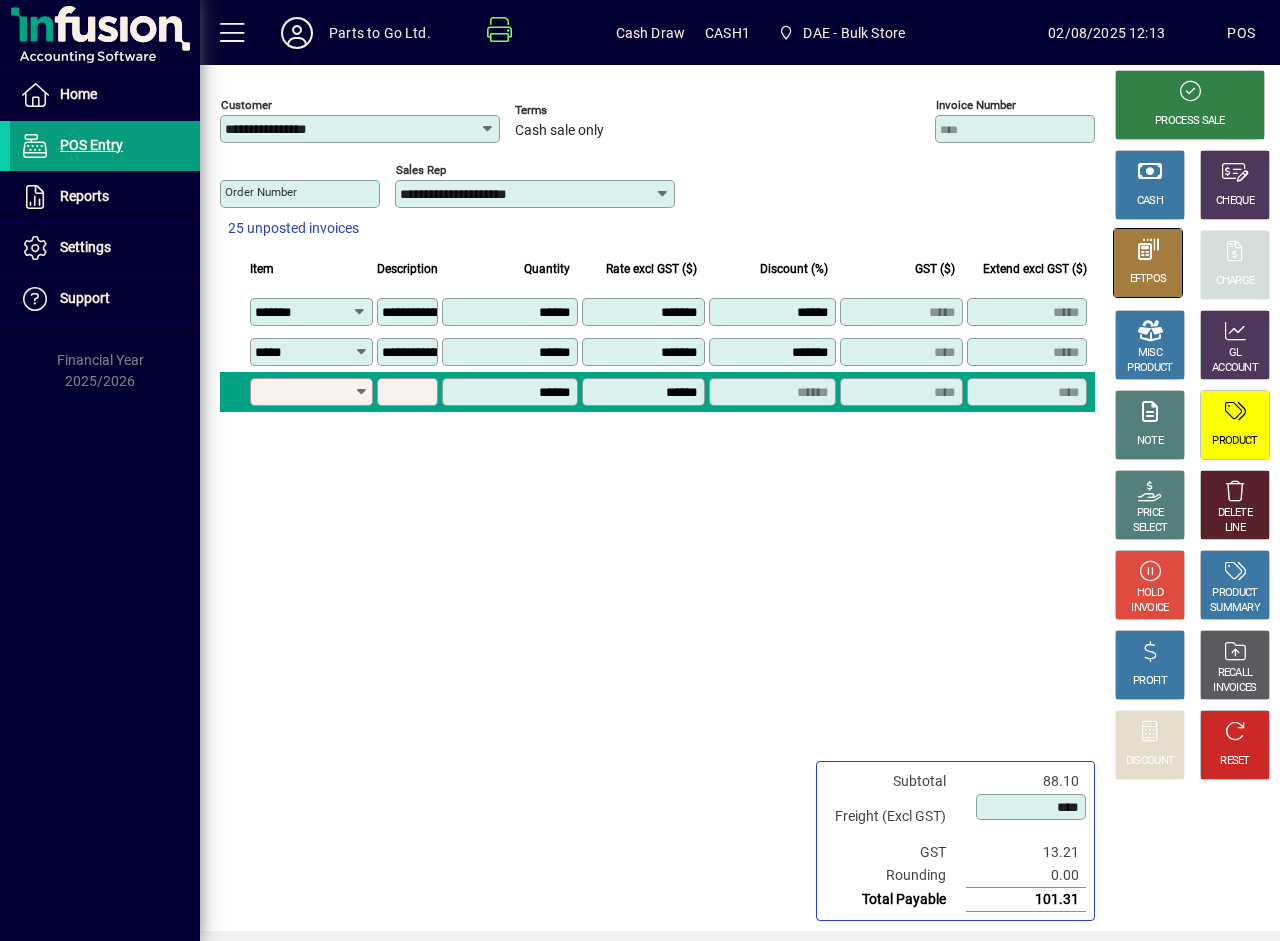 click 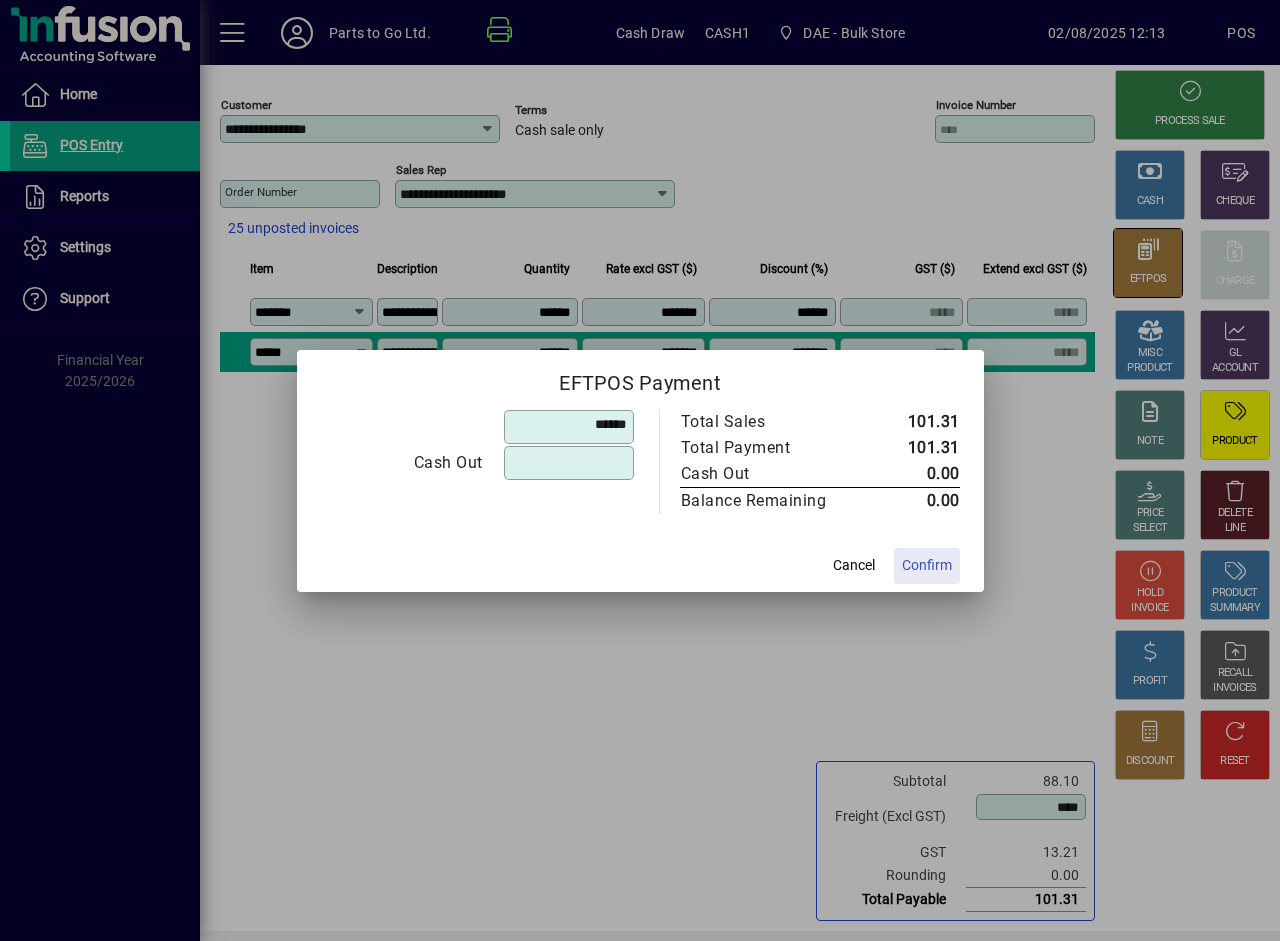 type on "******" 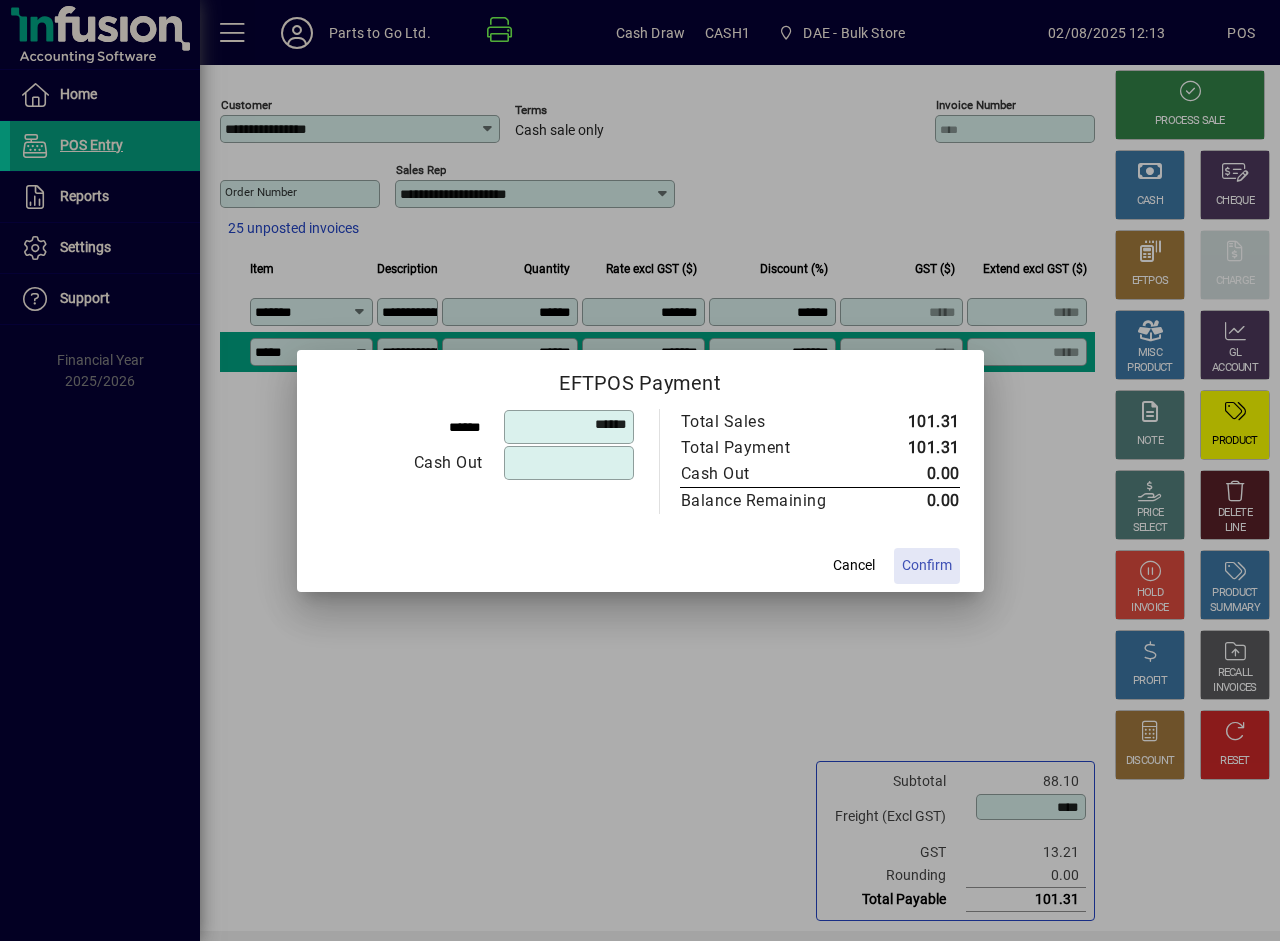 click 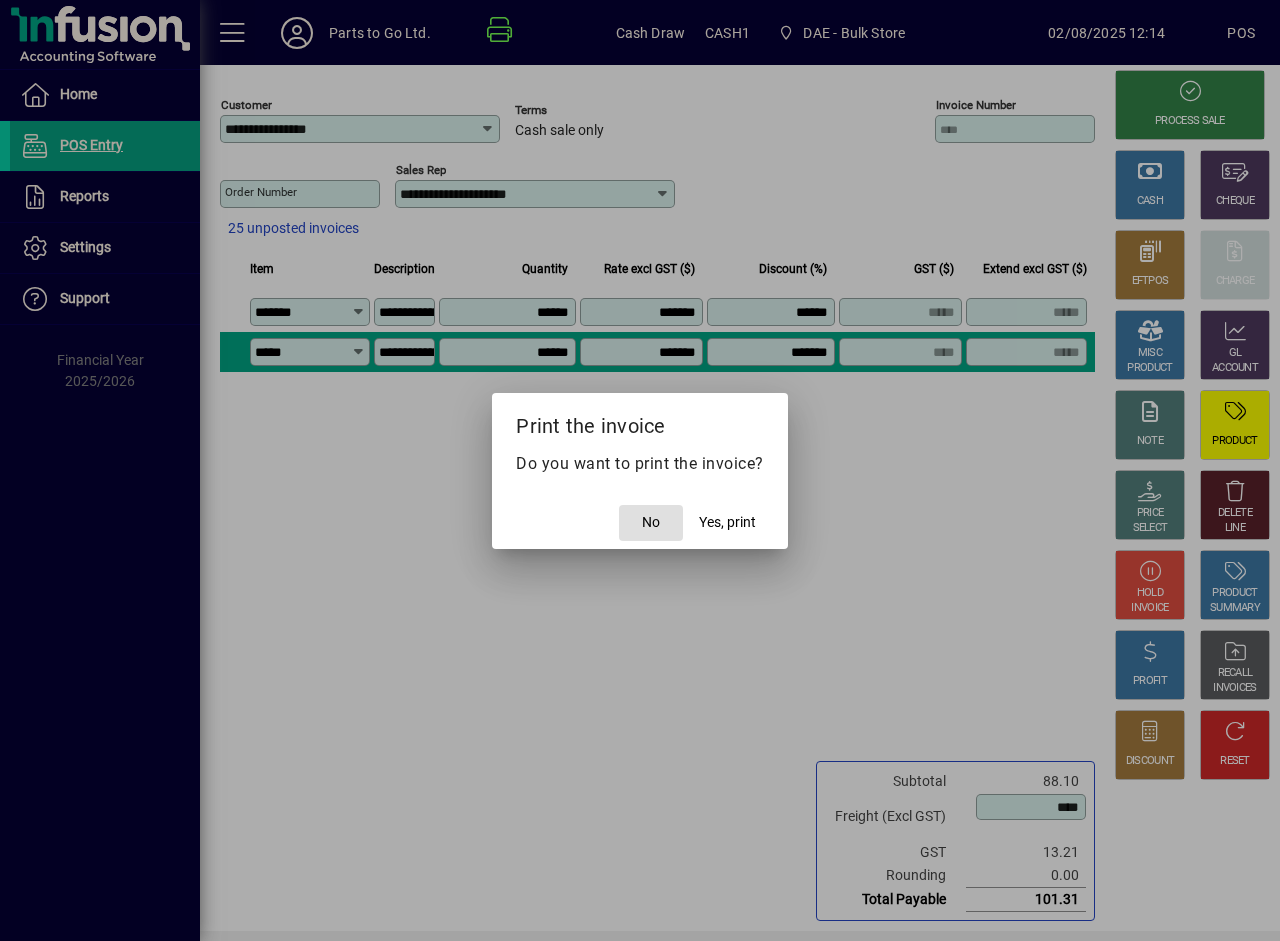 scroll, scrollTop: 0, scrollLeft: 0, axis: both 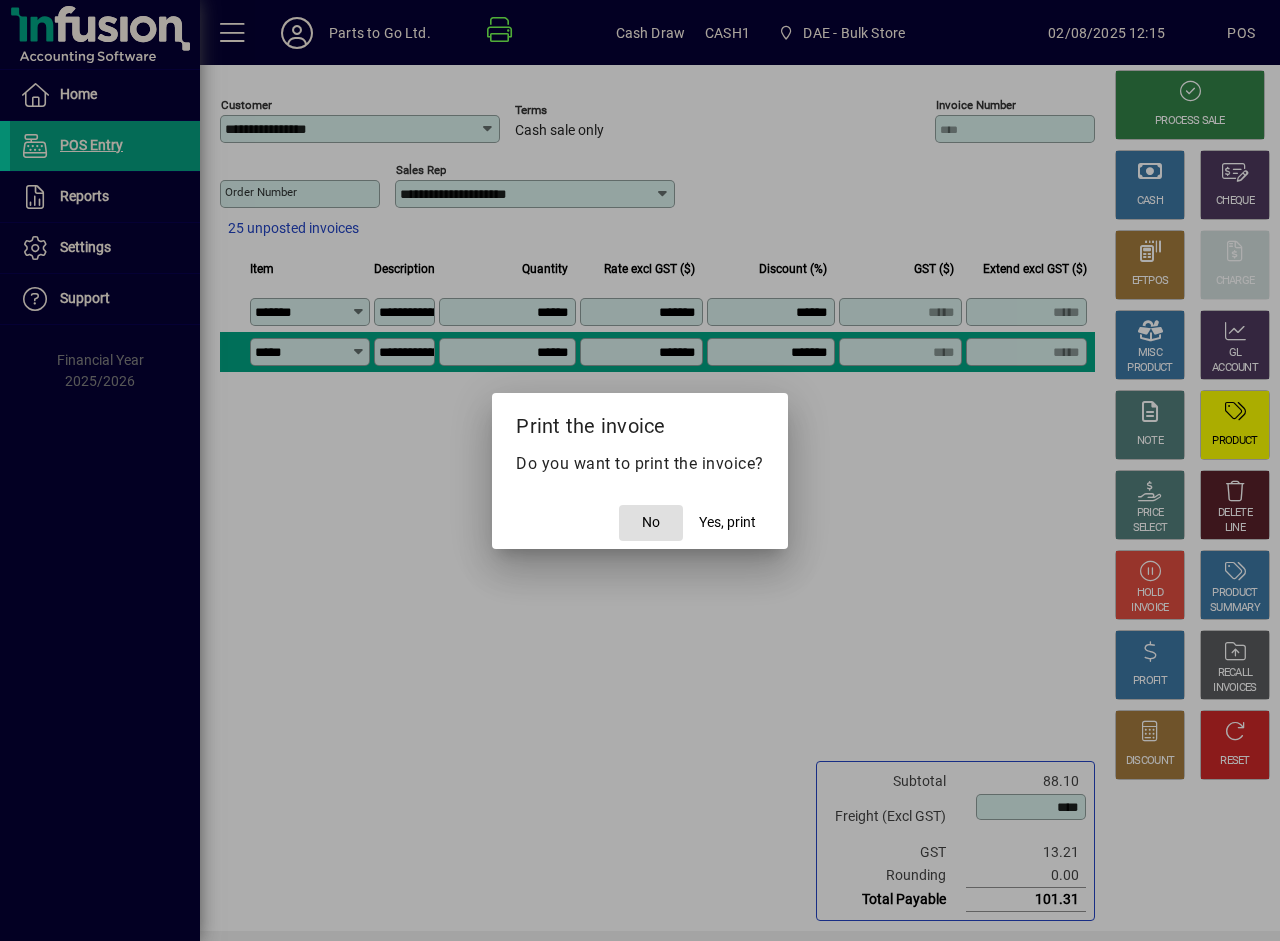 type 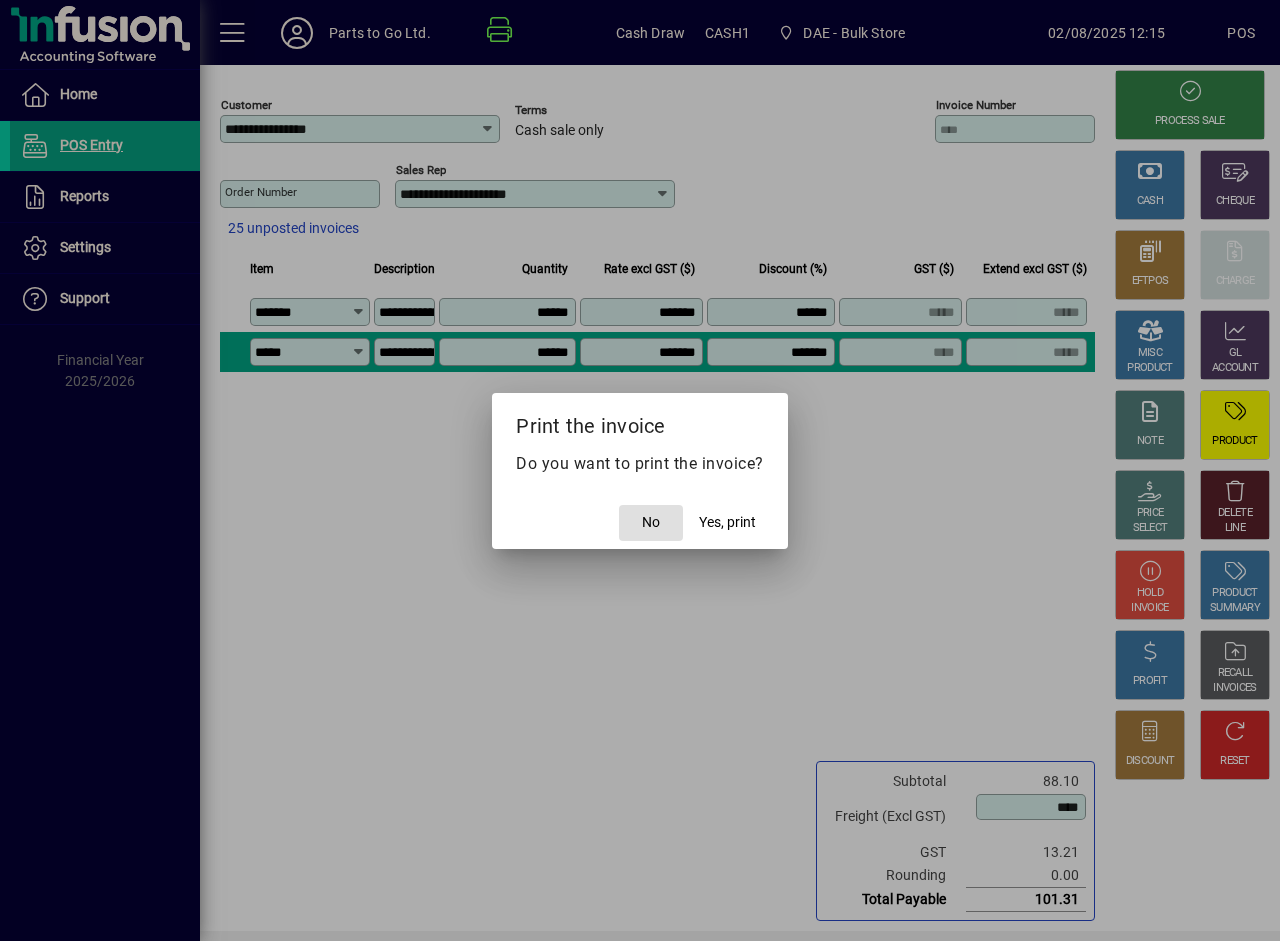 click on "No" 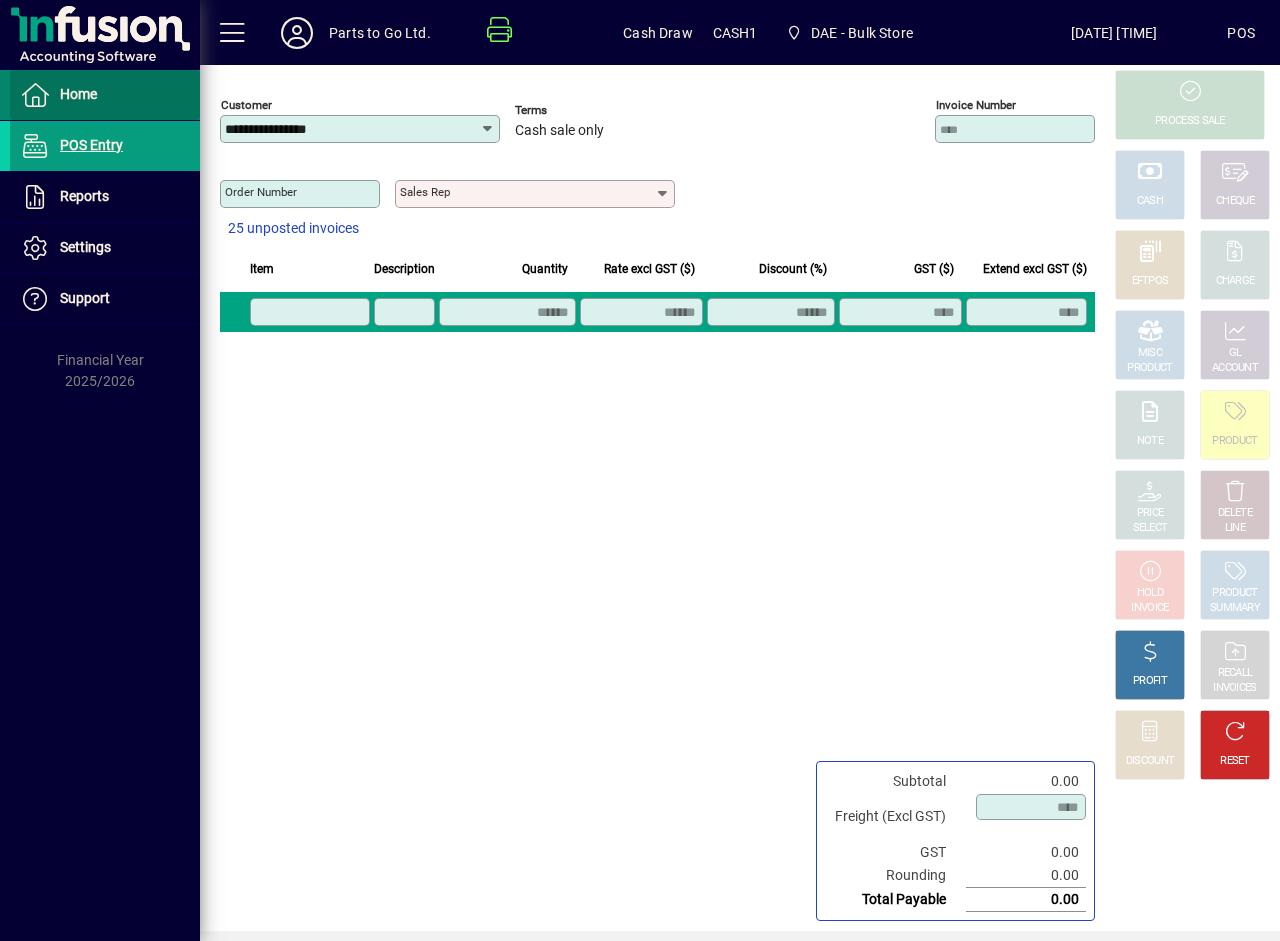click at bounding box center (35, 95) 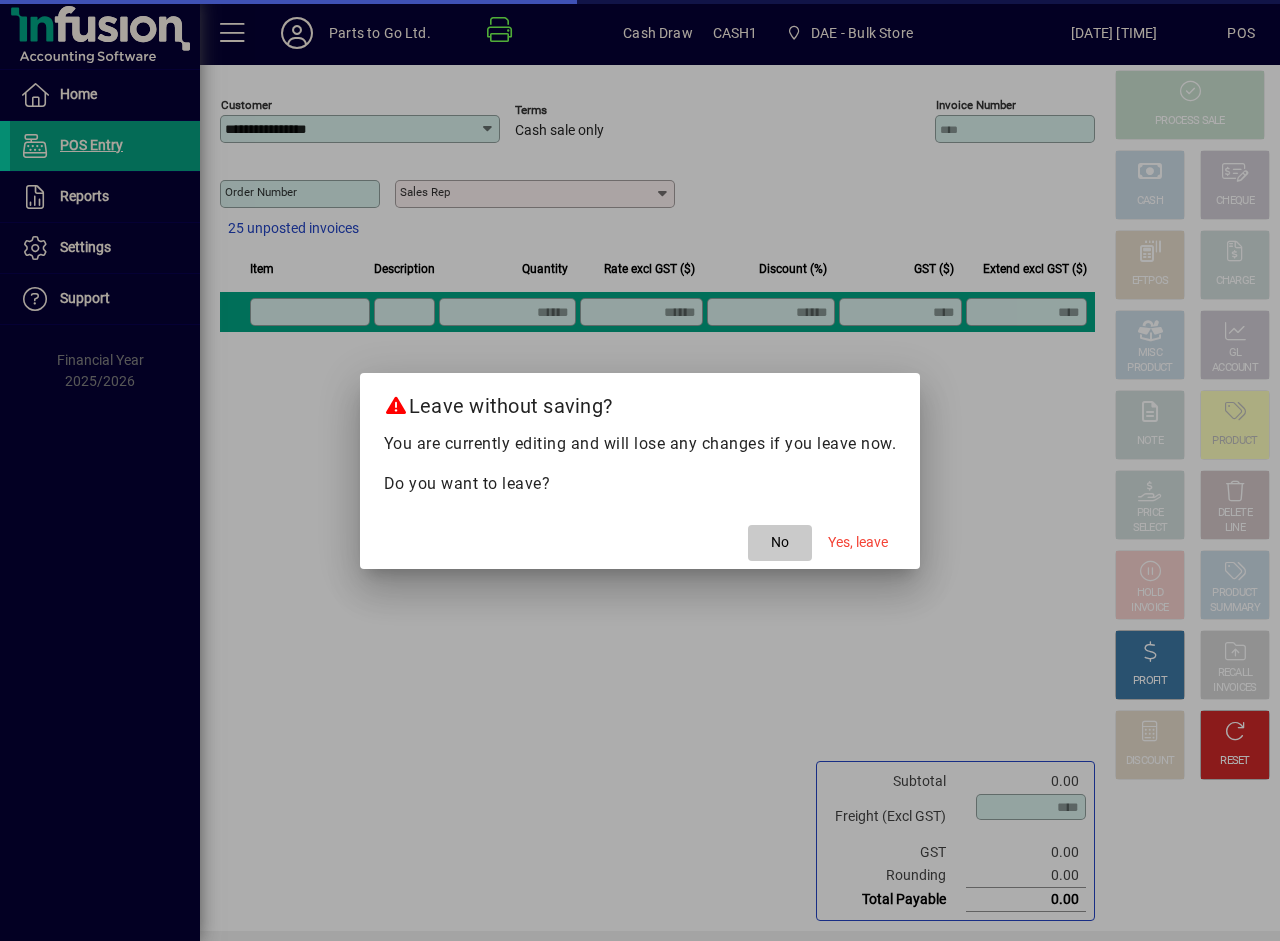 click 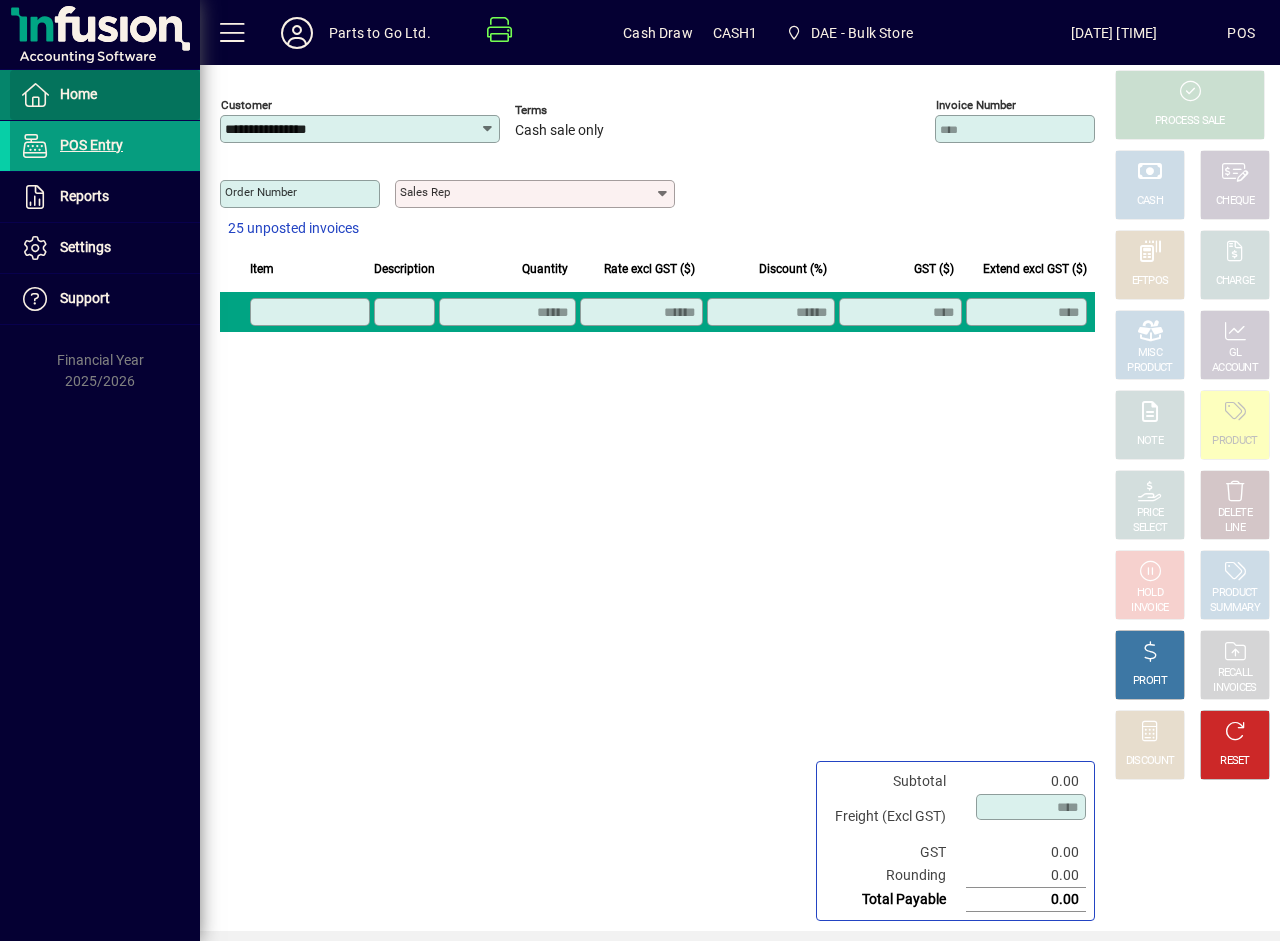 click on "Home" at bounding box center (78, 94) 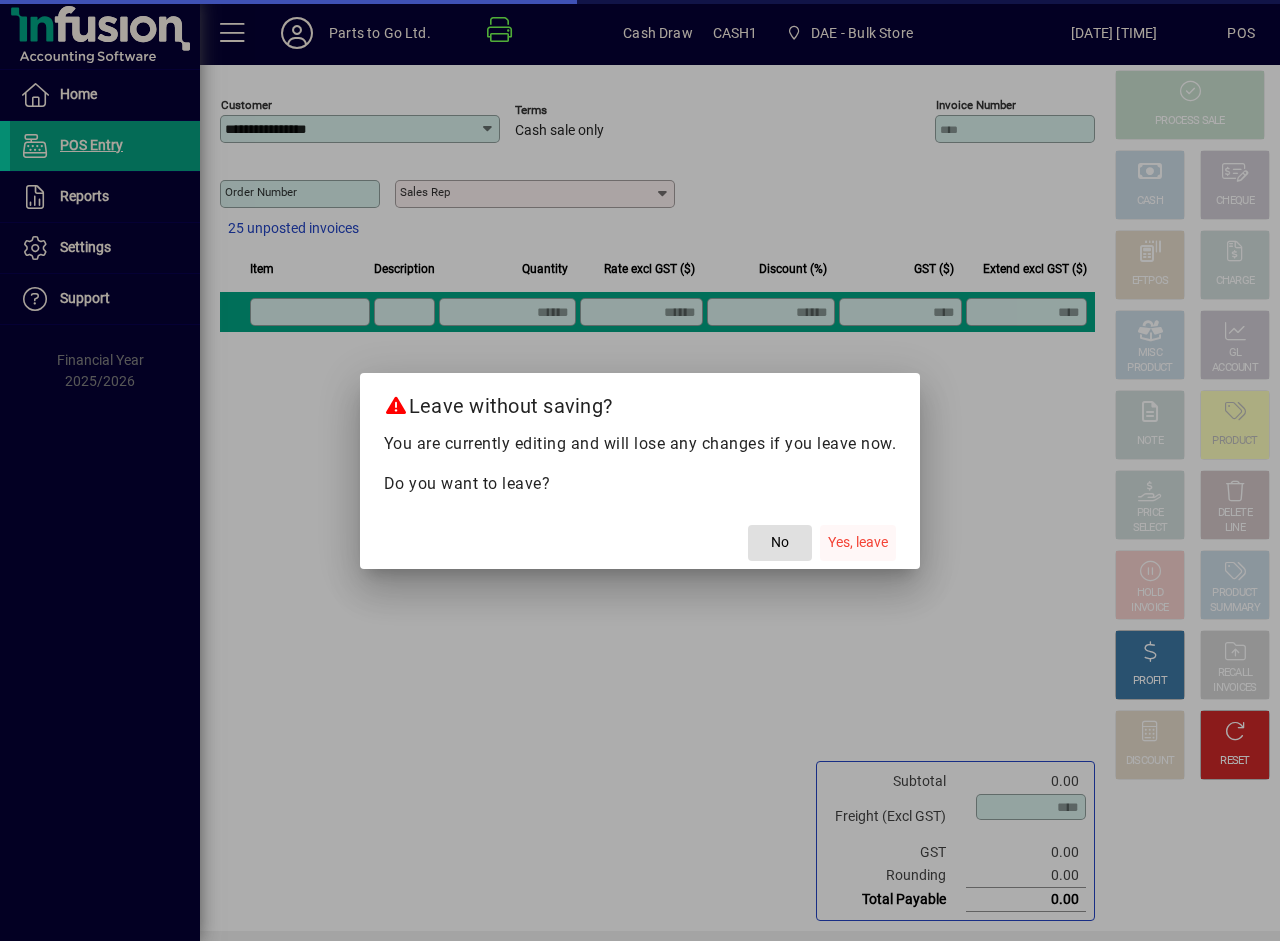 click on "Yes, leave" 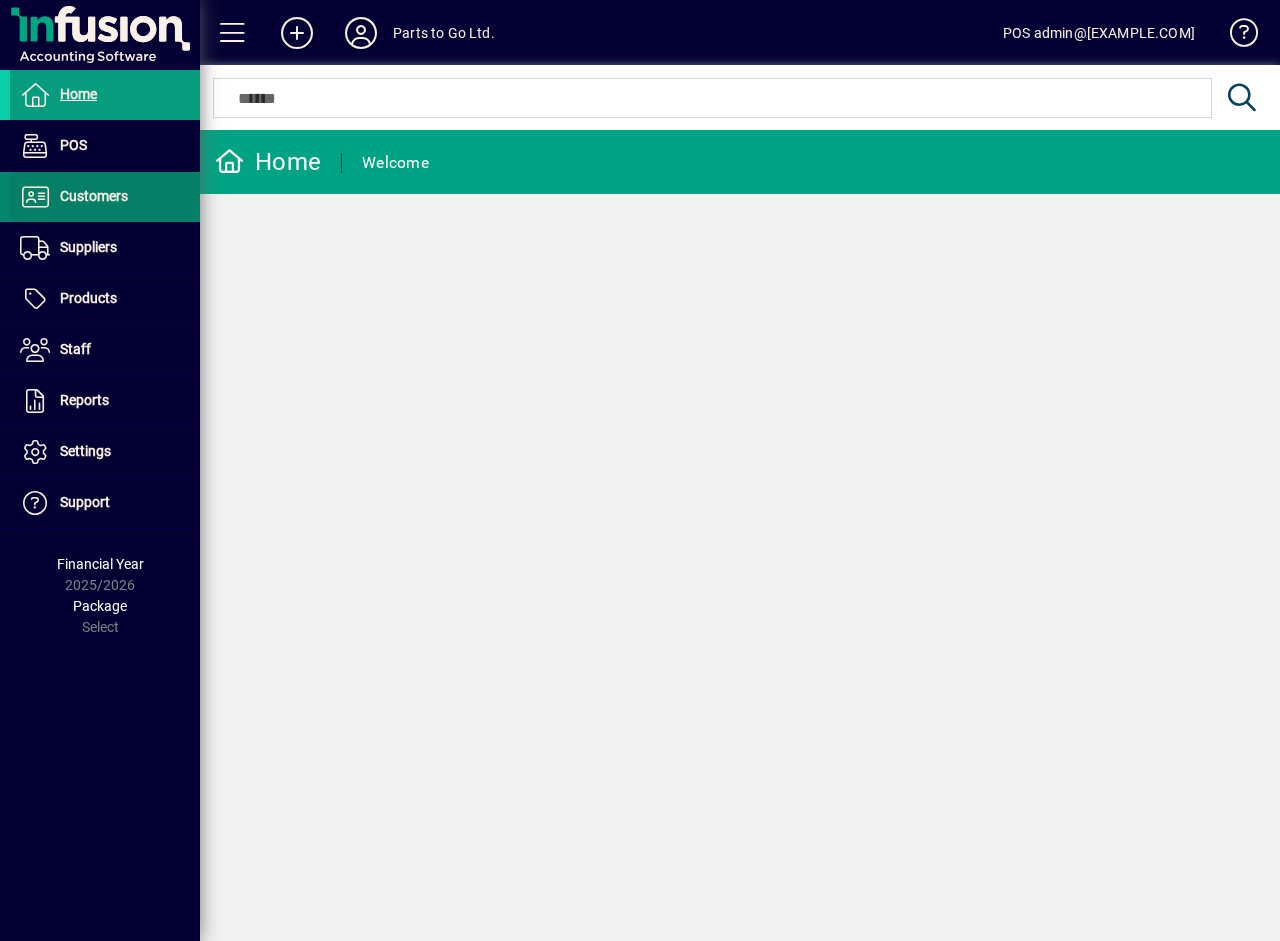 click on "Customers" at bounding box center [94, 196] 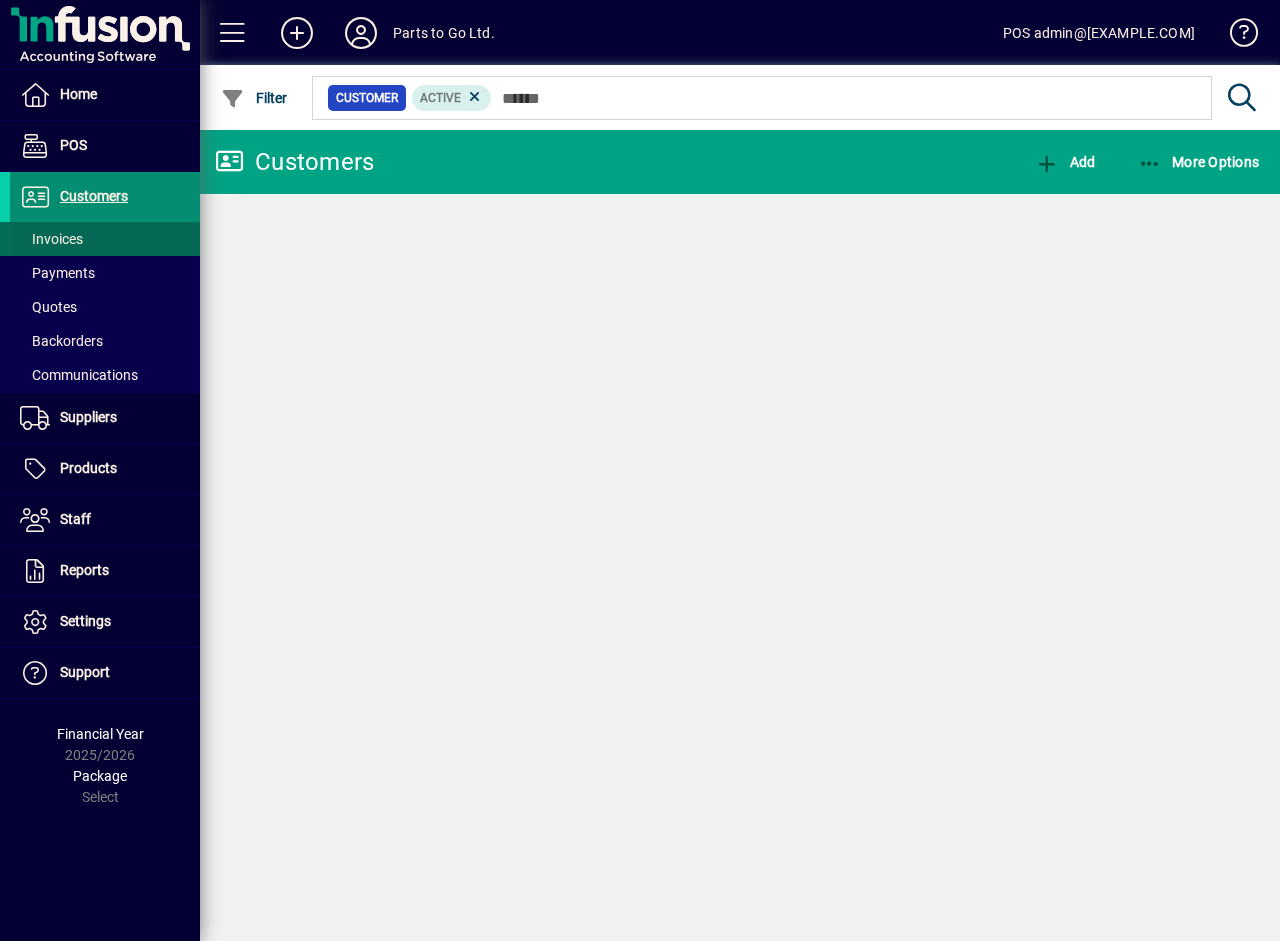 click on "Invoices" at bounding box center (51, 239) 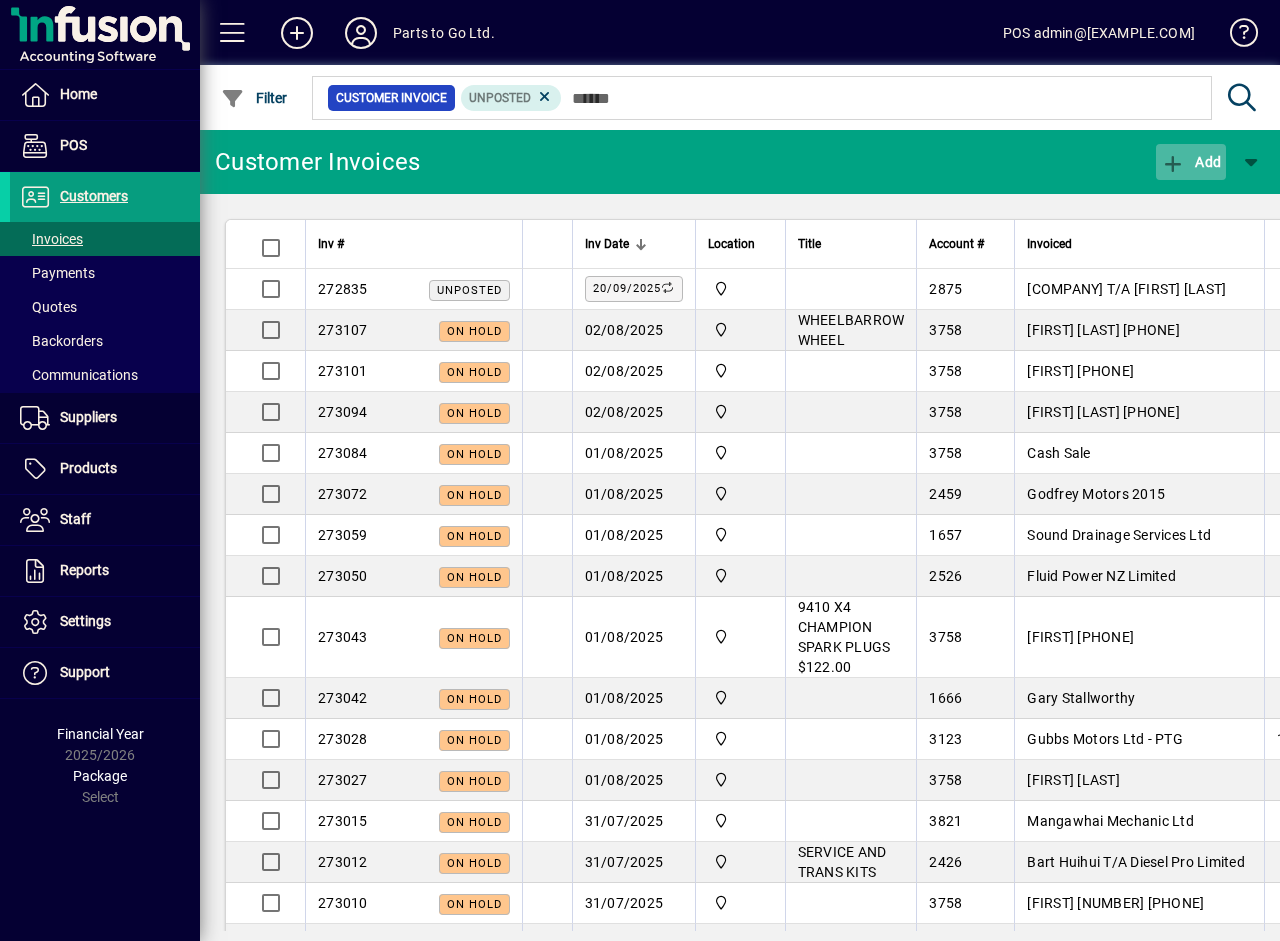 click 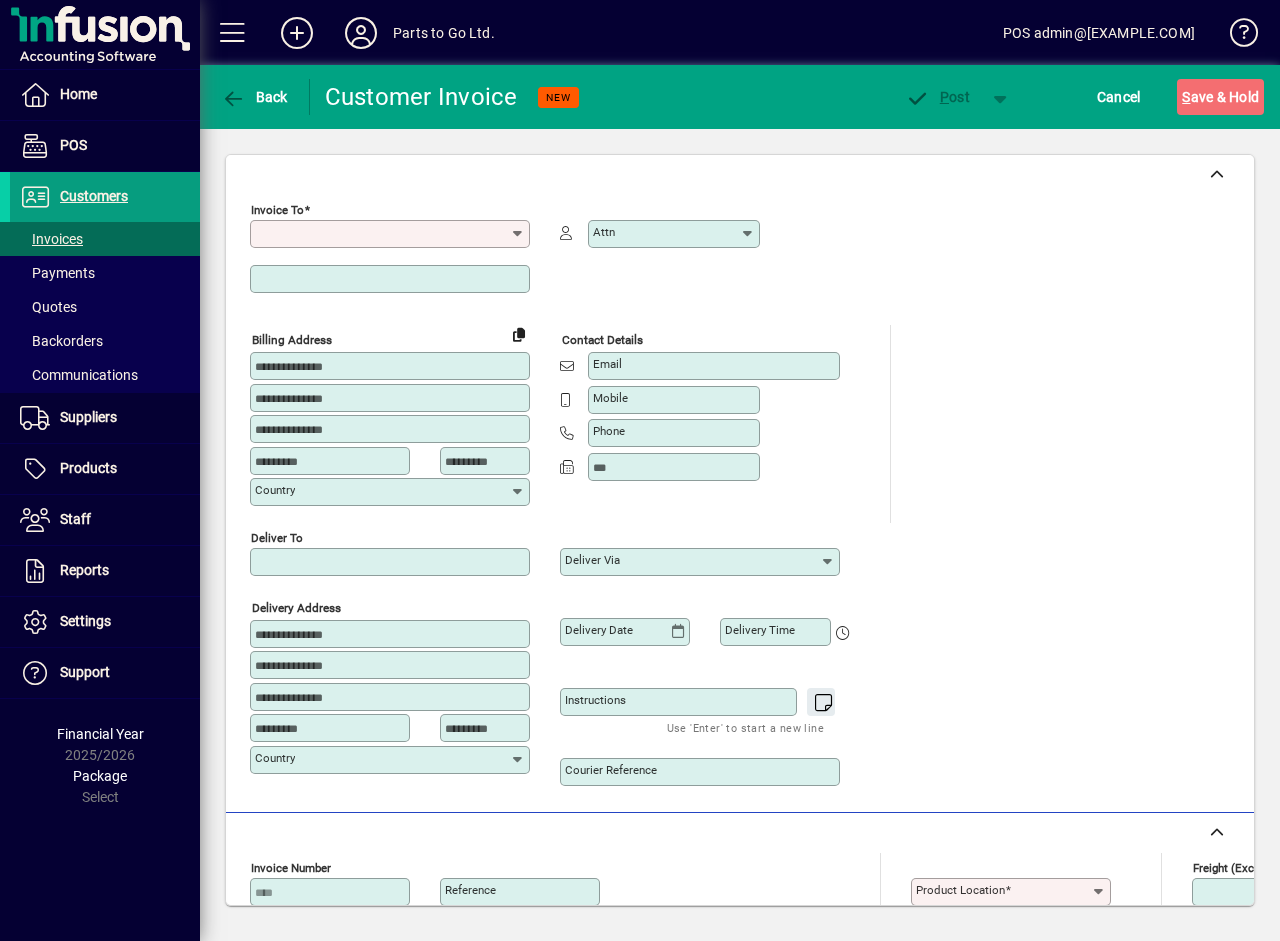 click on "Invoice To" at bounding box center [382, 234] 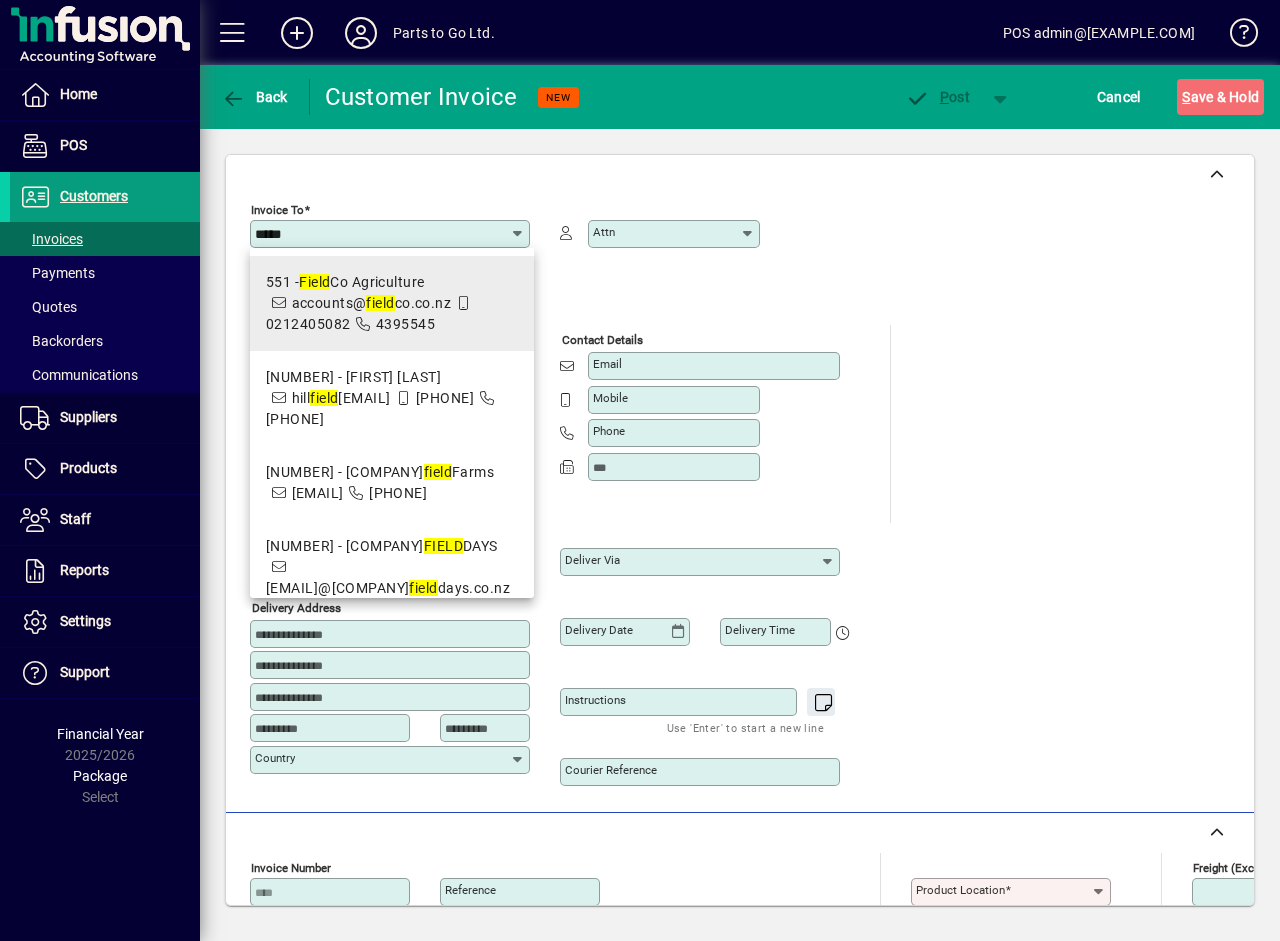 click on "accounts@[EXAMPLE.COM]" at bounding box center [372, 303] 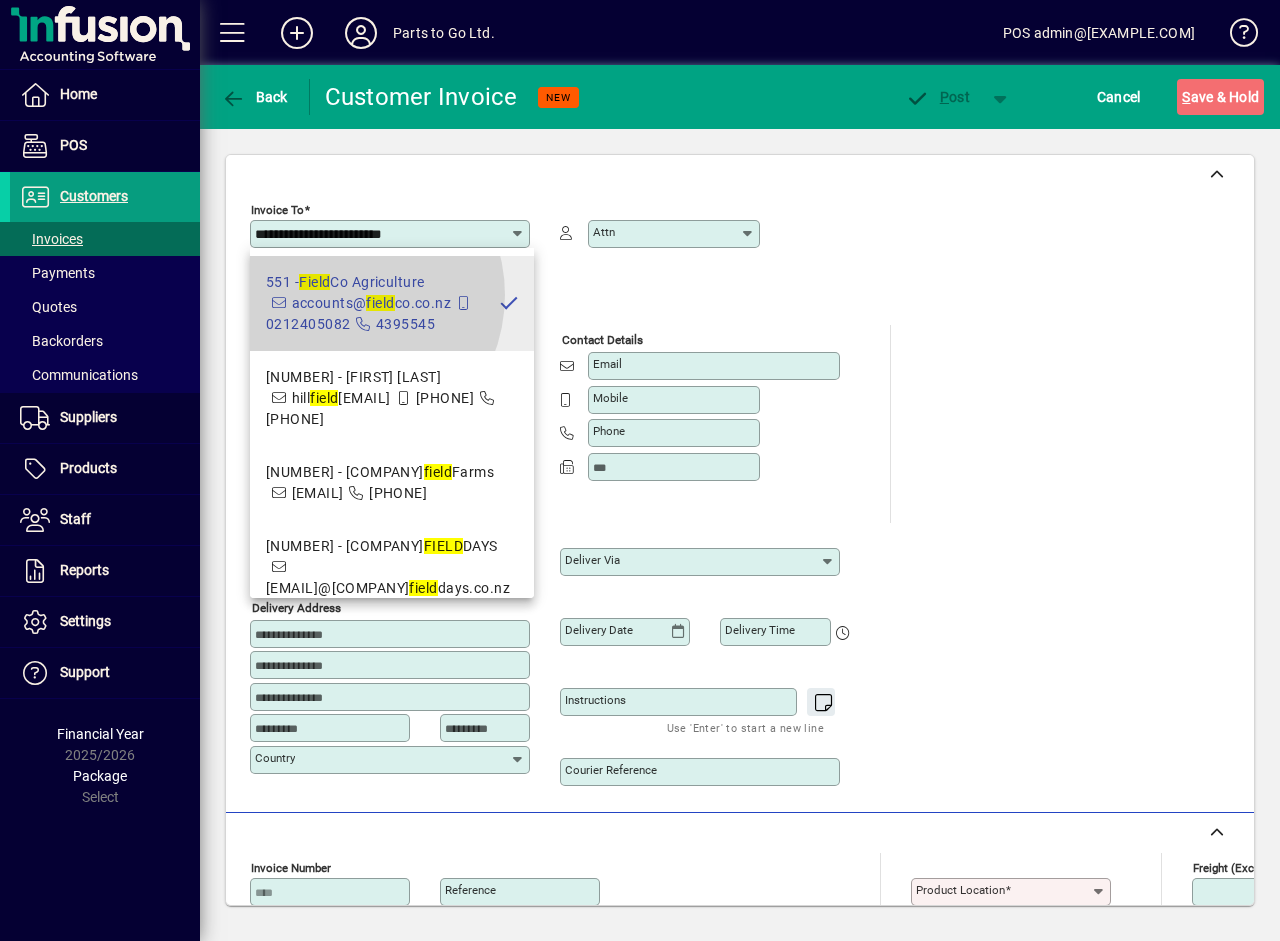 type on "**********" 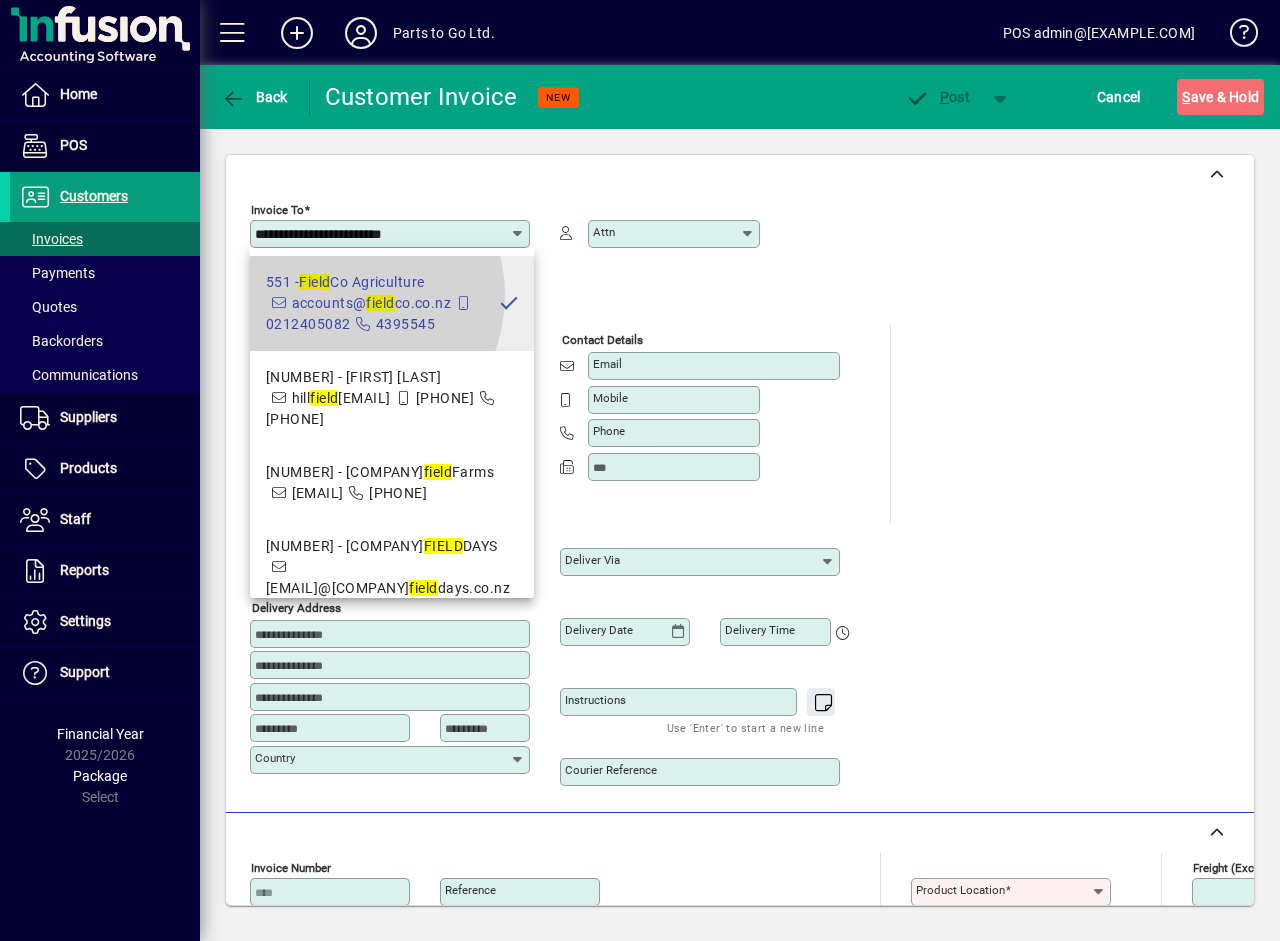 type on "**********" 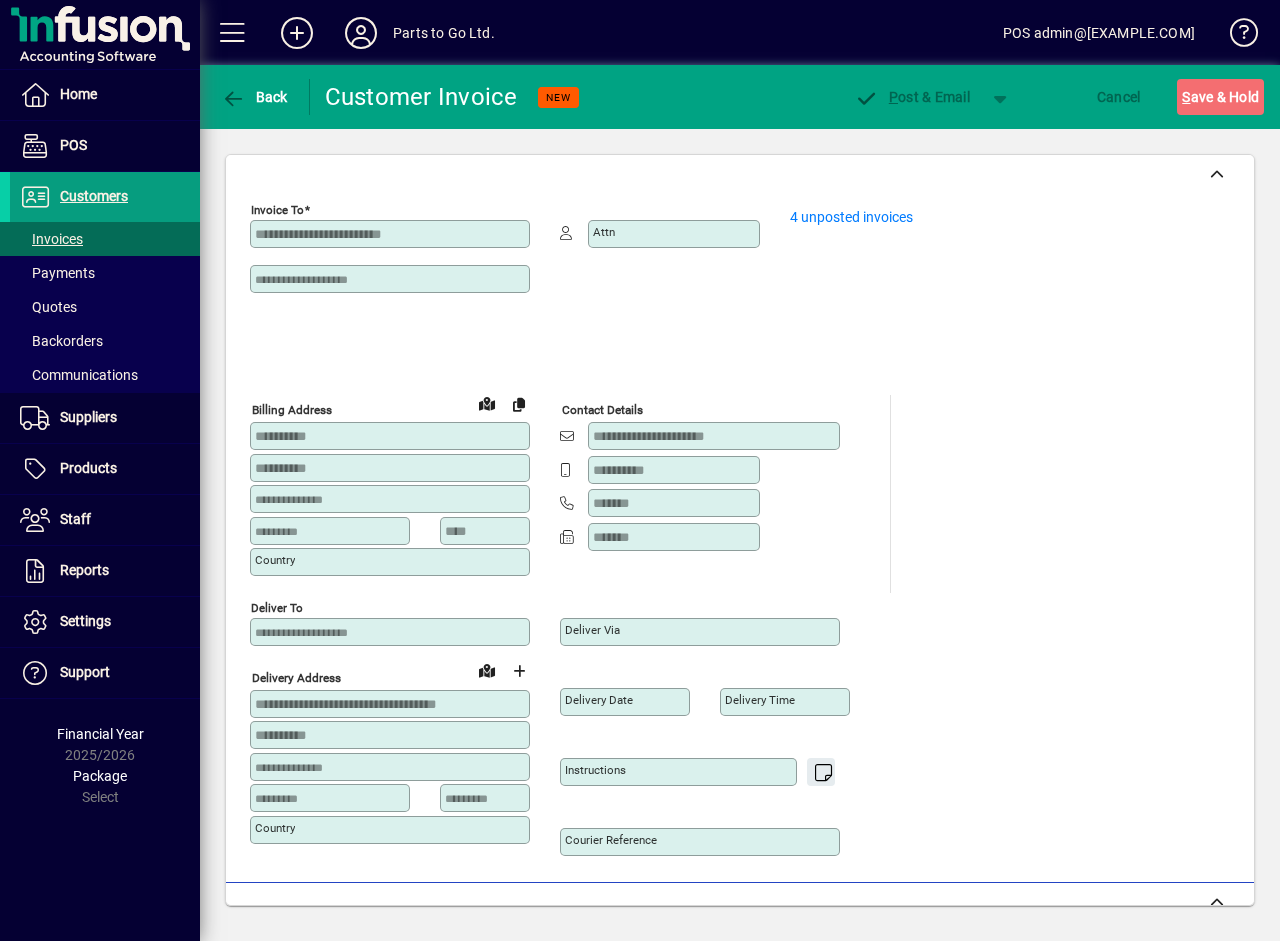 type on "**********" 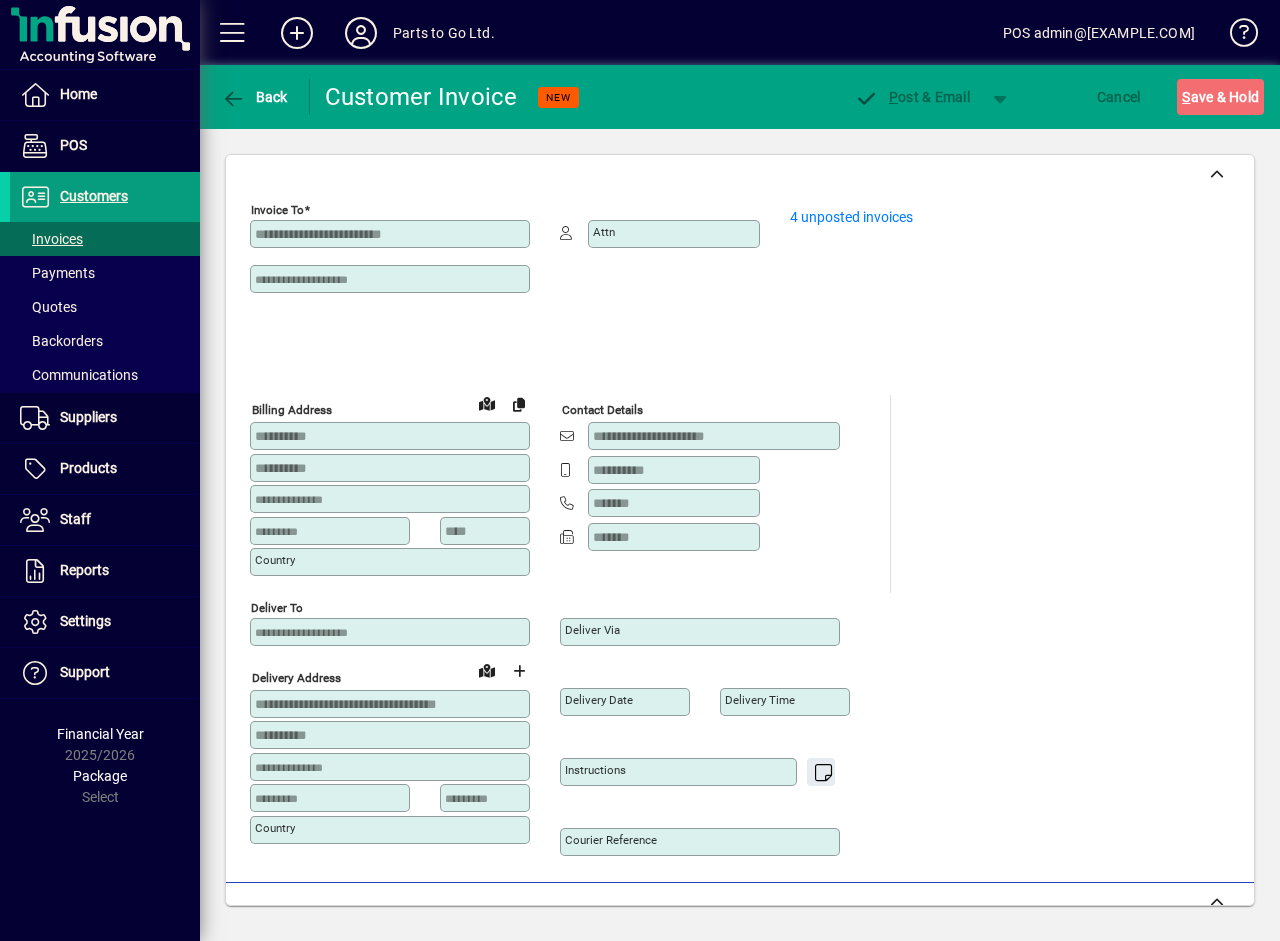type on "**********" 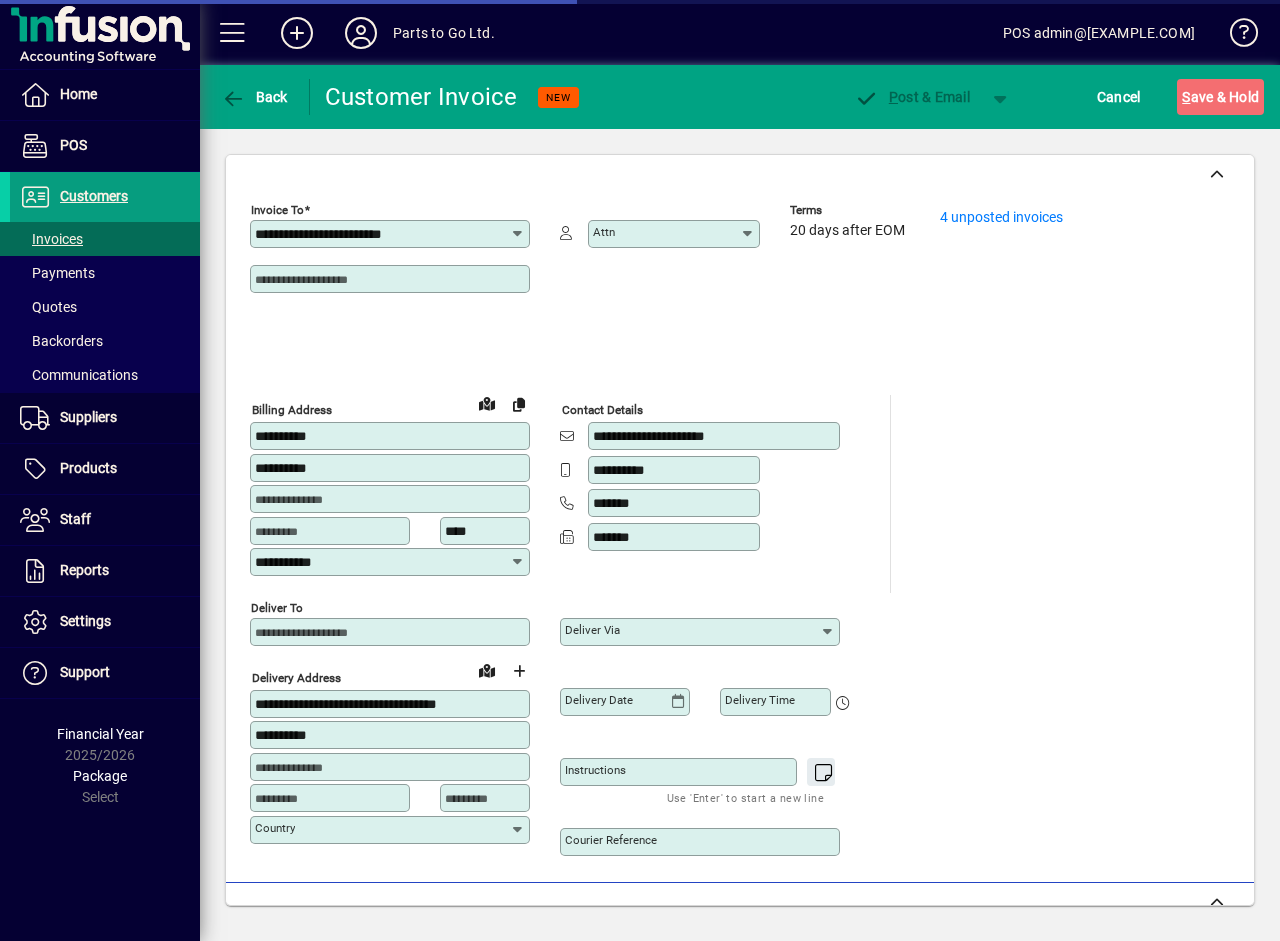type on "**********" 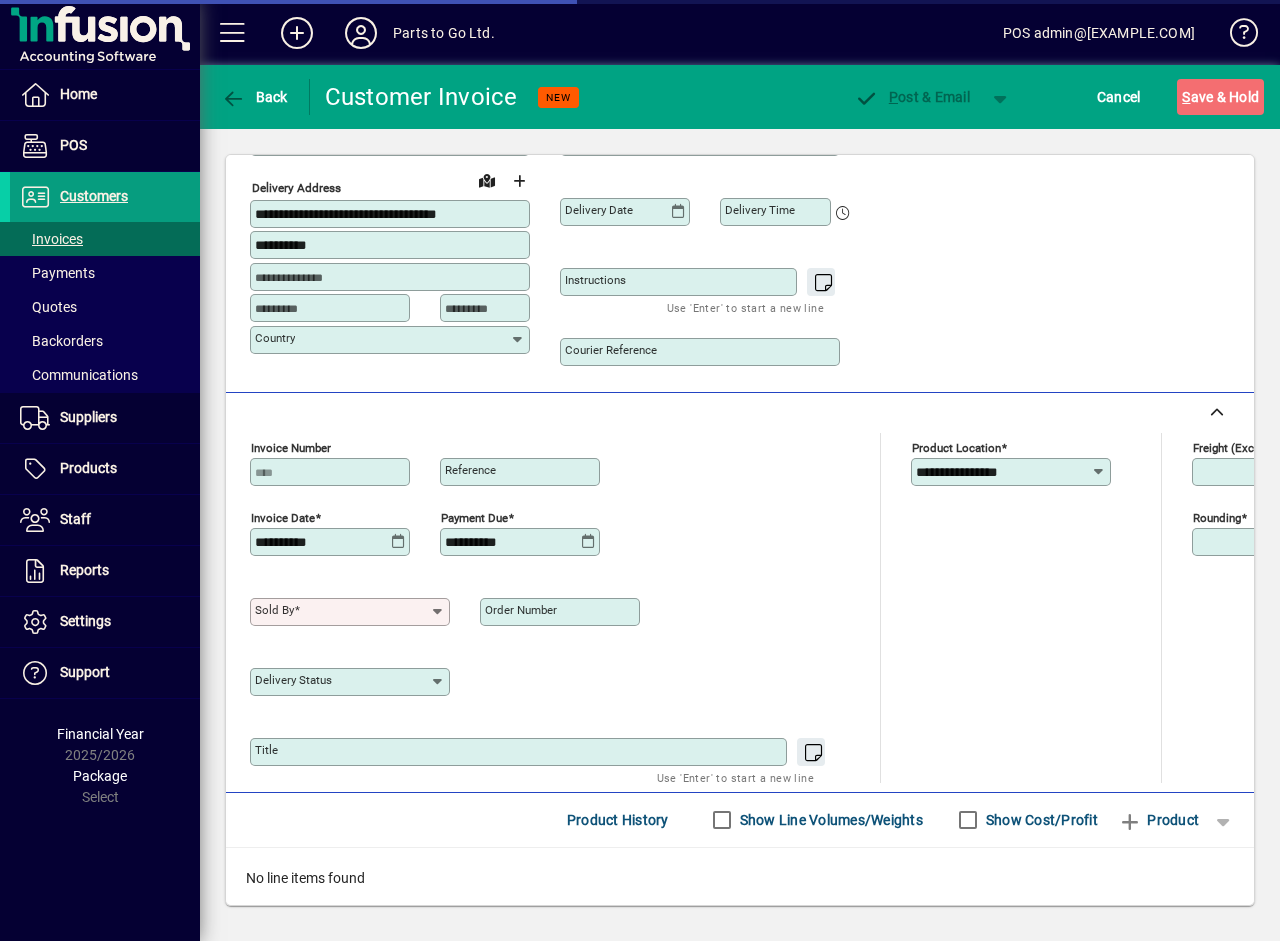scroll, scrollTop: 600, scrollLeft: 0, axis: vertical 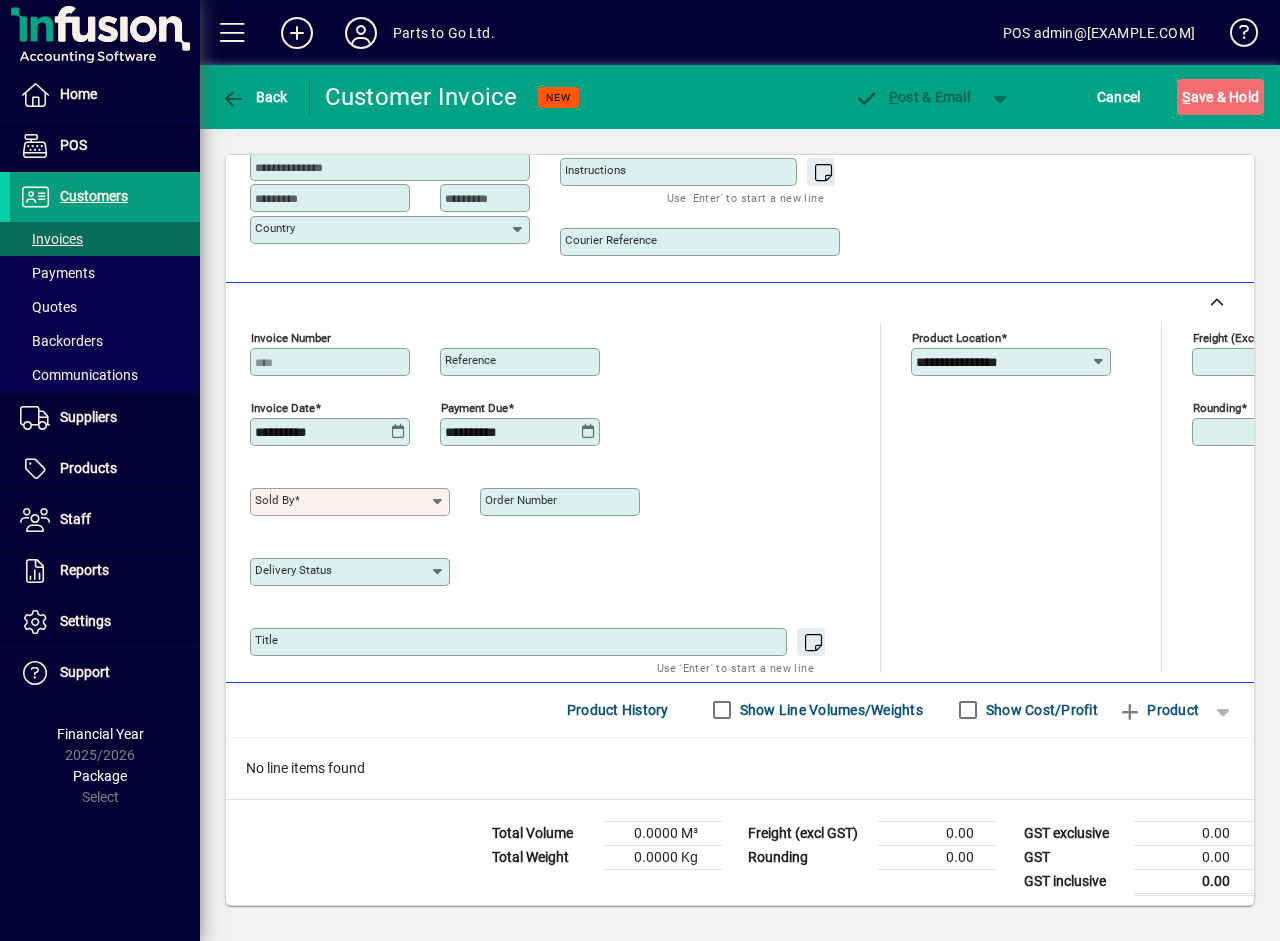 click on "Sold by" 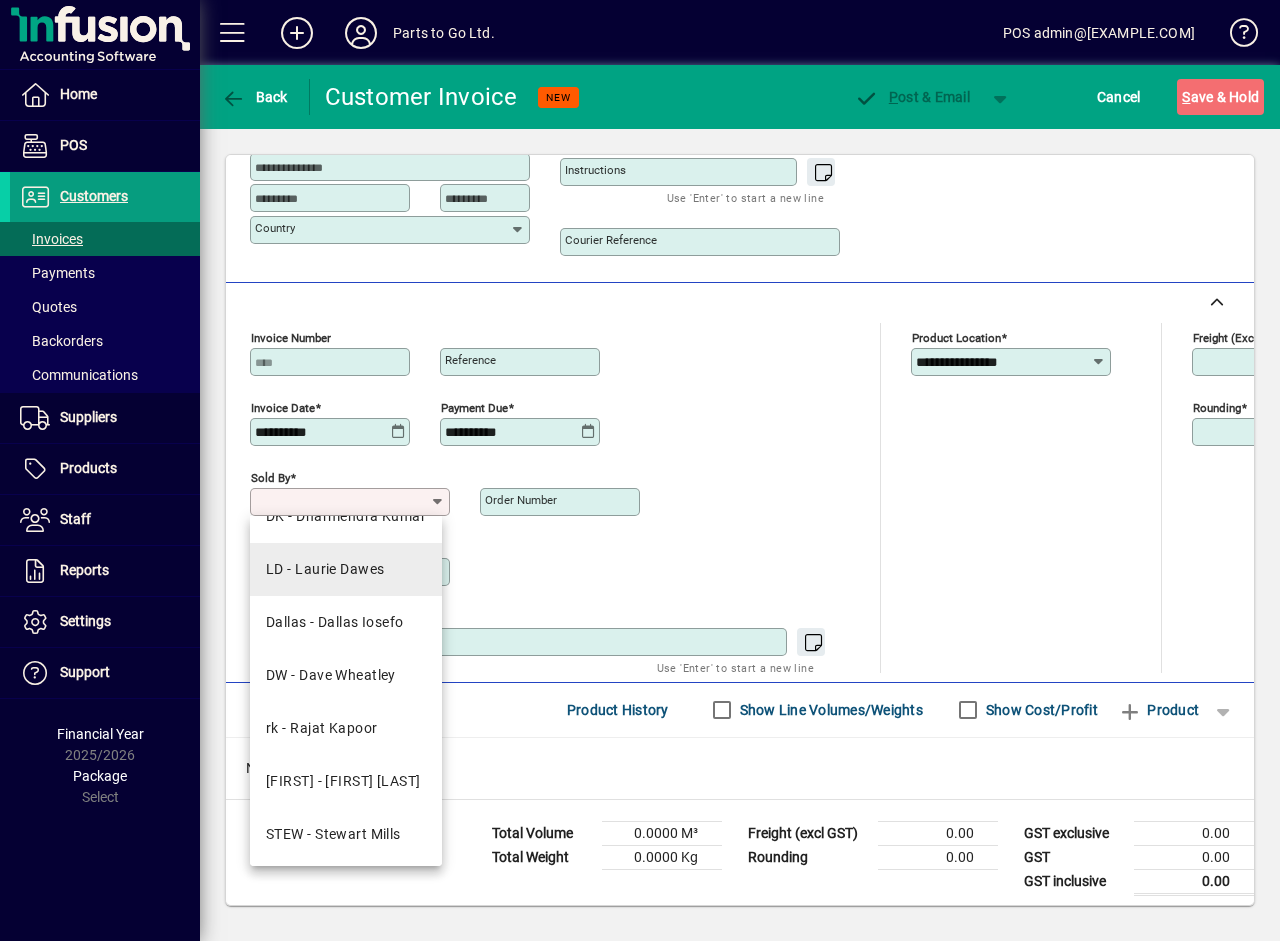 scroll, scrollTop: 143, scrollLeft: 0, axis: vertical 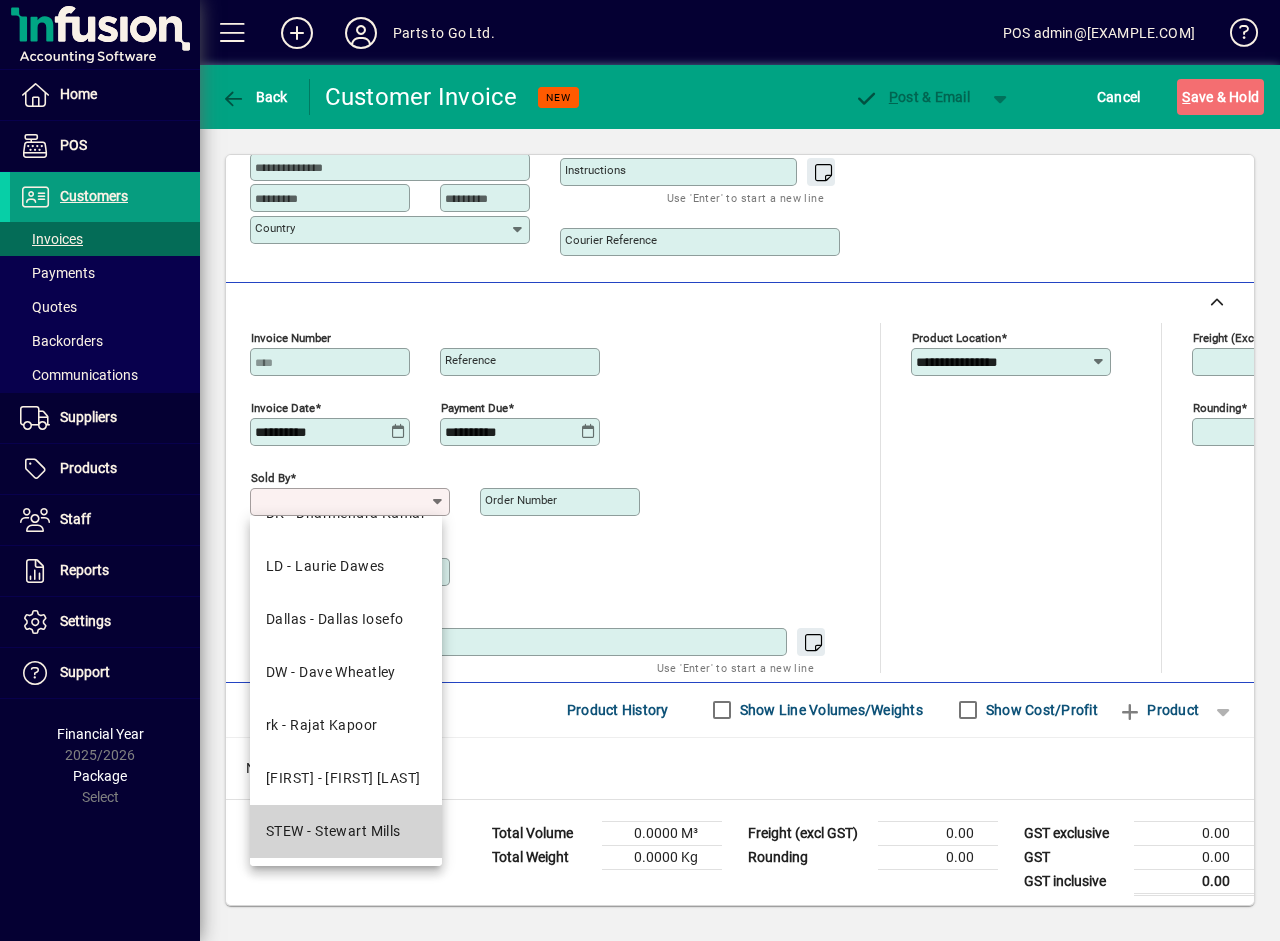 click on "STEW - Stewart Mills" at bounding box center [333, 831] 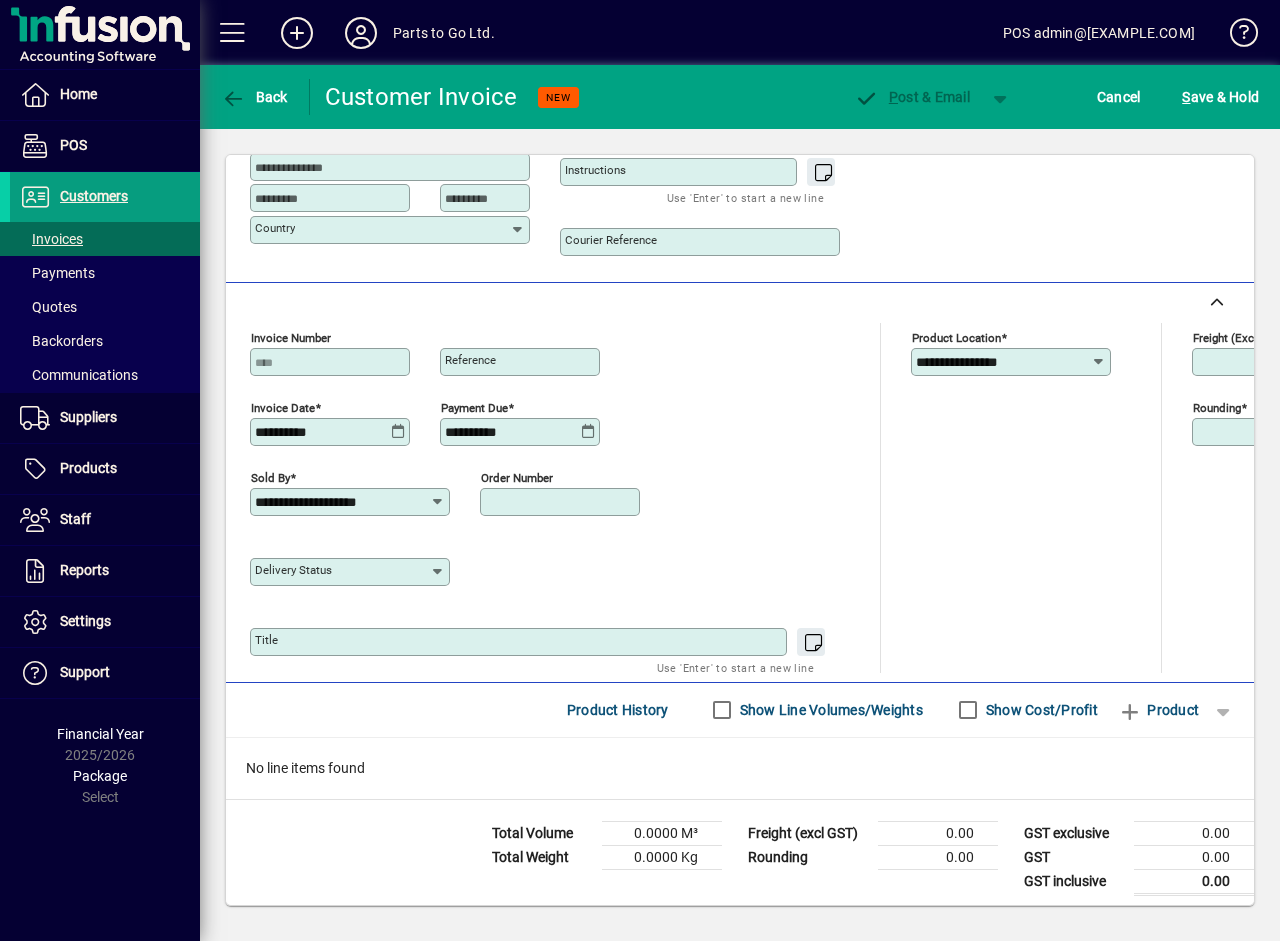 click on "Order number" at bounding box center [562, 502] 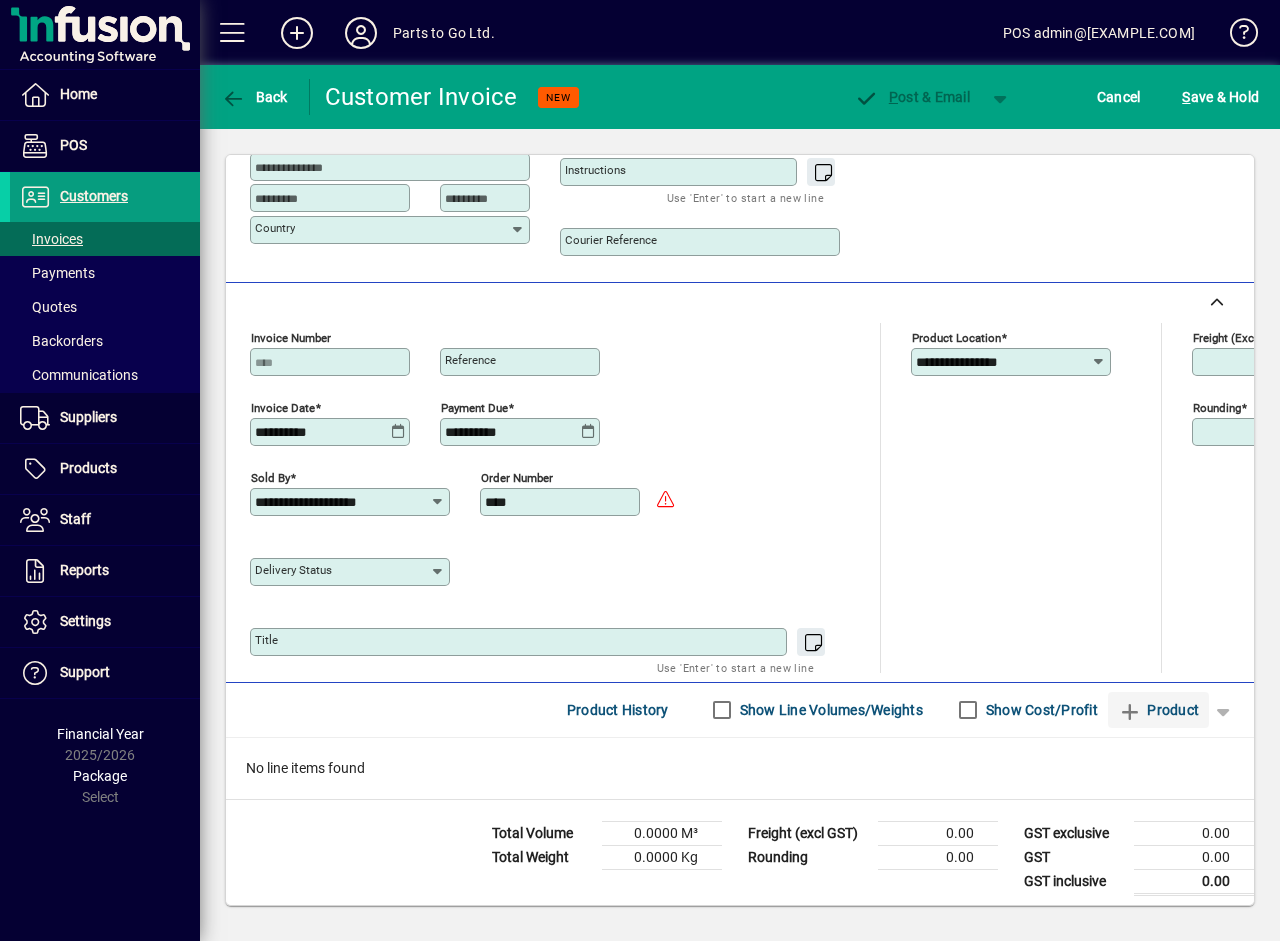 type on "****" 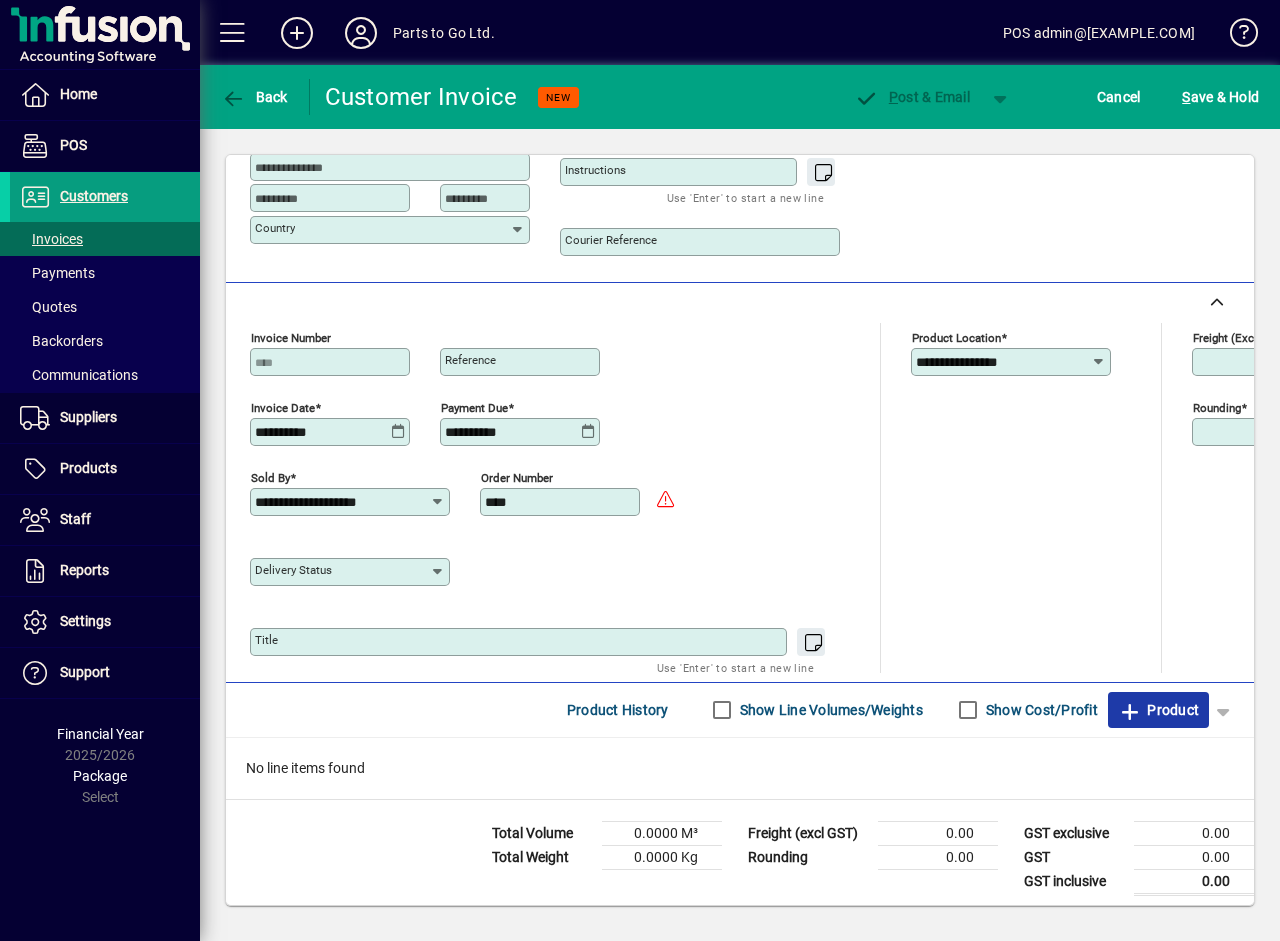 click 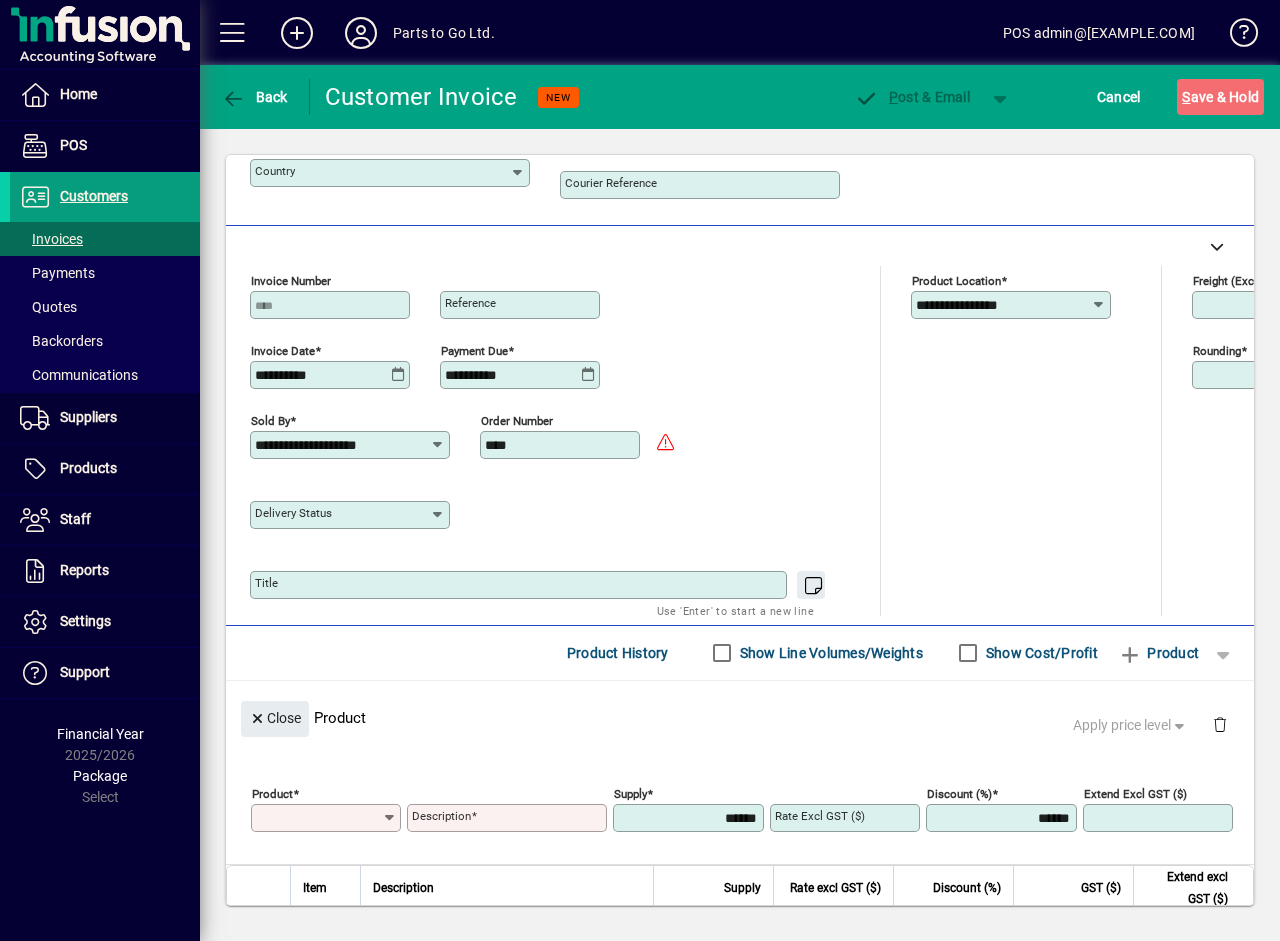 scroll, scrollTop: 0, scrollLeft: 0, axis: both 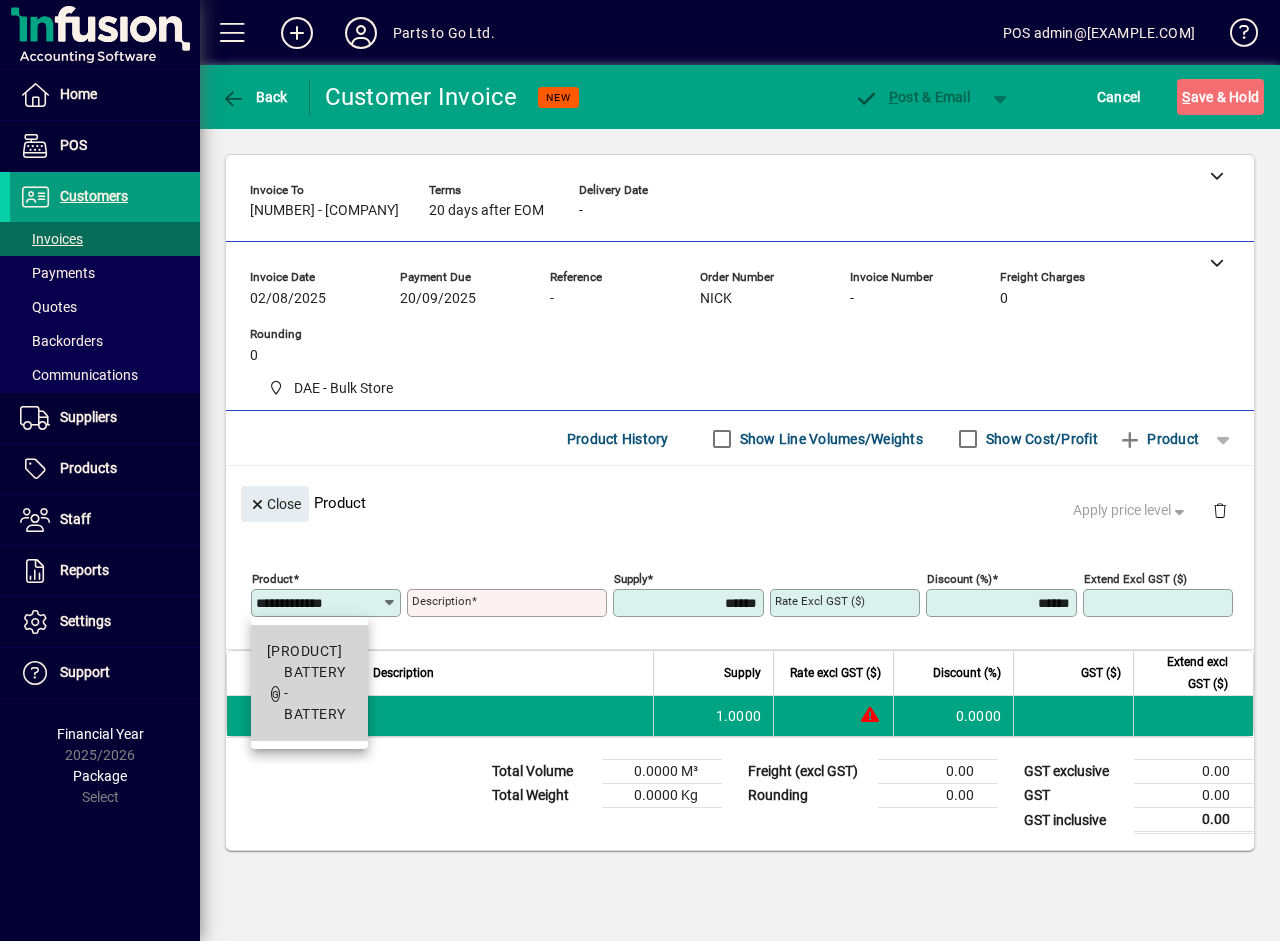 click on "BATTERY - BATTERY" at bounding box center (314, 693) 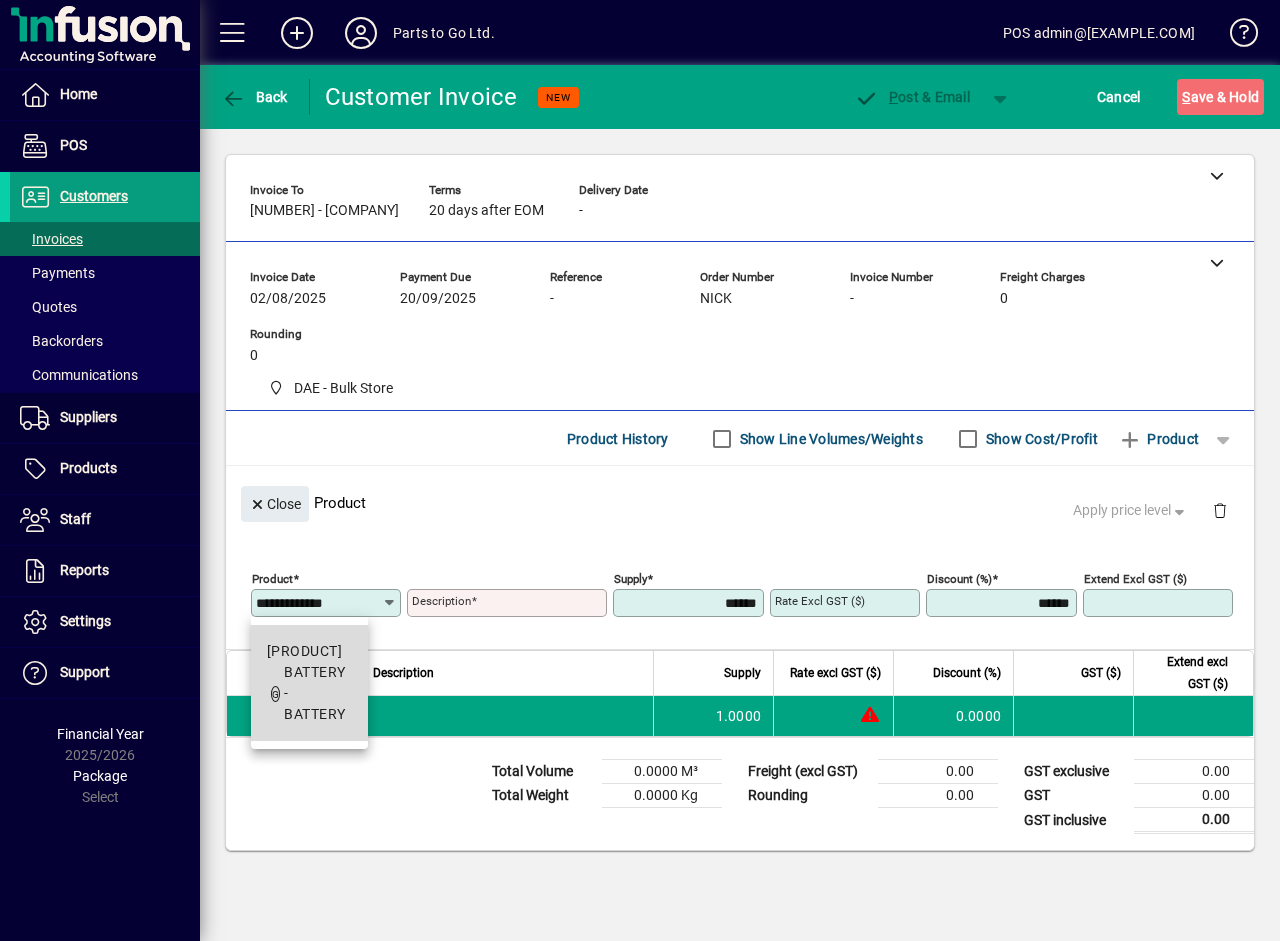 type on "**********" 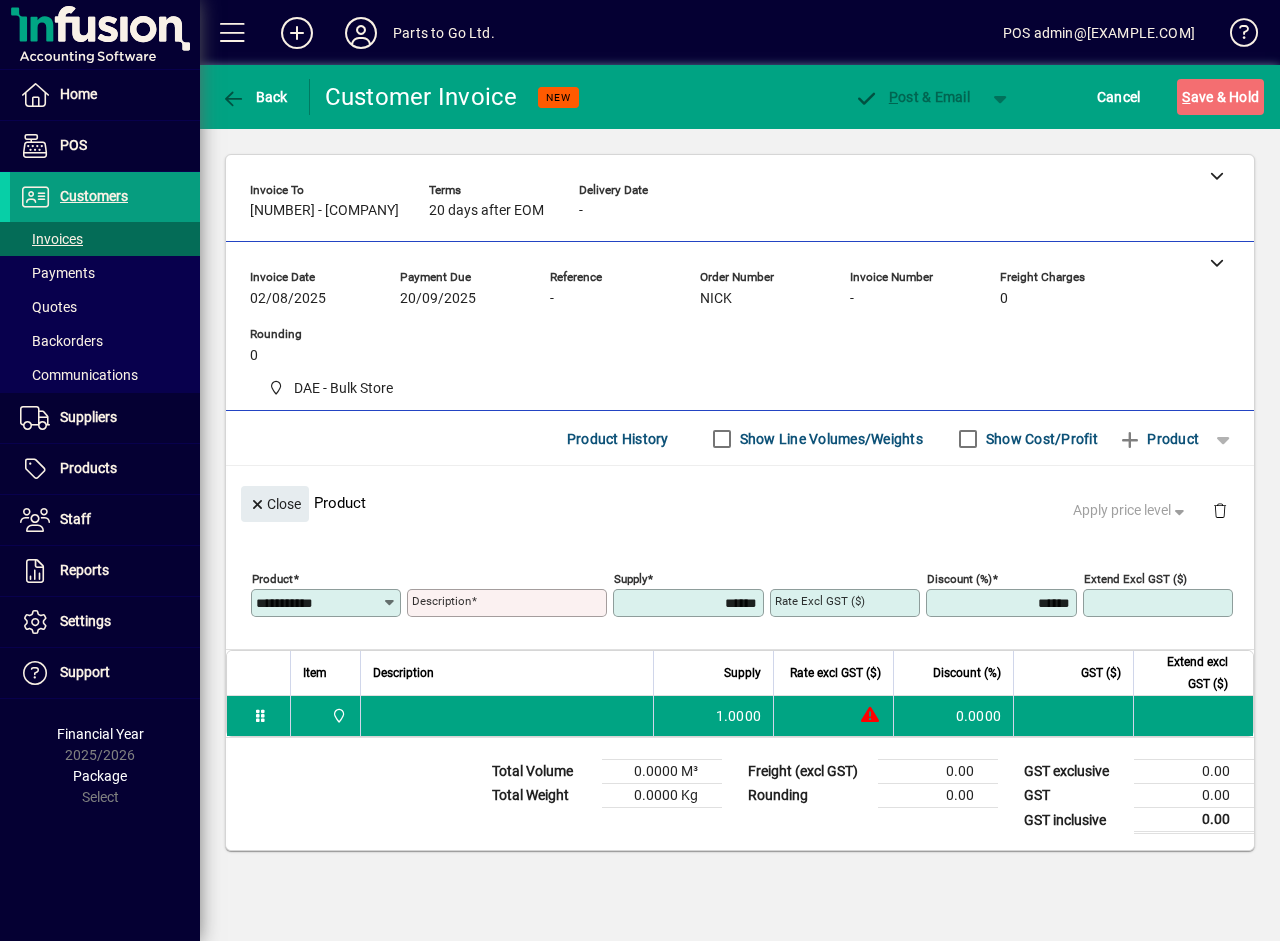 type on "**********" 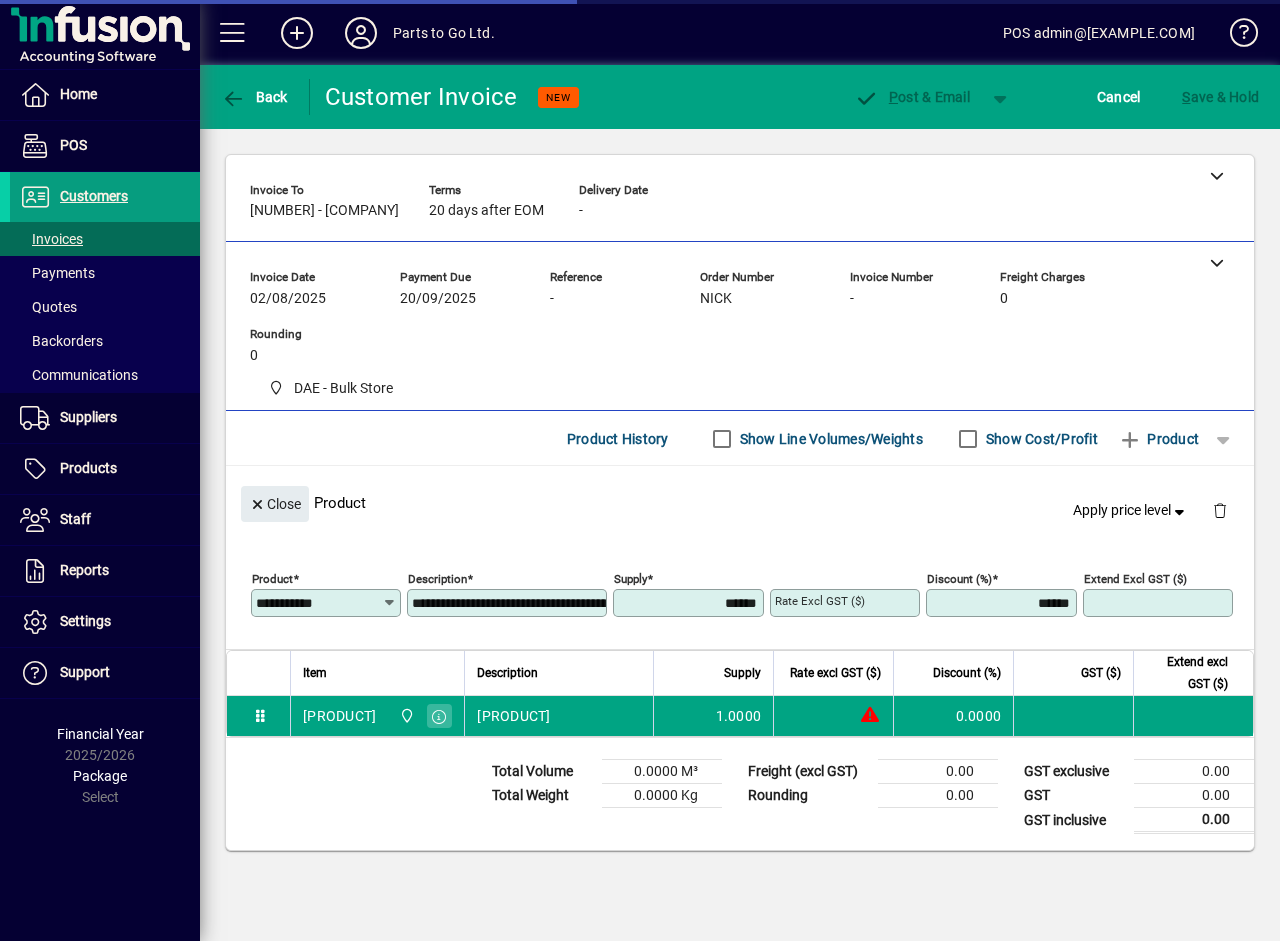 type on "*******" 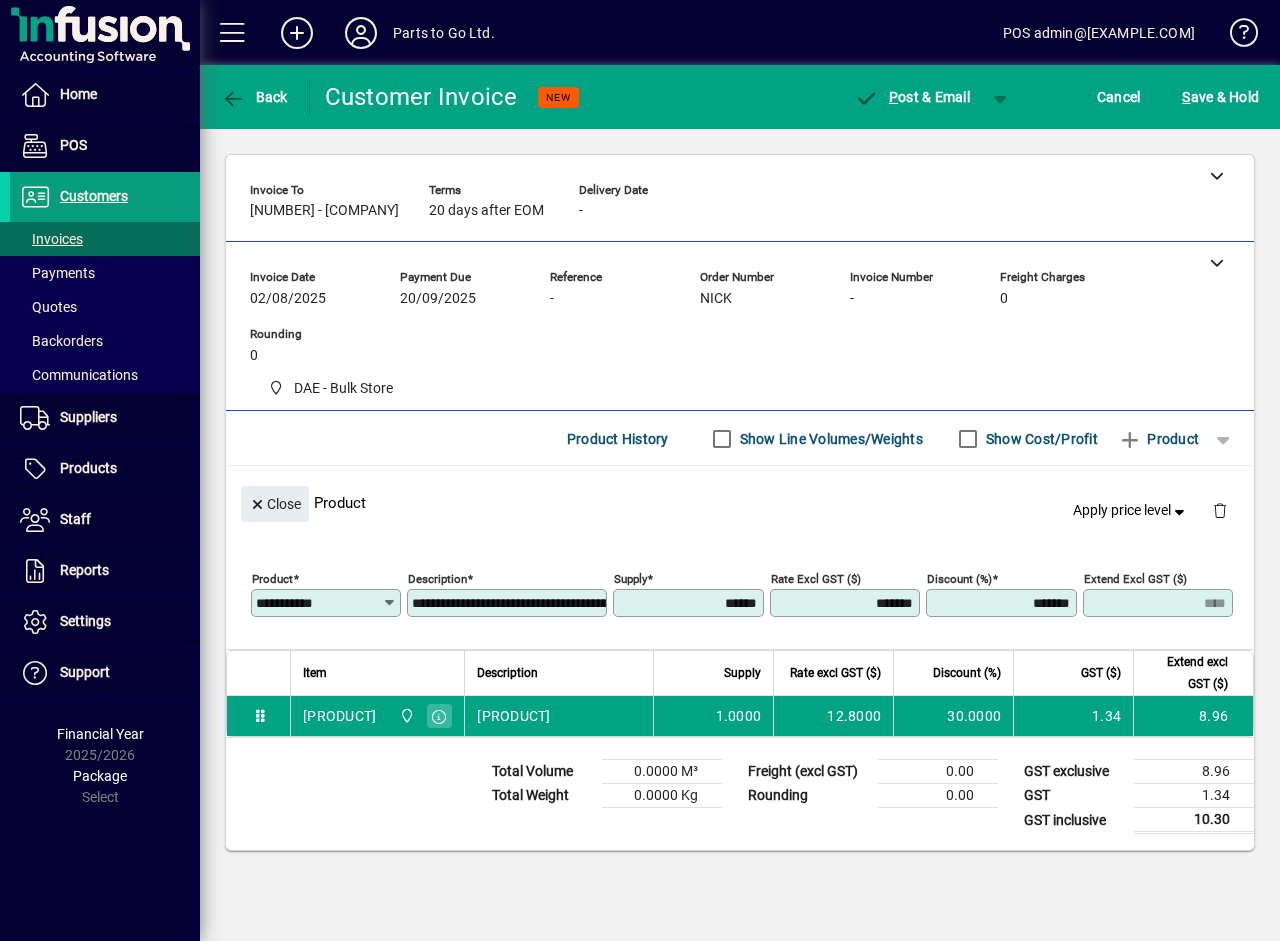 click on "******" at bounding box center (690, 603) 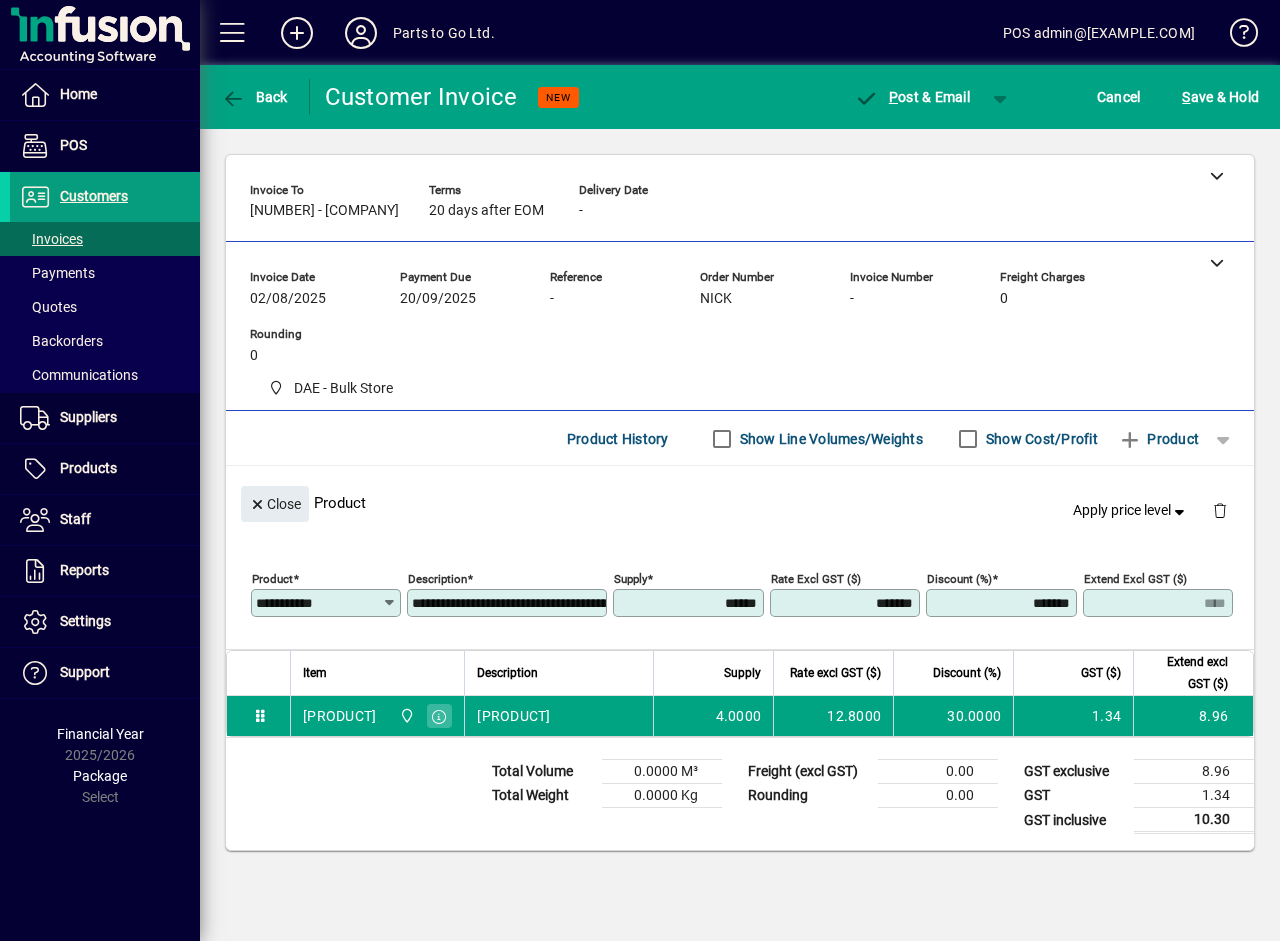 type on "******" 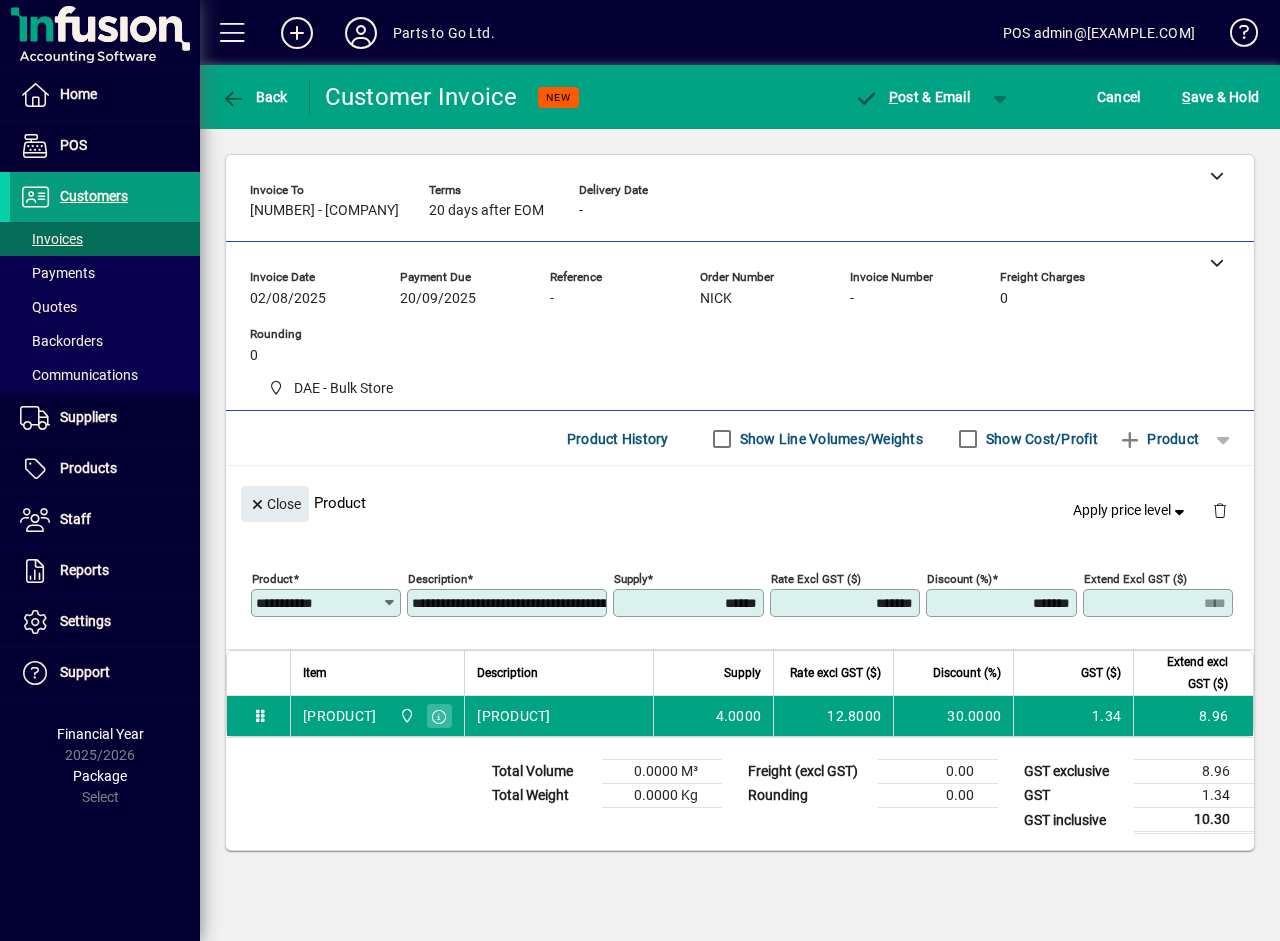 click 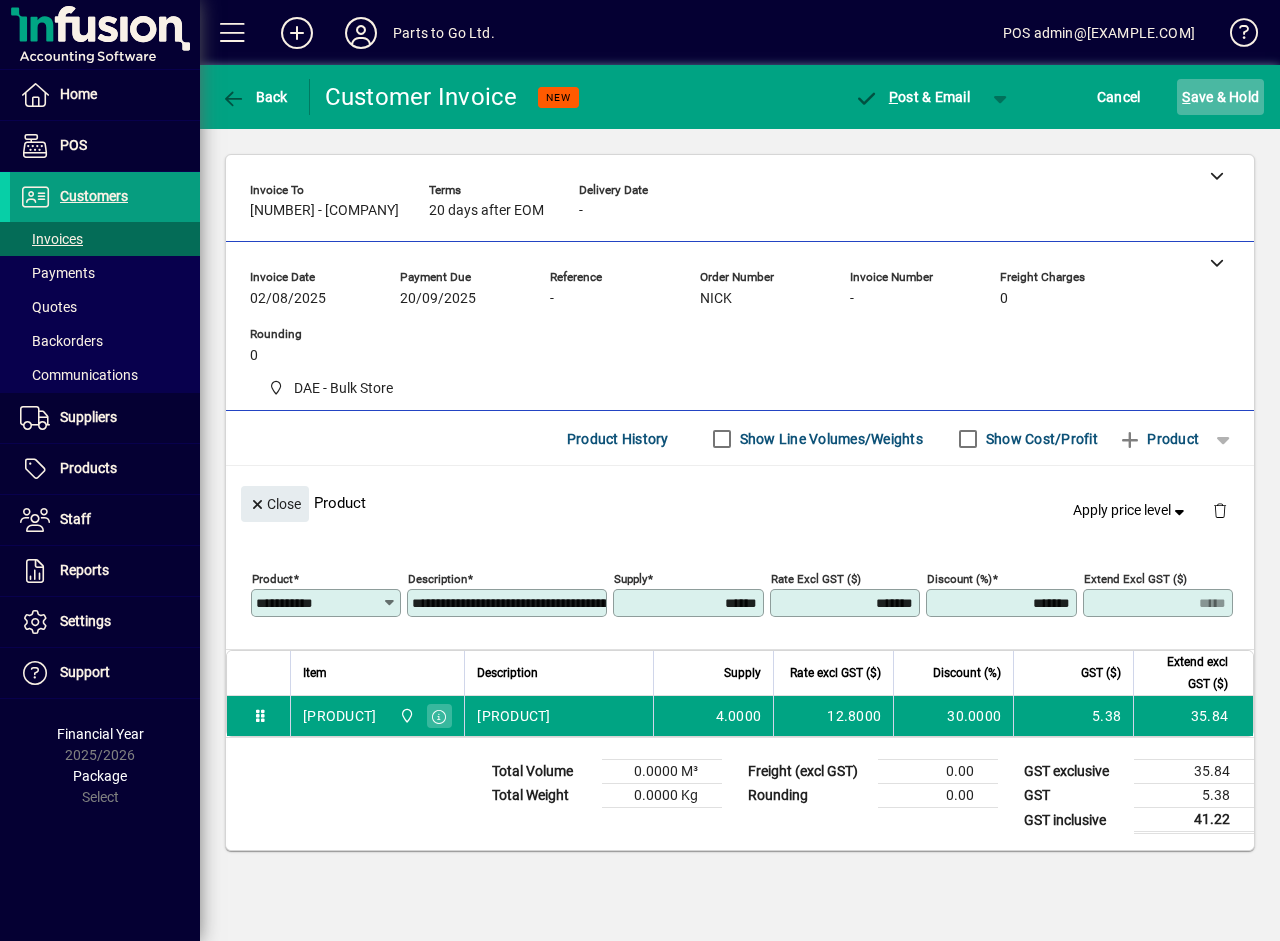 click on "S ave & Hold" 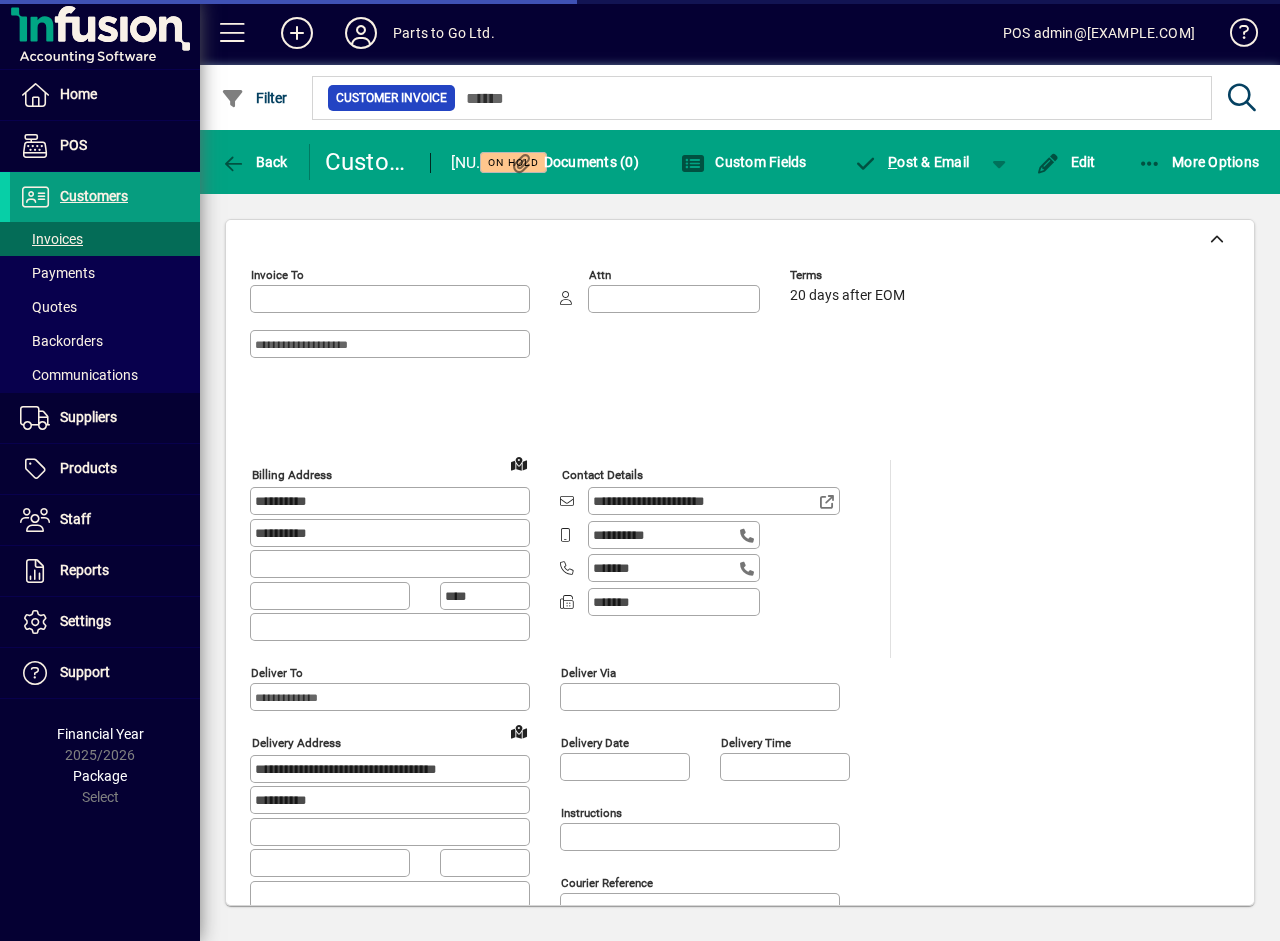 type on "**********" 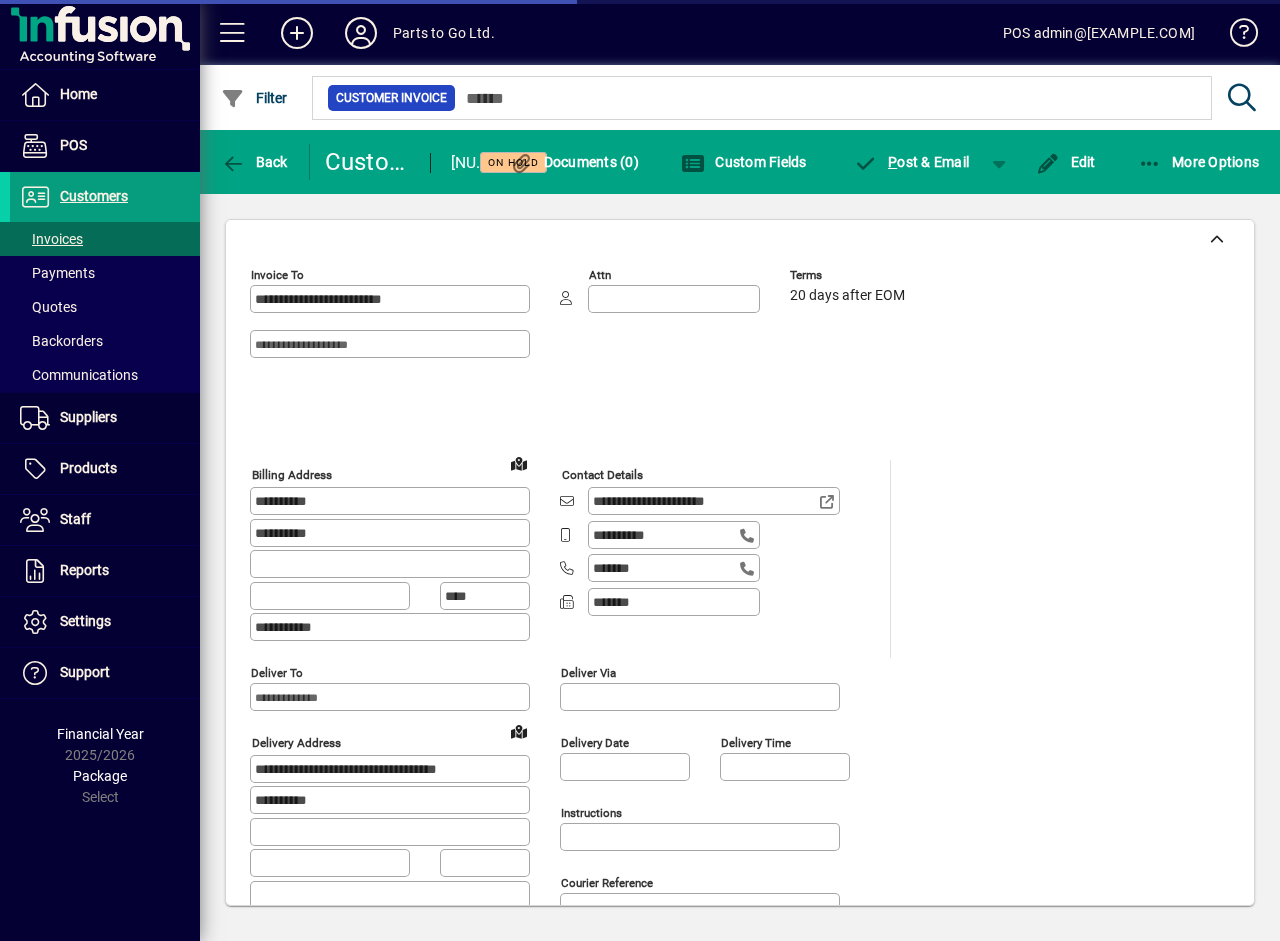 type on "**********" 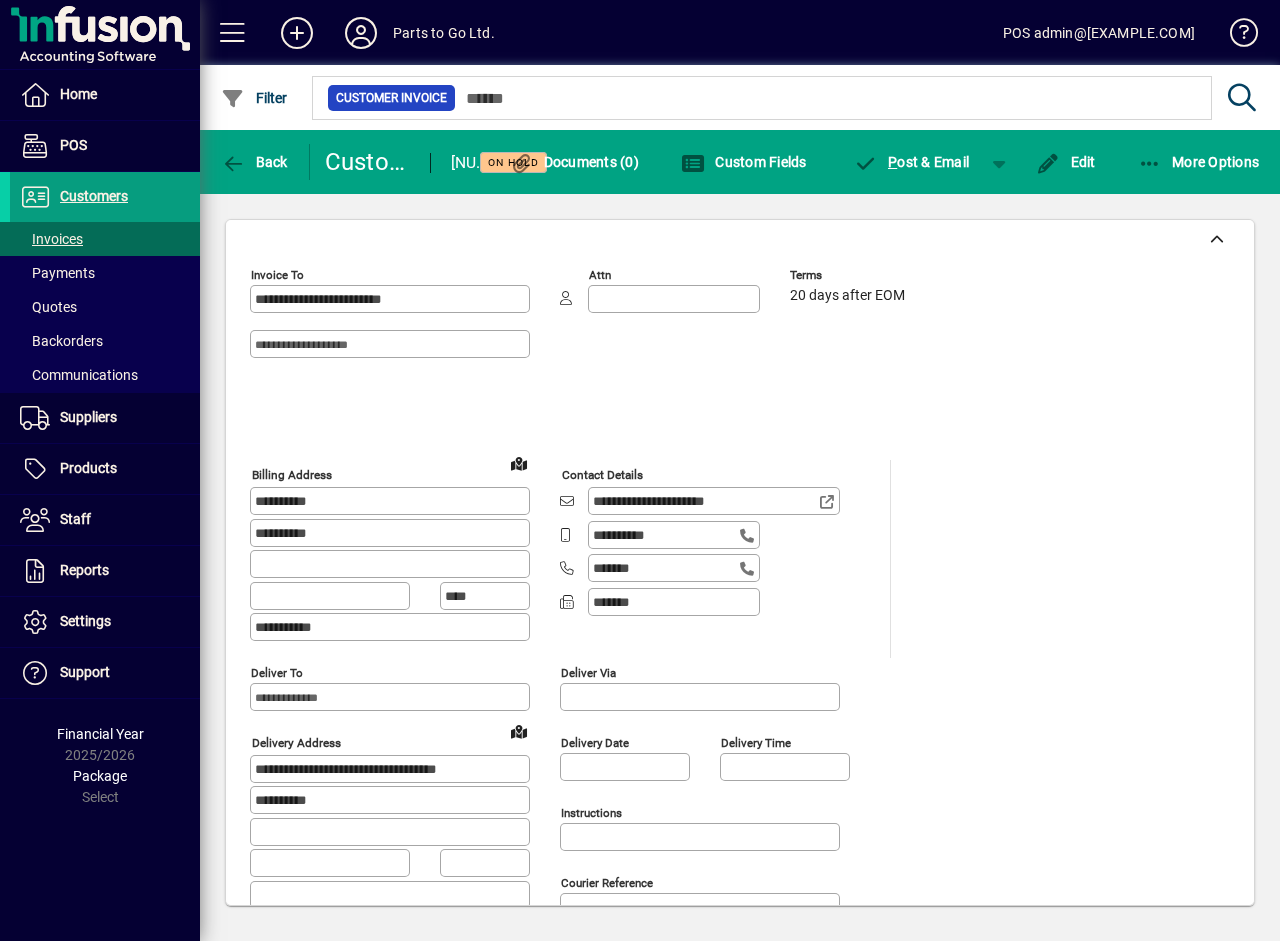 scroll, scrollTop: 600, scrollLeft: 0, axis: vertical 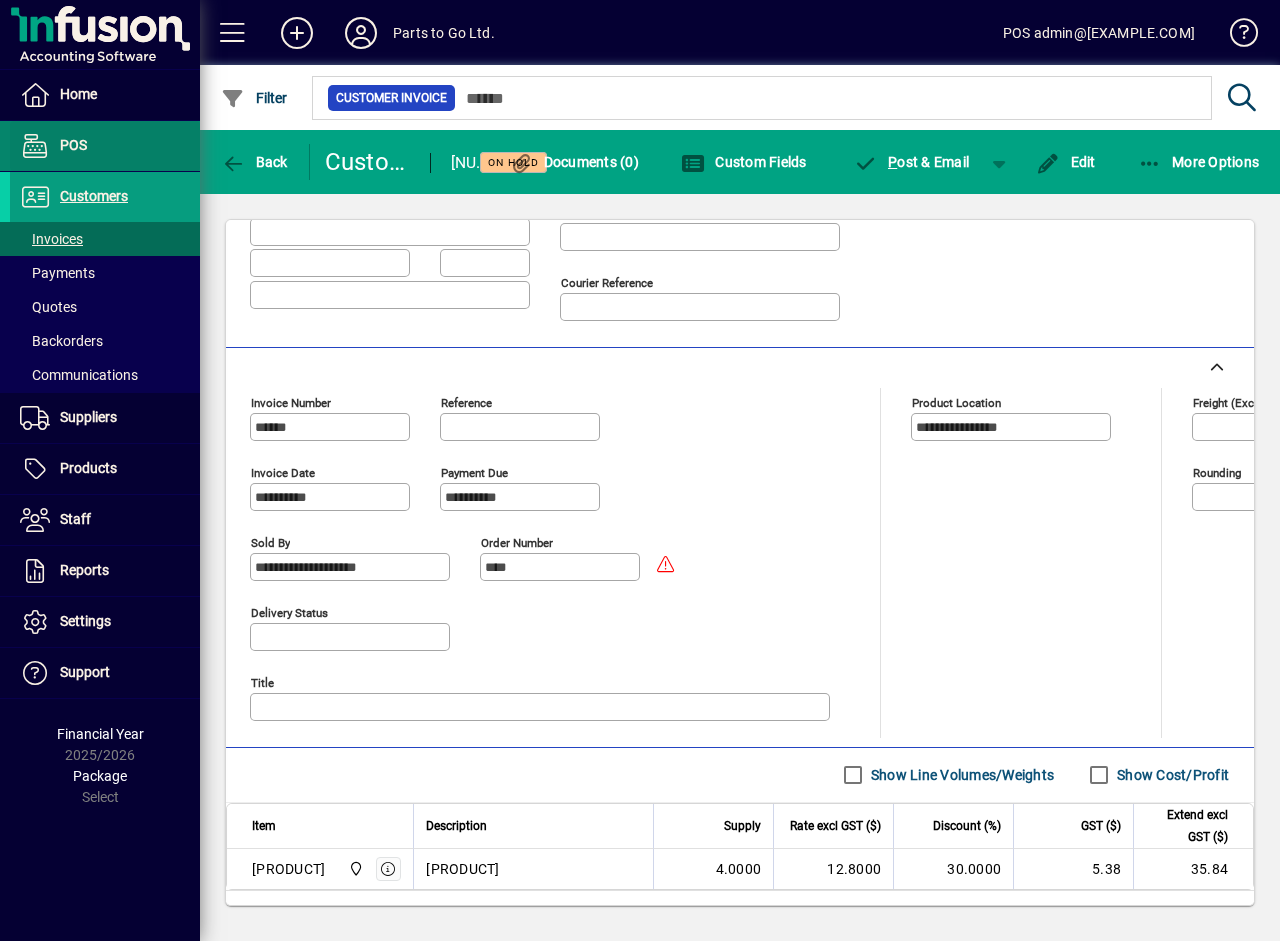 click at bounding box center [105, 146] 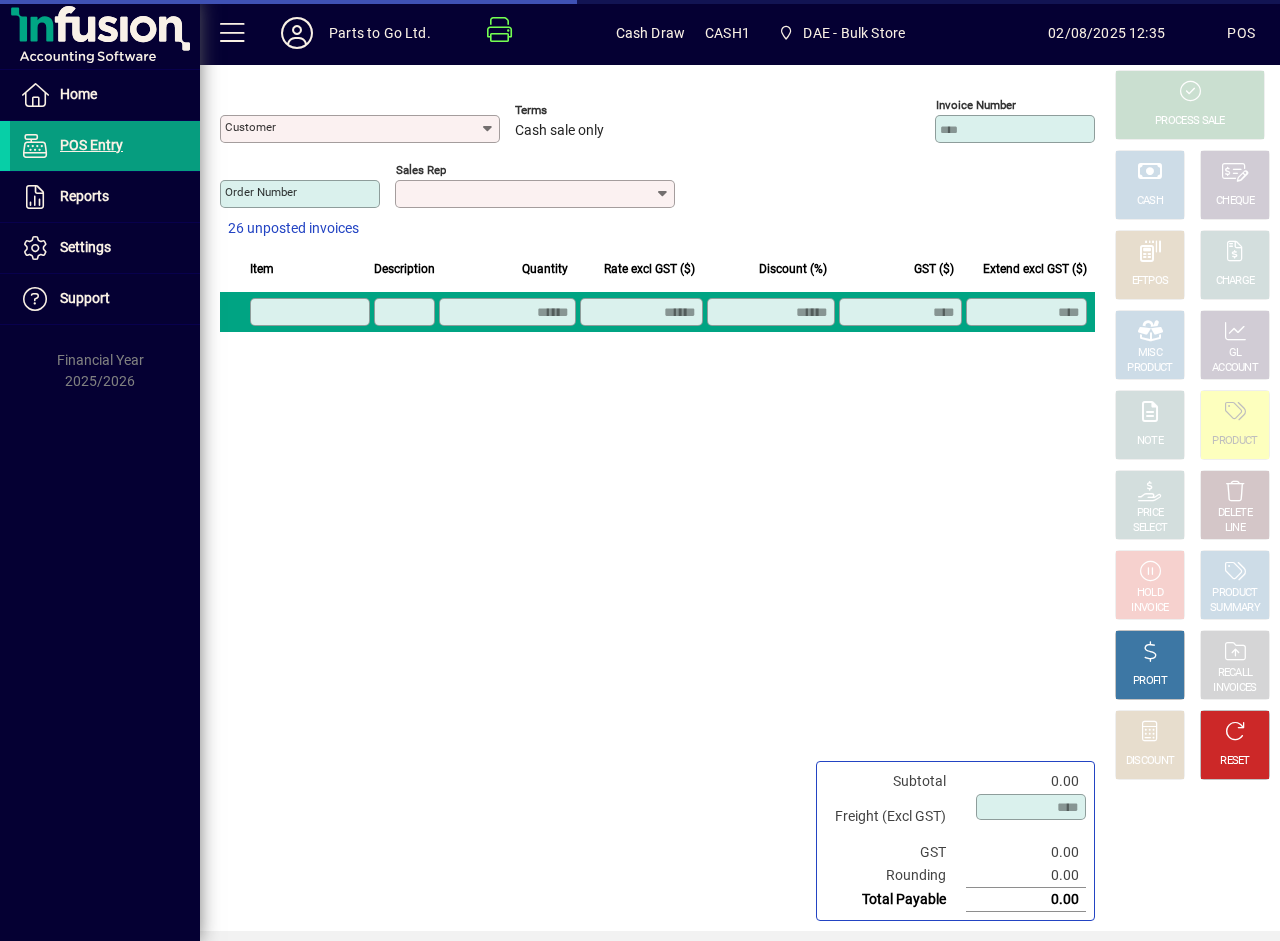 type on "**********" 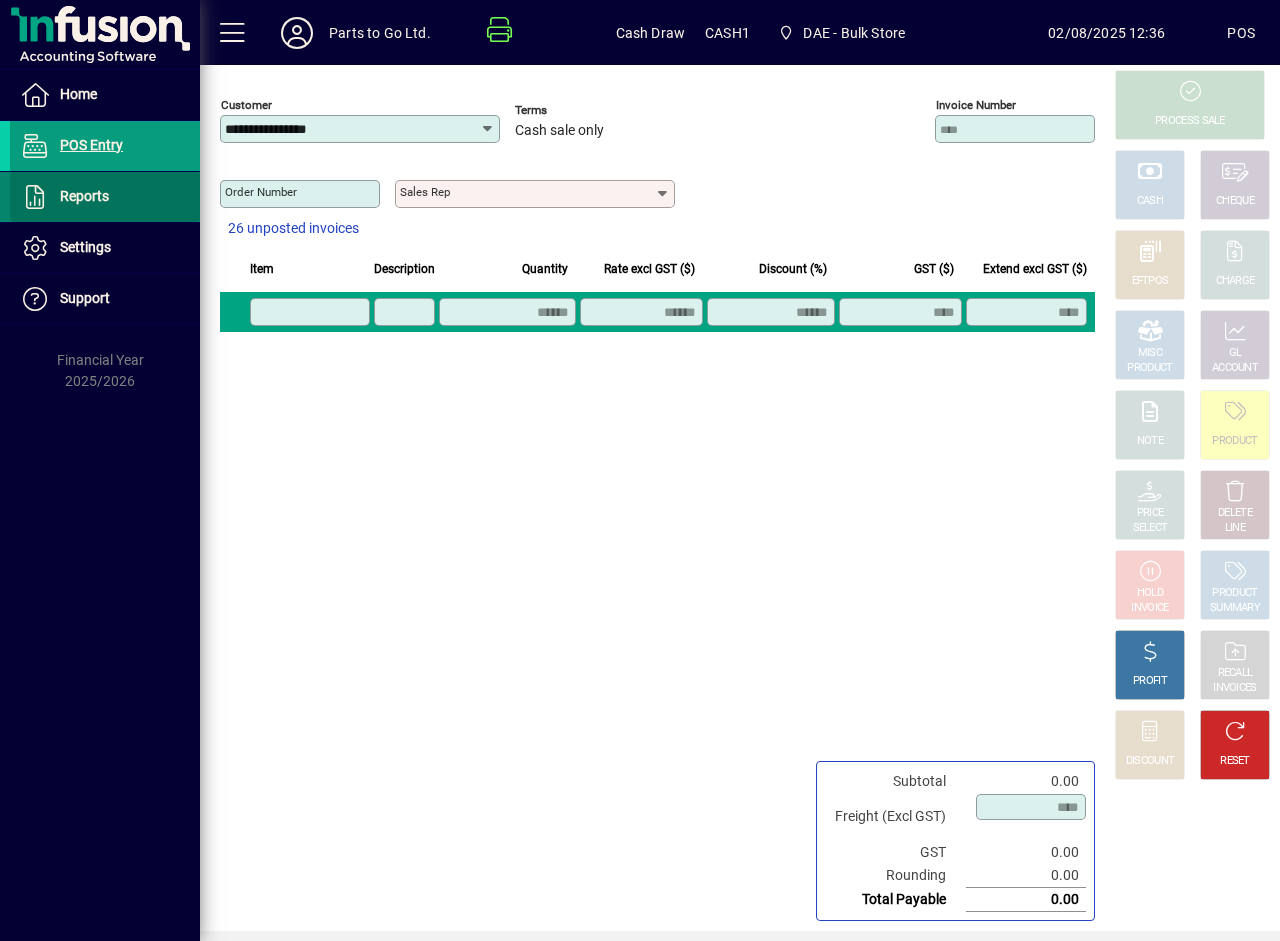 click on "Reports" at bounding box center (84, 196) 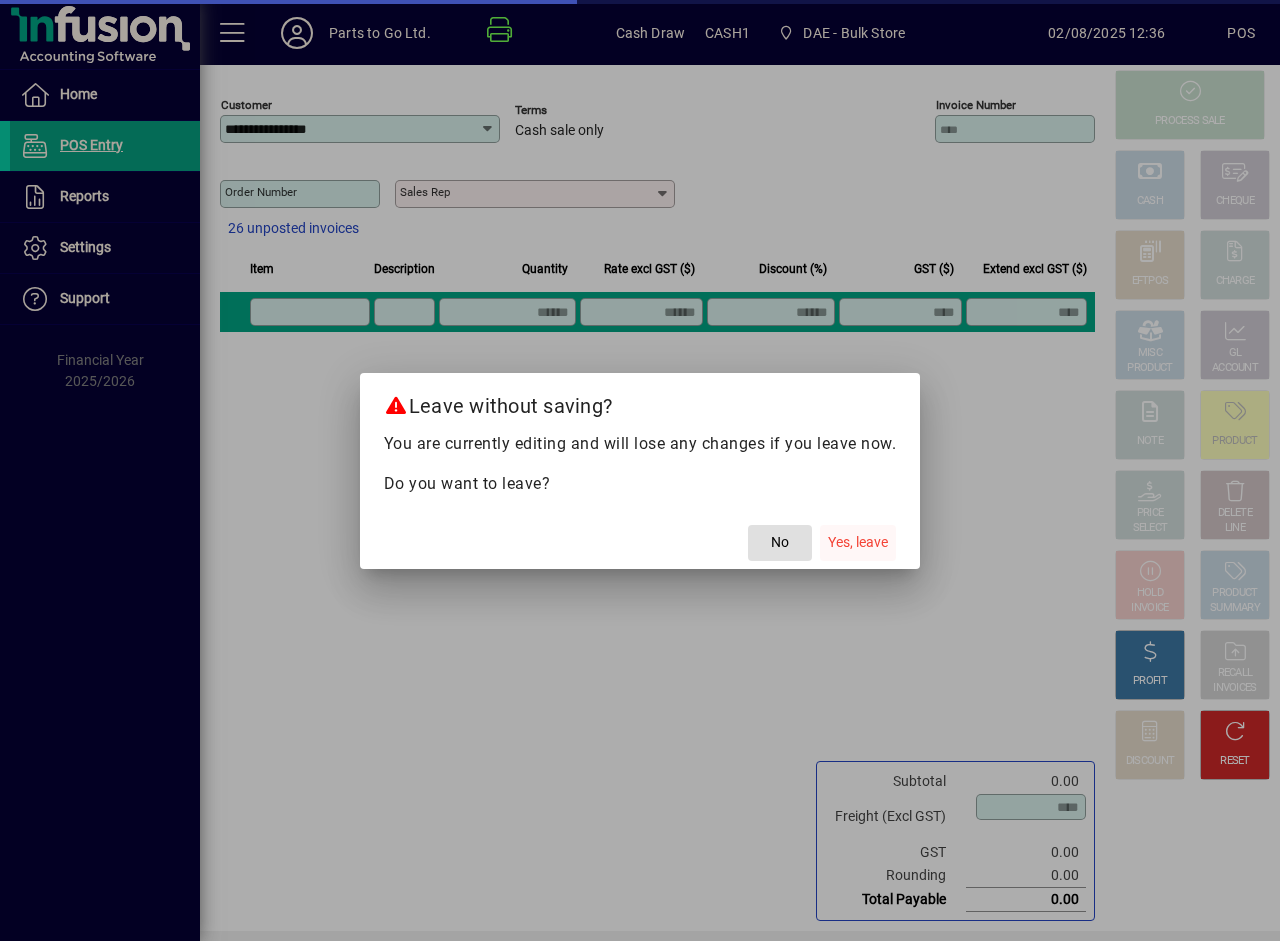 click on "Yes, leave" 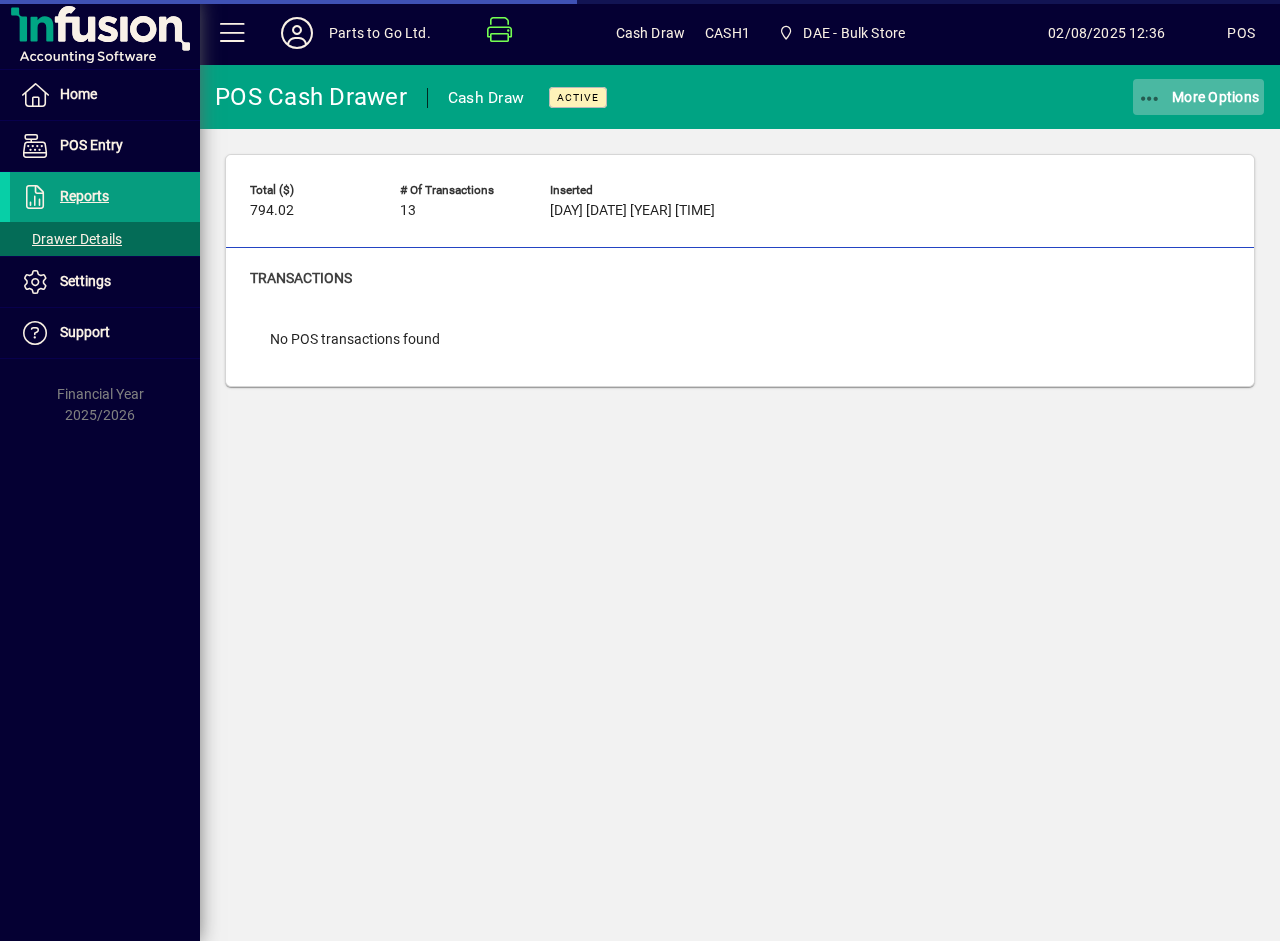 click on "More Options" 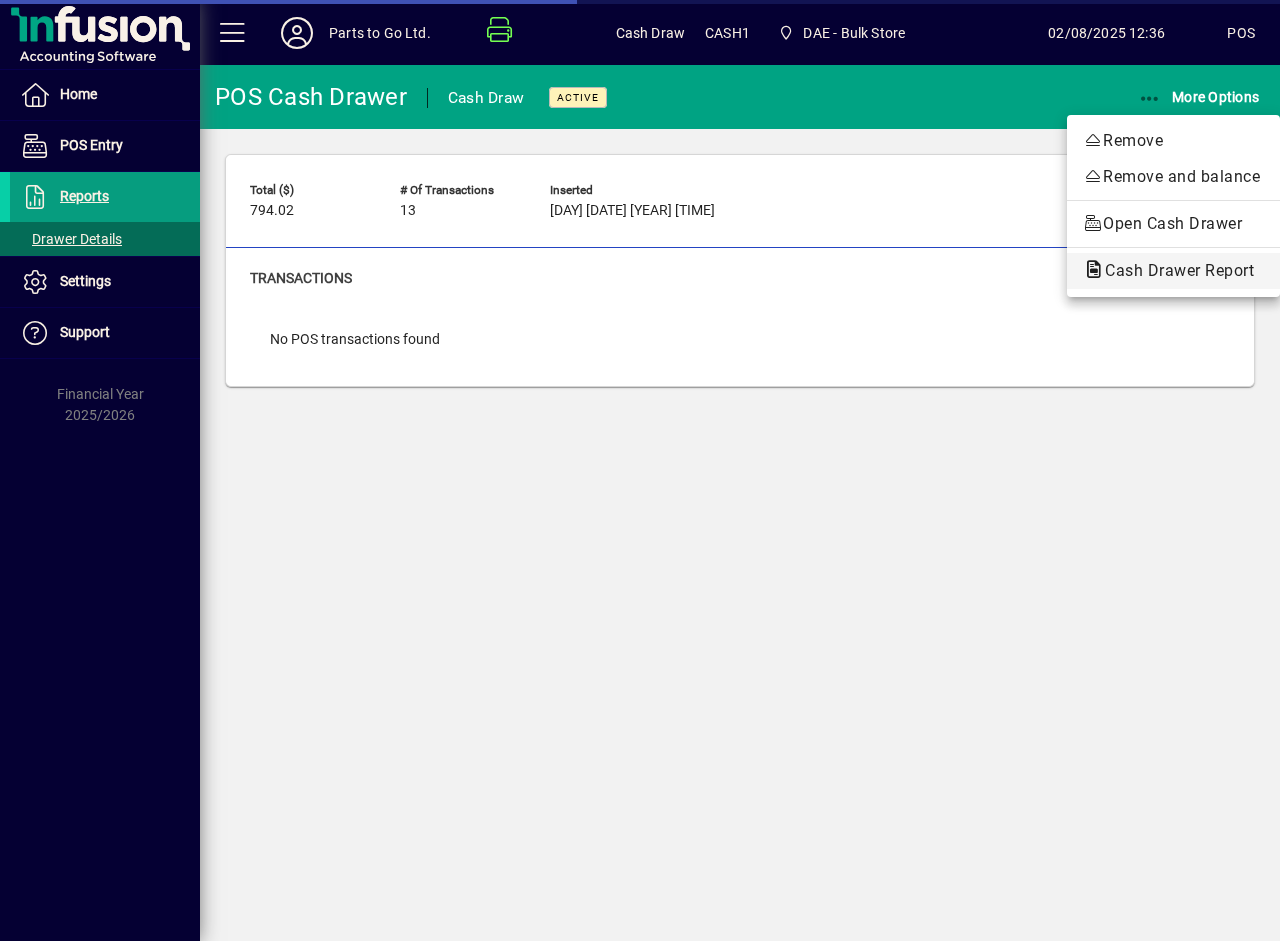 click on "Cash Drawer Report" 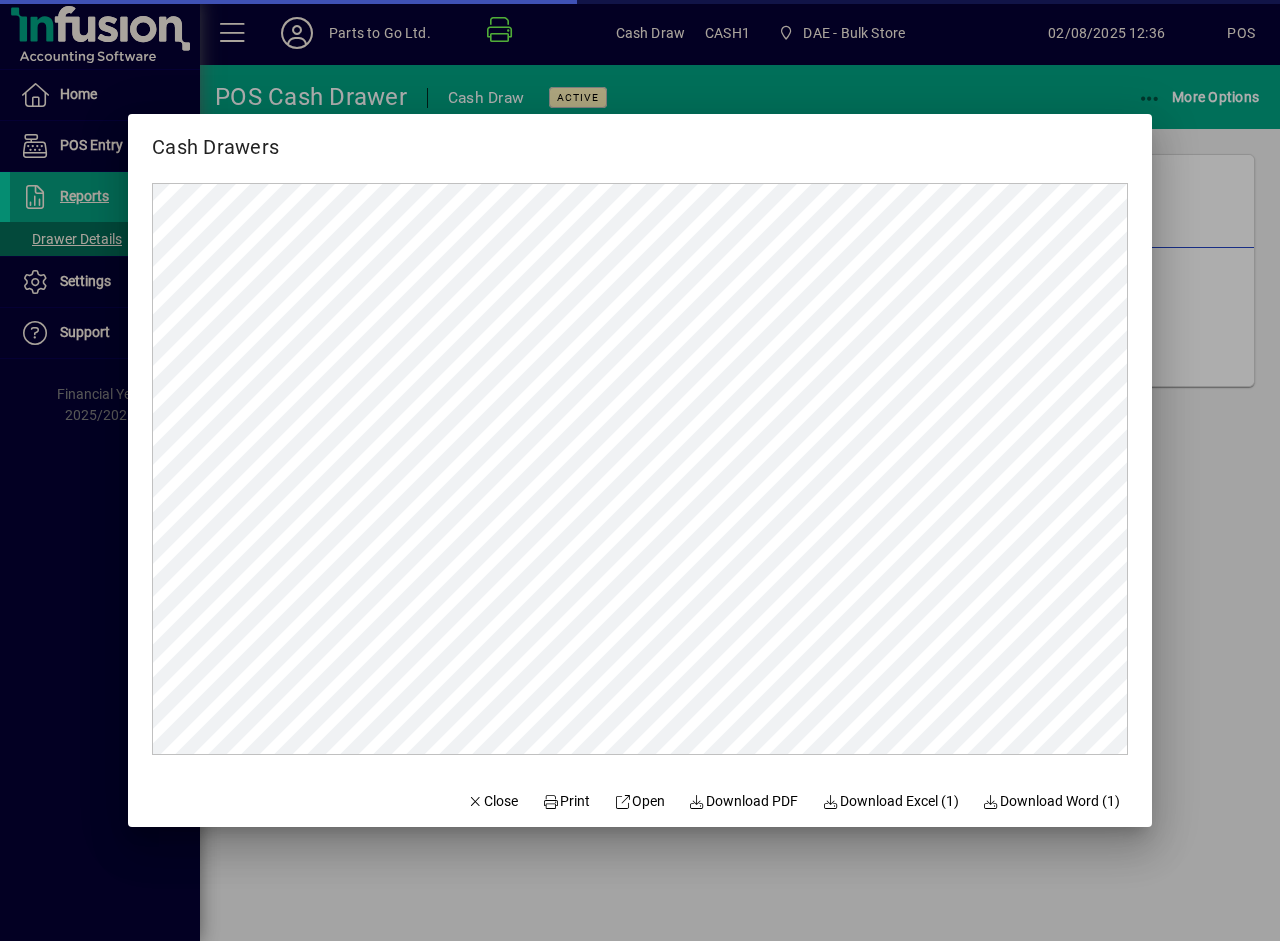 scroll, scrollTop: 0, scrollLeft: 0, axis: both 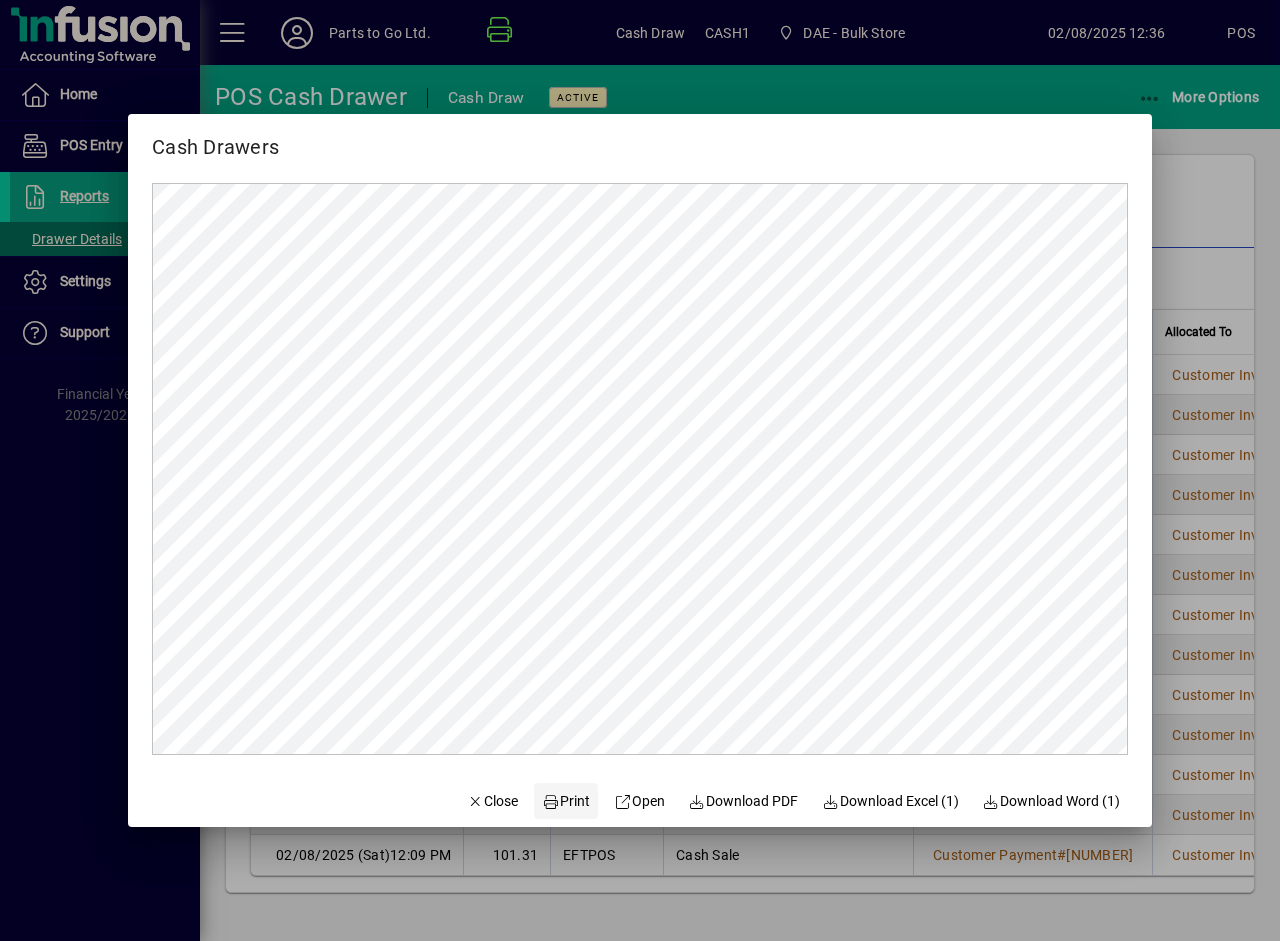 click on "Print" 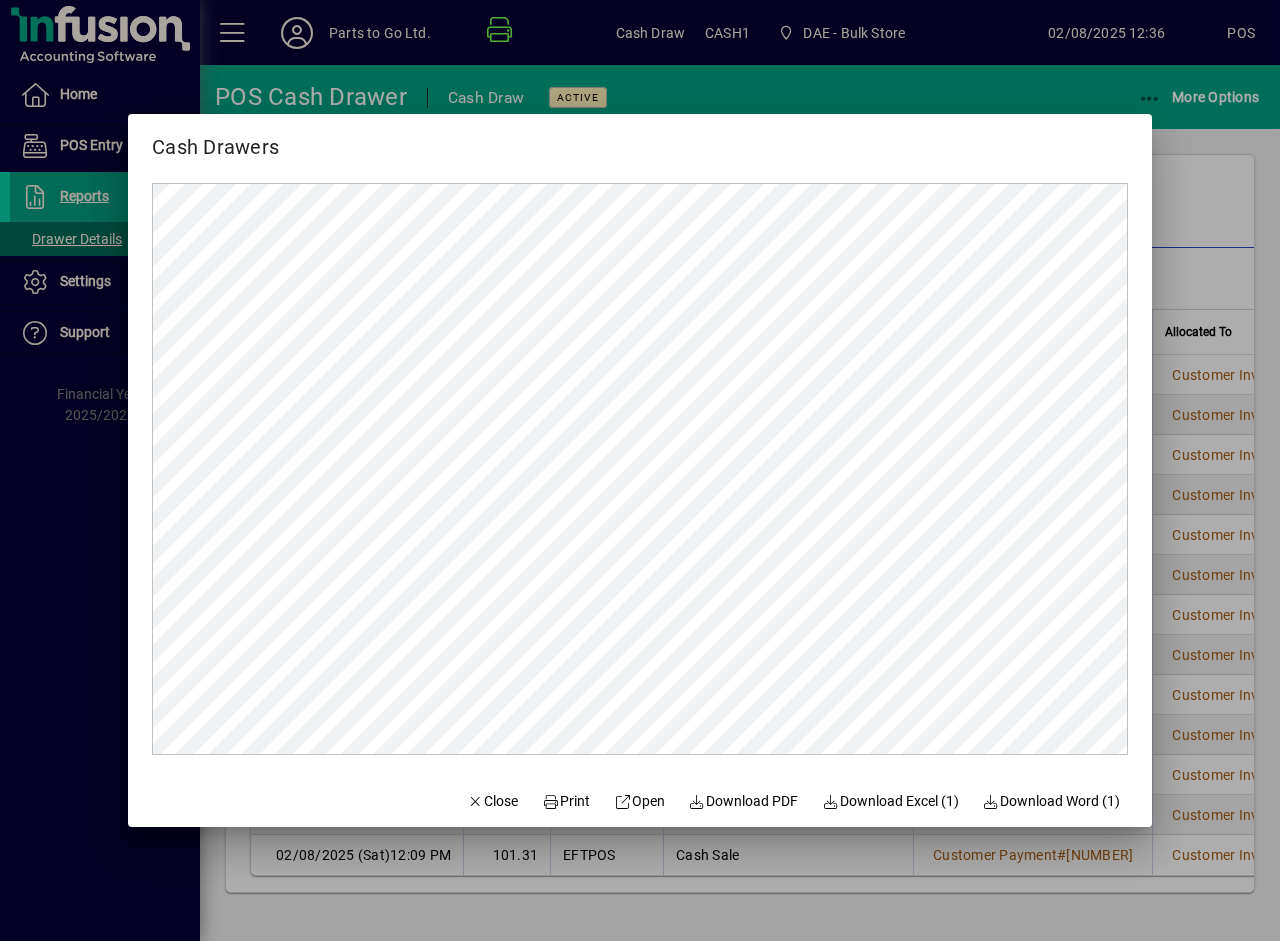 drag, startPoint x: 935, startPoint y: 80, endPoint x: 951, endPoint y: 78, distance: 16.124516 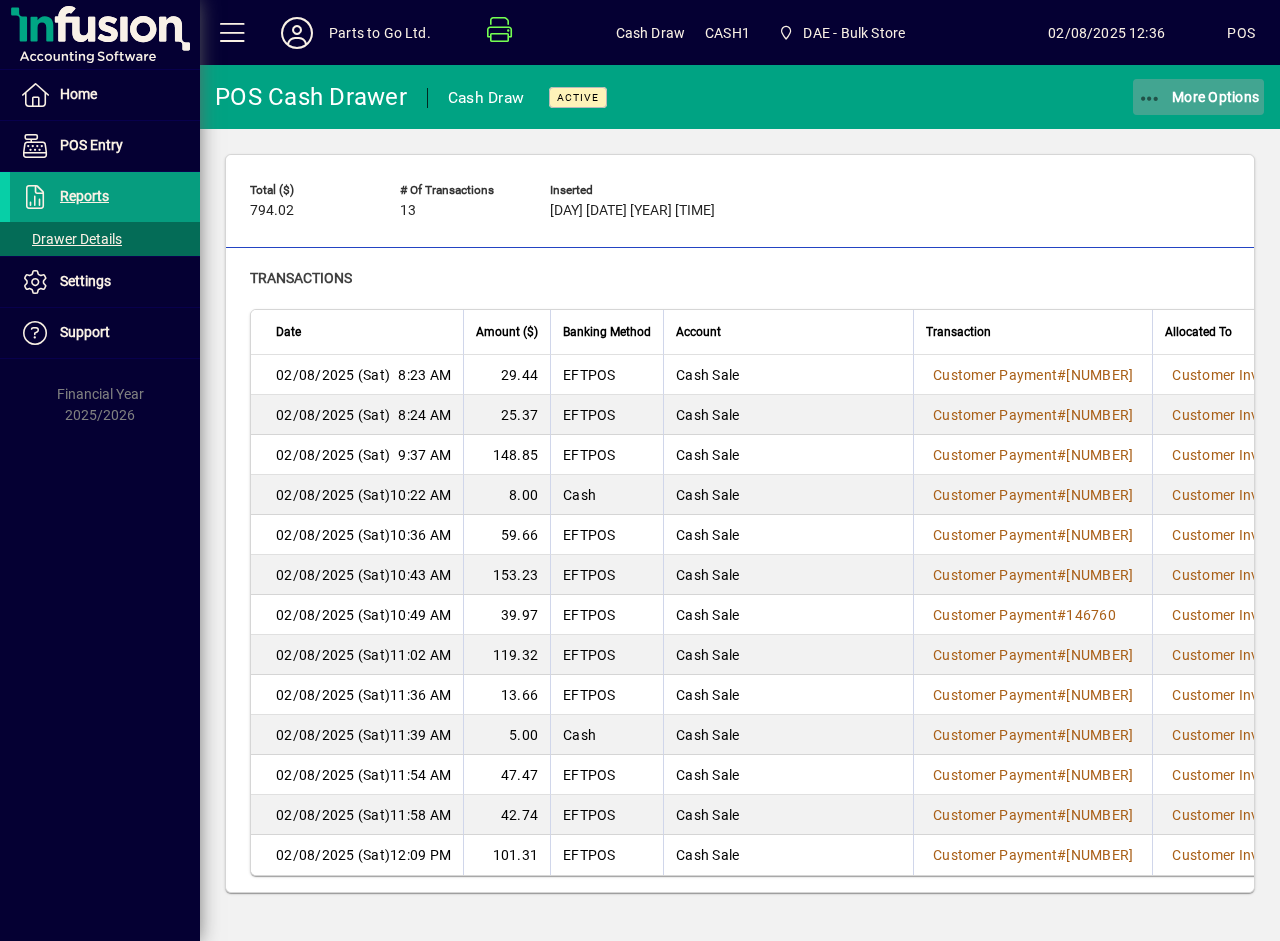 click 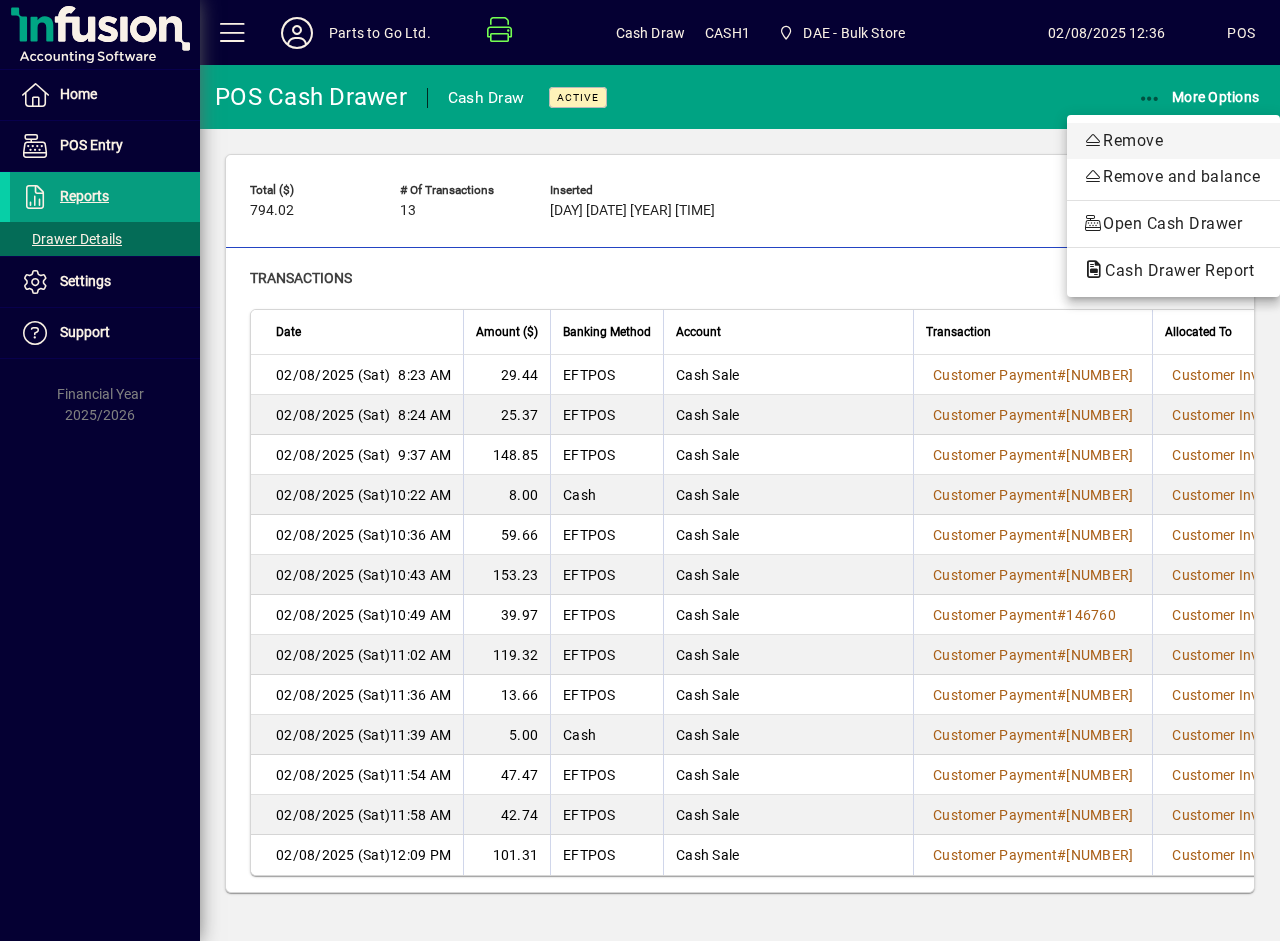 click on "Remove" at bounding box center (1173, 141) 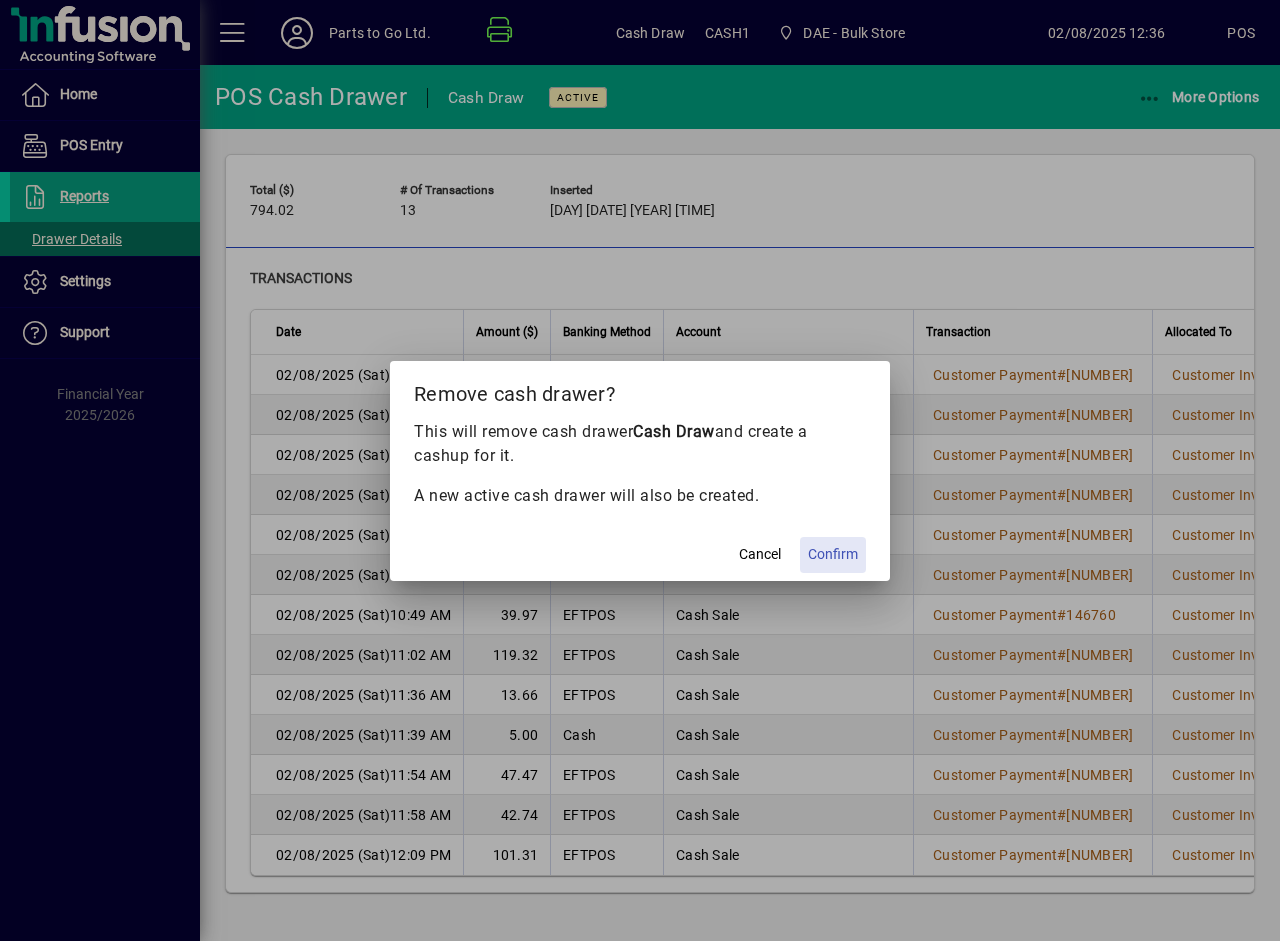 click on "Confirm" 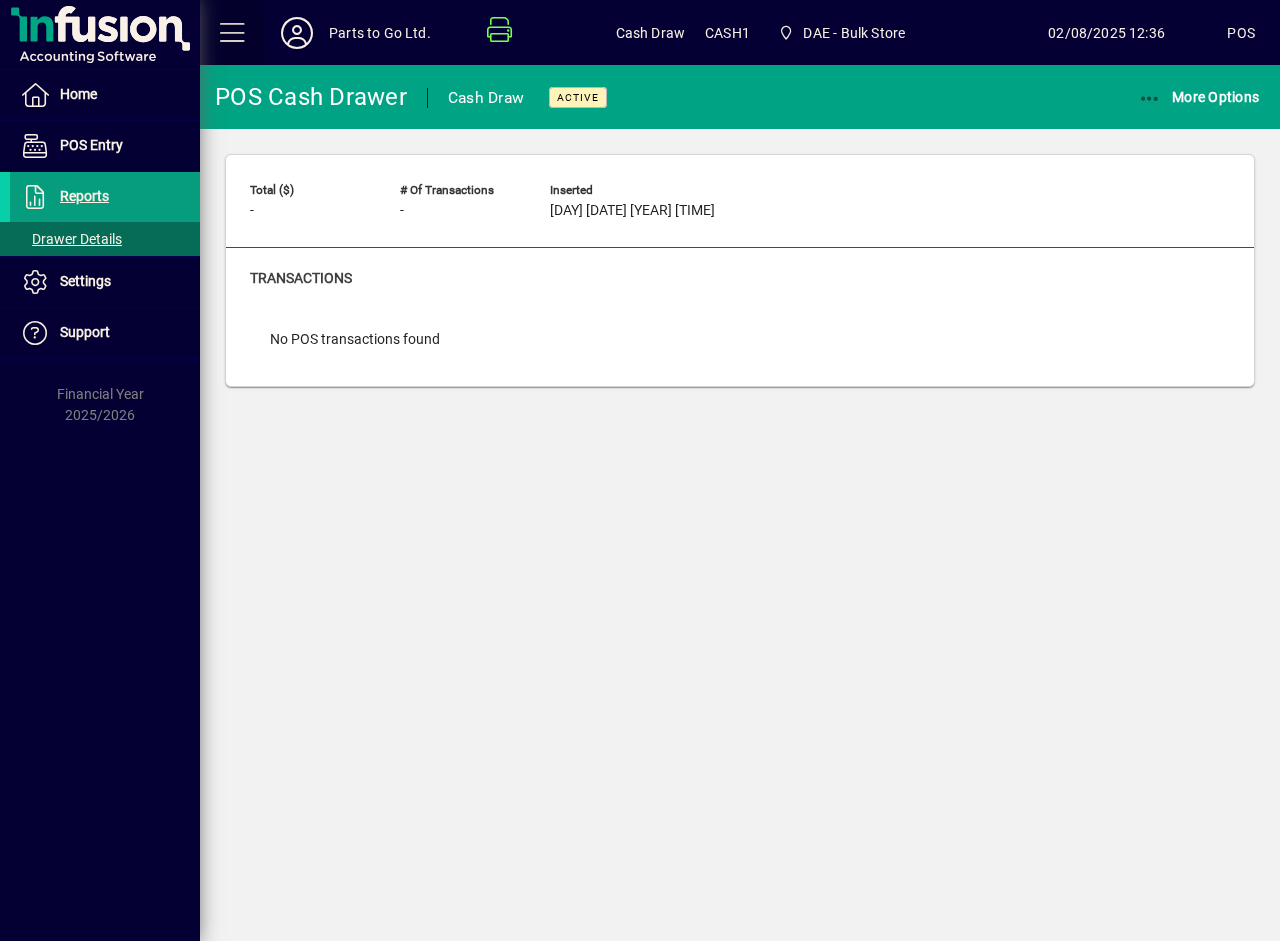 click at bounding box center (233, 33) 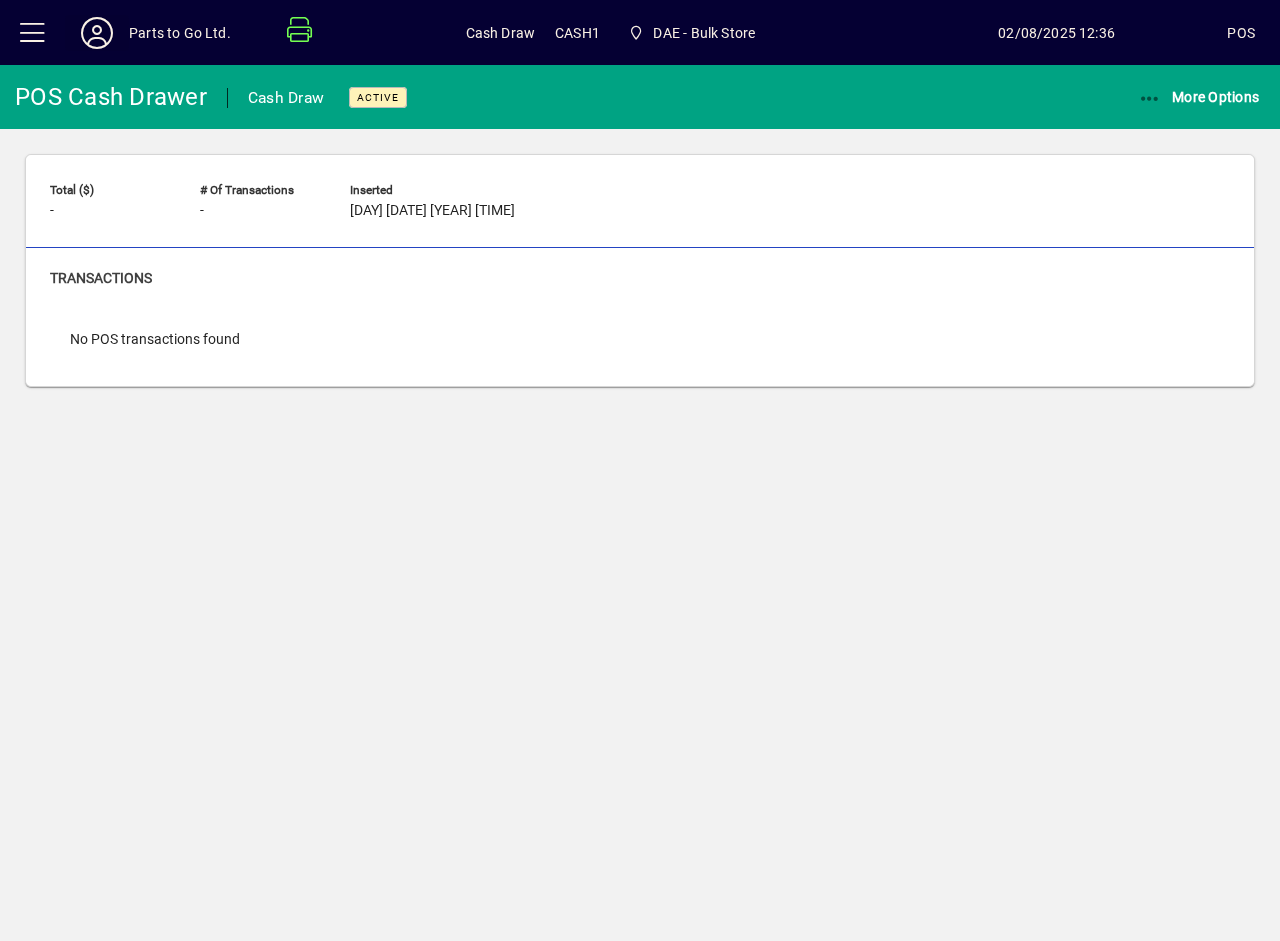click 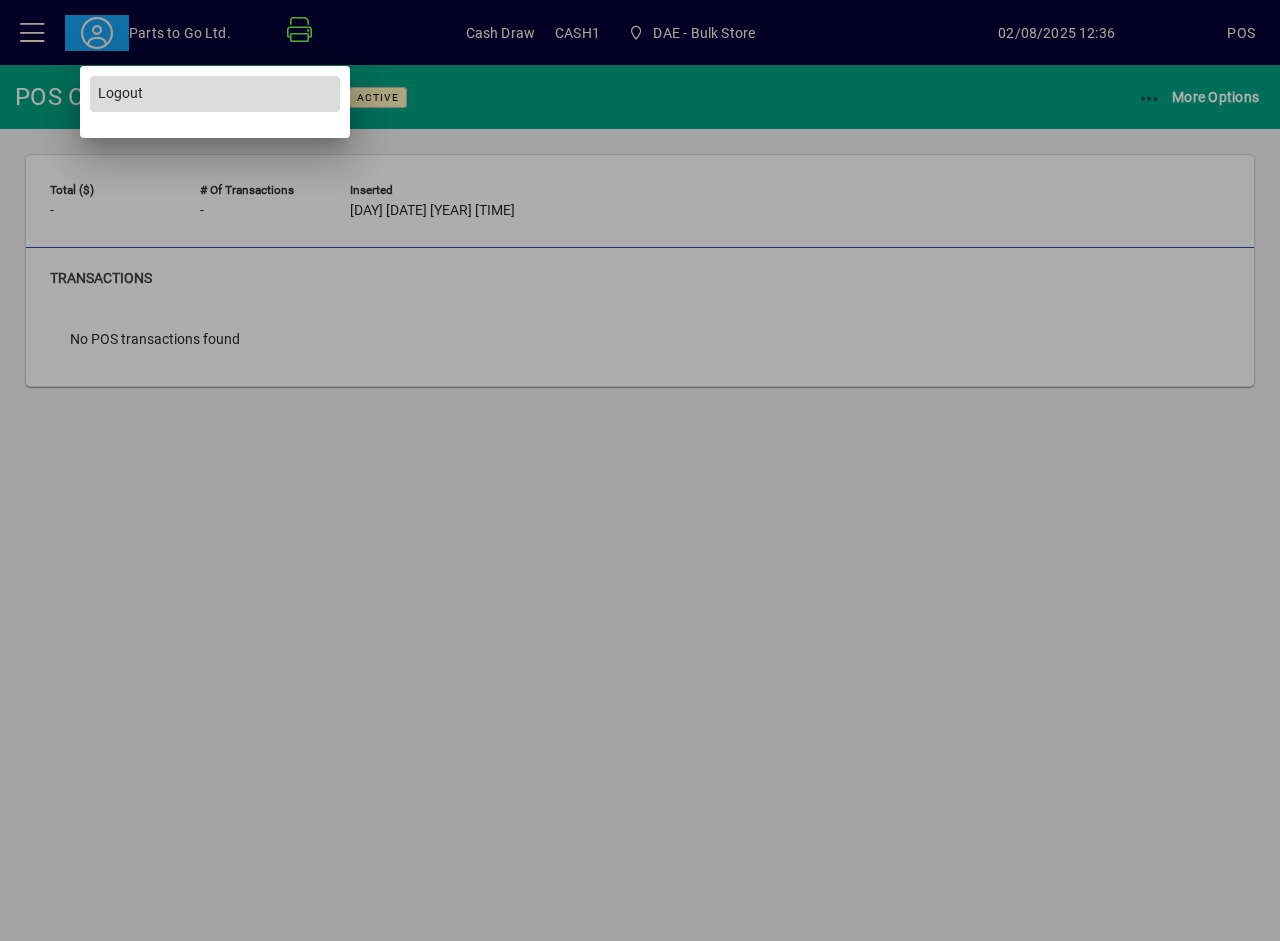 click on "Logout" at bounding box center (120, 93) 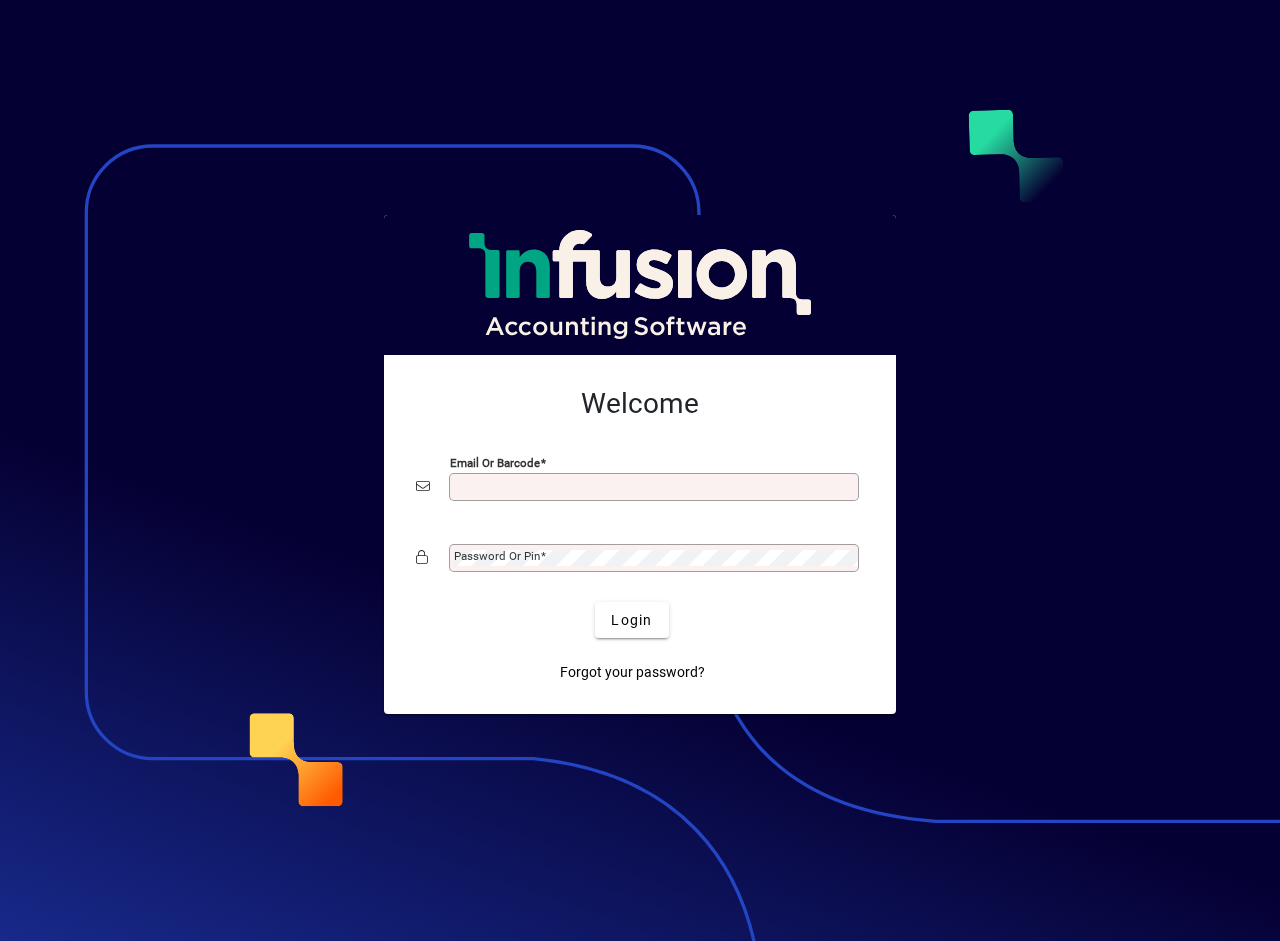 scroll, scrollTop: 0, scrollLeft: 0, axis: both 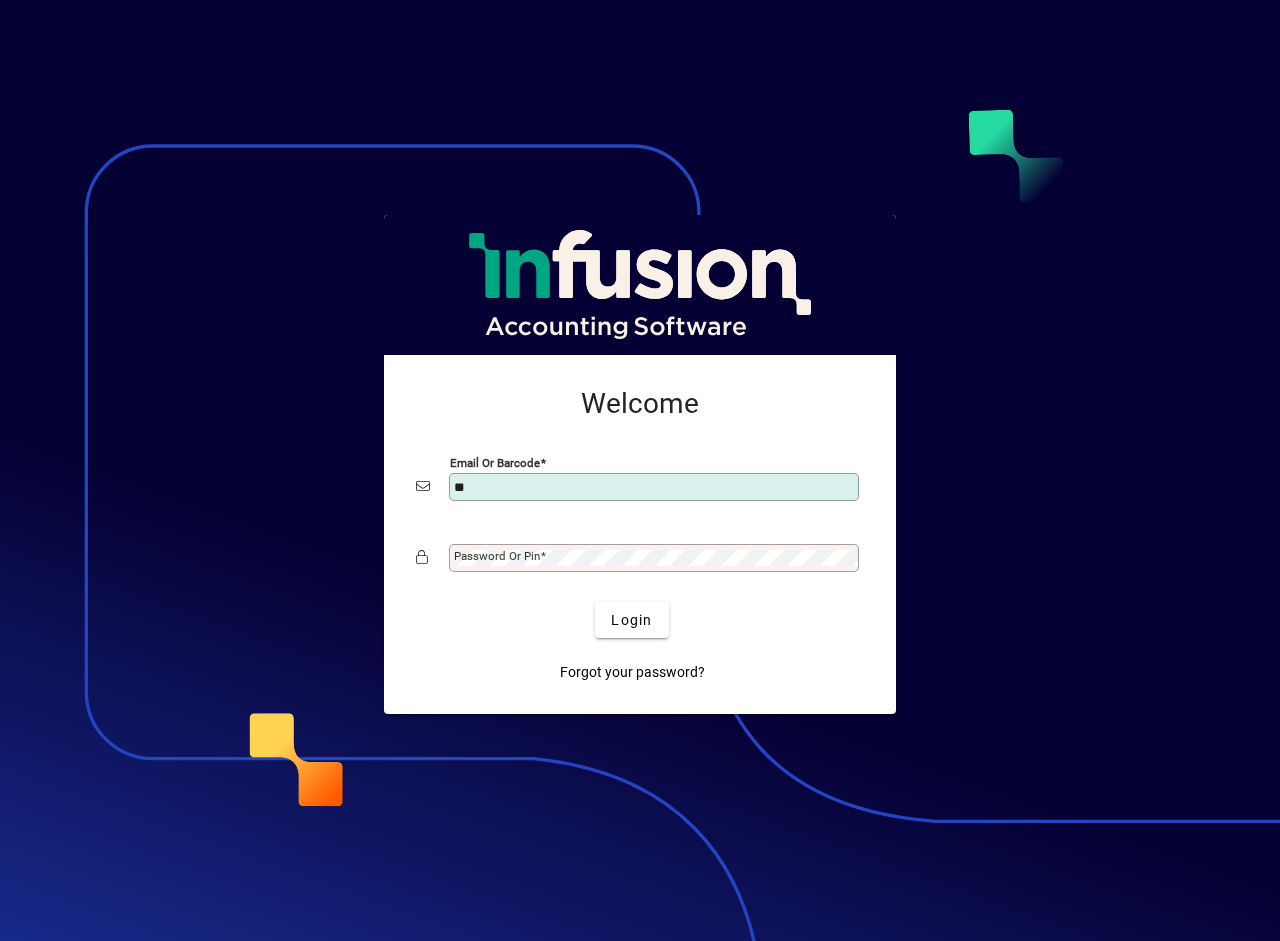 type on "*" 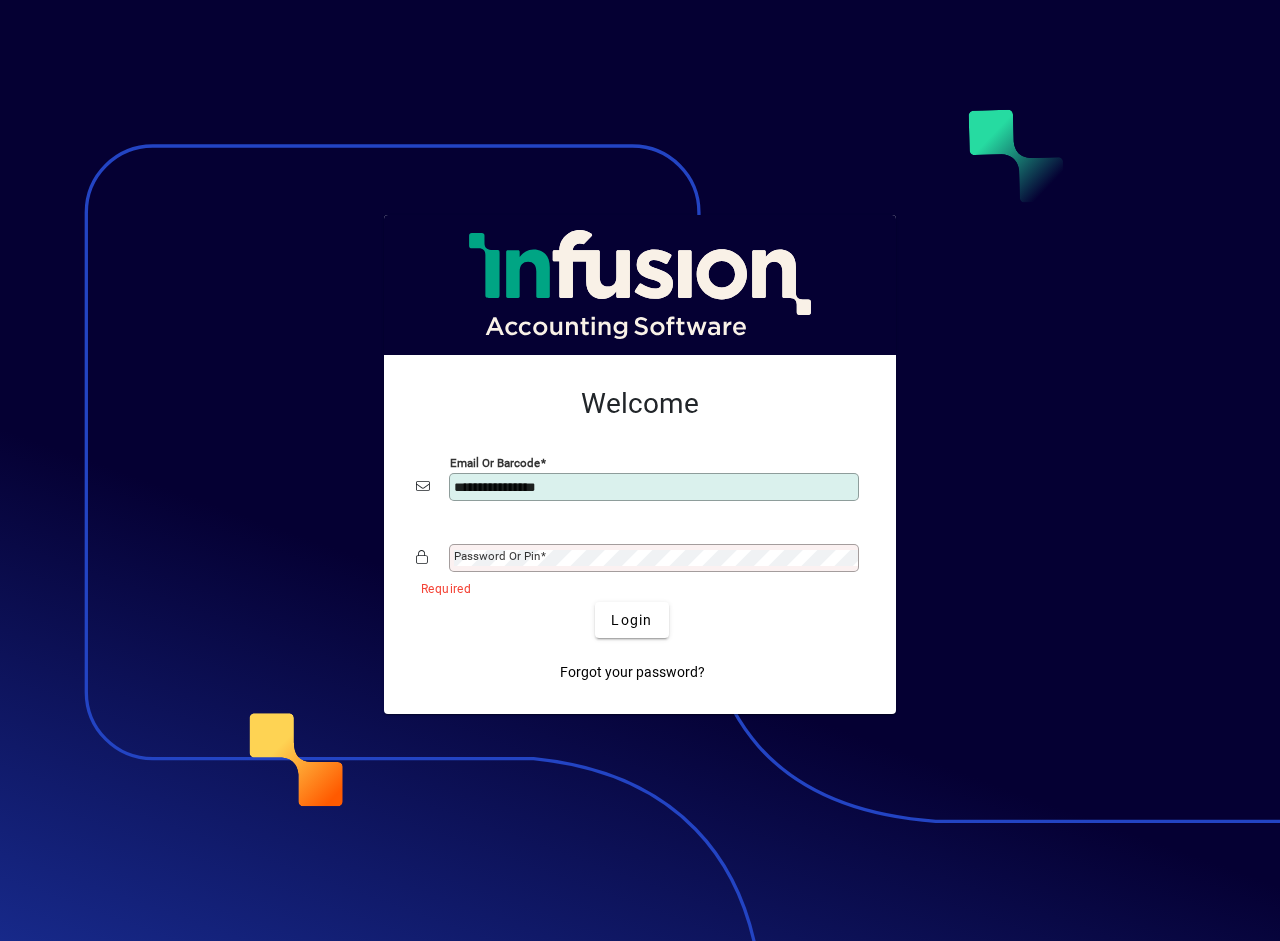 drag, startPoint x: 109, startPoint y: 132, endPoint x: 465, endPoint y: 328, distance: 406.38898 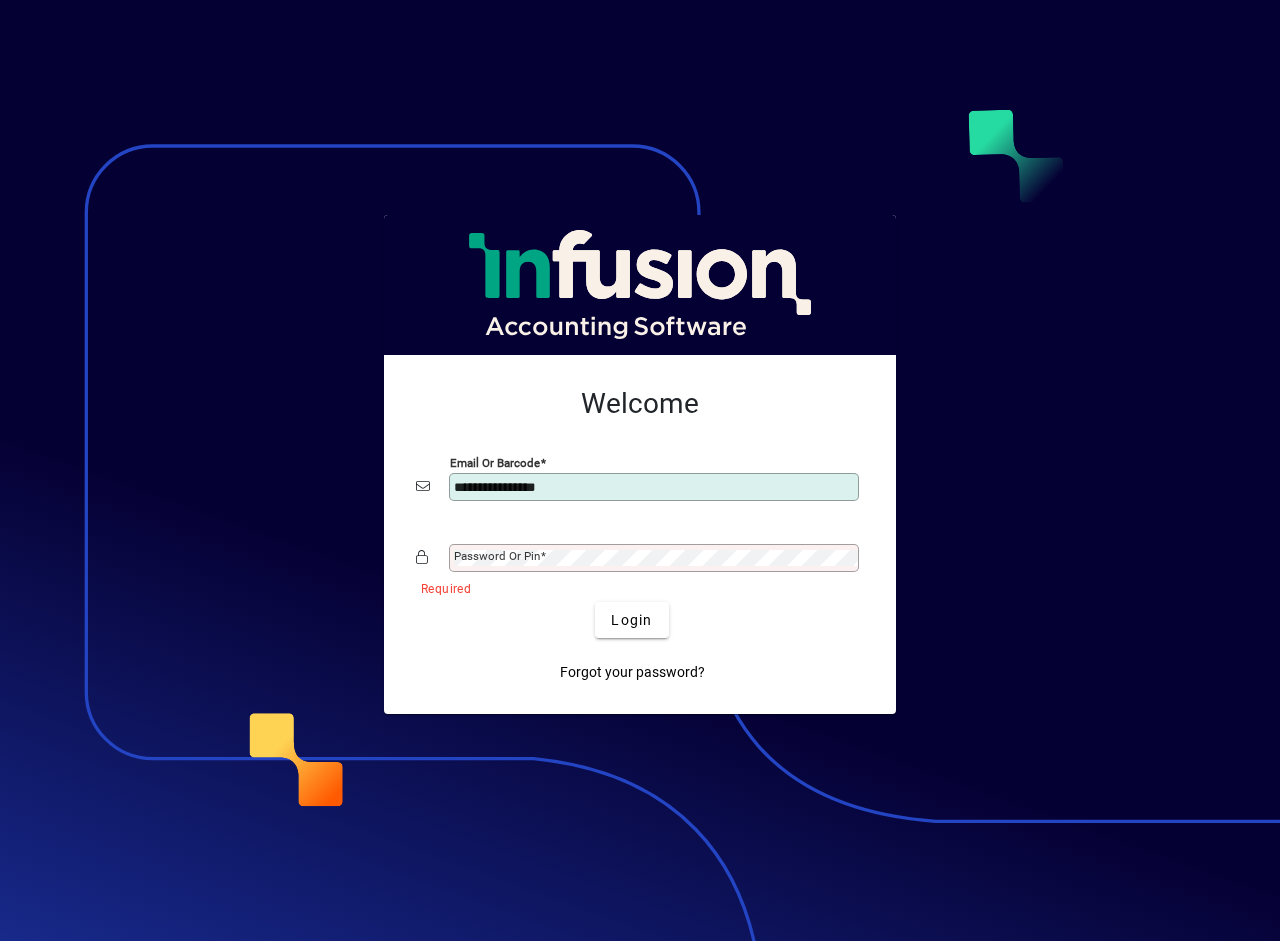 click on "**********" at bounding box center [656, 487] 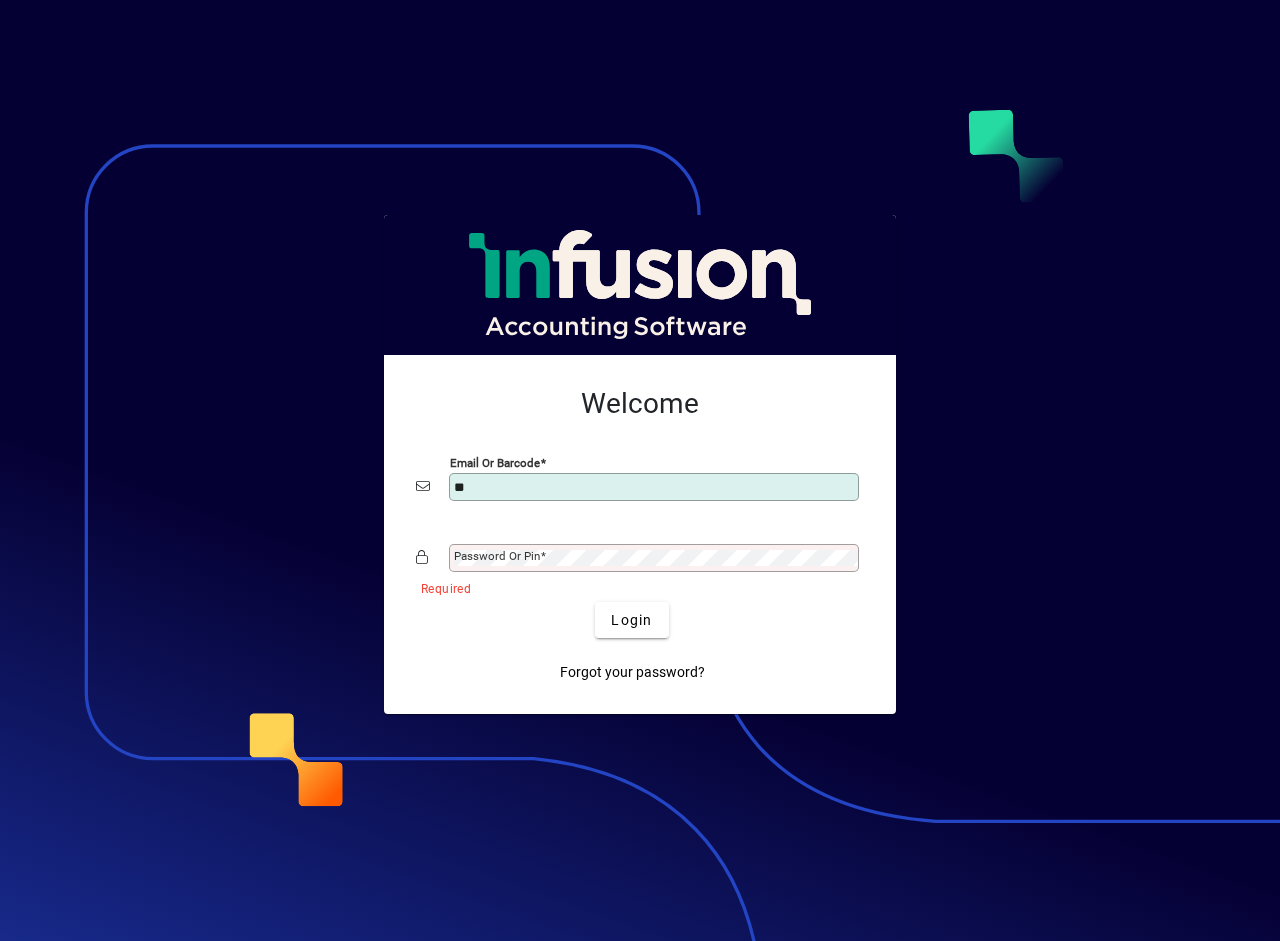 type on "*" 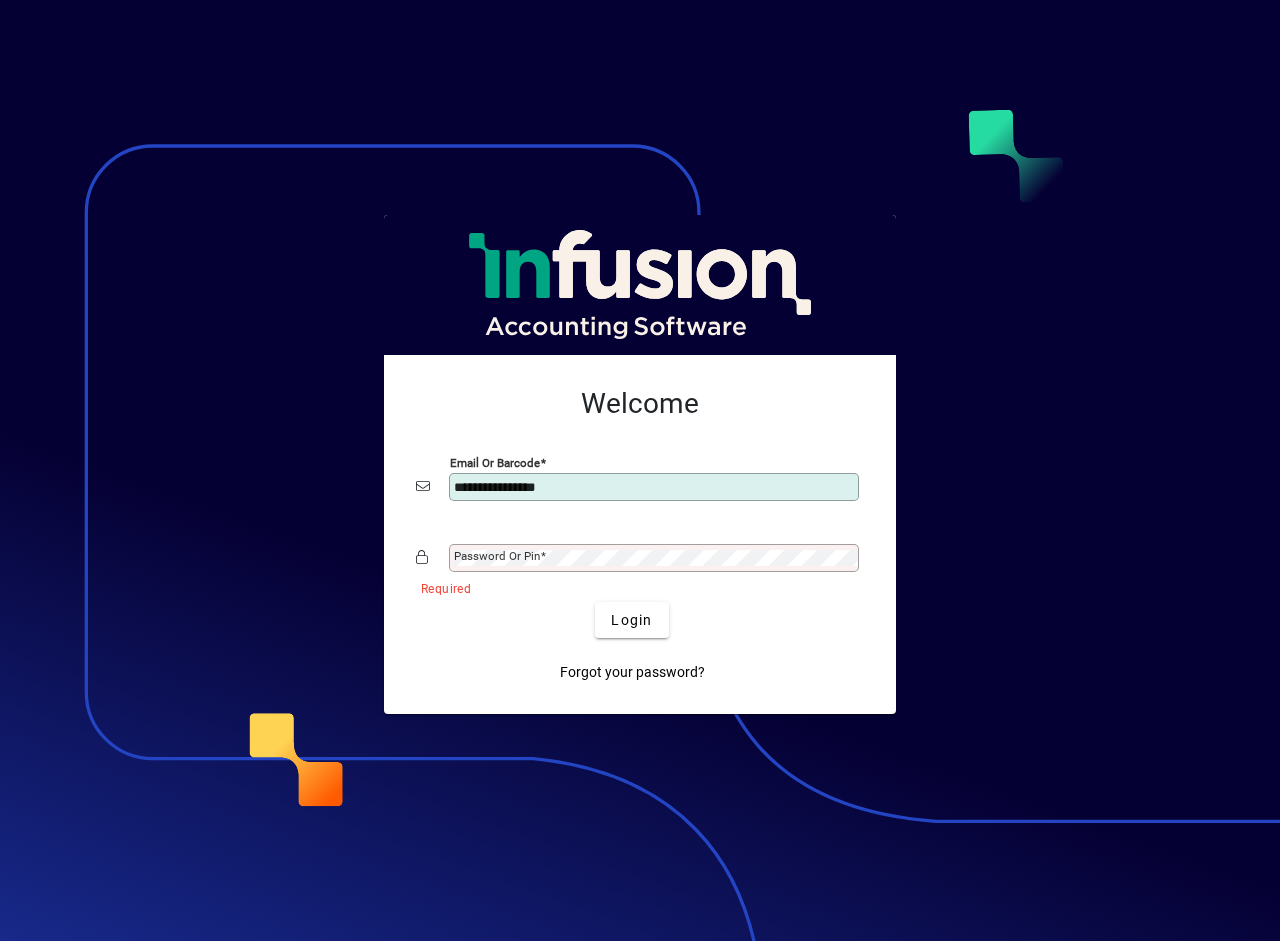 type on "**********" 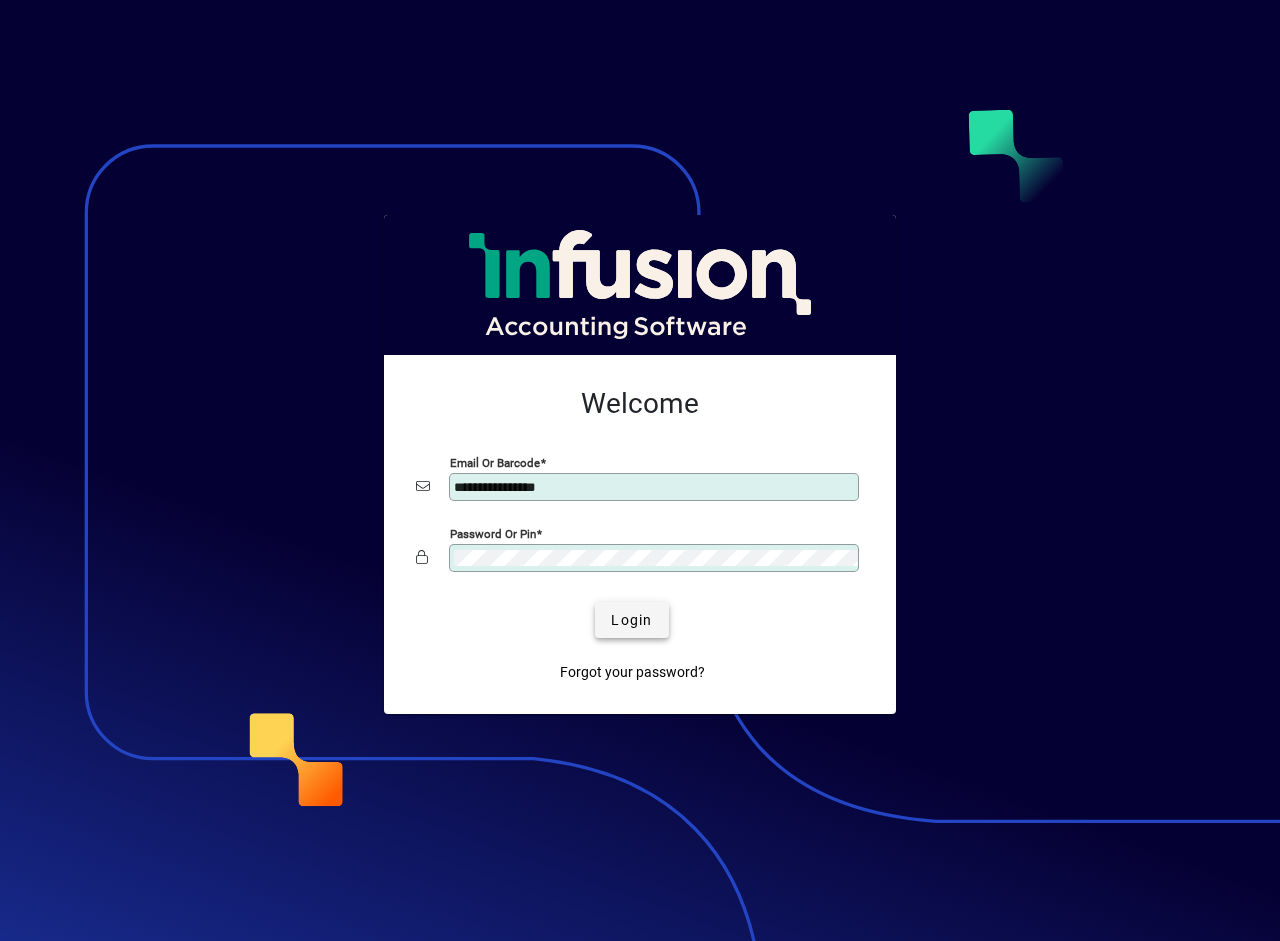 click on "Login" 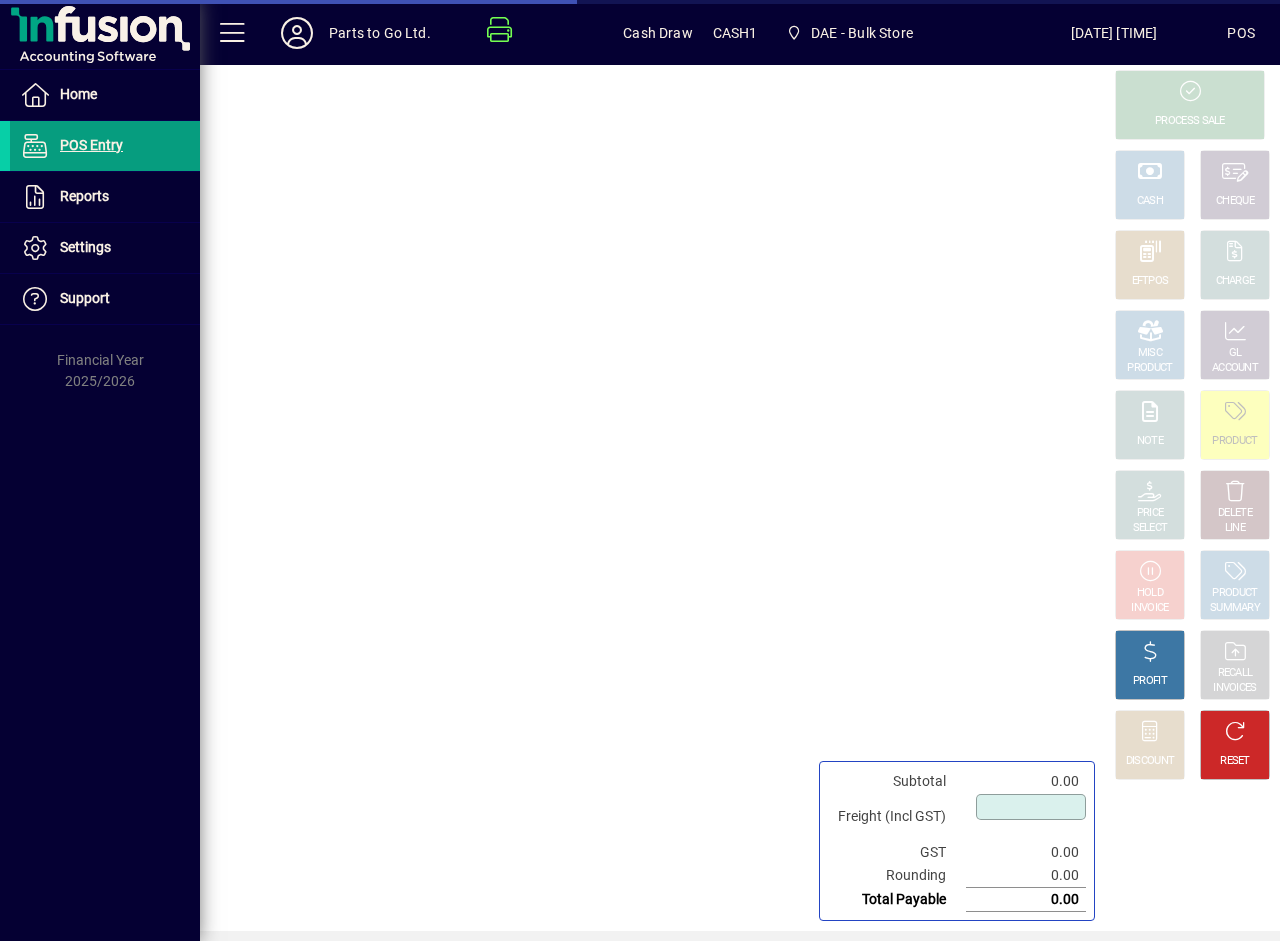 scroll, scrollTop: 0, scrollLeft: 0, axis: both 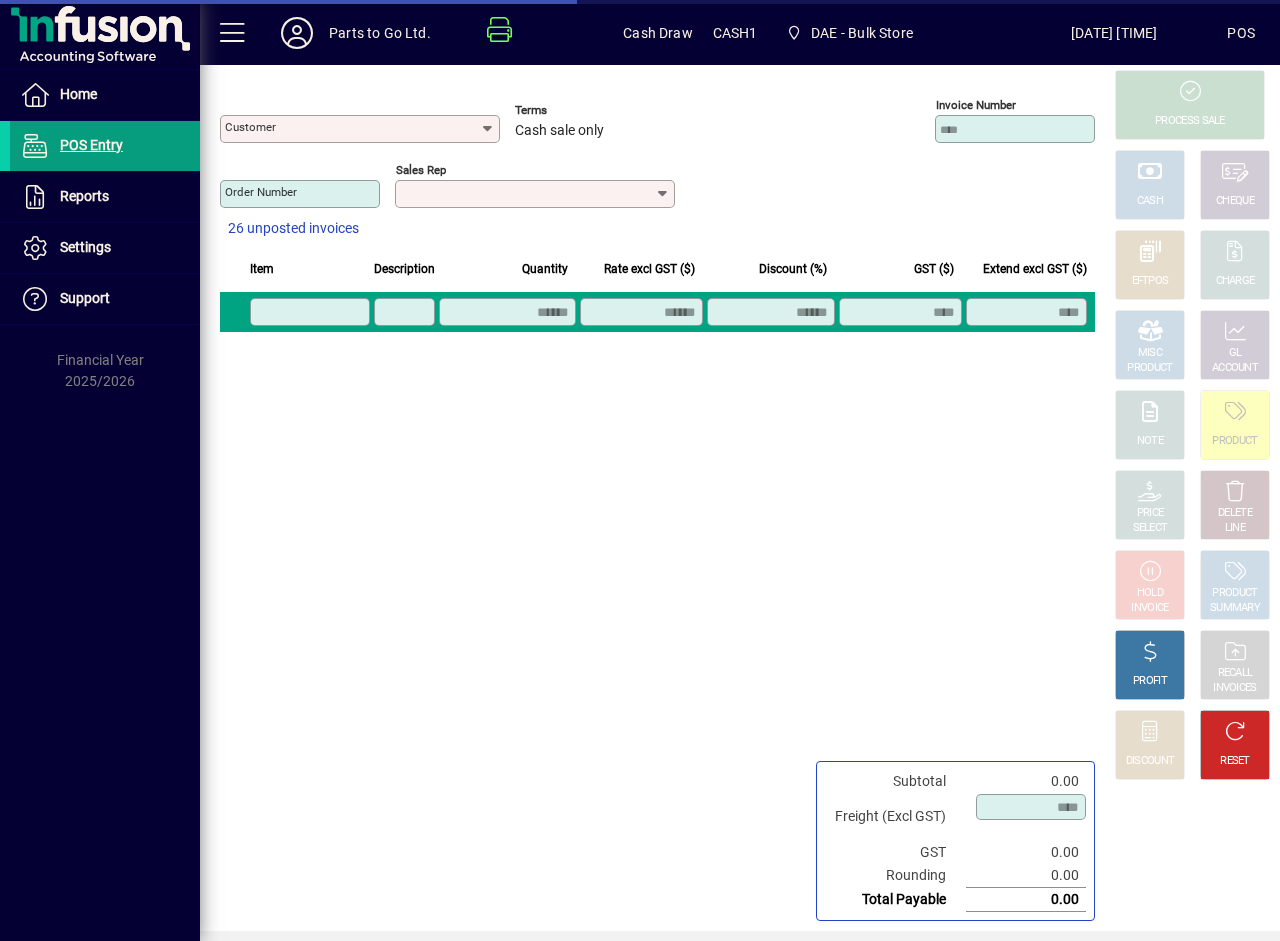 type on "**********" 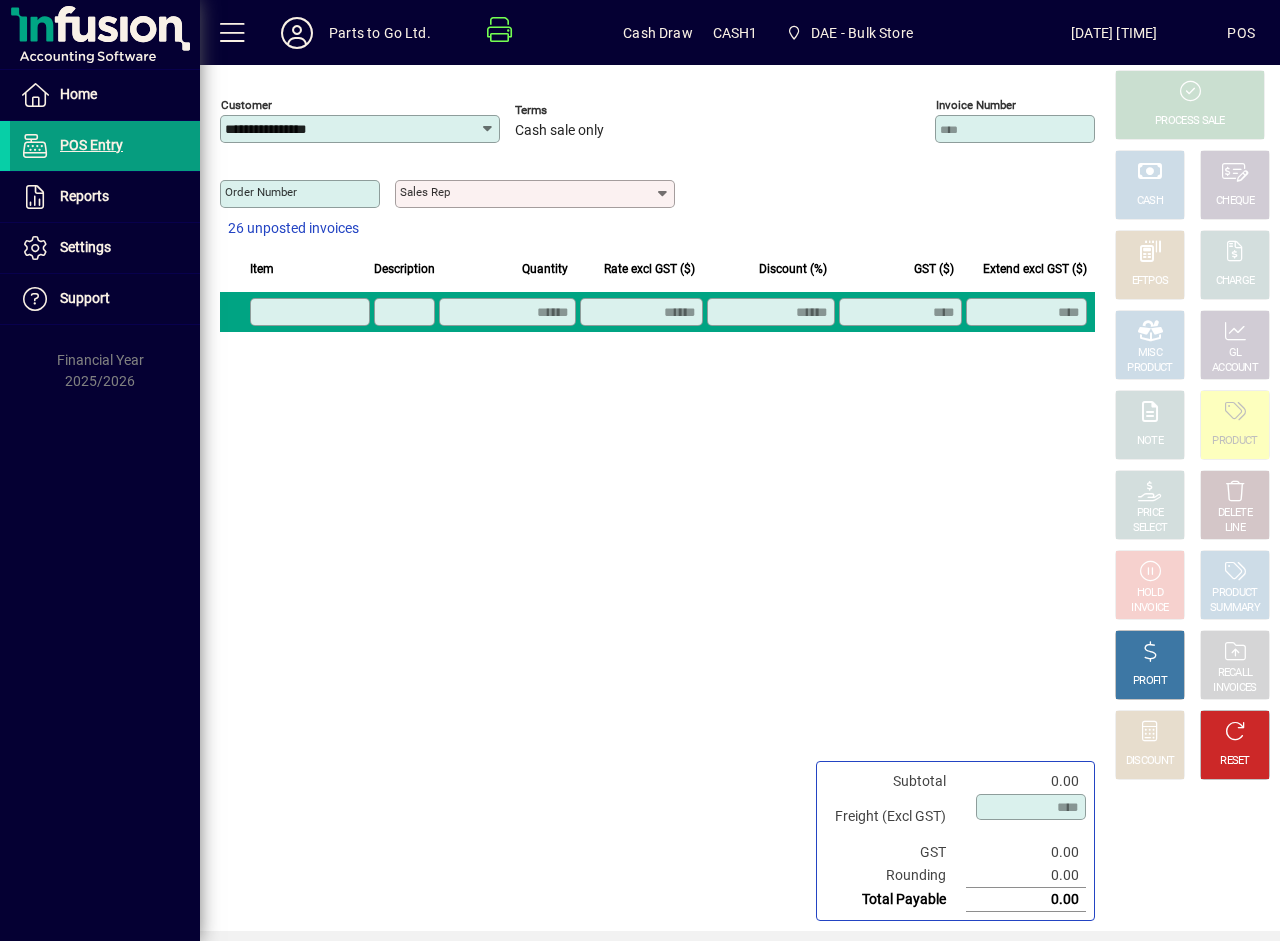 click 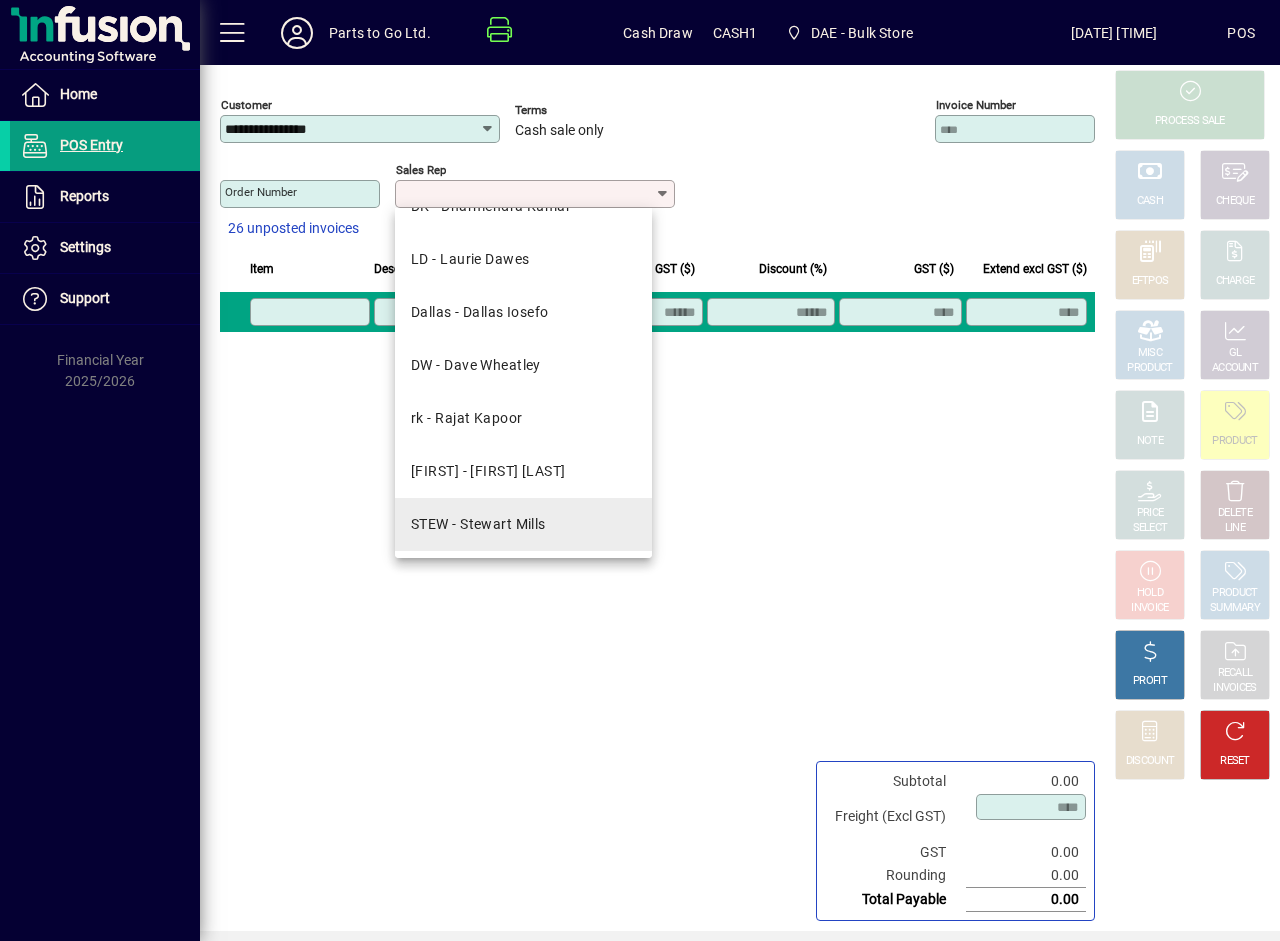 scroll, scrollTop: 143, scrollLeft: 0, axis: vertical 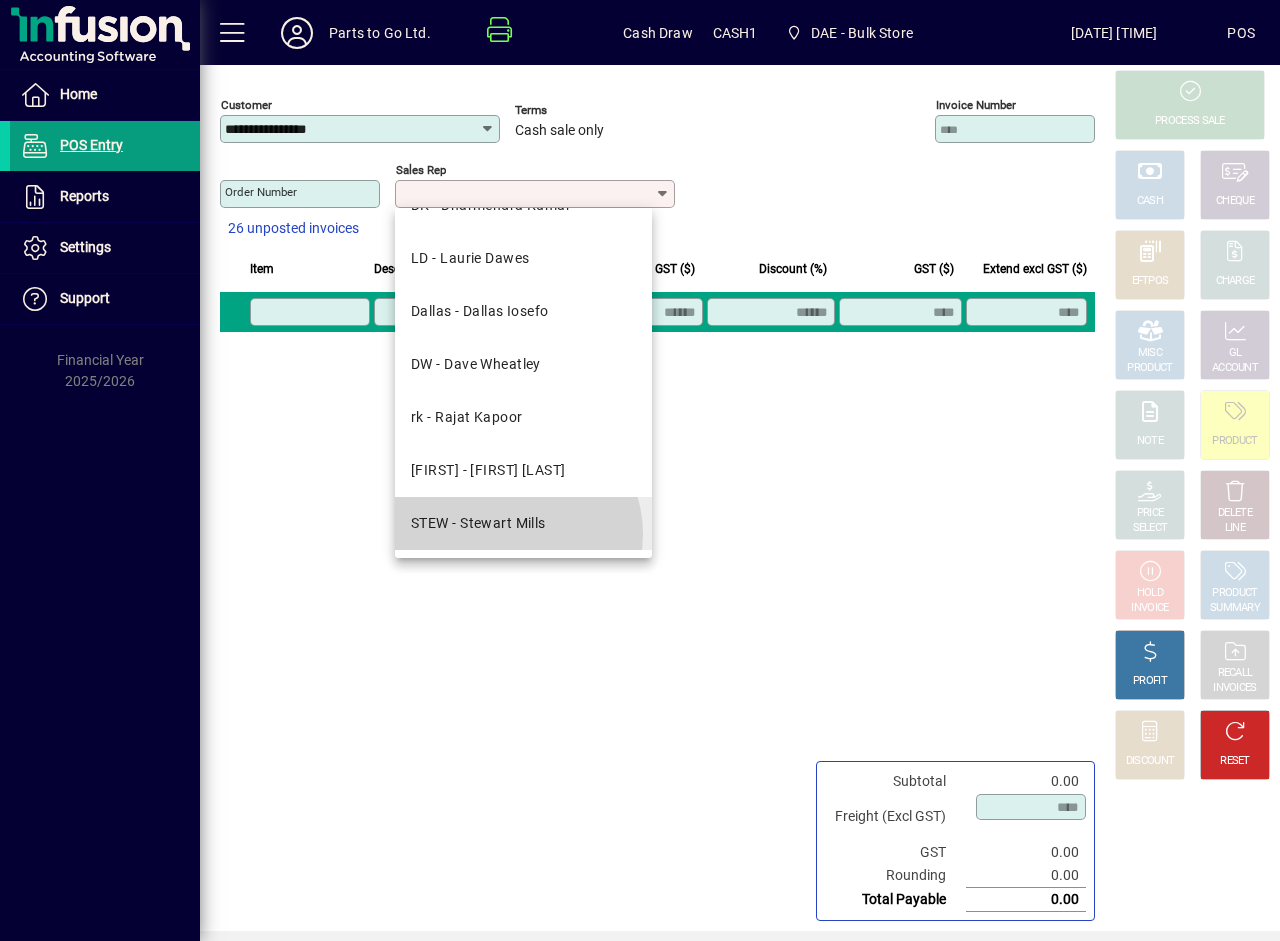click on "STEW - Stewart Mills" at bounding box center [523, 523] 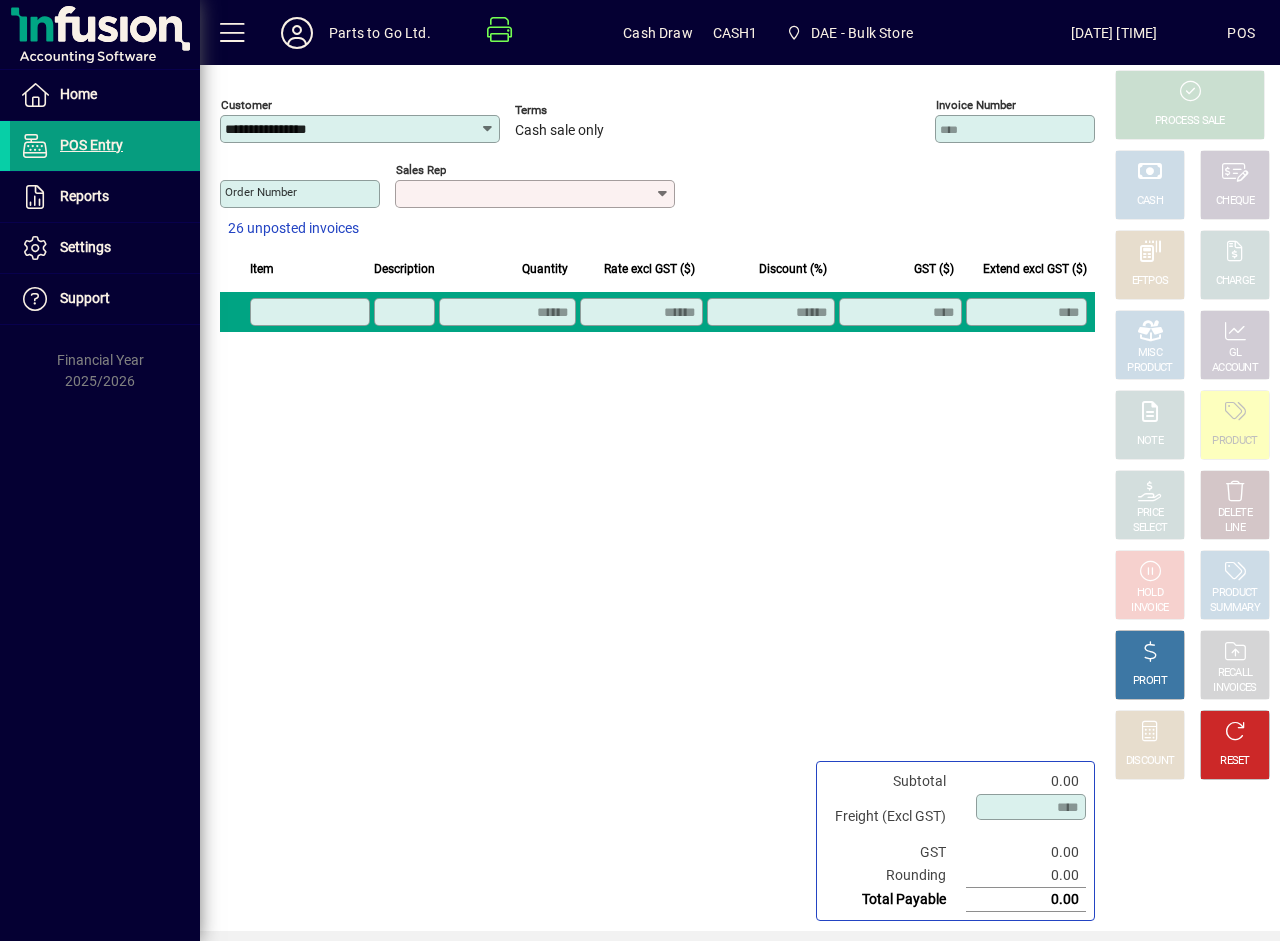 type on "**********" 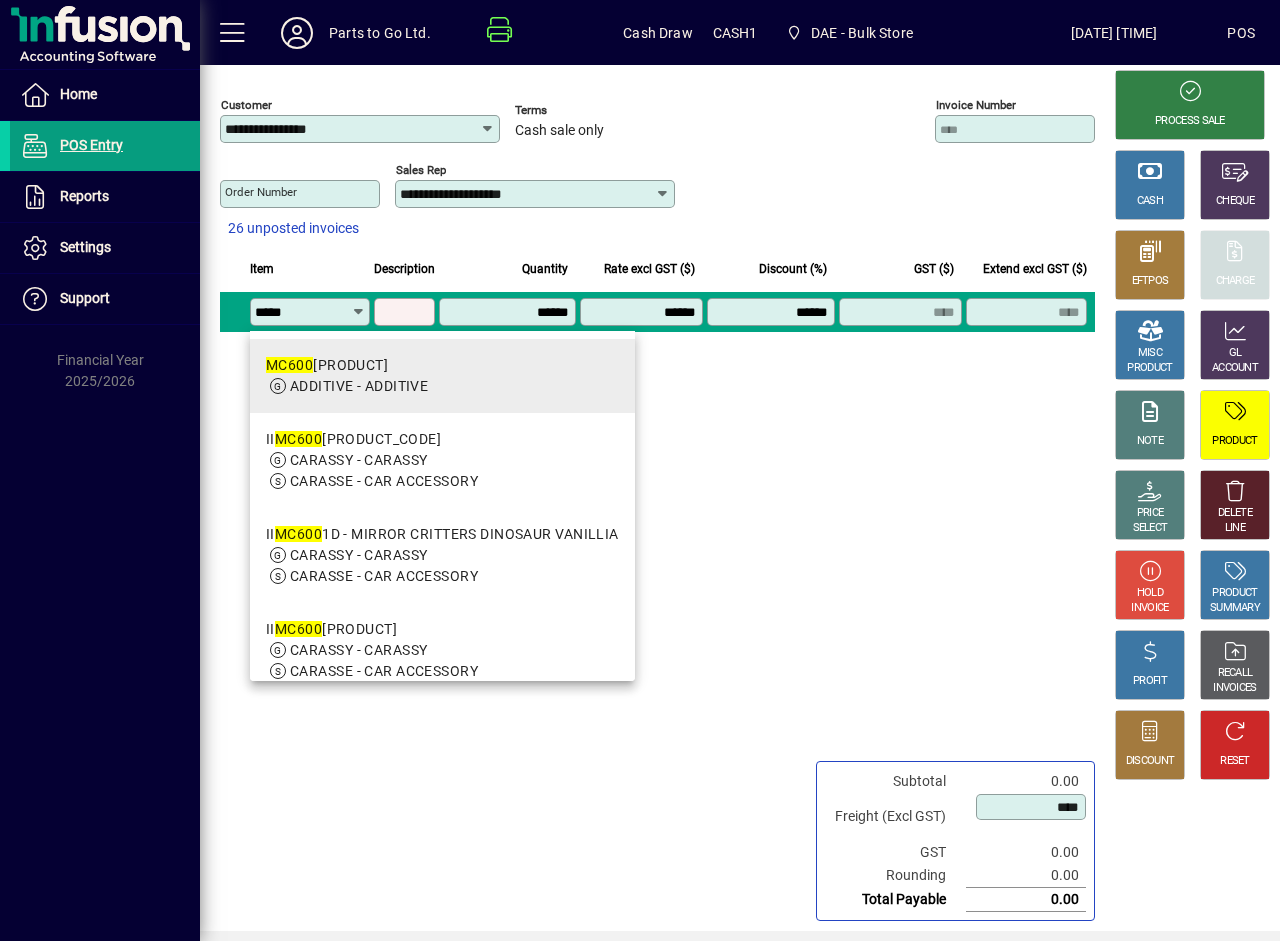click on "[NUMBER] - [PRODUCT] [PRODUCT] [NUMBER]ml" at bounding box center (347, 365) 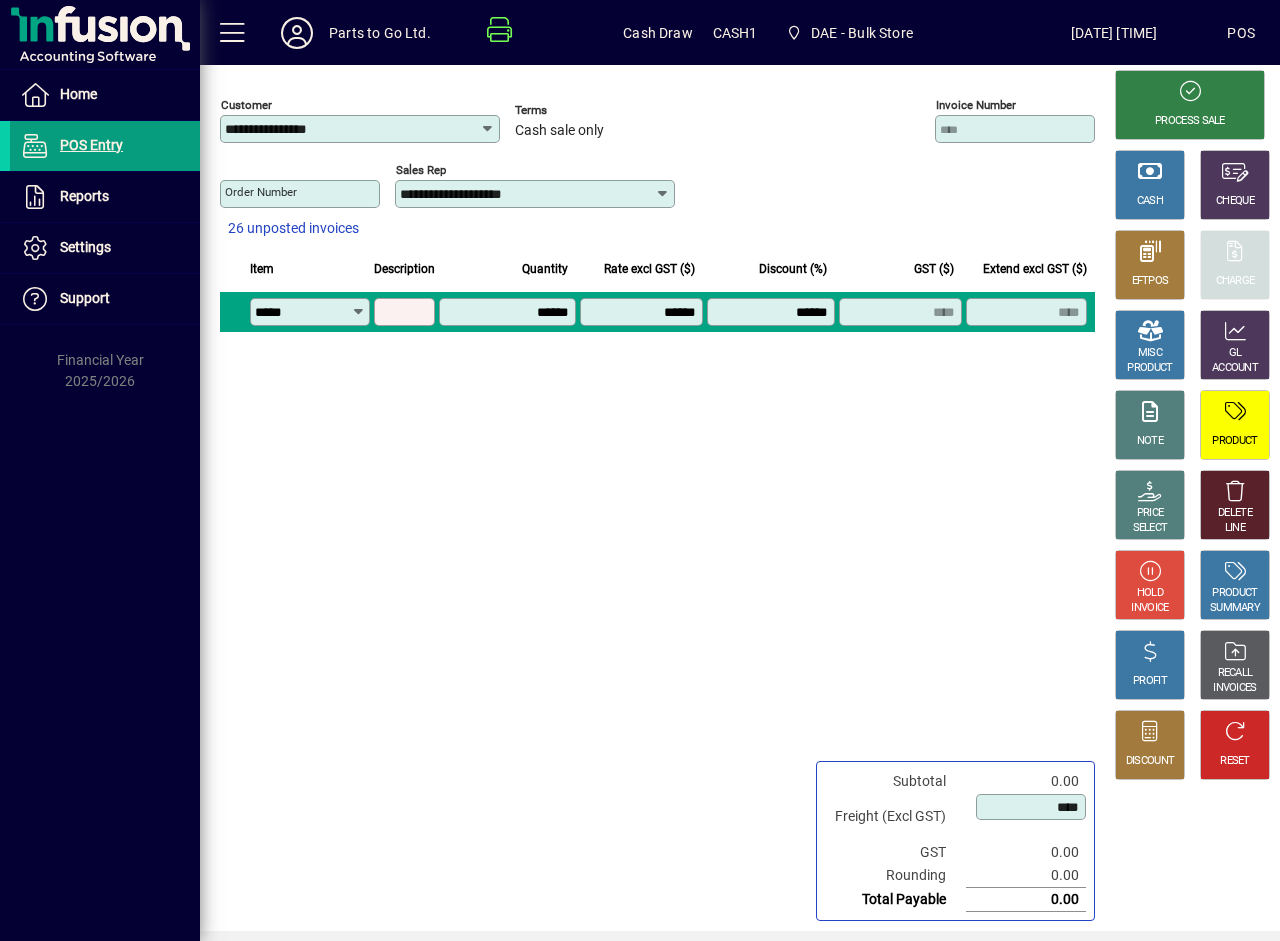 type on "*********" 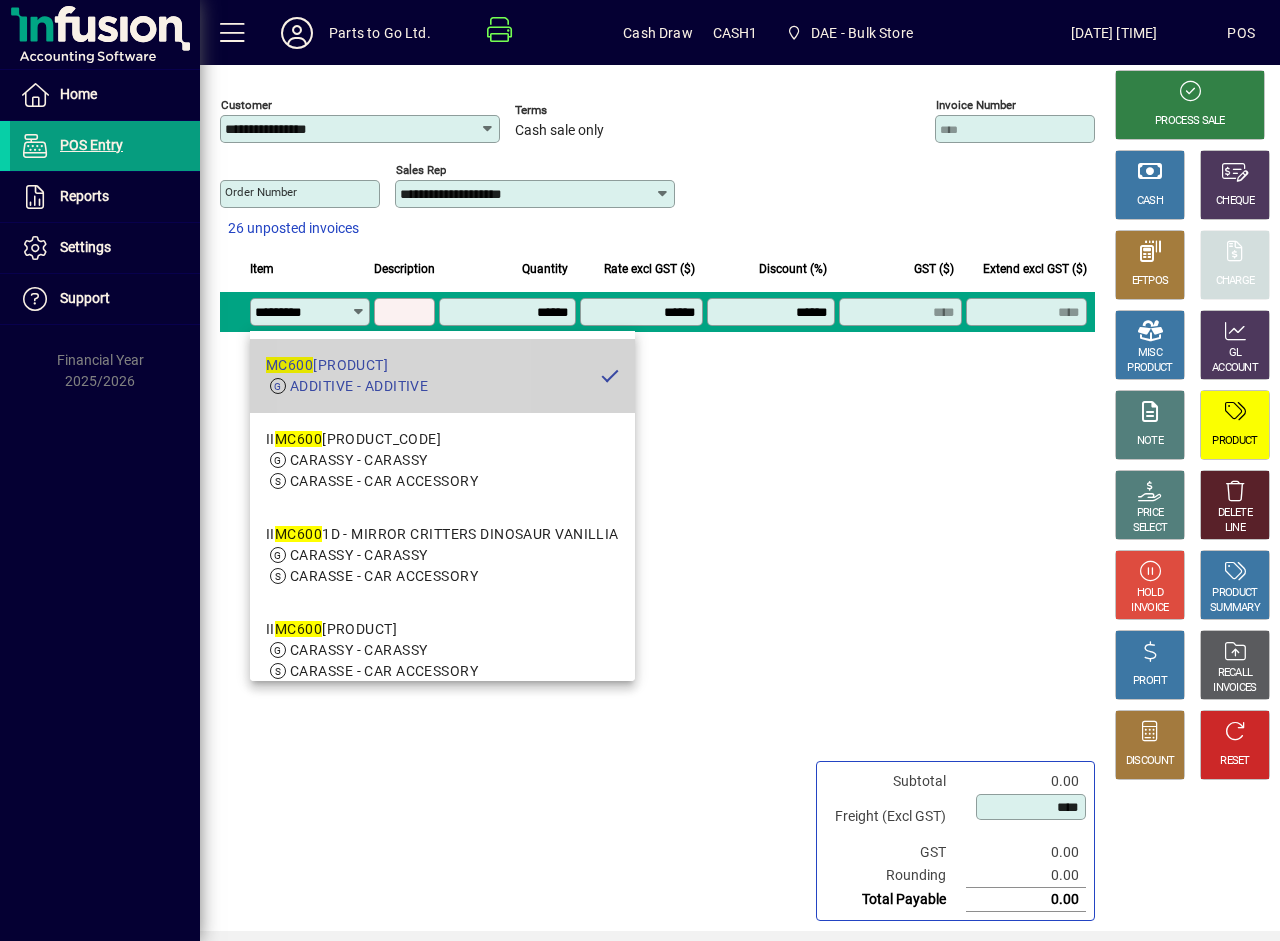 type on "**********" 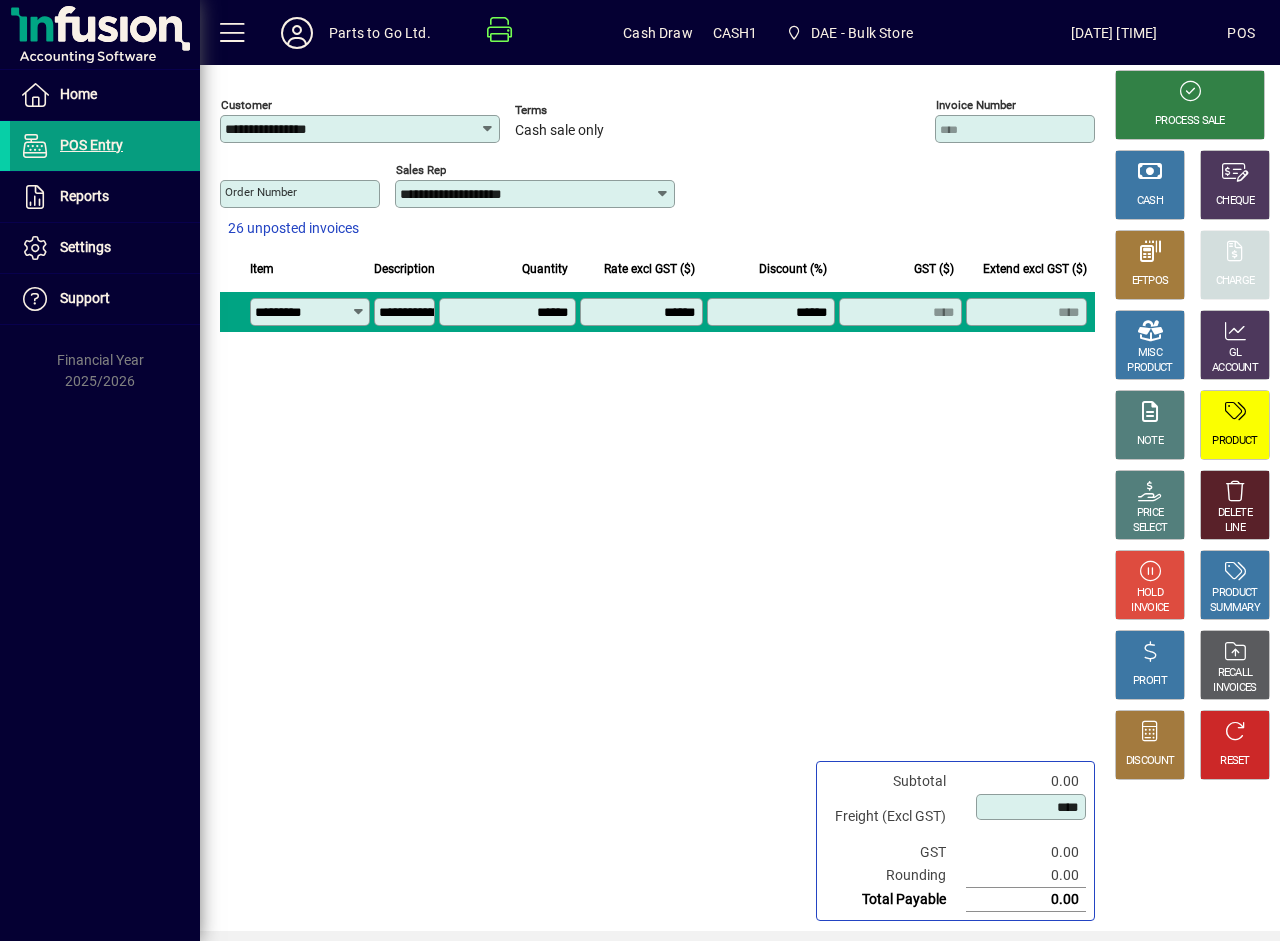 type on "******" 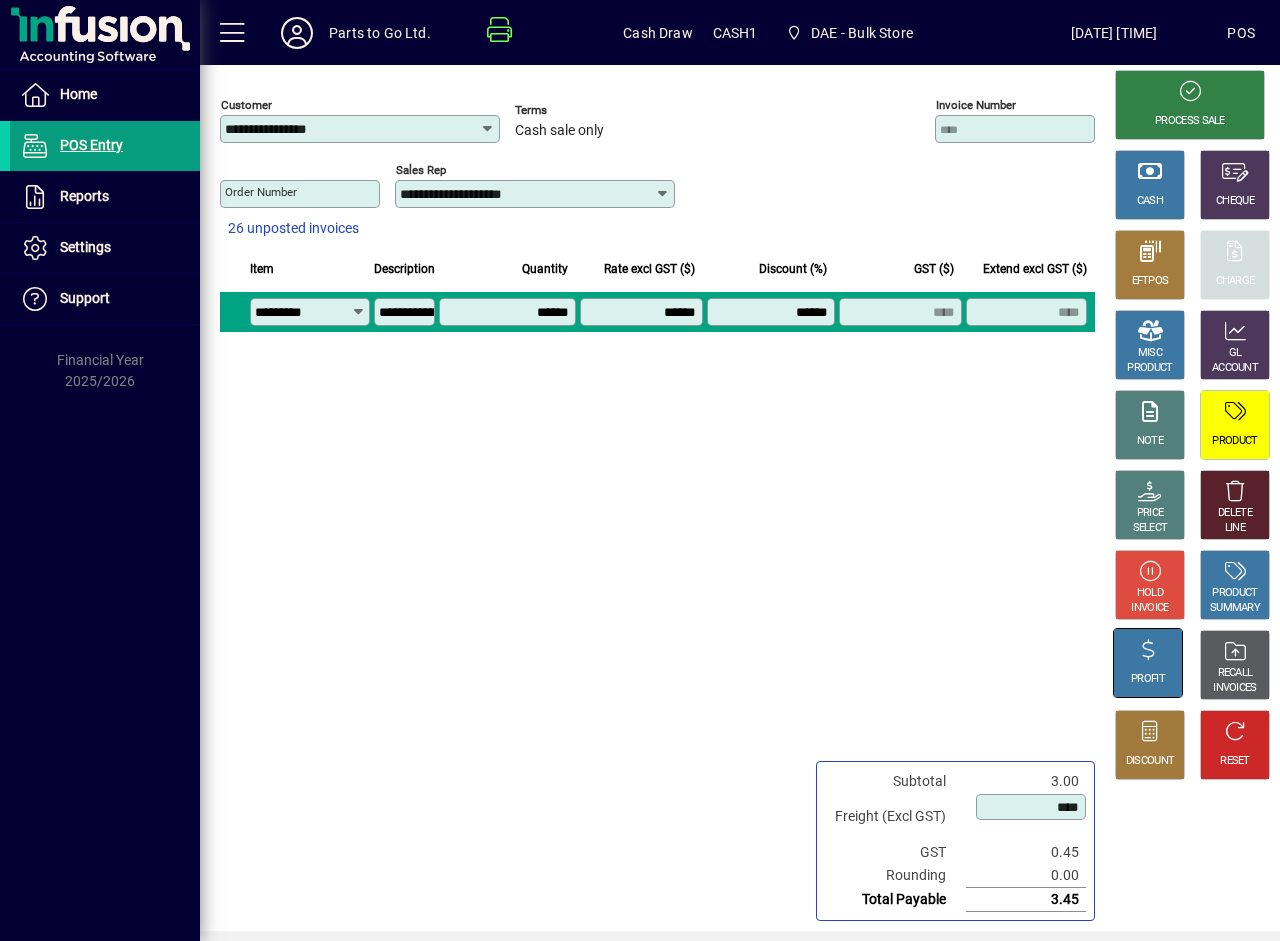 click on "PROFIT" 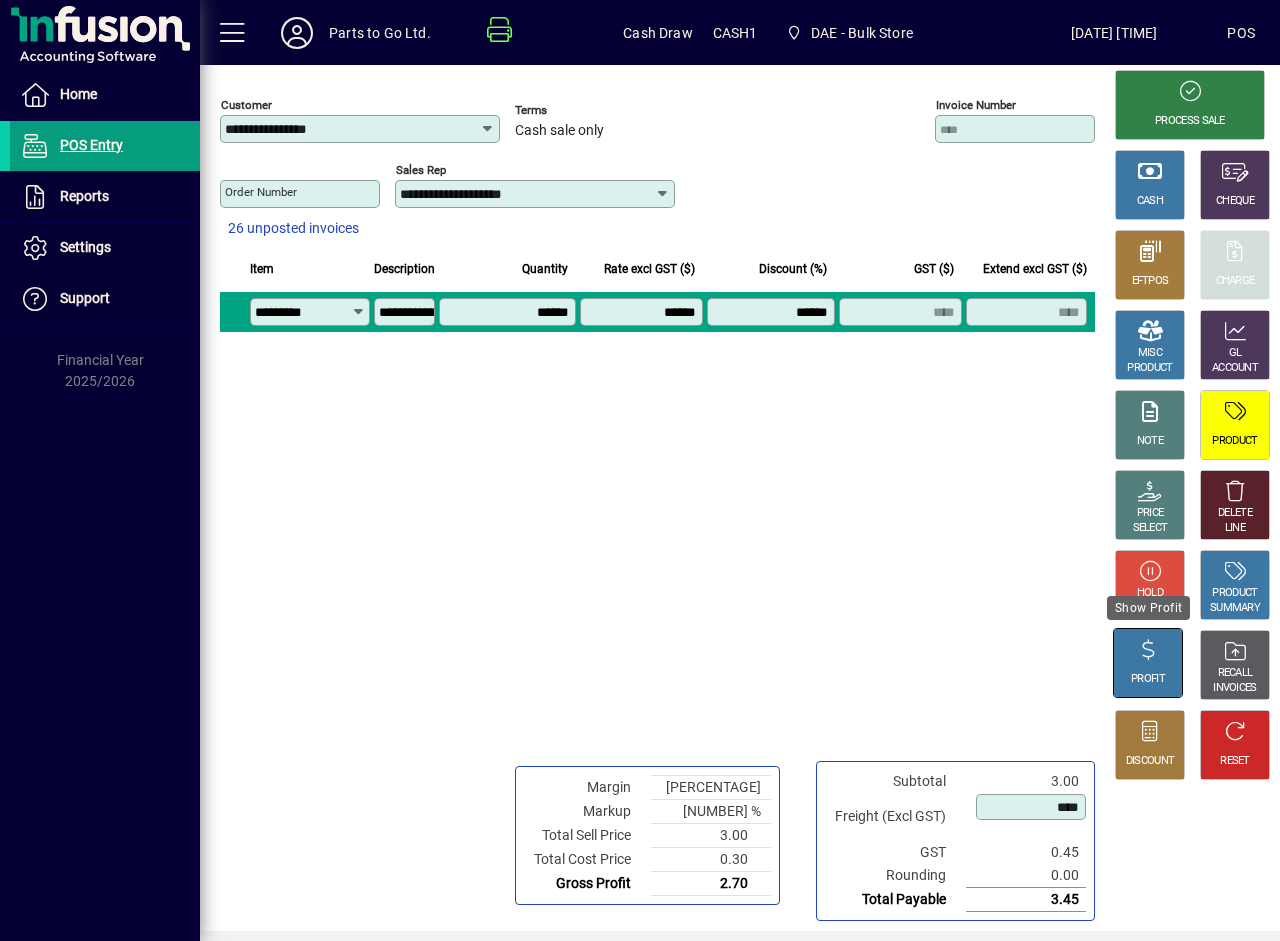 click on "PROFIT" 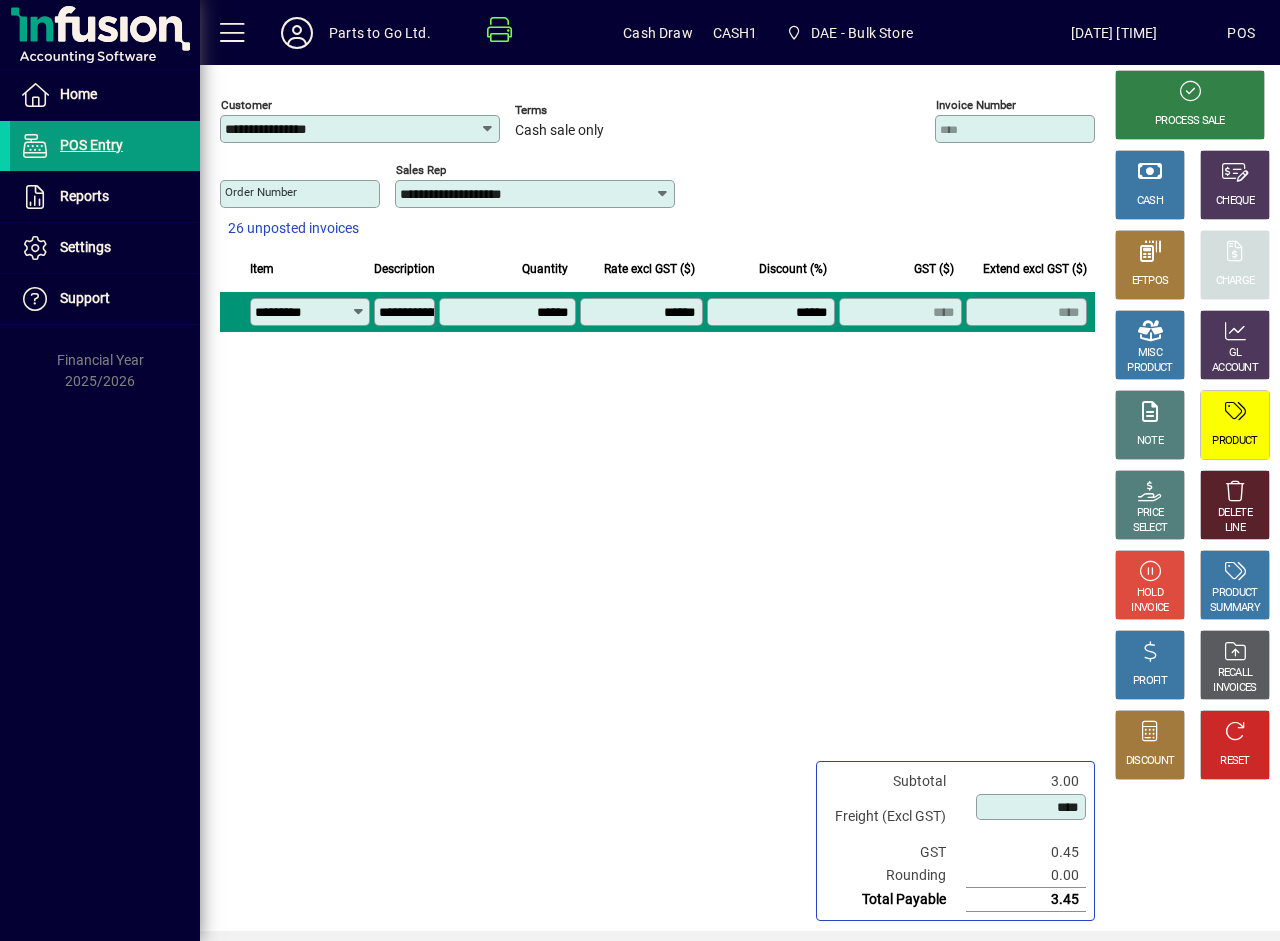 click on "******" at bounding box center (643, 312) 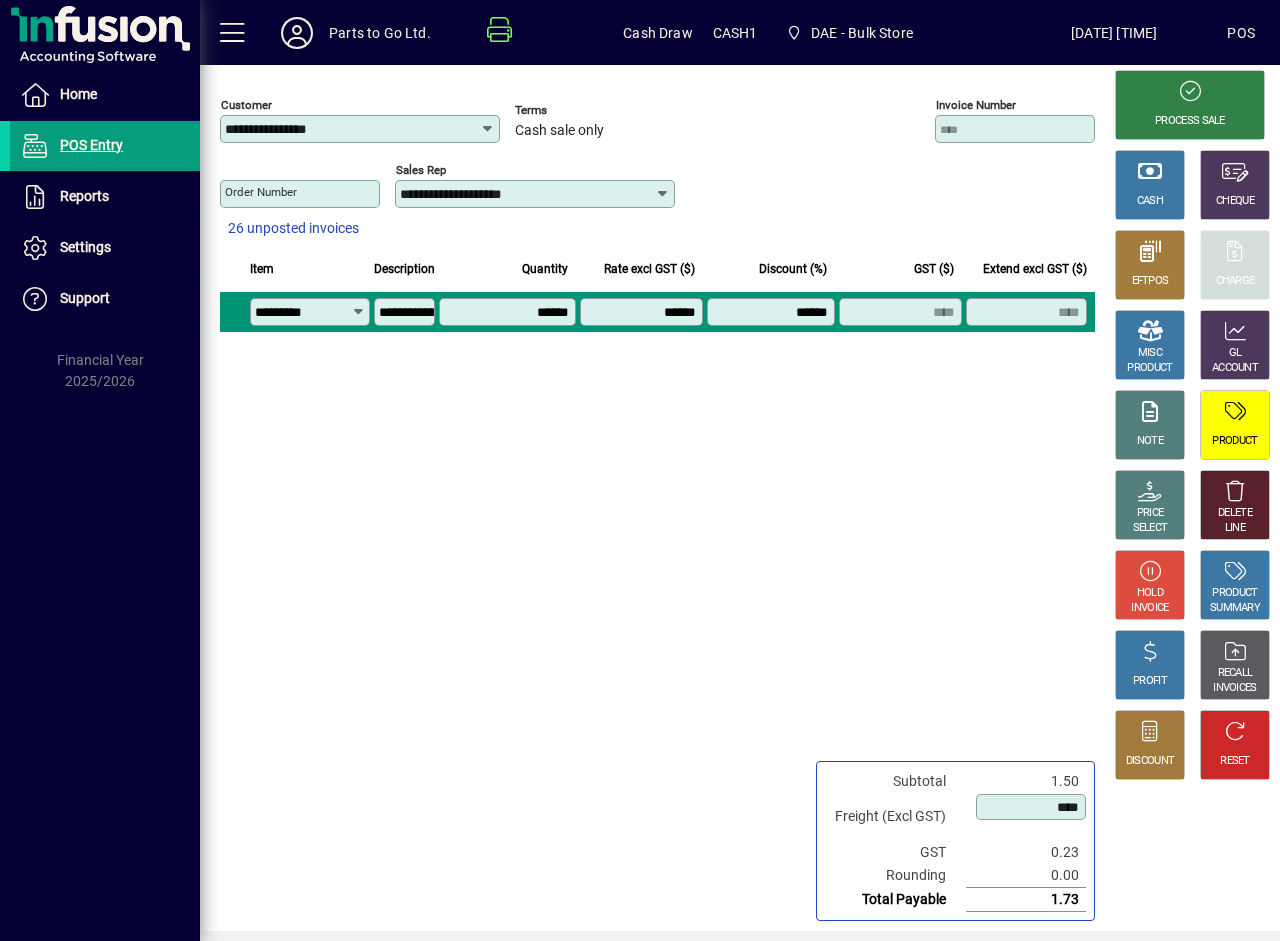 click on "******" at bounding box center (509, 312) 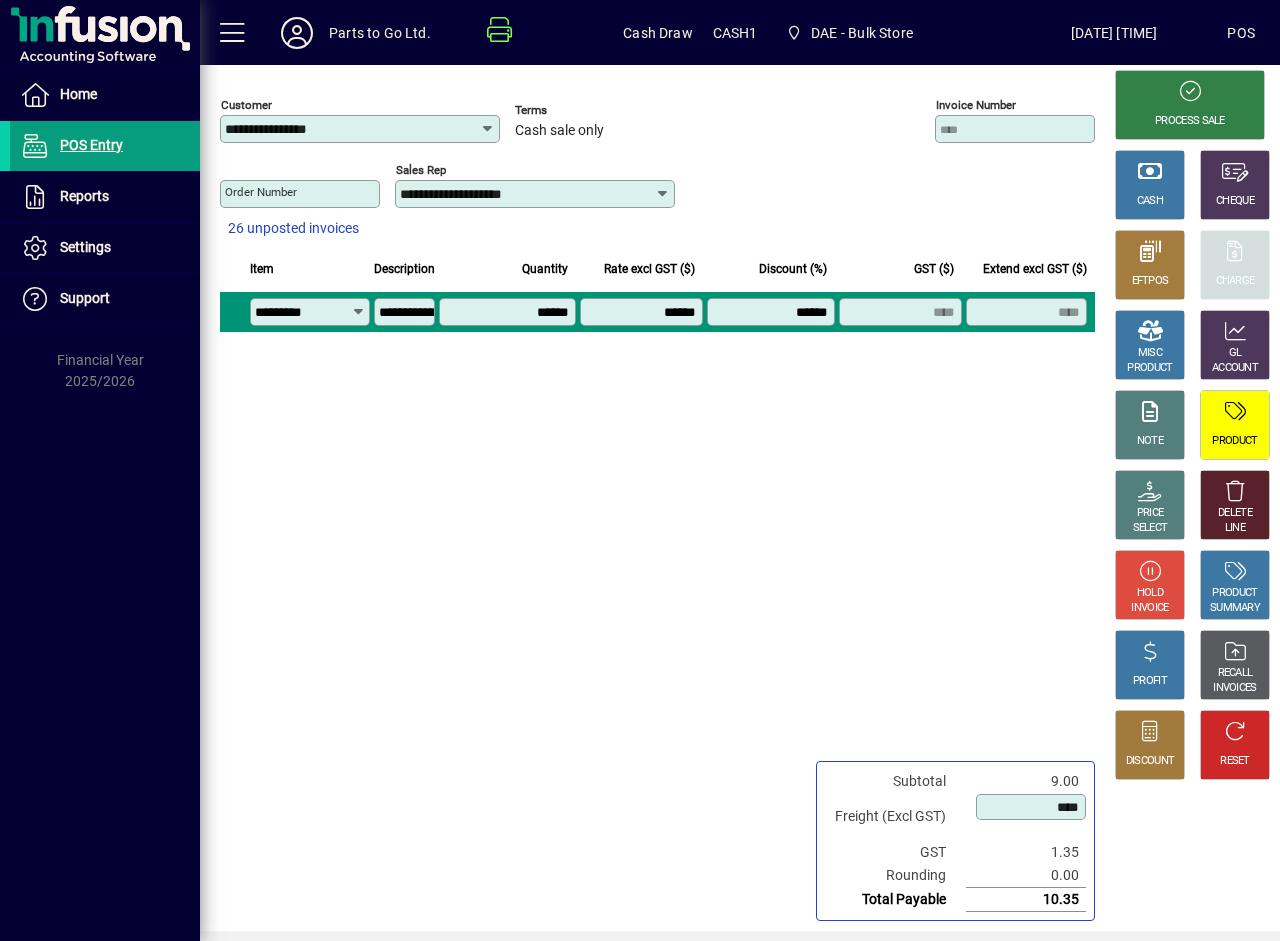 click on "******" at bounding box center [643, 312] 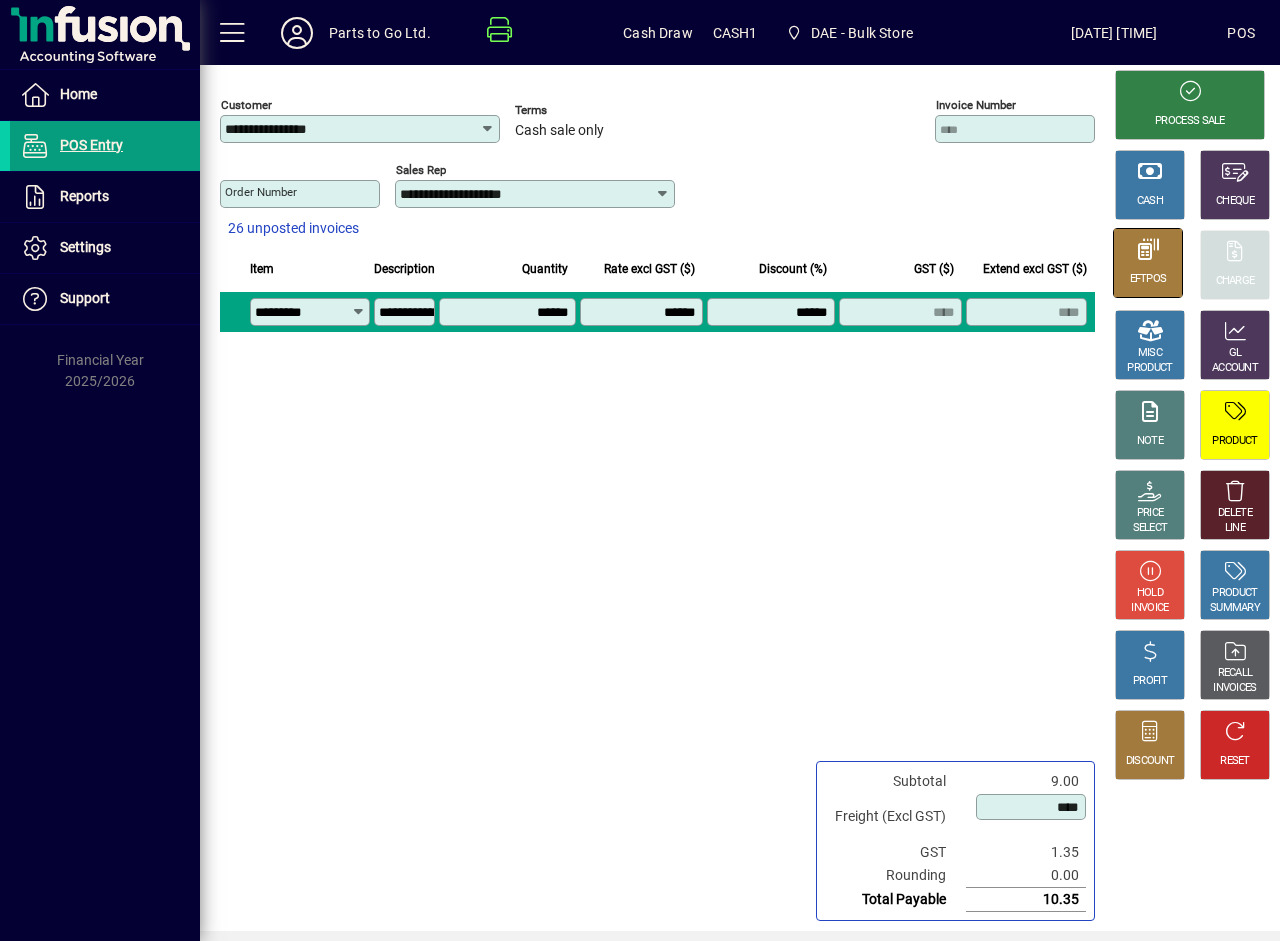 click 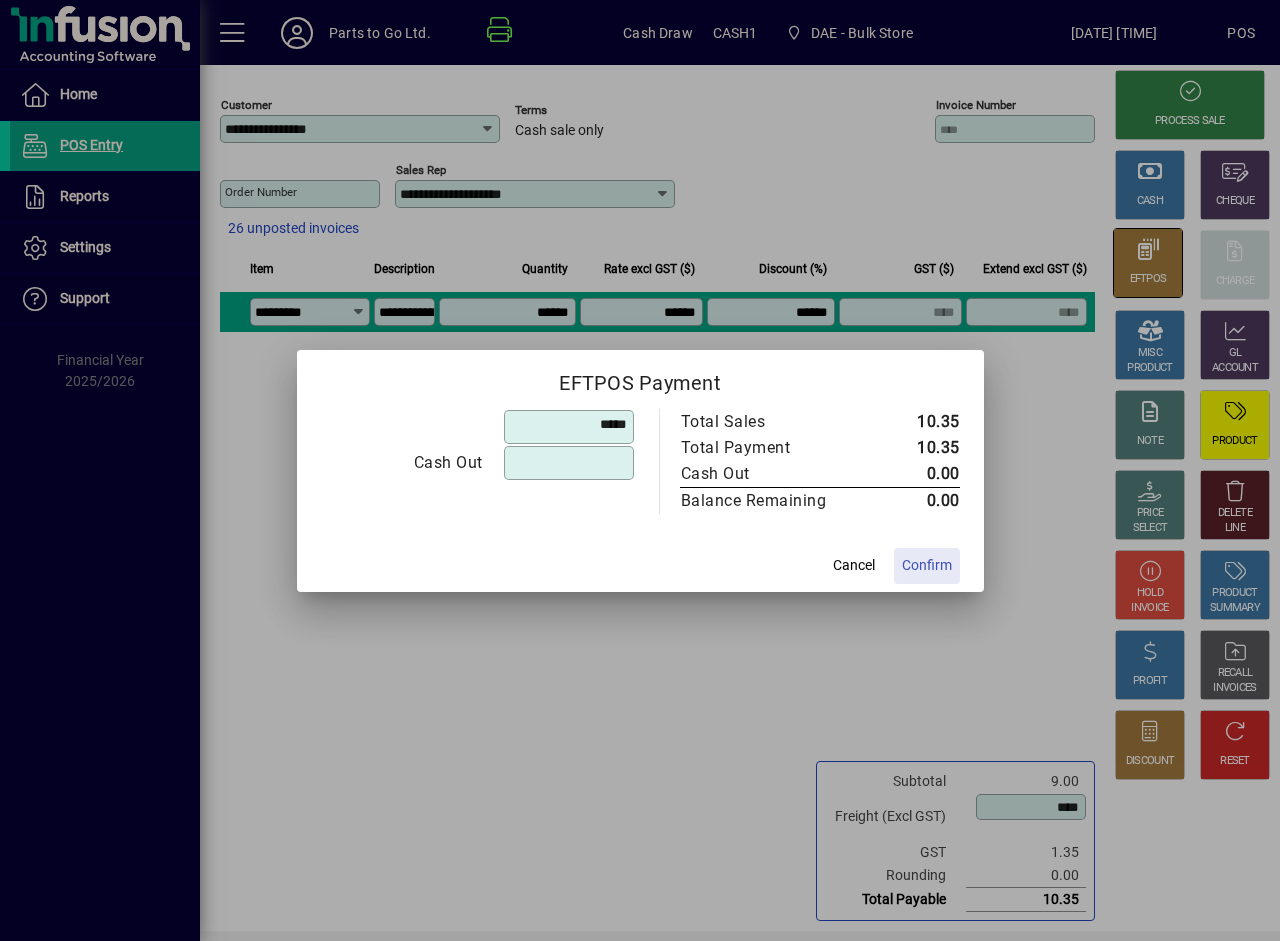 type on "******" 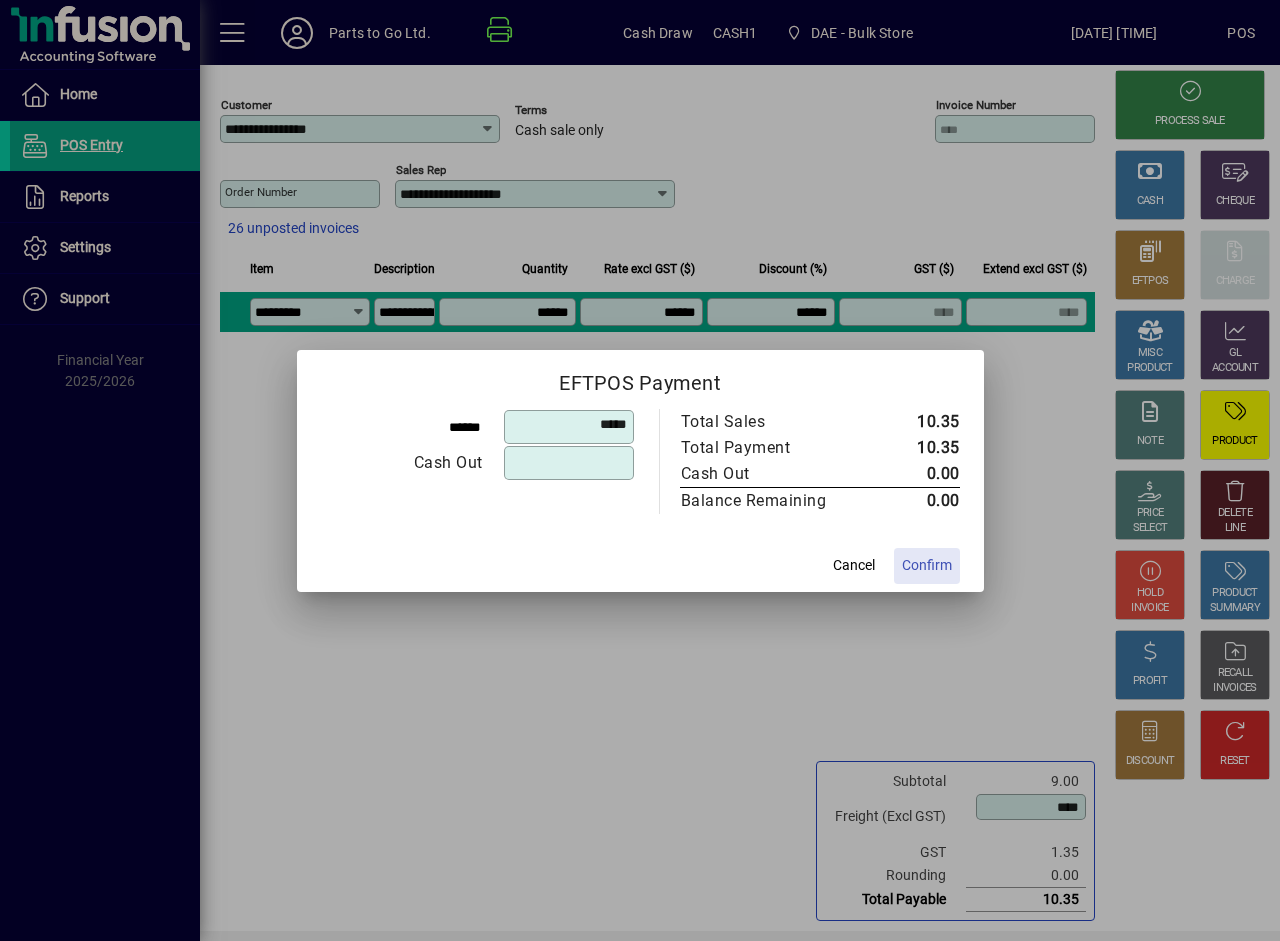 click on "Confirm" 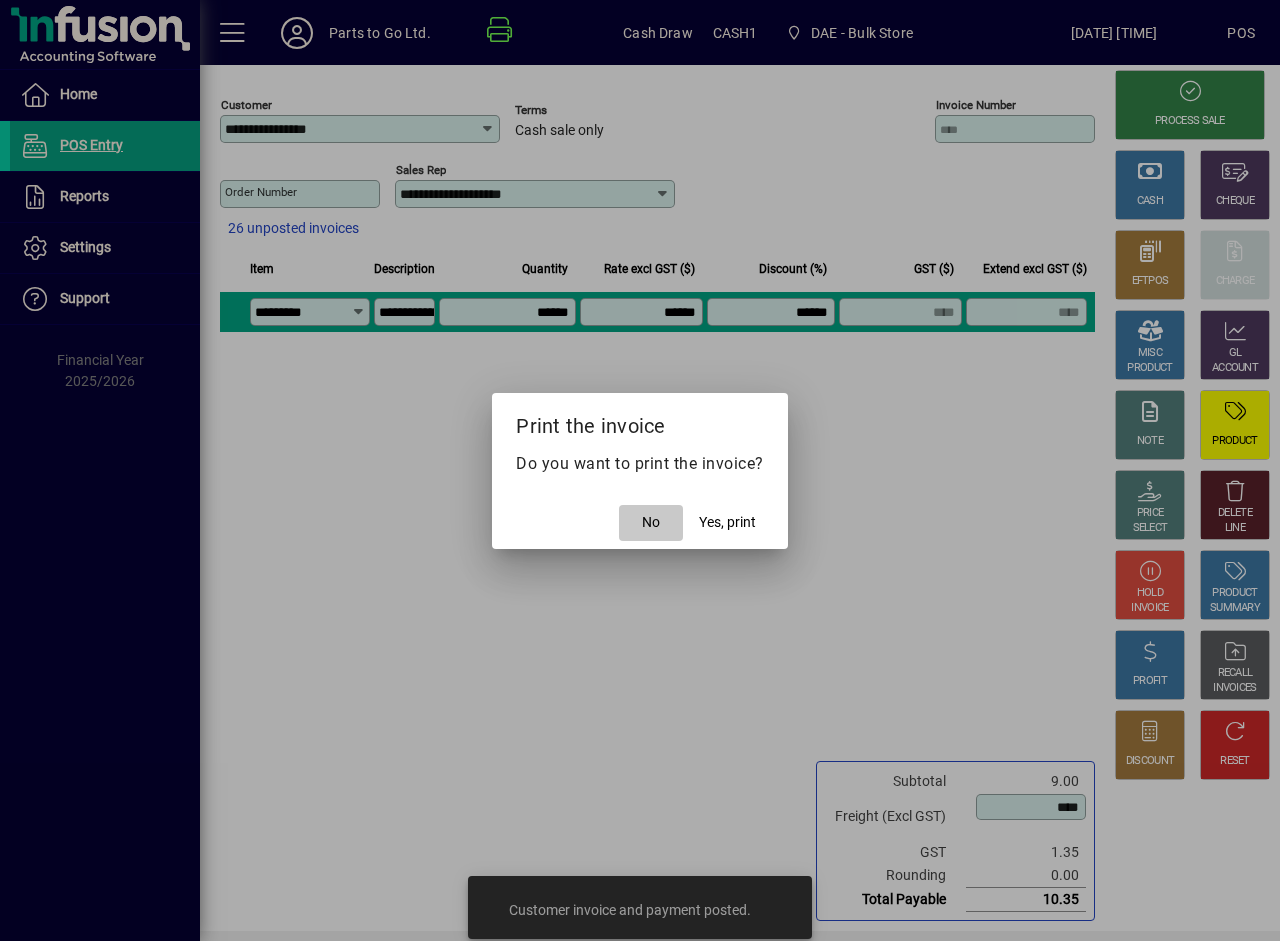 click on "No" 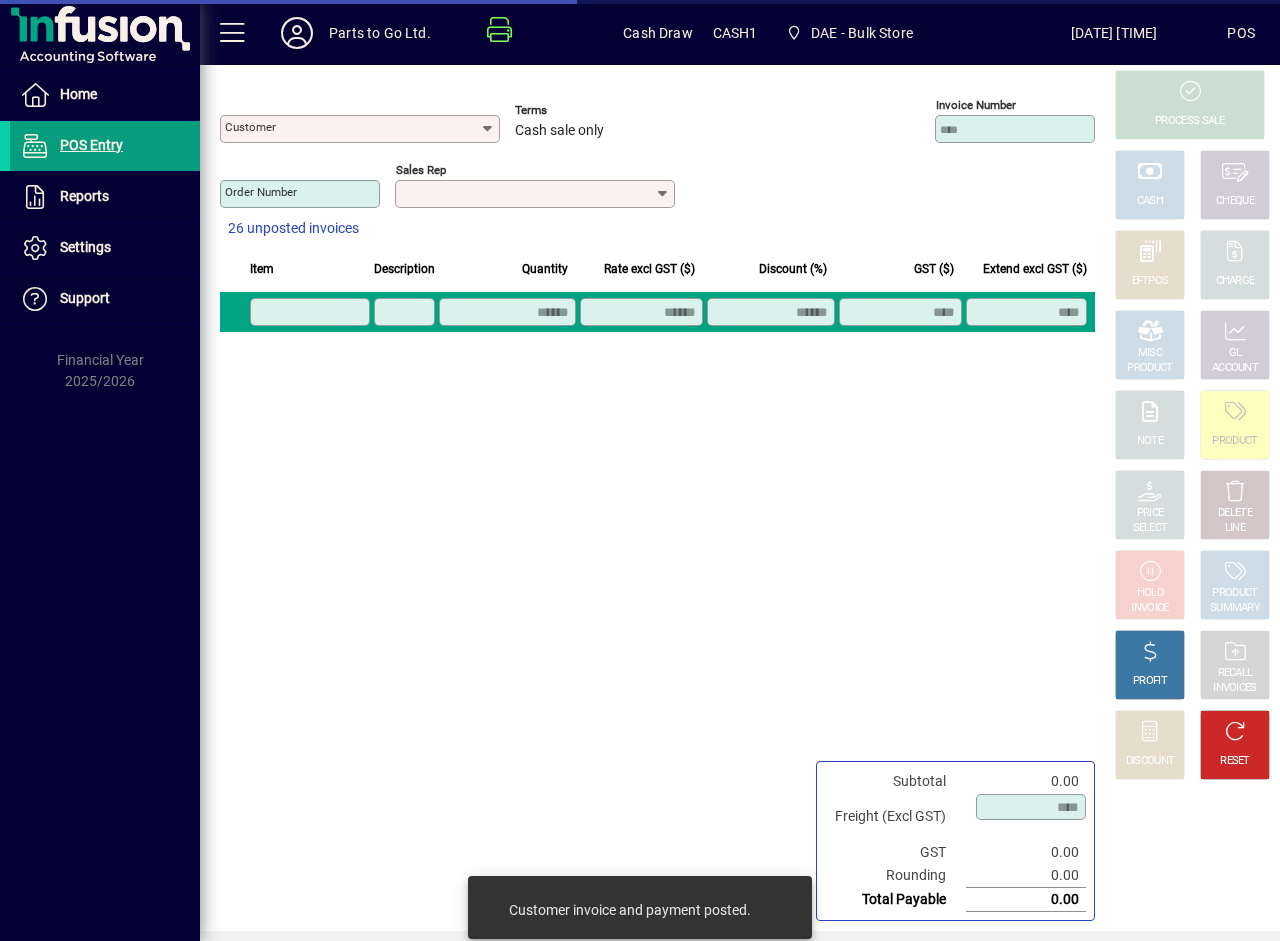 type on "**********" 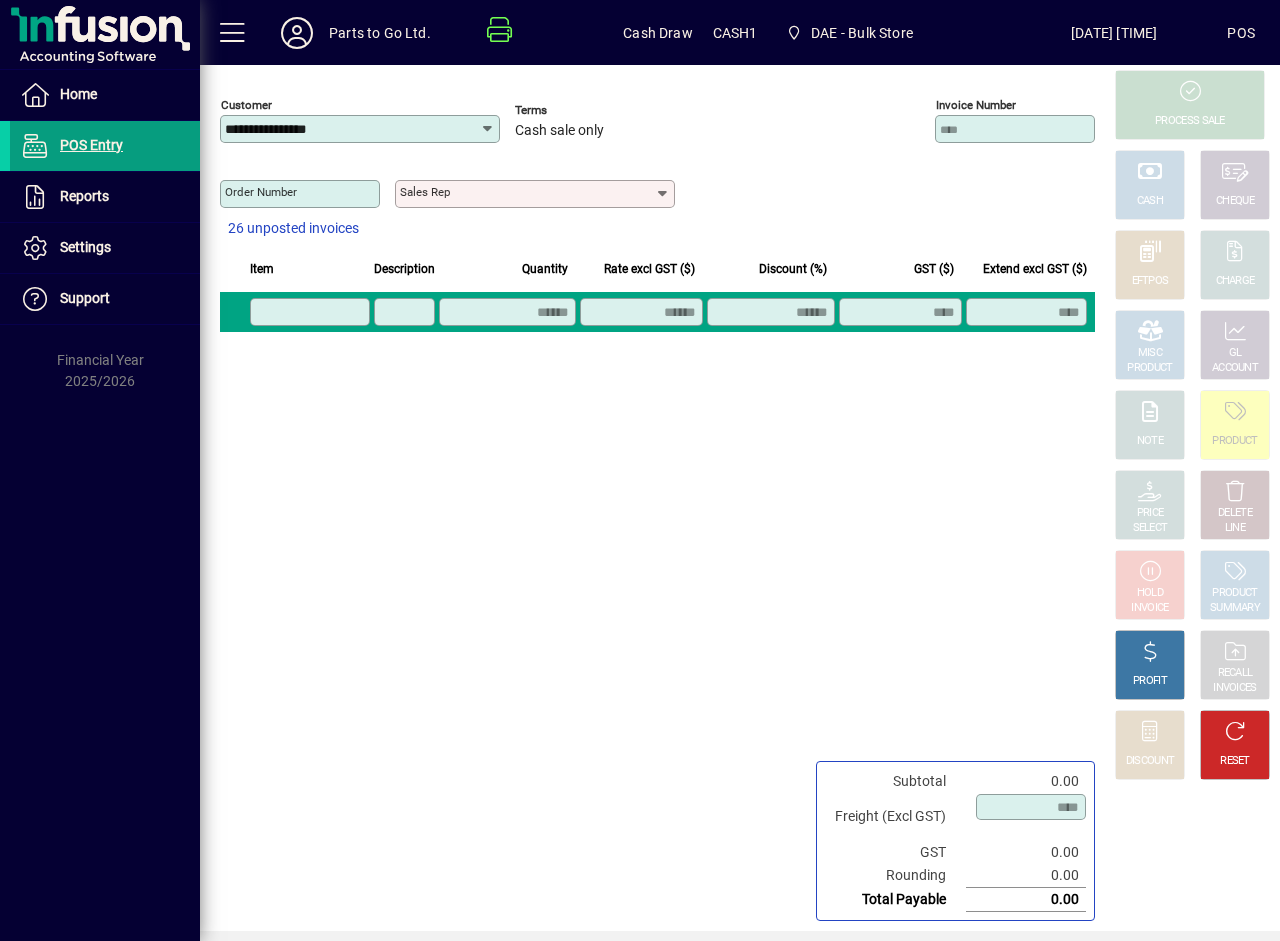 click 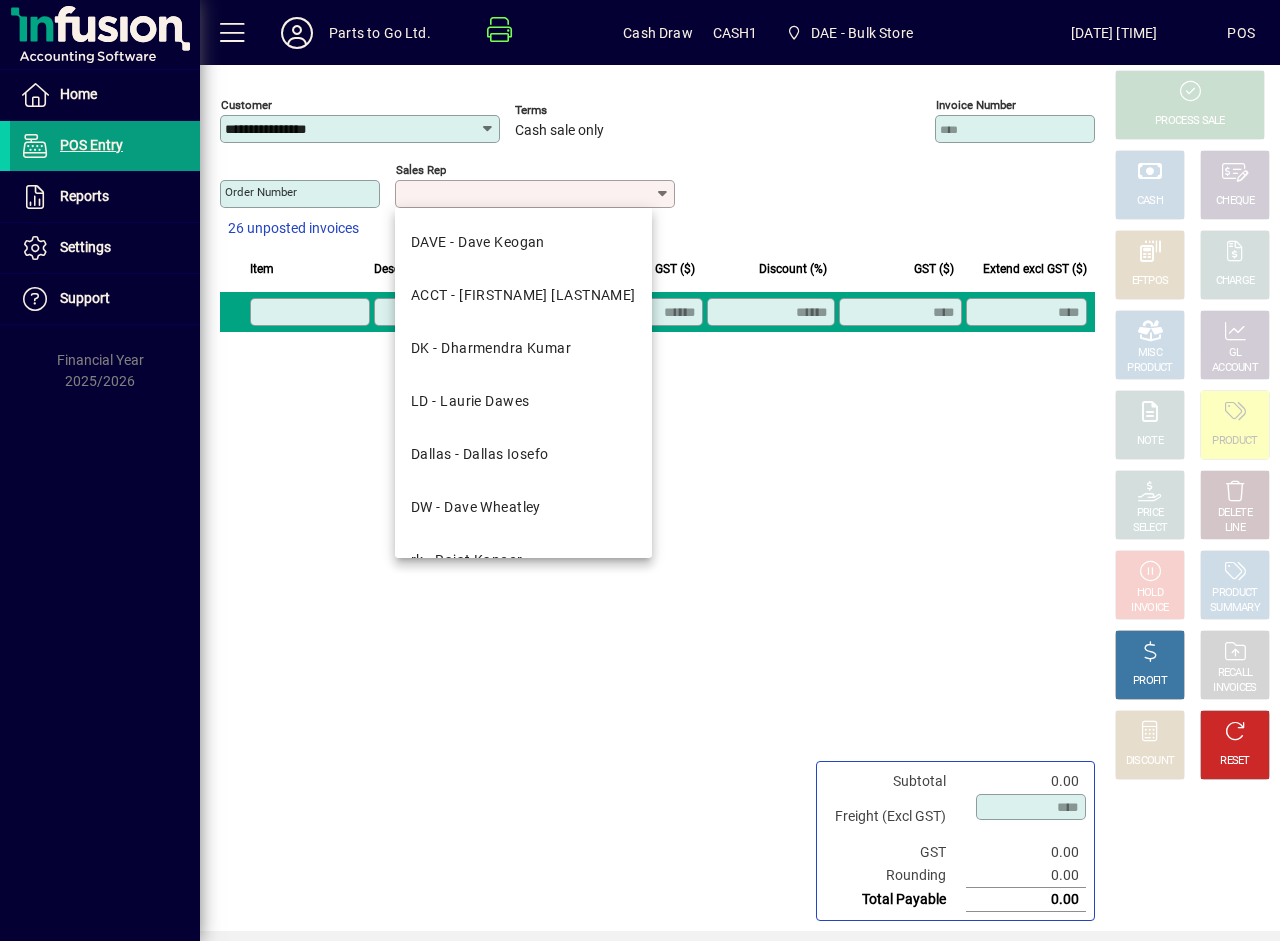 scroll, scrollTop: 143, scrollLeft: 0, axis: vertical 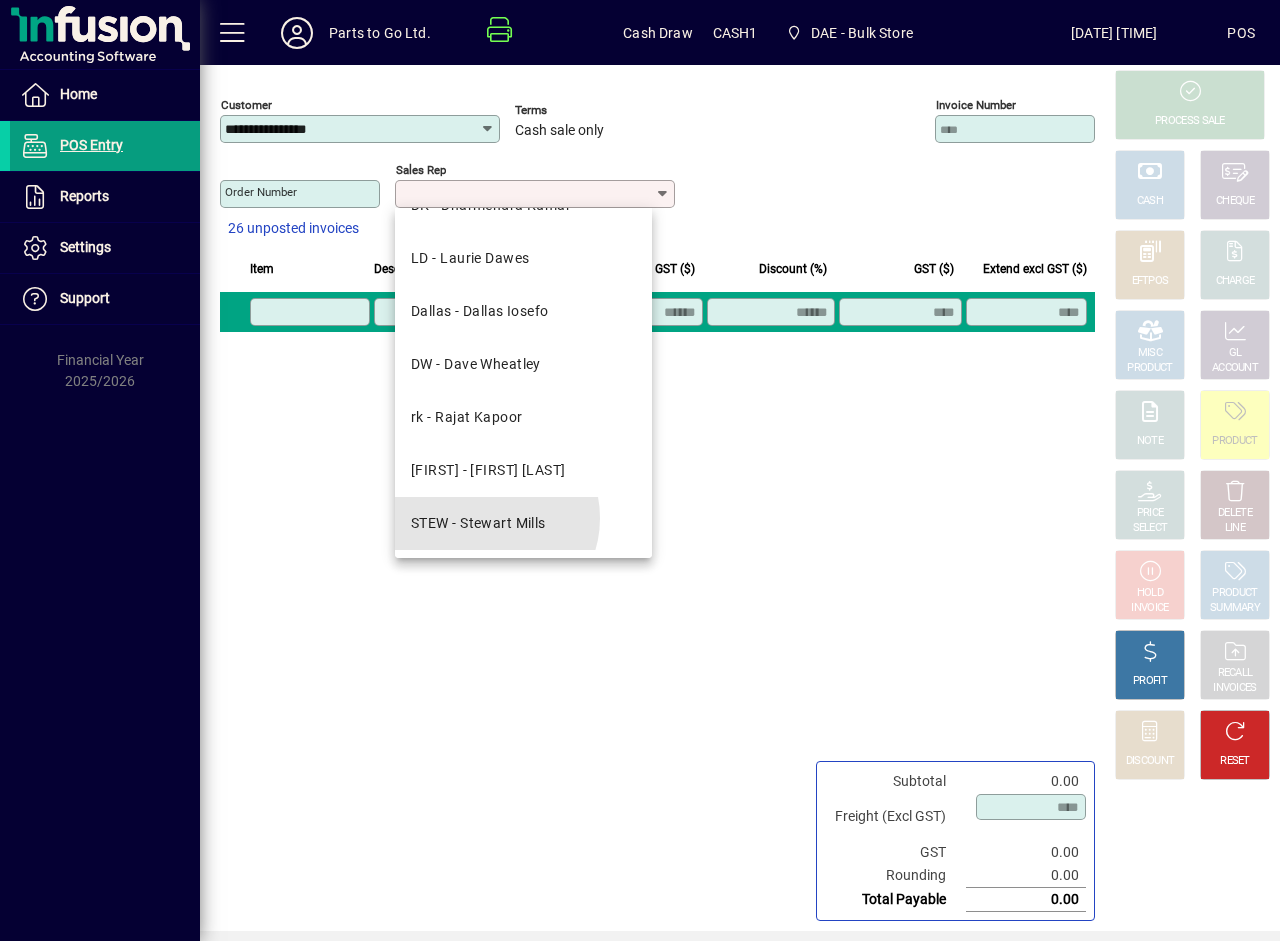 drag, startPoint x: 486, startPoint y: 518, endPoint x: 358, endPoint y: 394, distance: 178.21335 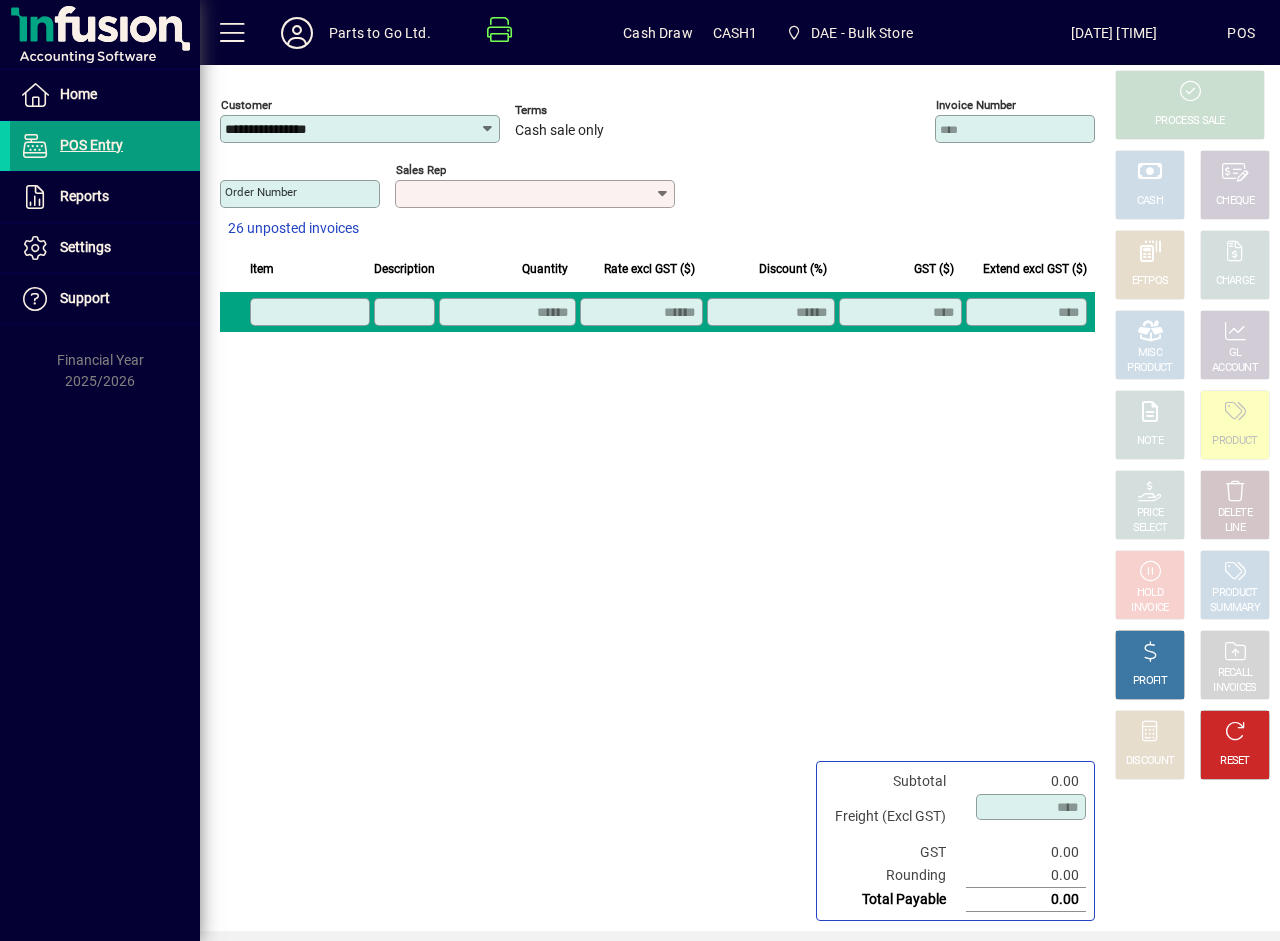 type on "**********" 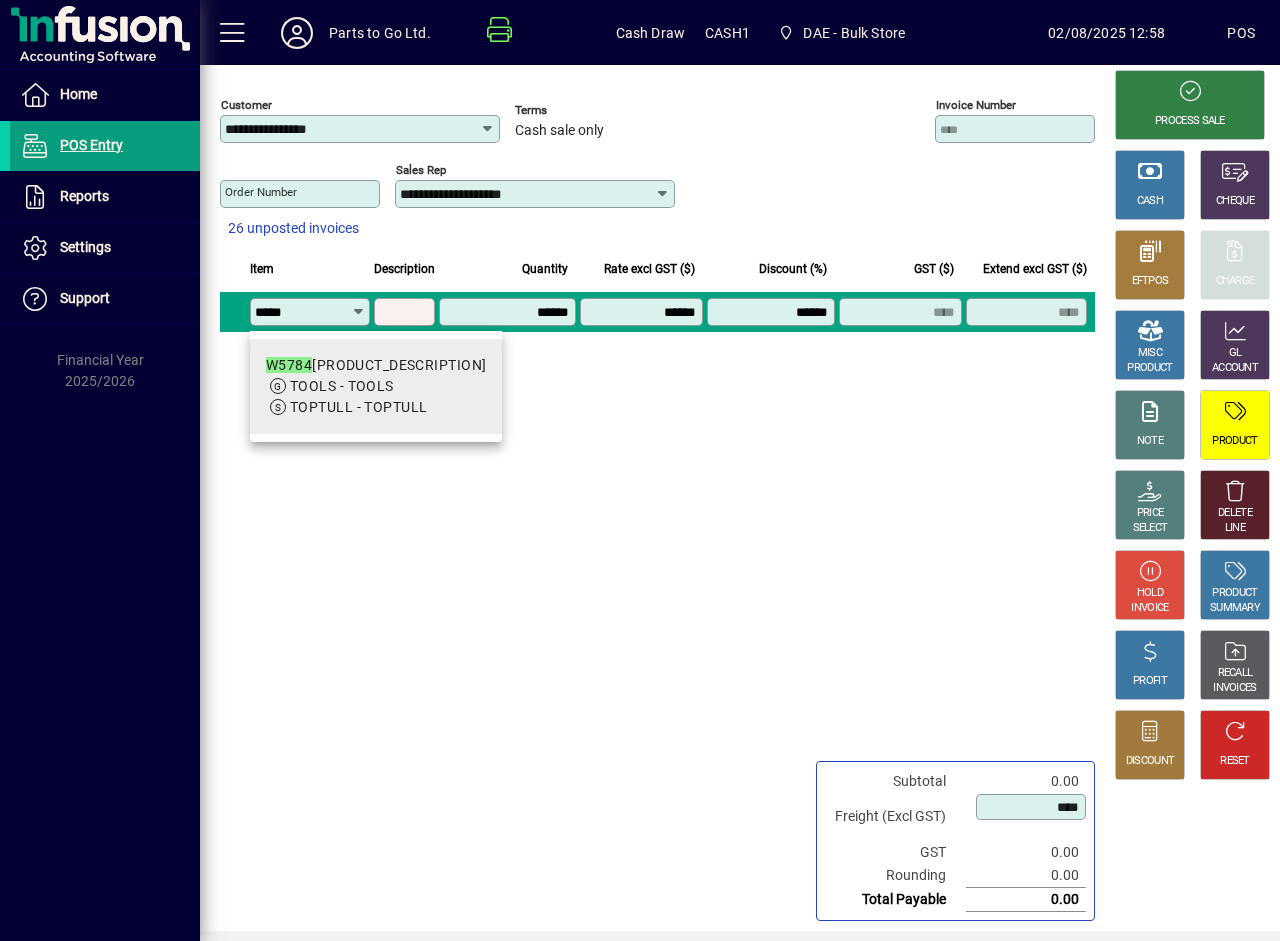click on "TOPTULL - TOPTULL" at bounding box center [358, 407] 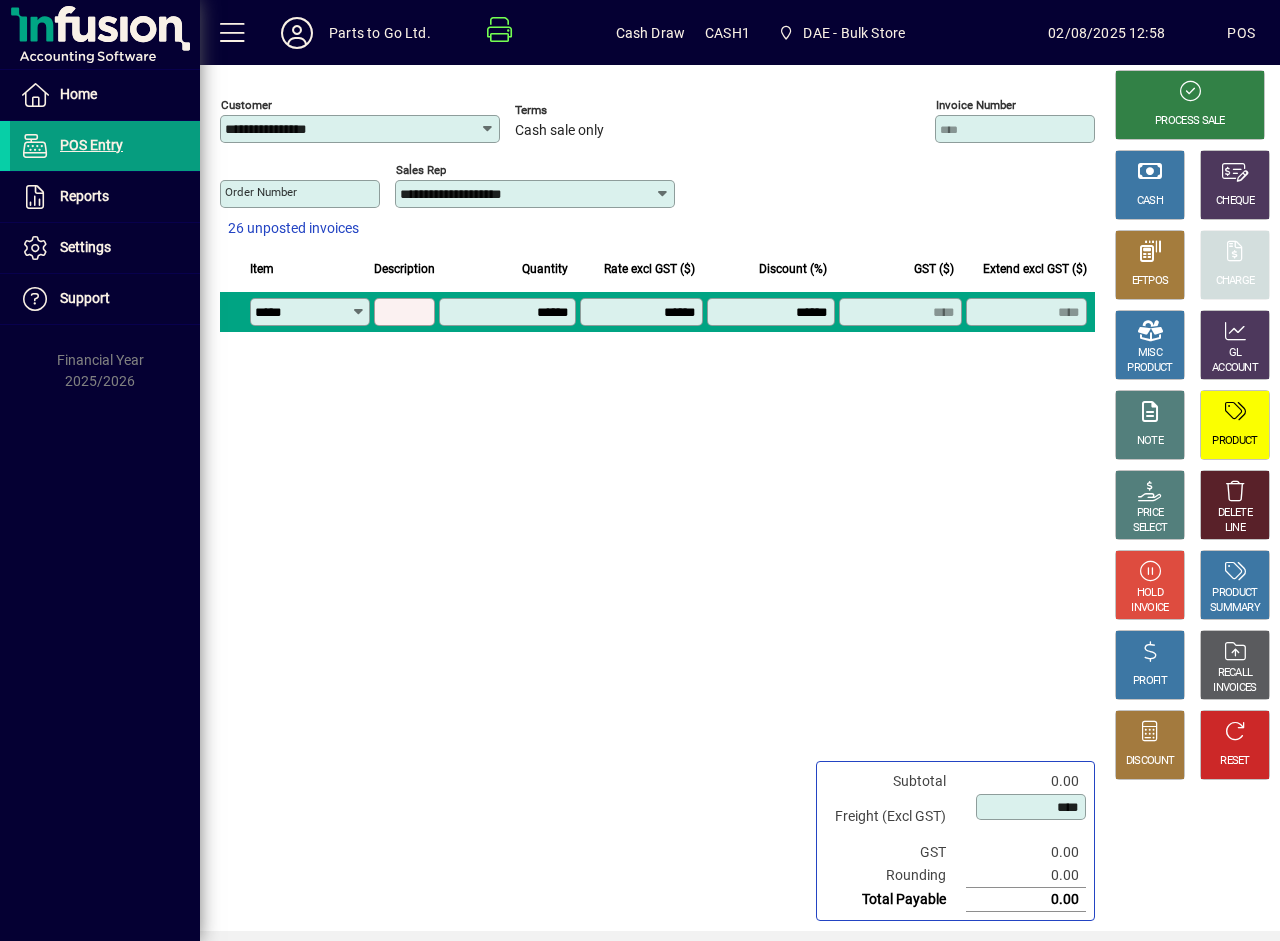 type on "*****" 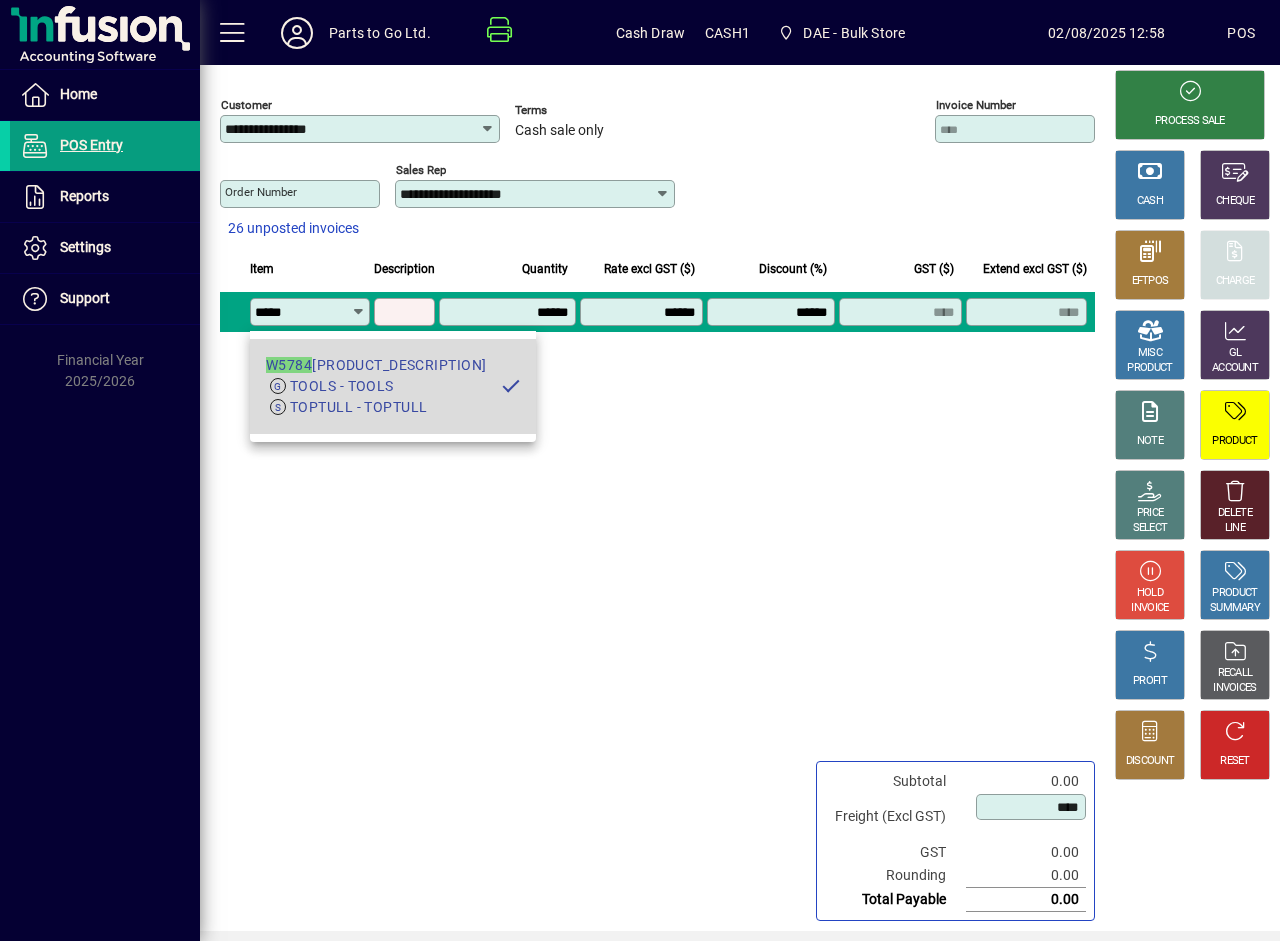 type on "**********" 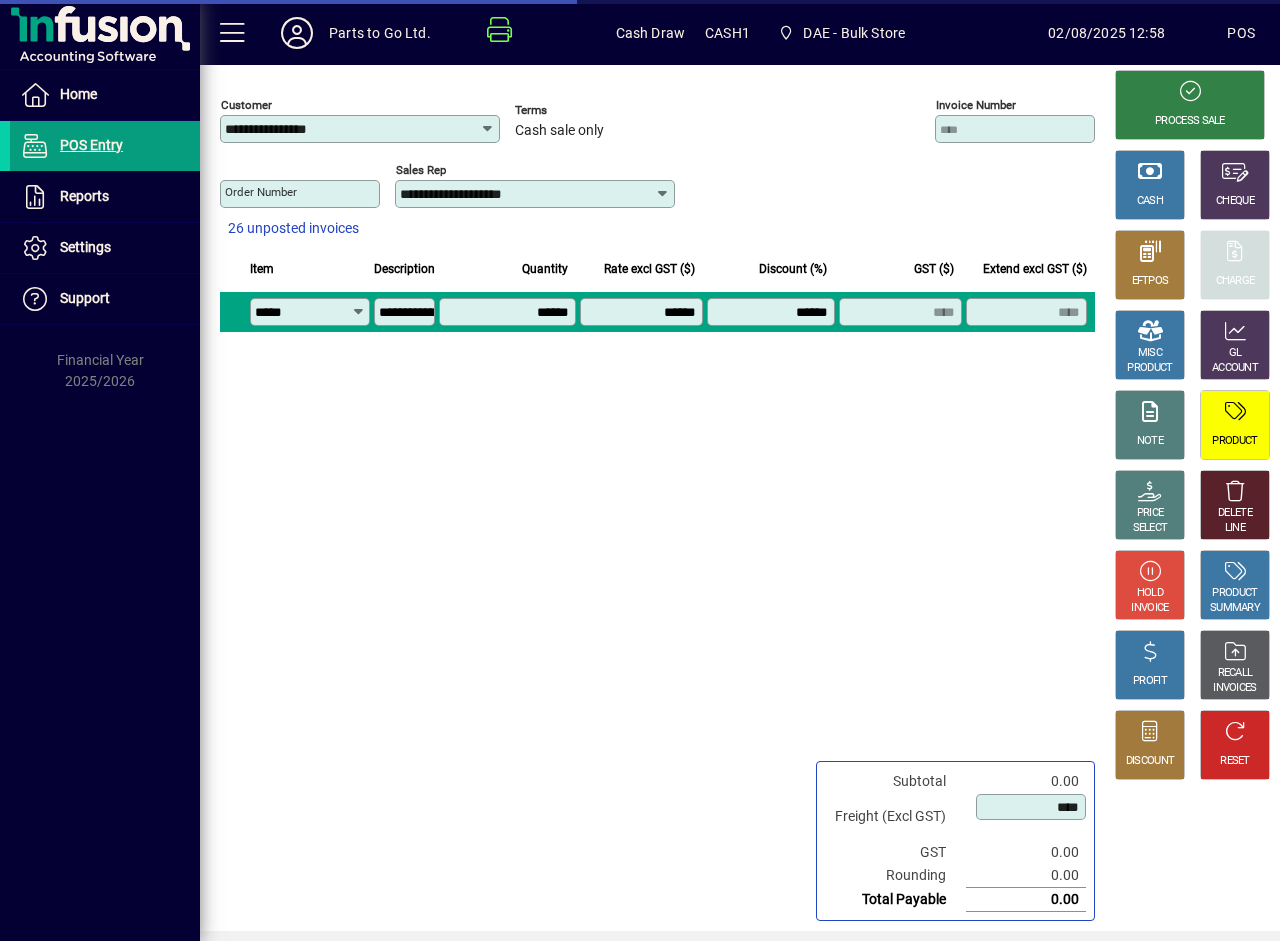 type on "********" 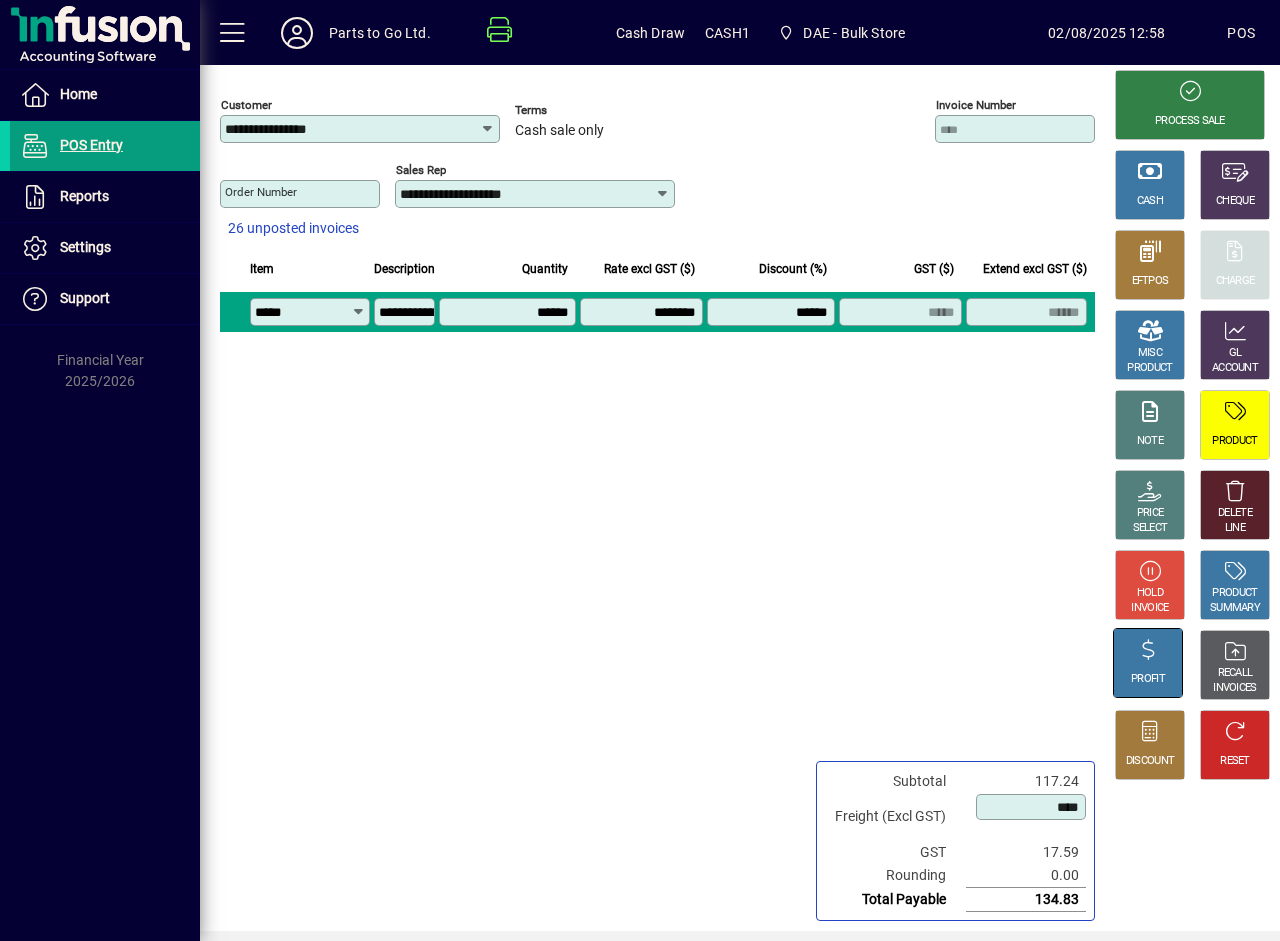 click on "PROFIT" 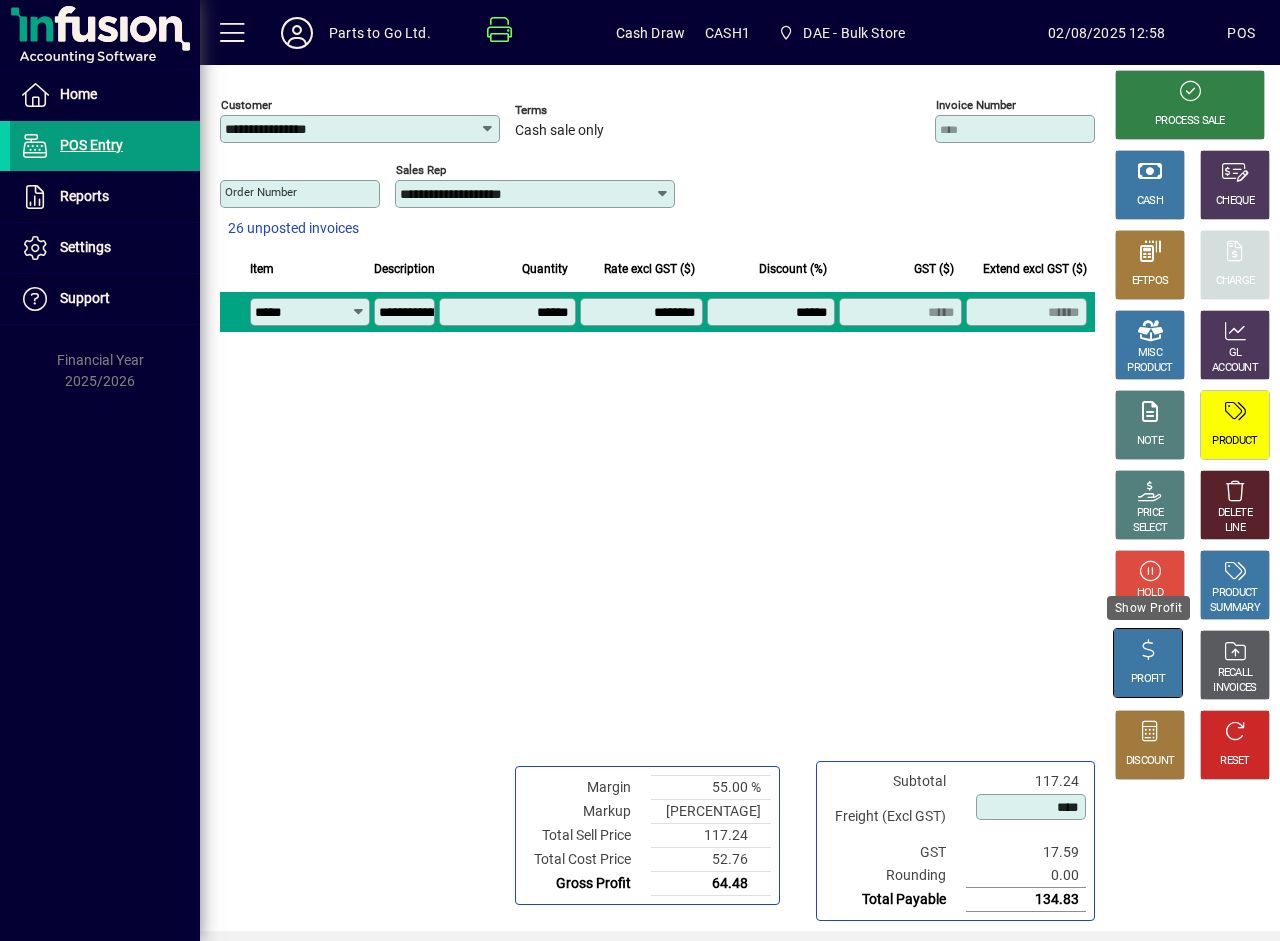 click on "PROFIT" 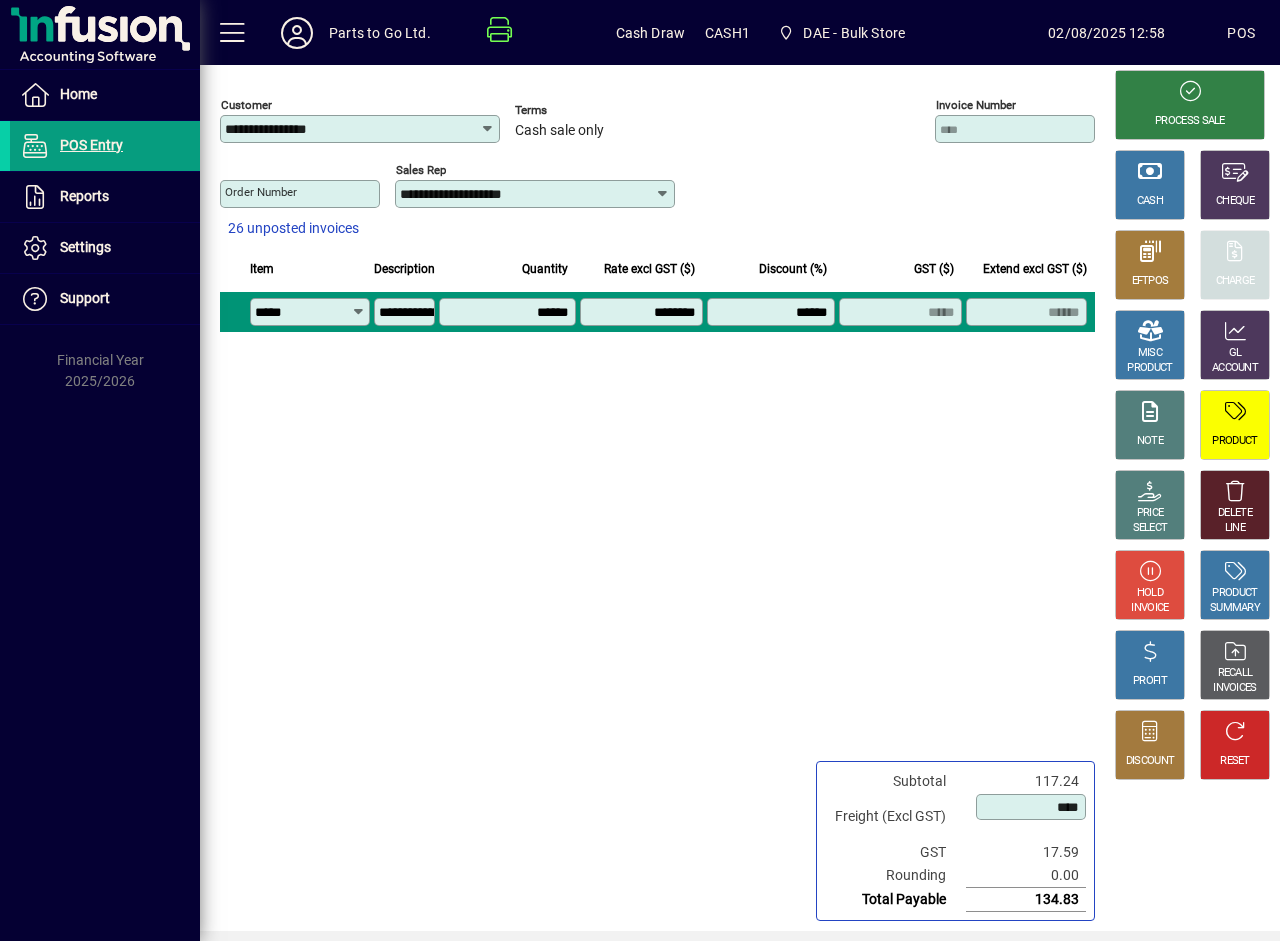 click on "******" at bounding box center [773, 312] 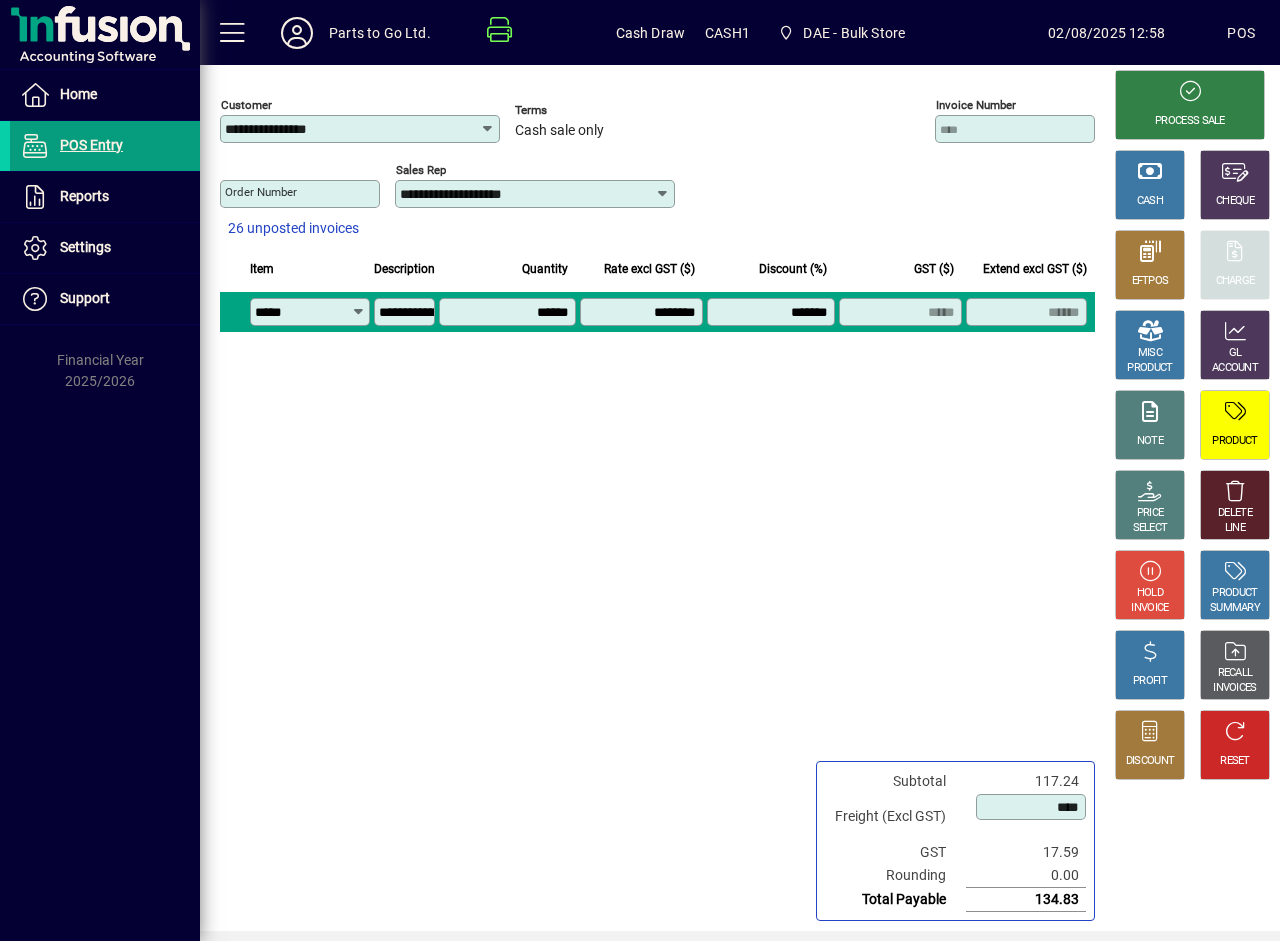 type on "*******" 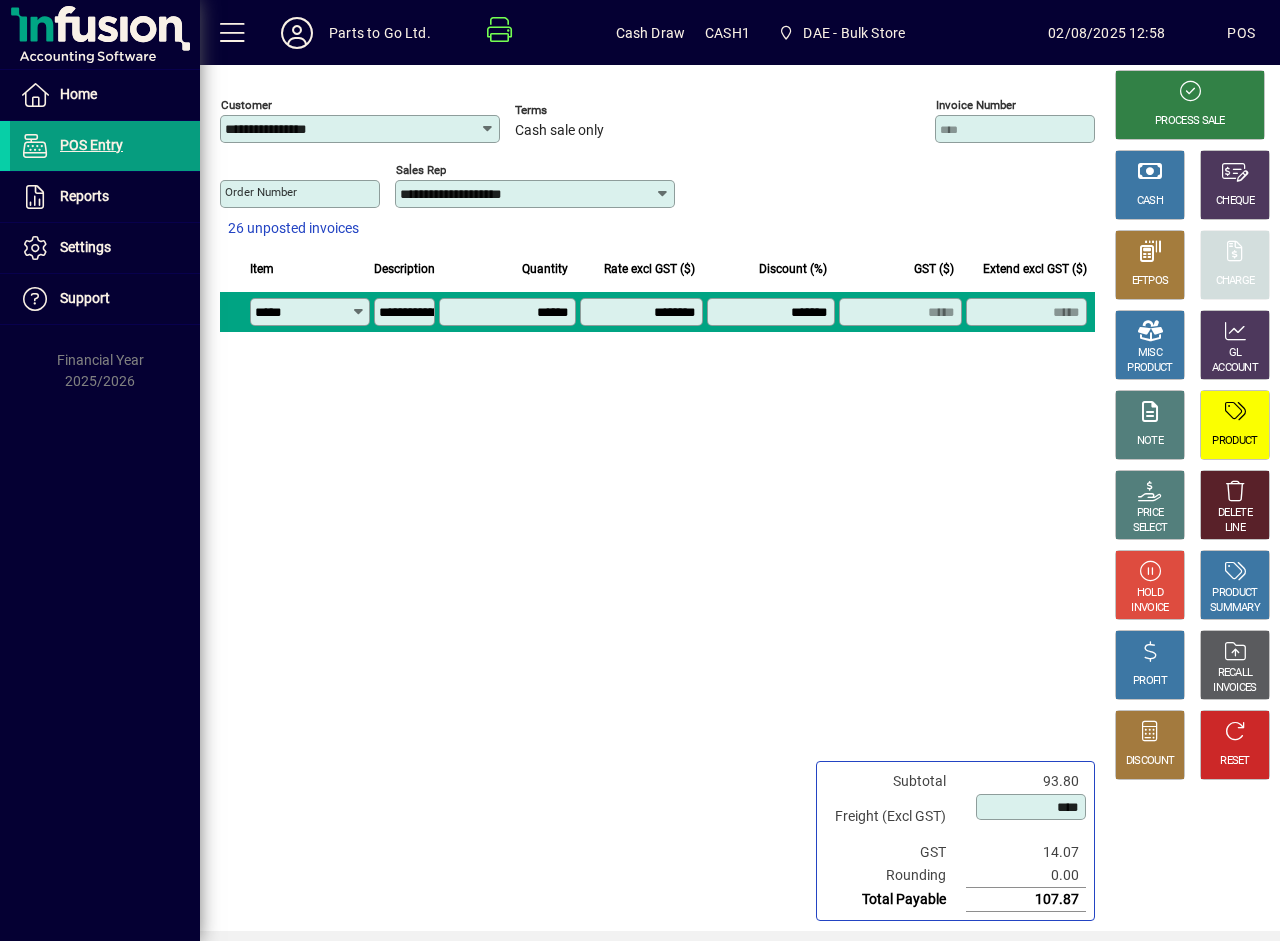 click on "**********" 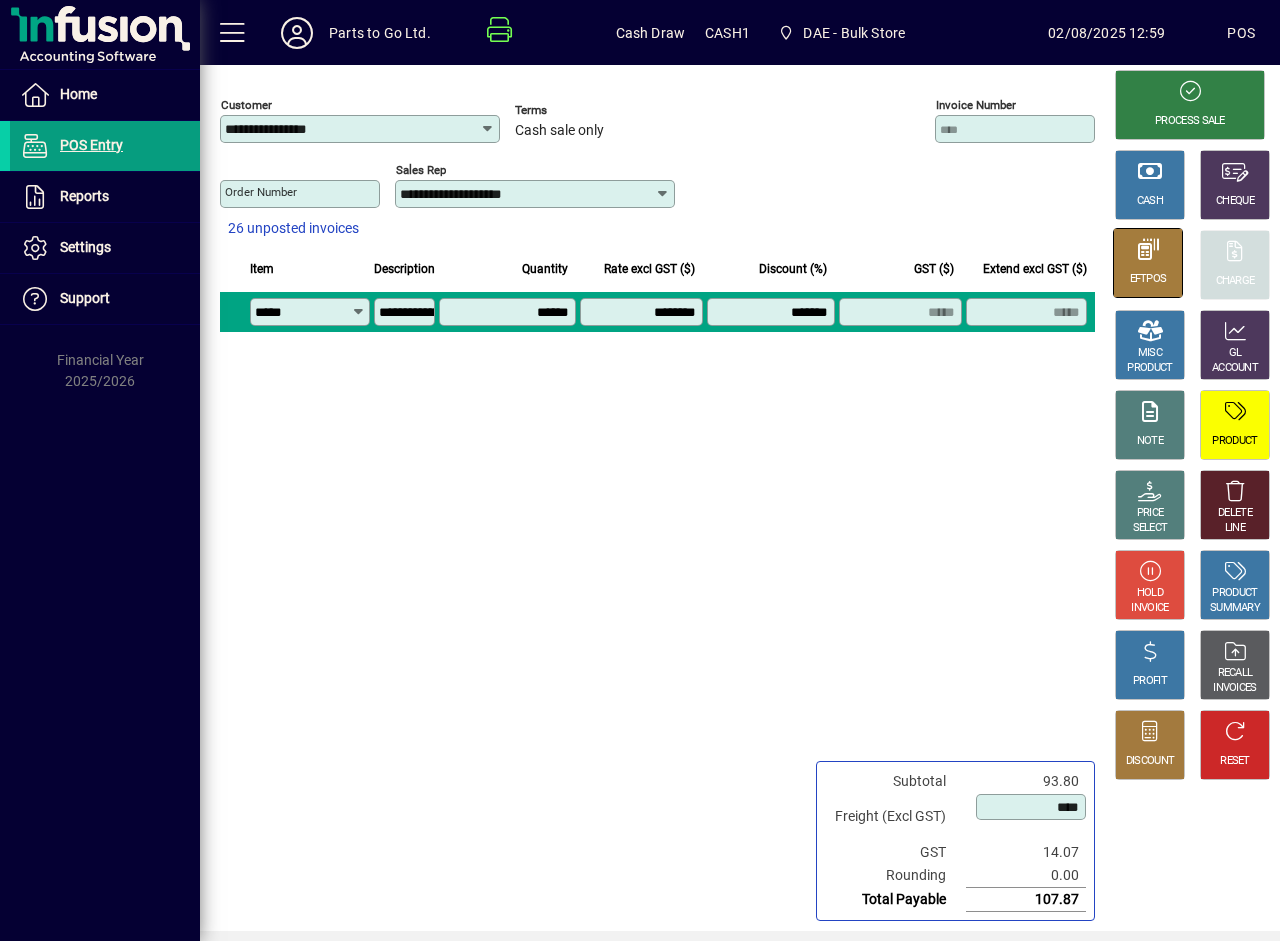 click 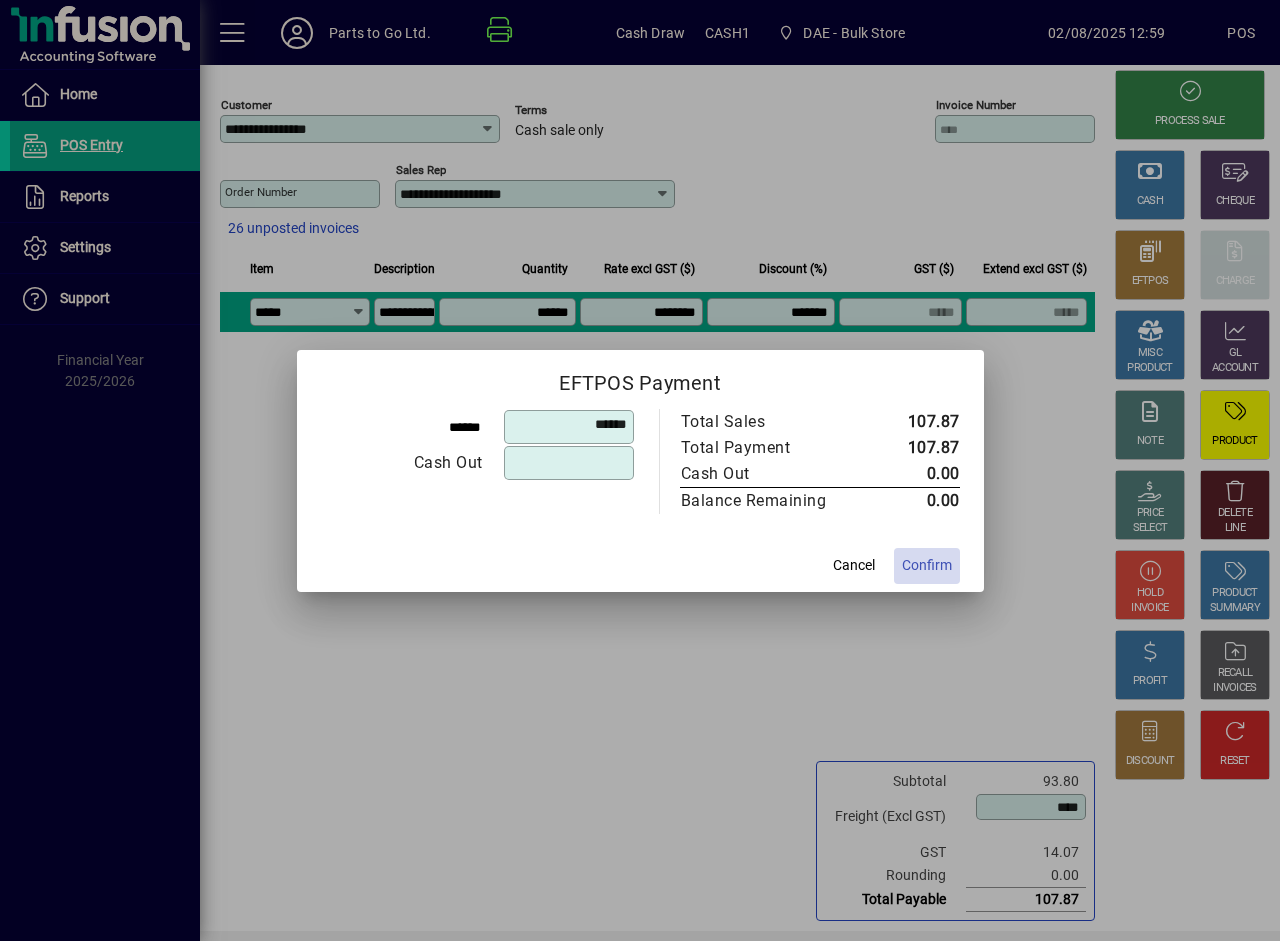 click on "Confirm" 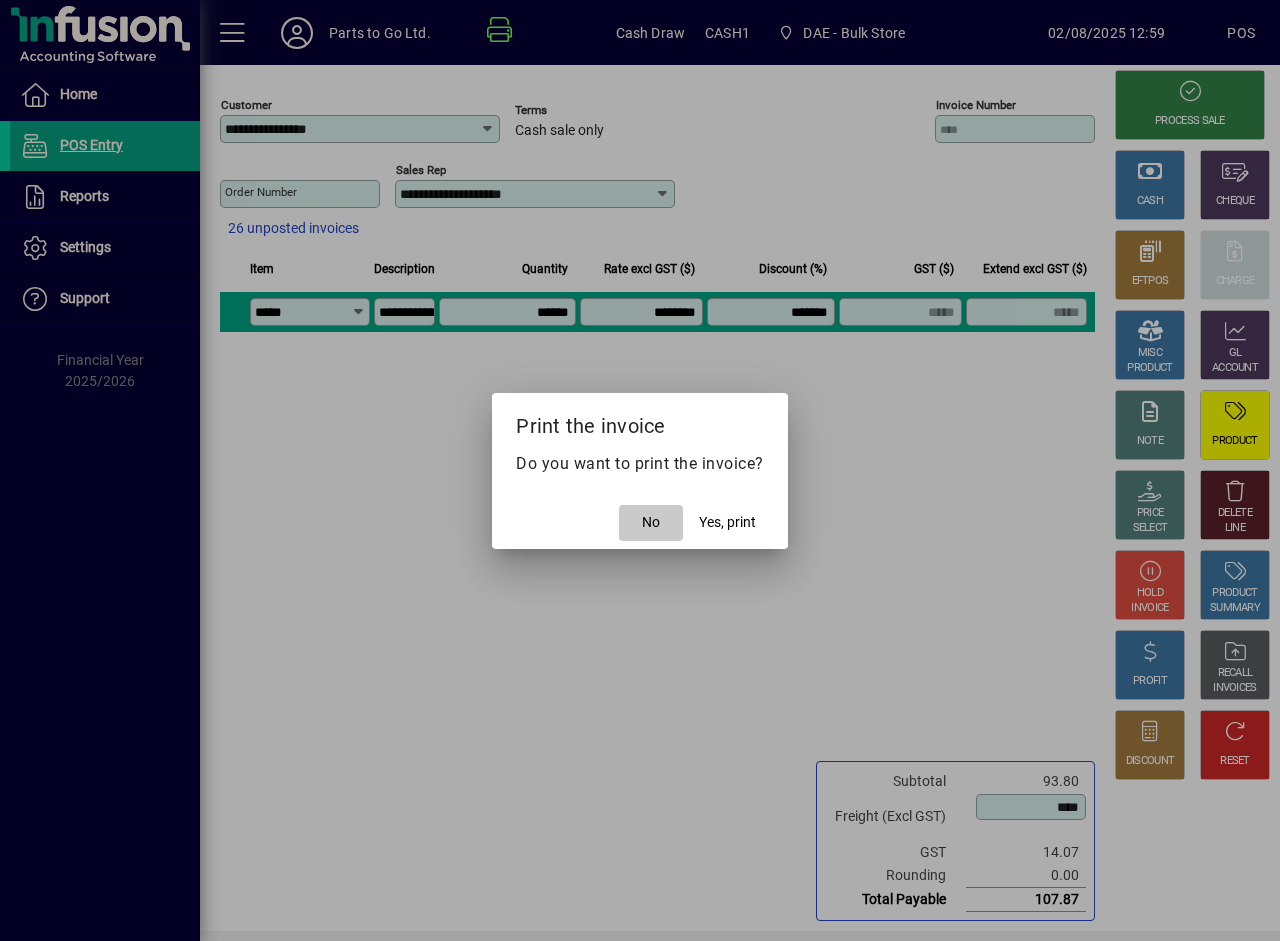 click on "No" 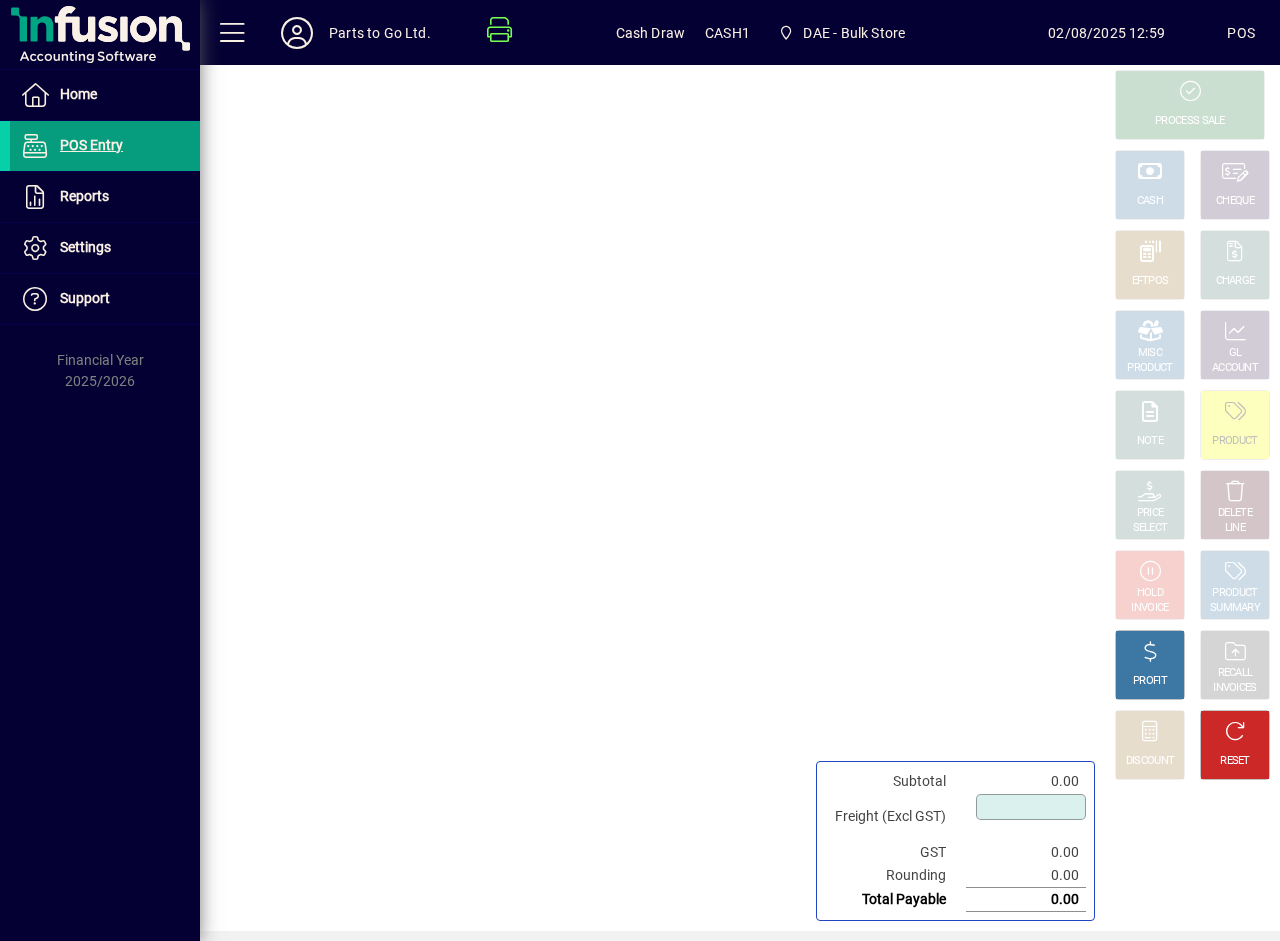 type on "****" 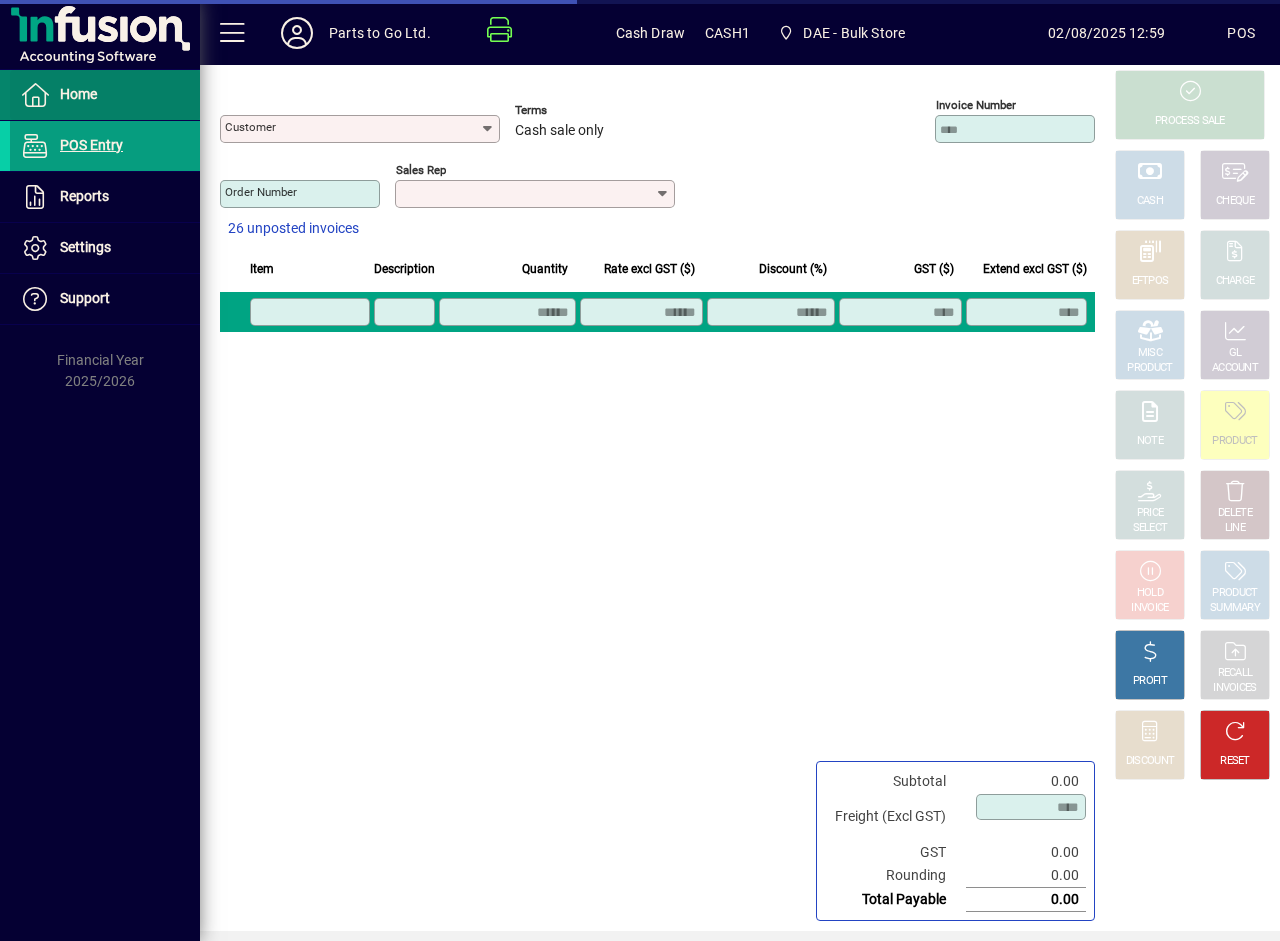 type on "**********" 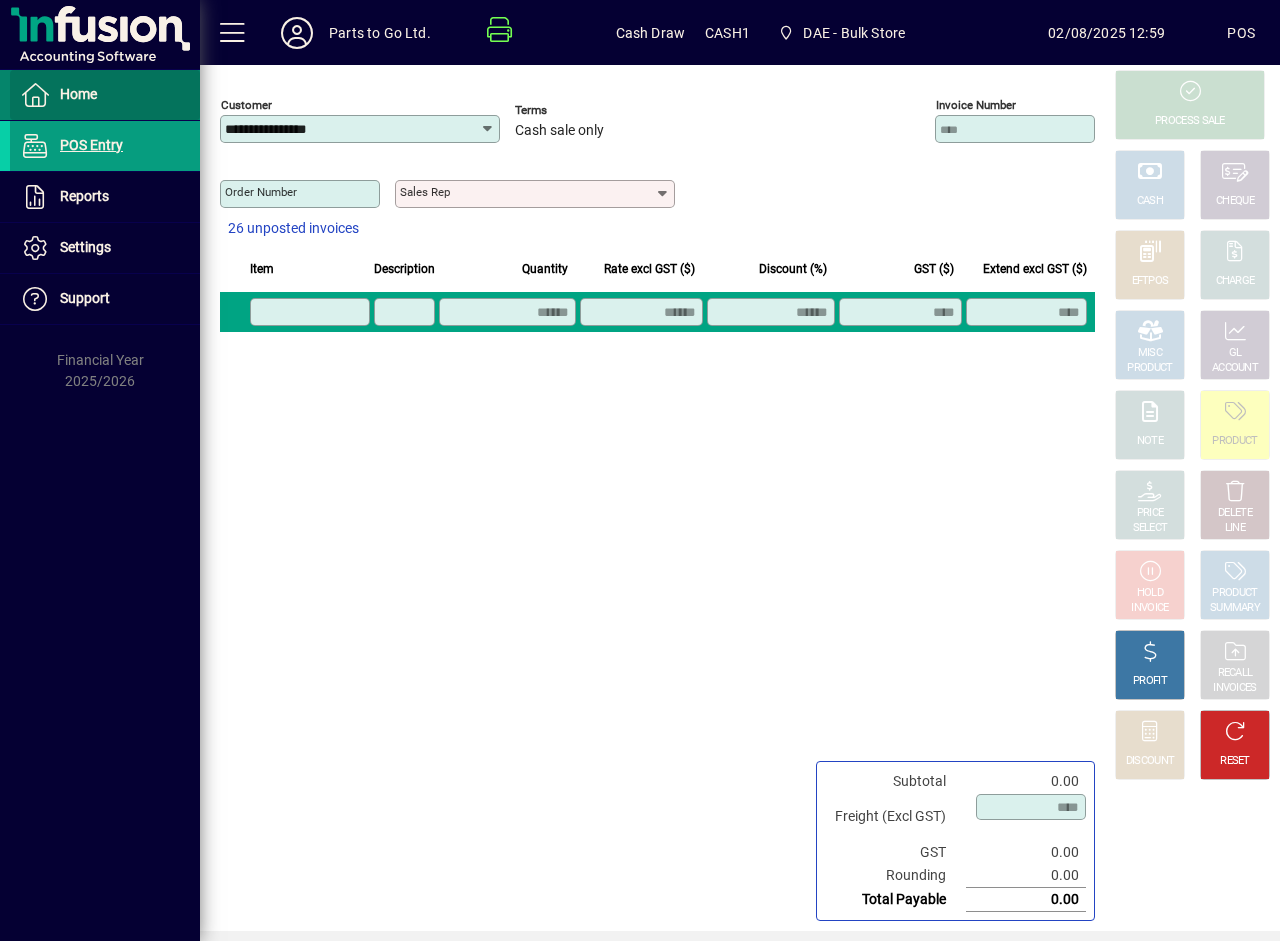click on "Home" at bounding box center (78, 94) 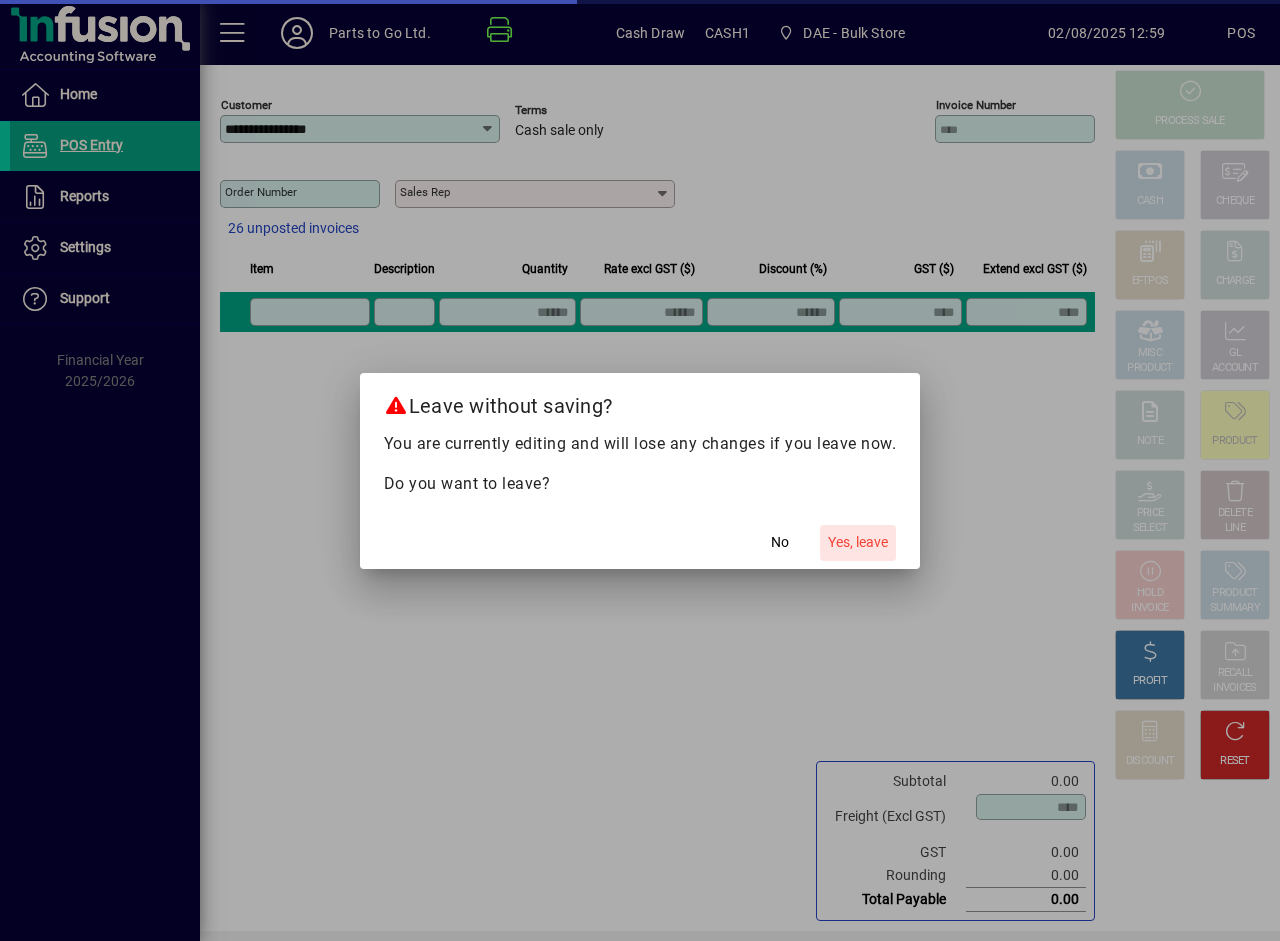 click on "Yes, leave" 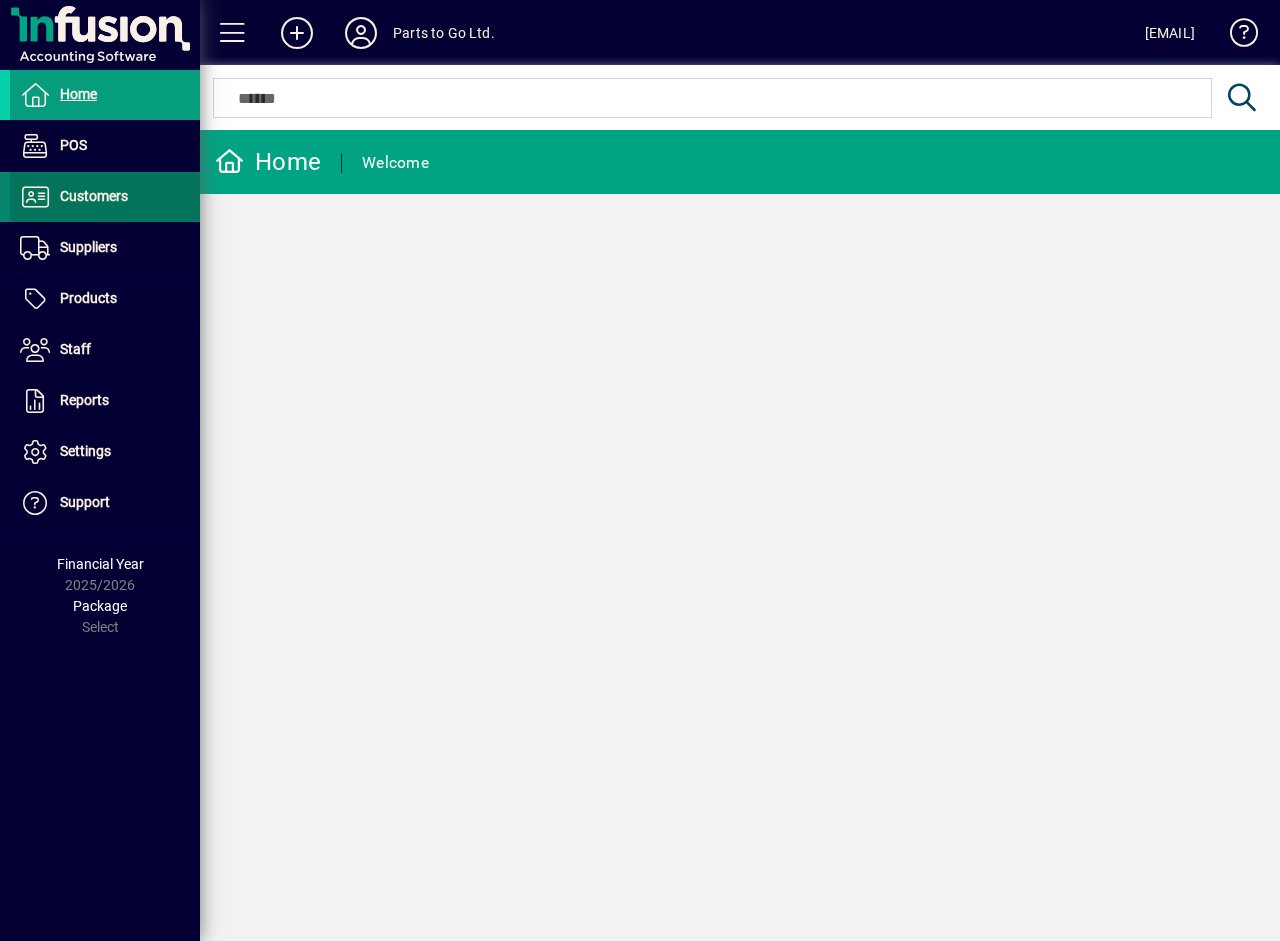 click on "Customers" at bounding box center [94, 196] 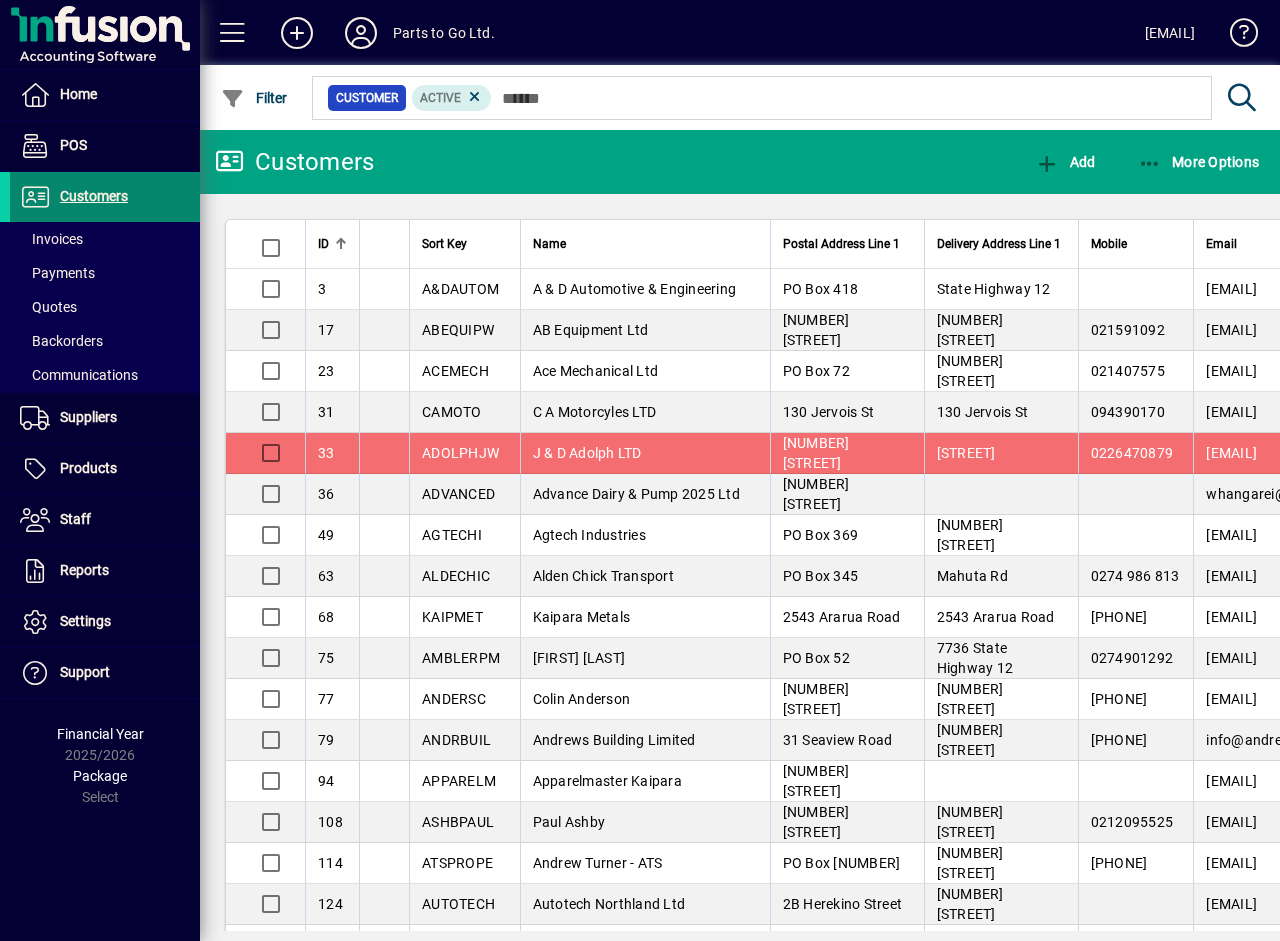 click on "Customers" at bounding box center [94, 196] 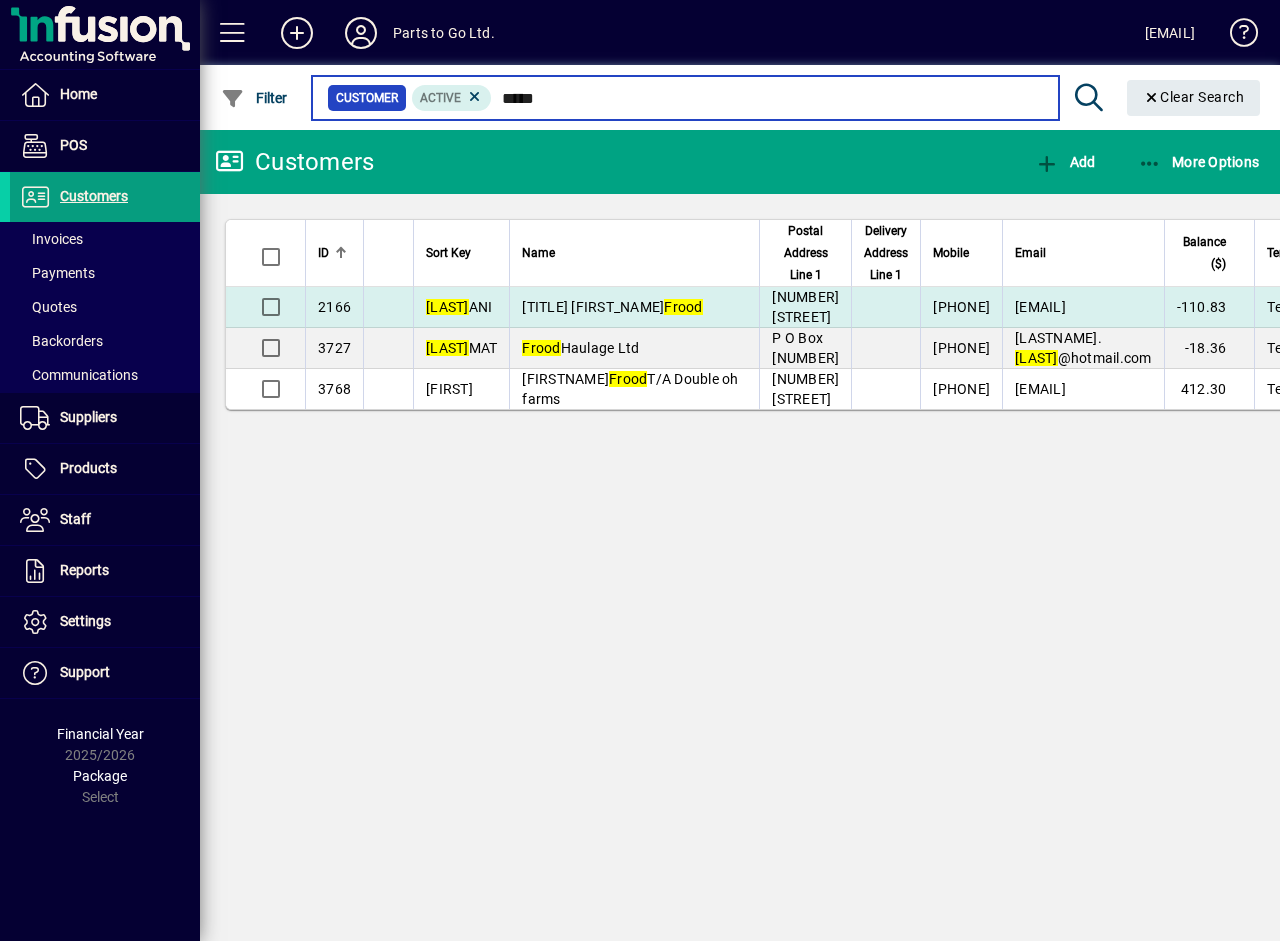 type on "*****" 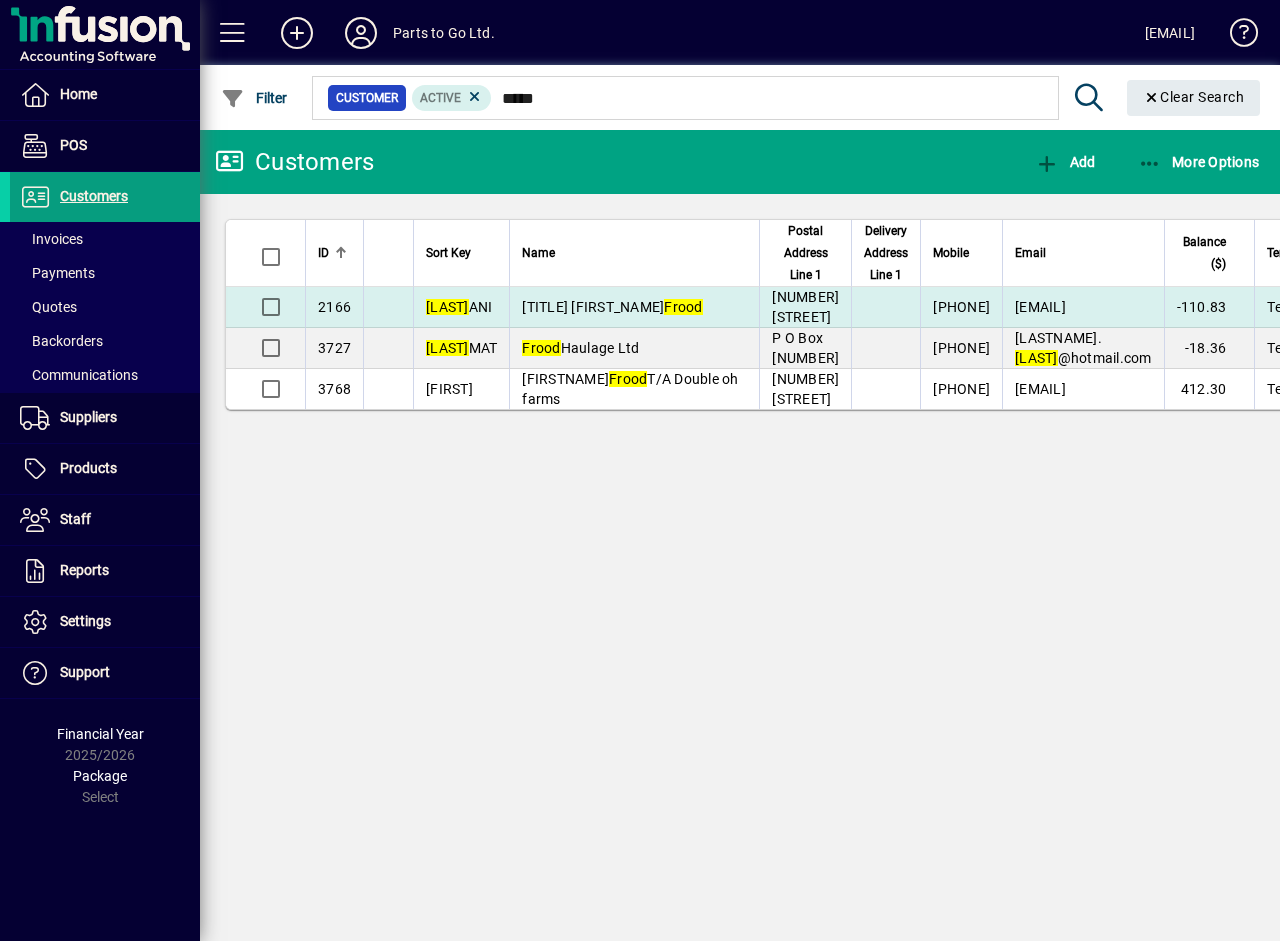 click on "Mr [FIRSTNAME] [LASTNAME]" at bounding box center [634, 307] 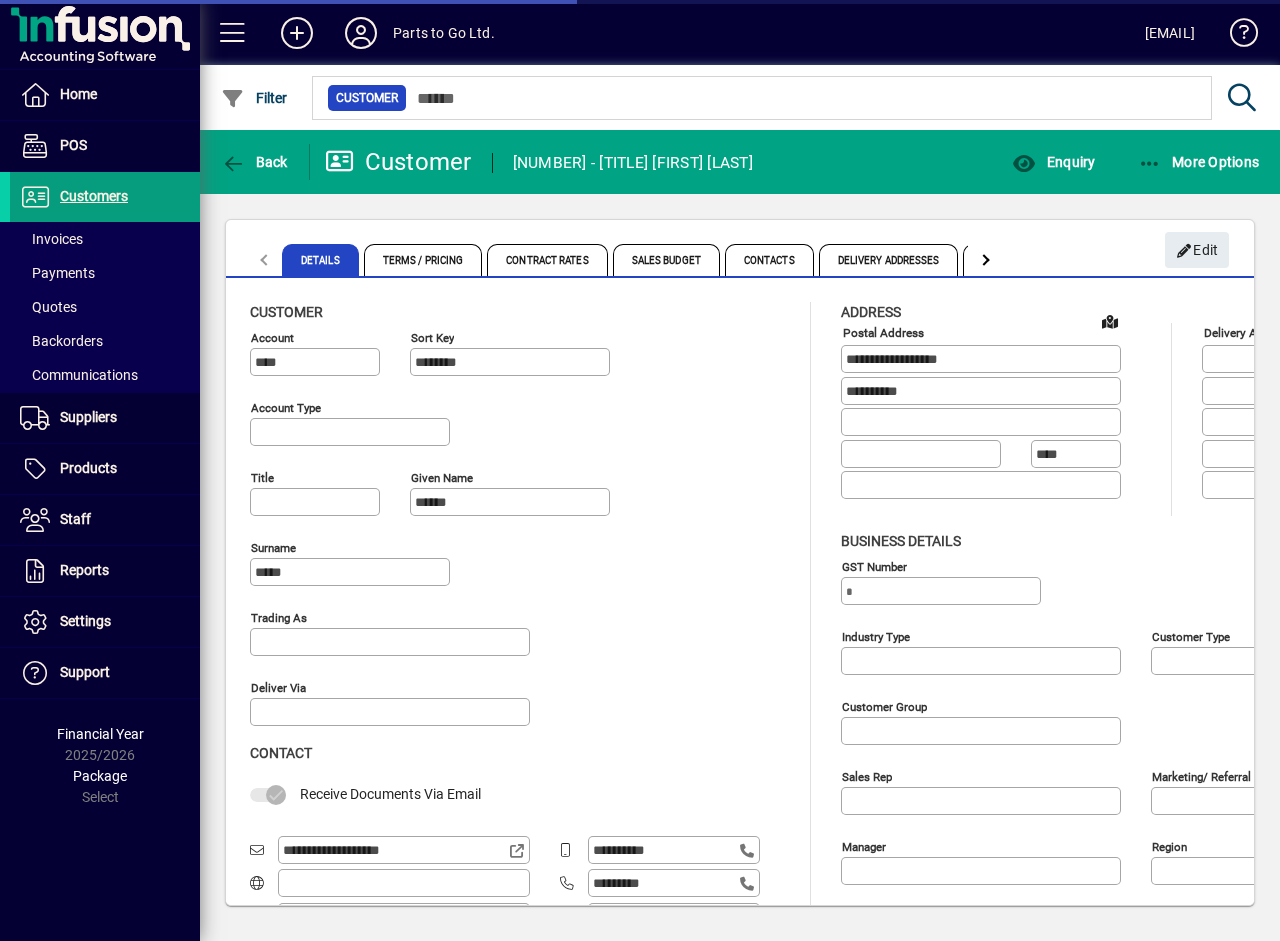 type on "**********" 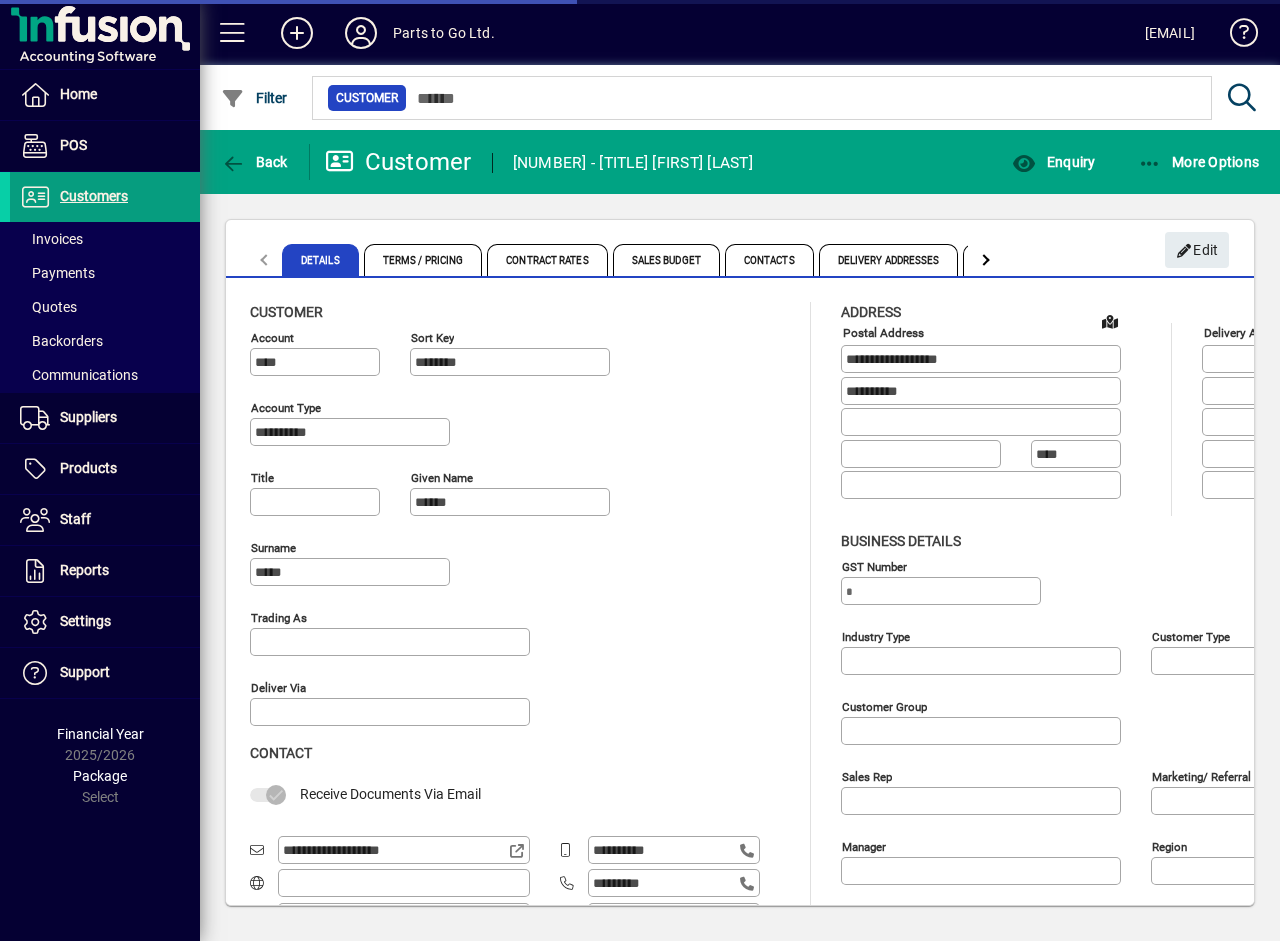 type on "**********" 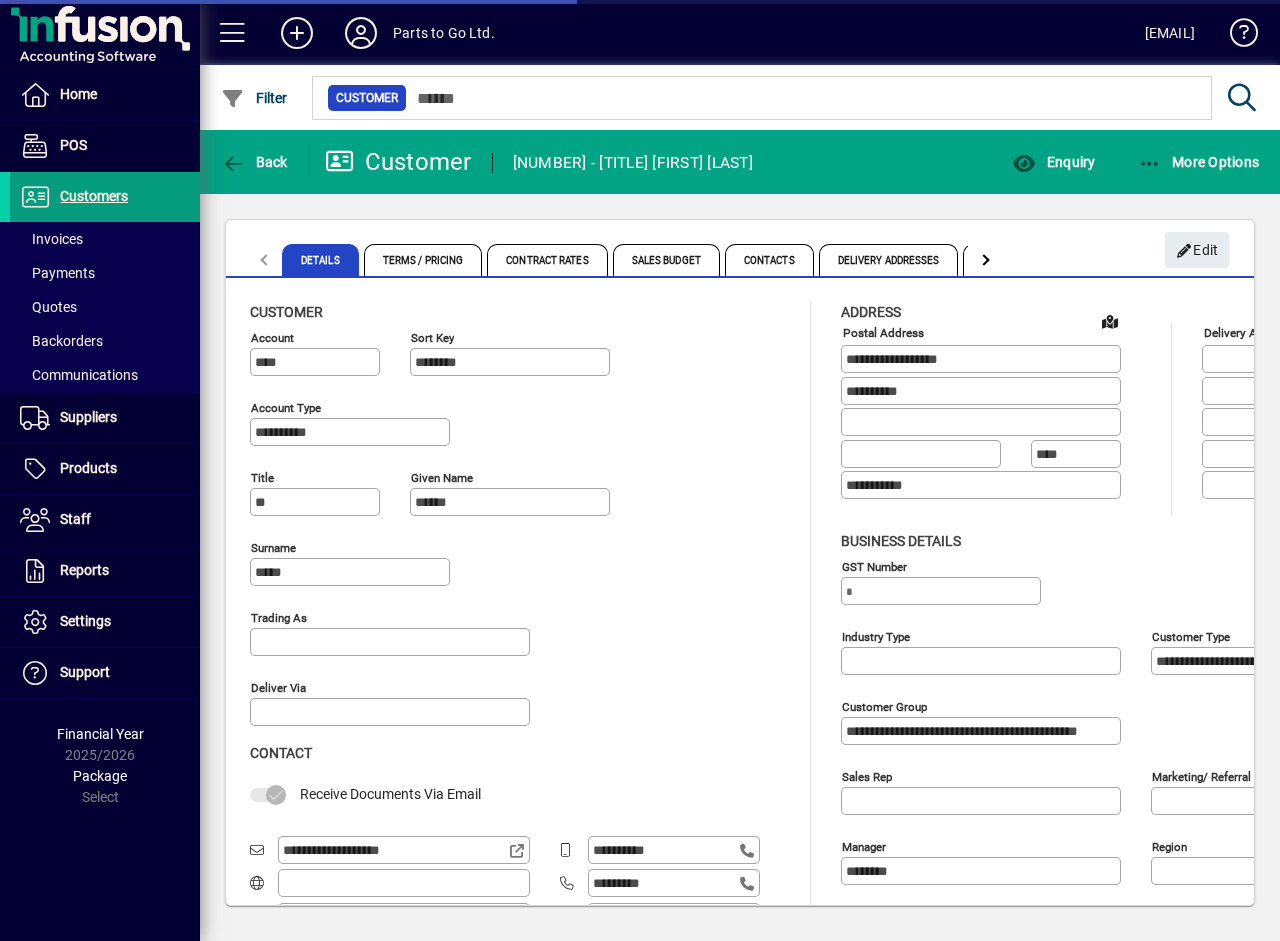 type on "**********" 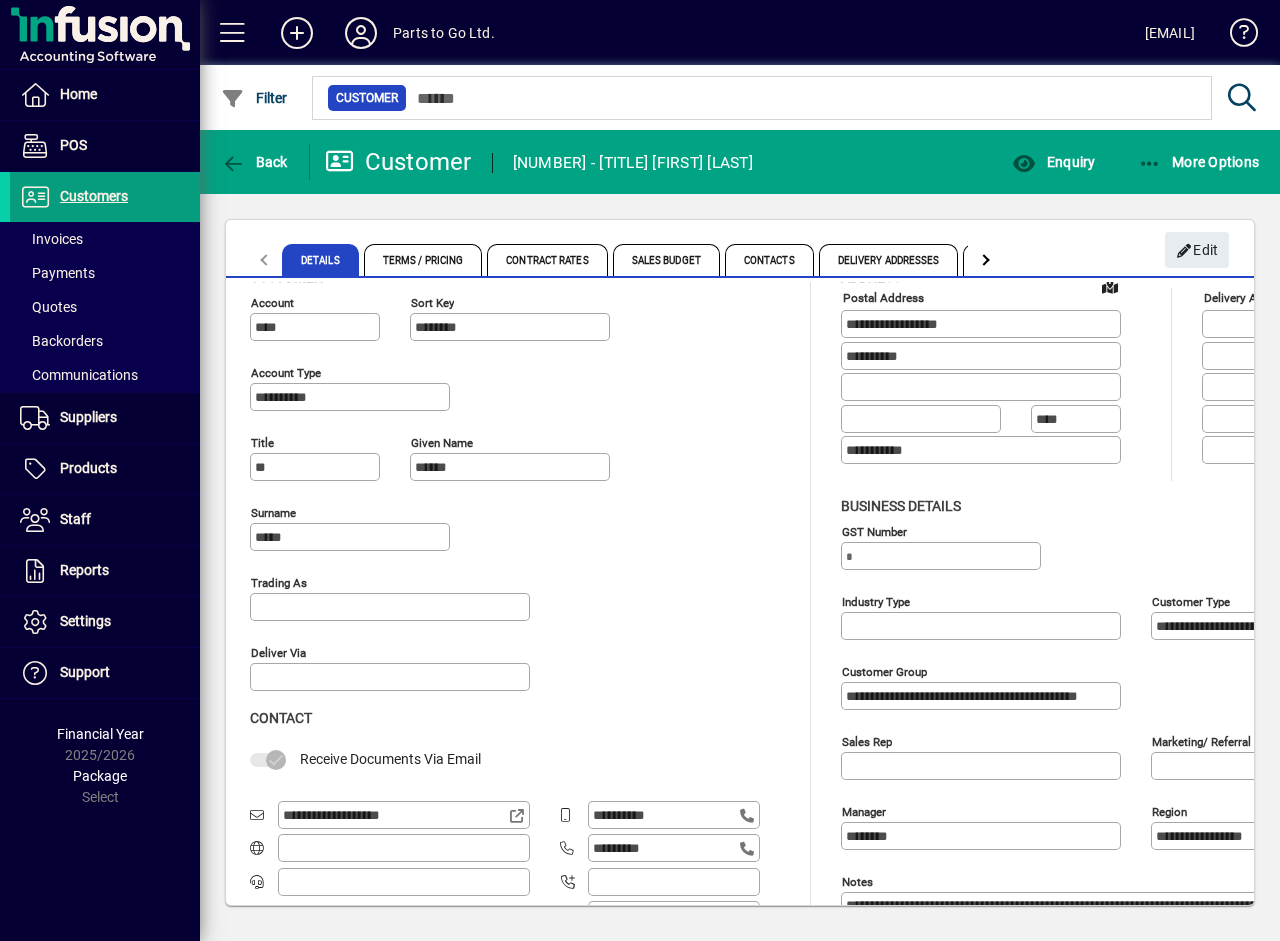 scroll, scrollTop: 0, scrollLeft: 0, axis: both 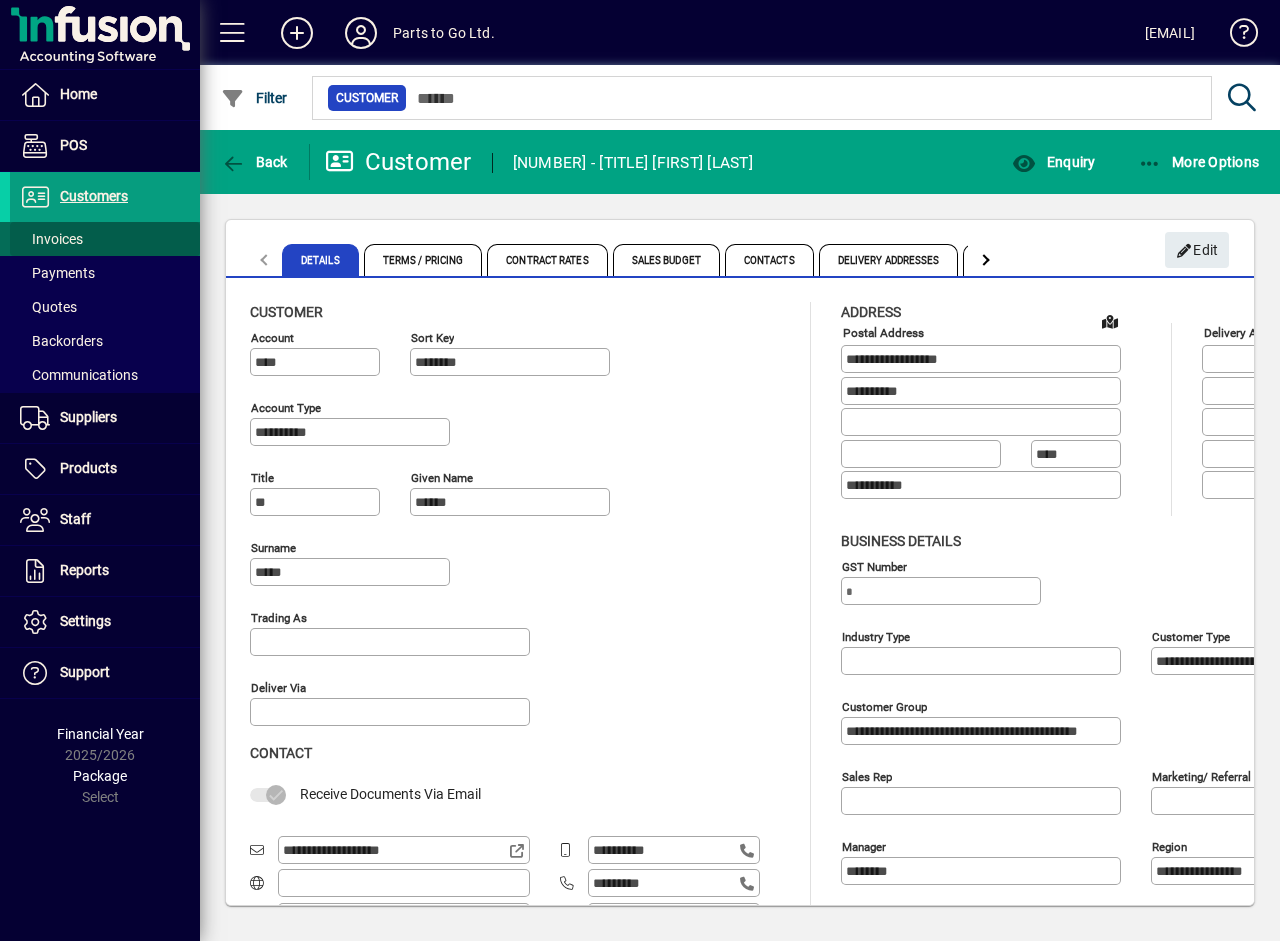 click on "Invoices" at bounding box center (51, 239) 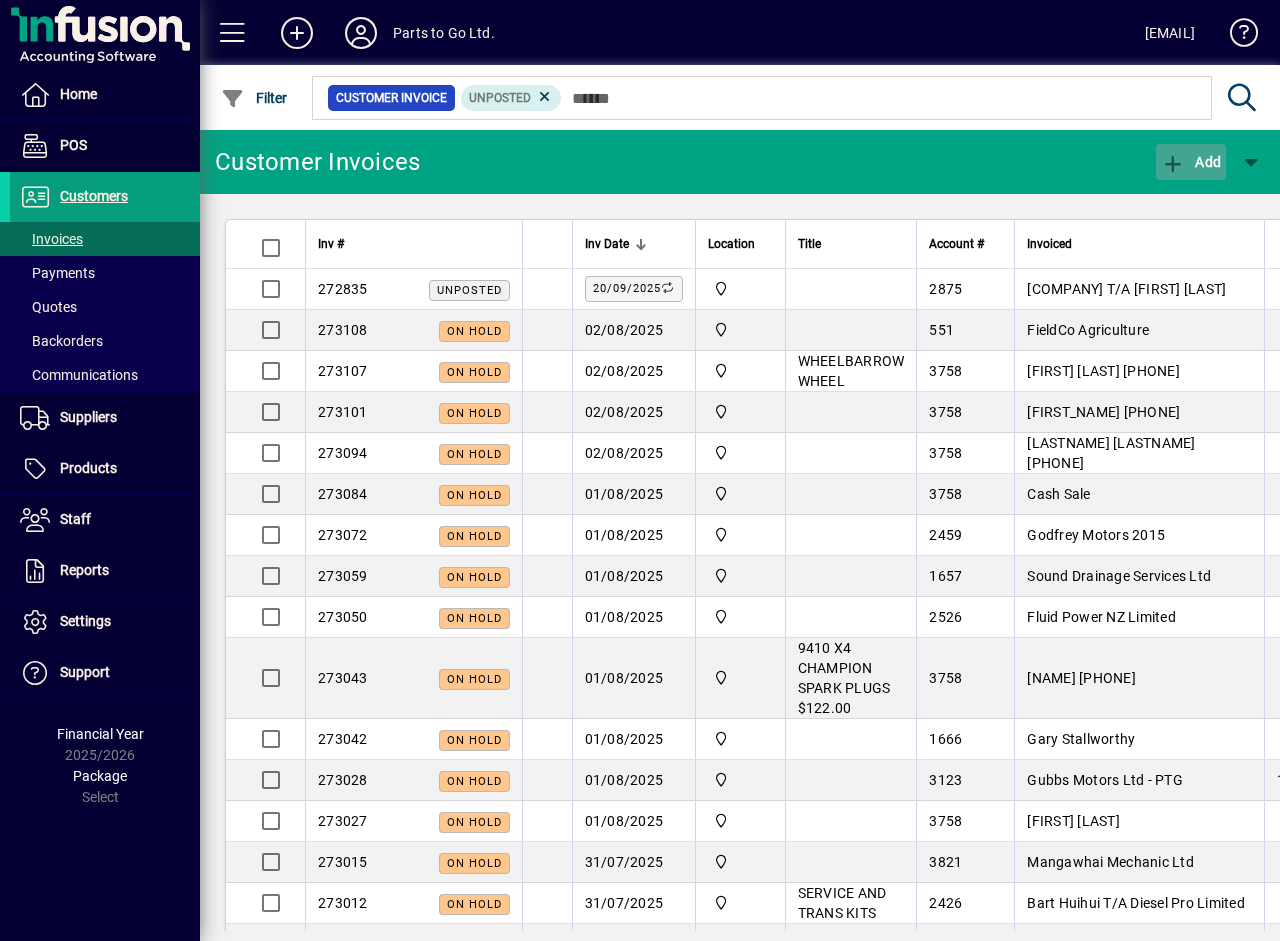 click 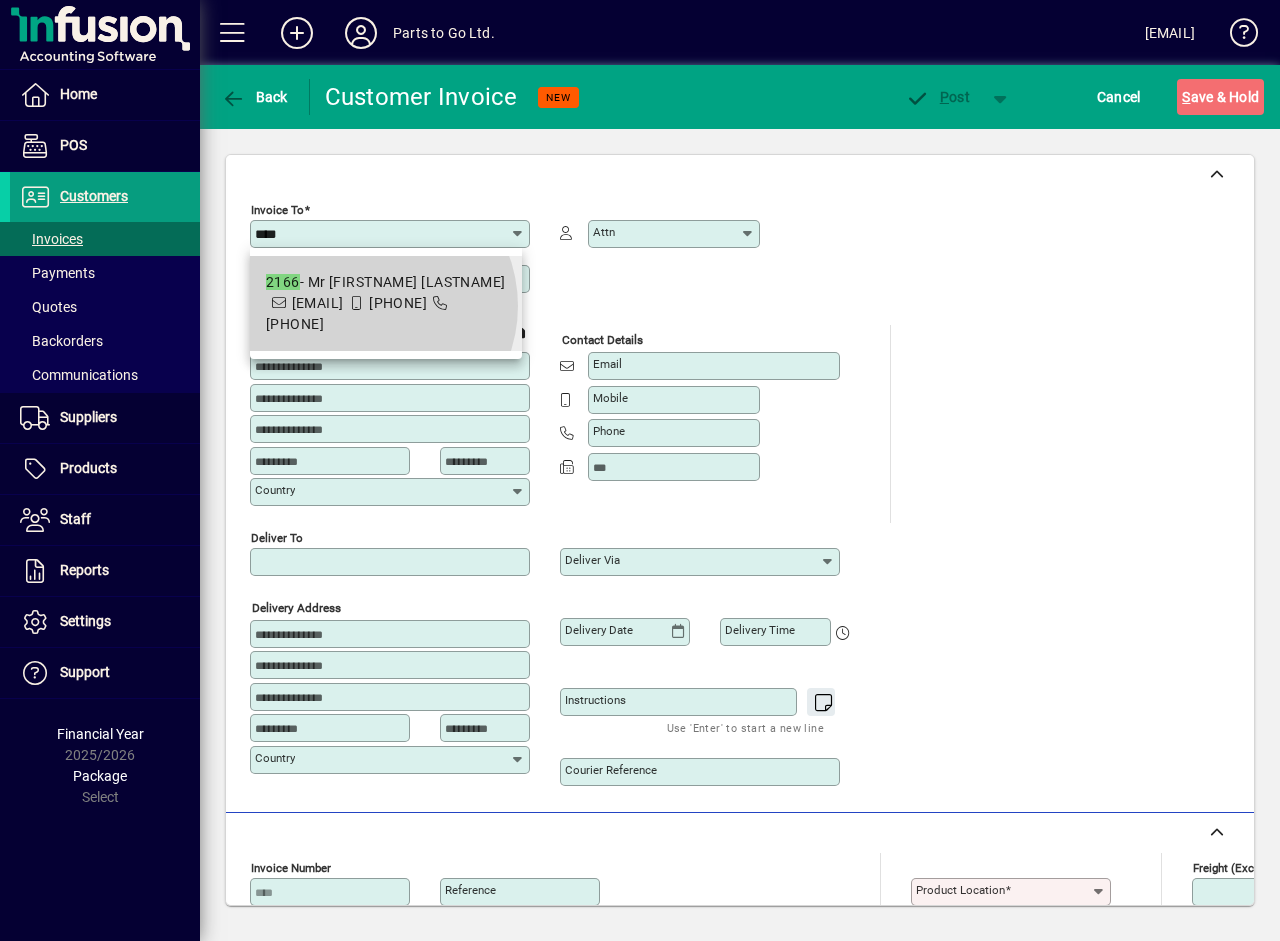 click on "[NUMBER] - Mr [FIRSTNAME] [LASTNAME] [EMAIL] [PHONE]" at bounding box center (386, 303) 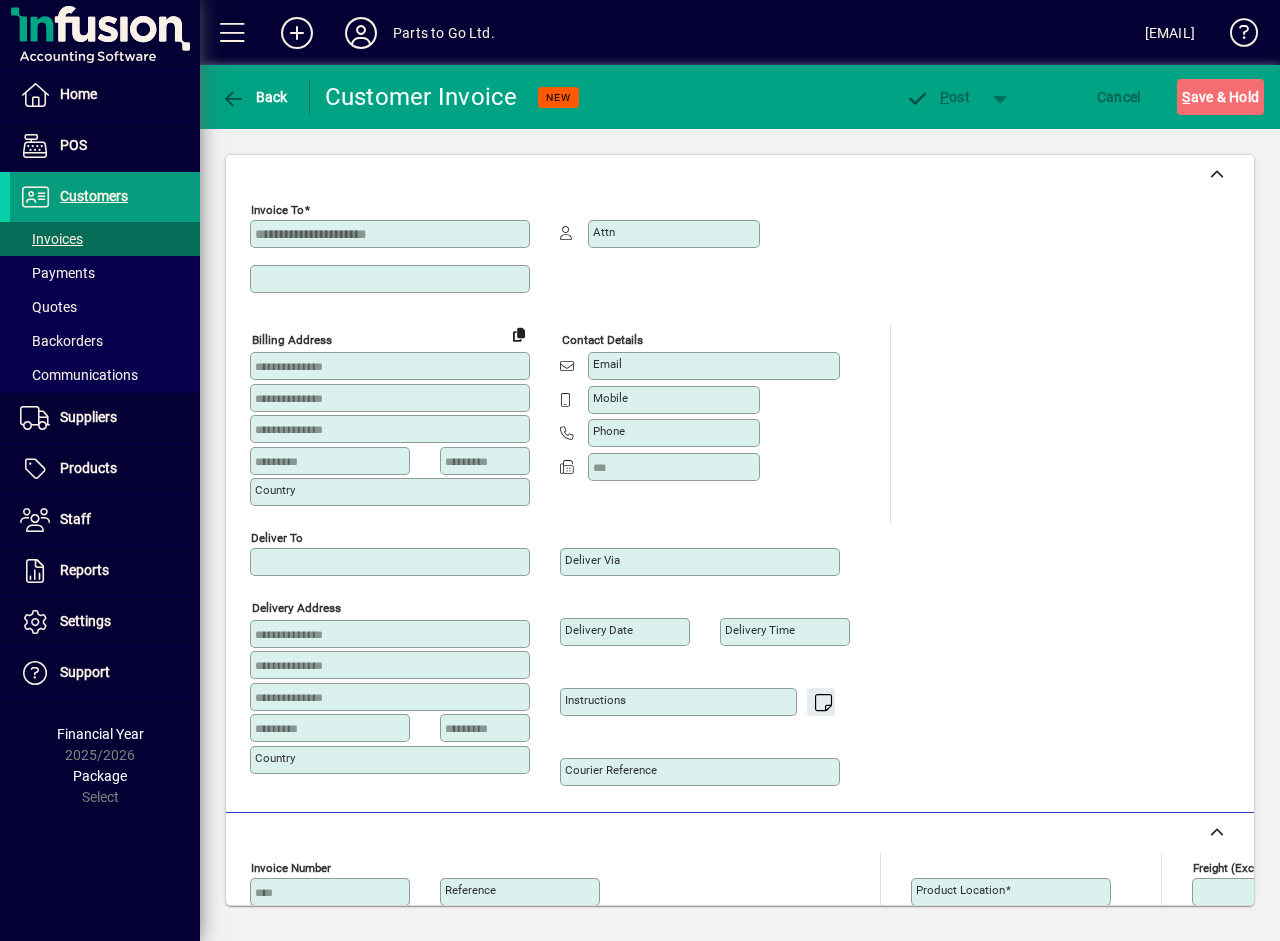 type on "**********" 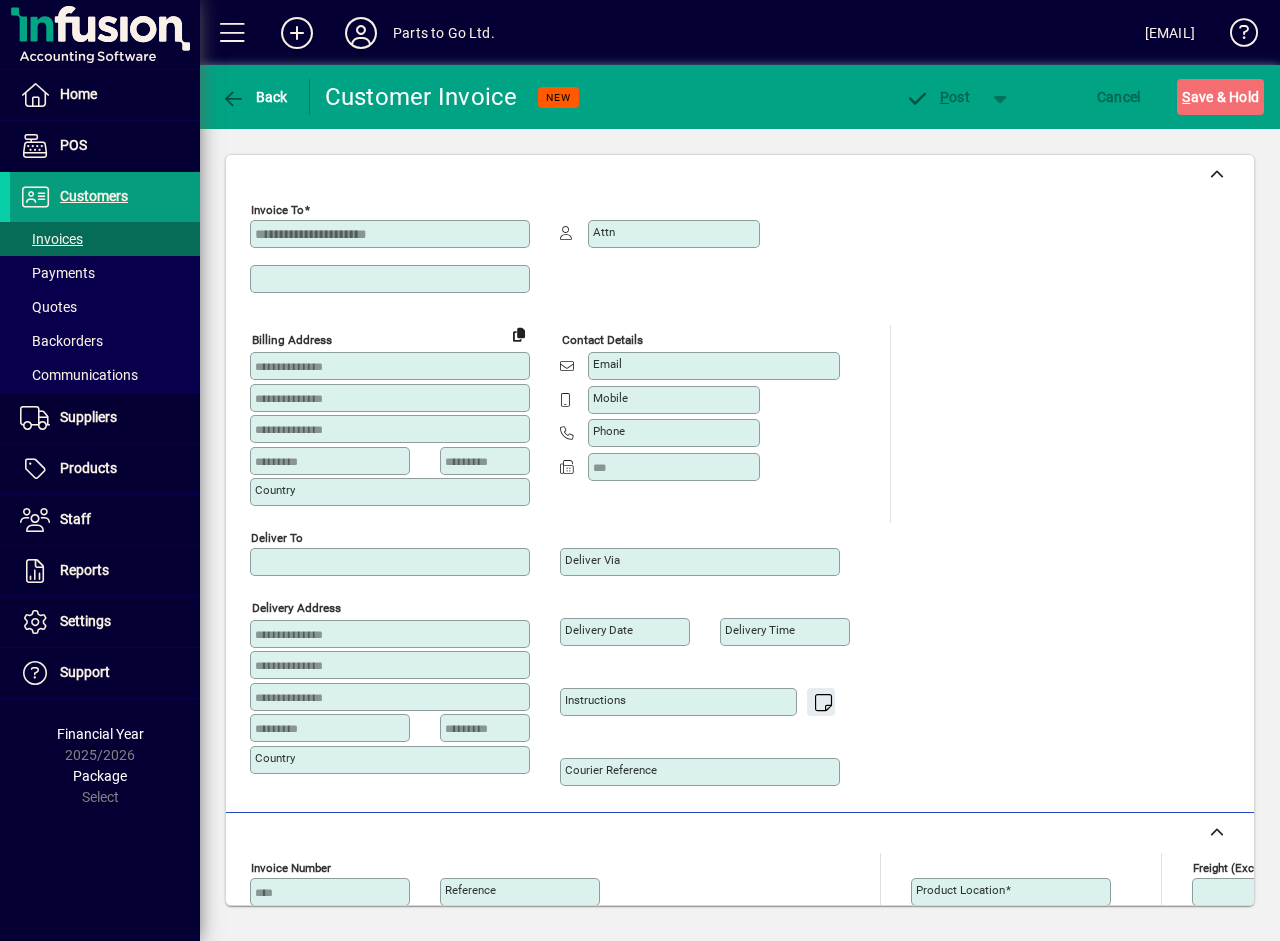 type on "**********" 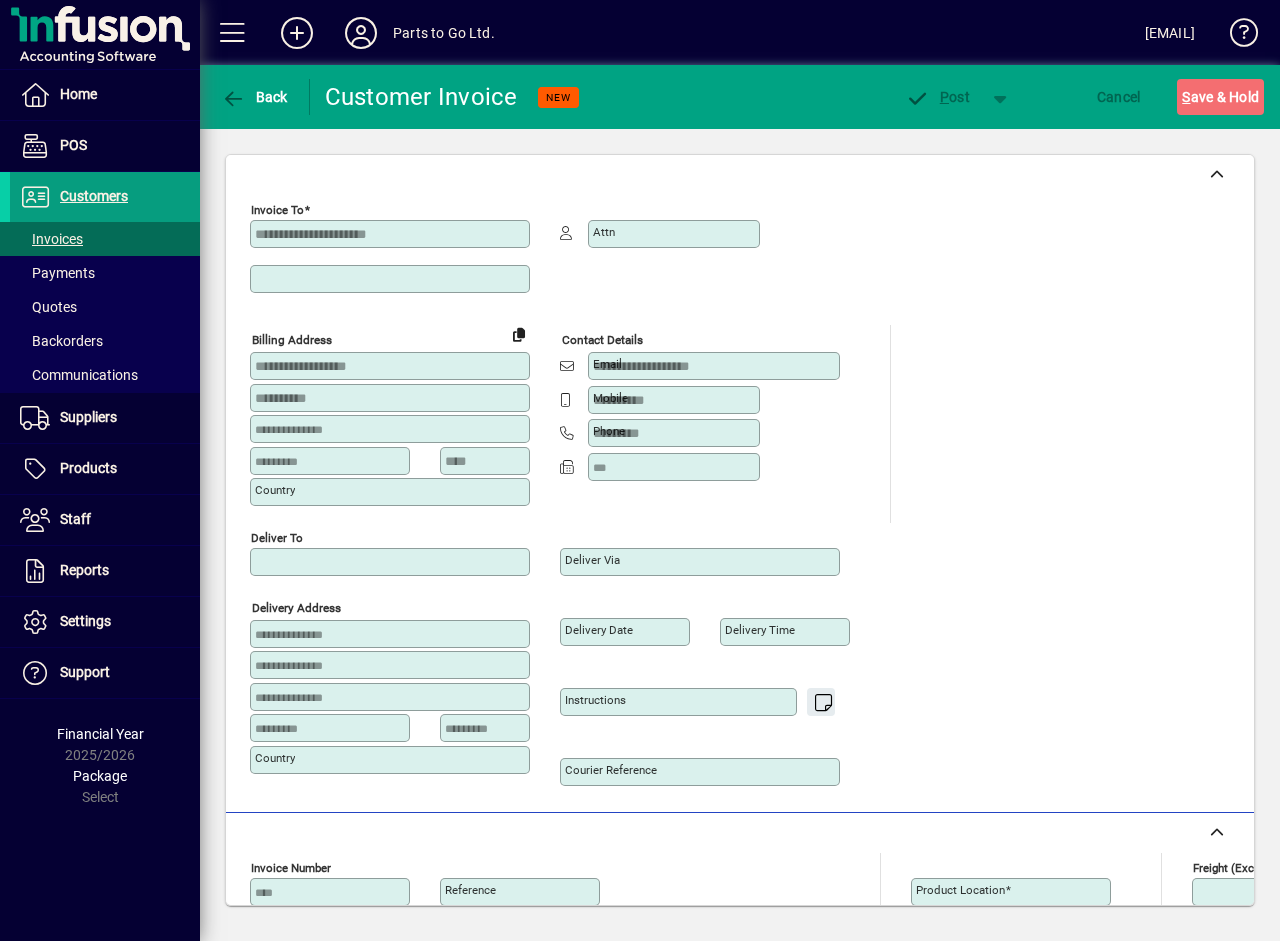 type on "**********" 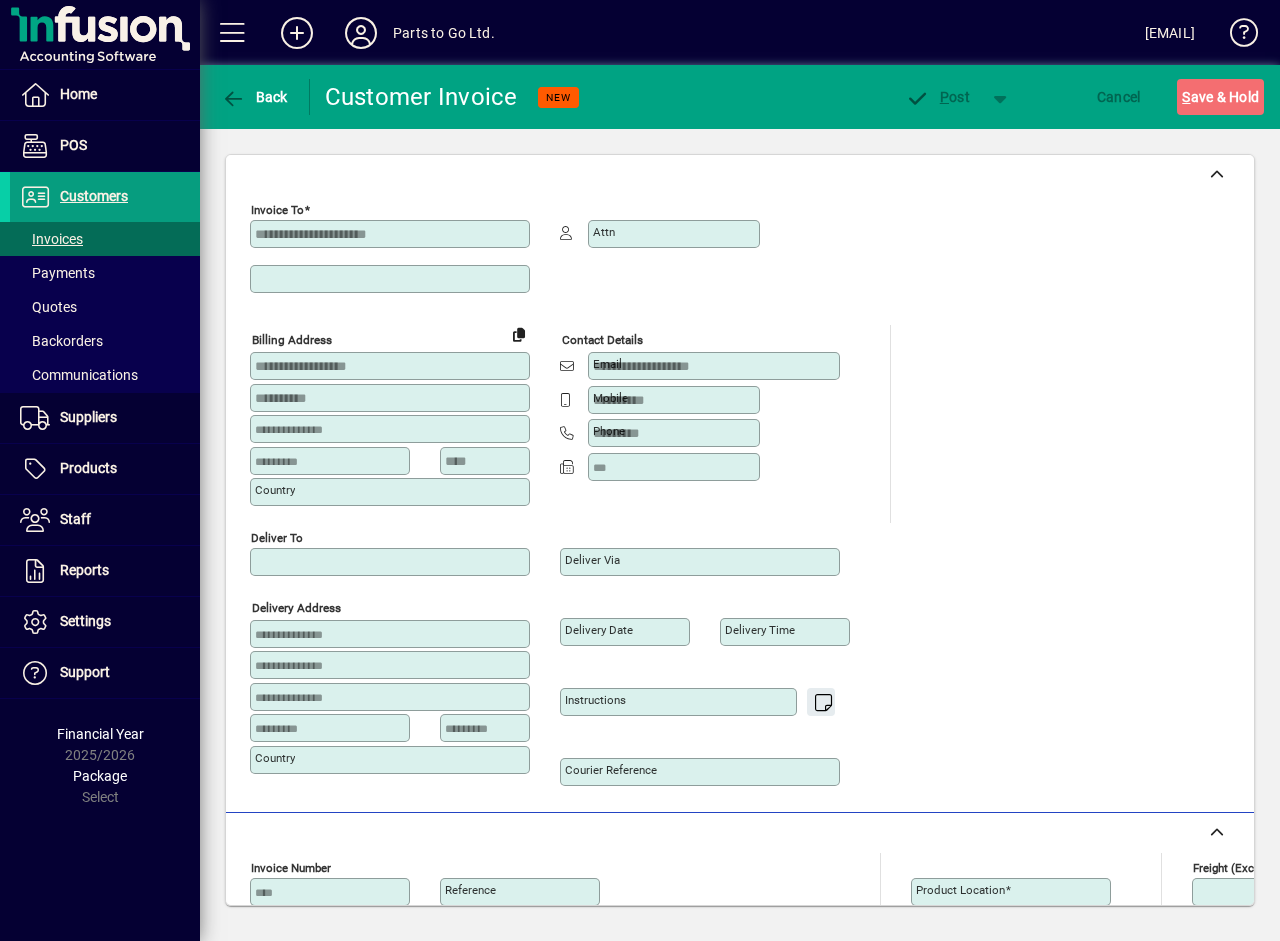 type on "**********" 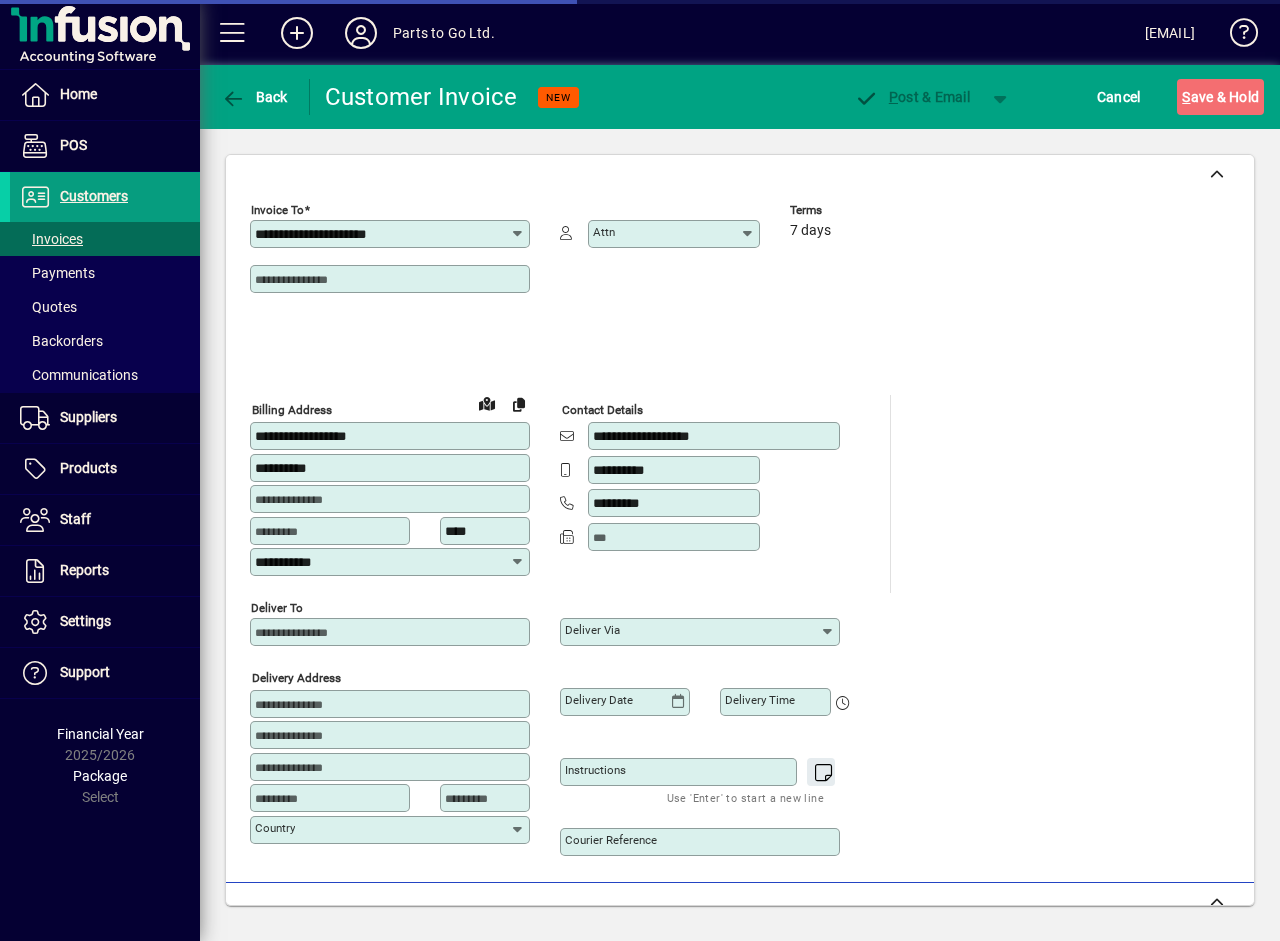 type on "**********" 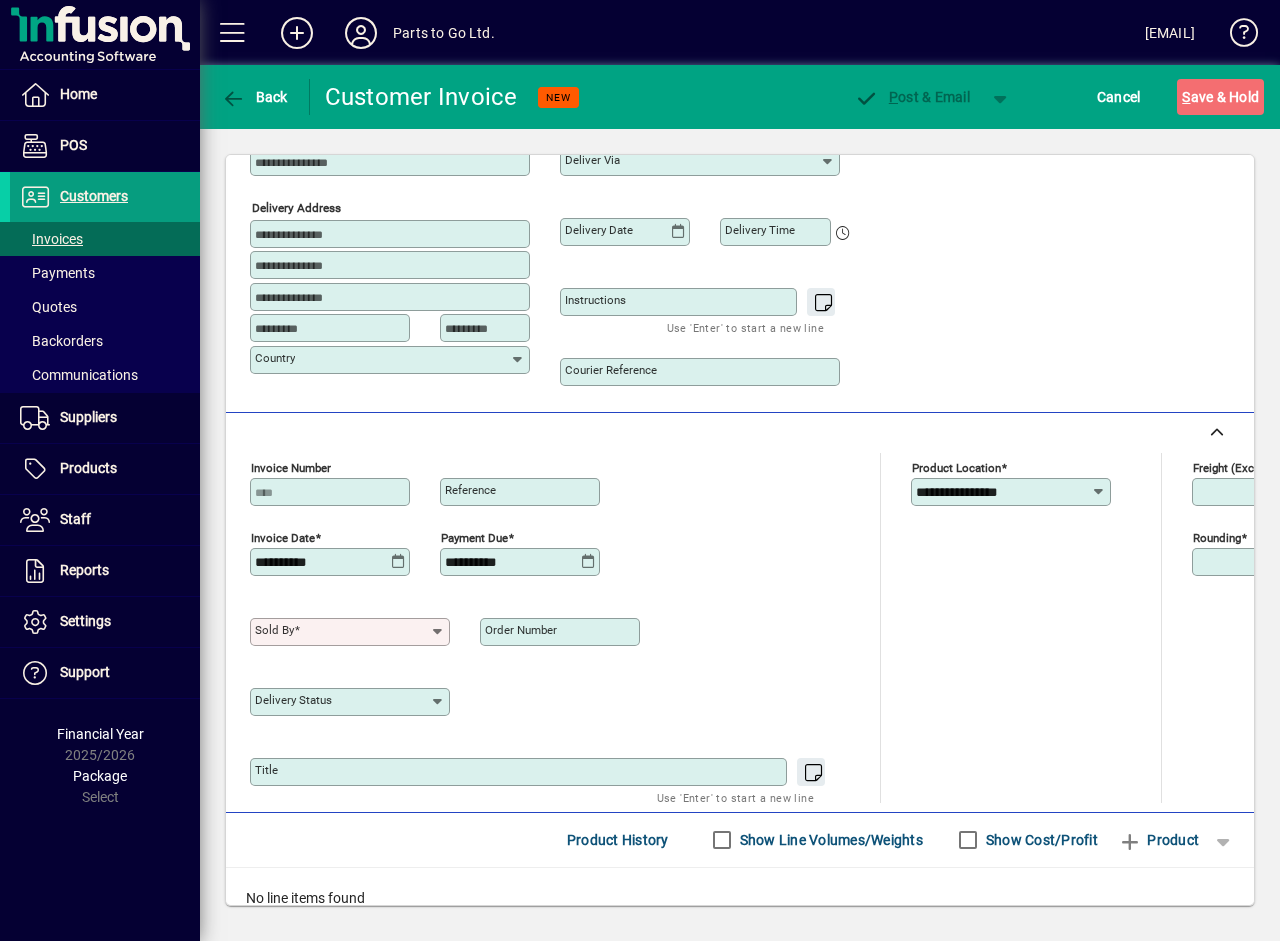 scroll, scrollTop: 600, scrollLeft: 0, axis: vertical 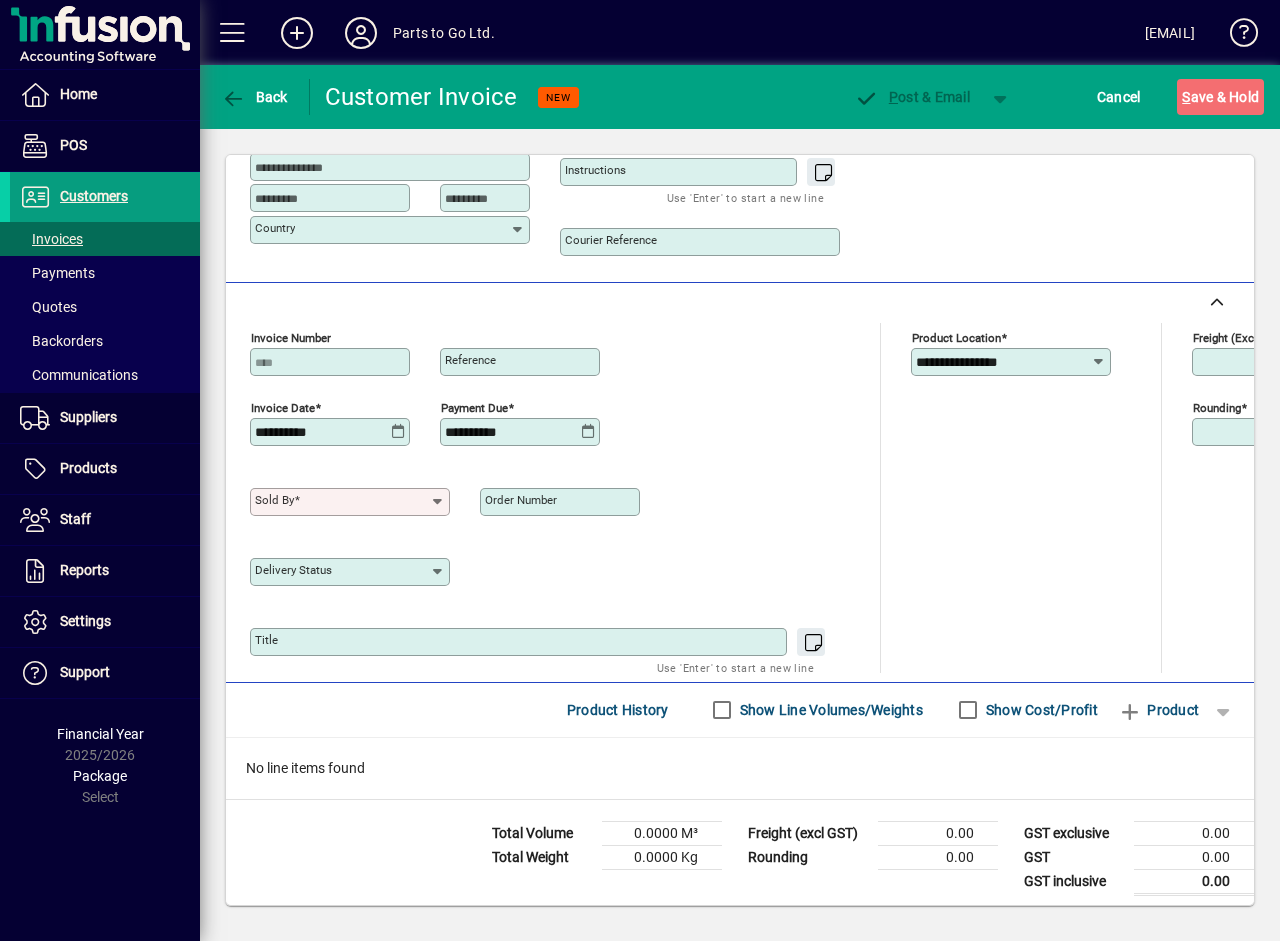 click 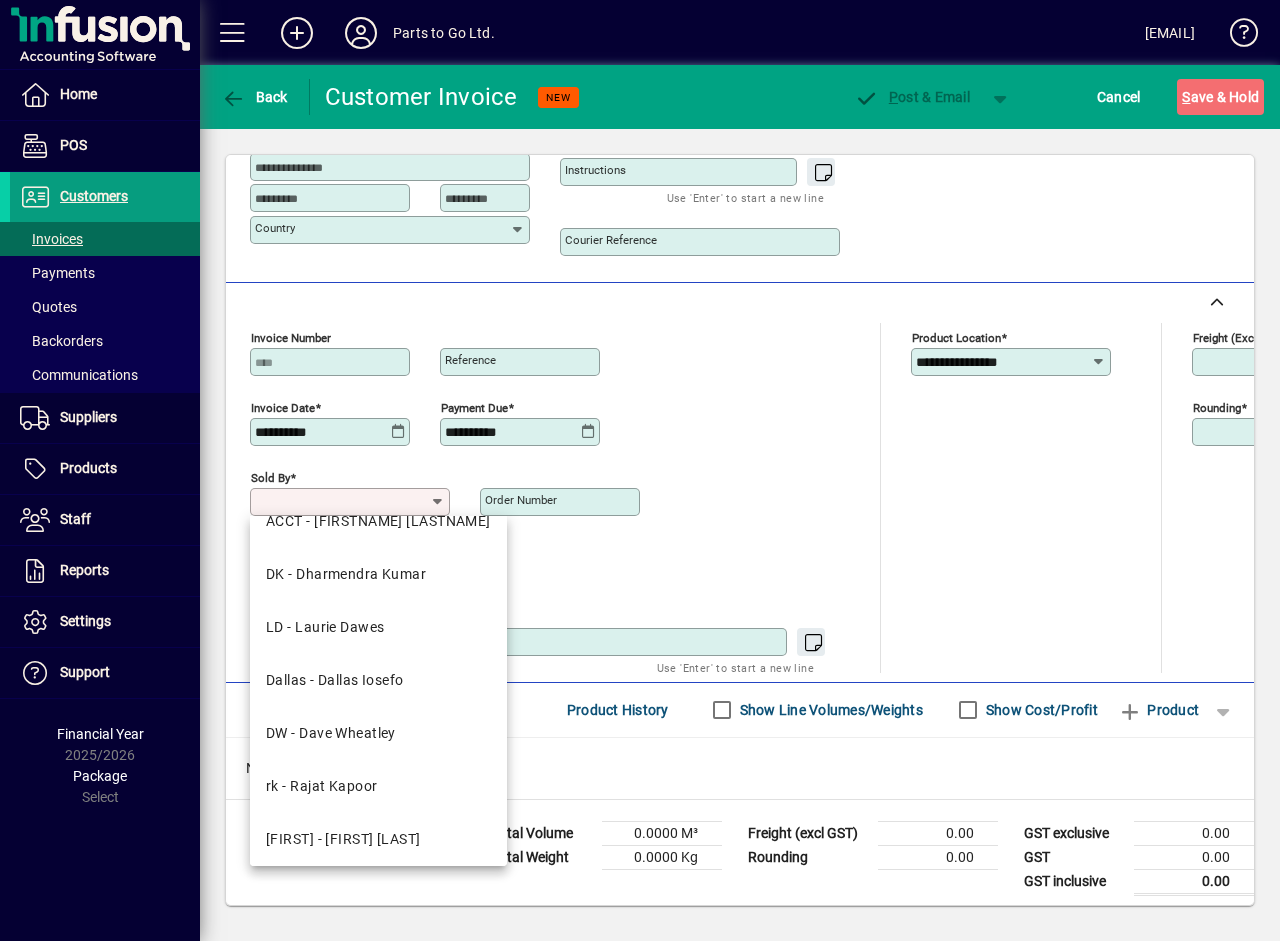 scroll, scrollTop: 143, scrollLeft: 0, axis: vertical 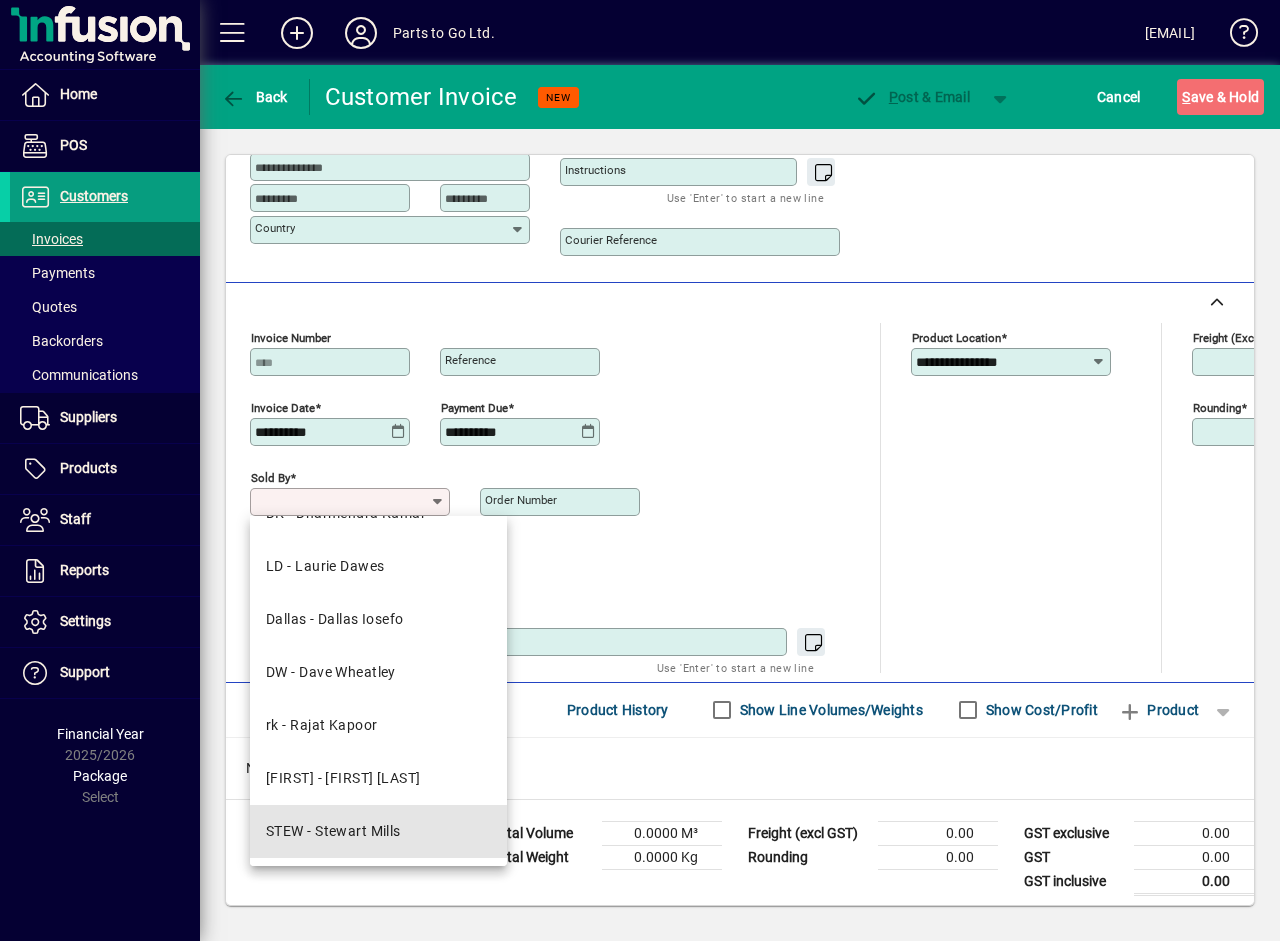 drag, startPoint x: 385, startPoint y: 846, endPoint x: 507, endPoint y: 765, distance: 146.44112 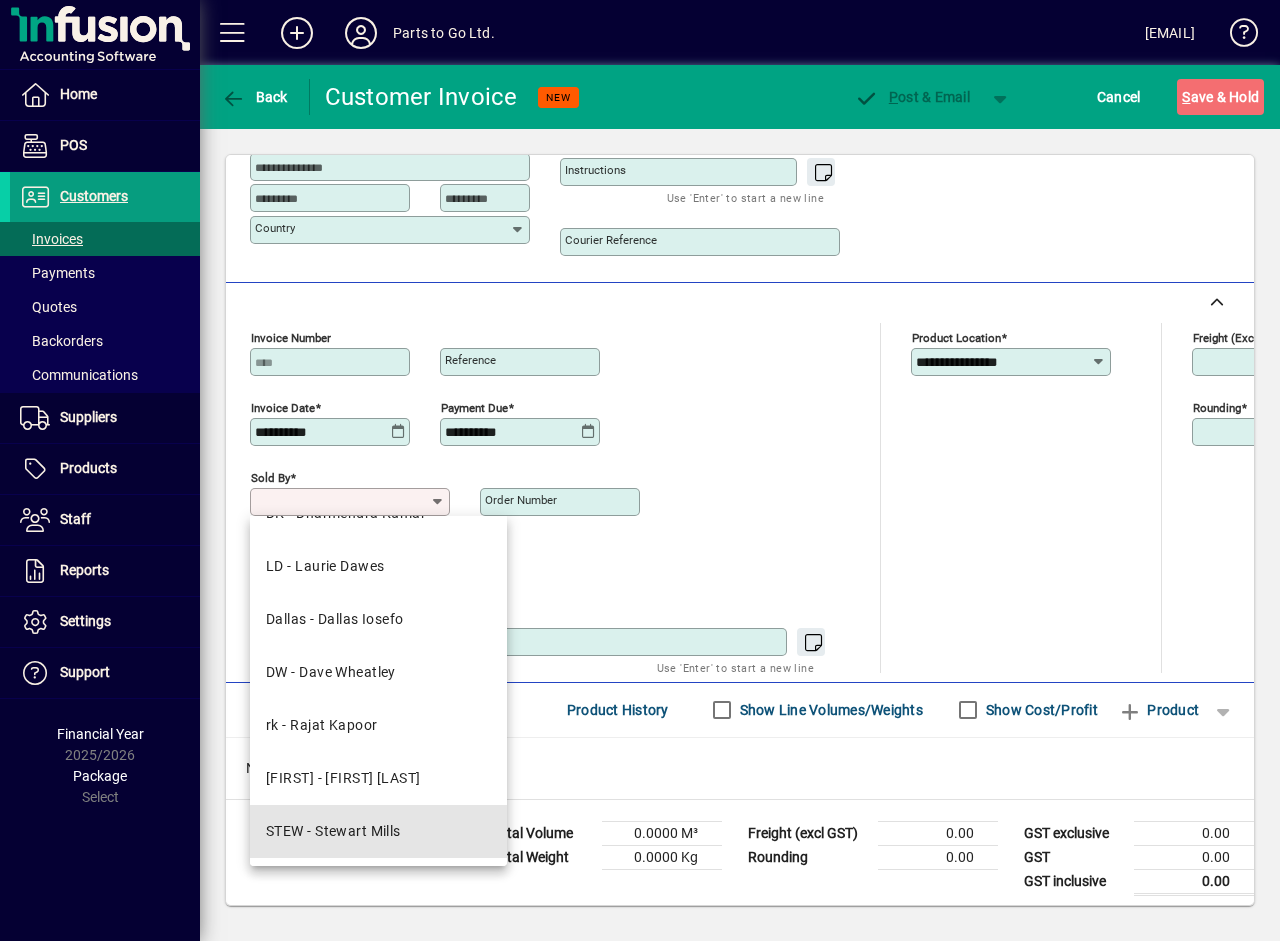 click on "STEW - Stewart Mills" at bounding box center [378, 831] 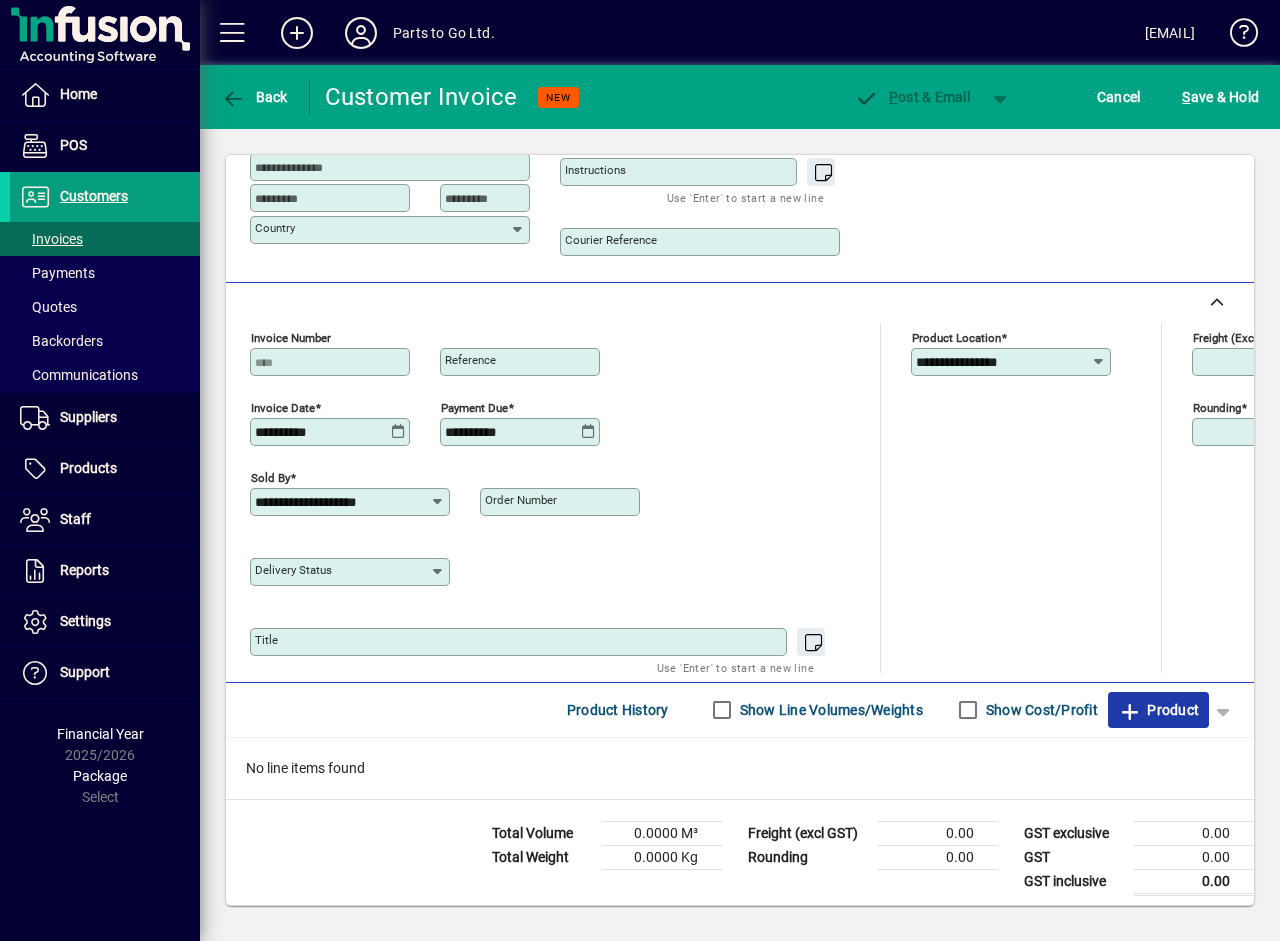 click 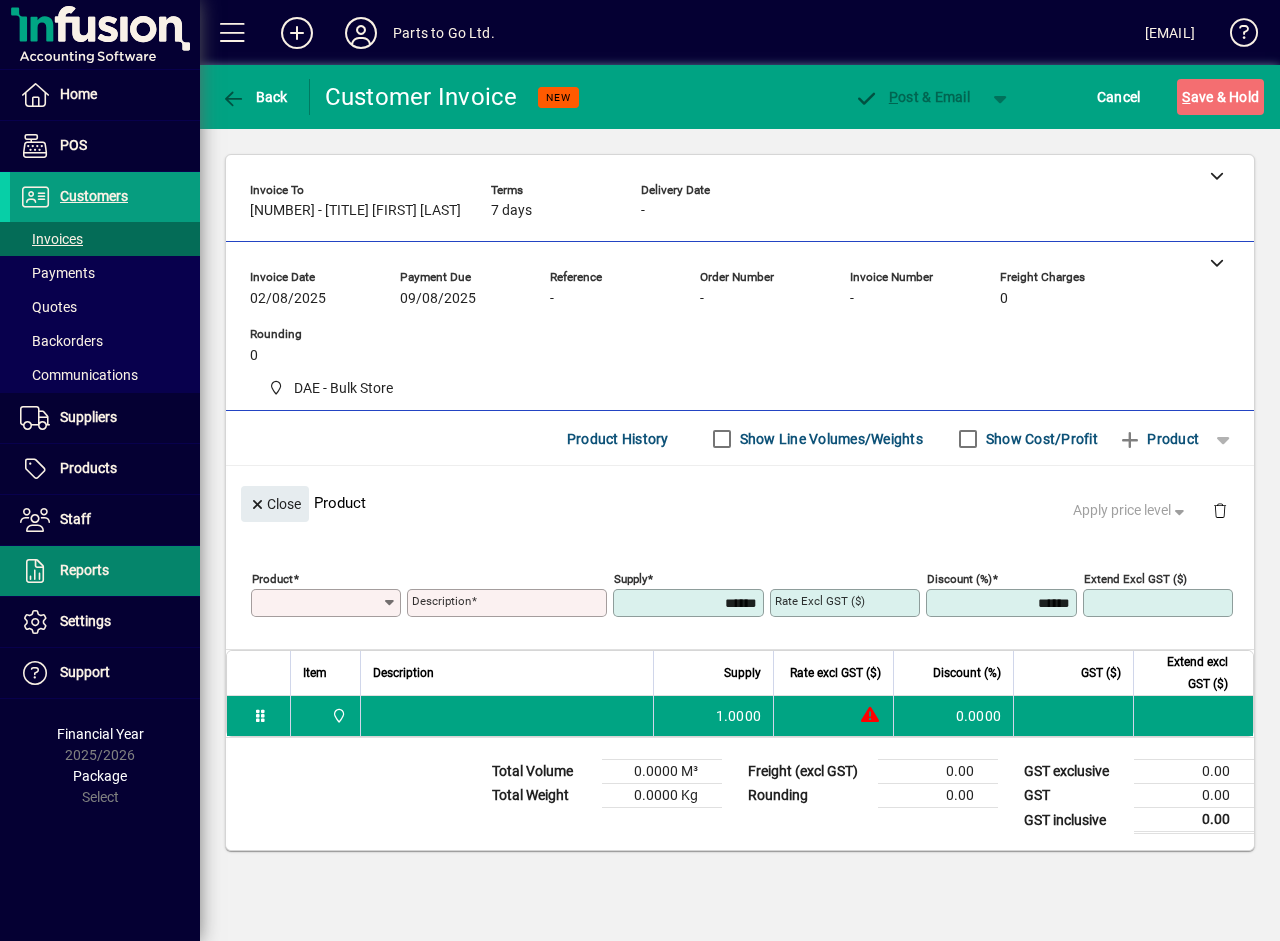 scroll, scrollTop: 0, scrollLeft: 0, axis: both 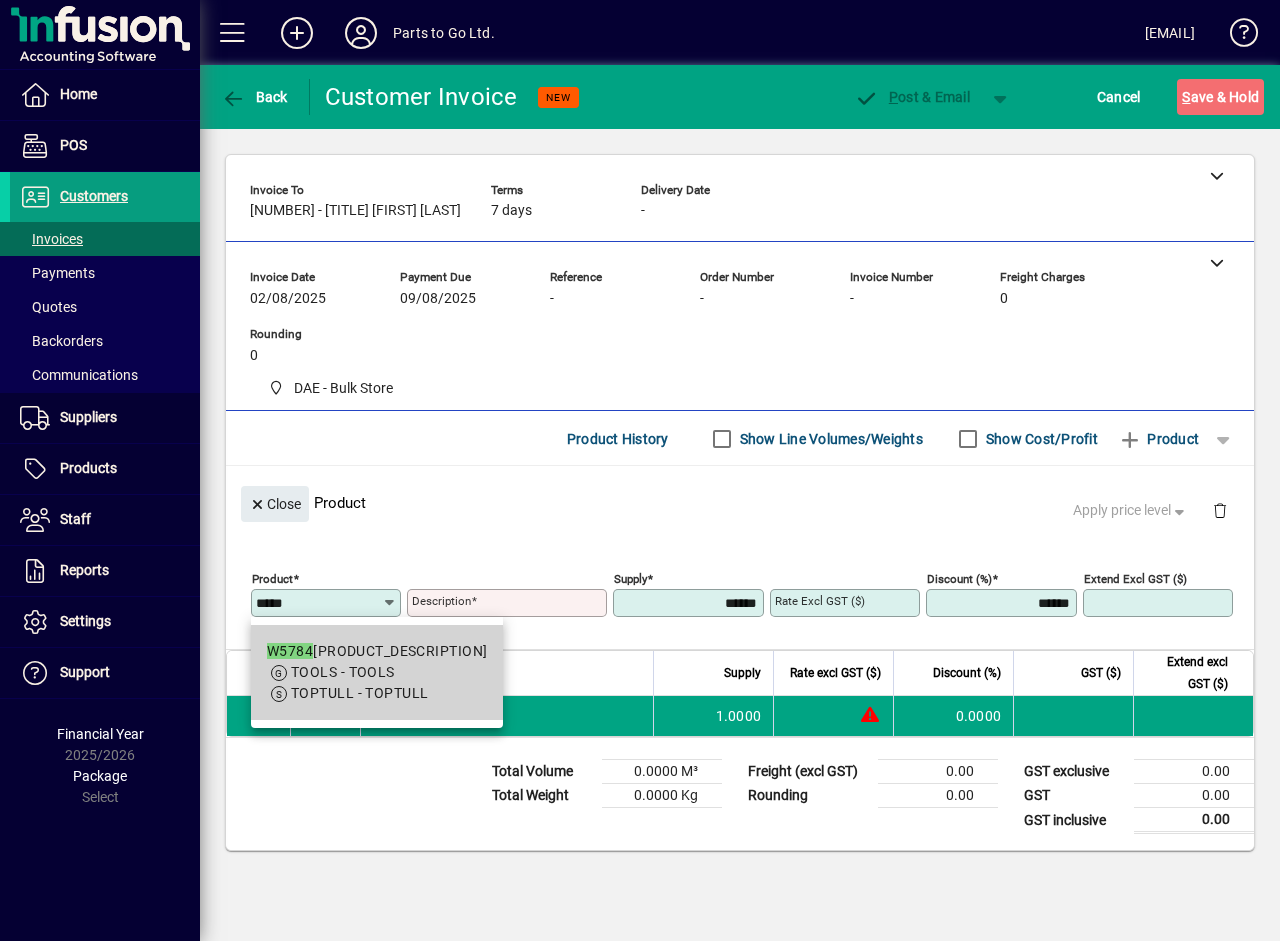 click on "TOOLS - TOOLS" at bounding box center [343, 672] 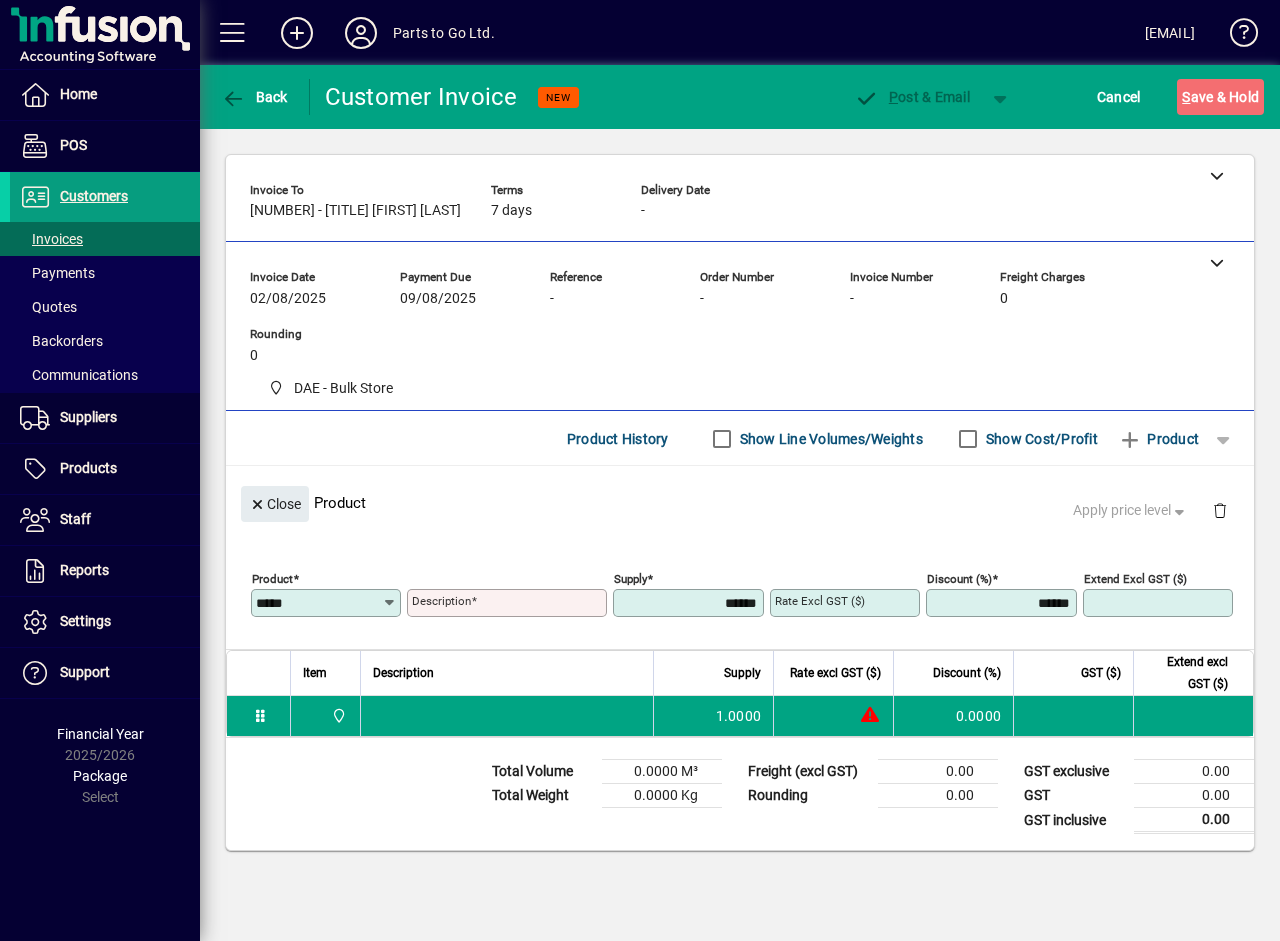type on "**********" 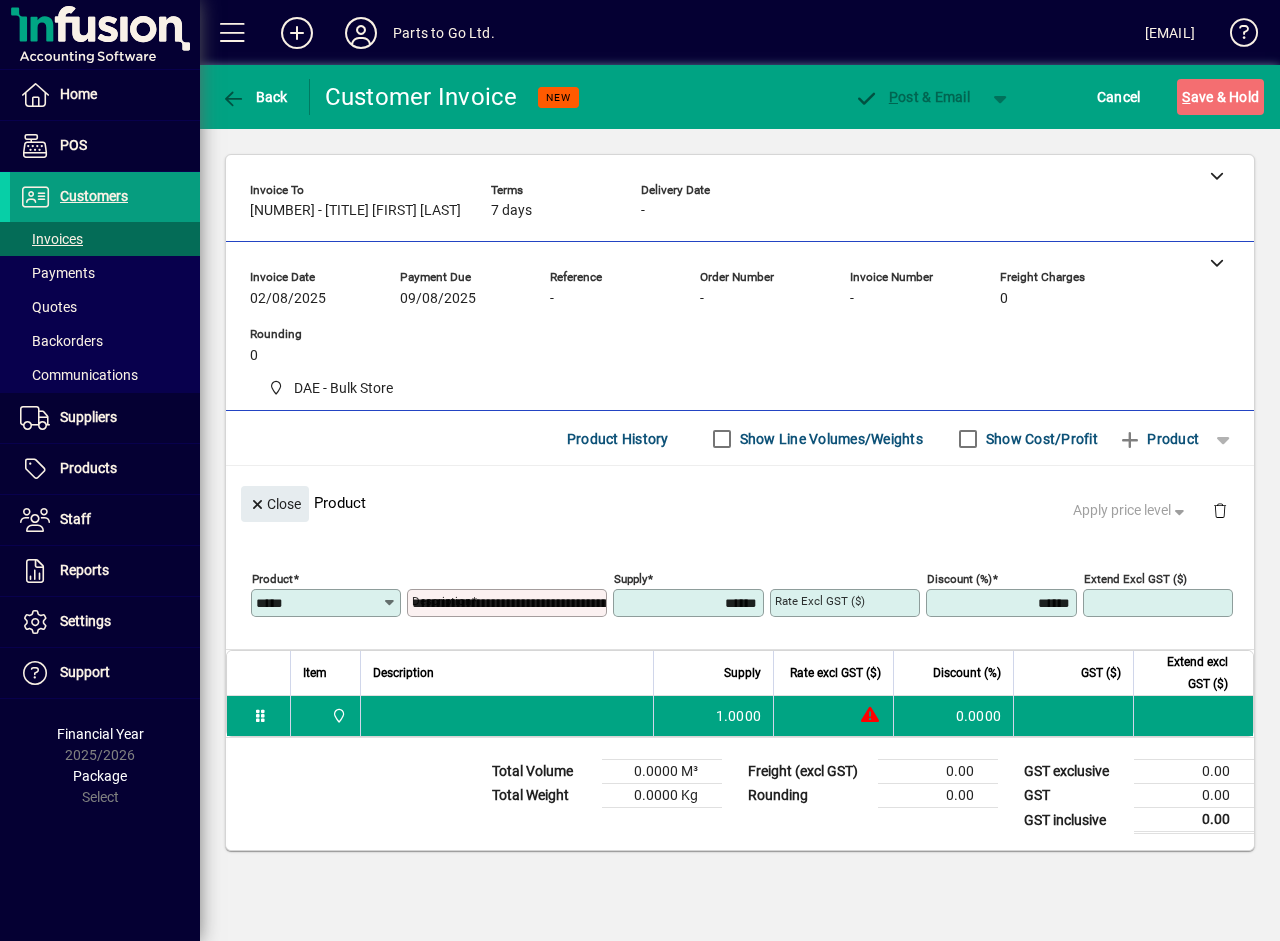 type on "********" 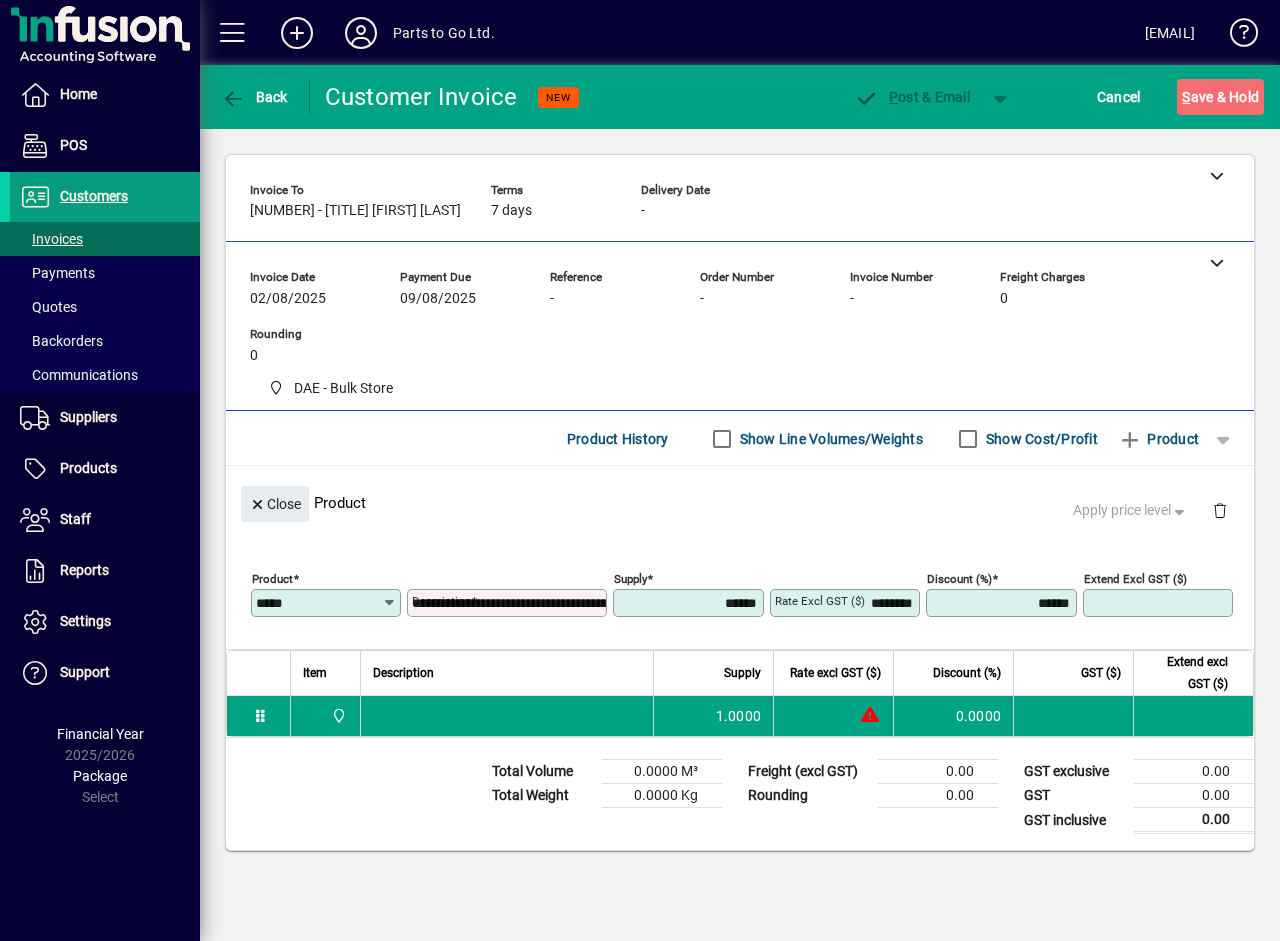 type on "*******" 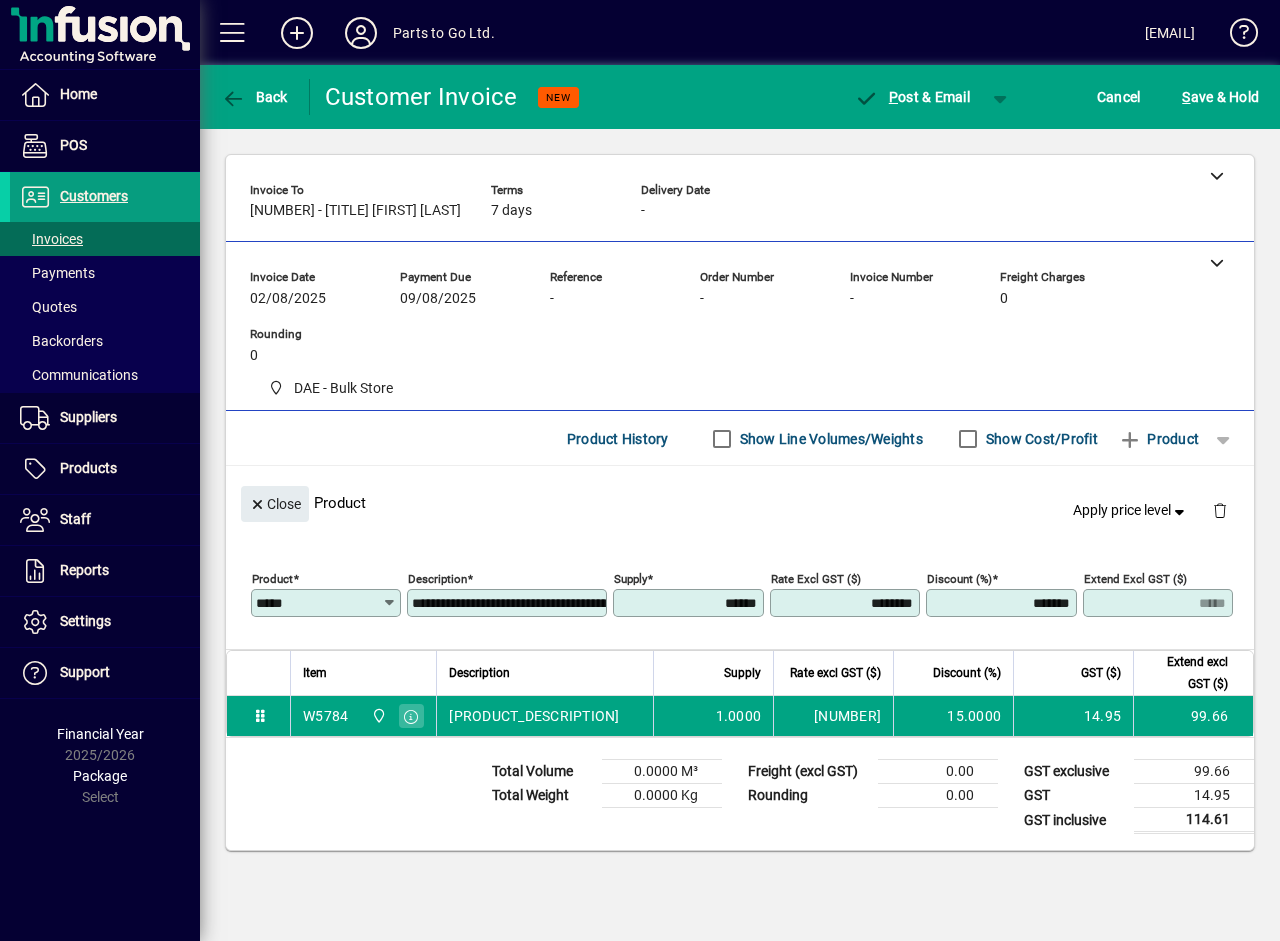 click on "*******" at bounding box center (1003, 603) 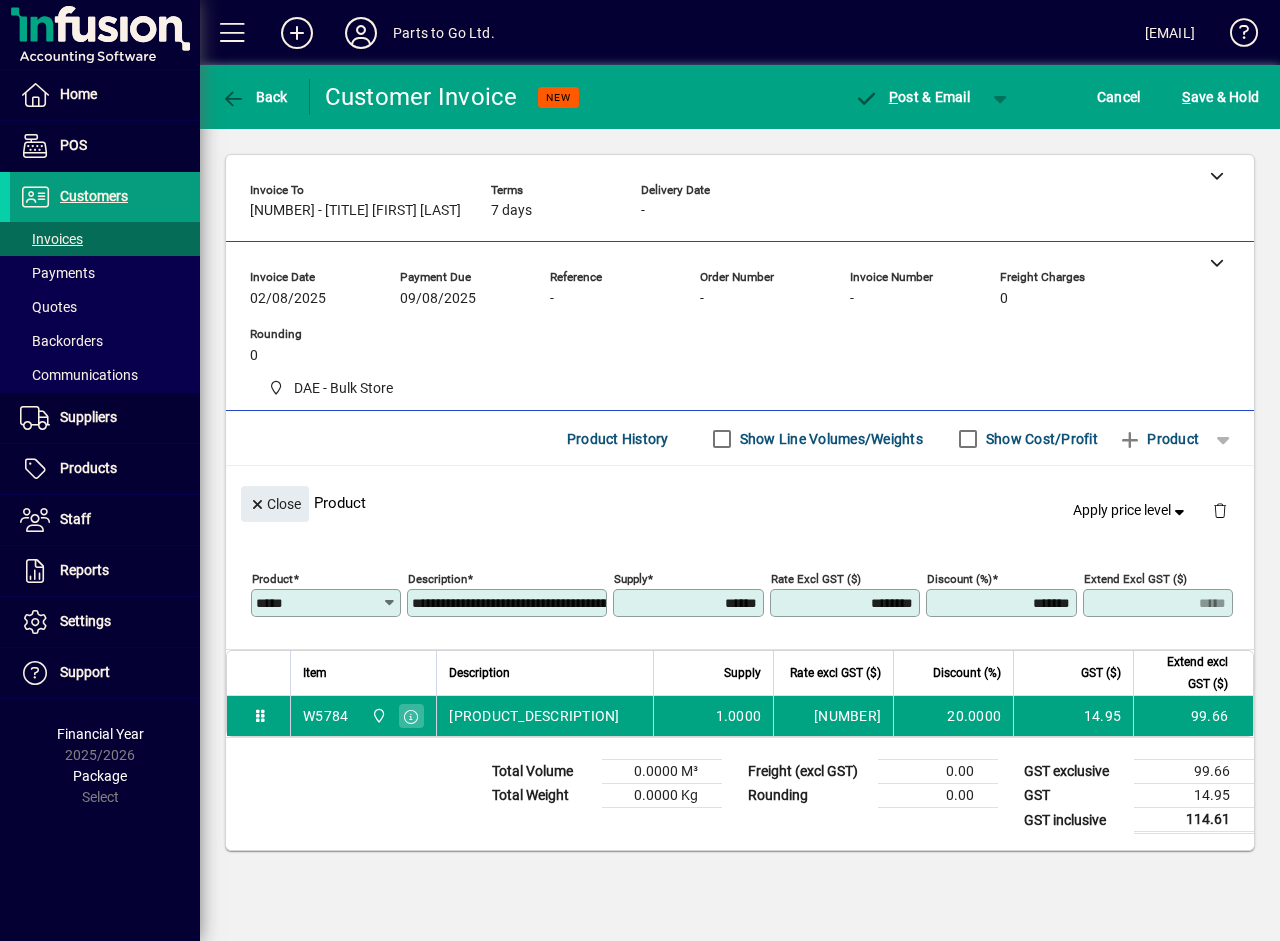 type on "*******" 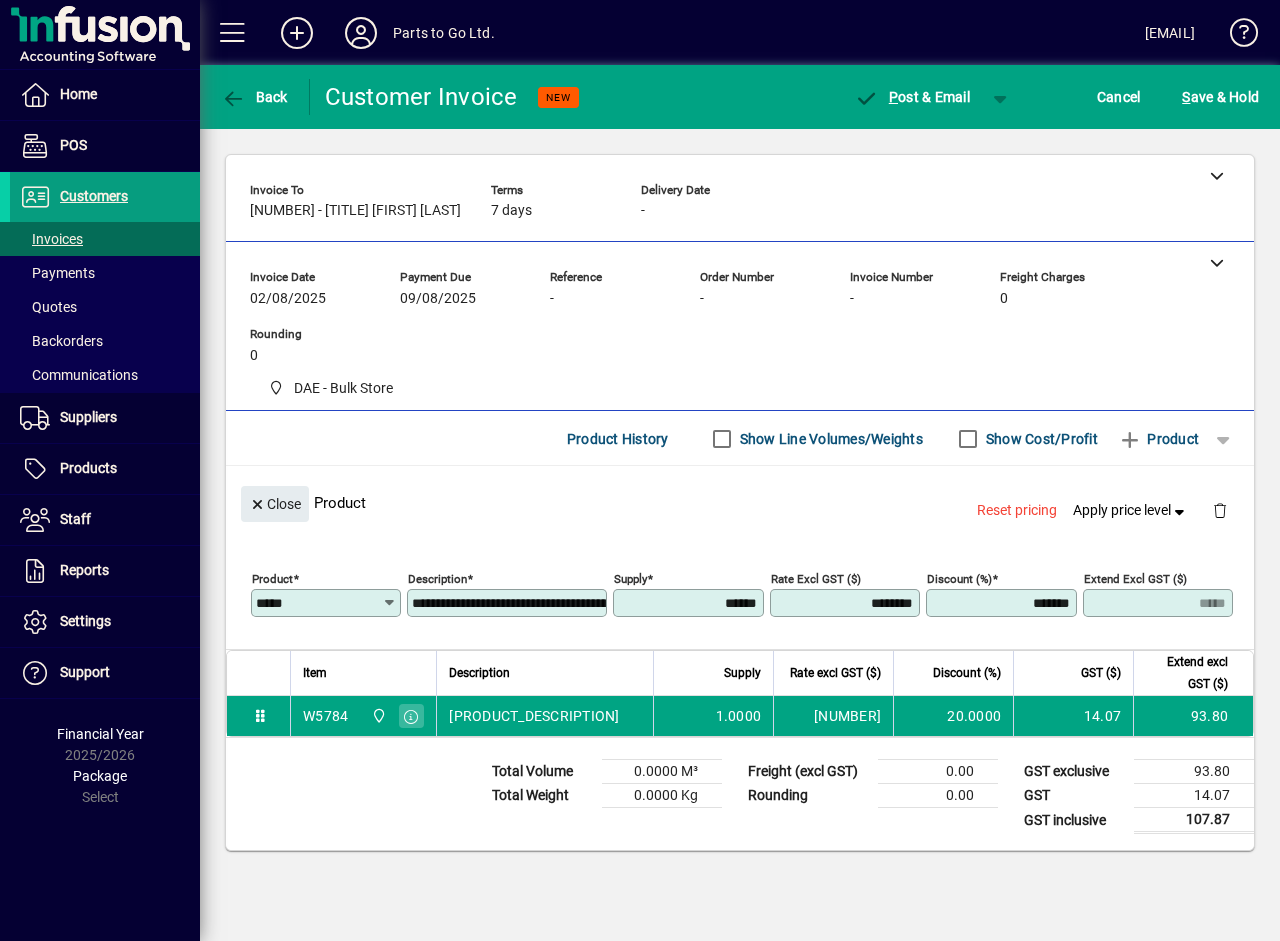 click 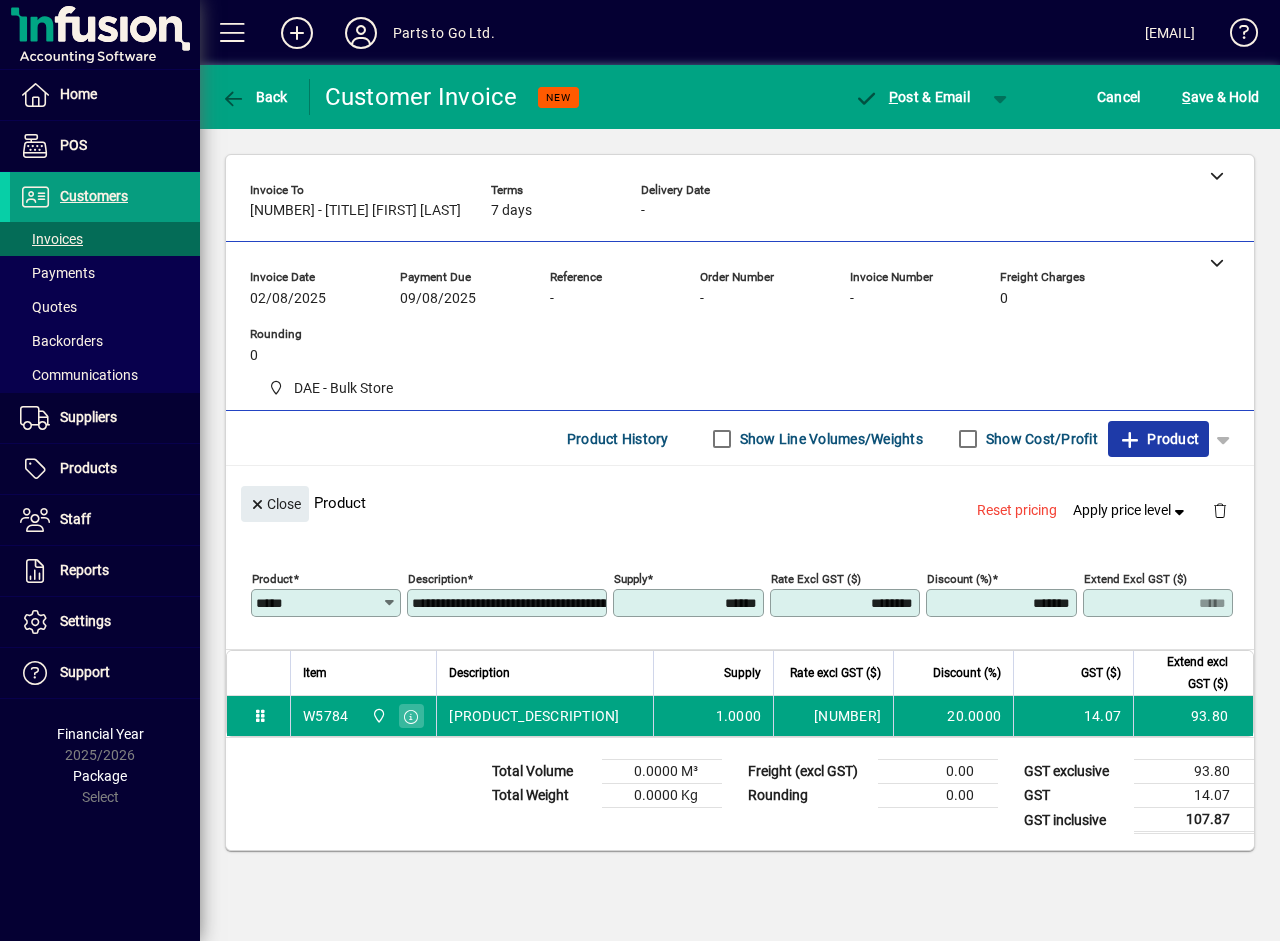 click 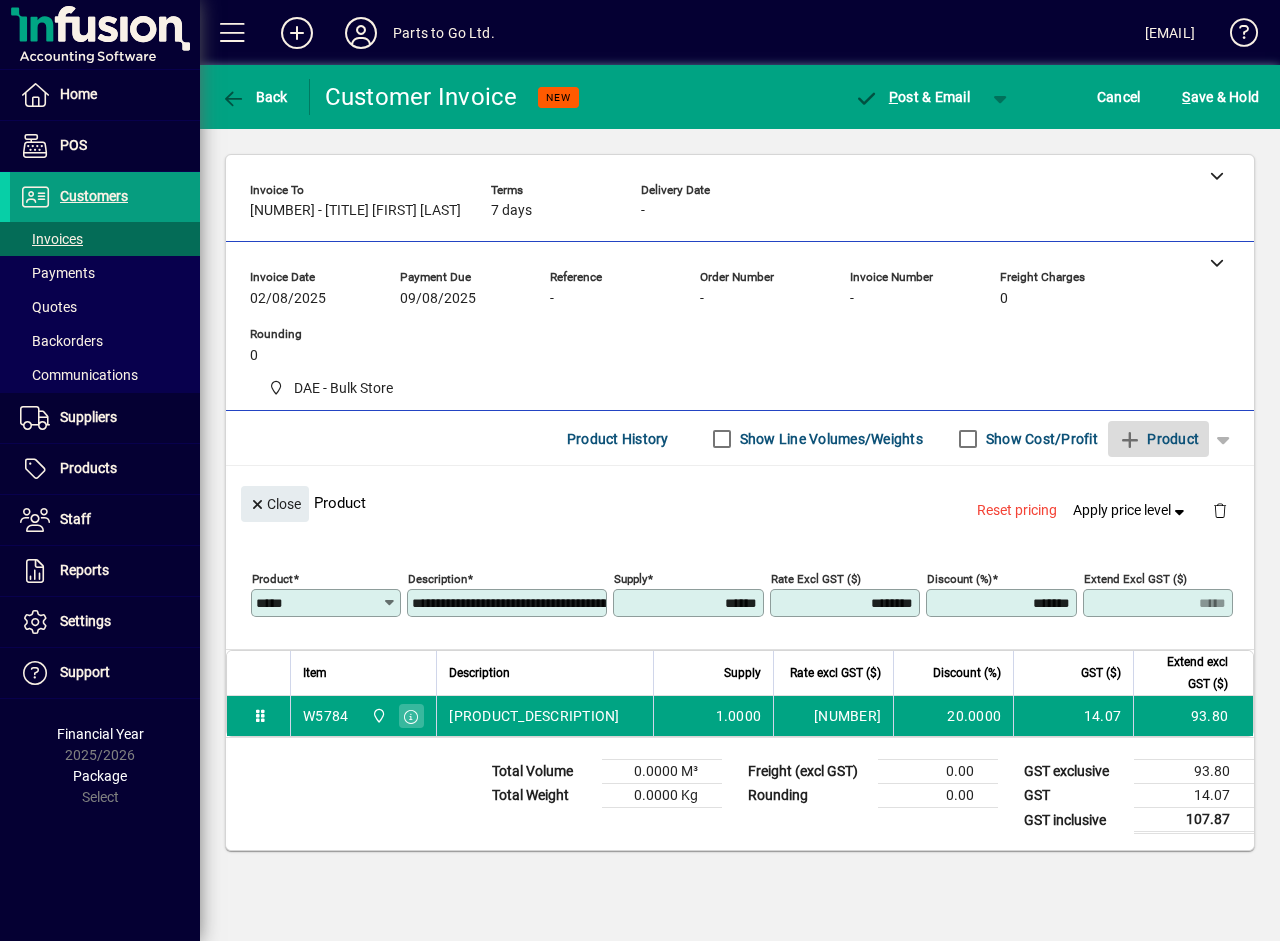 type 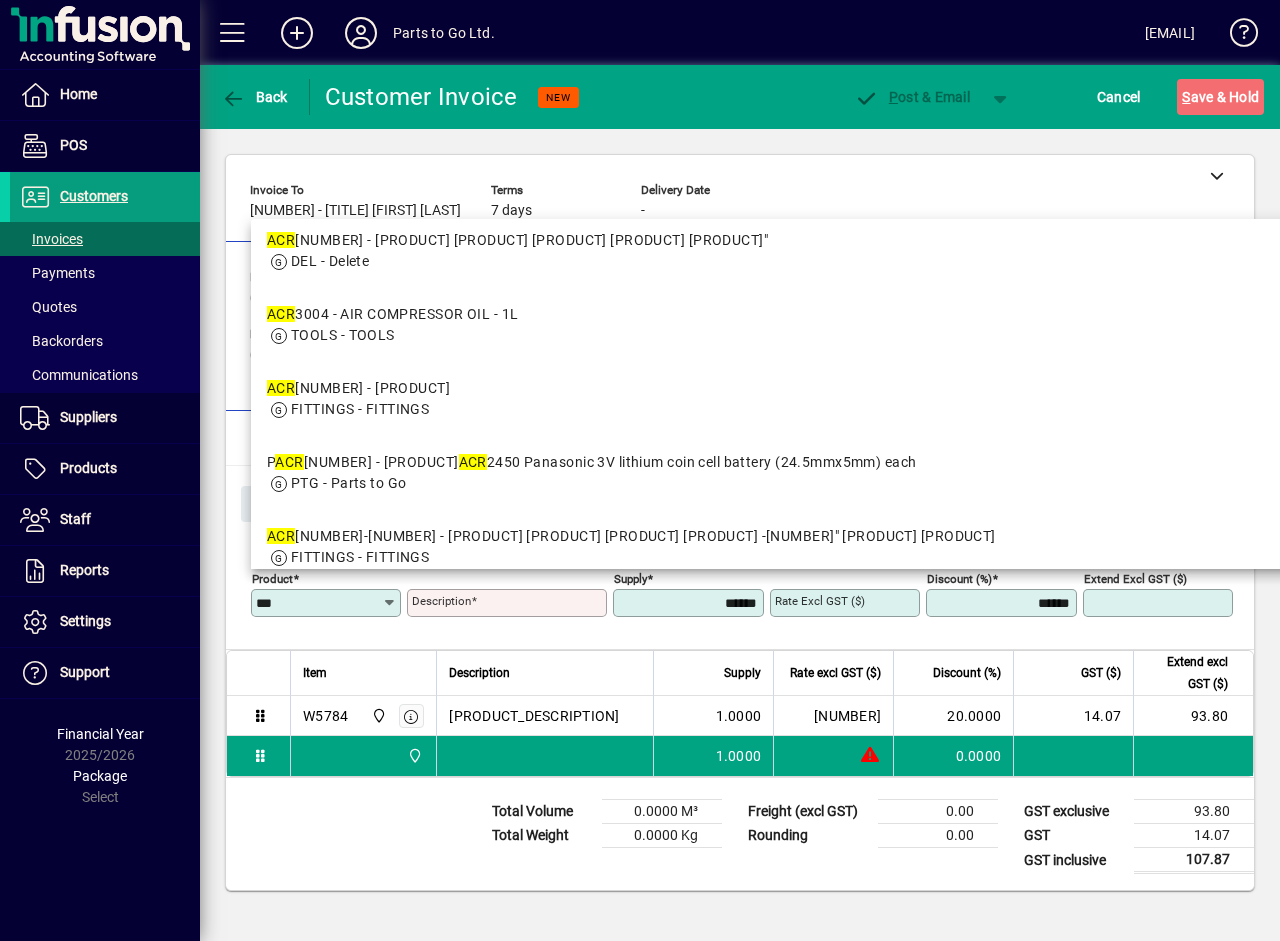 scroll, scrollTop: 700, scrollLeft: 0, axis: vertical 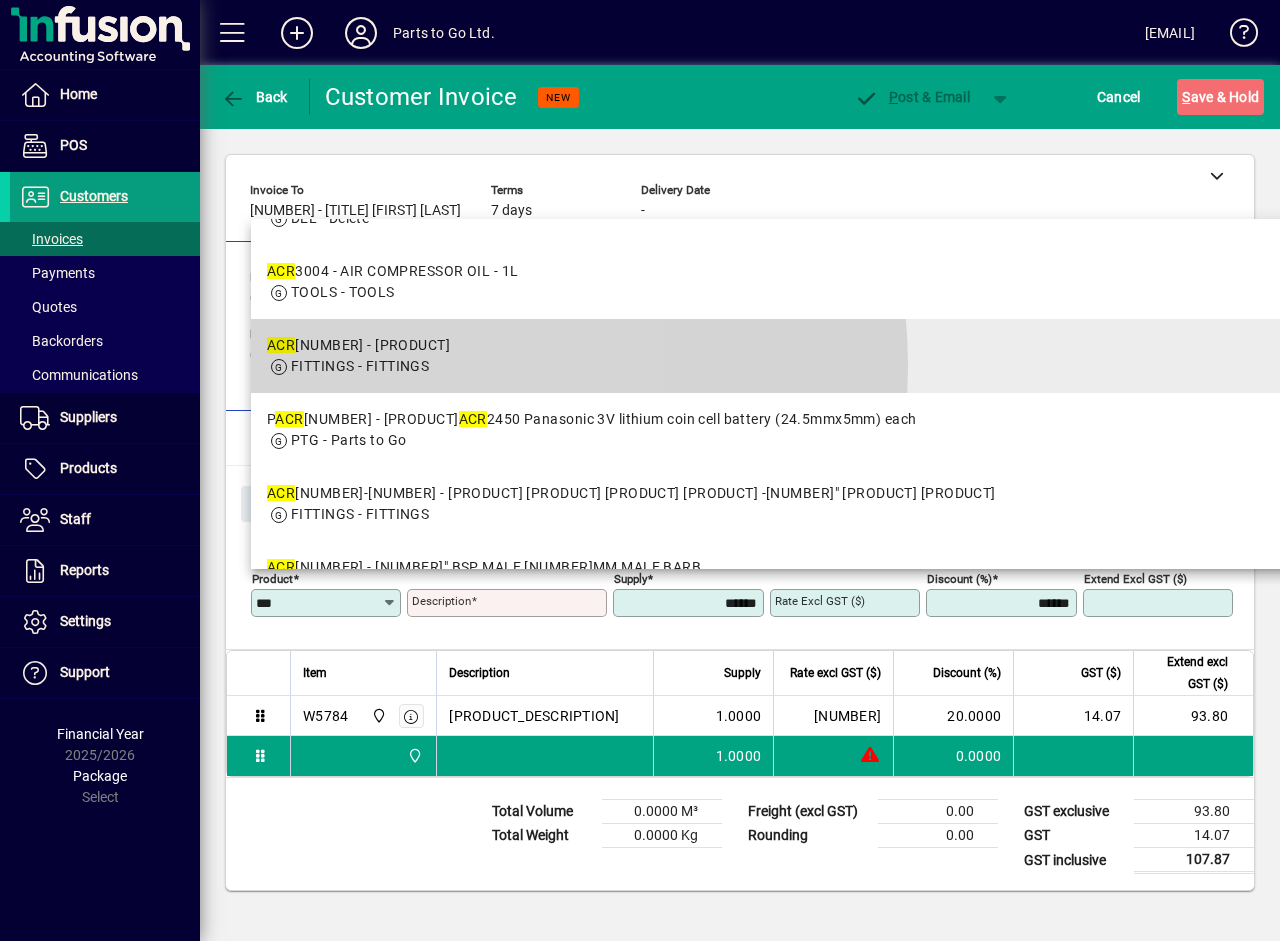 click on "FITTINGS - FITTINGS" at bounding box center (360, 366) 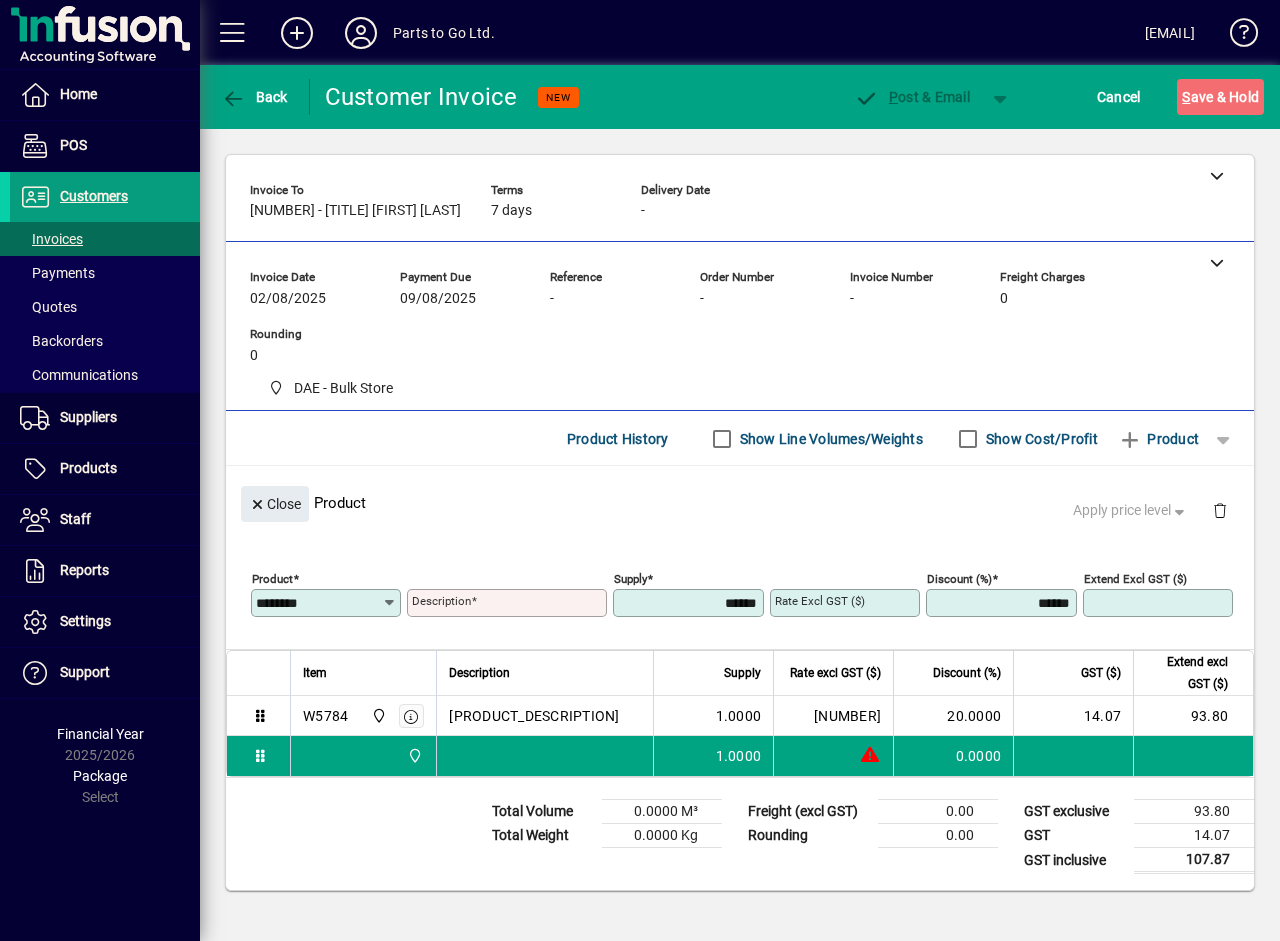 type on "**********" 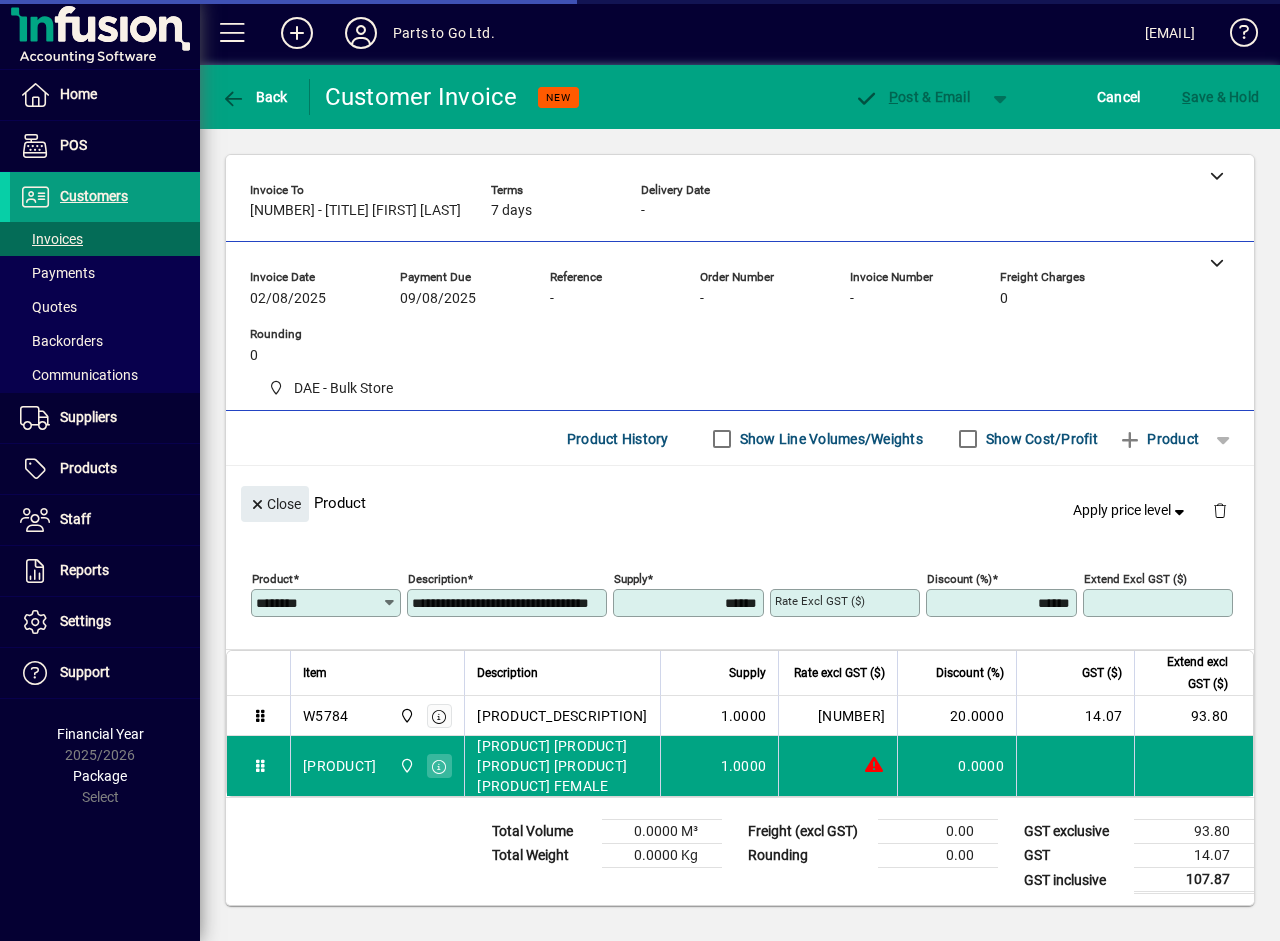 type on "*******" 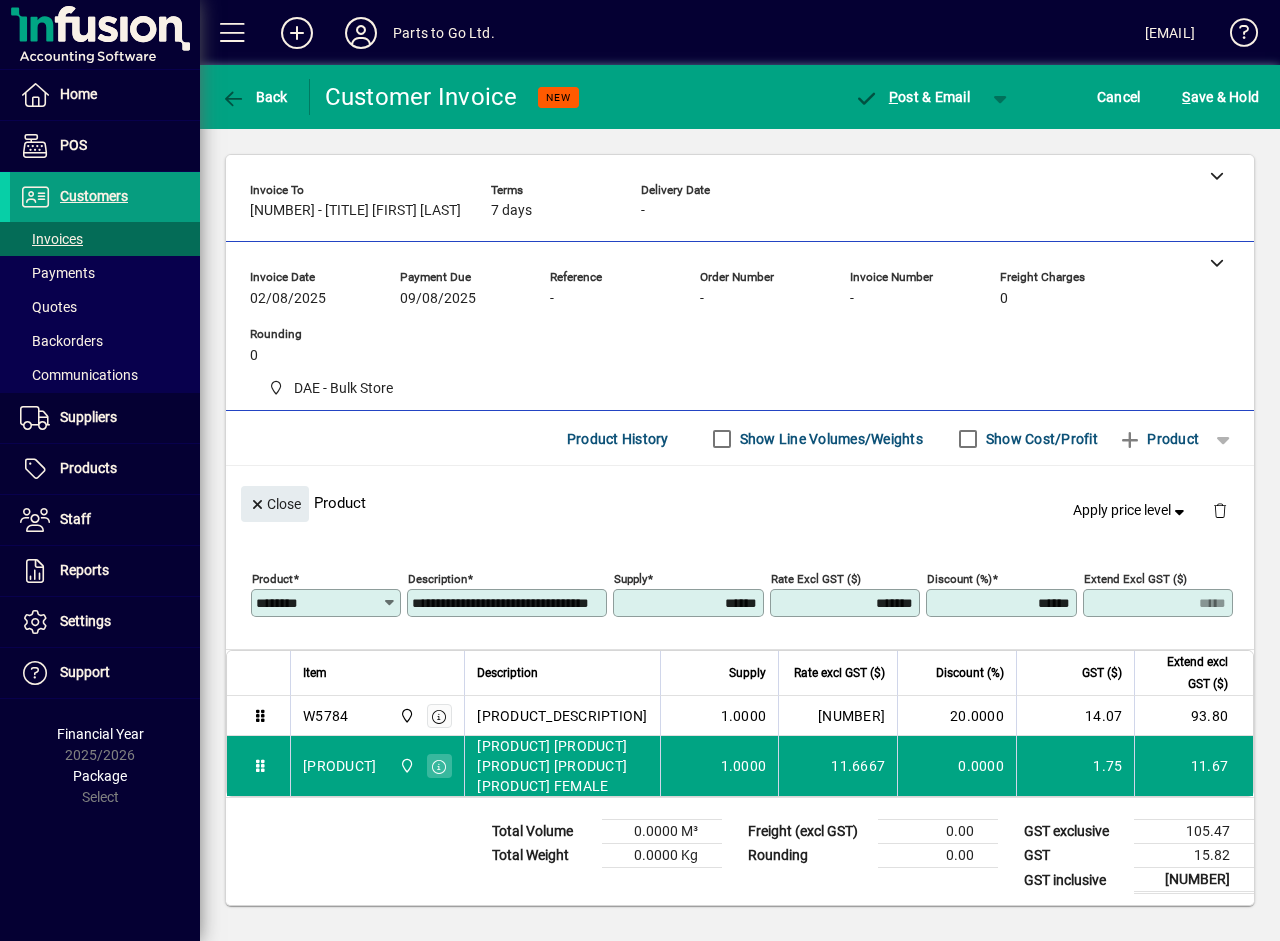 click on "********" at bounding box center (319, 603) 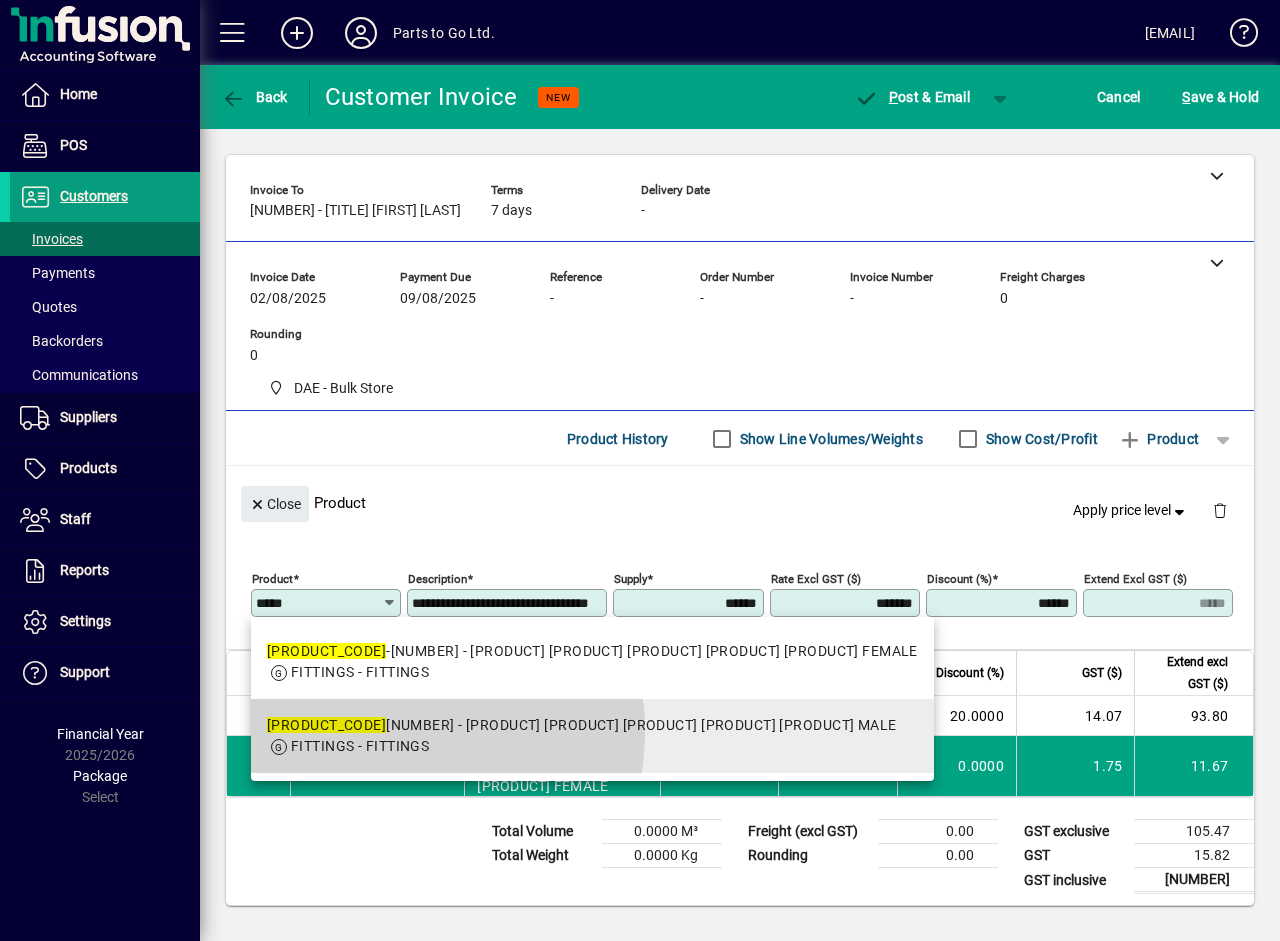 click on "ACR21 0M-B - FEMALE ARO AIR COUPLING 1/4" MALE" at bounding box center (582, 725) 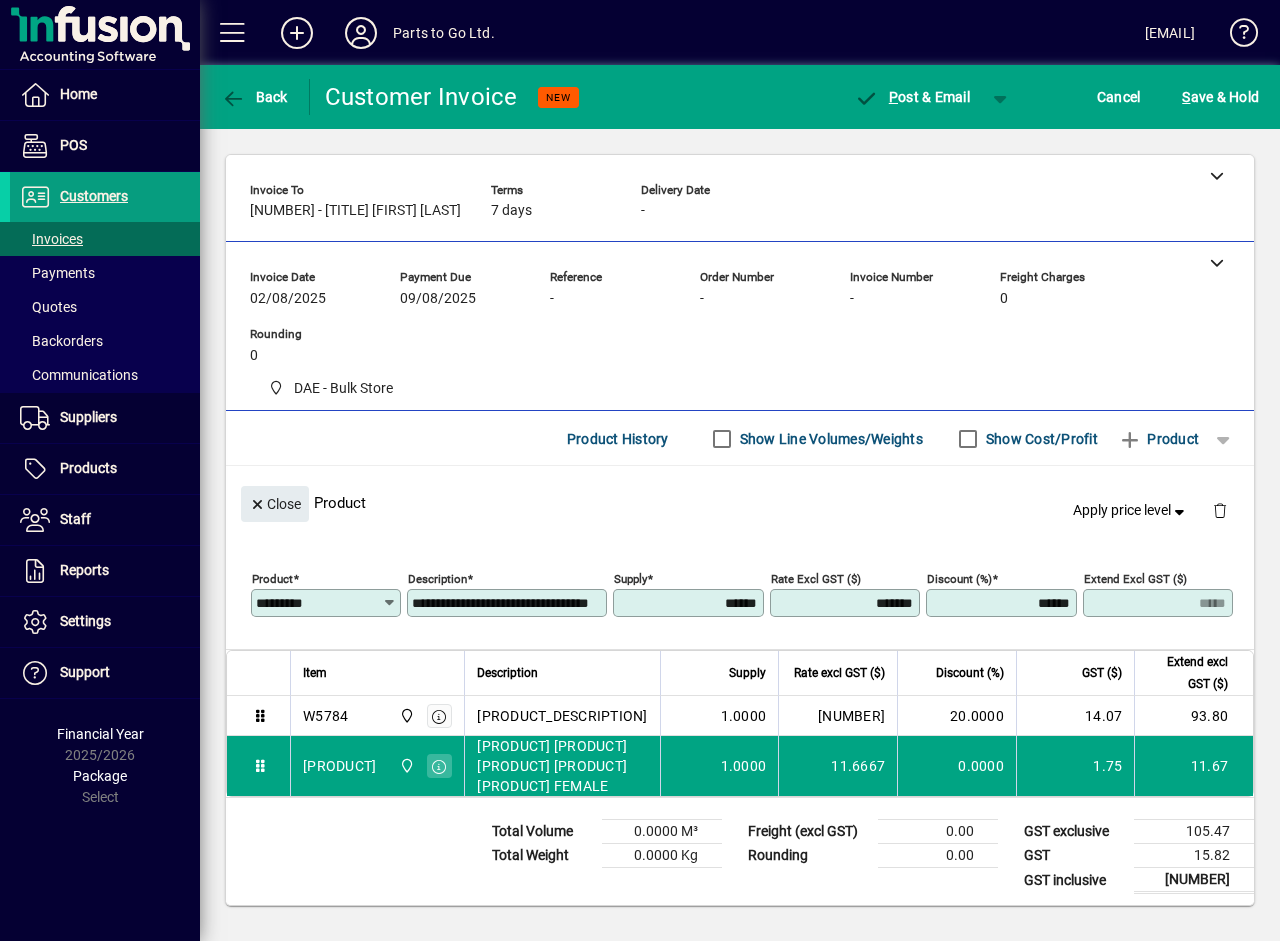 type on "**********" 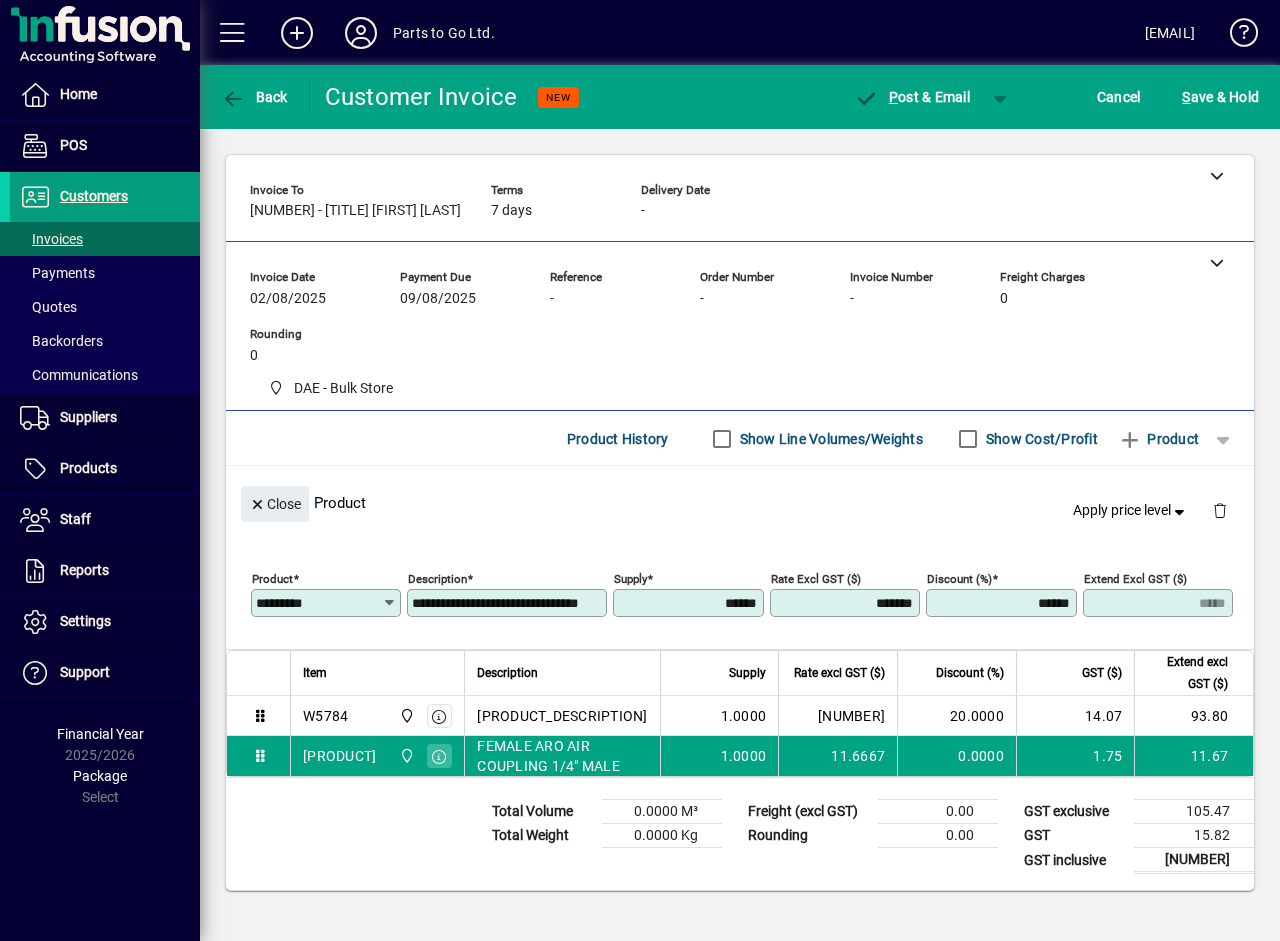 click on "*******" at bounding box center [847, 603] 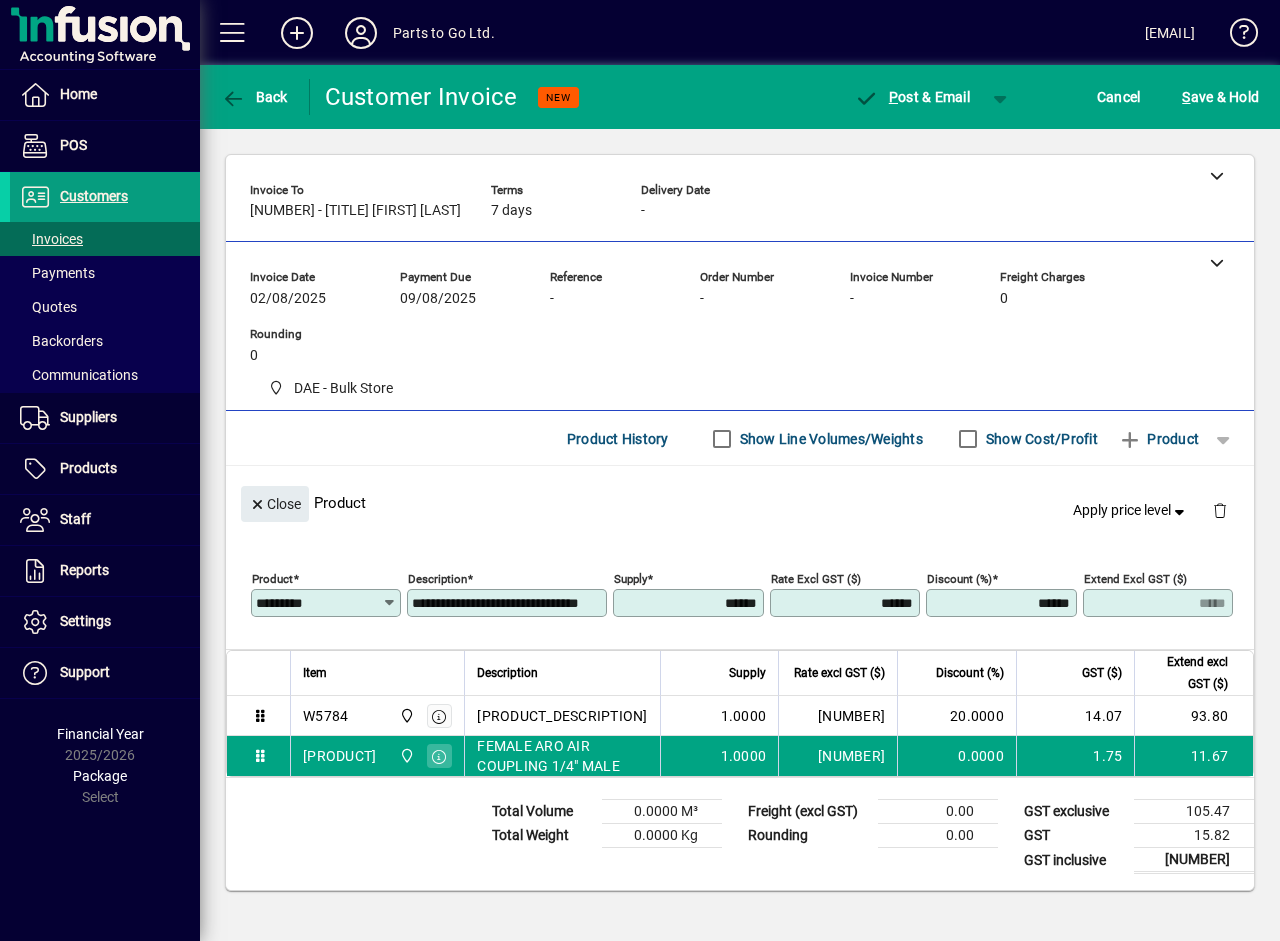 type on "******" 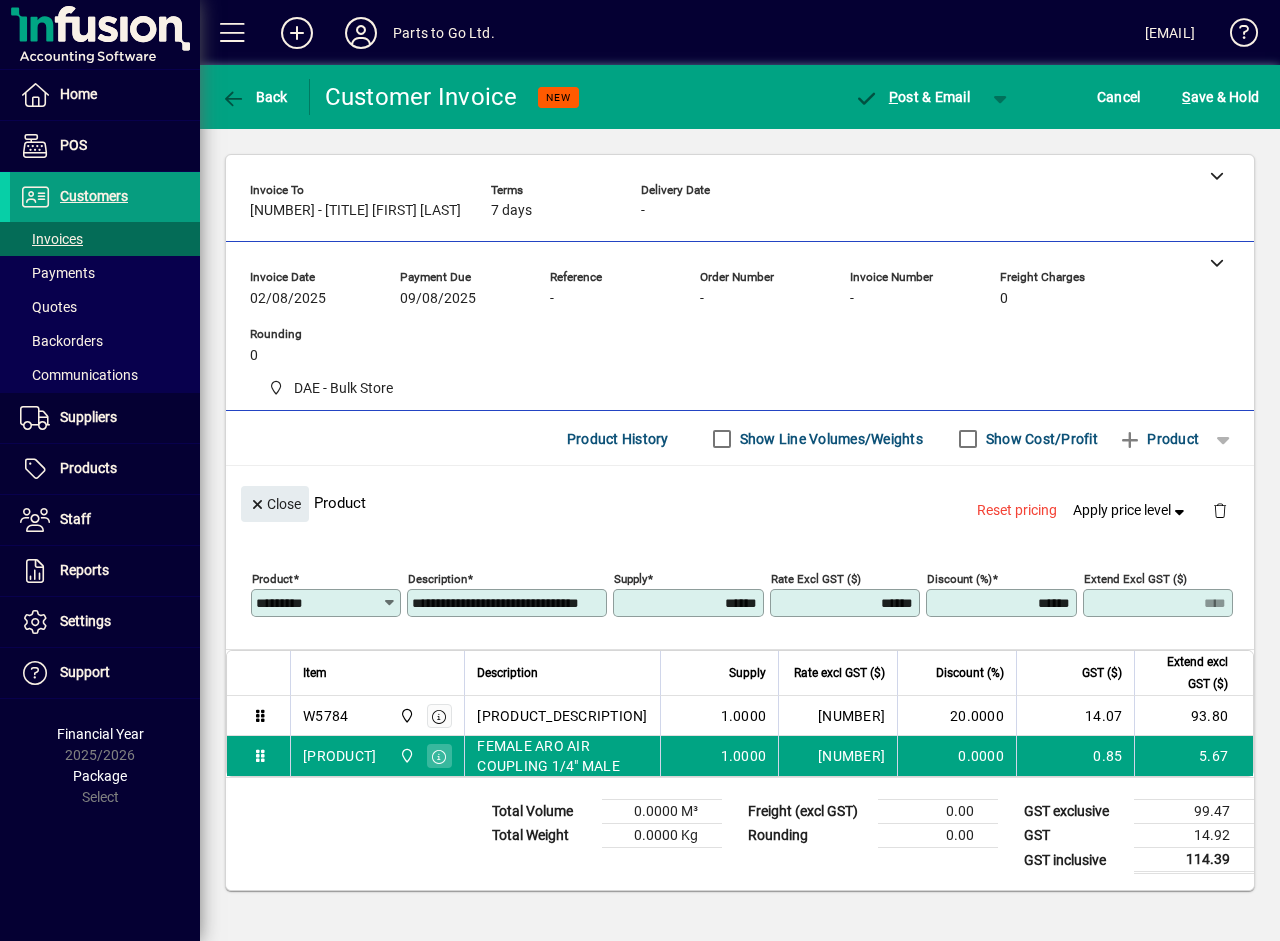 click 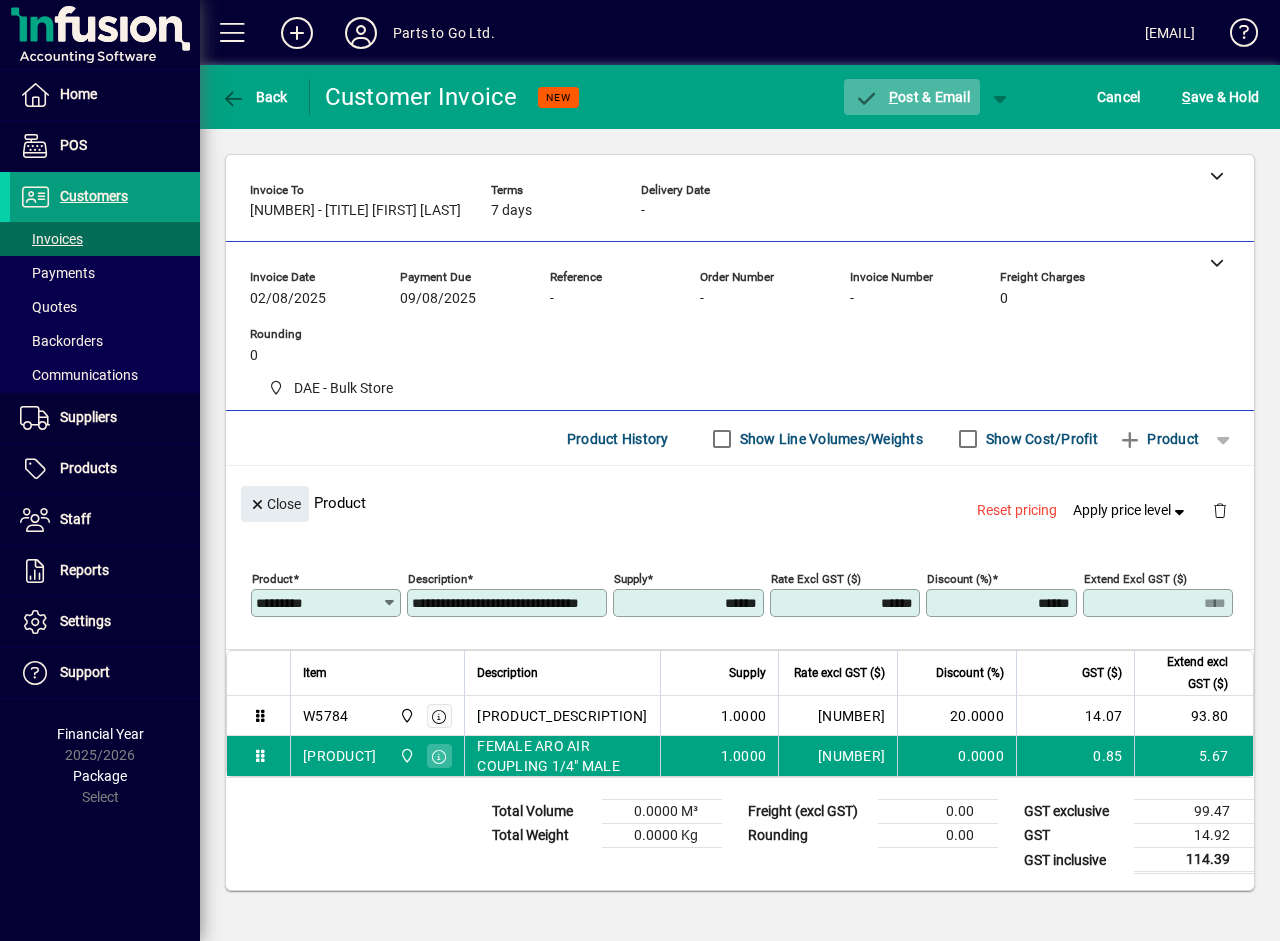 click on "P ost & Email" 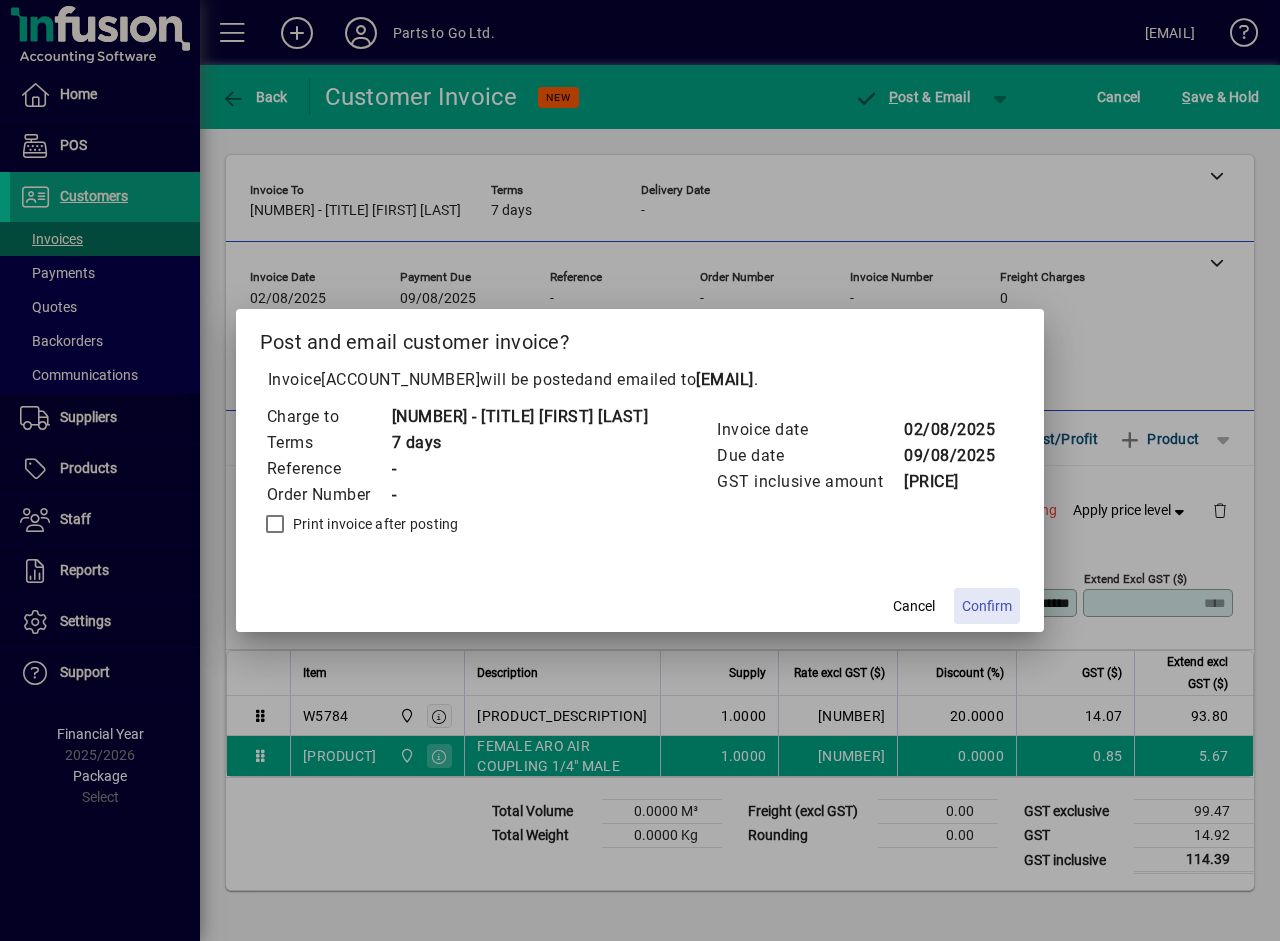 click on "Confirm" 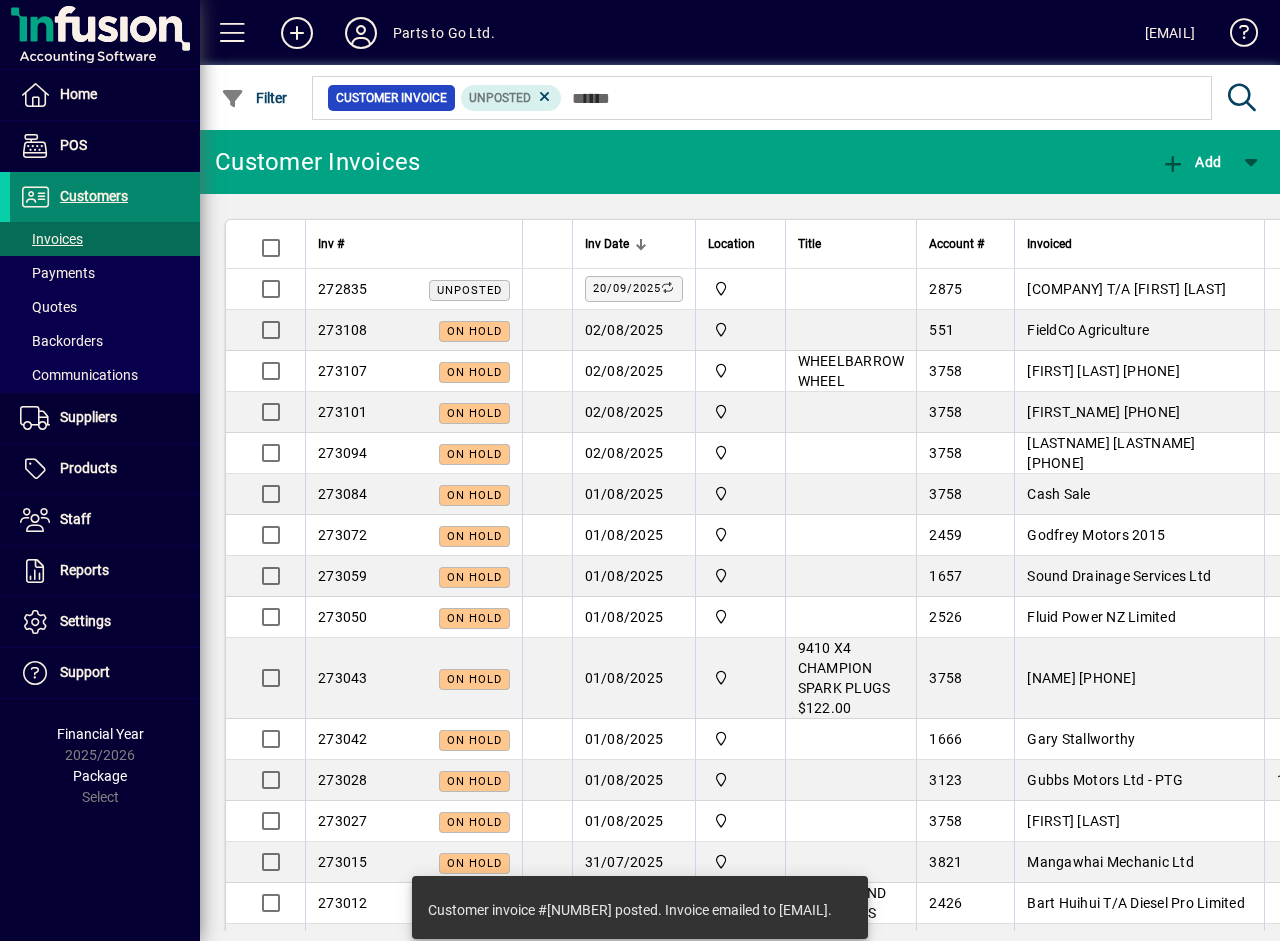 click on "Customers" at bounding box center [94, 196] 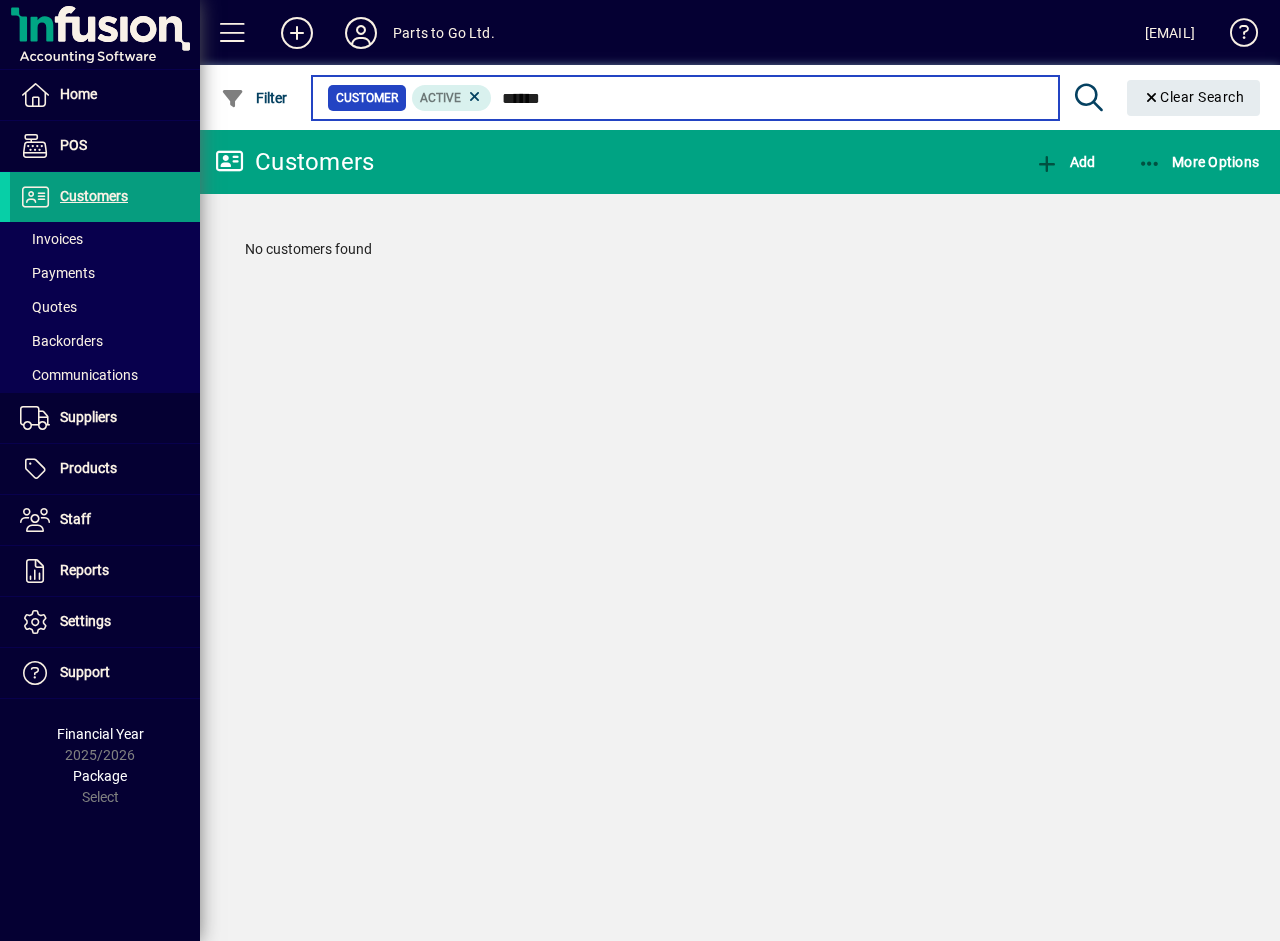 click on "******" at bounding box center (767, 98) 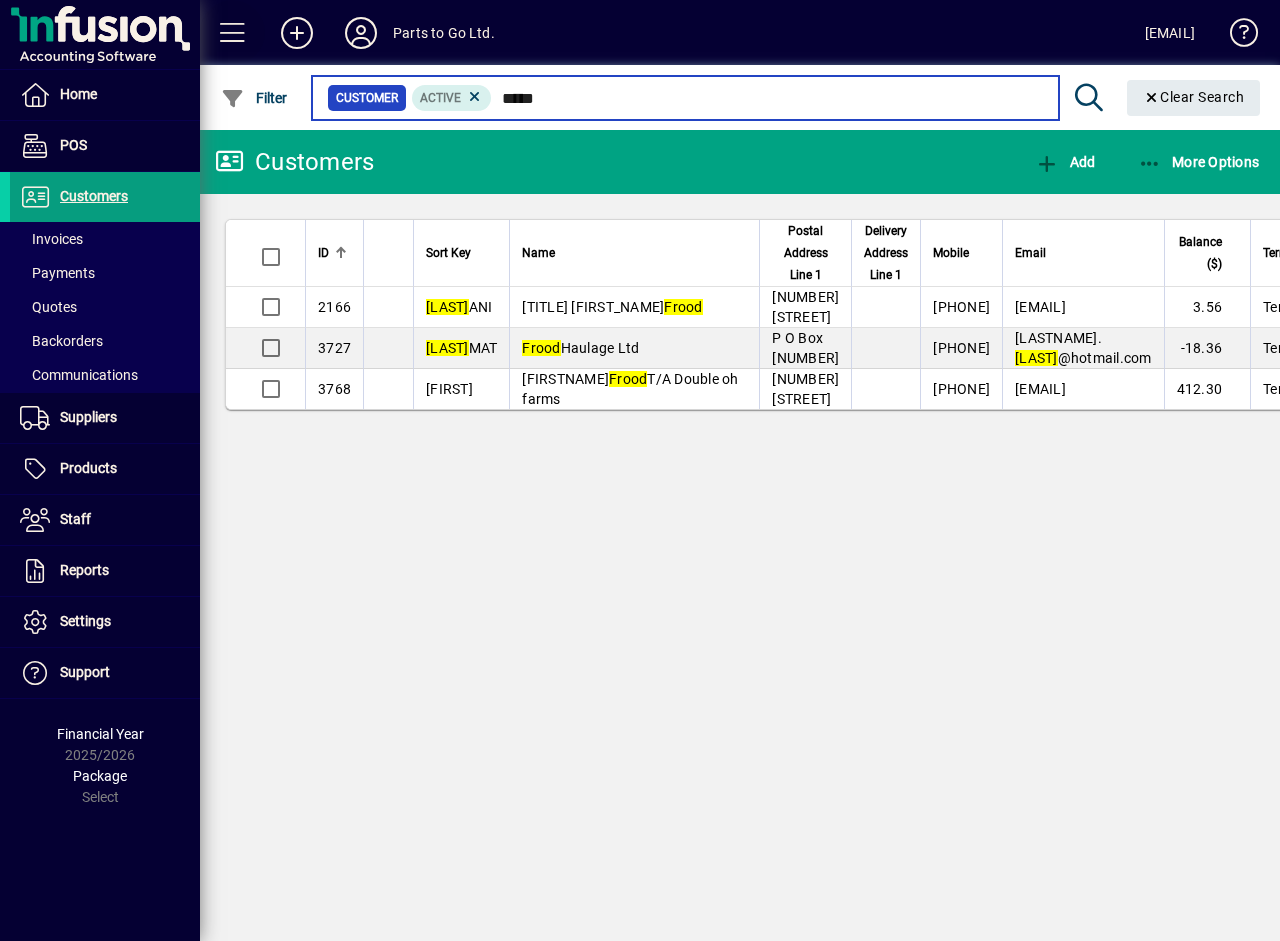 type on "*****" 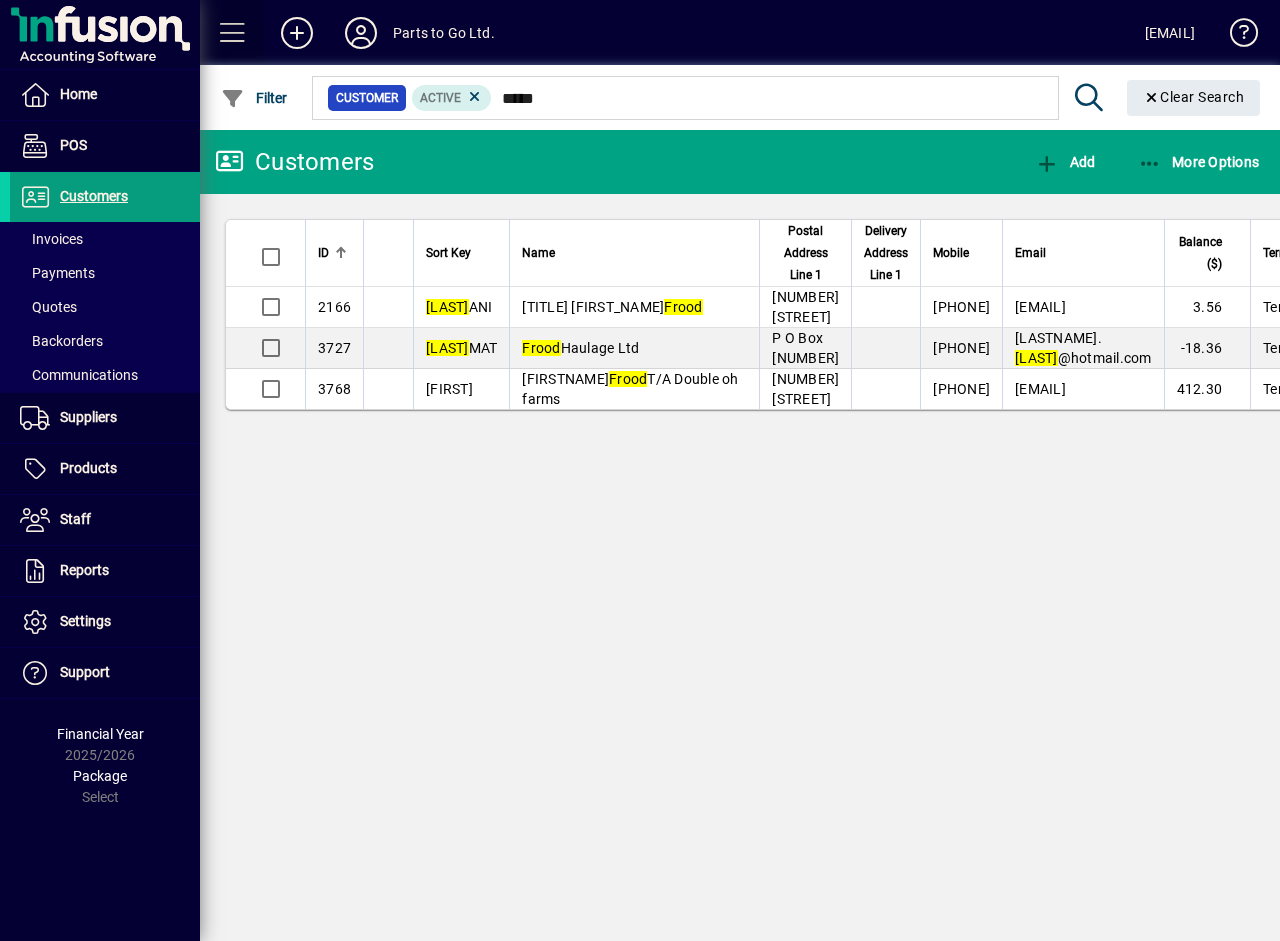 click at bounding box center [233, 33] 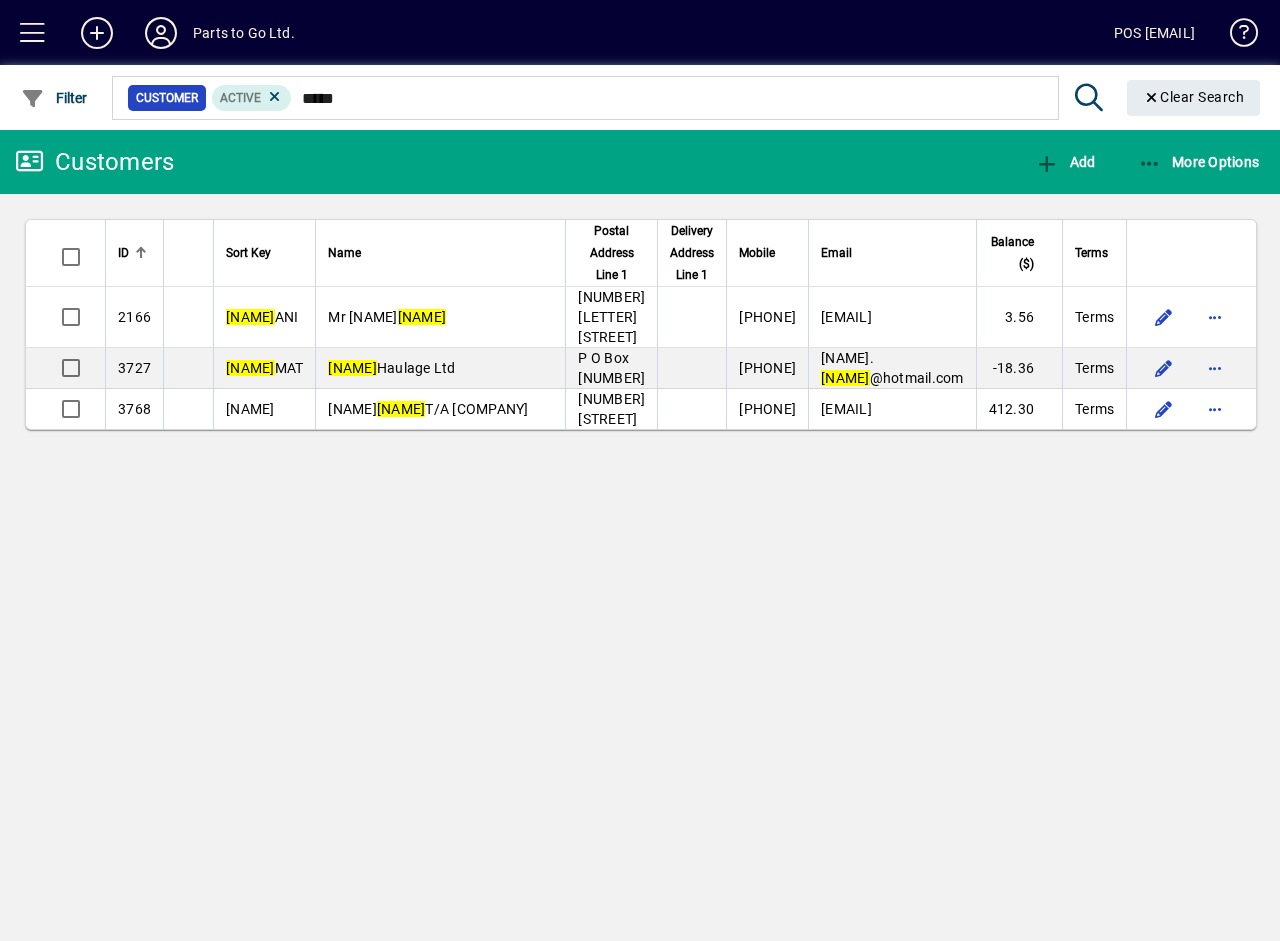 scroll, scrollTop: 0, scrollLeft: 0, axis: both 